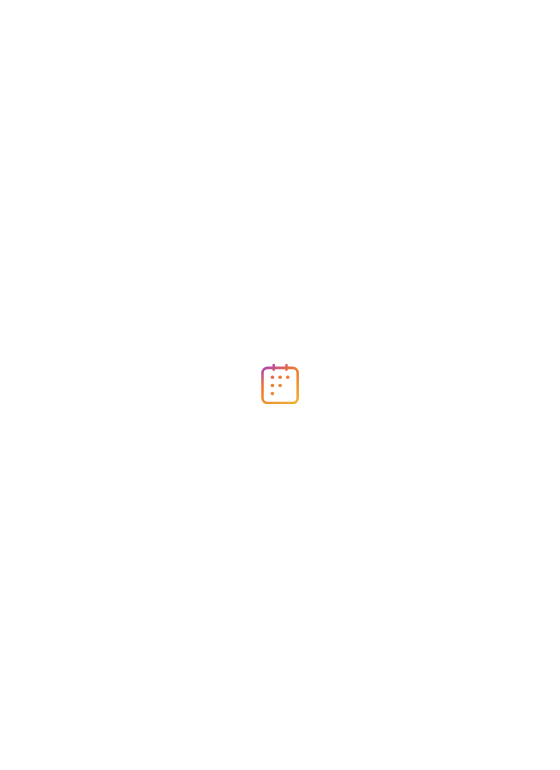 scroll, scrollTop: 0, scrollLeft: 0, axis: both 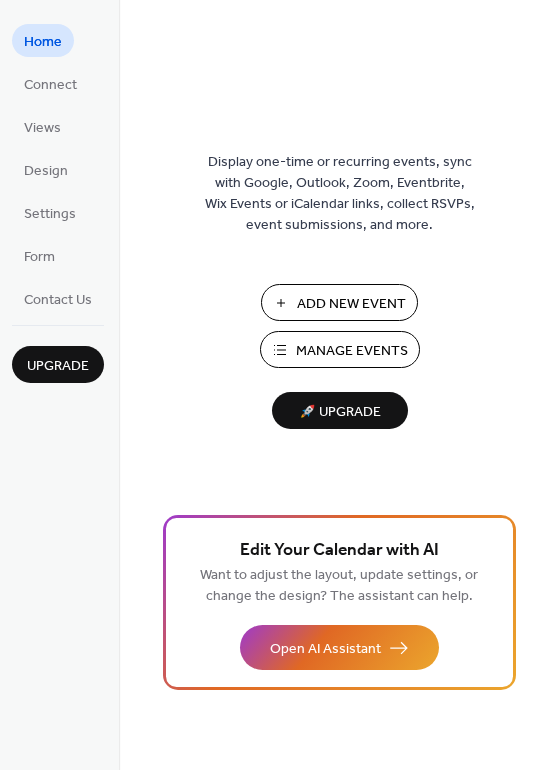 click on "Manage Events" at bounding box center (352, 351) 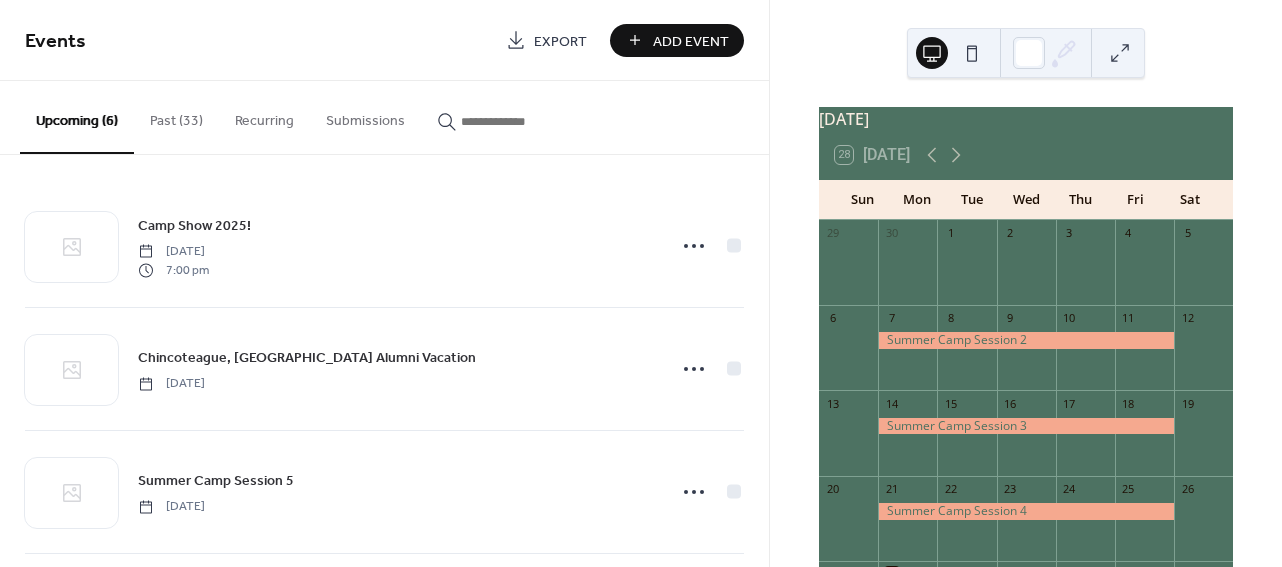scroll, scrollTop: 0, scrollLeft: 0, axis: both 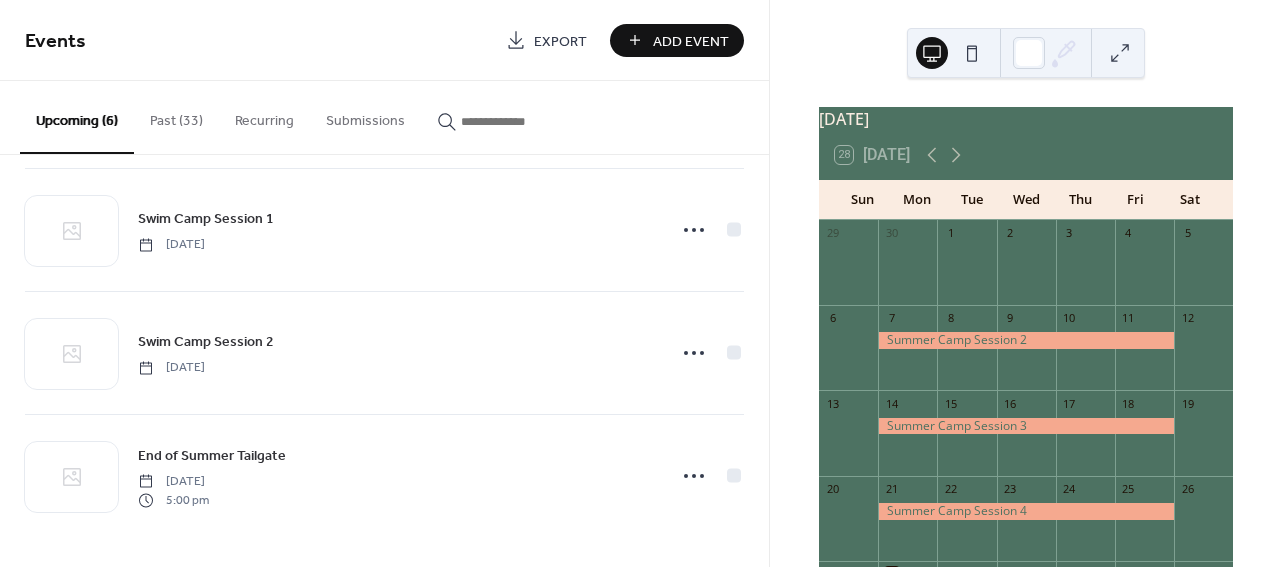 click on "Add Event" at bounding box center [691, 41] 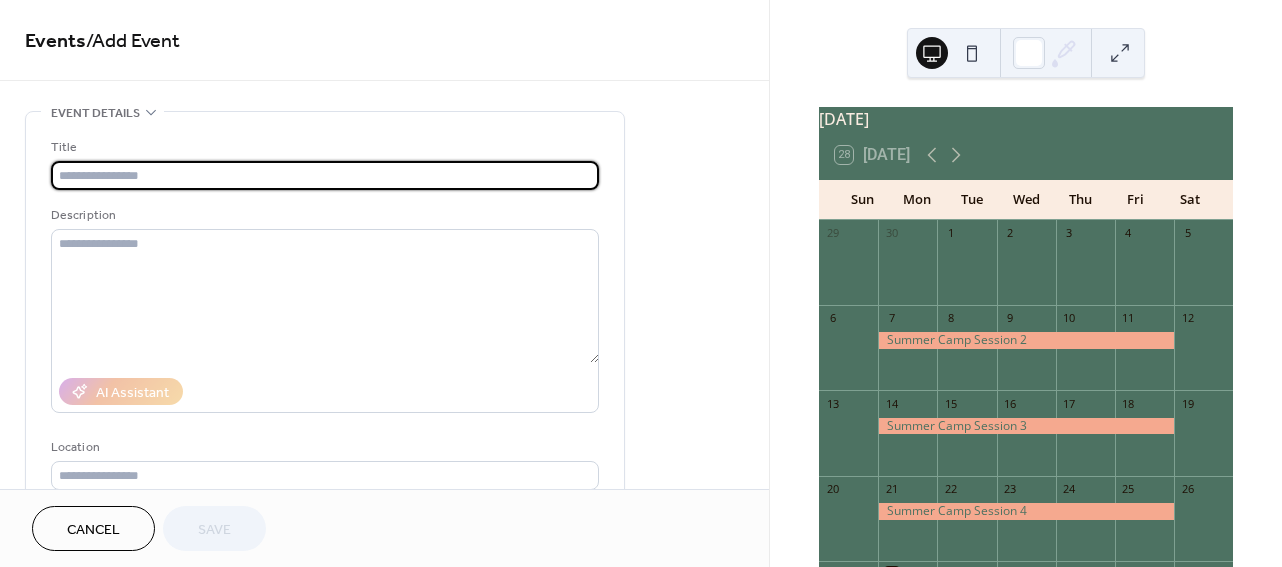 type on "*" 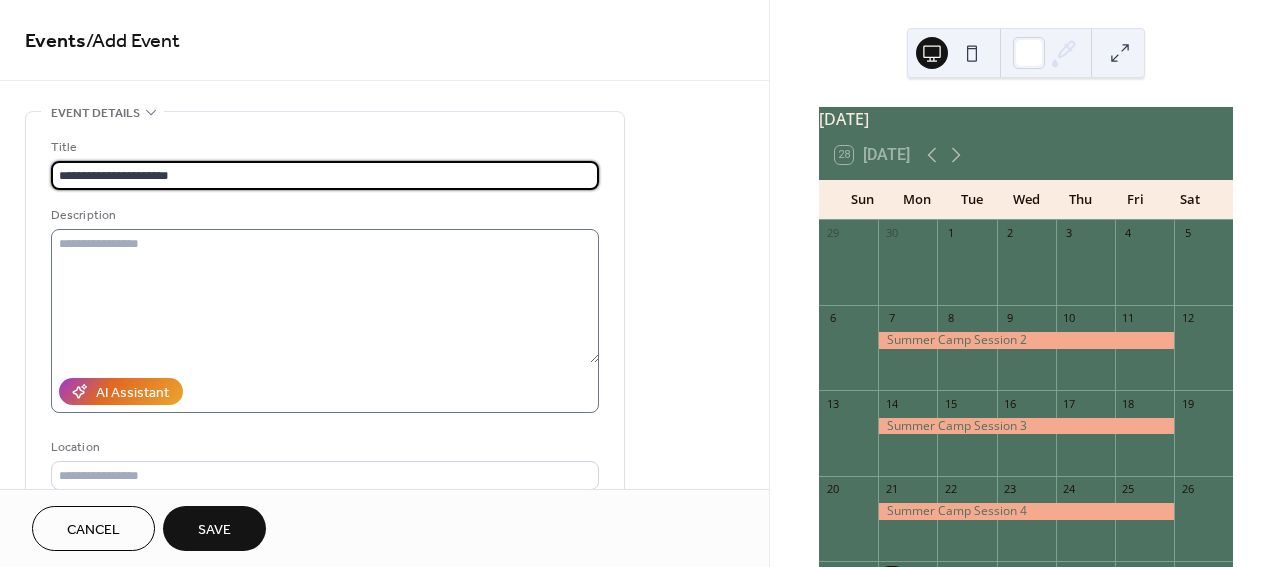 scroll, scrollTop: 133, scrollLeft: 0, axis: vertical 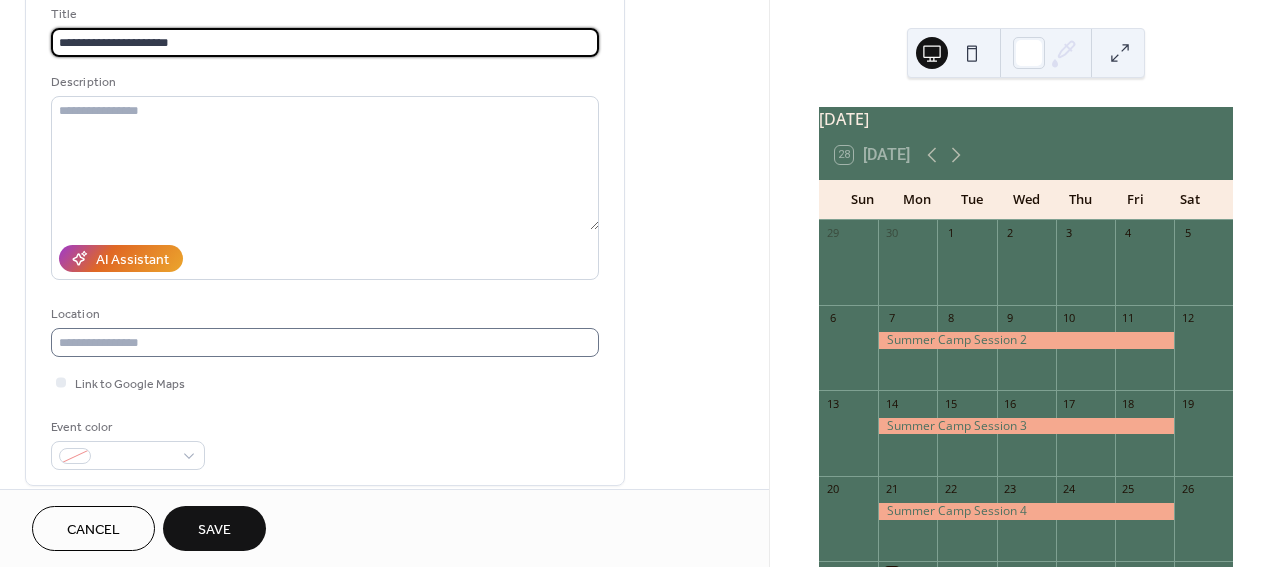 type on "**********" 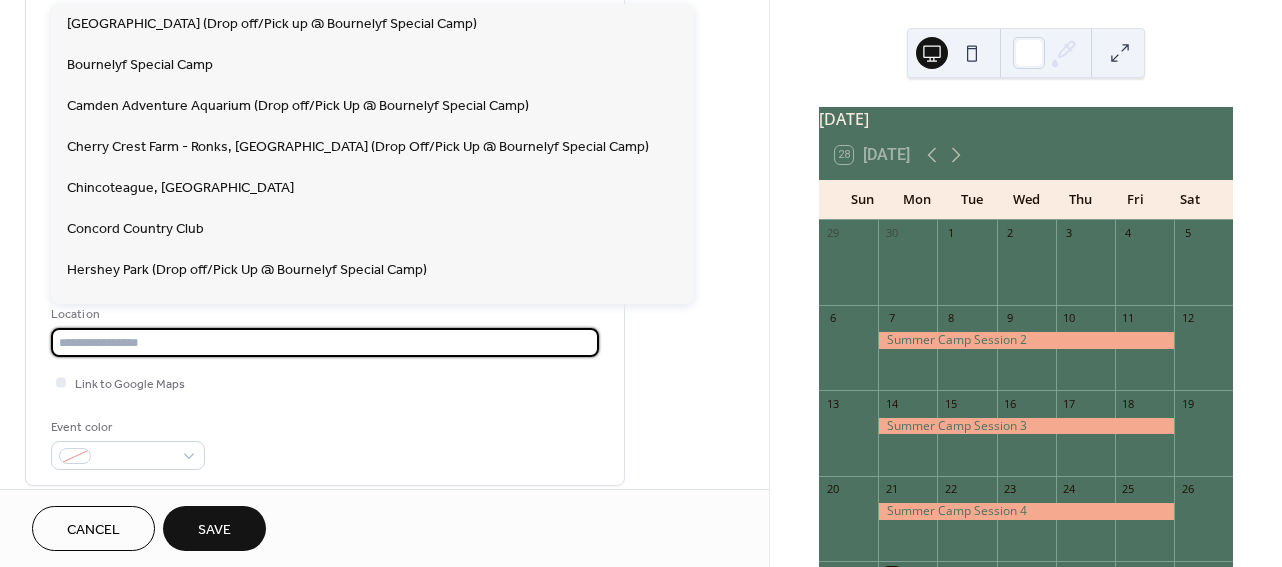 click at bounding box center [325, 342] 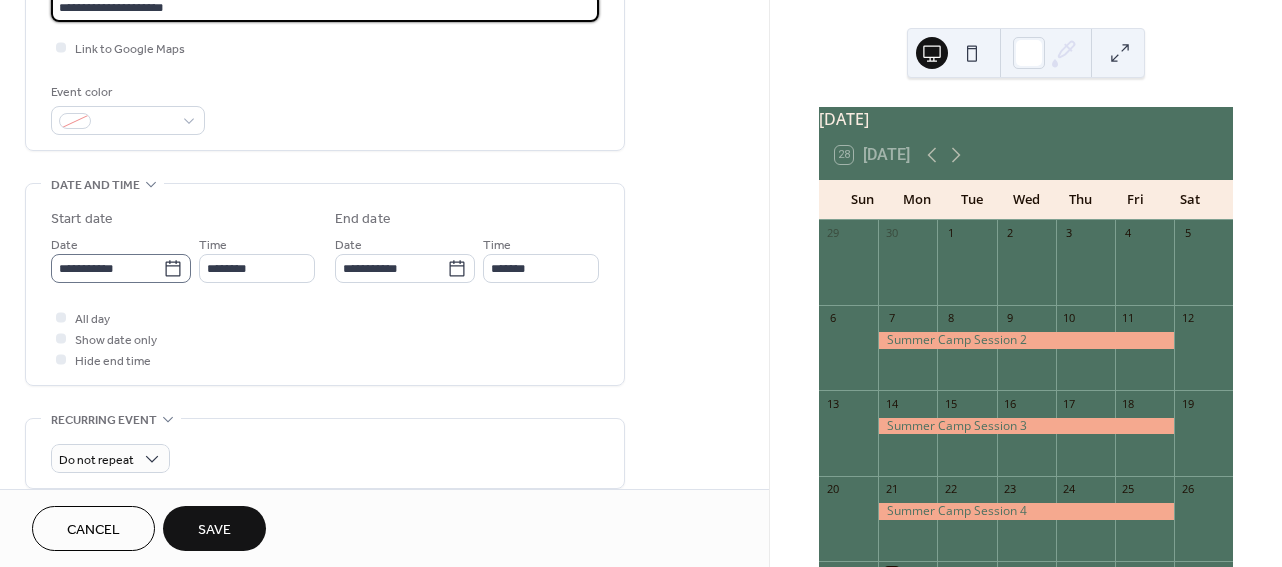 scroll, scrollTop: 468, scrollLeft: 0, axis: vertical 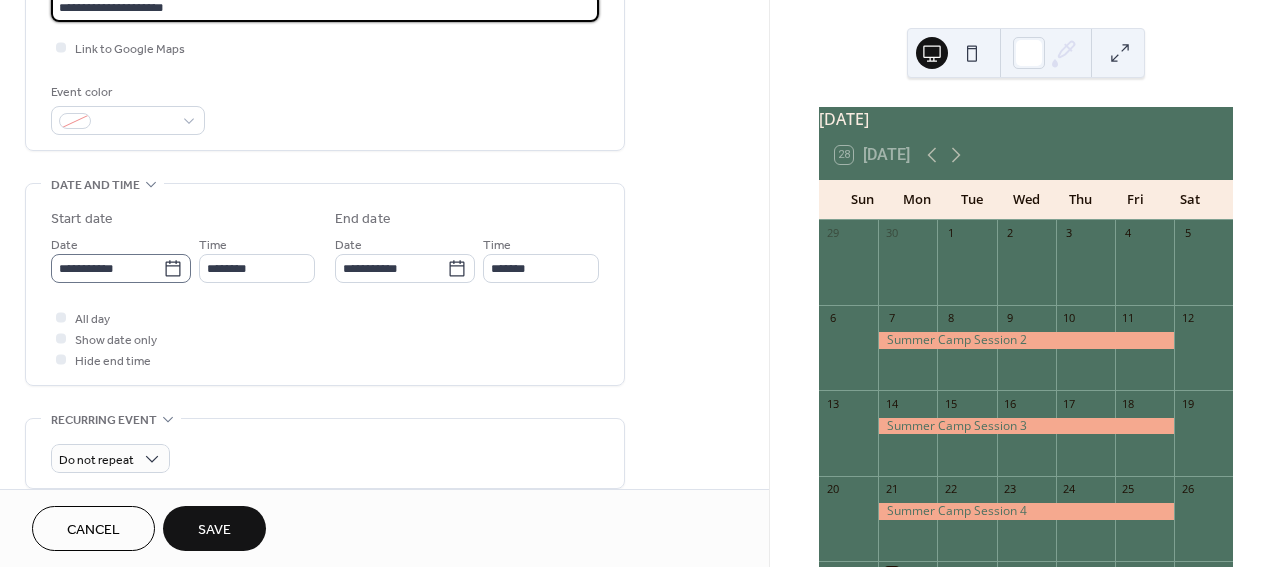 type on "**********" 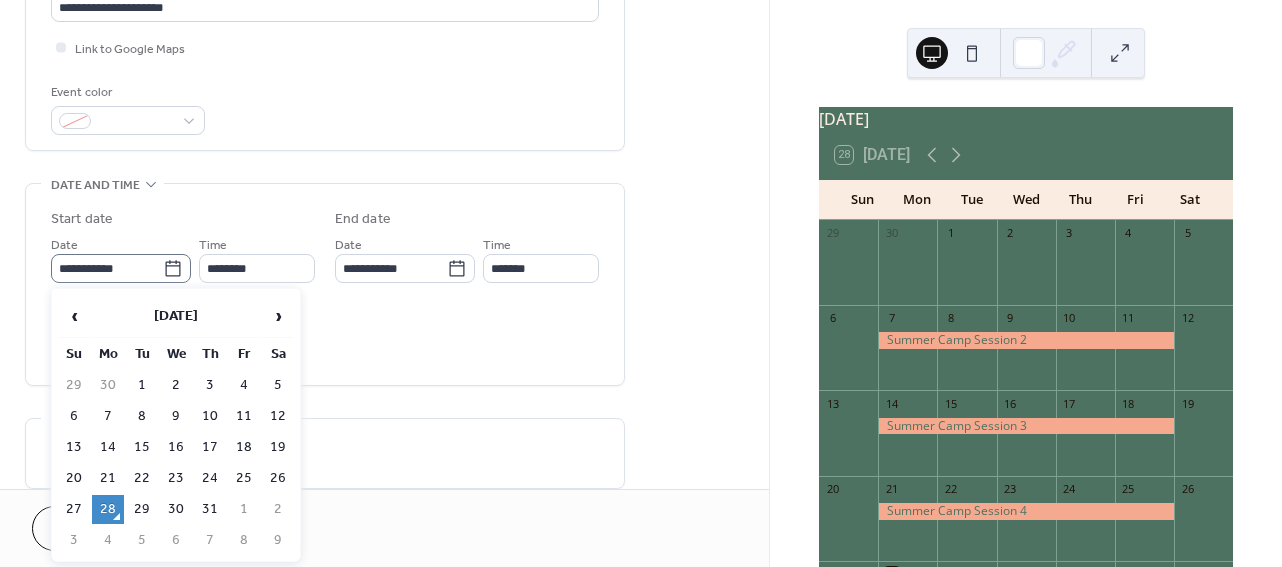 click 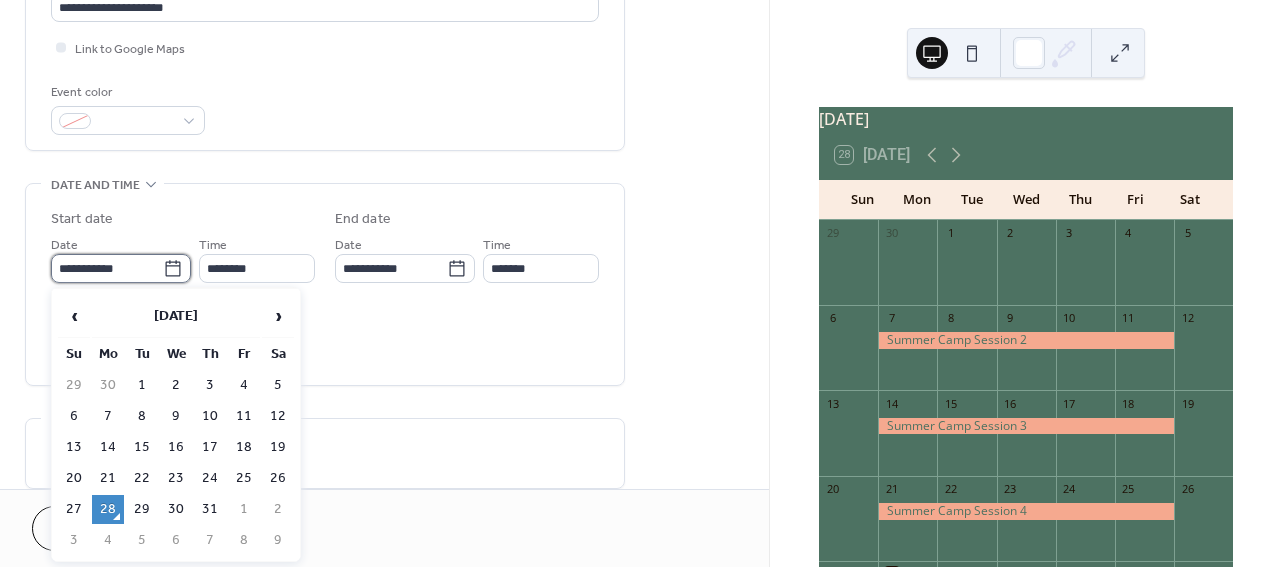 click on "**********" at bounding box center [107, 268] 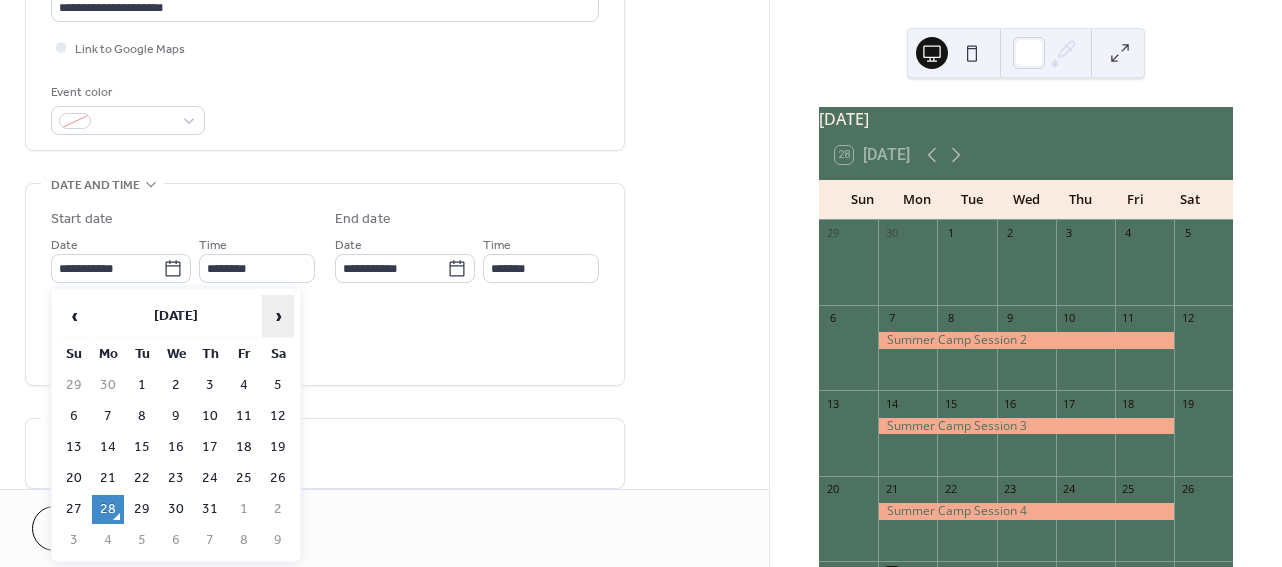 click on "›" at bounding box center (278, 316) 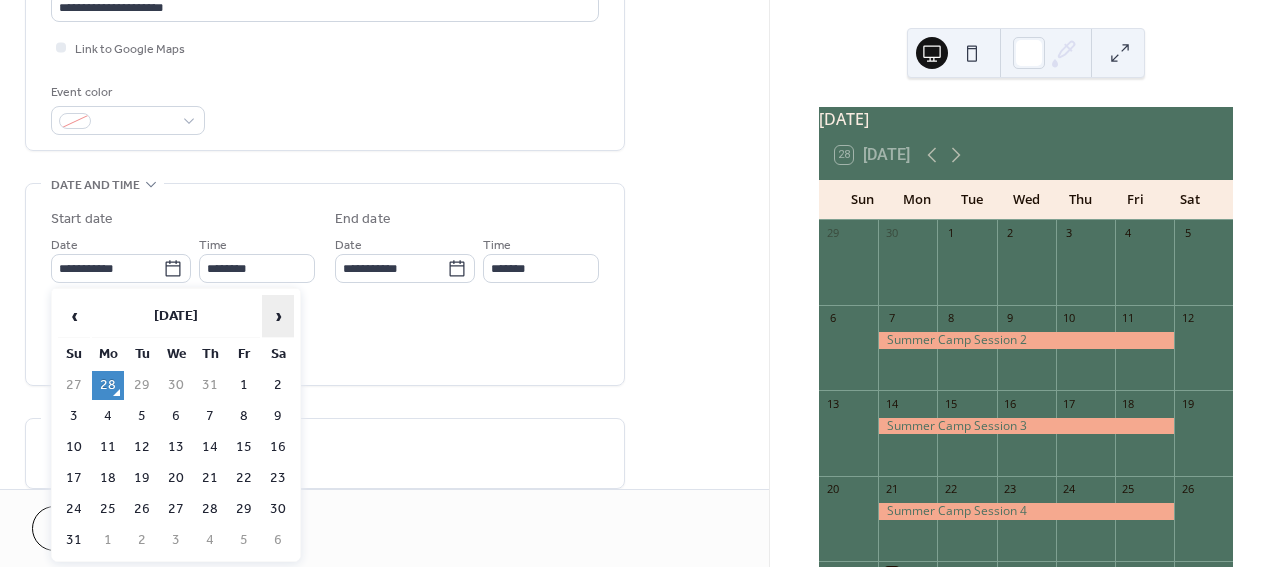 click on "›" at bounding box center (278, 316) 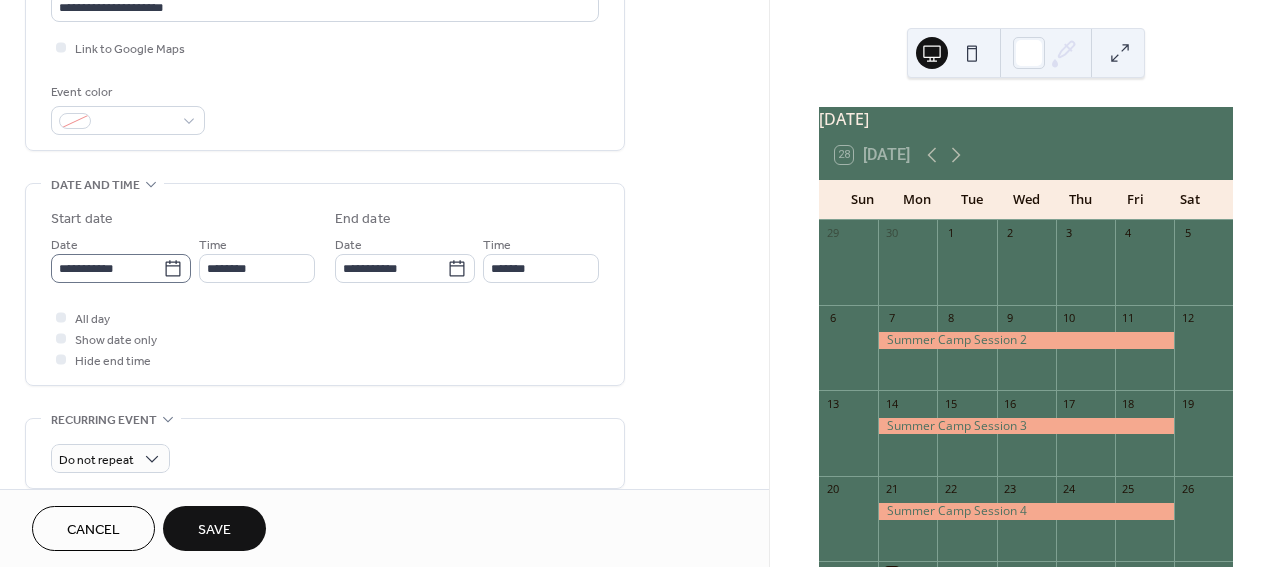 click 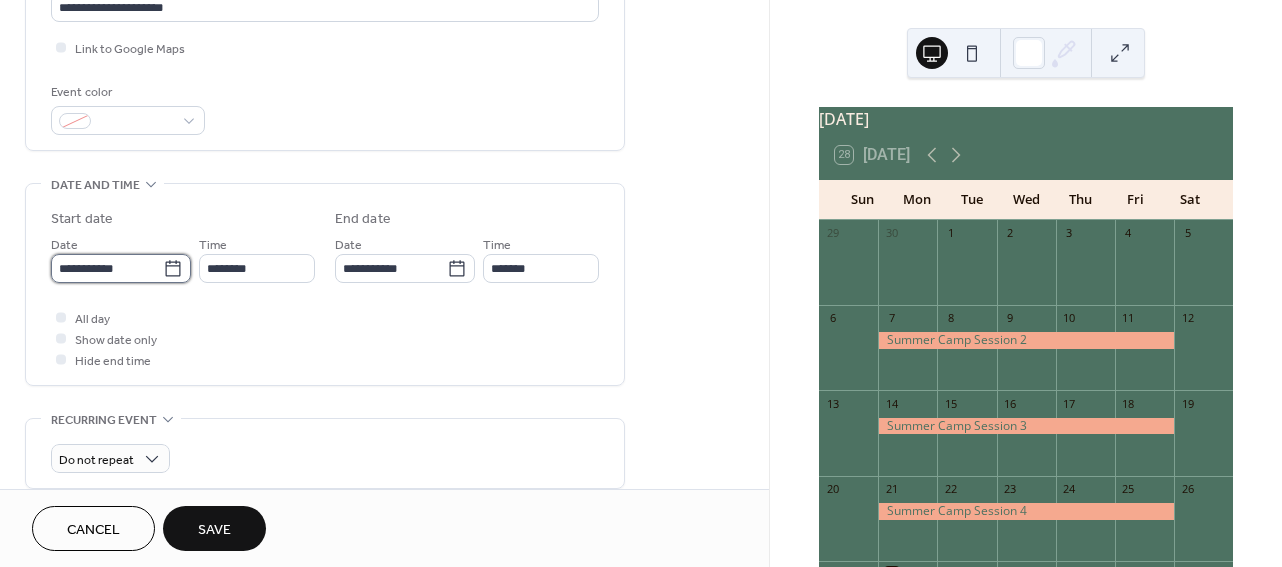 click on "**********" at bounding box center (107, 268) 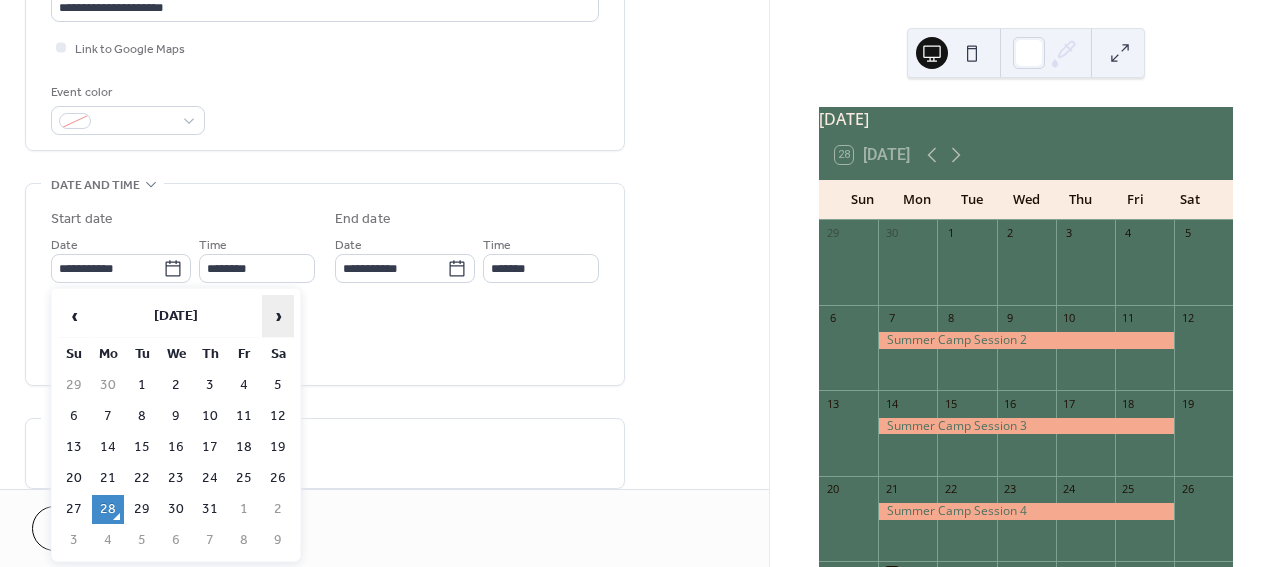click on "›" at bounding box center [278, 316] 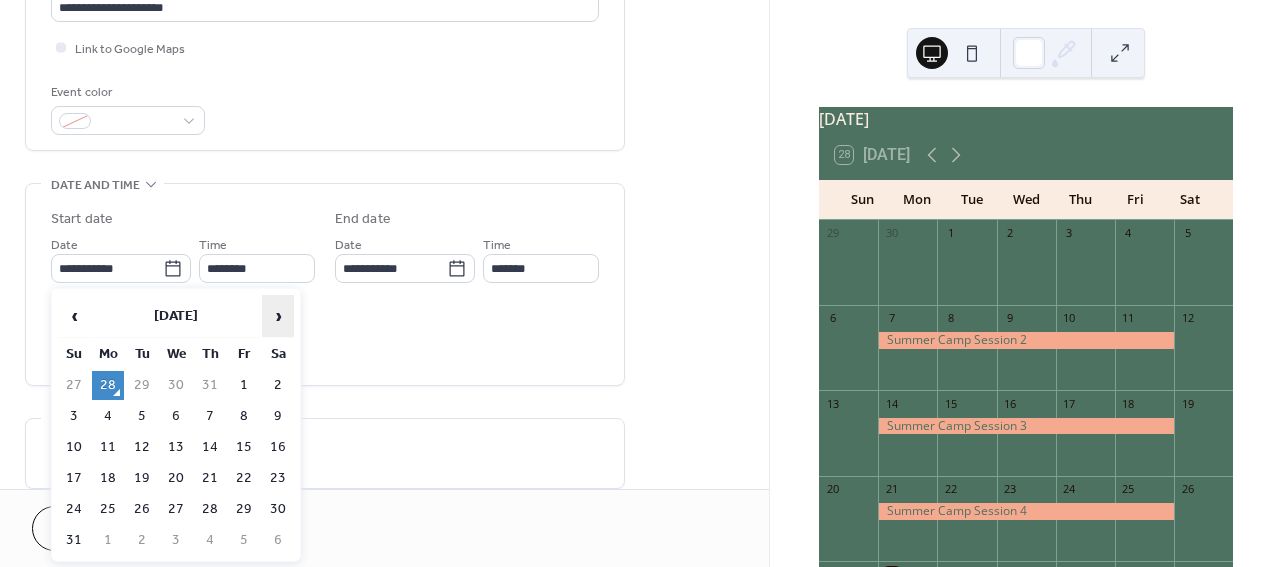 click on "›" at bounding box center [278, 316] 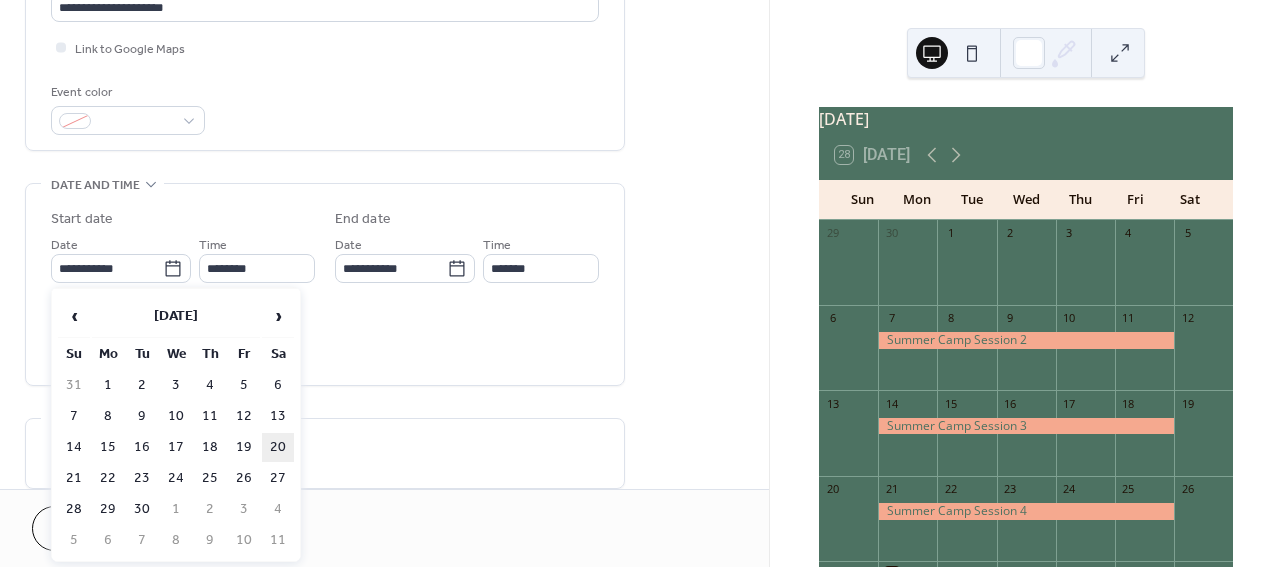click on "20" at bounding box center (278, 447) 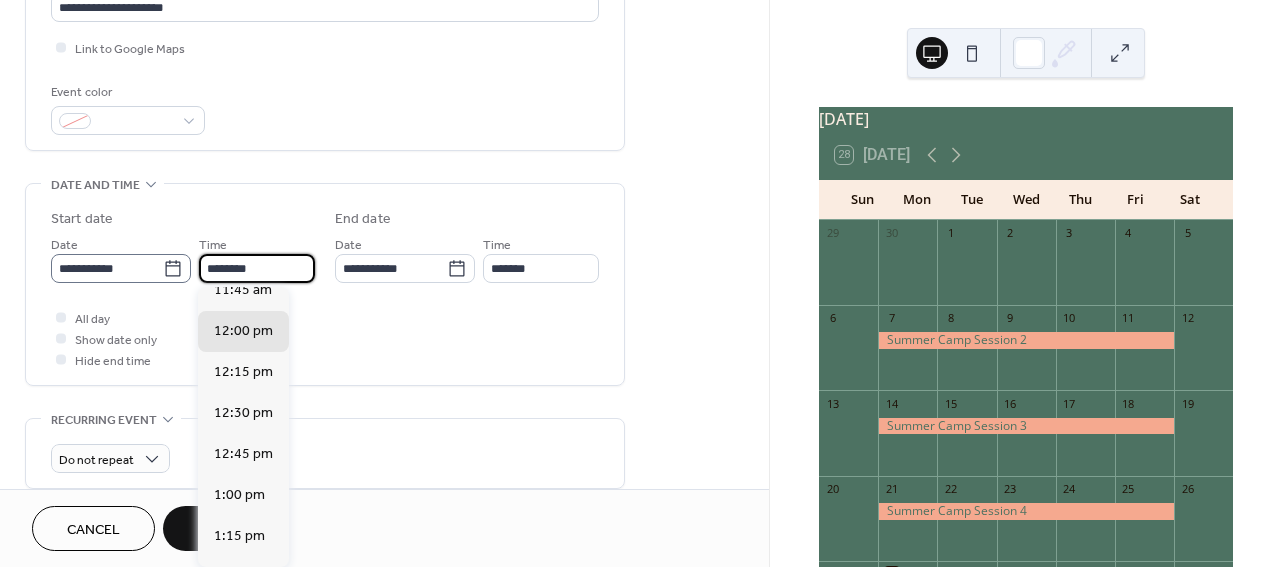drag, startPoint x: 216, startPoint y: 266, endPoint x: 179, endPoint y: 266, distance: 37 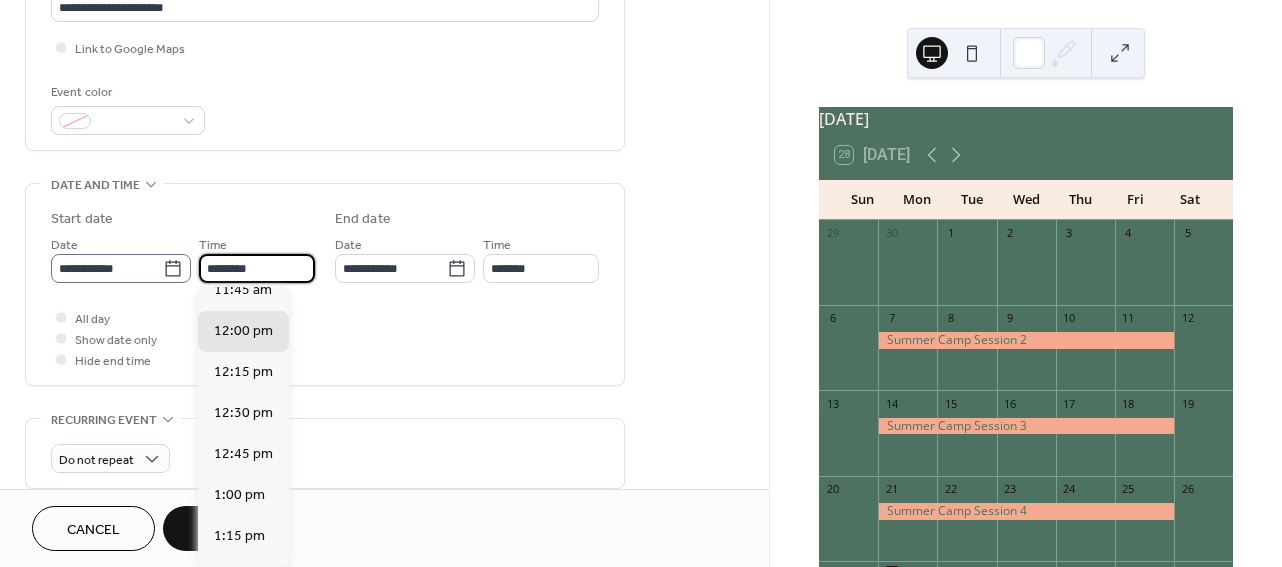 click on "**********" at bounding box center (183, 258) 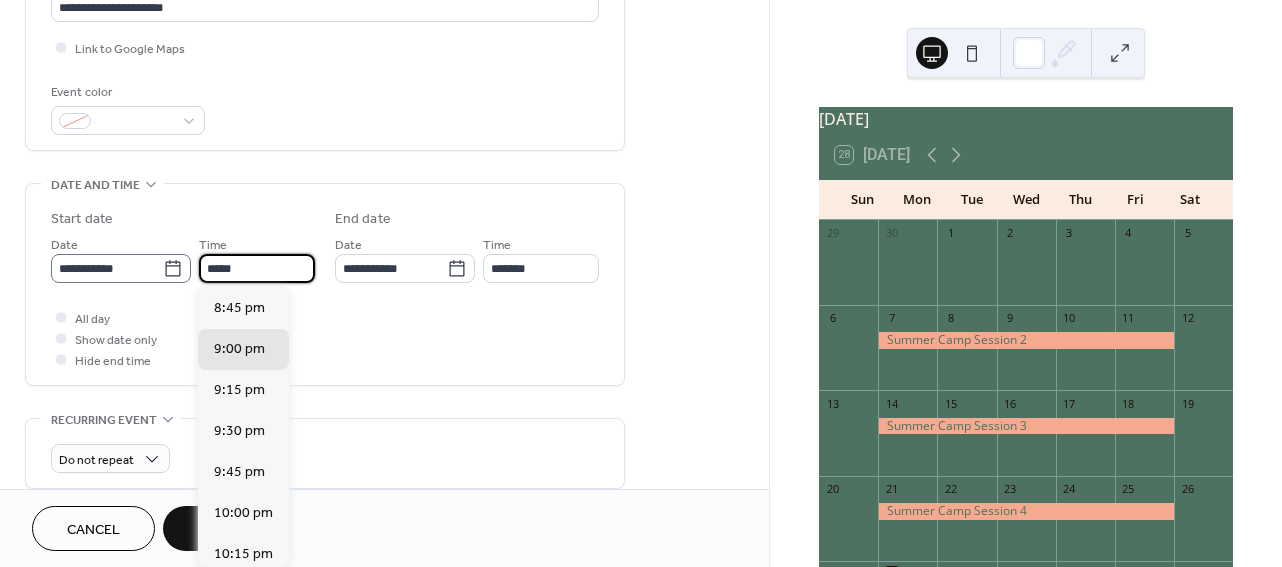 scroll, scrollTop: 1458, scrollLeft: 0, axis: vertical 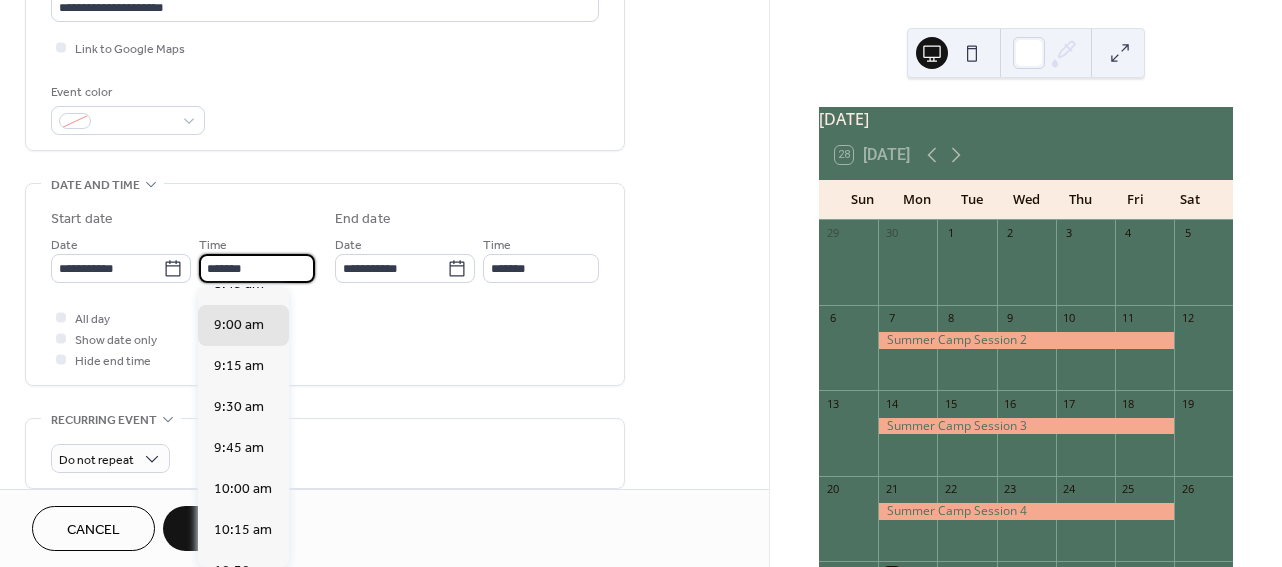 type on "*******" 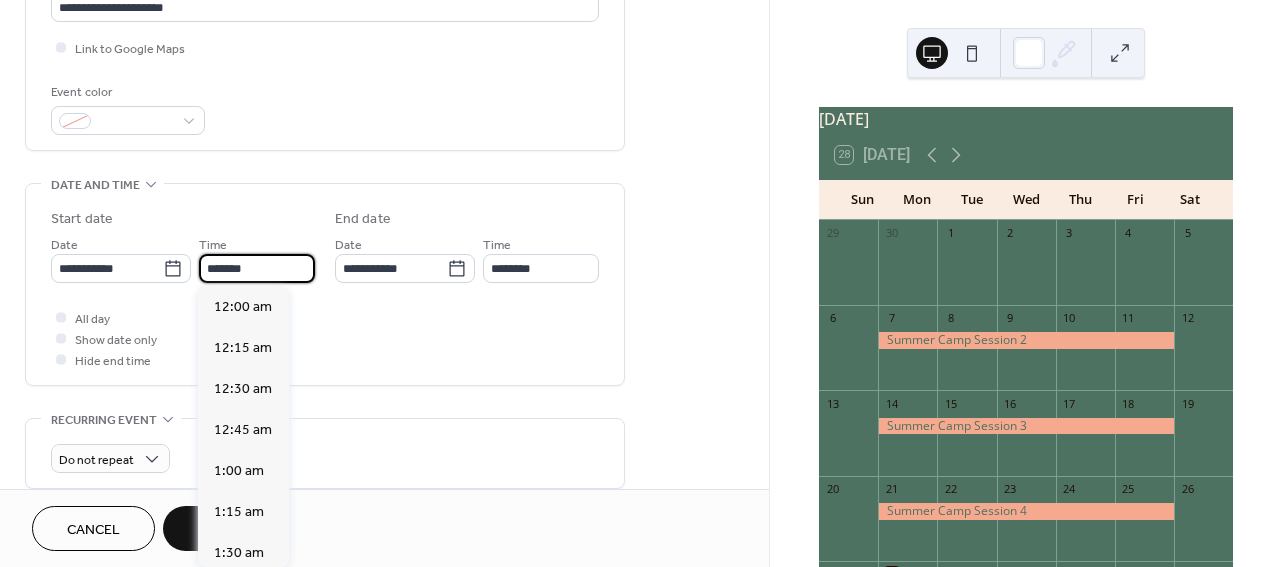 scroll, scrollTop: 1458, scrollLeft: 0, axis: vertical 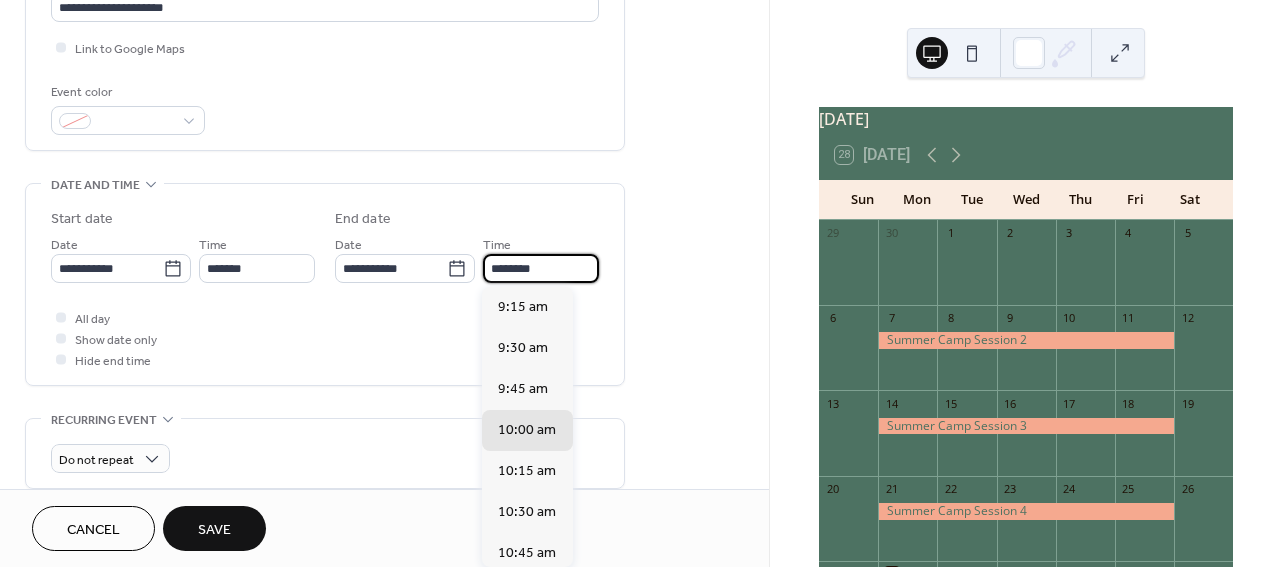 click on "********" at bounding box center (541, 268) 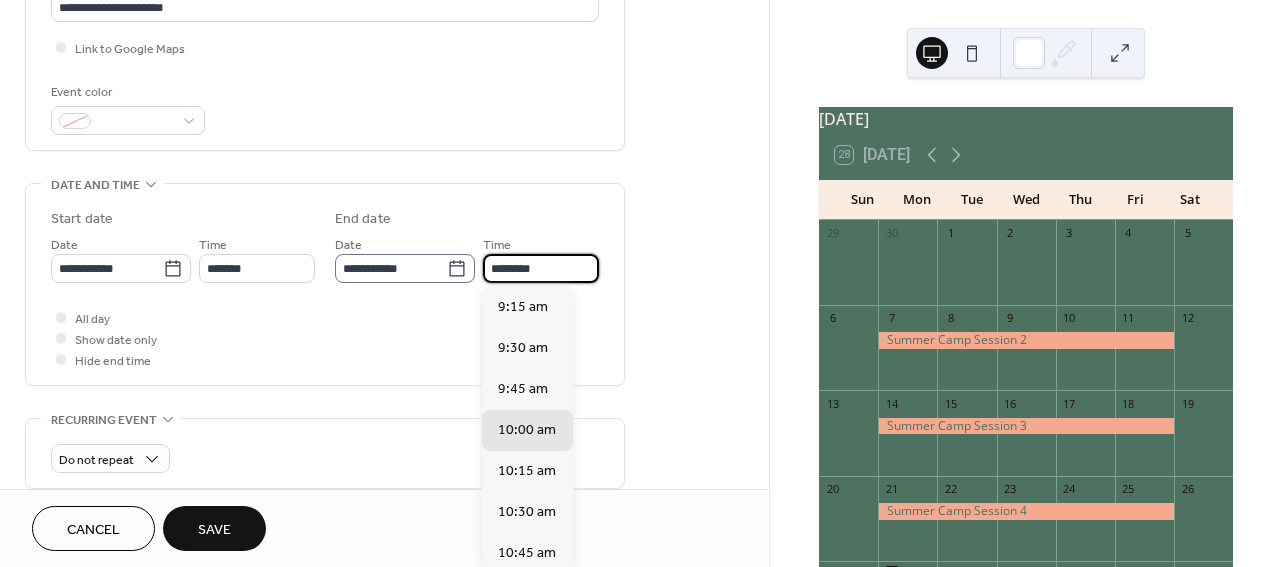 scroll, scrollTop: 1, scrollLeft: 0, axis: vertical 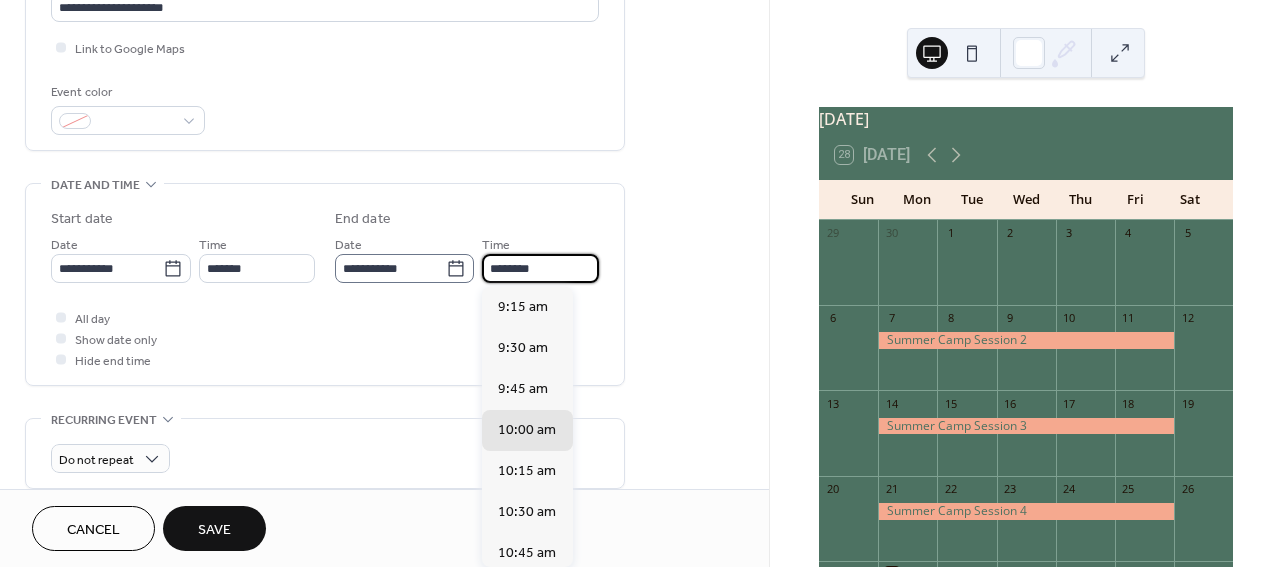 drag, startPoint x: 544, startPoint y: 272, endPoint x: 453, endPoint y: 268, distance: 91.08787 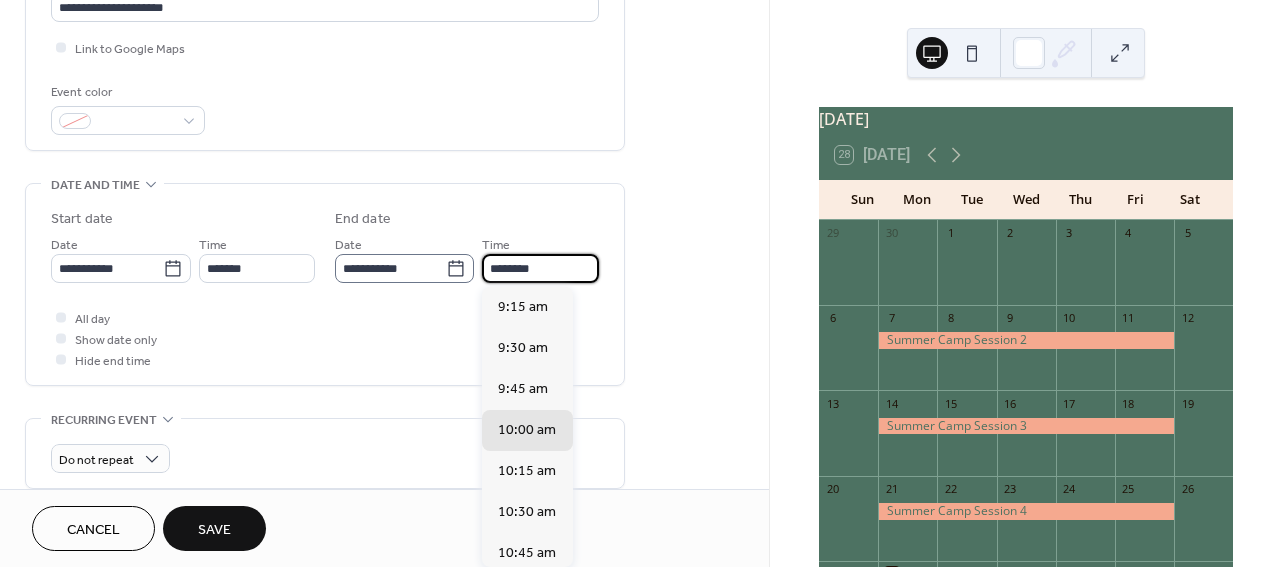 click on "**********" at bounding box center [467, 258] 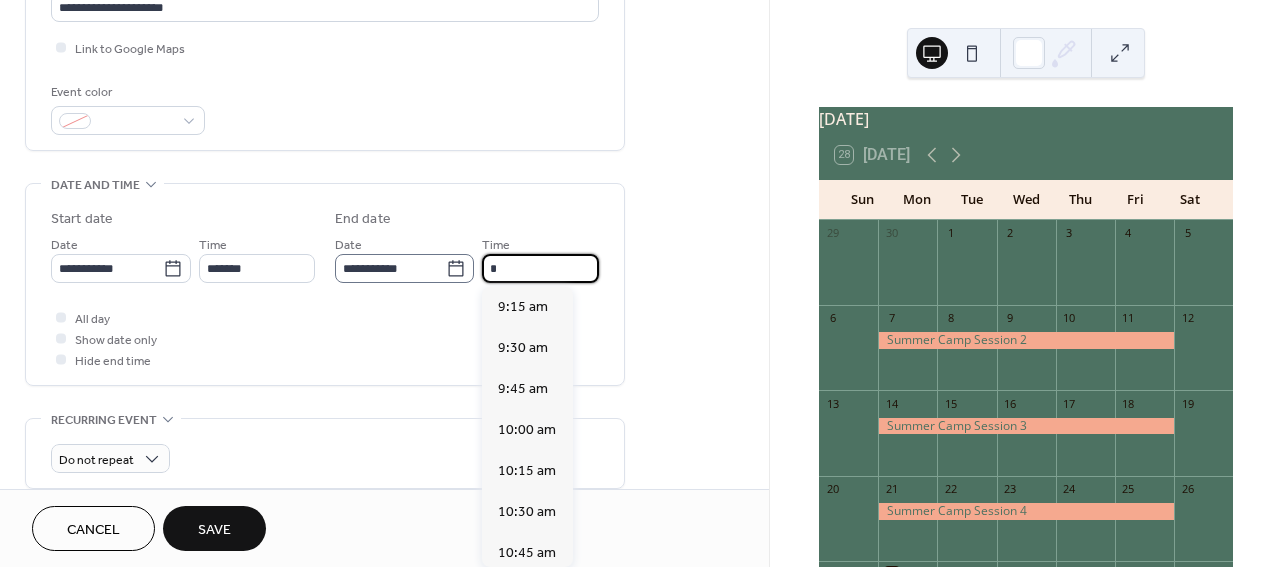 scroll, scrollTop: 1255, scrollLeft: 0, axis: vertical 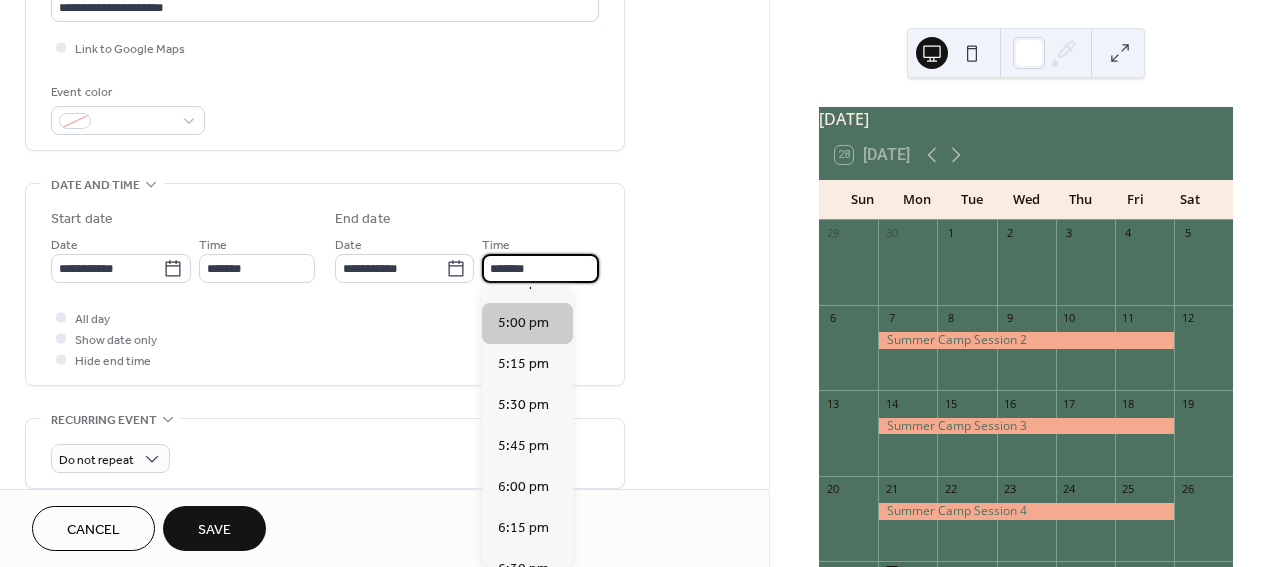 type on "*******" 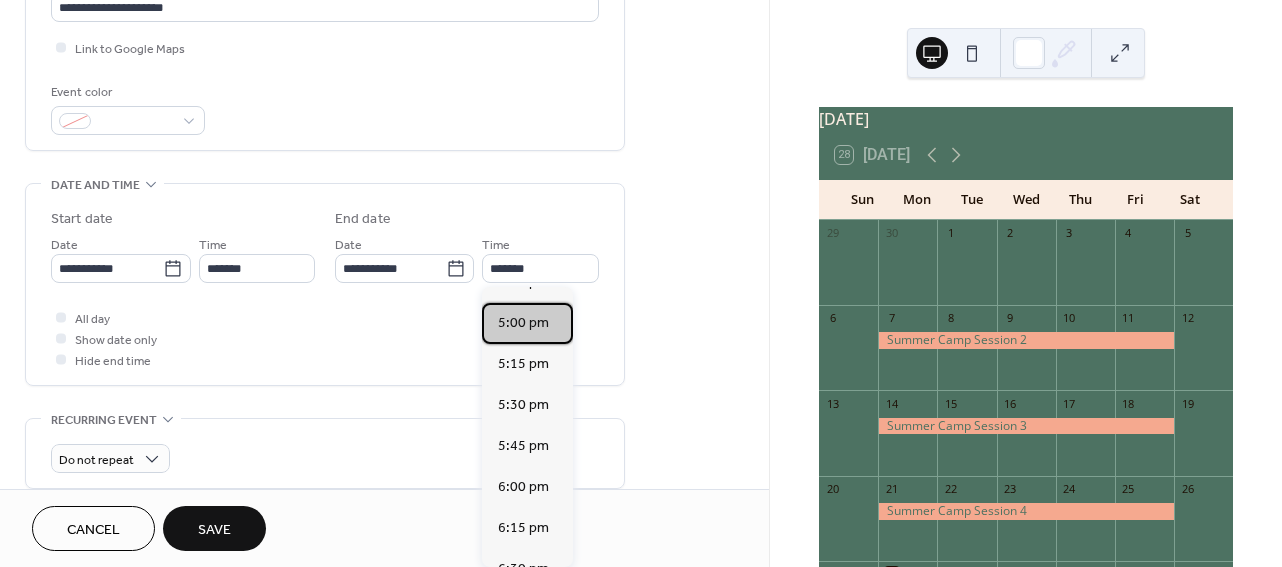 scroll, scrollTop: 0, scrollLeft: 0, axis: both 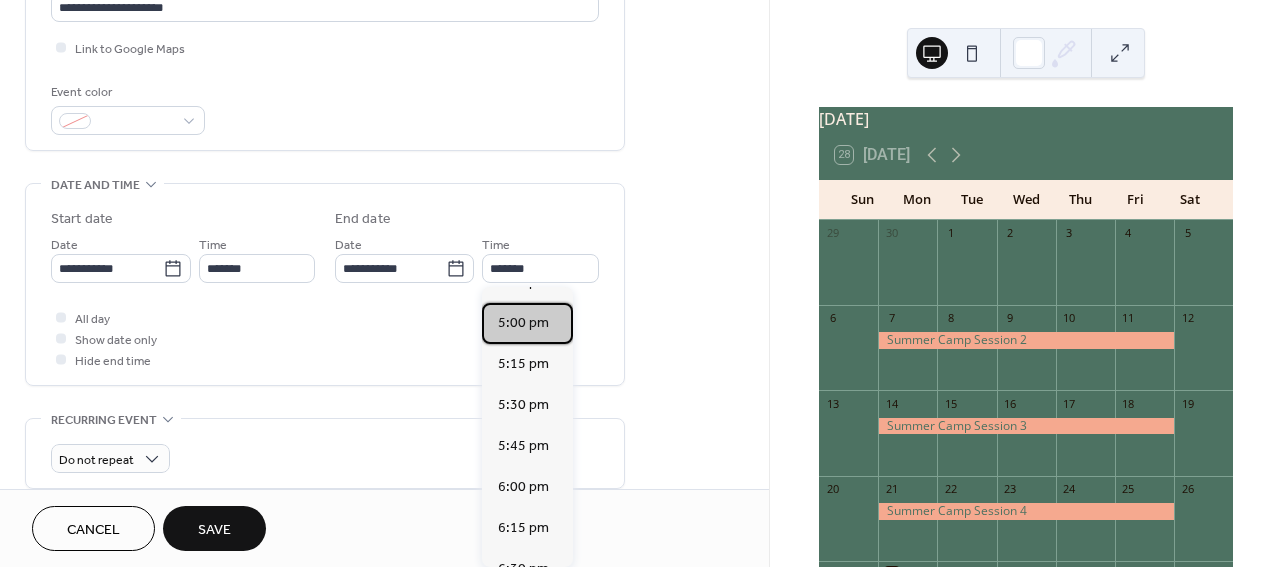 click on "5:00 pm" at bounding box center [523, 323] 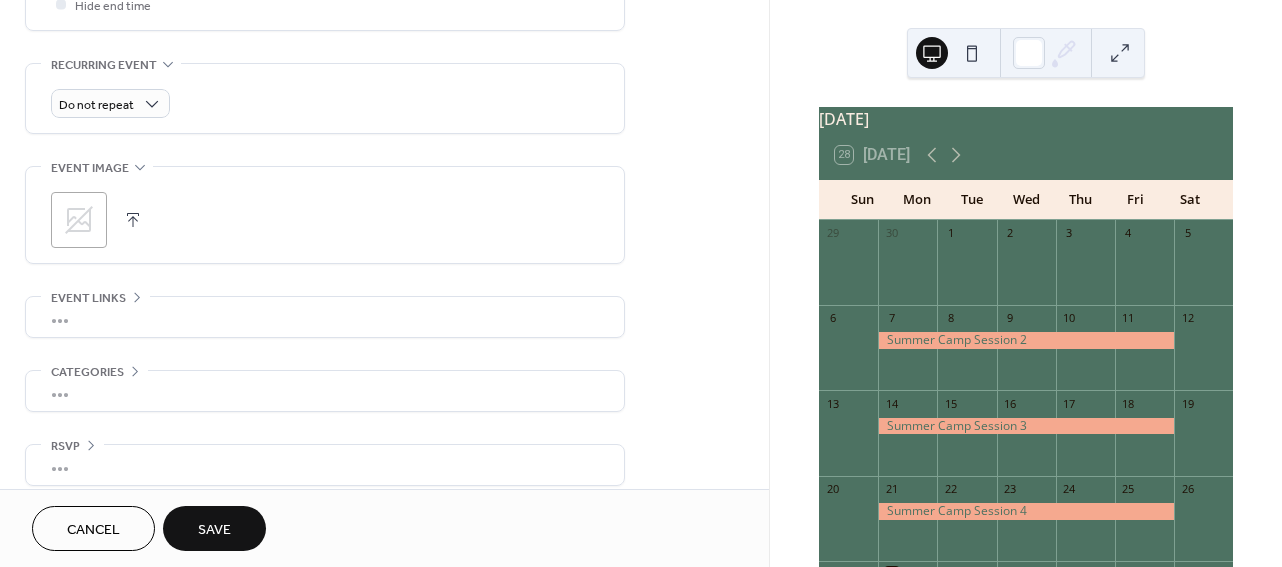 scroll, scrollTop: 840, scrollLeft: 0, axis: vertical 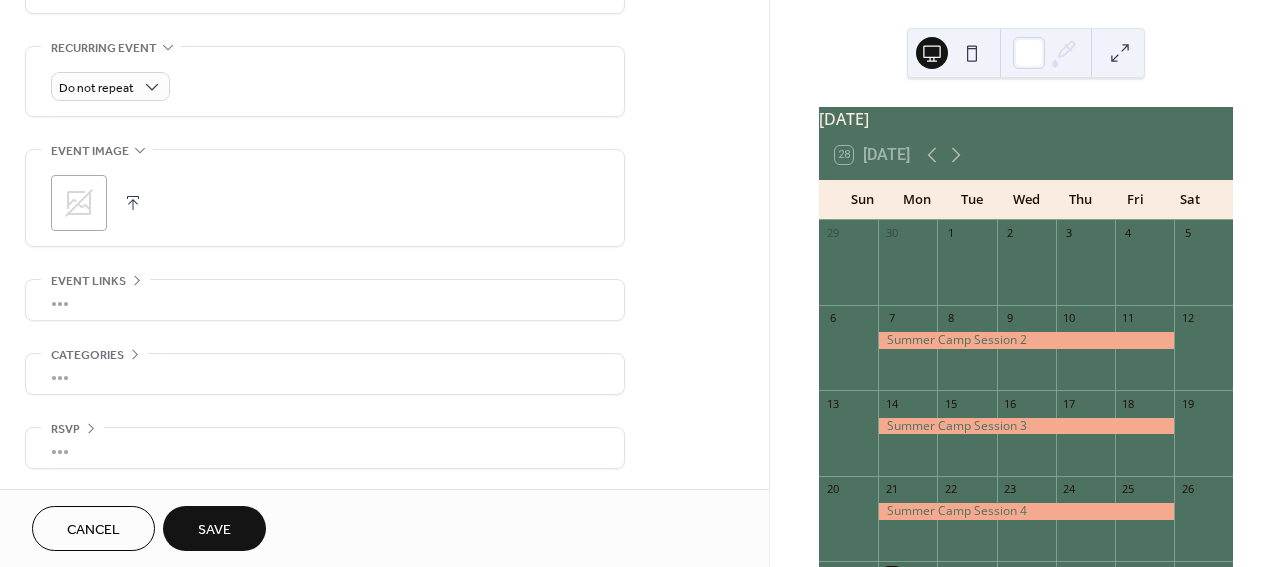 click on "•••" at bounding box center [325, 300] 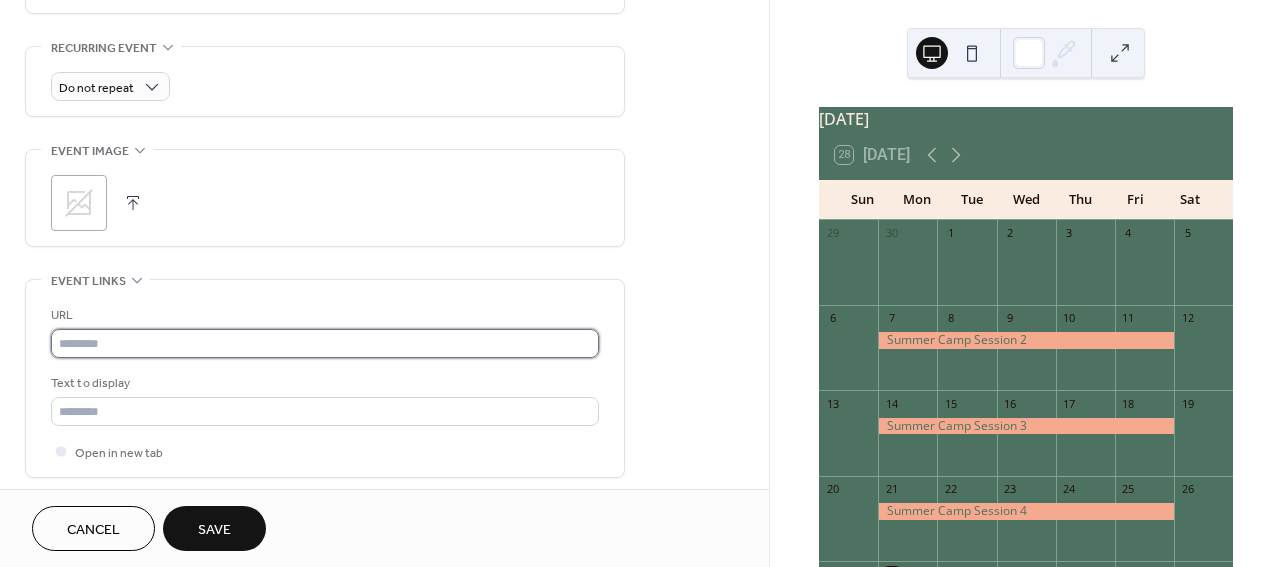click at bounding box center (325, 343) 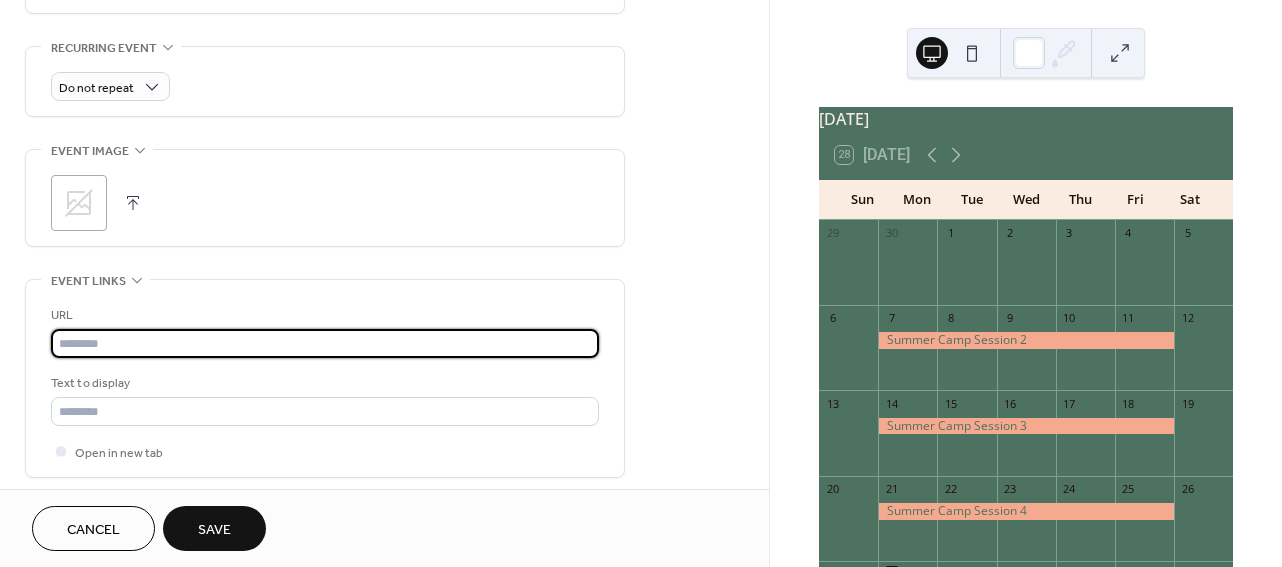 paste on "**********" 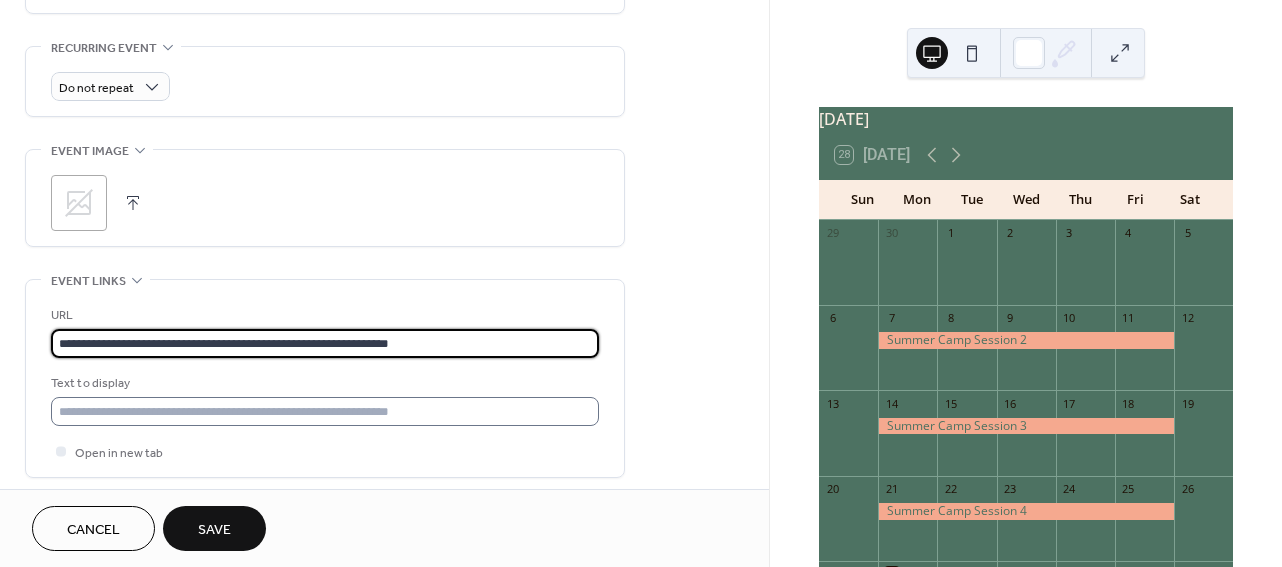 type on "**********" 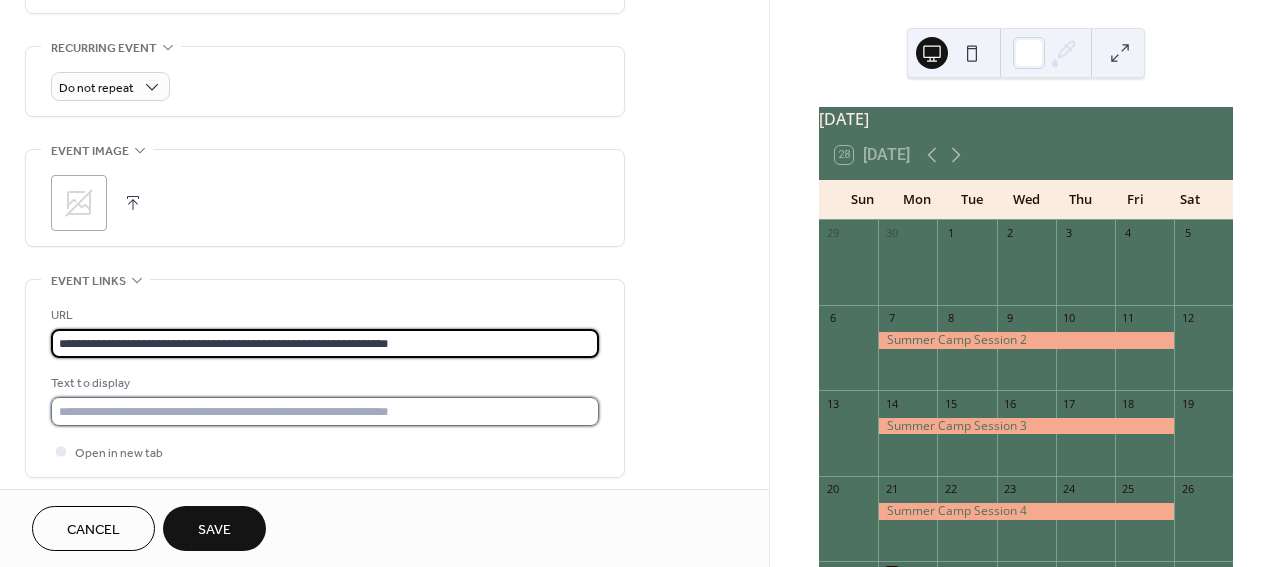 click at bounding box center [325, 411] 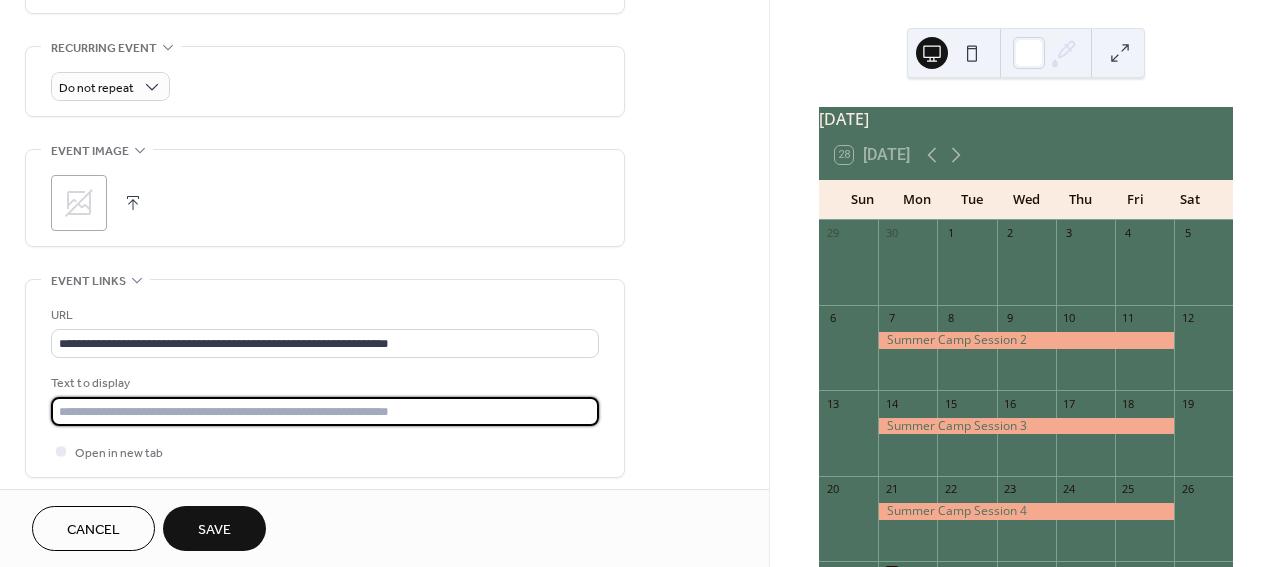 type on "*" 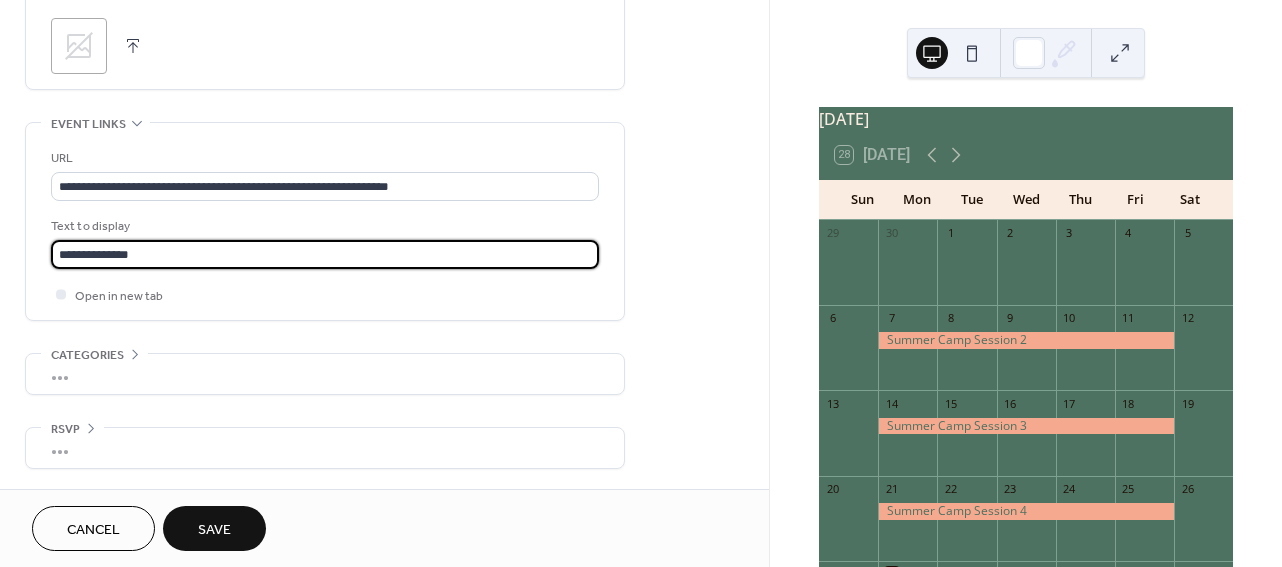 scroll, scrollTop: 995, scrollLeft: 0, axis: vertical 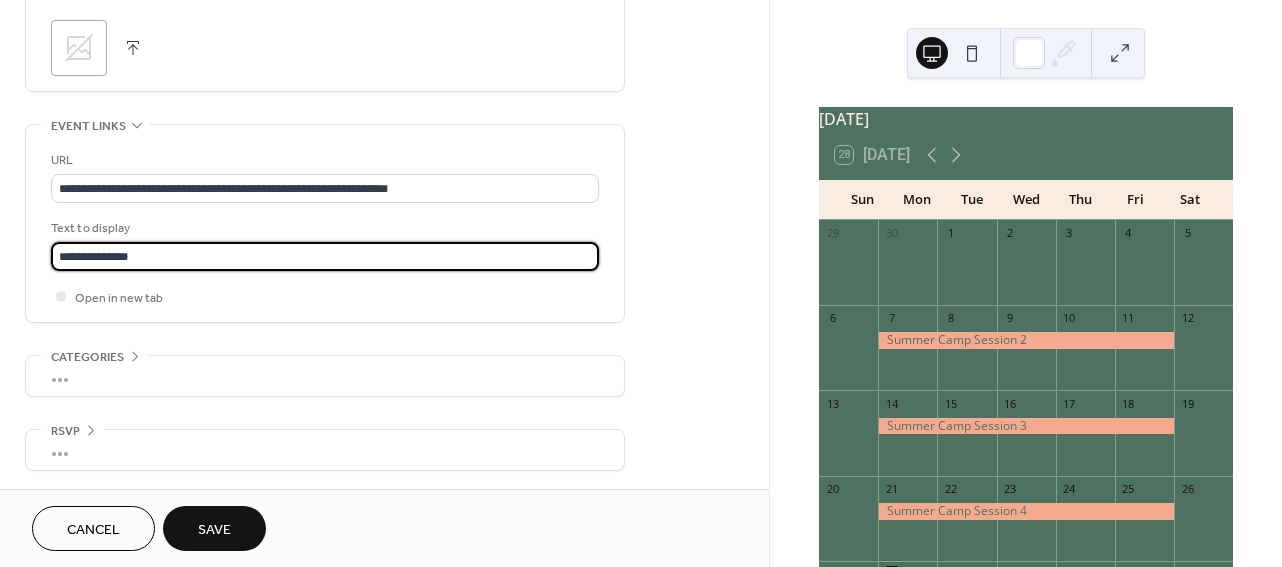 type on "**********" 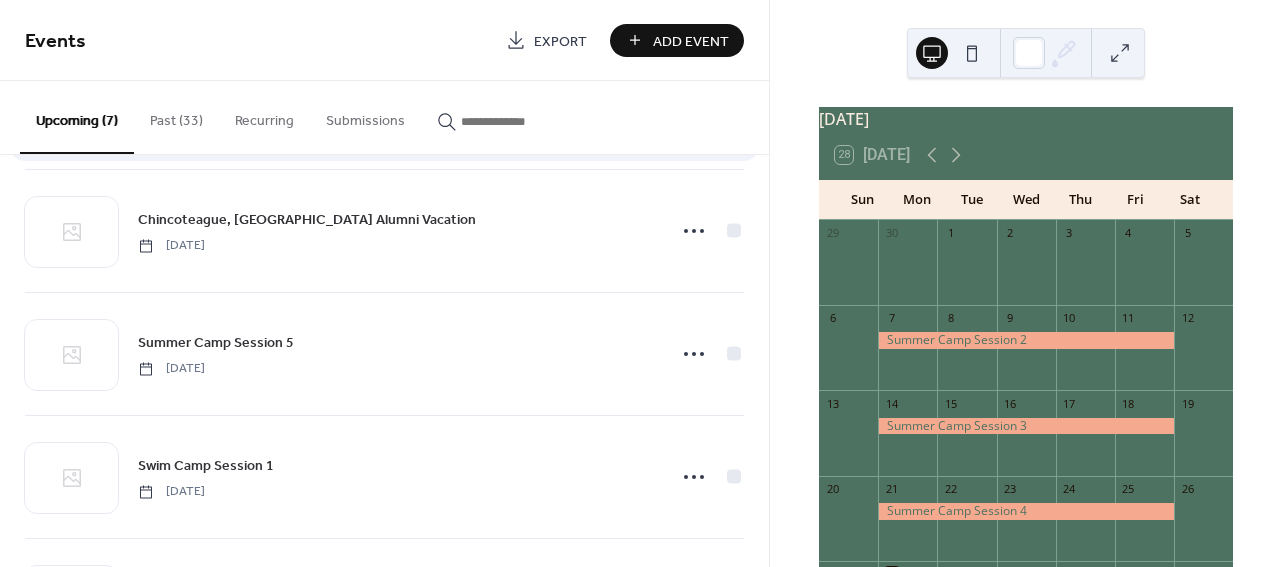 scroll, scrollTop: 508, scrollLeft: 0, axis: vertical 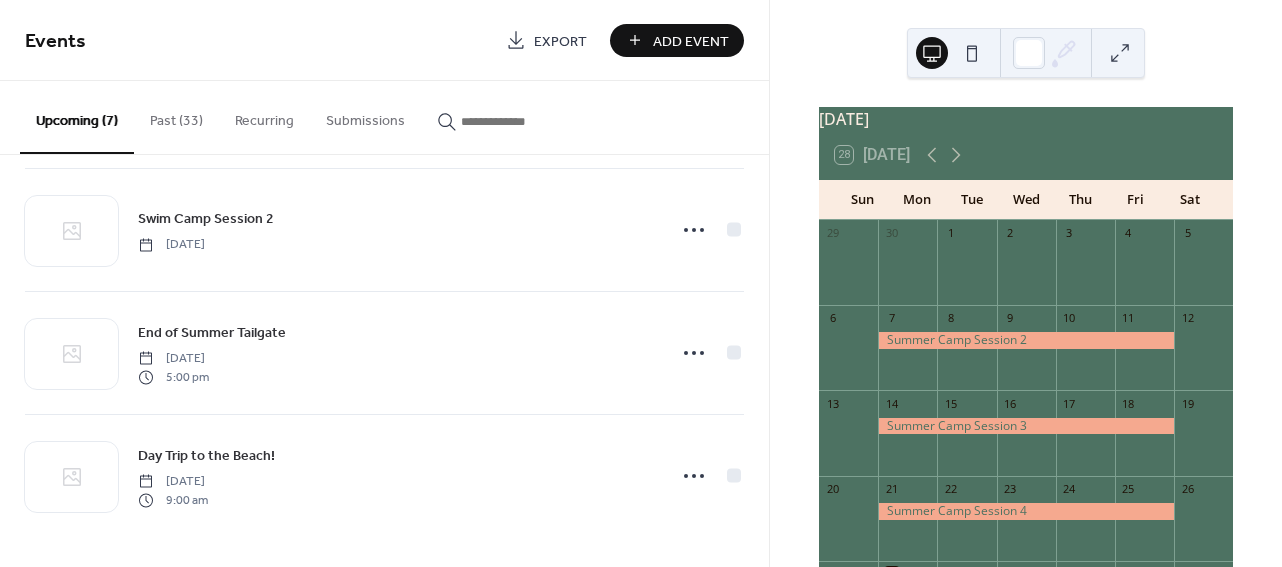 click on "Add Event" at bounding box center [677, 40] 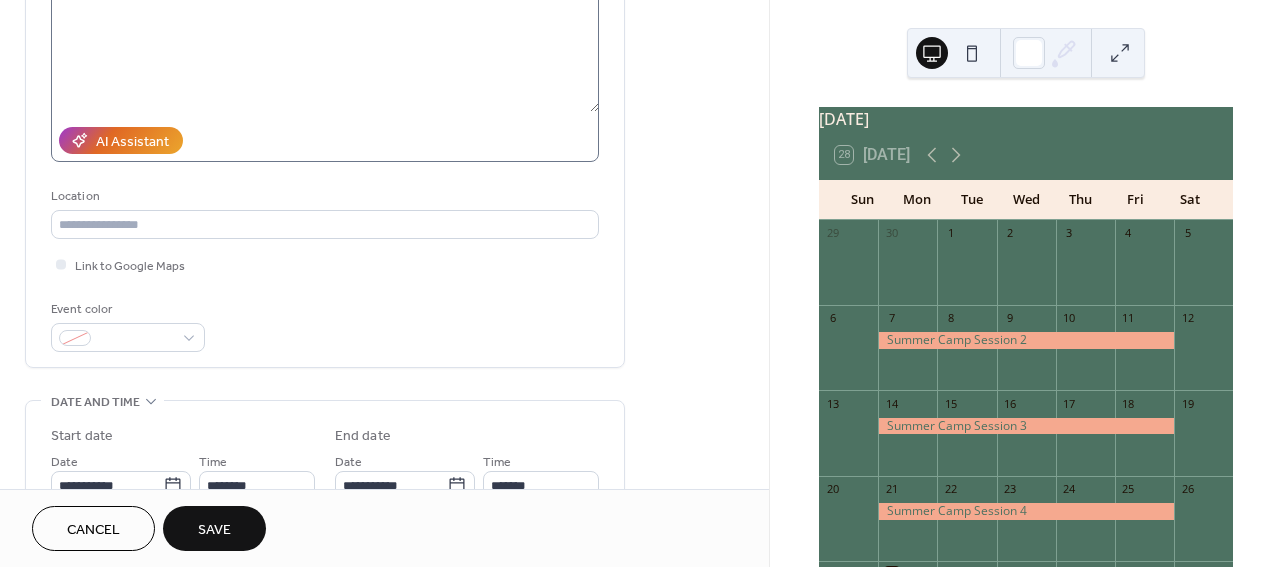 scroll, scrollTop: 249, scrollLeft: 0, axis: vertical 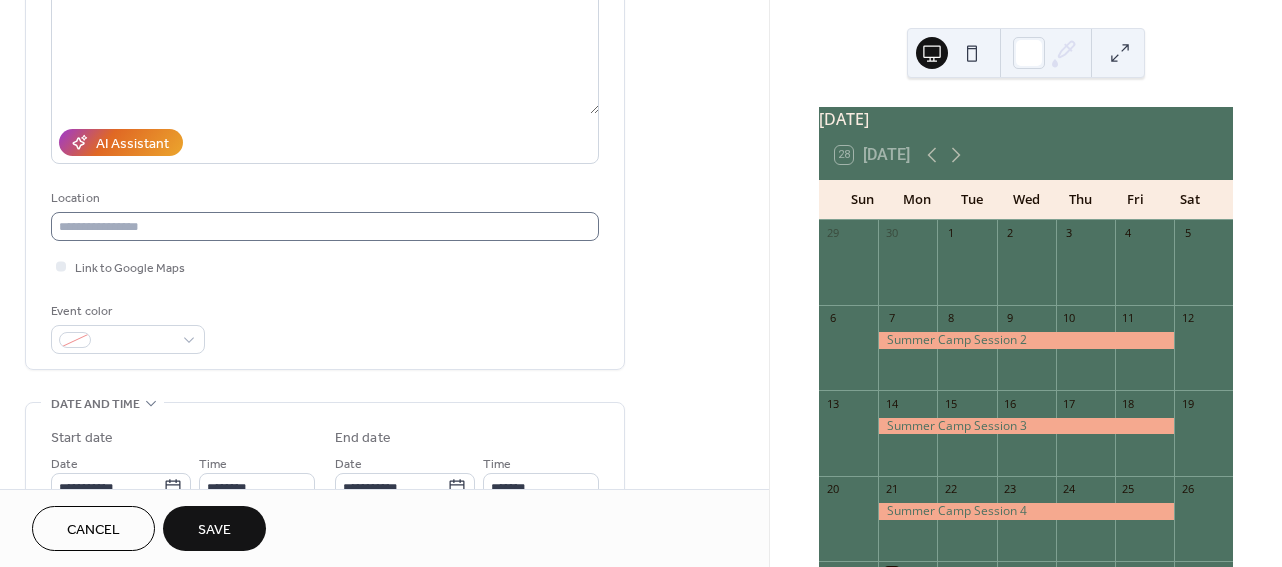 type on "**********" 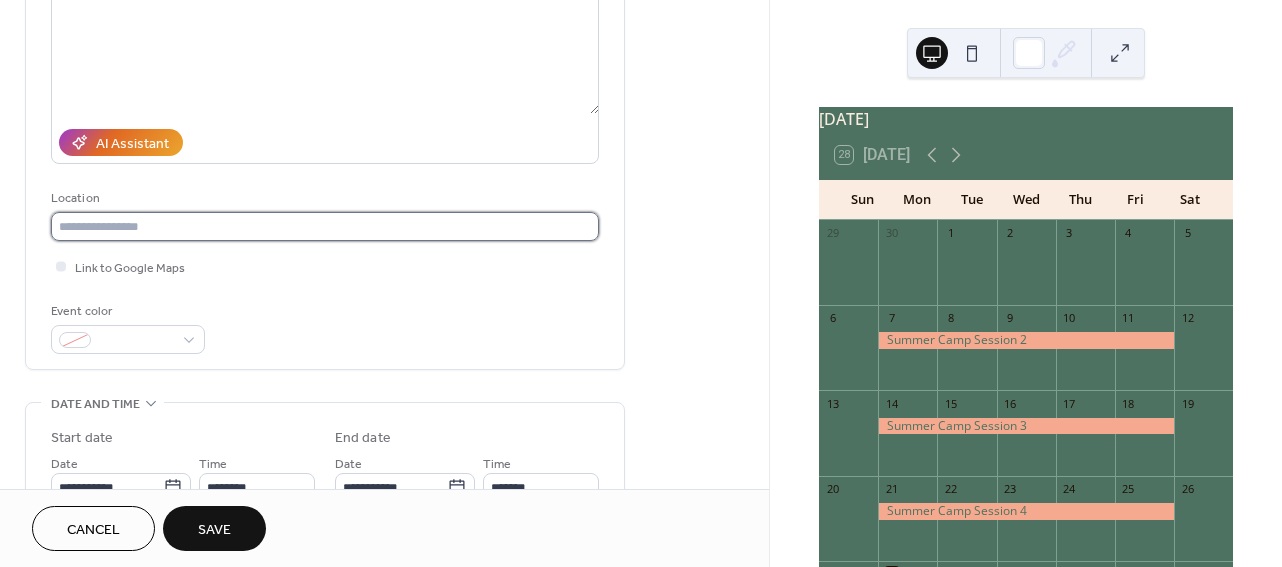 click at bounding box center (325, 226) 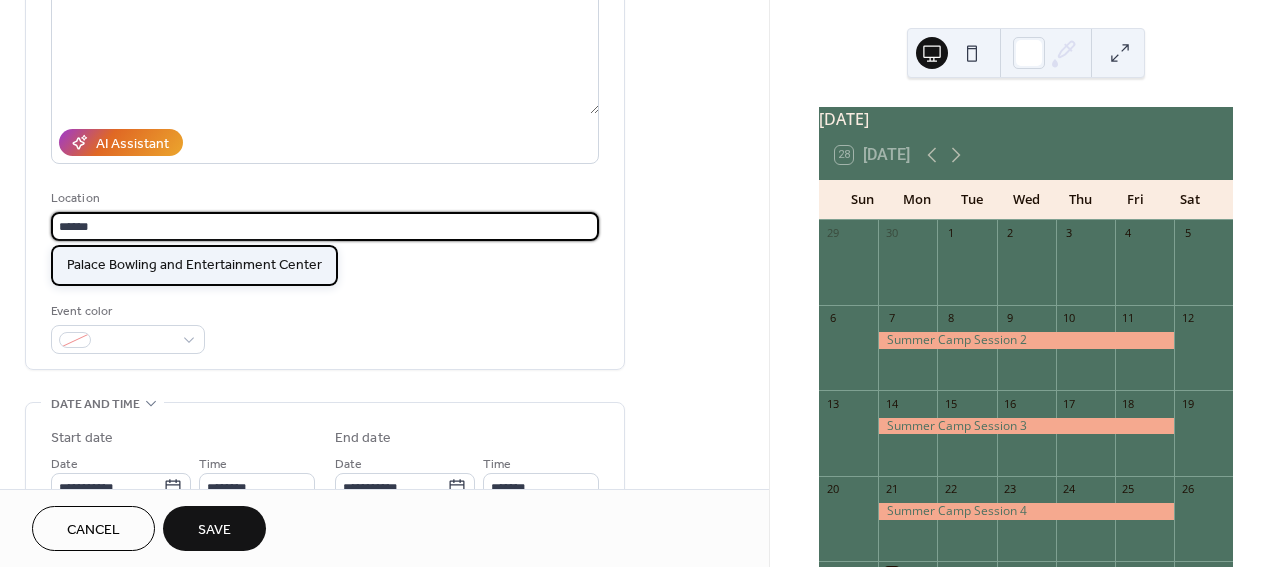 click on "Palace Bowling and Entertainment Center" at bounding box center (194, 265) 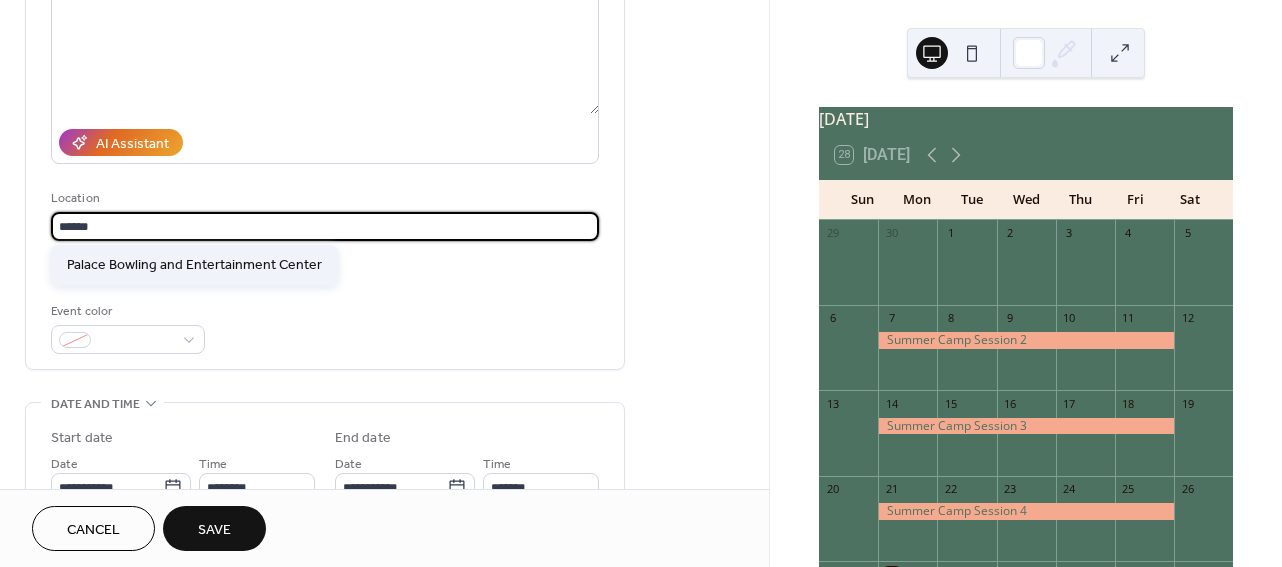 type on "**********" 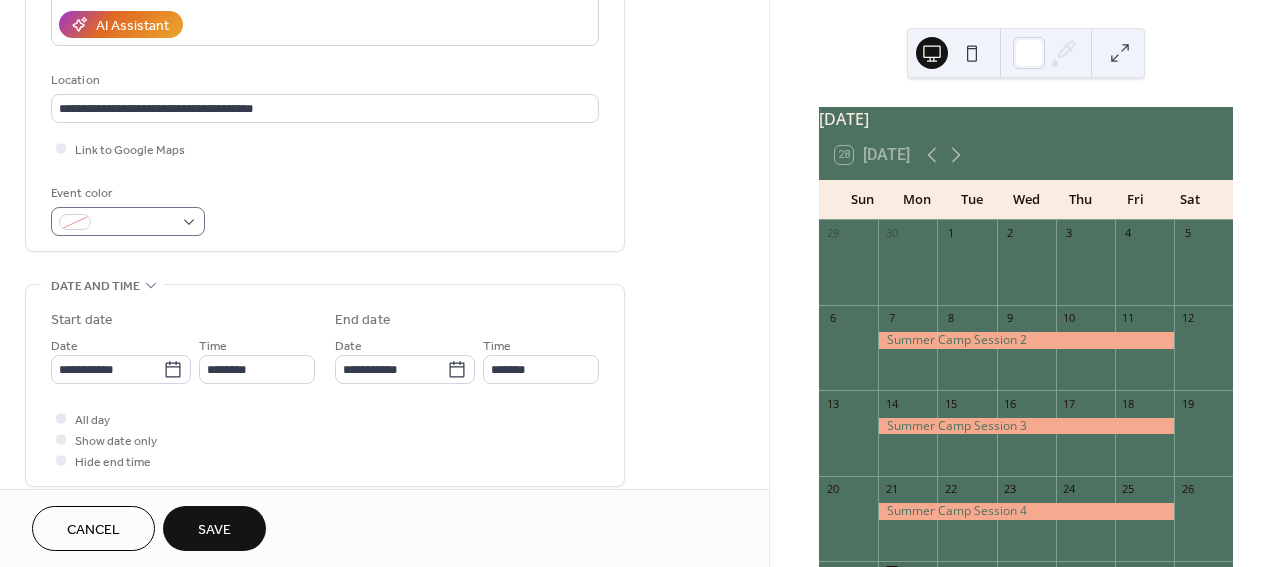 scroll, scrollTop: 373, scrollLeft: 0, axis: vertical 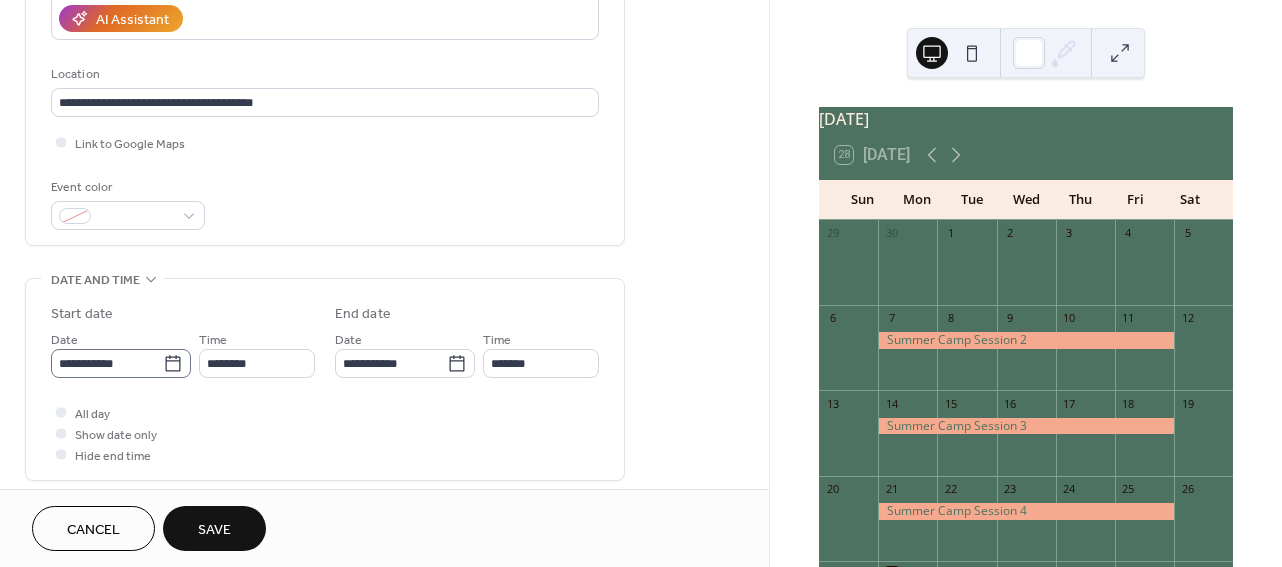 click 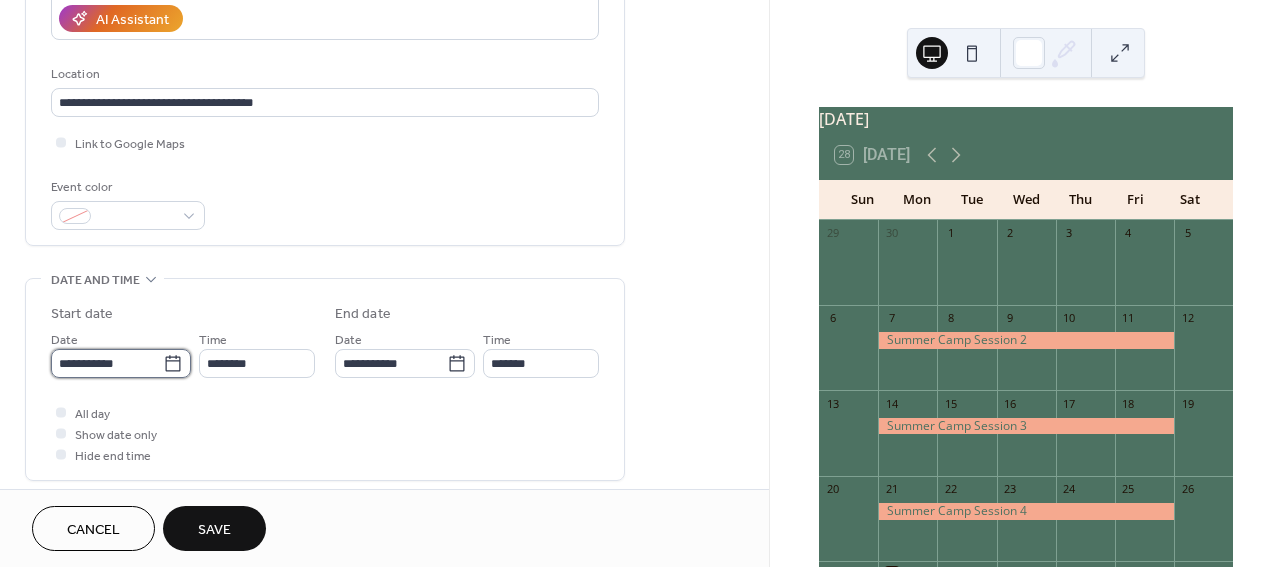 click on "**********" at bounding box center (107, 363) 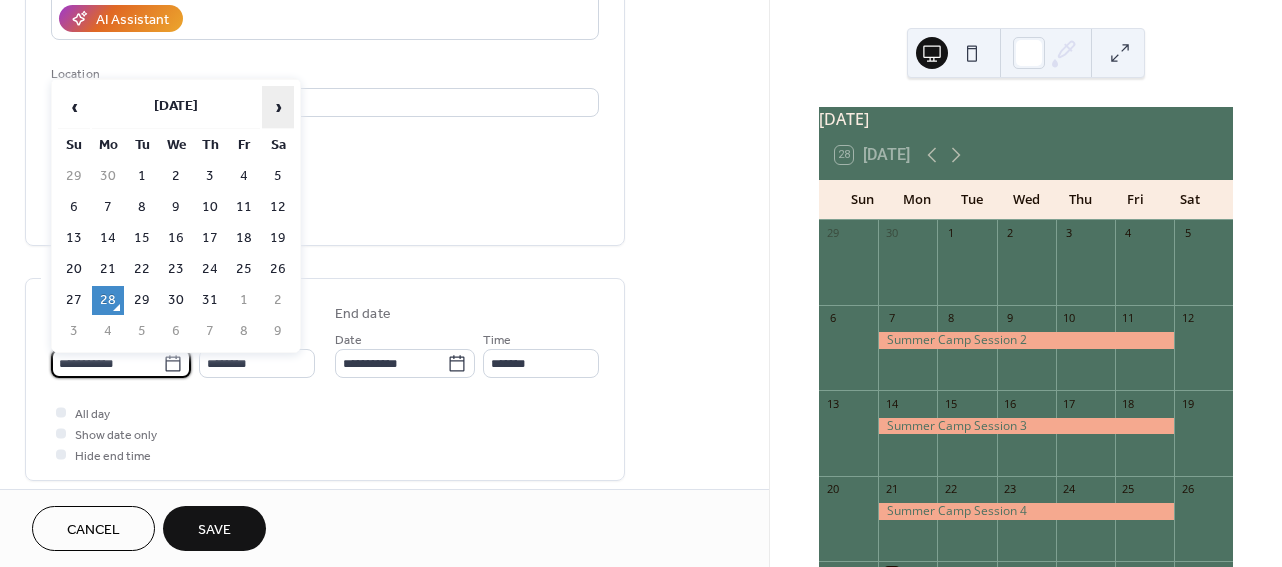 click on "›" at bounding box center [278, 107] 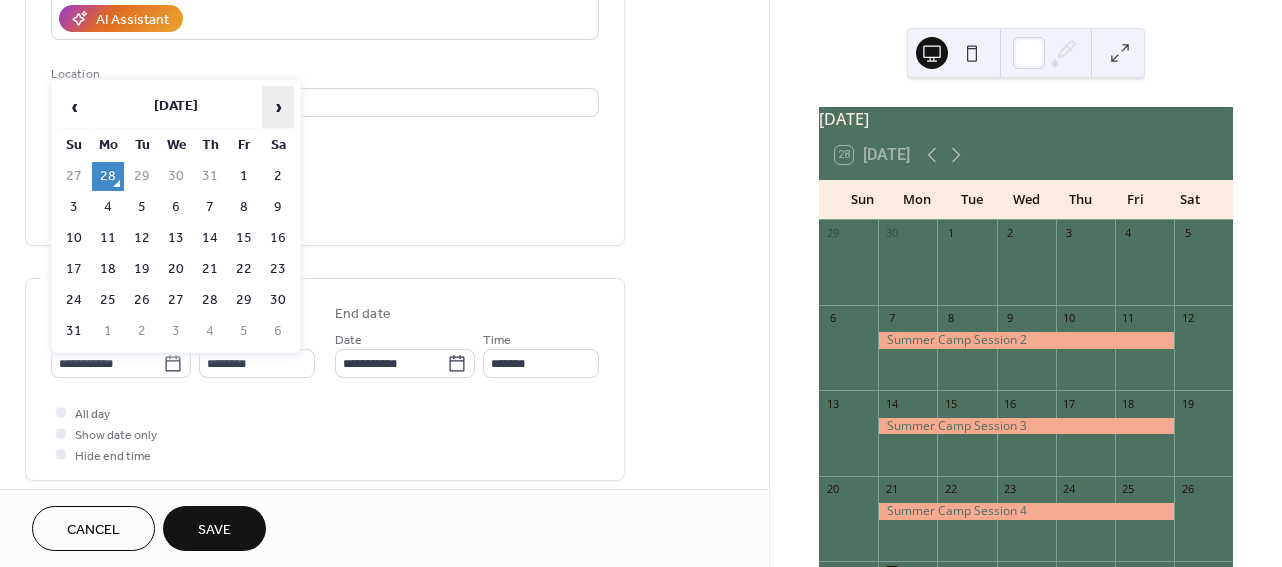 click on "›" at bounding box center [278, 107] 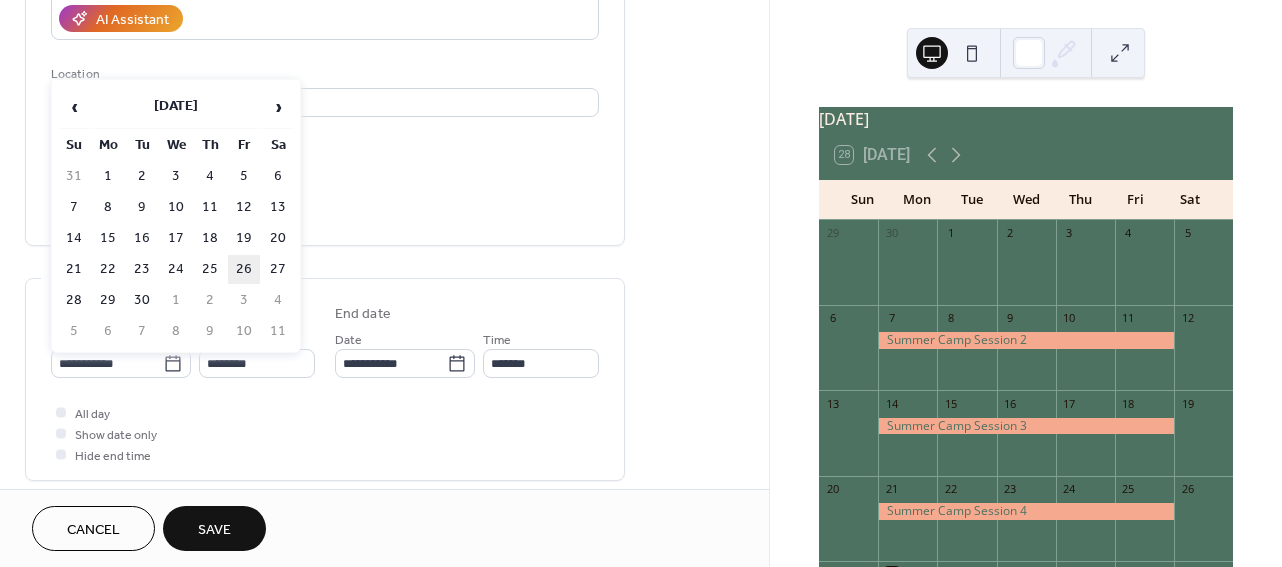 click on "26" at bounding box center [244, 269] 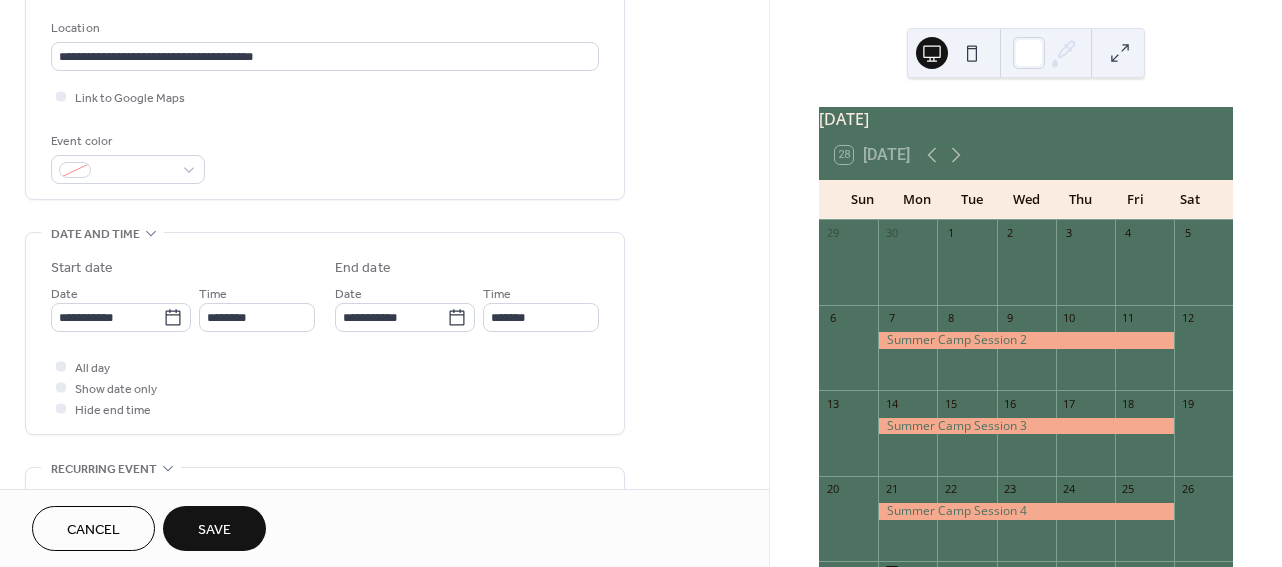 scroll, scrollTop: 438, scrollLeft: 0, axis: vertical 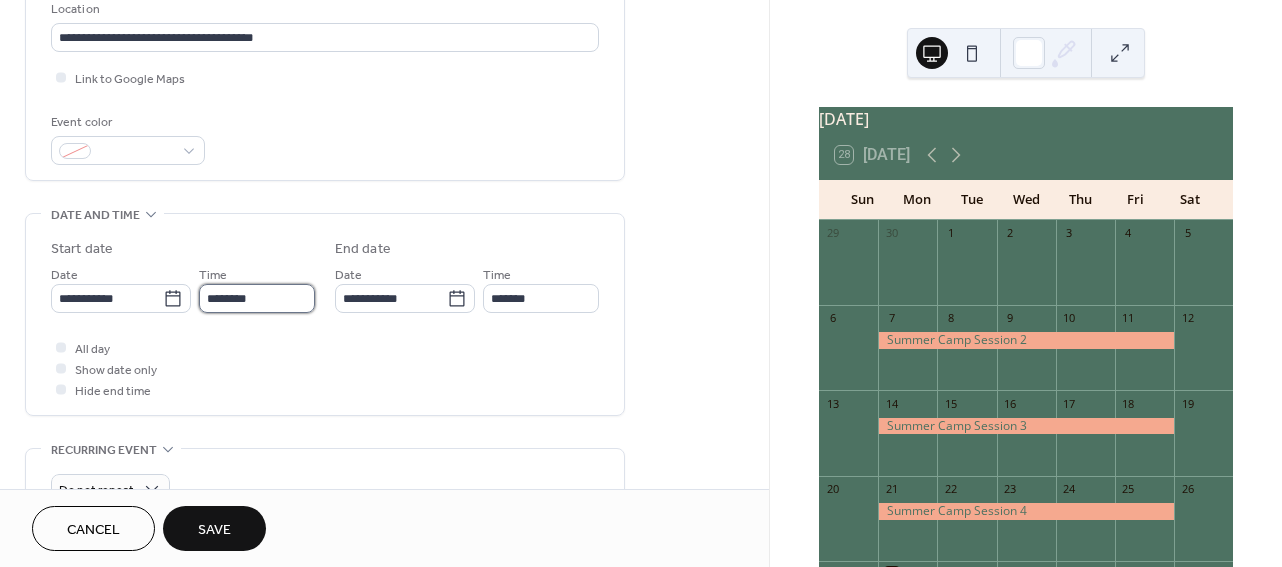click on "********" at bounding box center (257, 298) 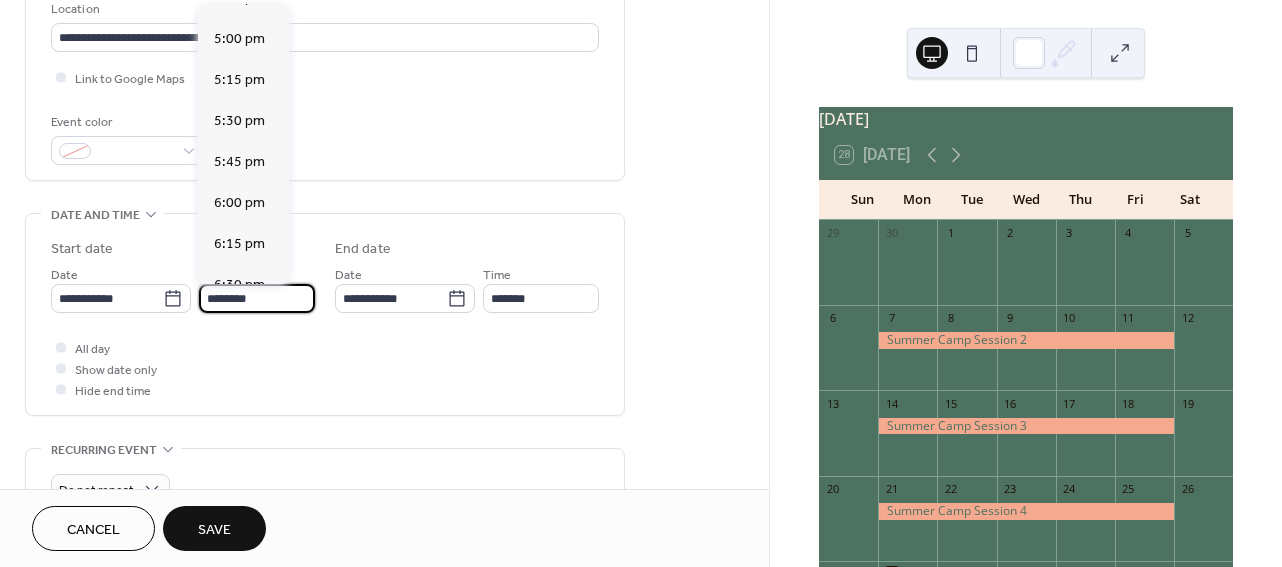 scroll, scrollTop: 2788, scrollLeft: 0, axis: vertical 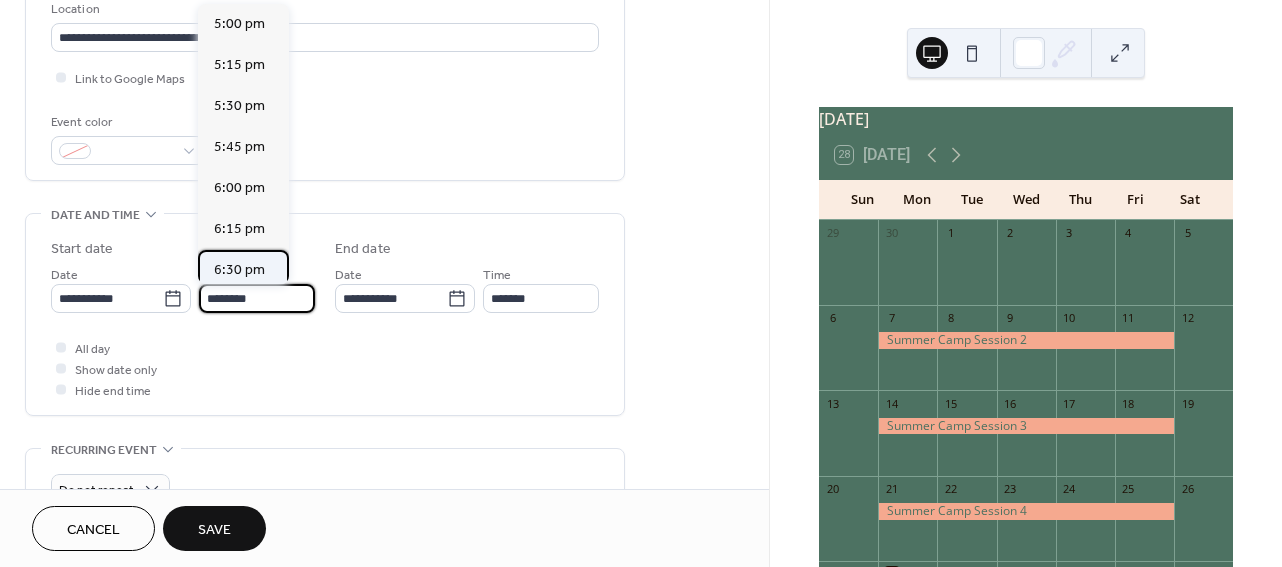 click on "6:30 pm" at bounding box center [239, 270] 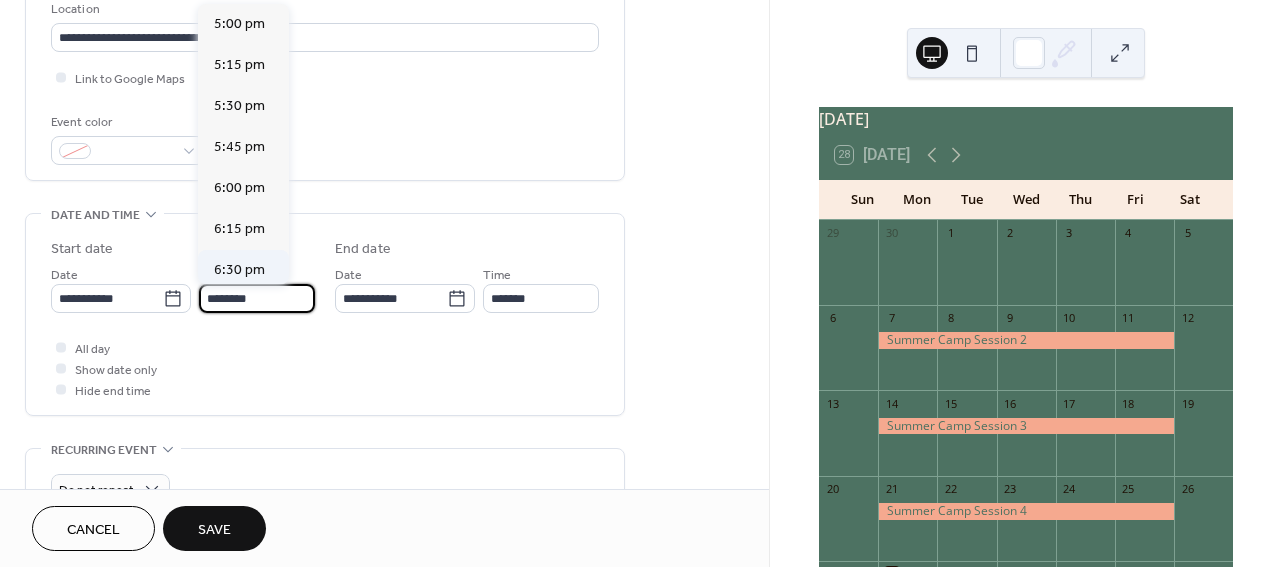 type on "*******" 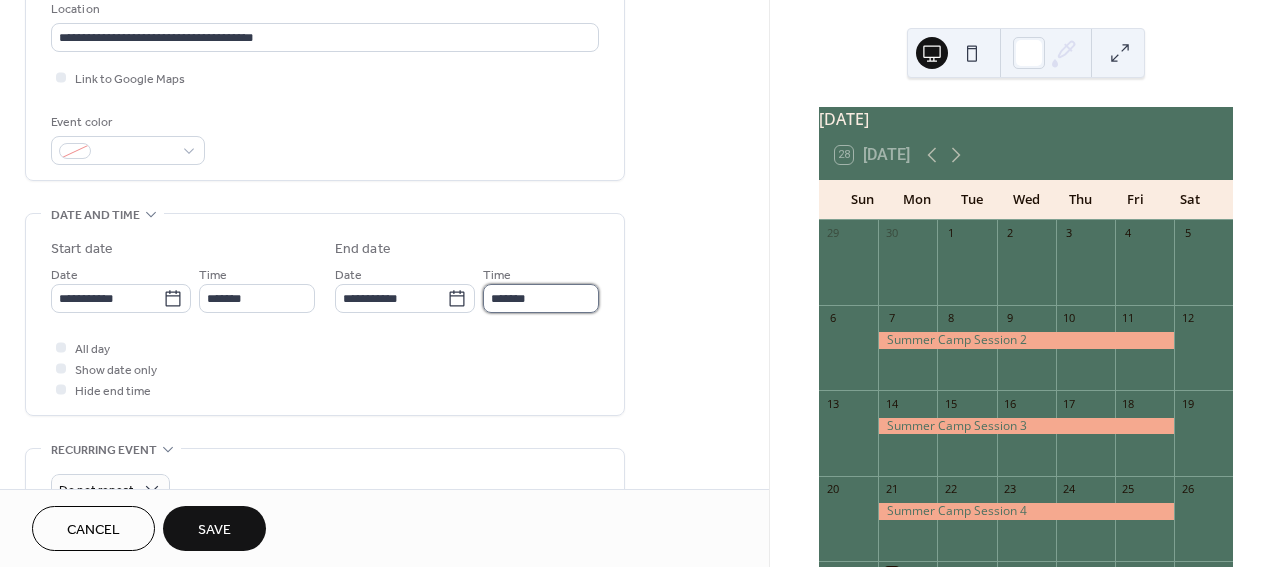 click on "*******" at bounding box center [541, 298] 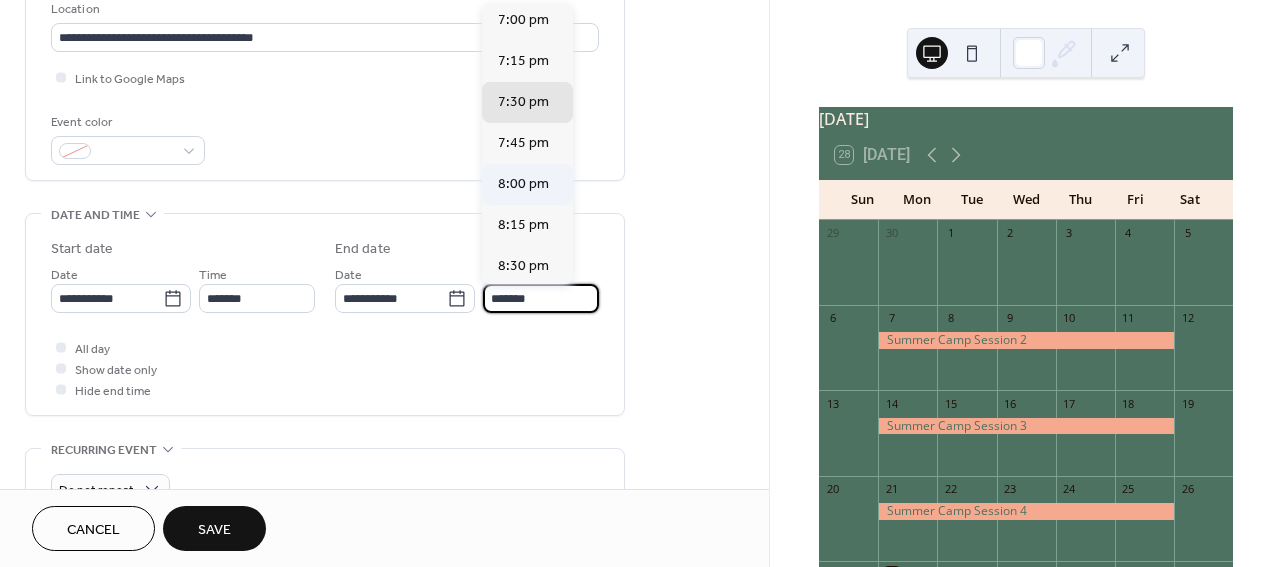 scroll, scrollTop: 59, scrollLeft: 0, axis: vertical 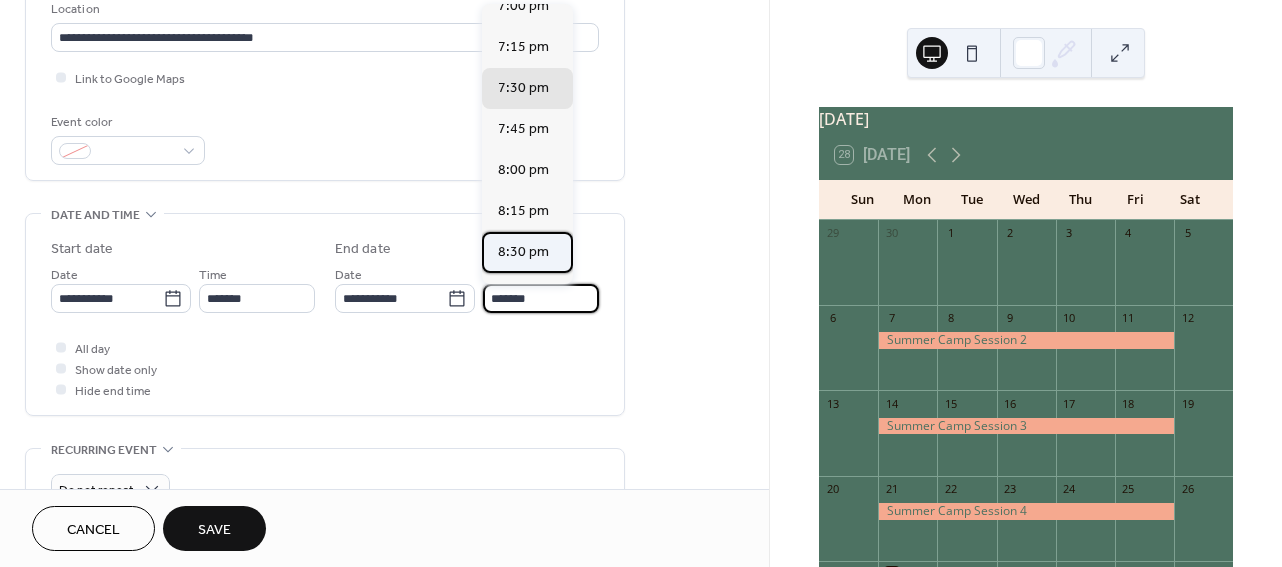 click on "8:30 pm" at bounding box center [523, 252] 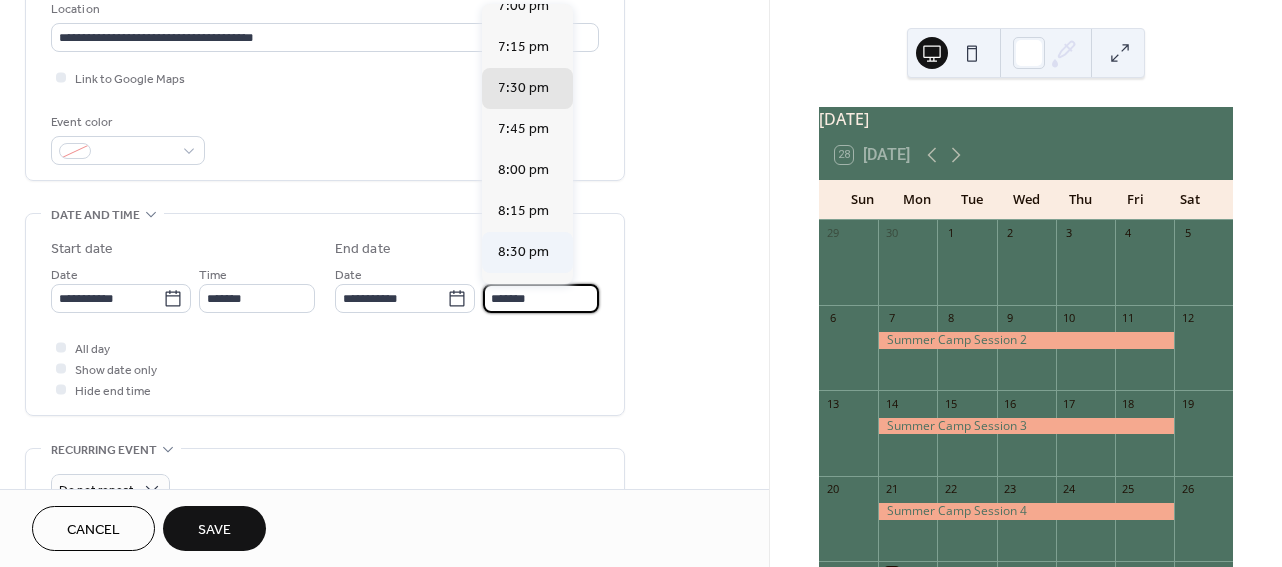 type on "*******" 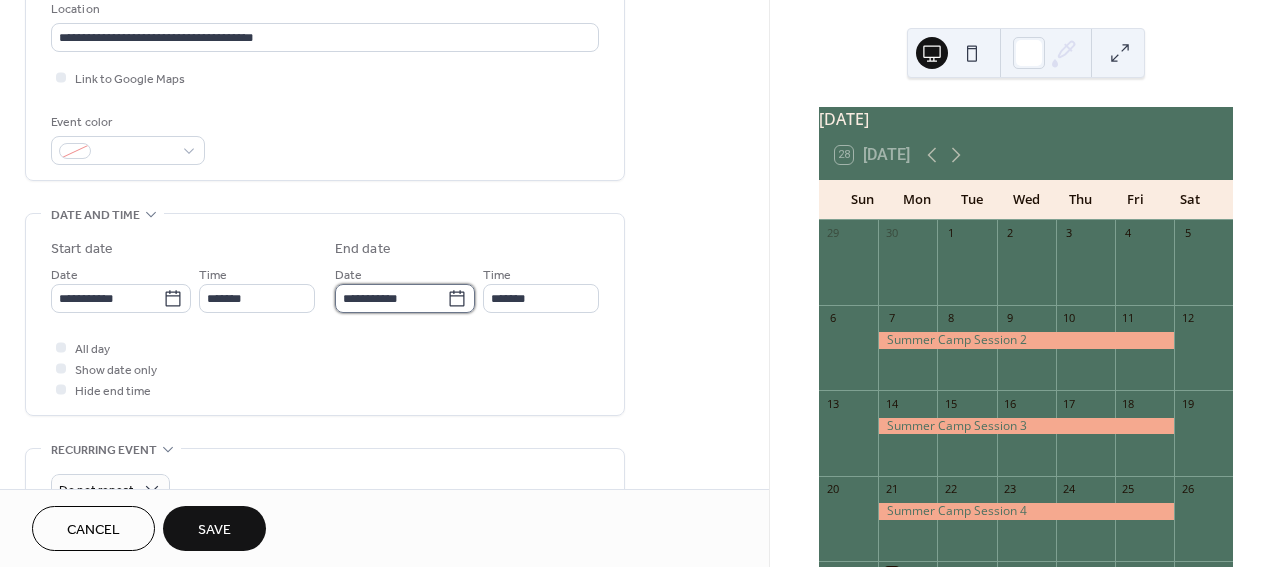 click on "**********" at bounding box center (391, 298) 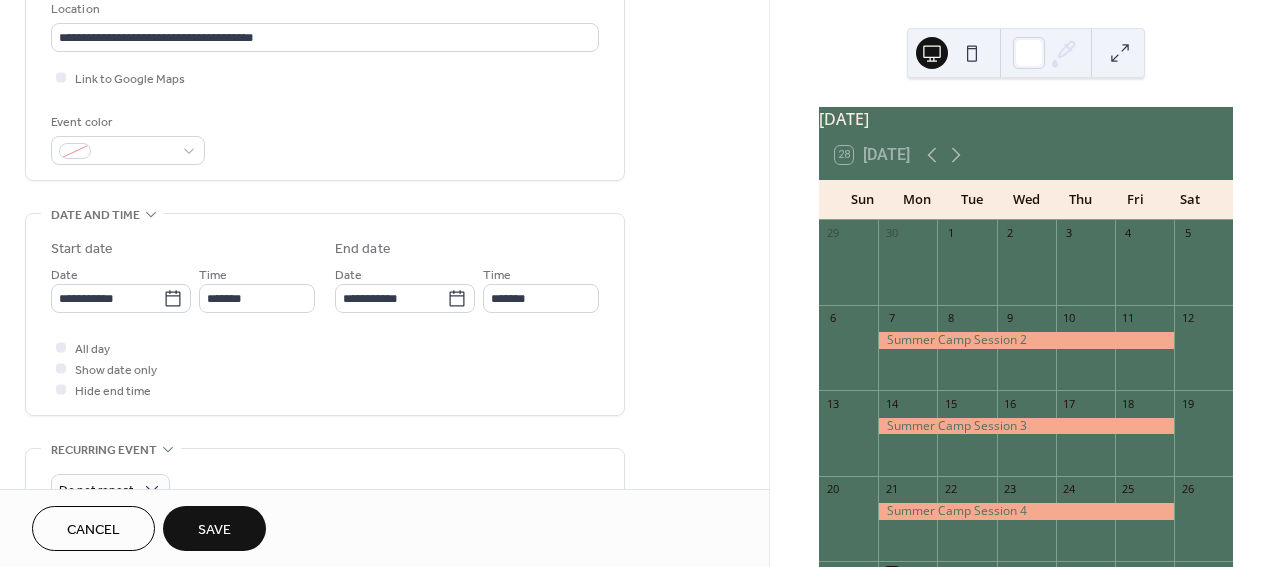 click on "All day Show date only Hide end time" at bounding box center [325, 368] 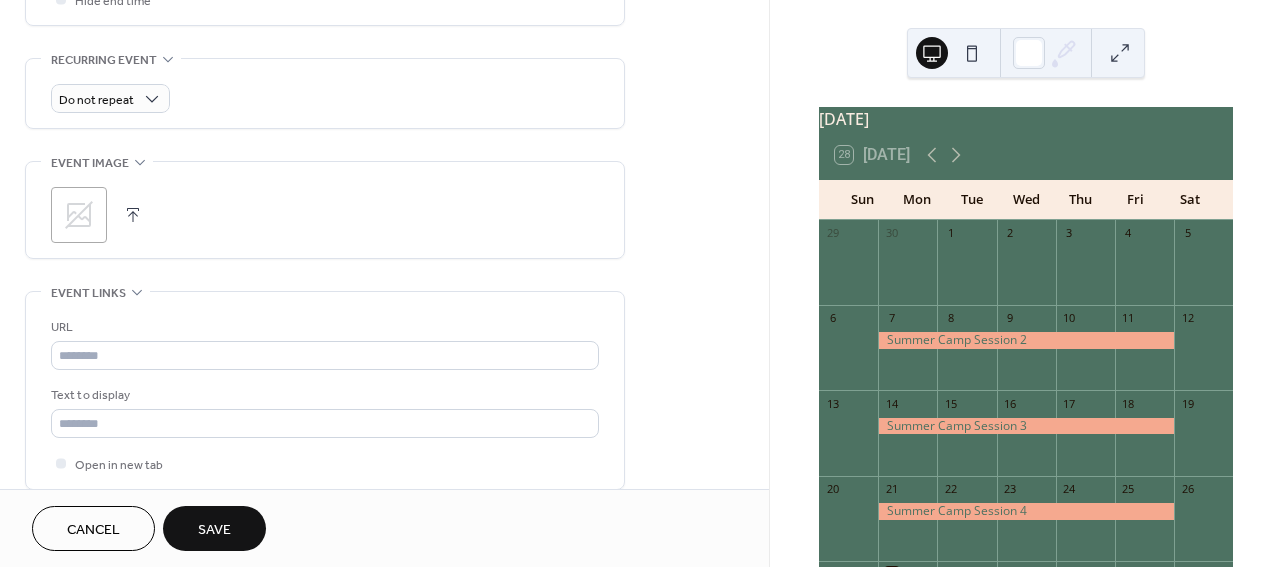 scroll, scrollTop: 827, scrollLeft: 0, axis: vertical 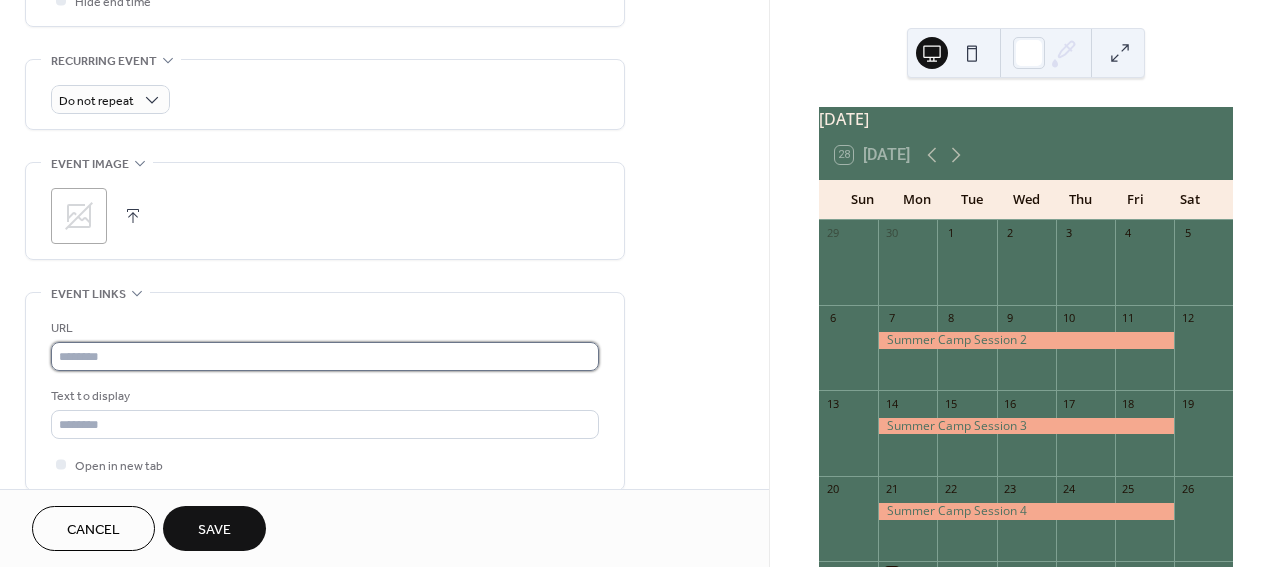 click at bounding box center [325, 356] 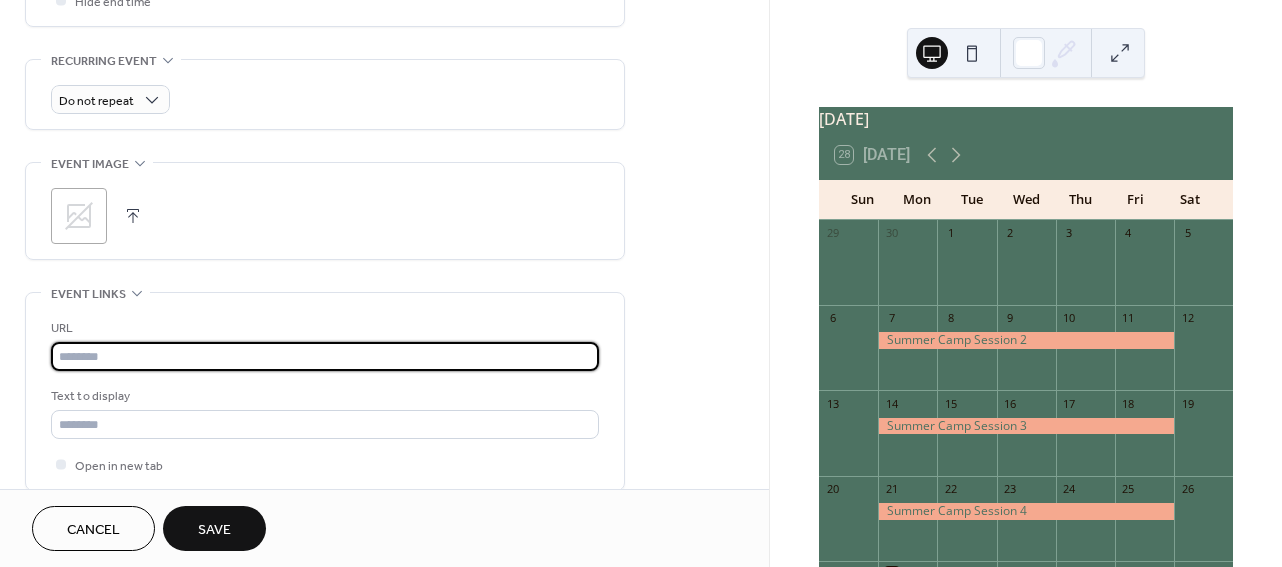 paste on "**********" 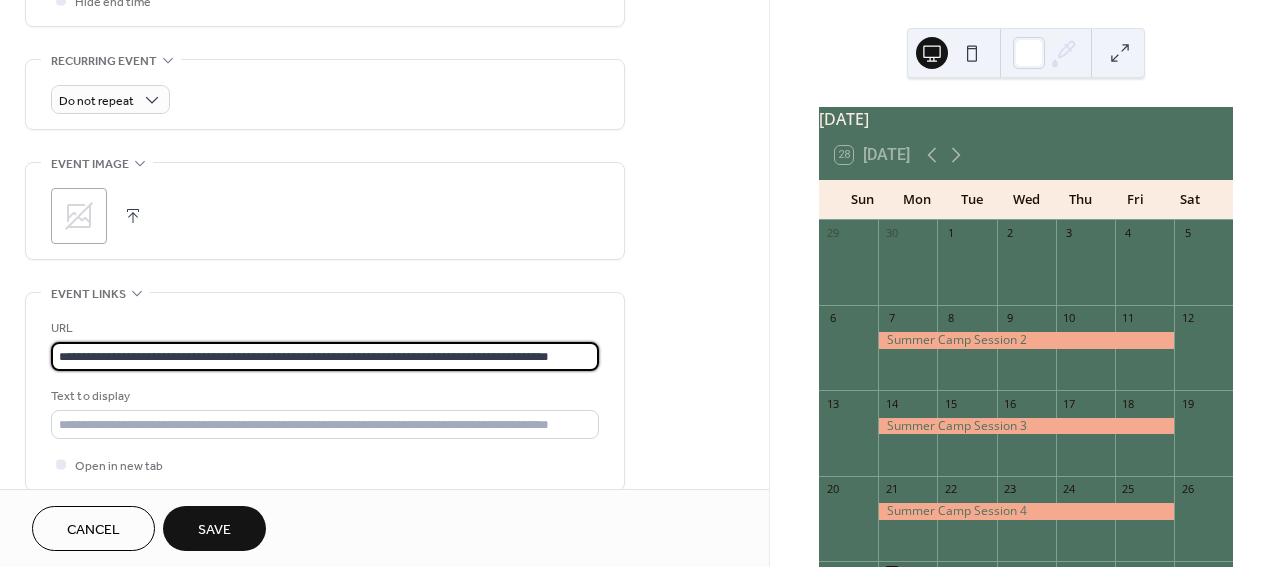 scroll, scrollTop: 0, scrollLeft: 53, axis: horizontal 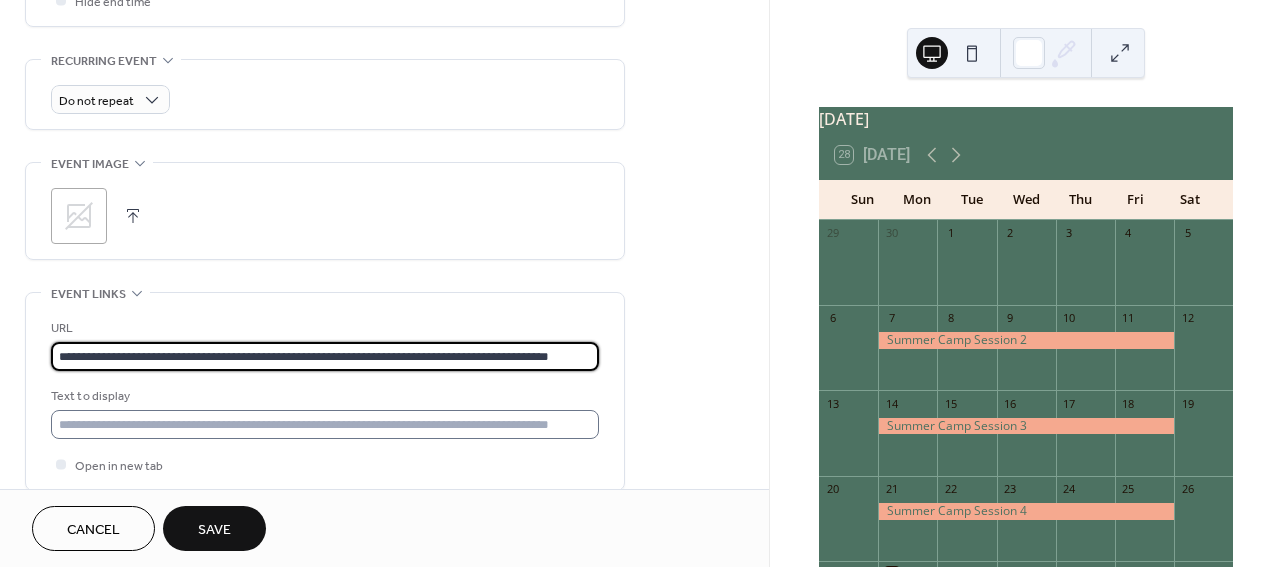 type on "**********" 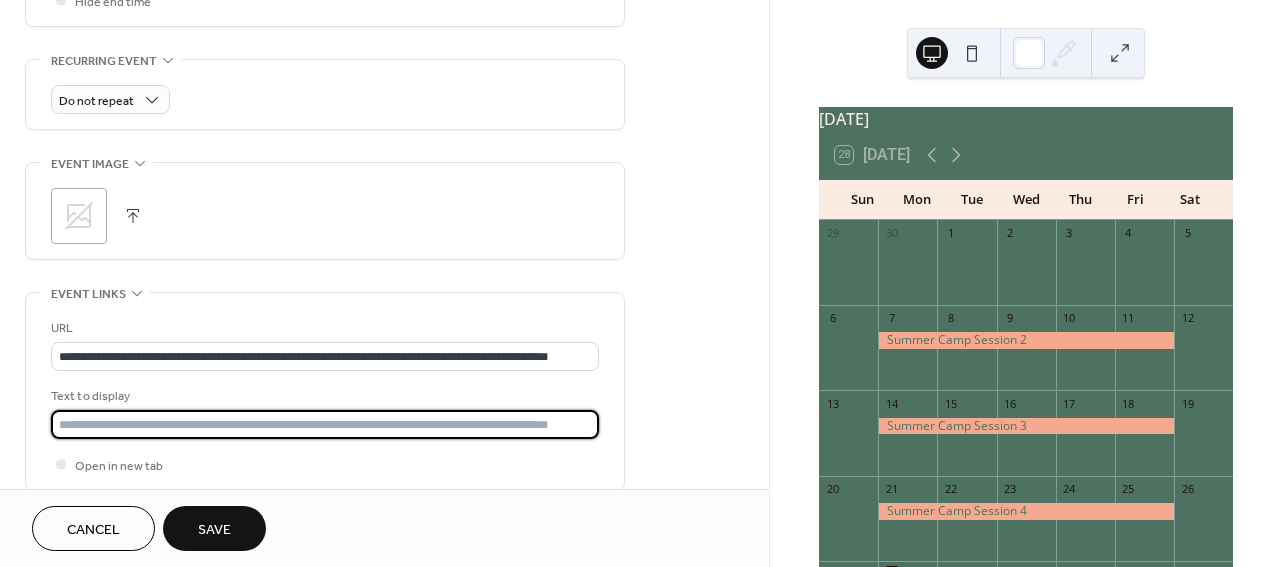 click at bounding box center (325, 424) 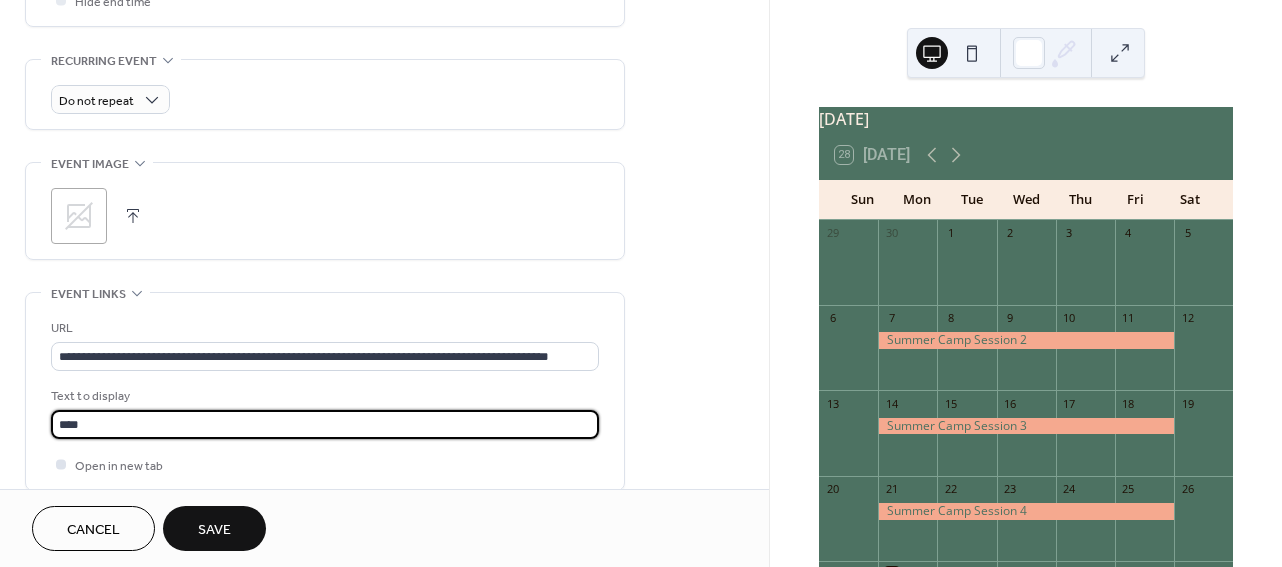 type on "**********" 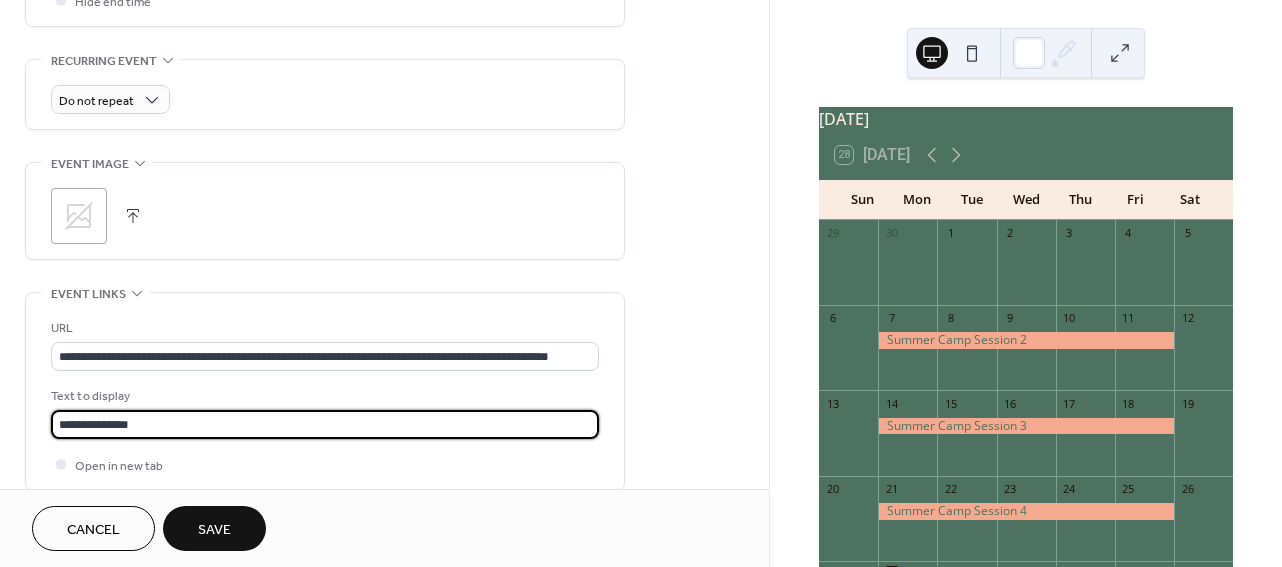 scroll, scrollTop: 1, scrollLeft: 0, axis: vertical 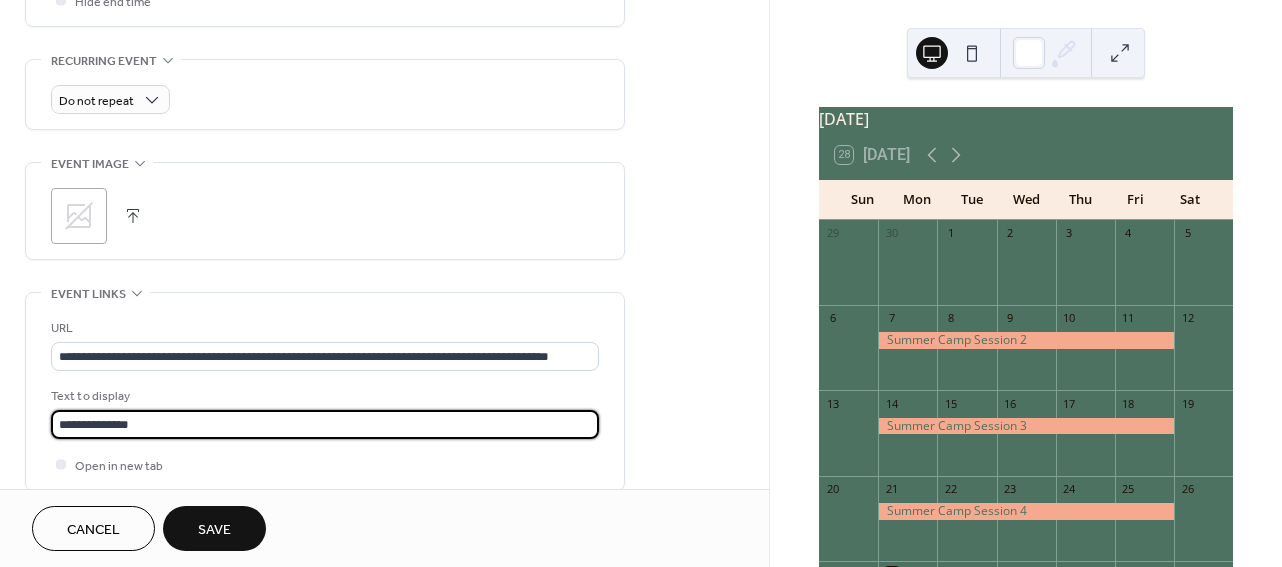 click on "Save" at bounding box center (214, 530) 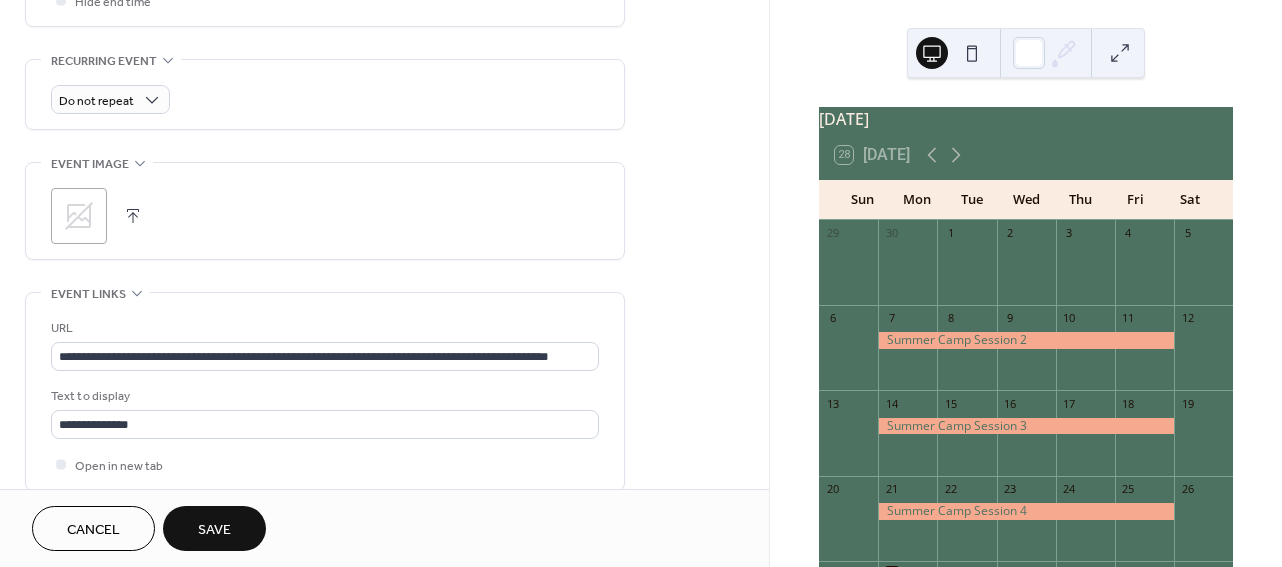 scroll, scrollTop: 0, scrollLeft: 0, axis: both 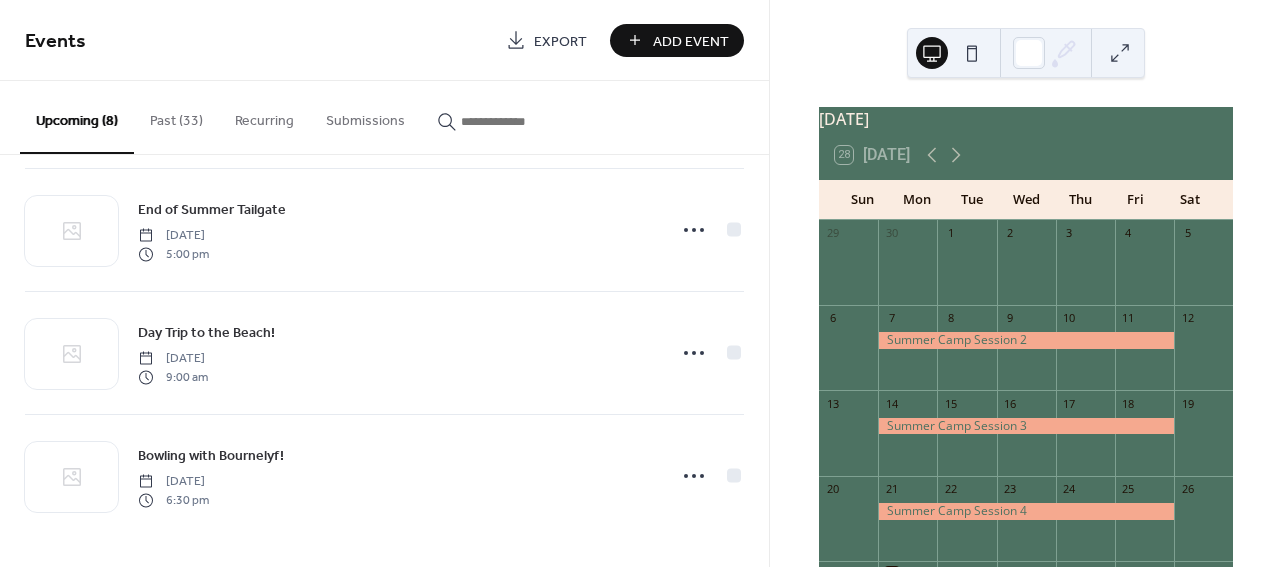click on "Add Event" at bounding box center [691, 41] 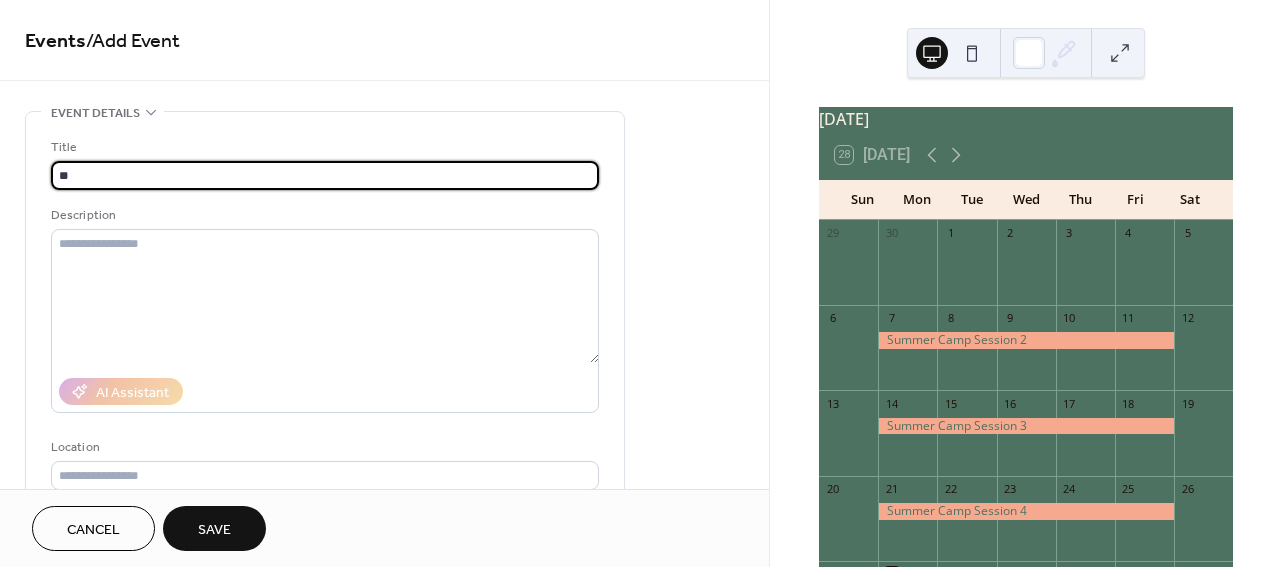 type on "*" 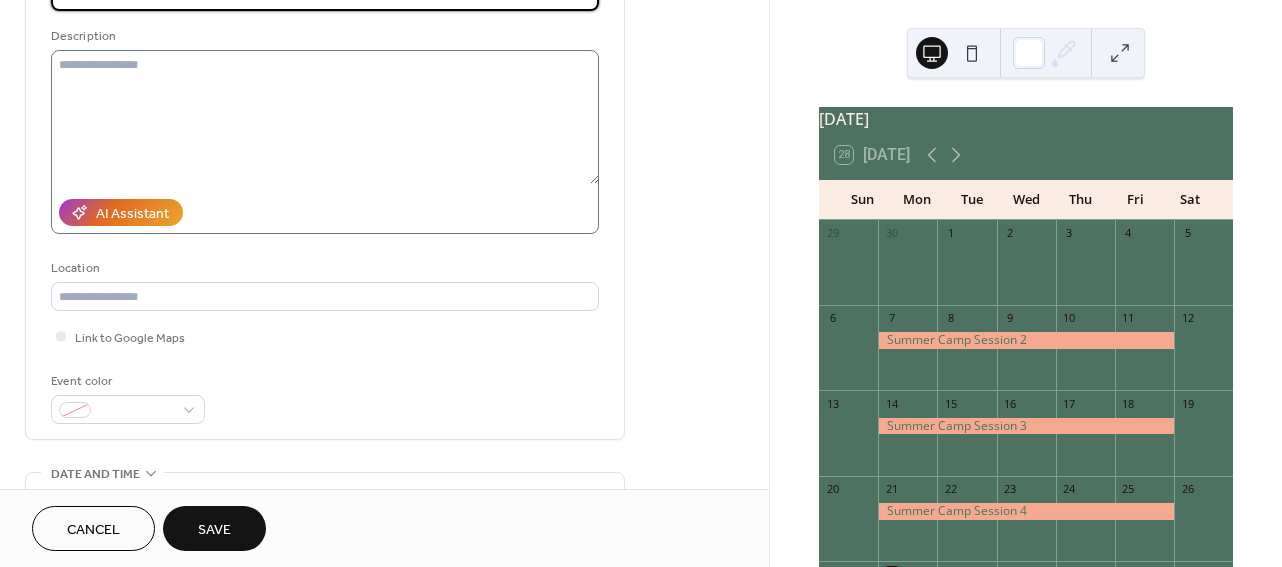 scroll, scrollTop: 189, scrollLeft: 0, axis: vertical 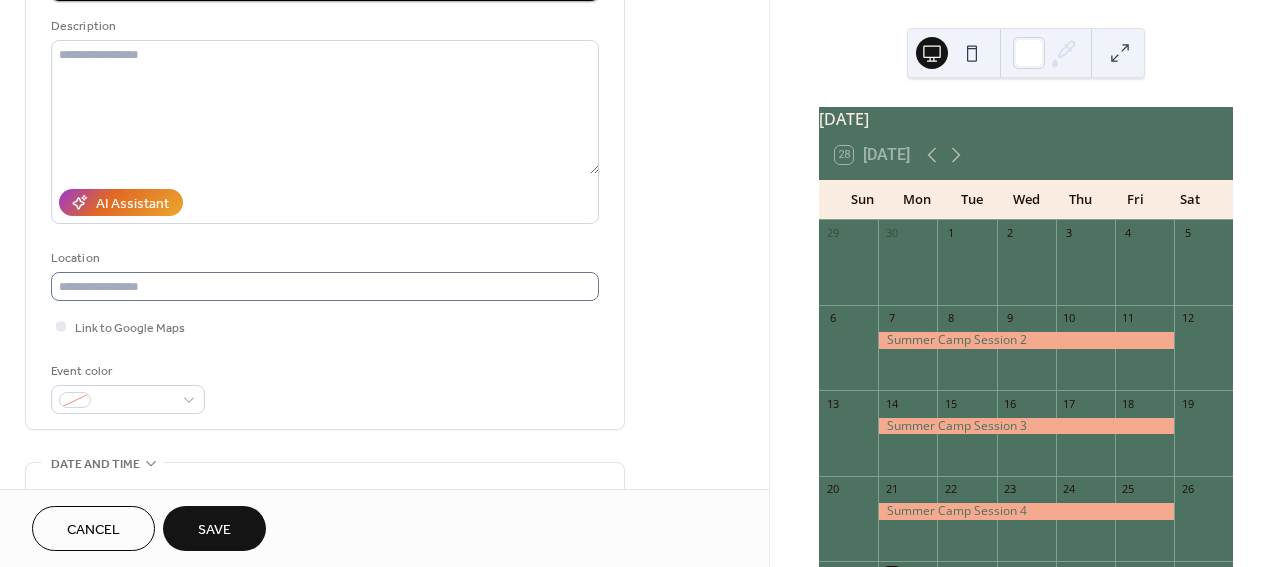 type on "**********" 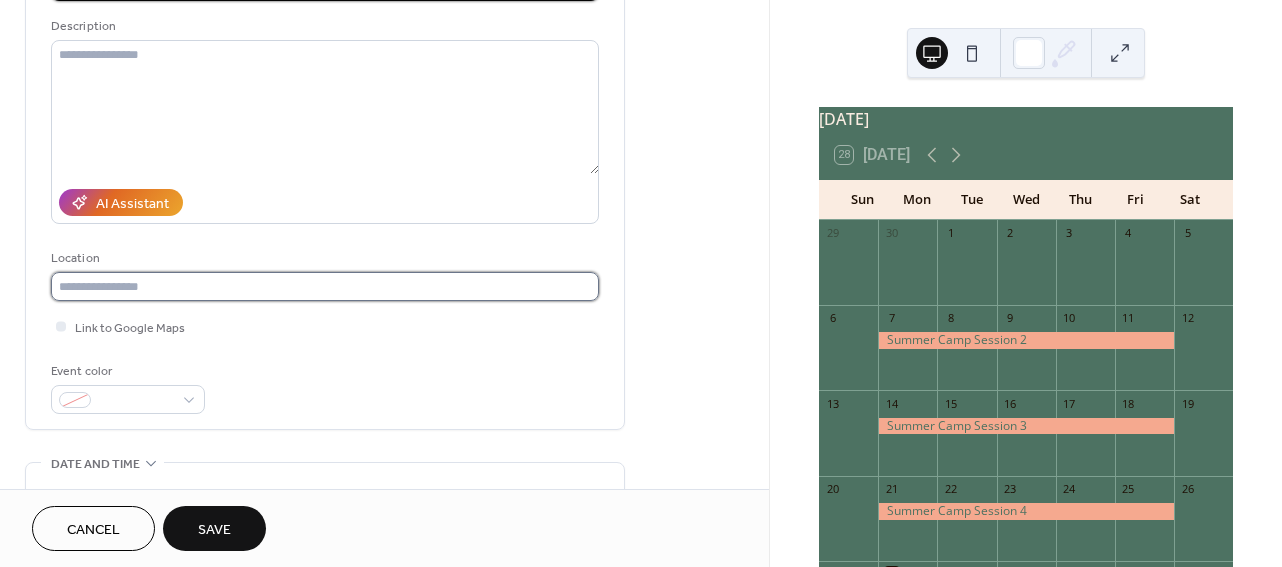 click at bounding box center (325, 286) 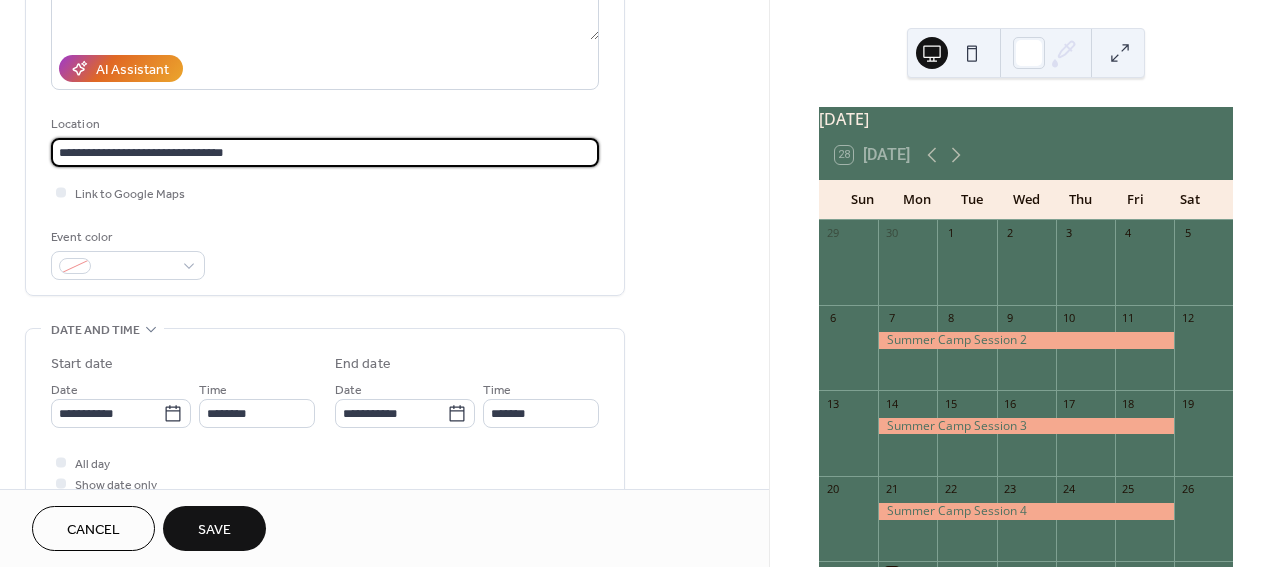 scroll, scrollTop: 328, scrollLeft: 0, axis: vertical 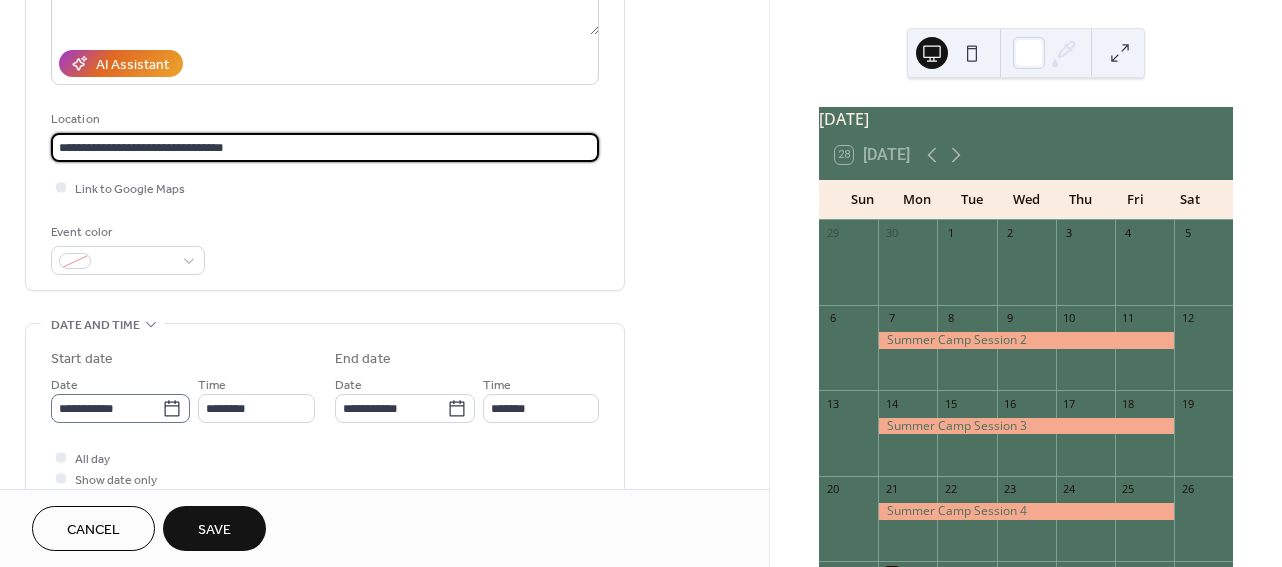 type on "**********" 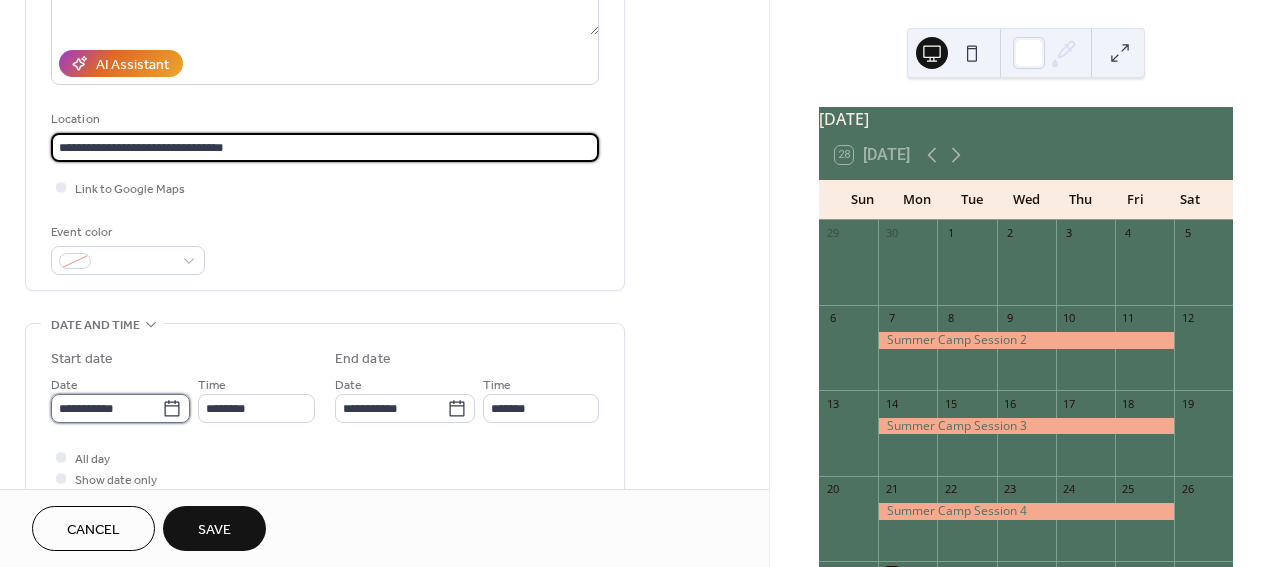 click on "**********" at bounding box center (106, 408) 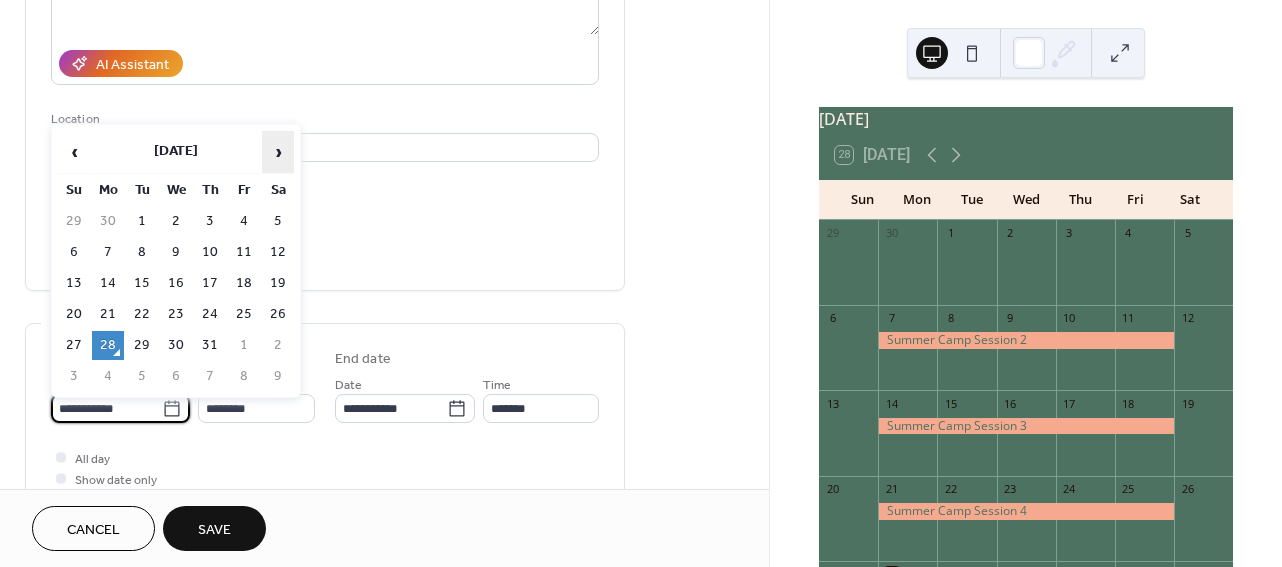 click on "›" at bounding box center (278, 152) 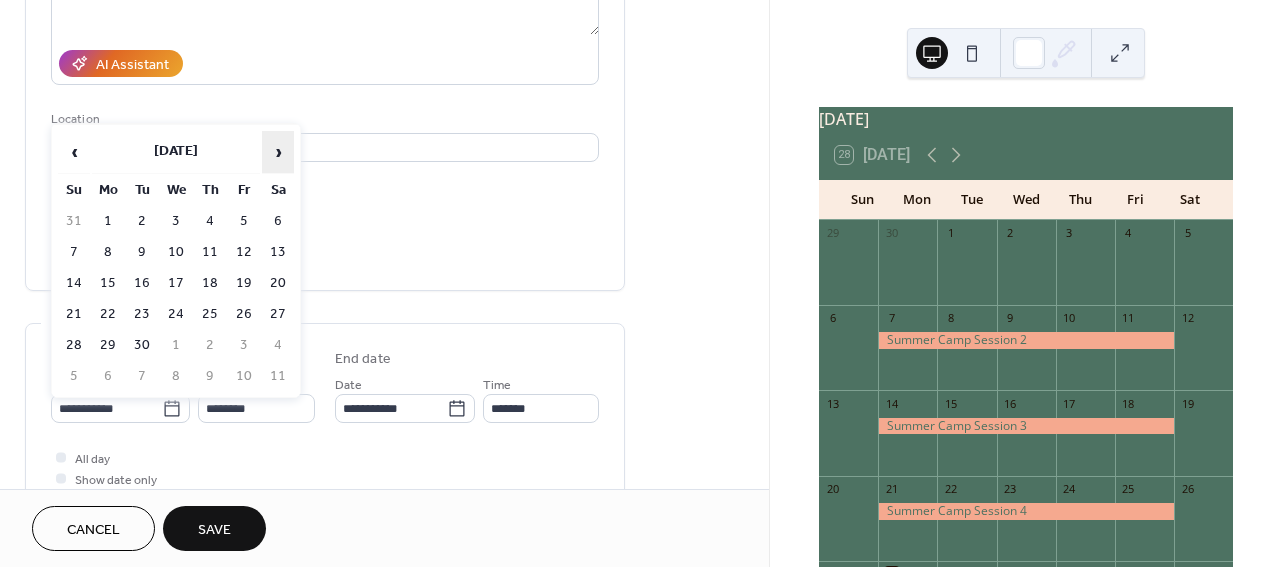 click on "›" at bounding box center [278, 152] 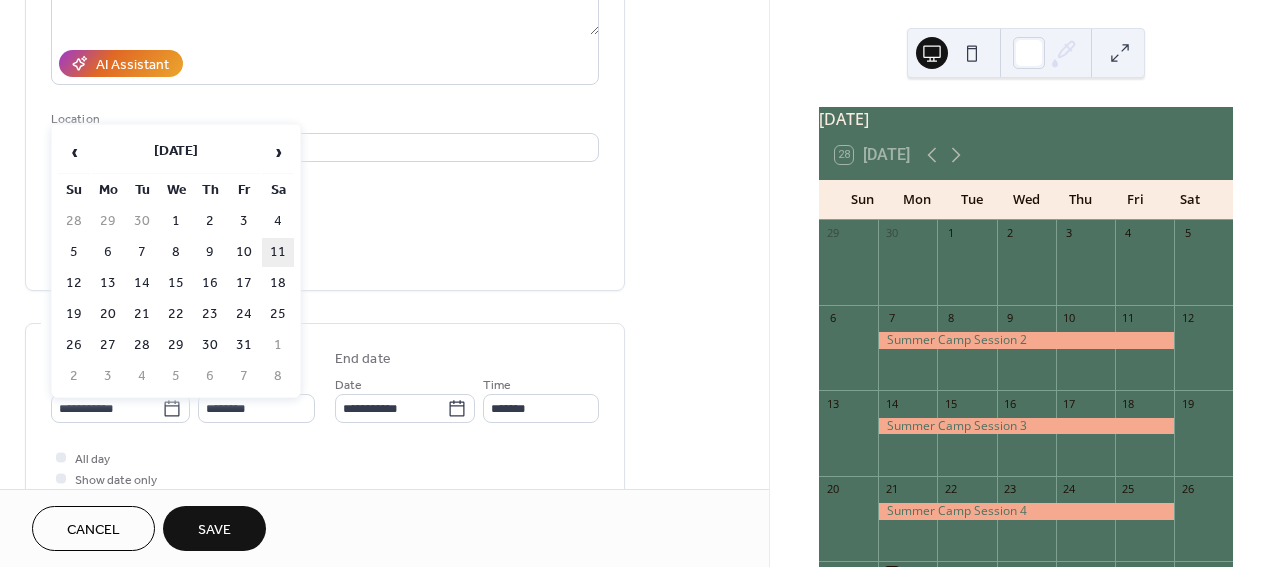 click on "11" at bounding box center (278, 252) 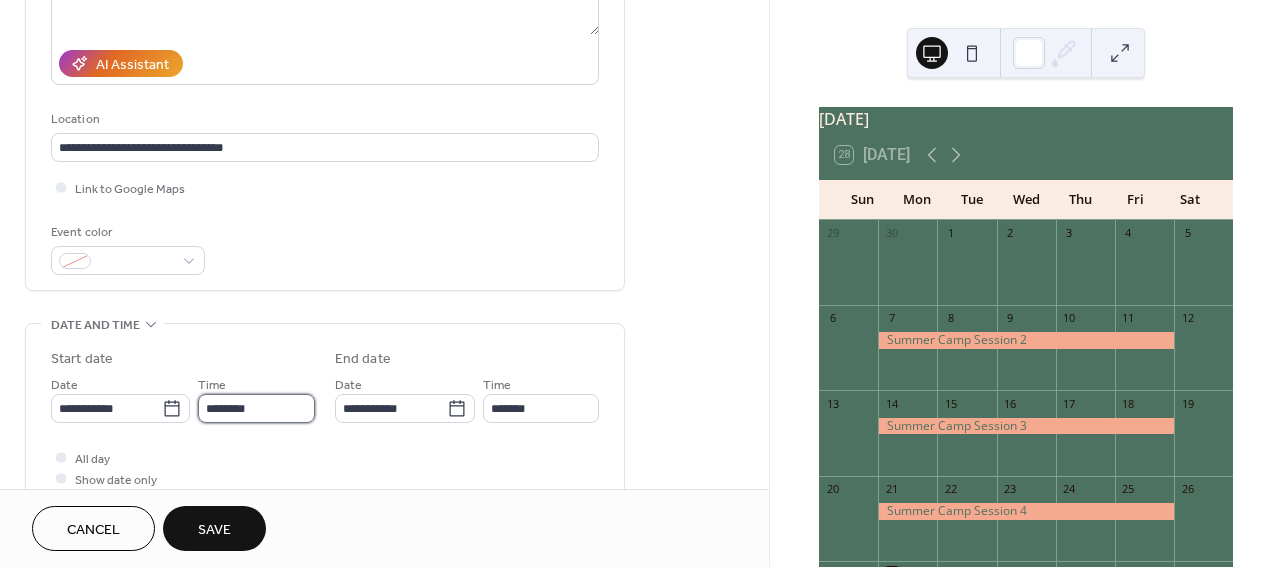 scroll, scrollTop: 0, scrollLeft: 0, axis: both 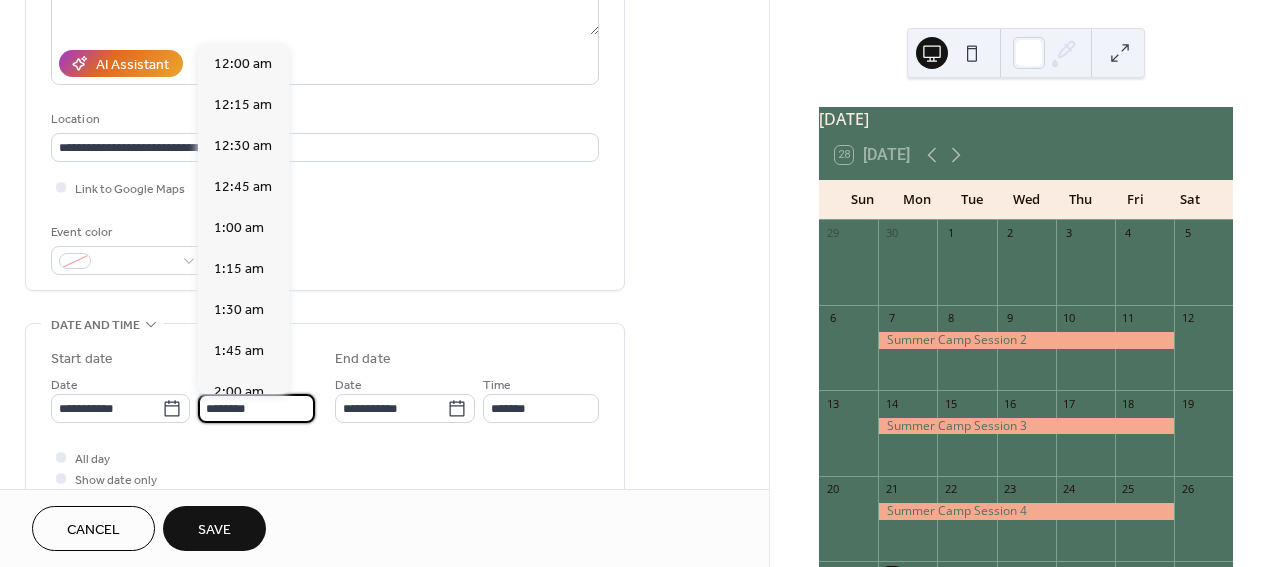 drag, startPoint x: 283, startPoint y: 402, endPoint x: 198, endPoint y: 402, distance: 85 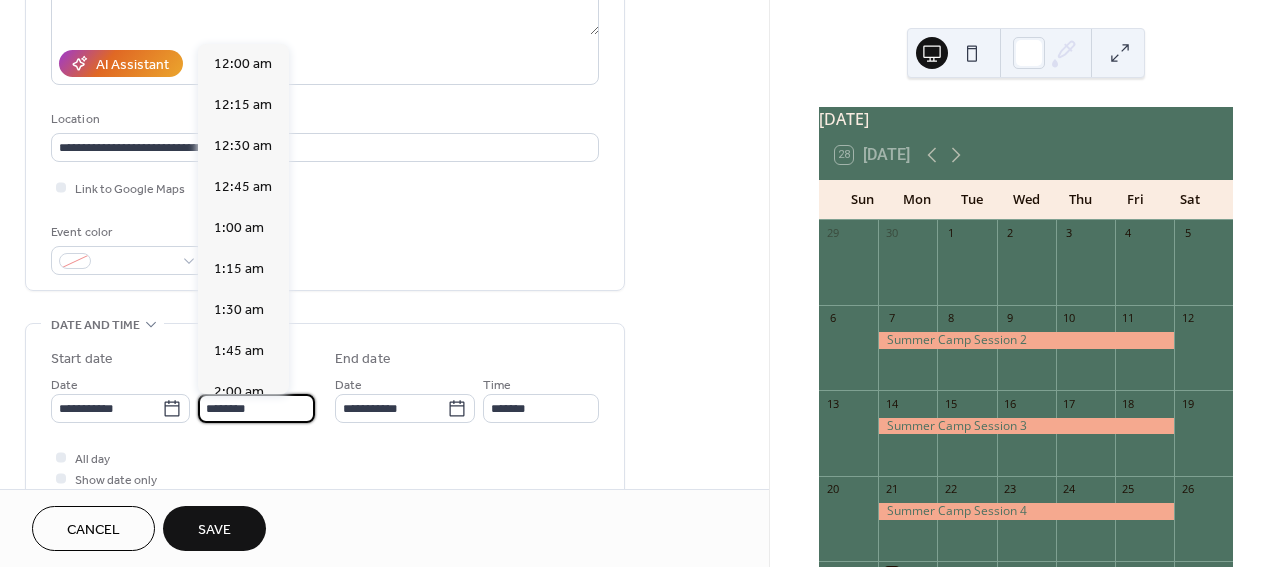 click on "********" at bounding box center [256, 408] 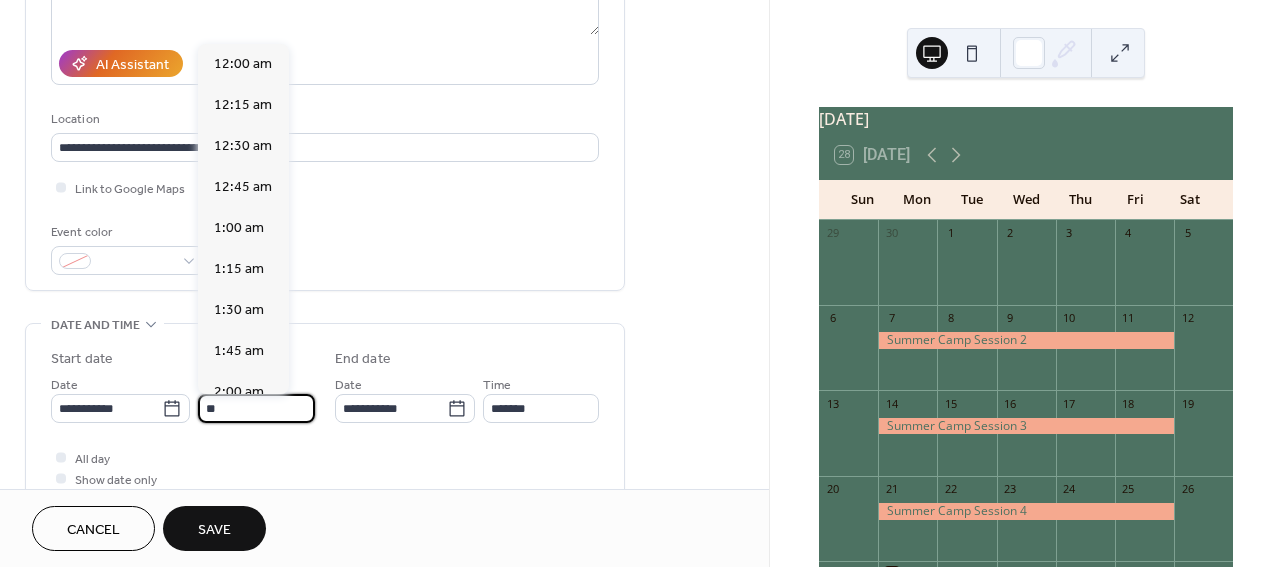 scroll, scrollTop: 1620, scrollLeft: 0, axis: vertical 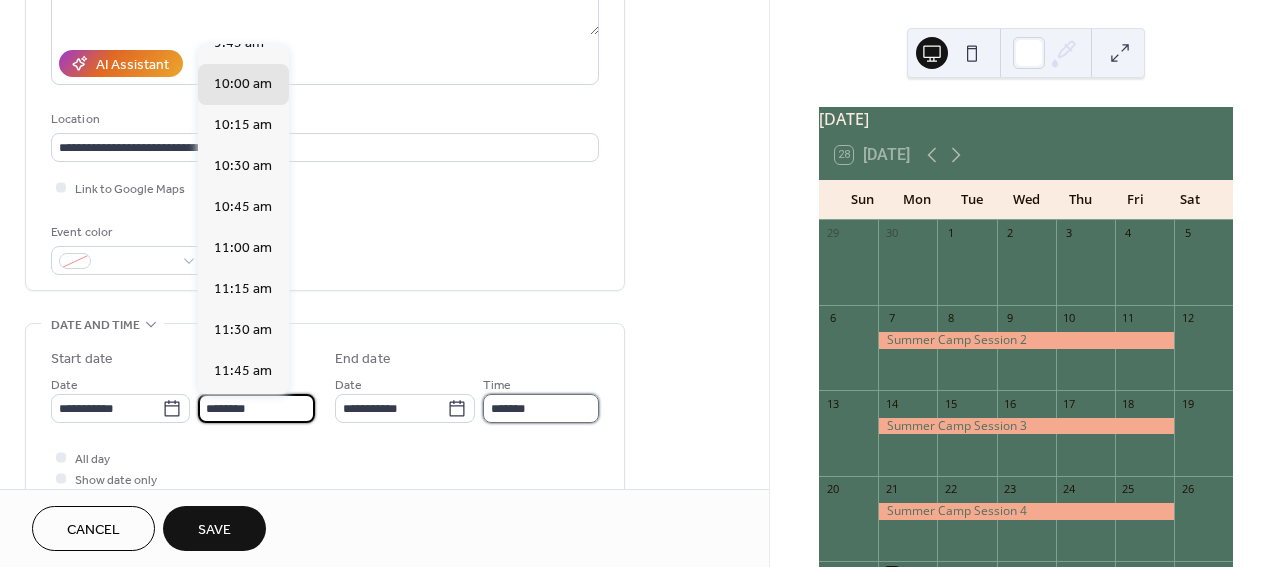 type on "********" 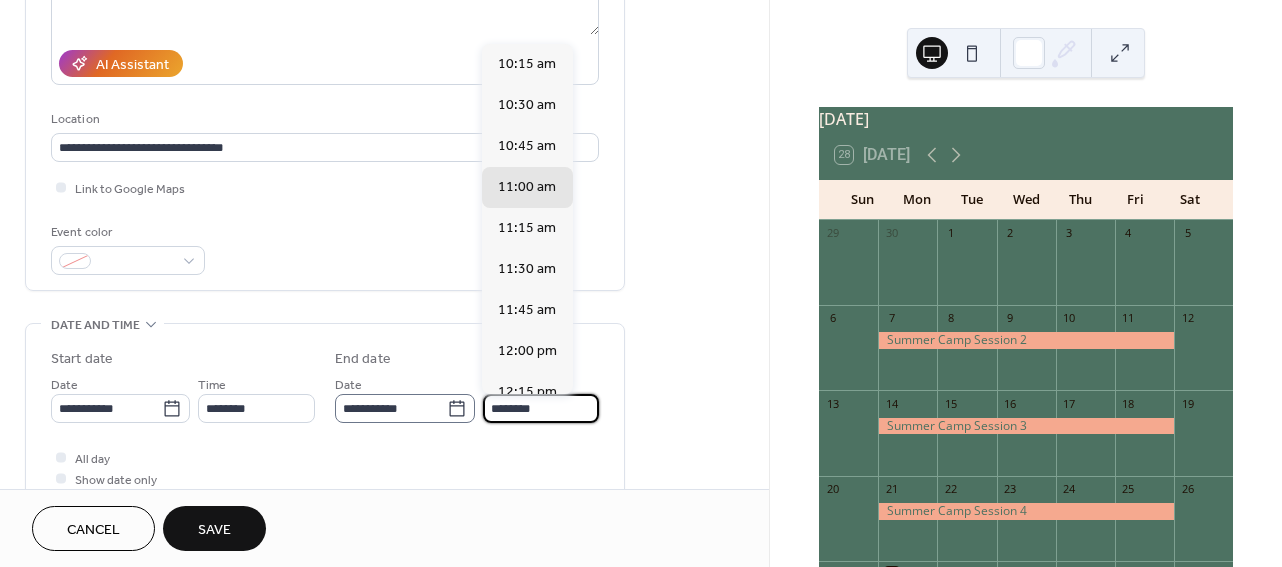 scroll, scrollTop: 1, scrollLeft: 0, axis: vertical 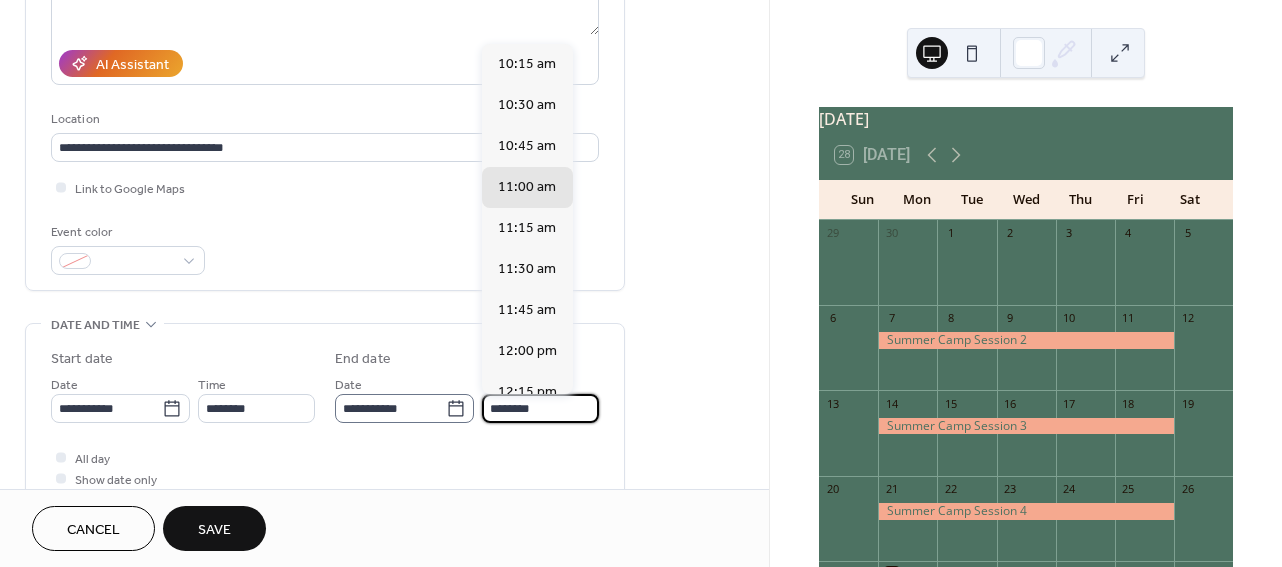 drag, startPoint x: 530, startPoint y: 410, endPoint x: 470, endPoint y: 408, distance: 60.033325 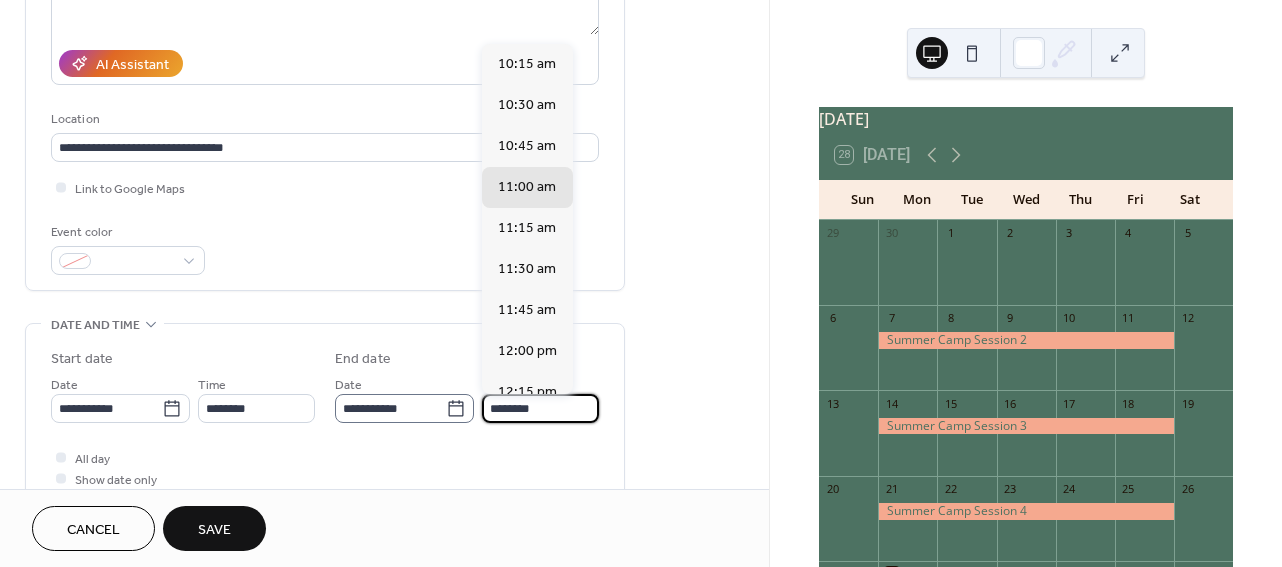 click on "**********" at bounding box center [467, 398] 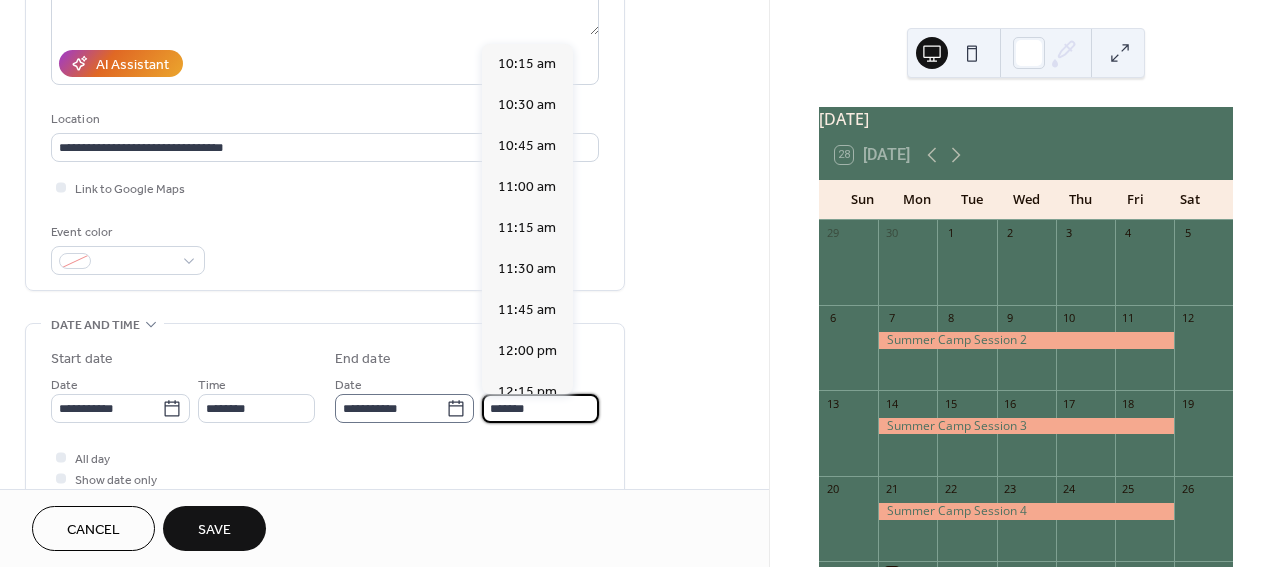 scroll, scrollTop: 931, scrollLeft: 0, axis: vertical 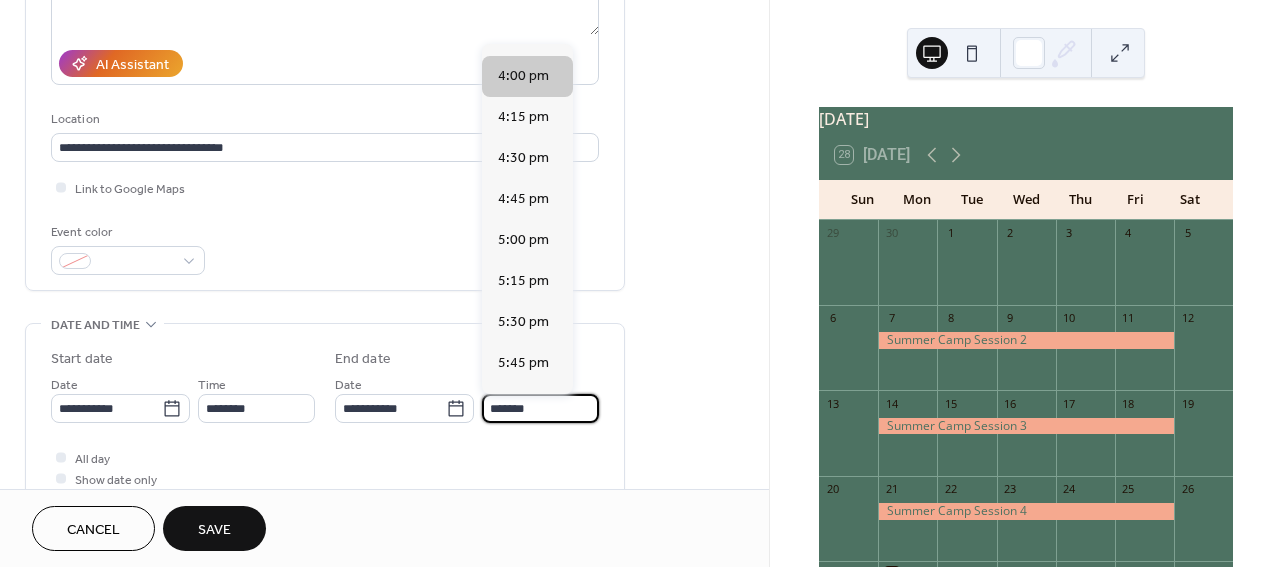 type on "*******" 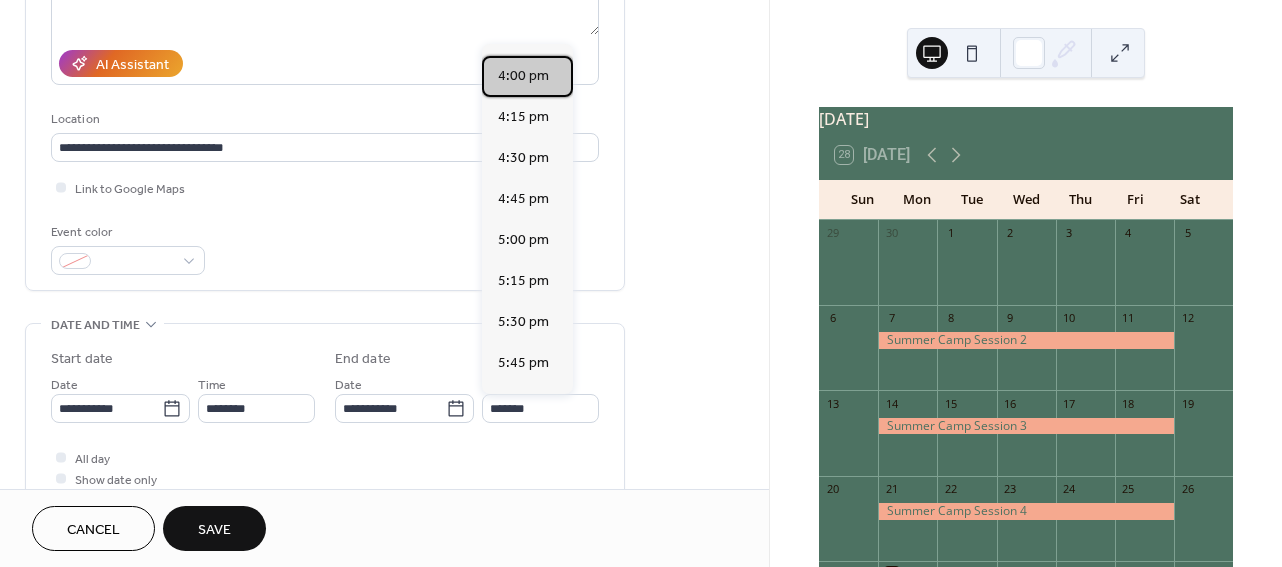 scroll, scrollTop: 0, scrollLeft: 0, axis: both 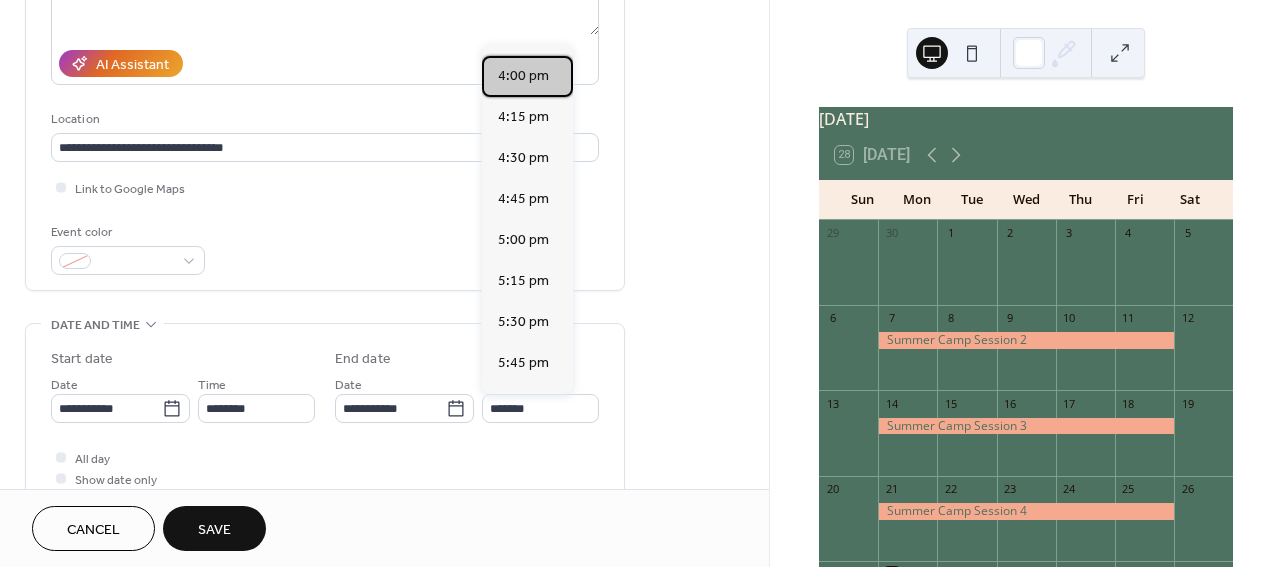 click on "4:00 pm" at bounding box center (523, 76) 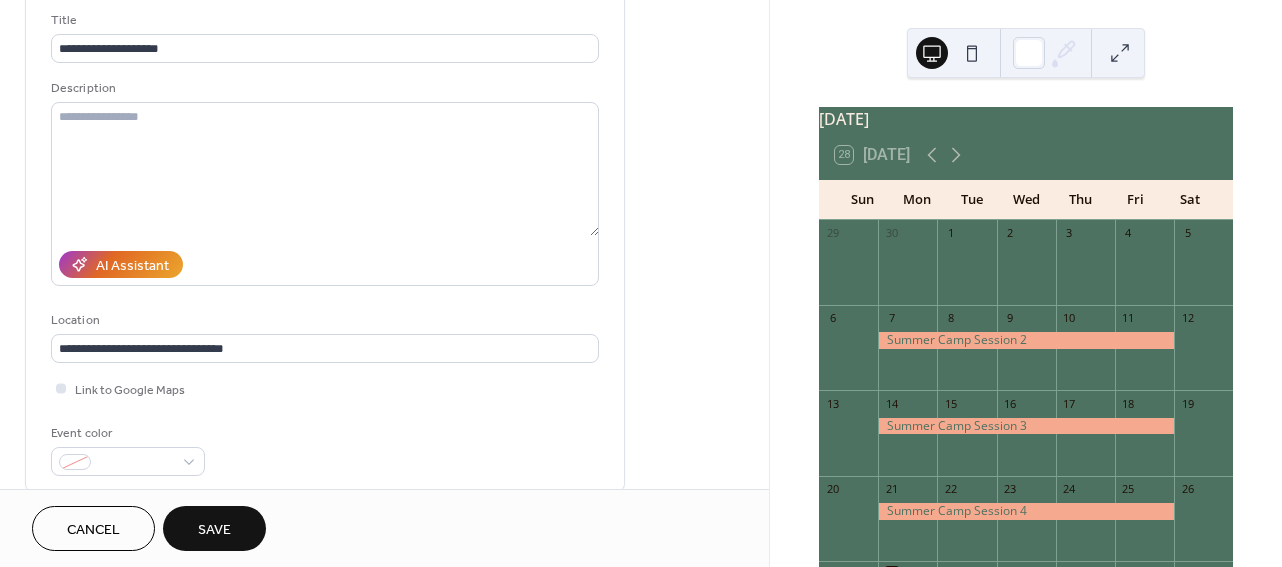 scroll, scrollTop: 71, scrollLeft: 0, axis: vertical 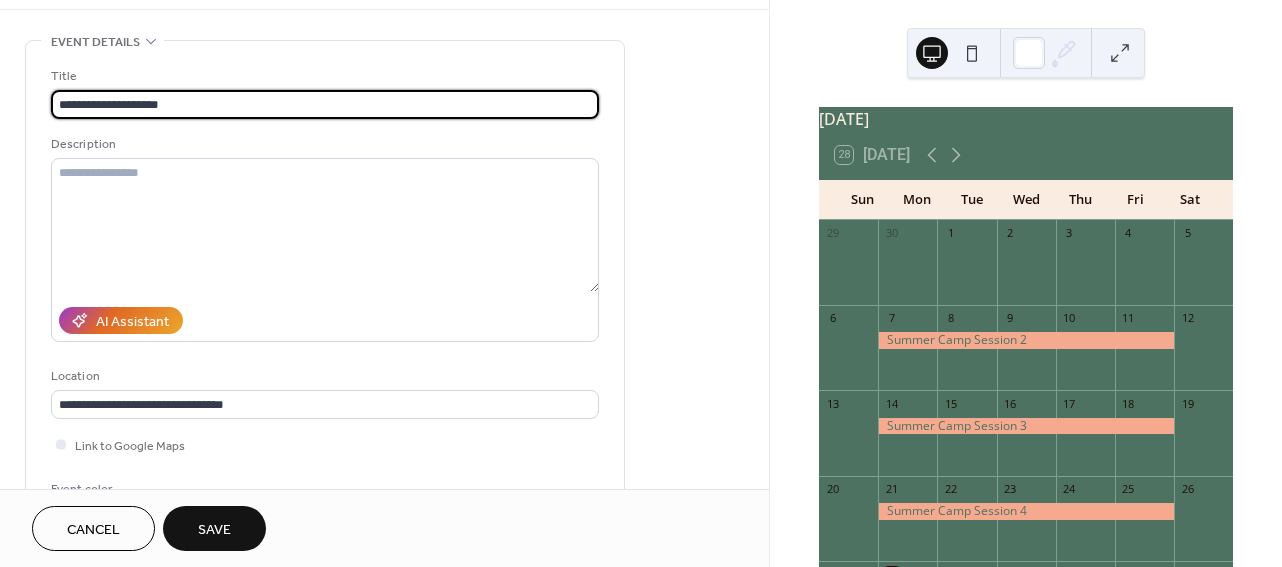 click on "**********" at bounding box center (325, 104) 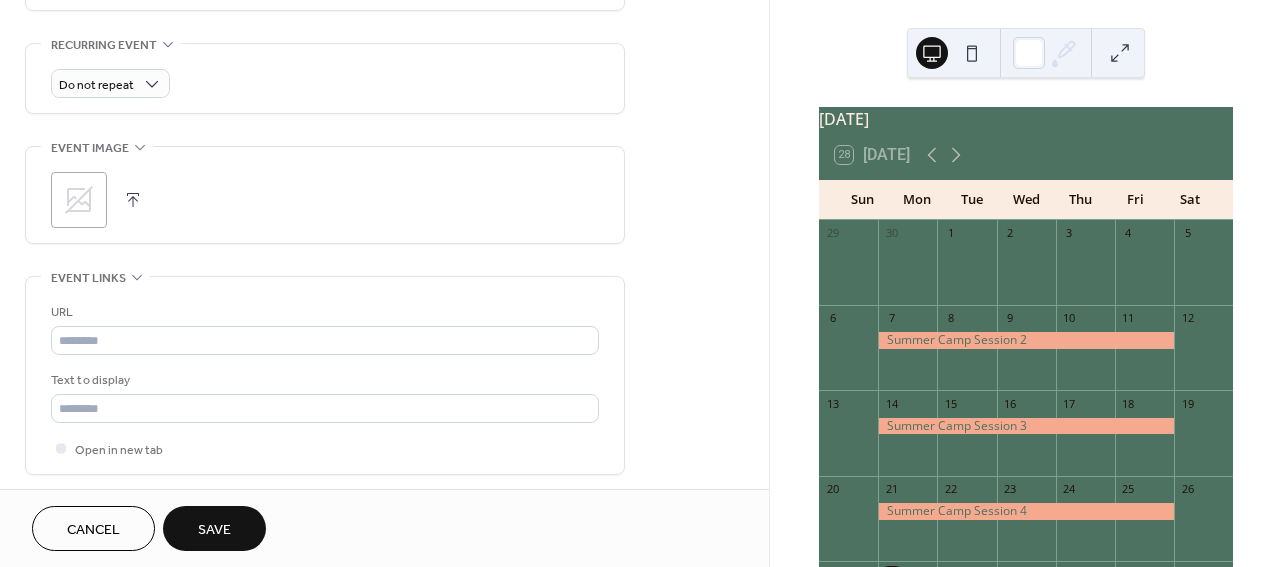 scroll, scrollTop: 847, scrollLeft: 0, axis: vertical 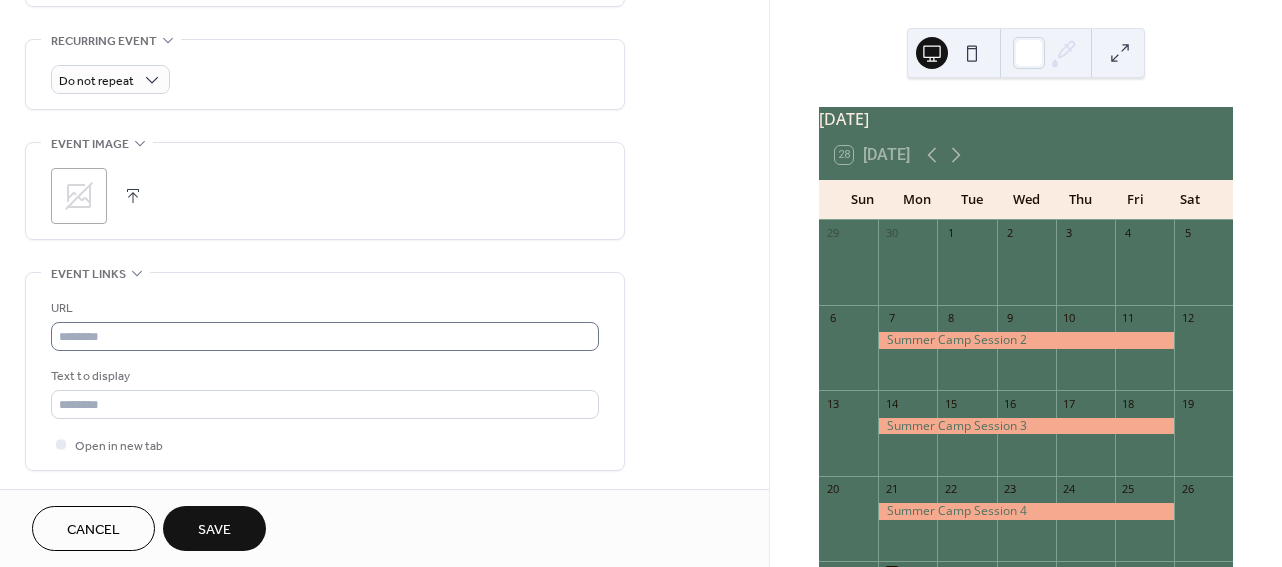 type on "**********" 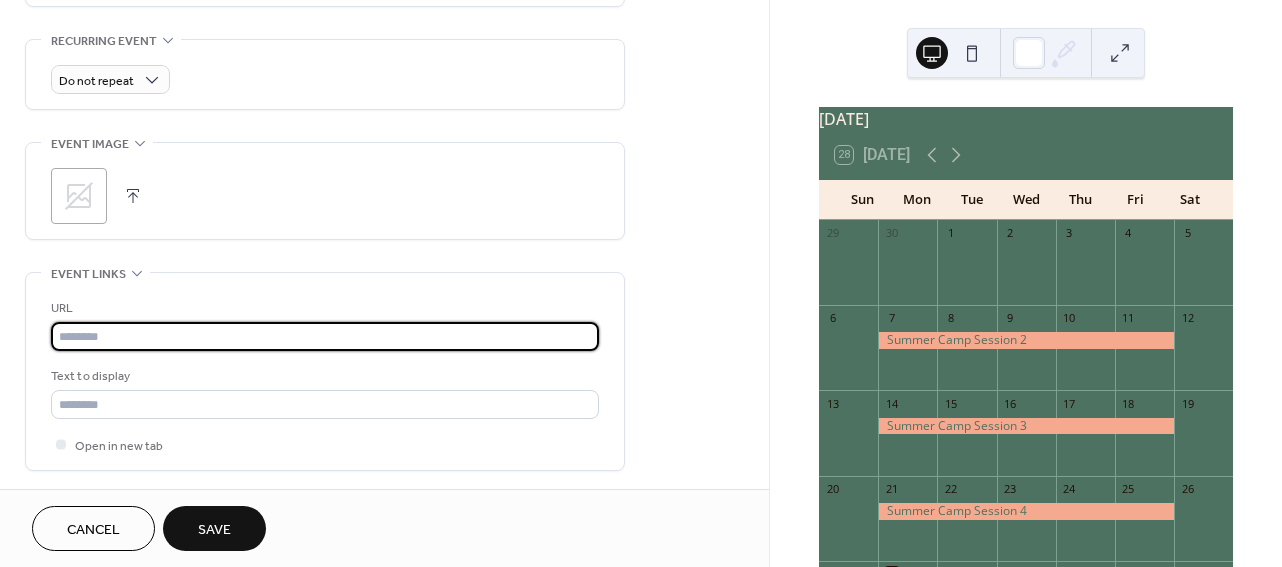 click at bounding box center (325, 336) 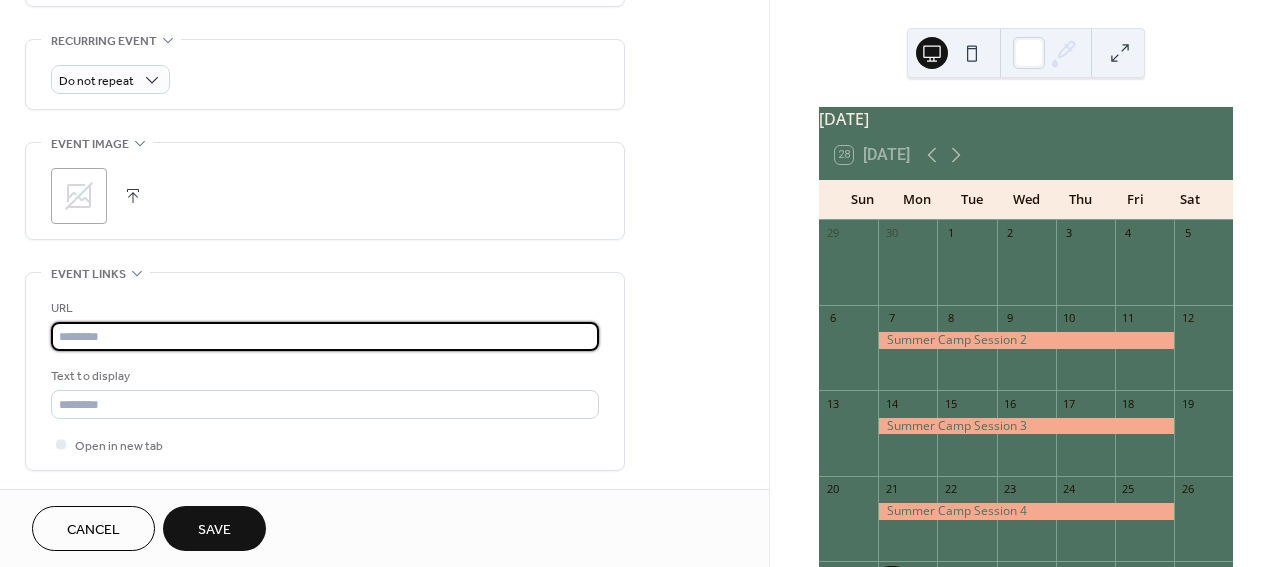 paste on "**********" 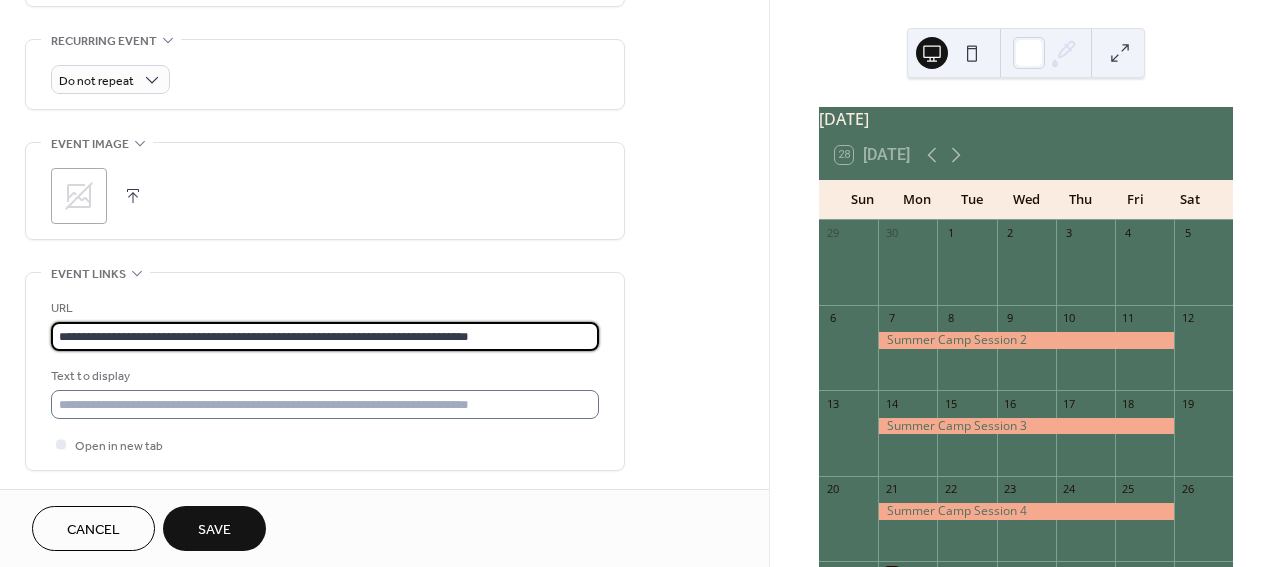 type on "**********" 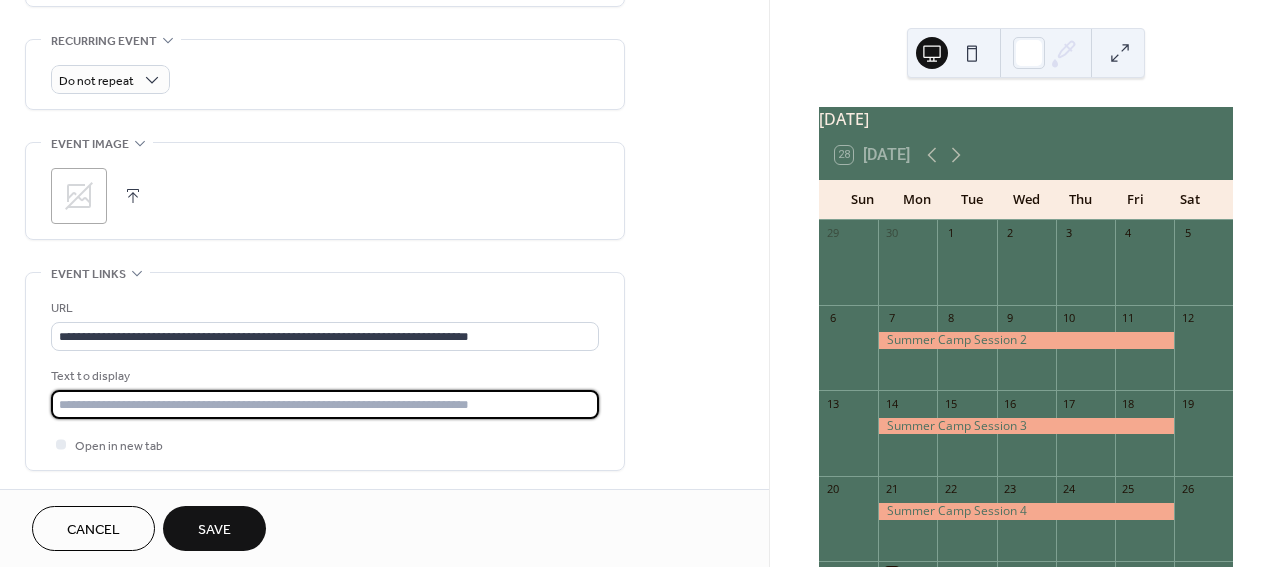 click at bounding box center [325, 404] 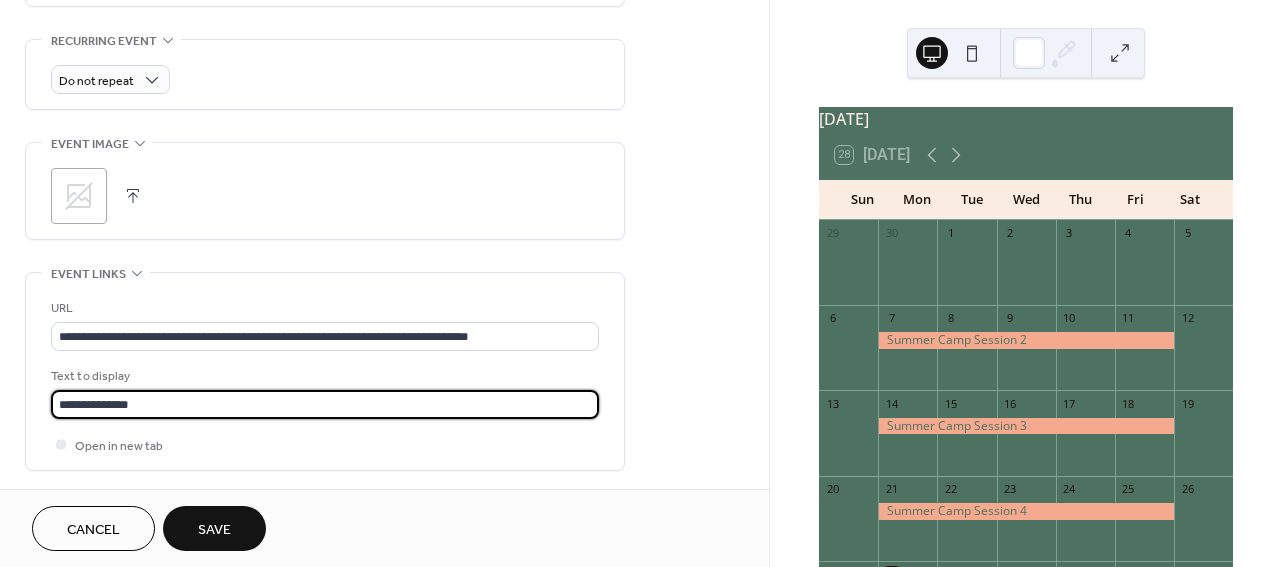 scroll, scrollTop: 997, scrollLeft: 0, axis: vertical 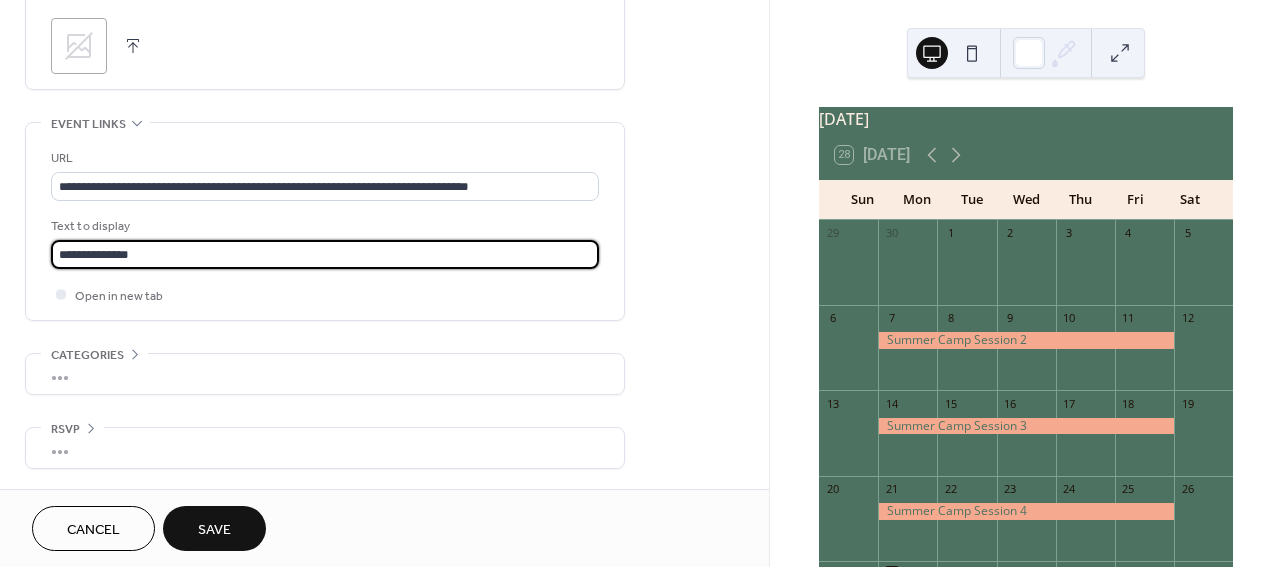 click on "Save" at bounding box center (214, 530) 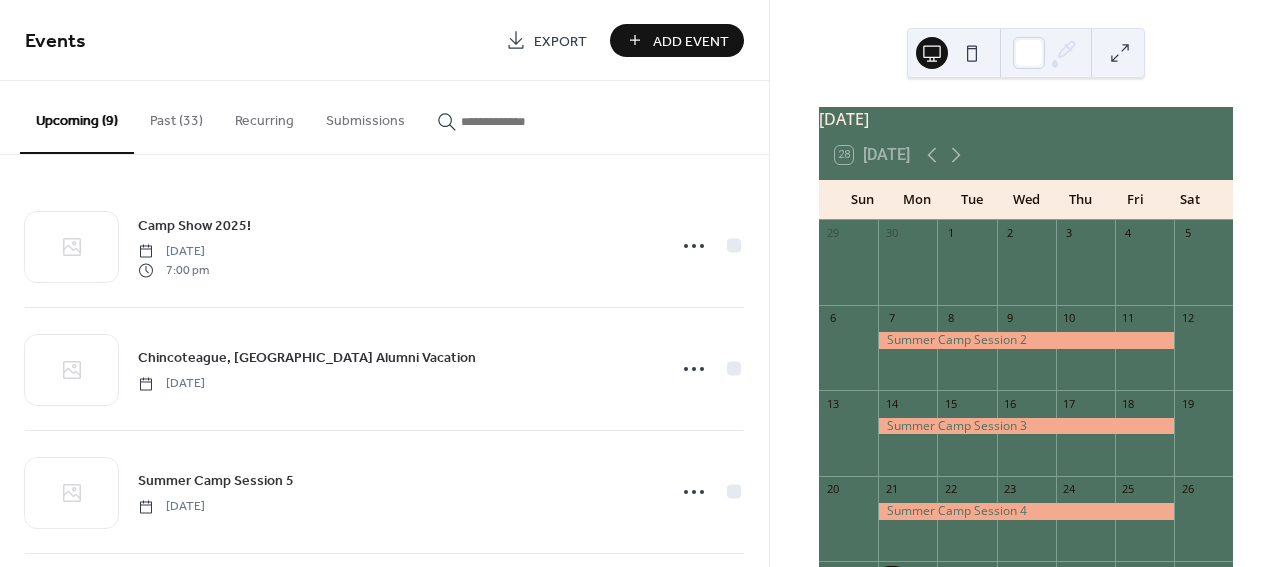 click on "Add Event" at bounding box center (691, 41) 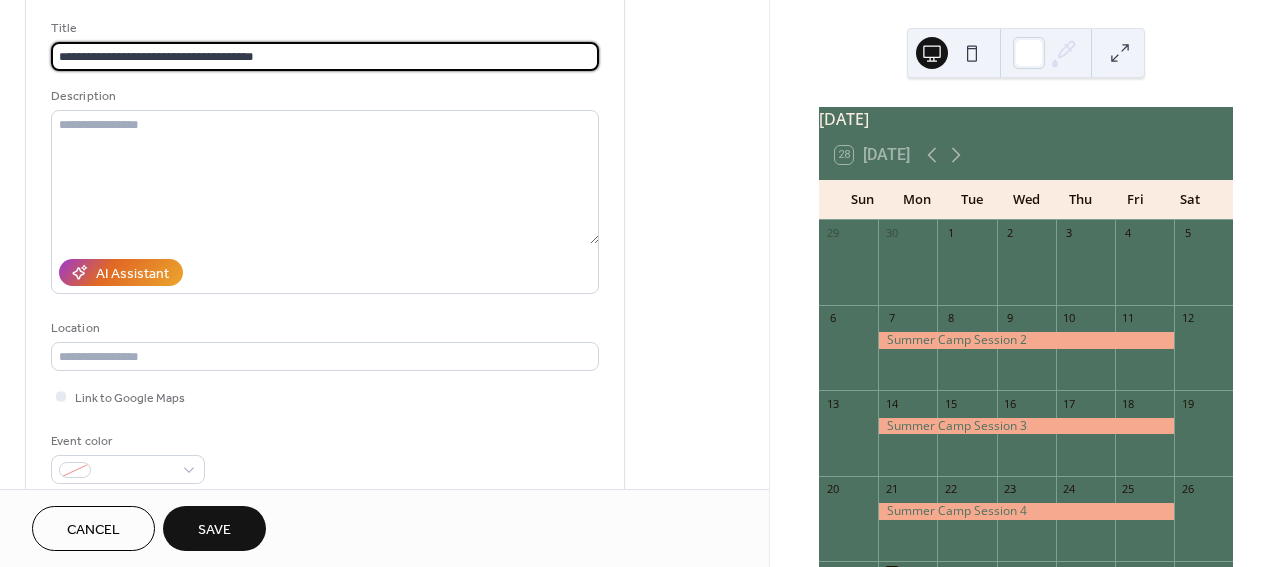 scroll, scrollTop: 142, scrollLeft: 0, axis: vertical 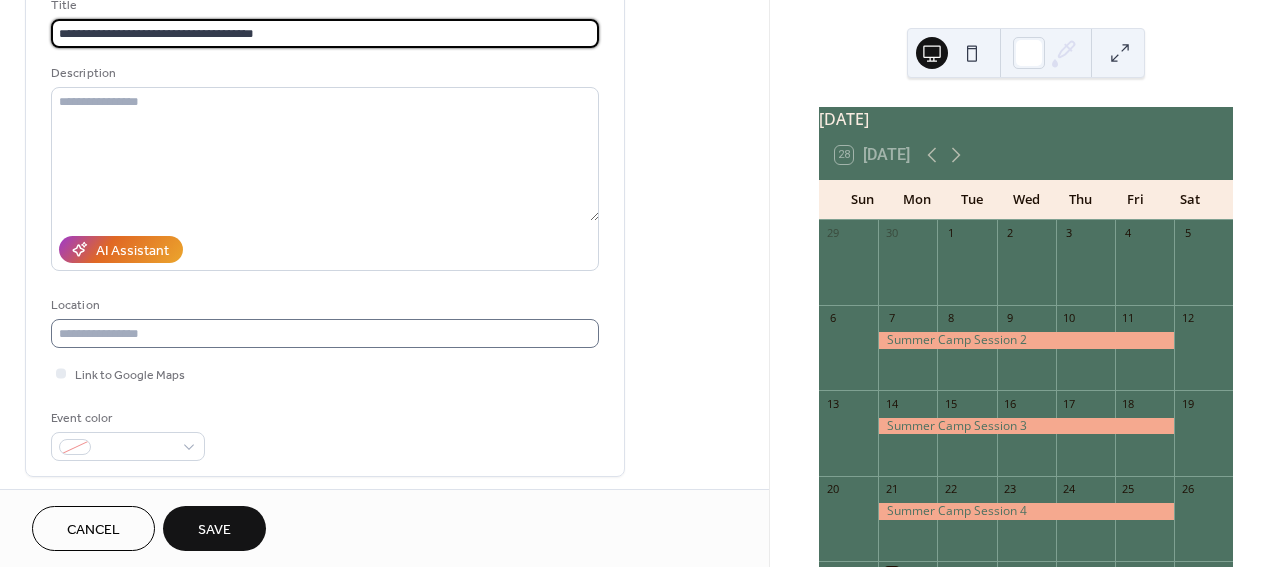 type on "**********" 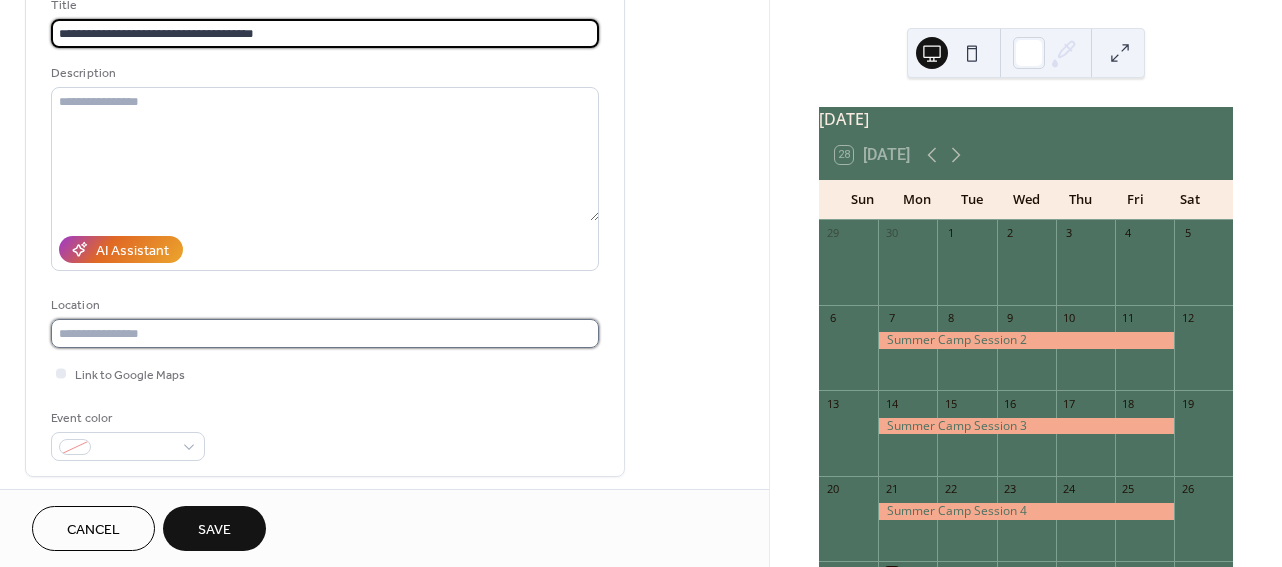 click at bounding box center [325, 333] 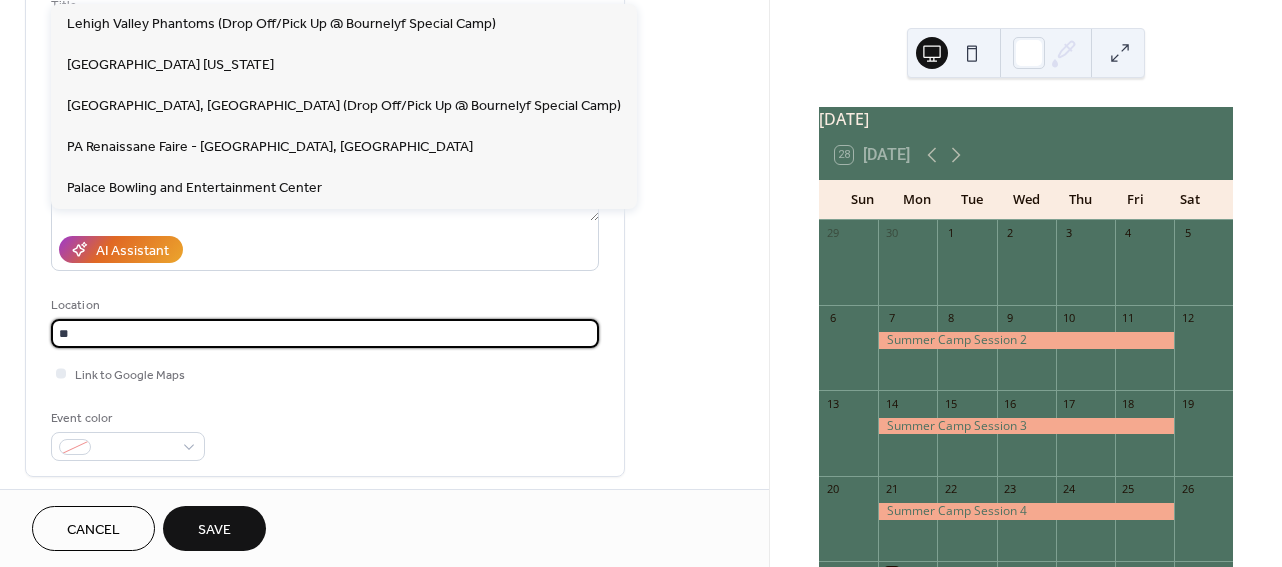 type on "*" 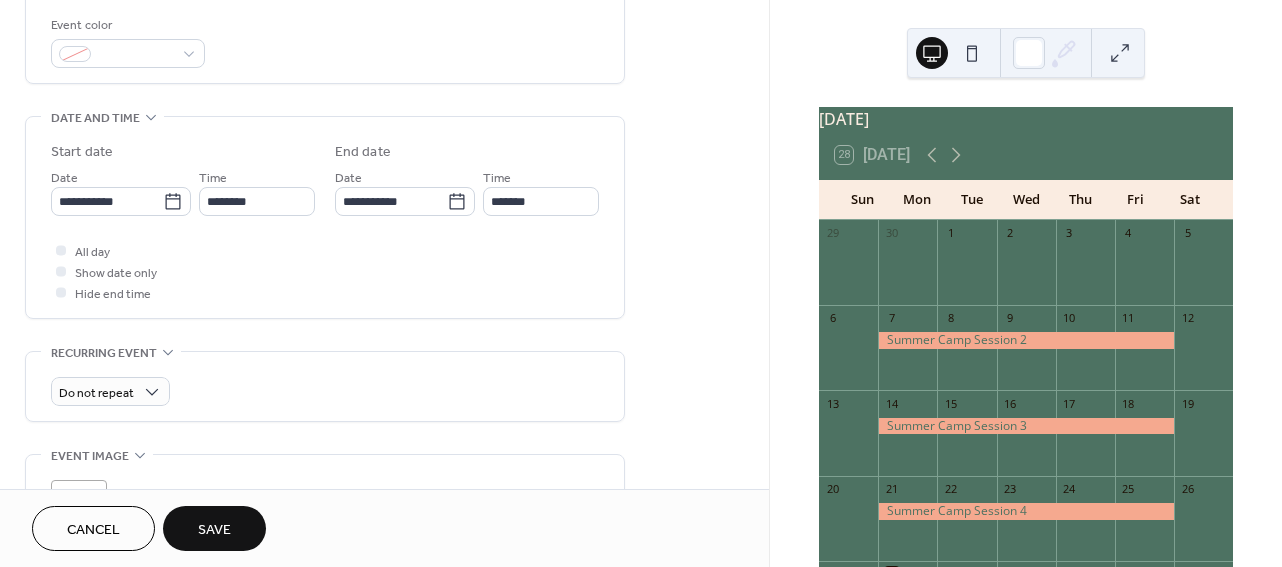 scroll, scrollTop: 536, scrollLeft: 0, axis: vertical 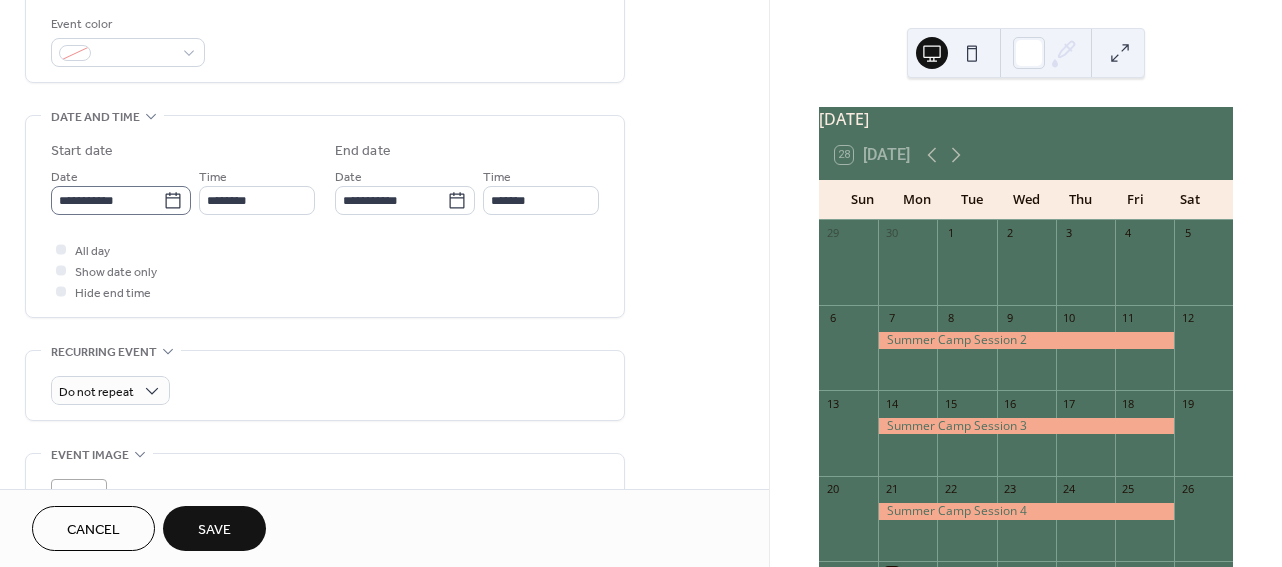 type on "**********" 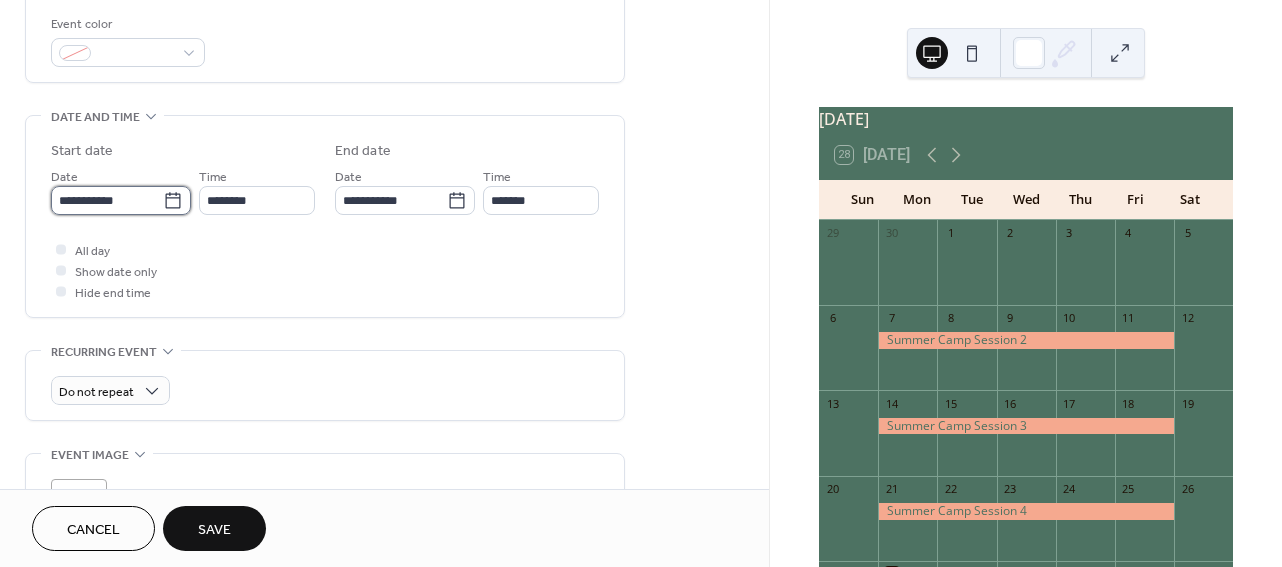click on "**********" at bounding box center (107, 200) 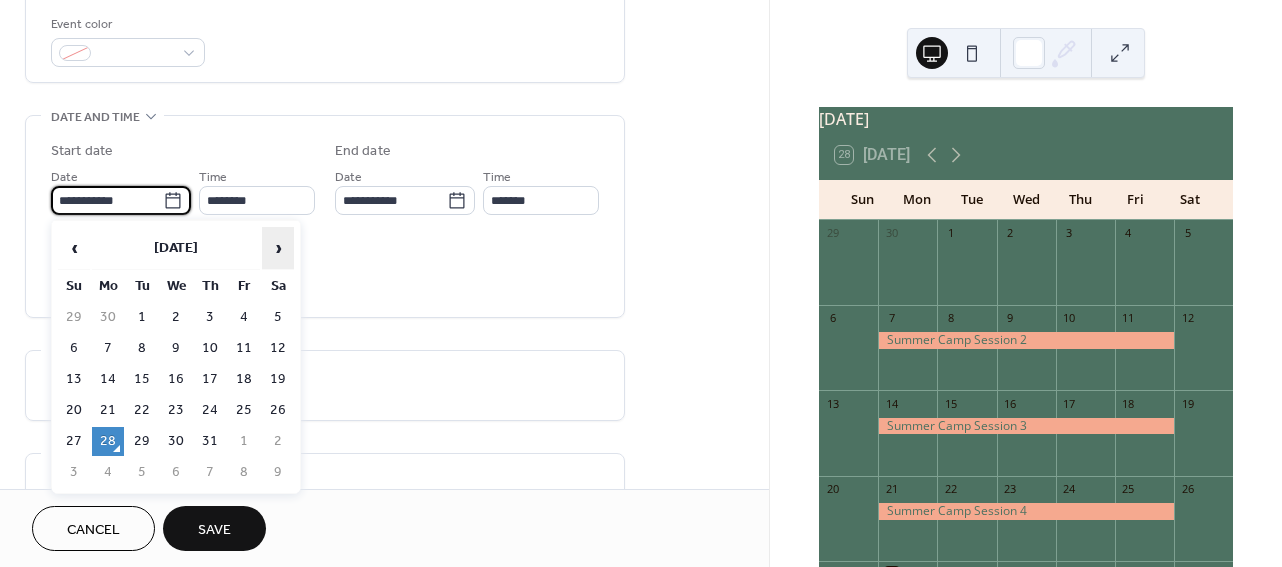 click on "›" at bounding box center [278, 248] 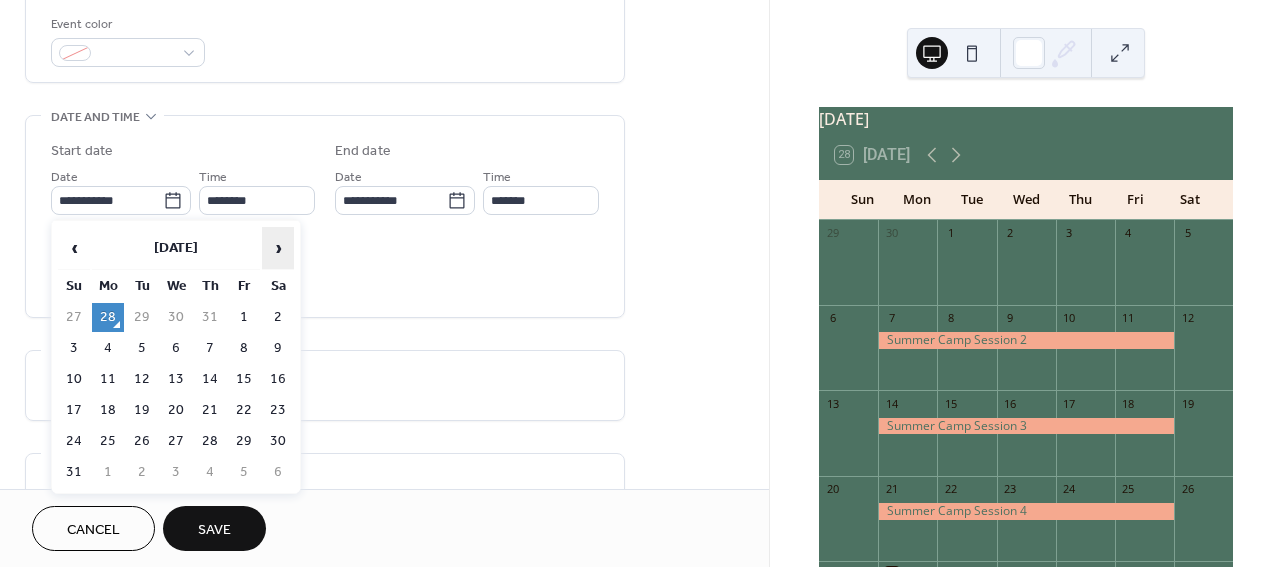 click on "›" at bounding box center (278, 248) 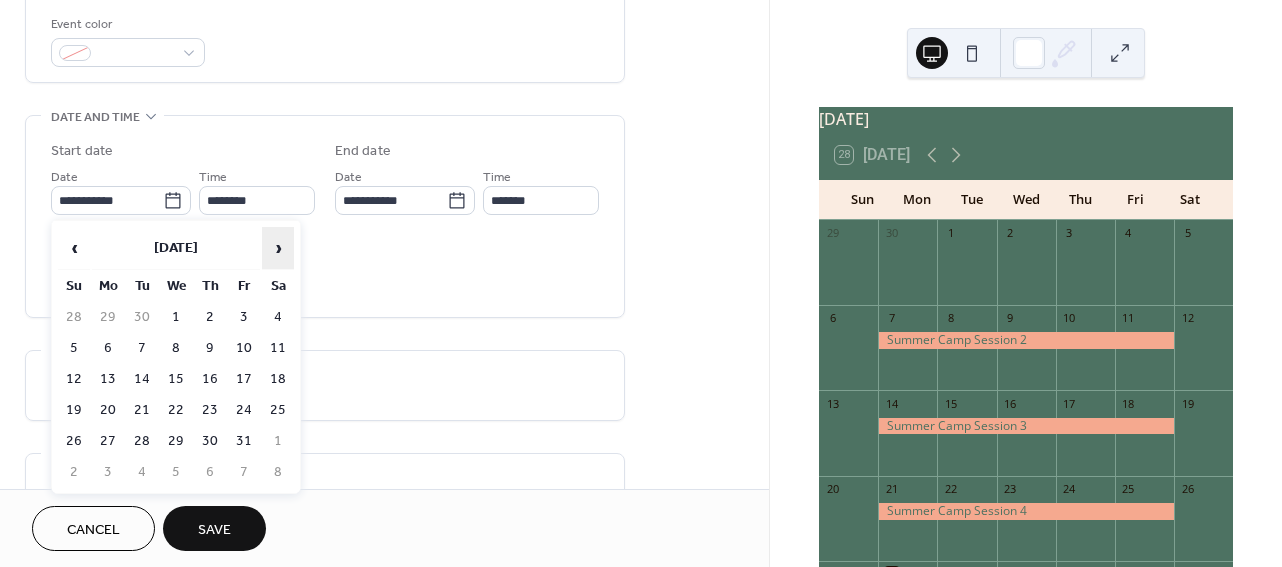 click on "›" at bounding box center (278, 248) 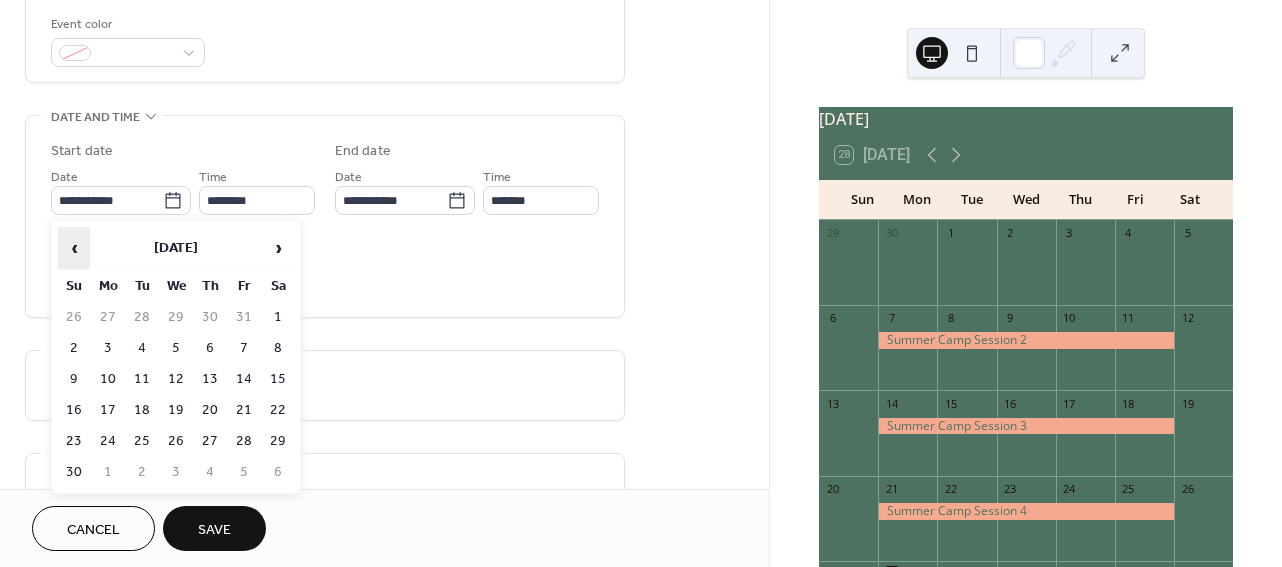 click on "‹" at bounding box center (74, 248) 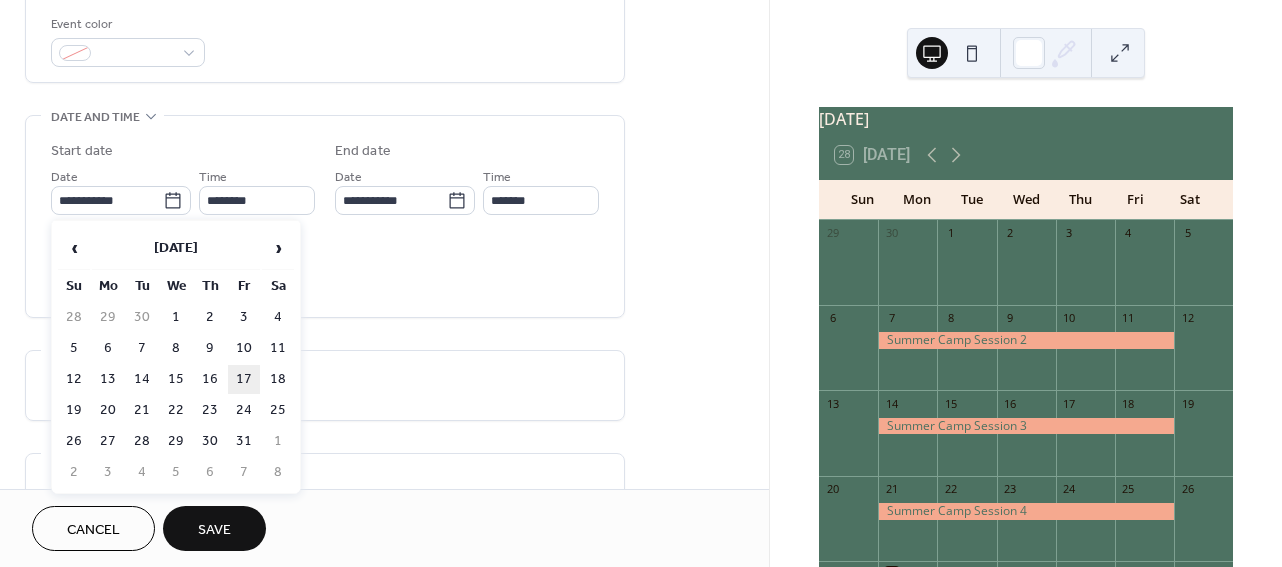 click on "17" at bounding box center (244, 379) 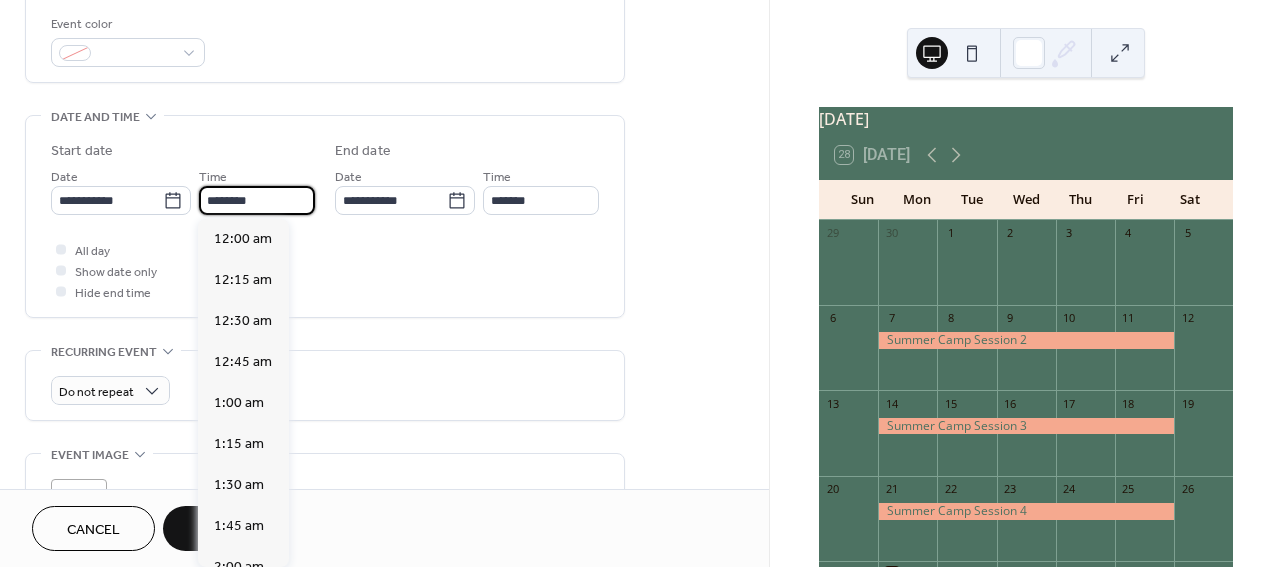 scroll, scrollTop: 1, scrollLeft: 0, axis: vertical 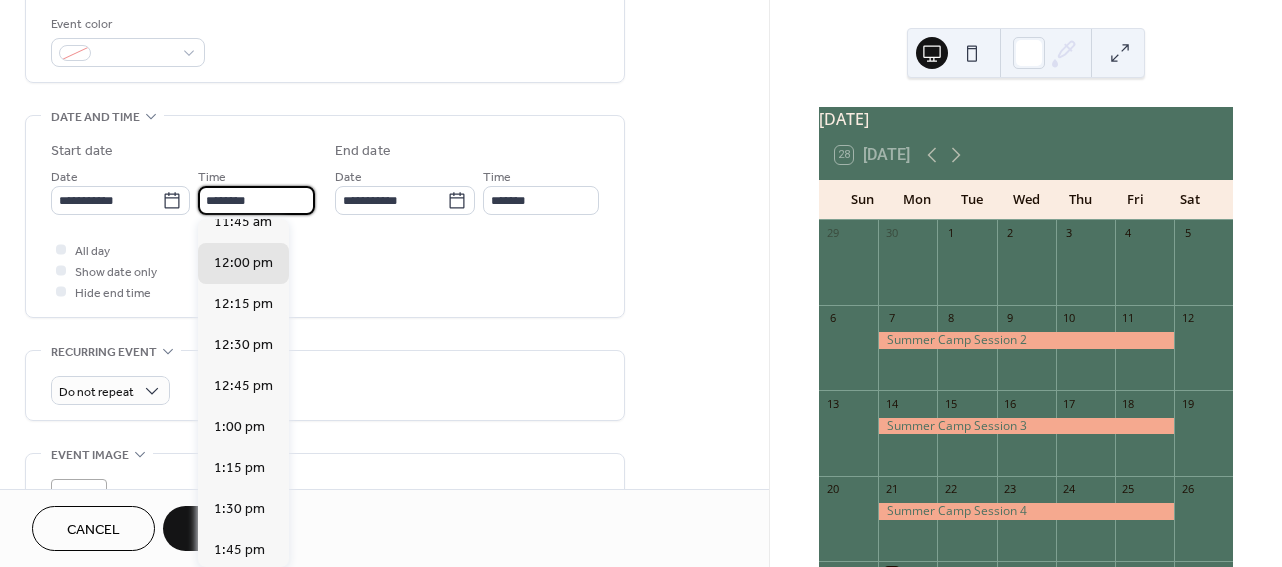 drag, startPoint x: 233, startPoint y: 201, endPoint x: 193, endPoint y: 201, distance: 40 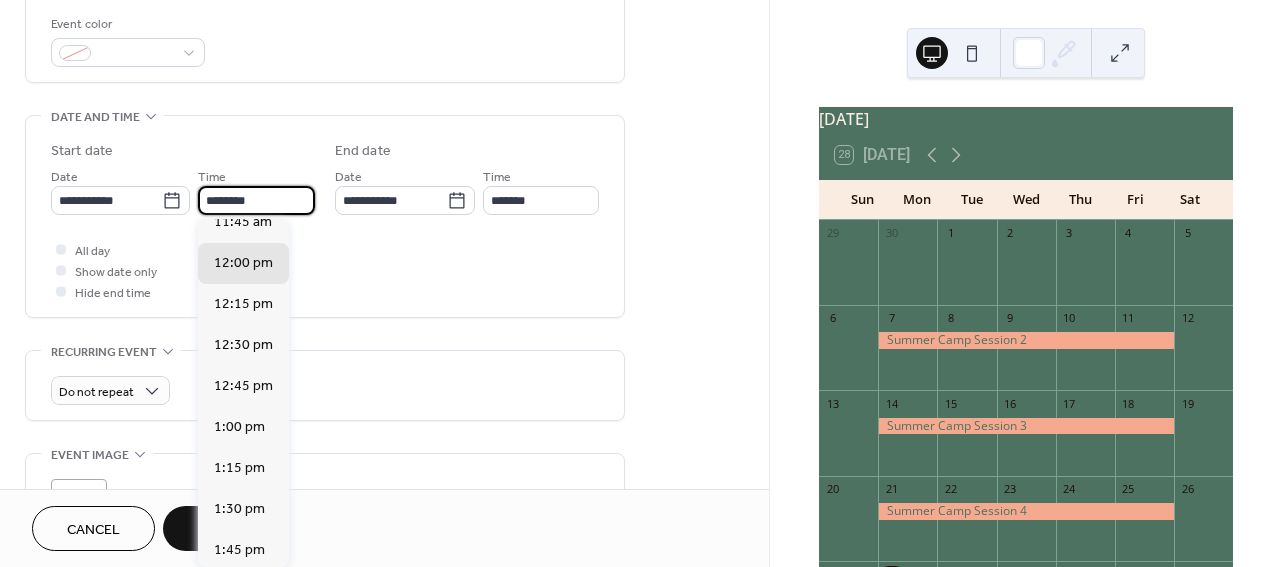 click on "**********" at bounding box center (183, 190) 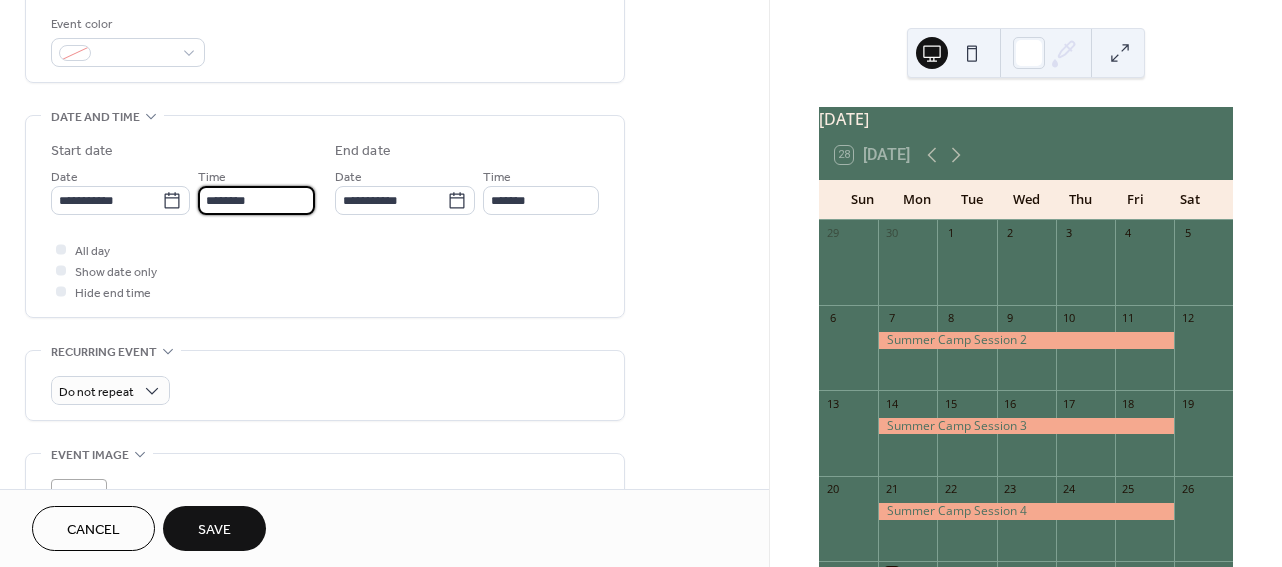 scroll, scrollTop: 0, scrollLeft: 0, axis: both 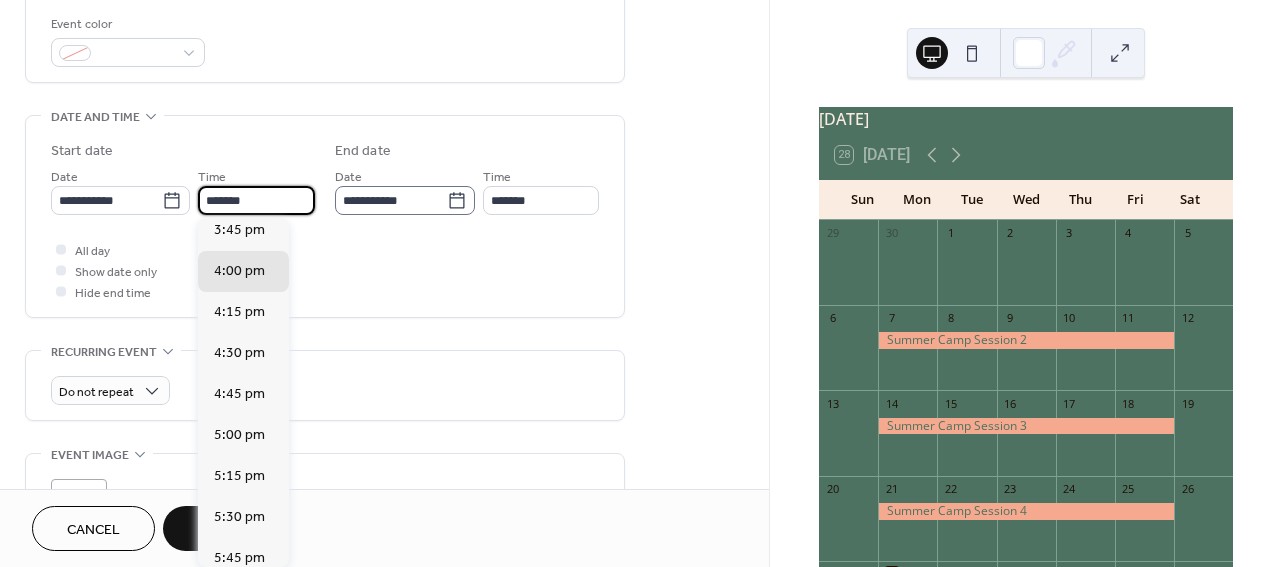 type on "*******" 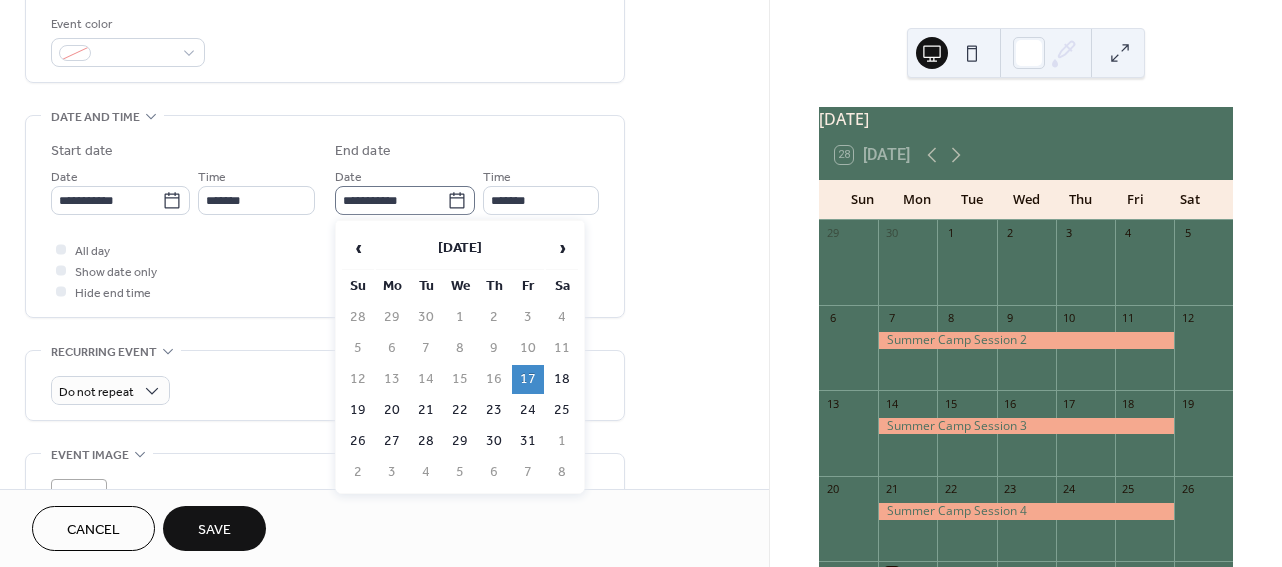 click 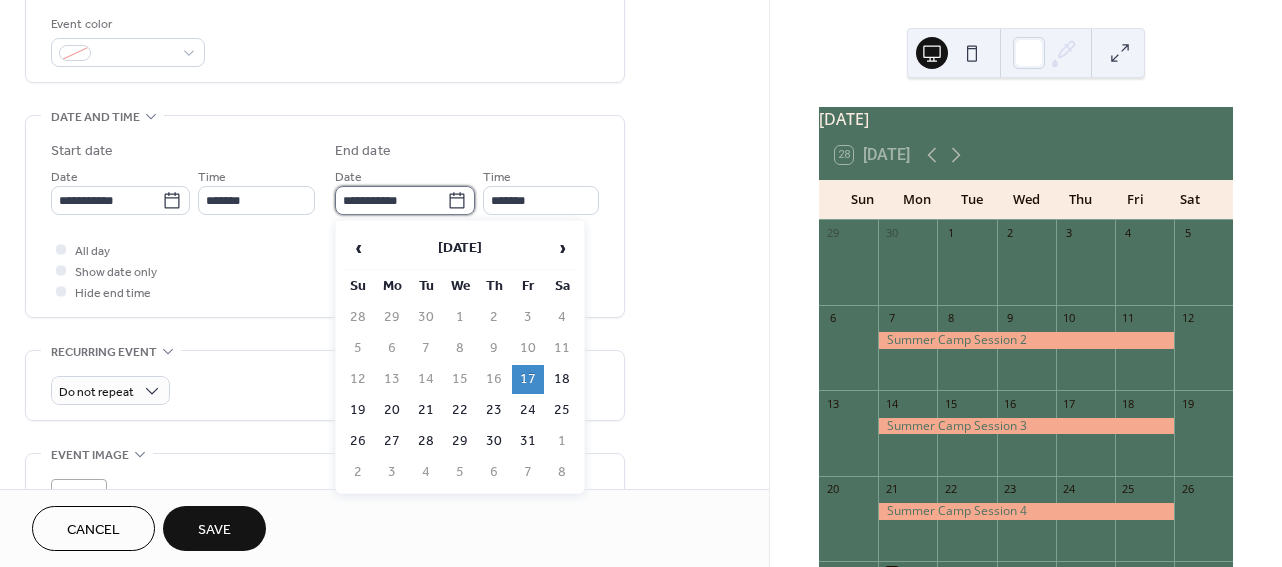 click on "**********" at bounding box center [391, 200] 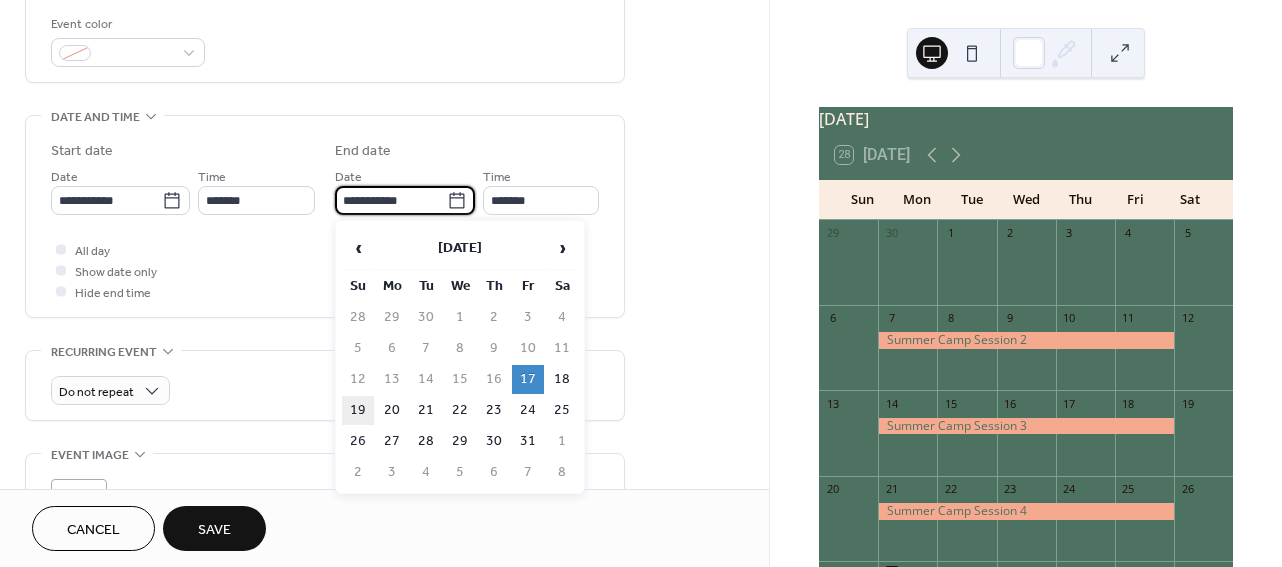click on "19" at bounding box center [358, 410] 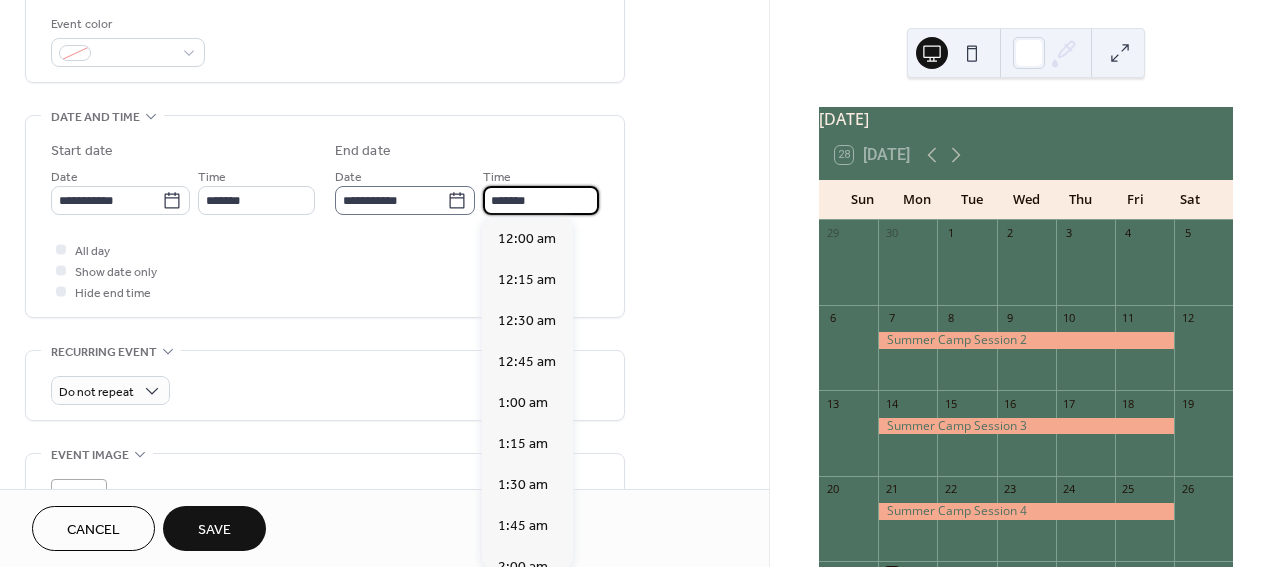 scroll, scrollTop: 2754, scrollLeft: 0, axis: vertical 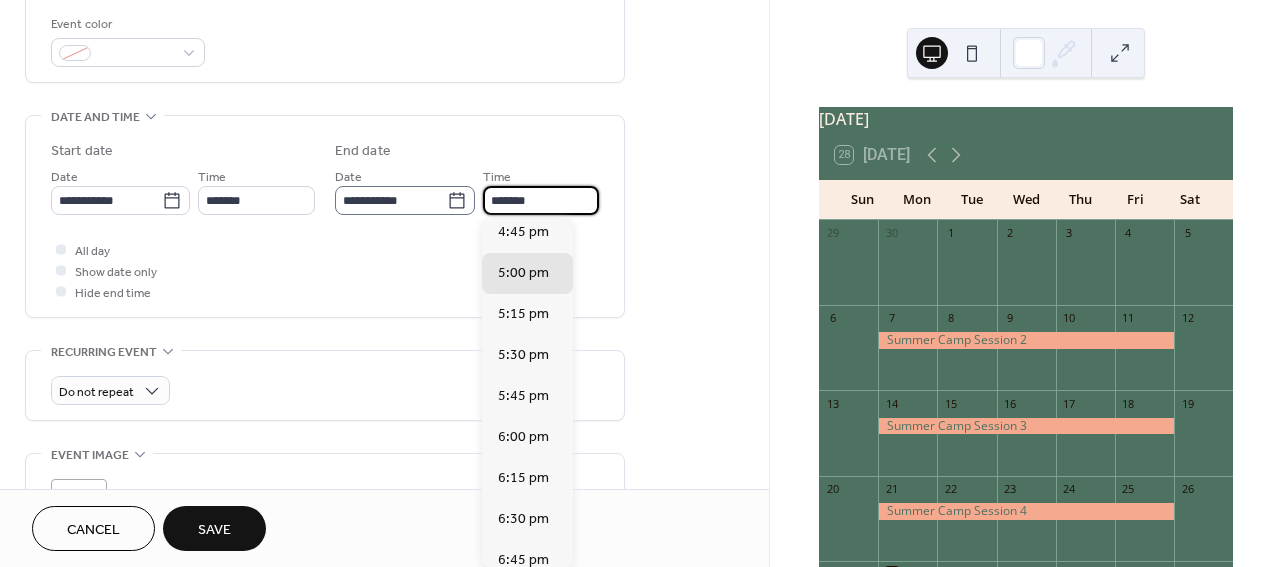 drag, startPoint x: 544, startPoint y: 198, endPoint x: 452, endPoint y: 198, distance: 92 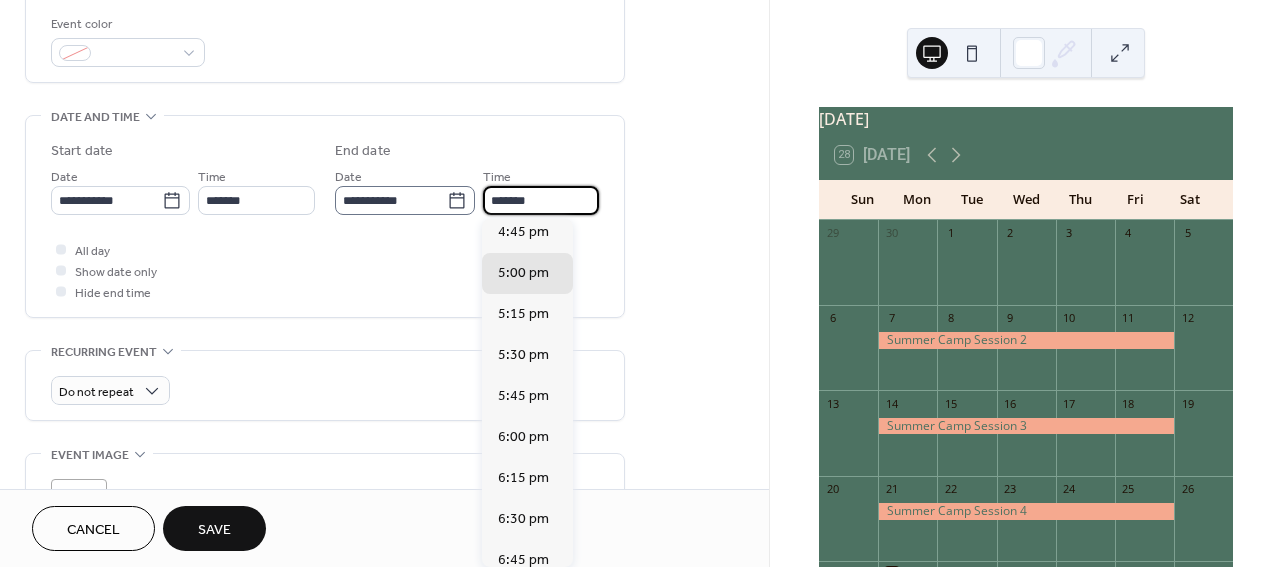 click on "**********" at bounding box center [467, 190] 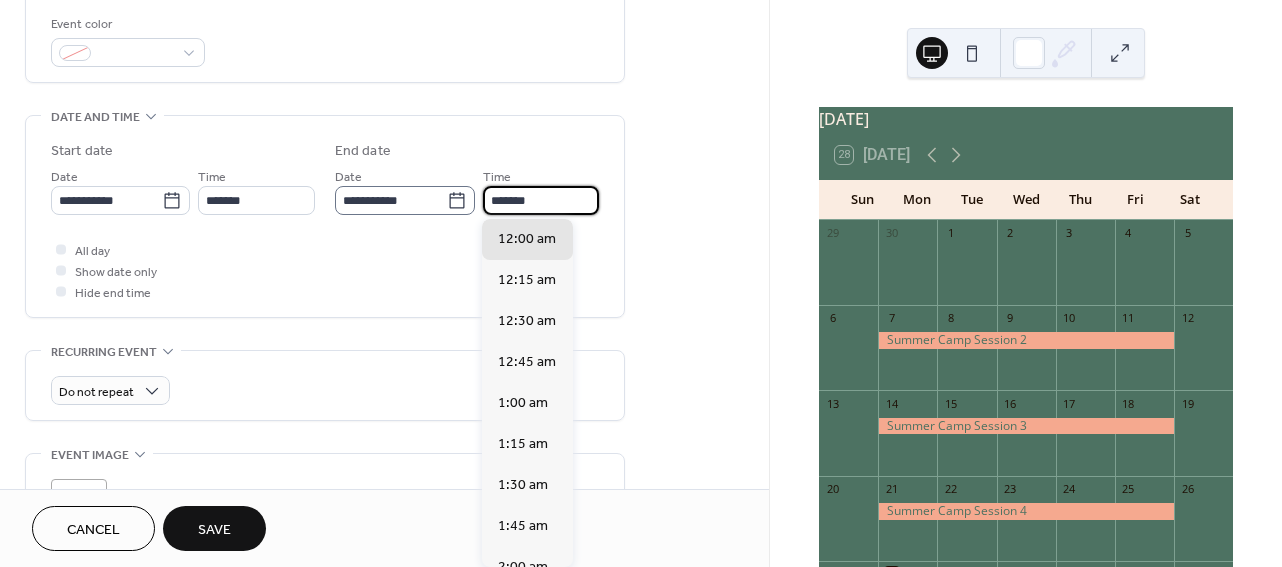 scroll, scrollTop: 1944, scrollLeft: 0, axis: vertical 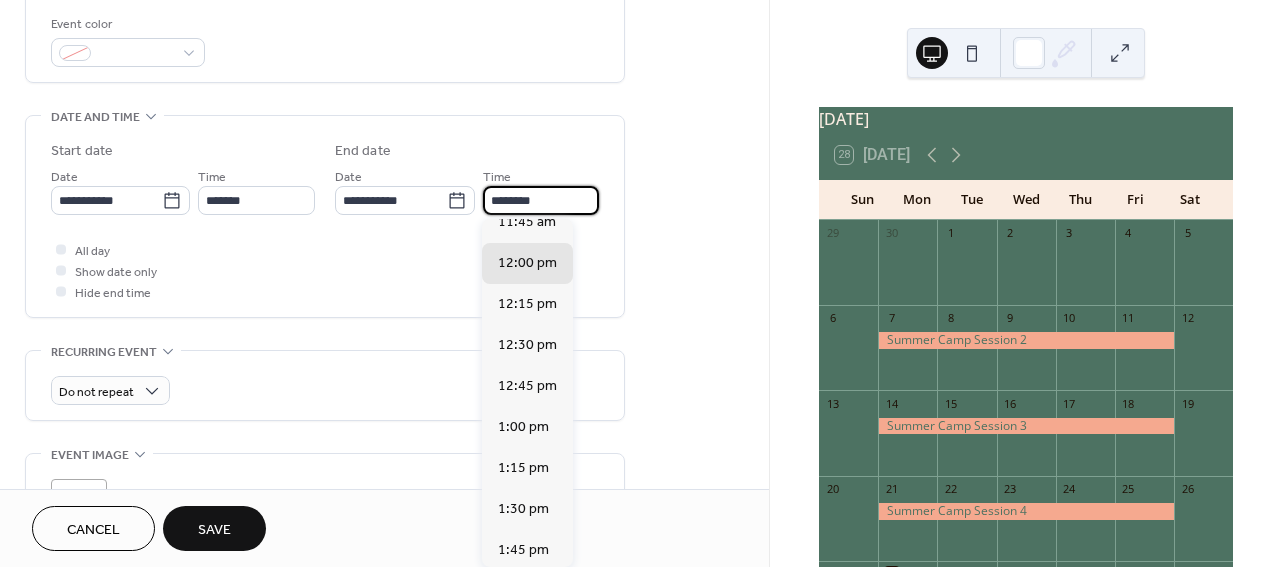 type on "********" 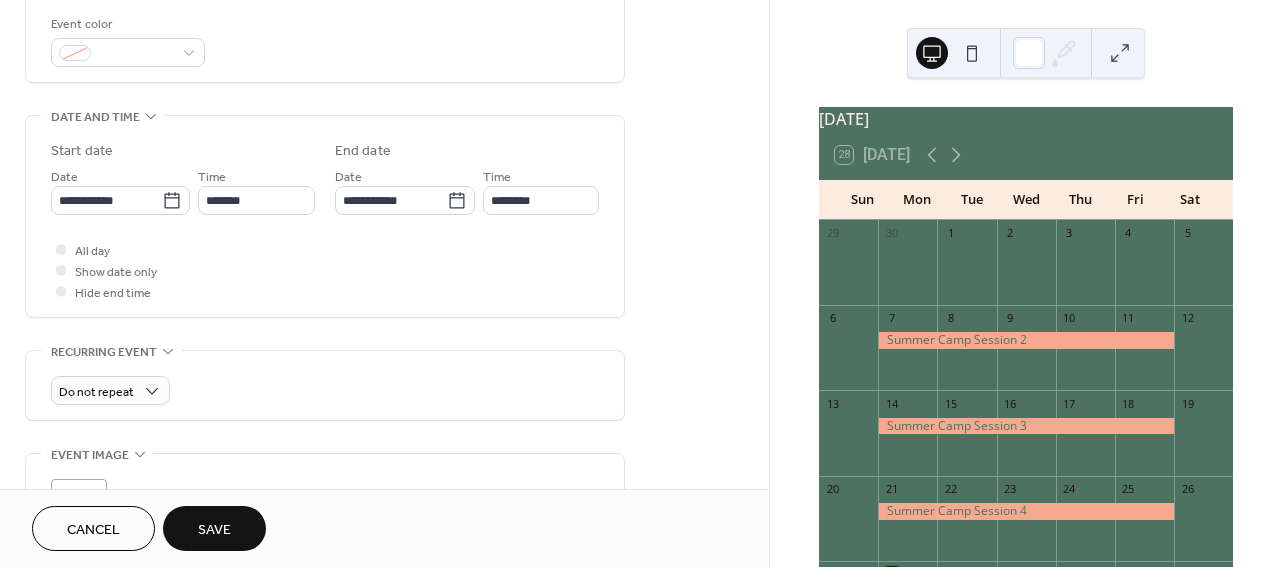 click on "Do not repeat" at bounding box center (325, 390) 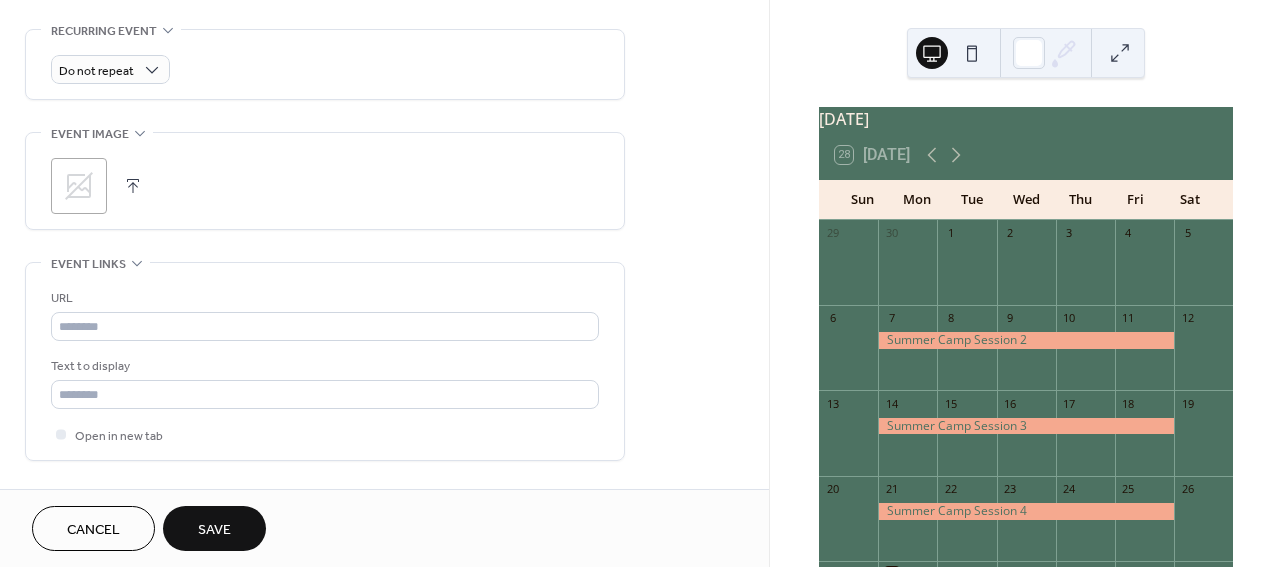 scroll, scrollTop: 889, scrollLeft: 0, axis: vertical 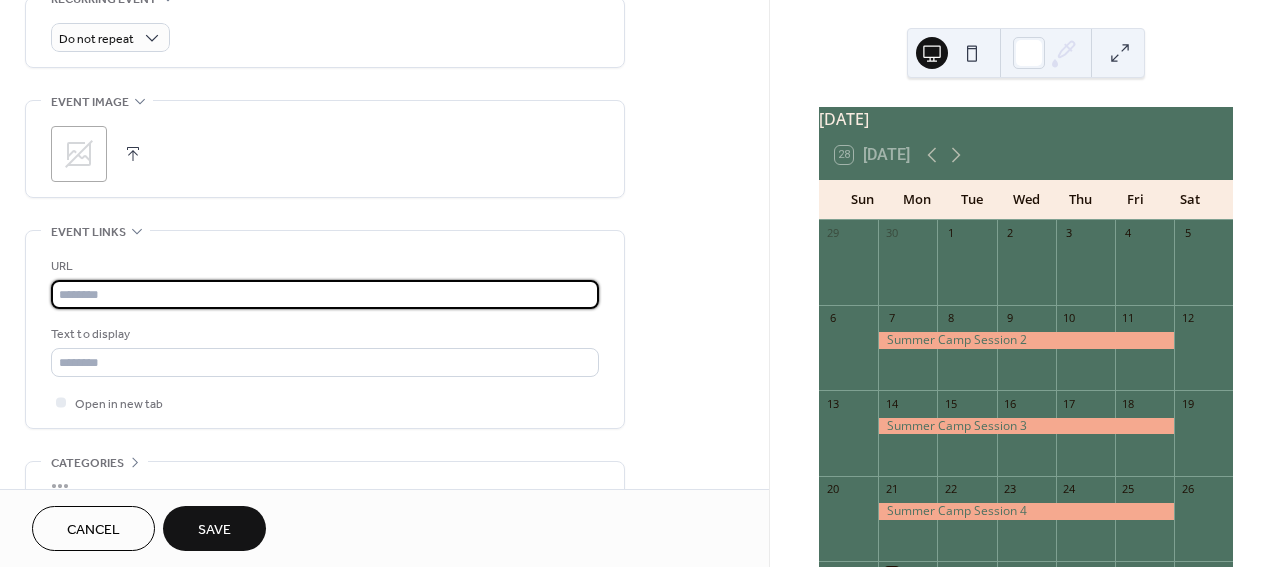 click at bounding box center (325, 294) 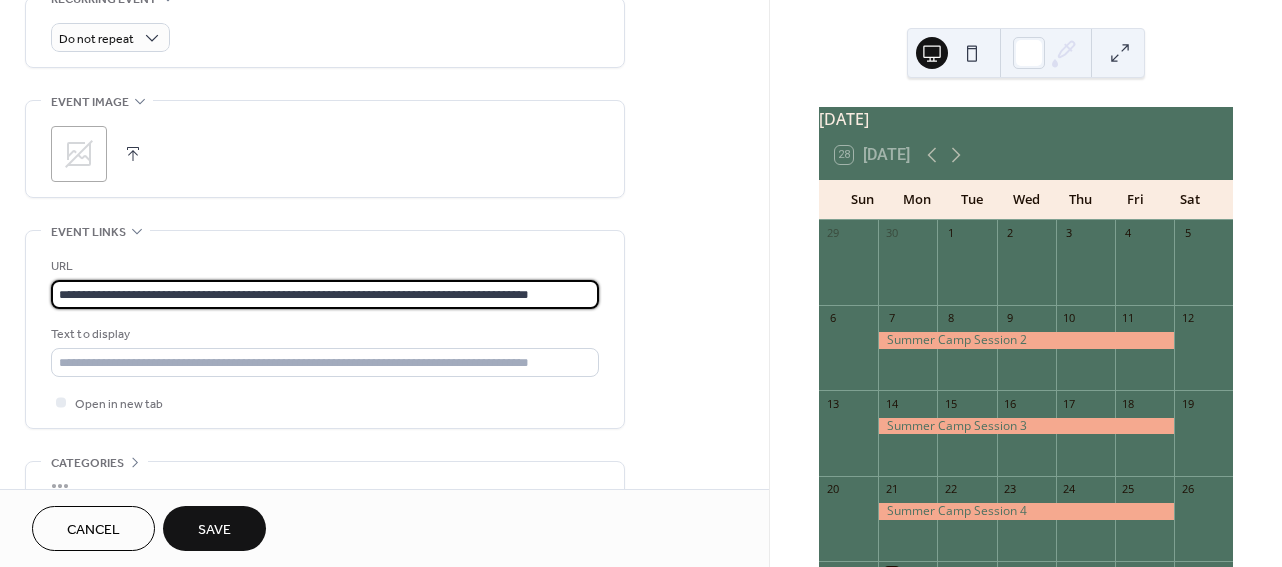 scroll, scrollTop: 0, scrollLeft: 25, axis: horizontal 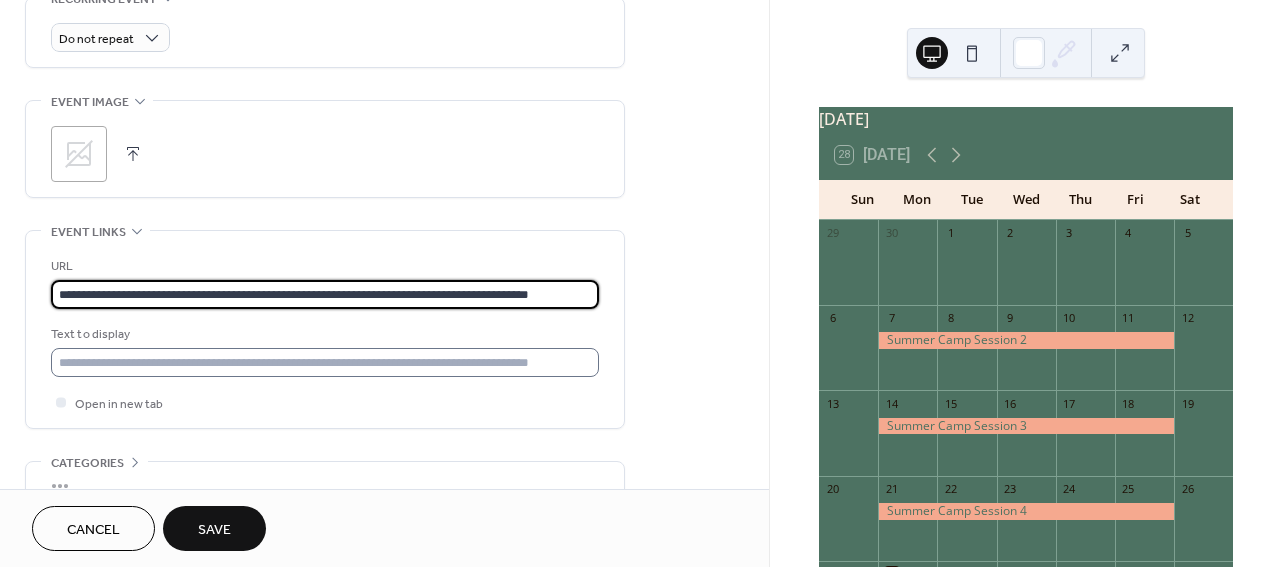 type on "**********" 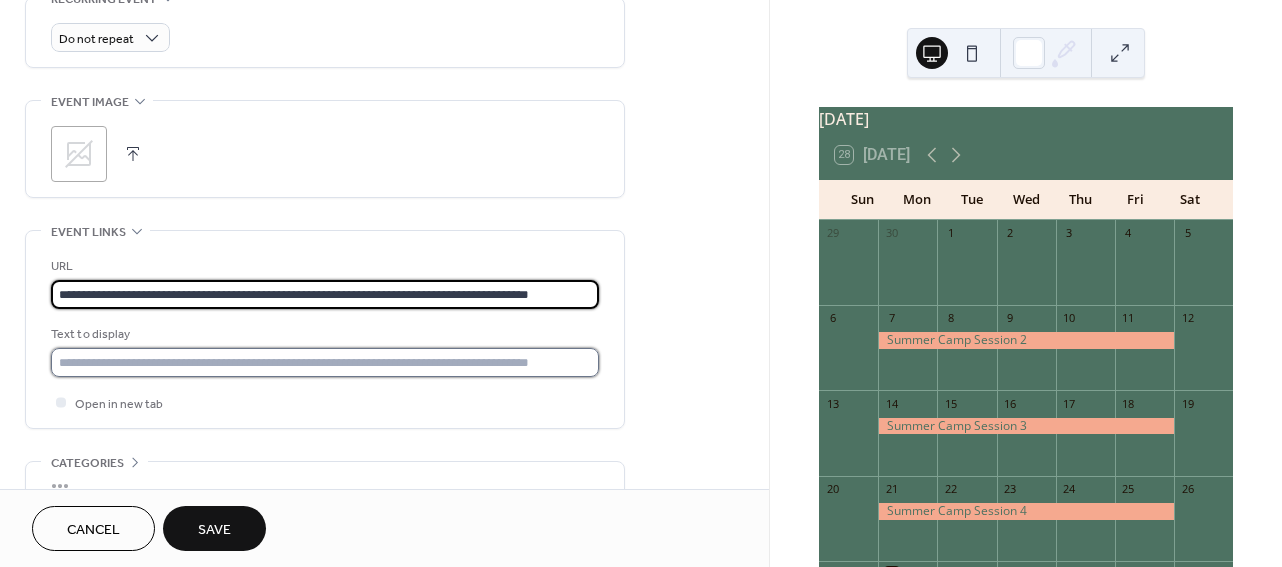 click 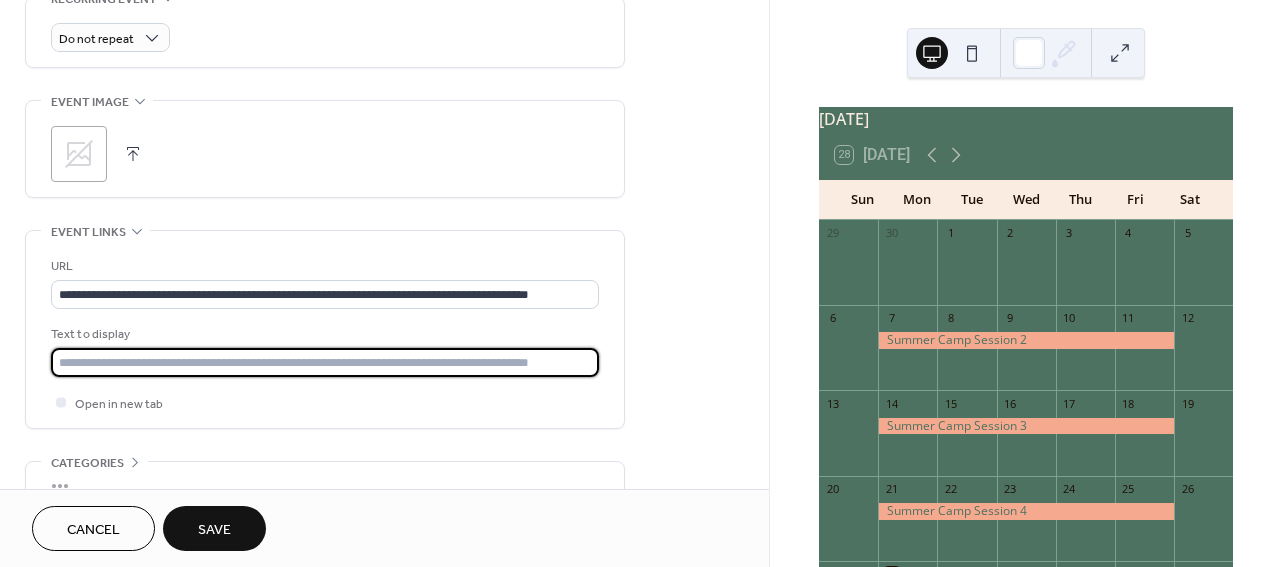 scroll, scrollTop: 0, scrollLeft: 0, axis: both 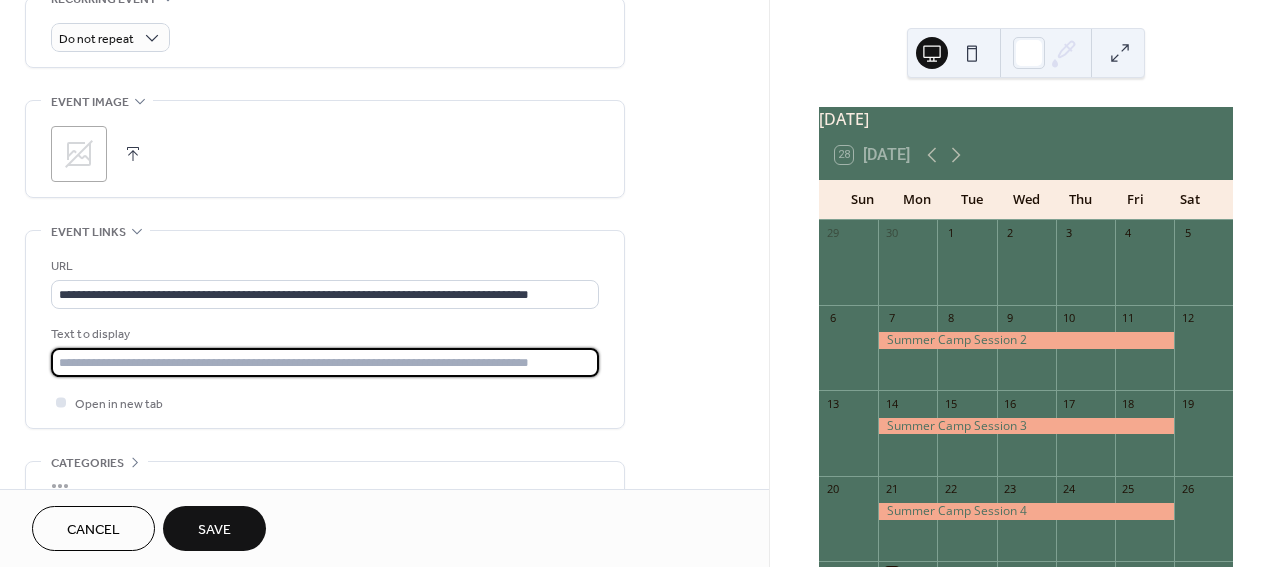 type on "**********" 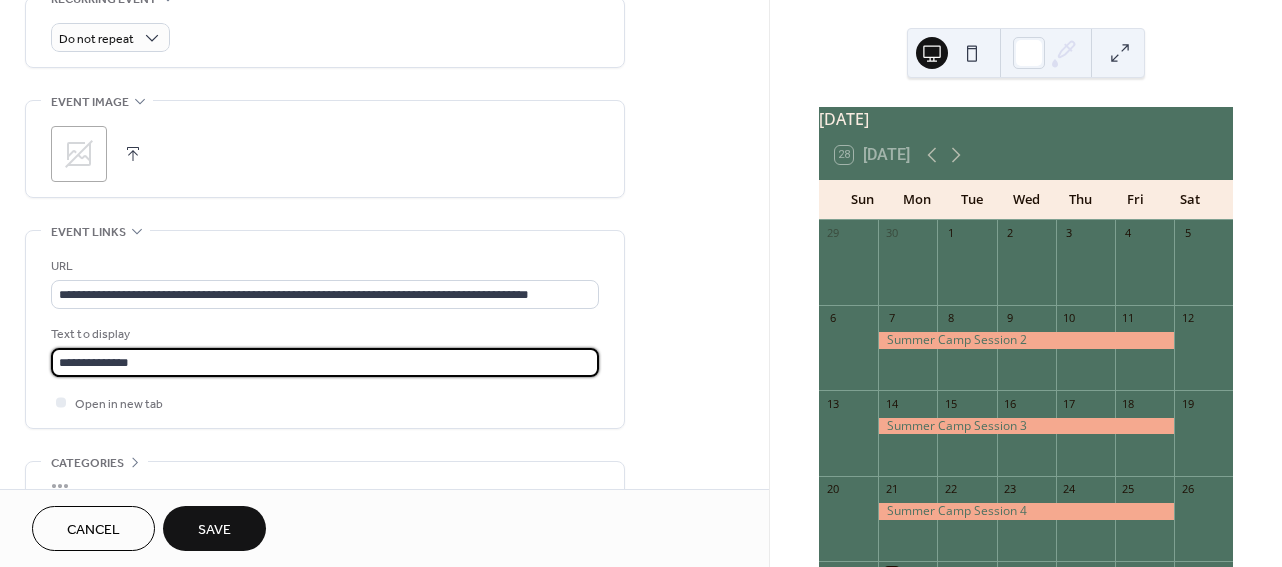 scroll, scrollTop: 997, scrollLeft: 0, axis: vertical 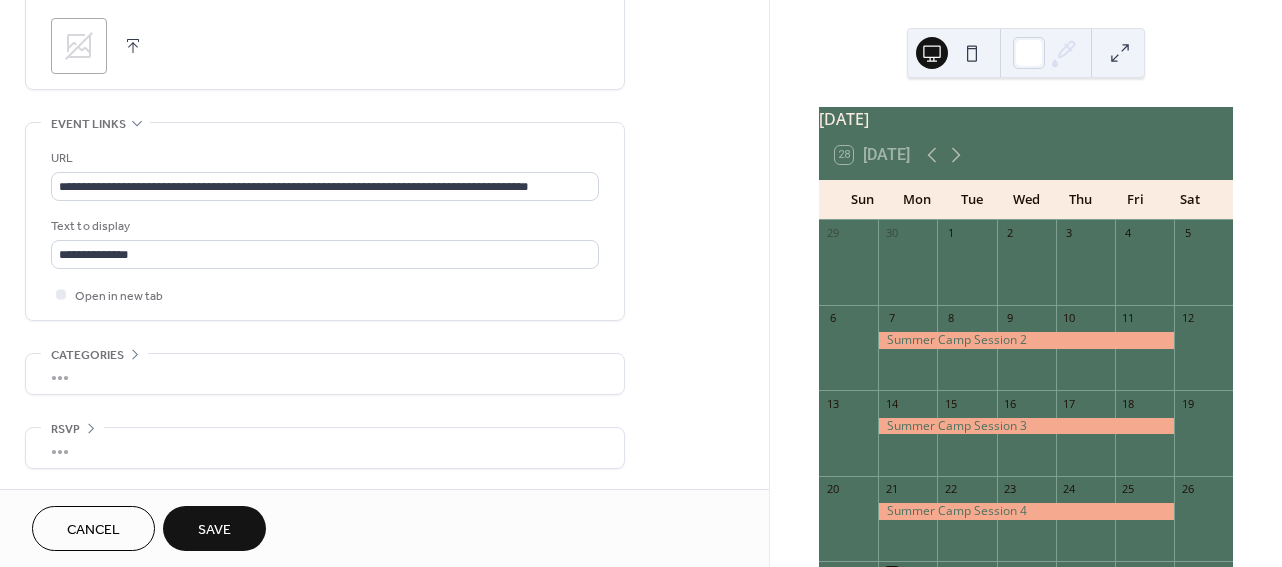 click on "Save" at bounding box center (214, 530) 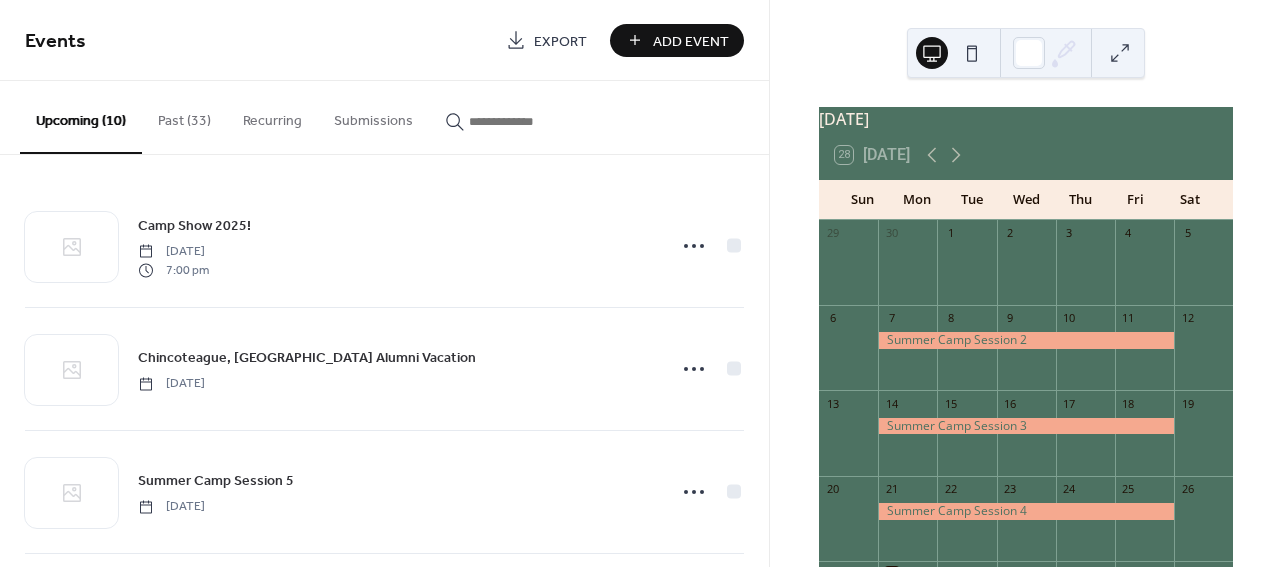 click on "Add Event" at bounding box center (691, 41) 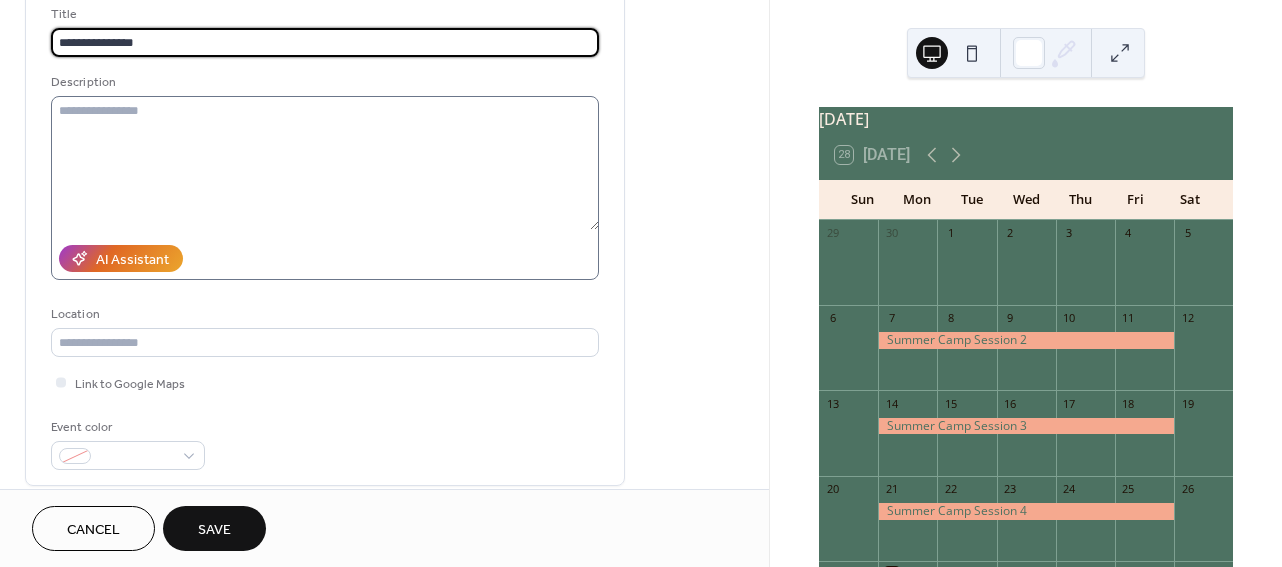 scroll, scrollTop: 134, scrollLeft: 0, axis: vertical 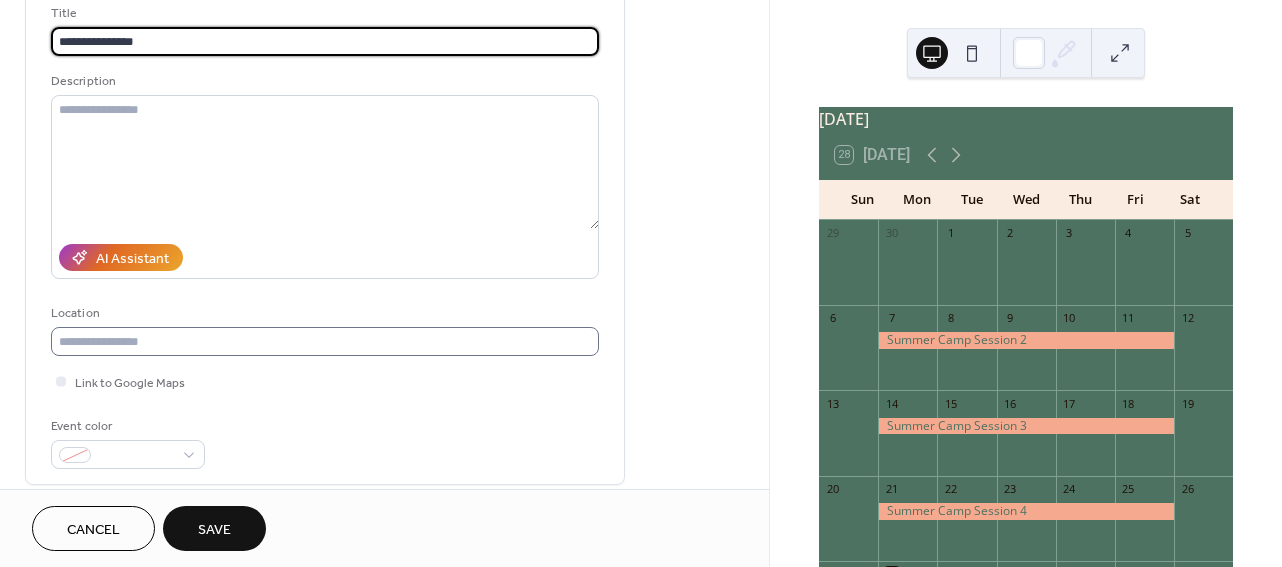 type on "**********" 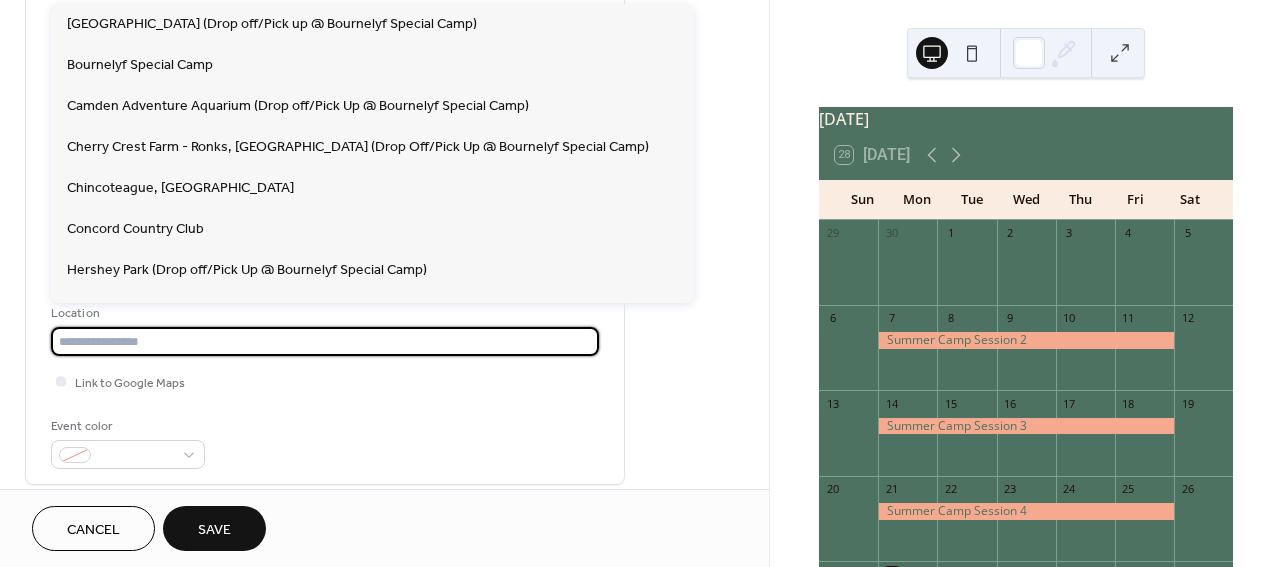 click at bounding box center [325, 341] 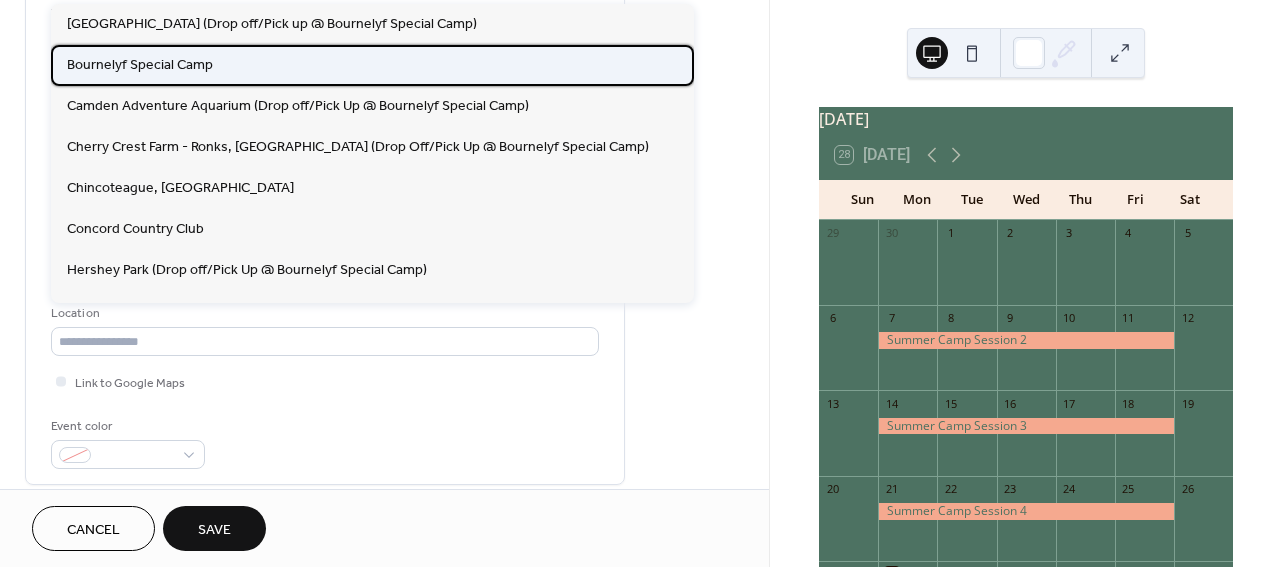 click on "Bournelyf Special Camp" at bounding box center [140, 65] 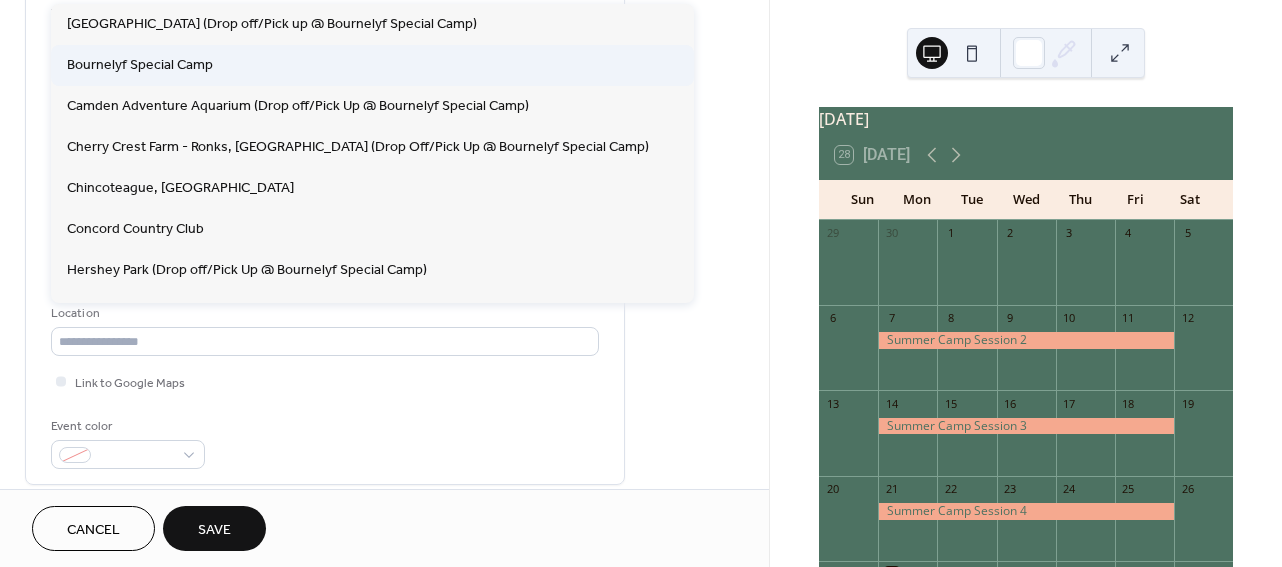 type on "**********" 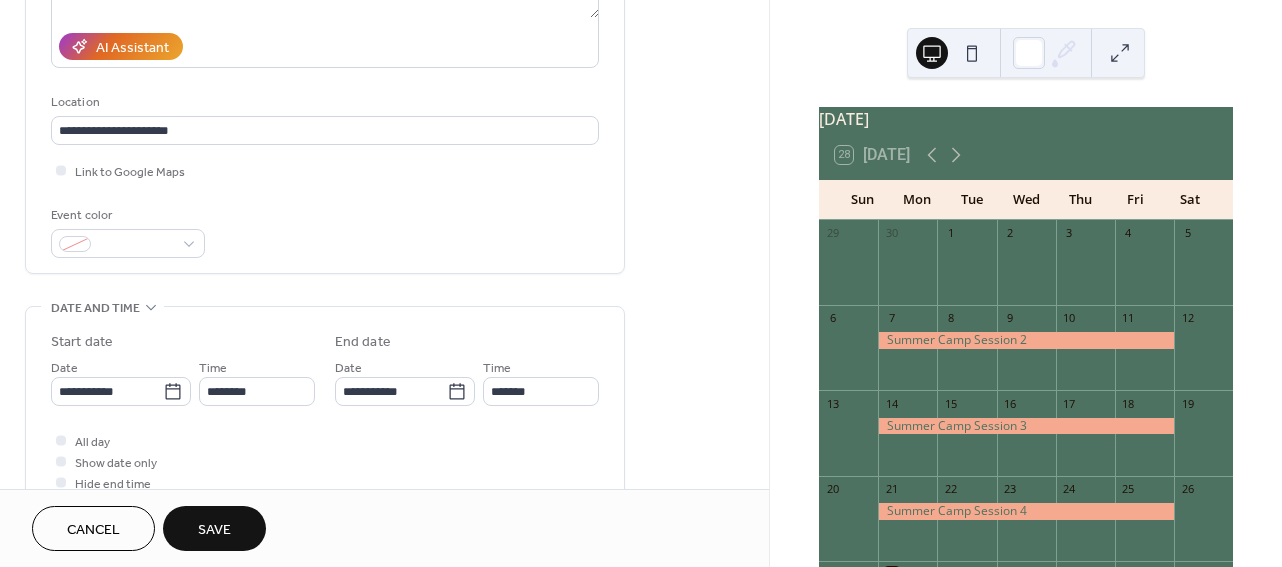 scroll, scrollTop: 346, scrollLeft: 0, axis: vertical 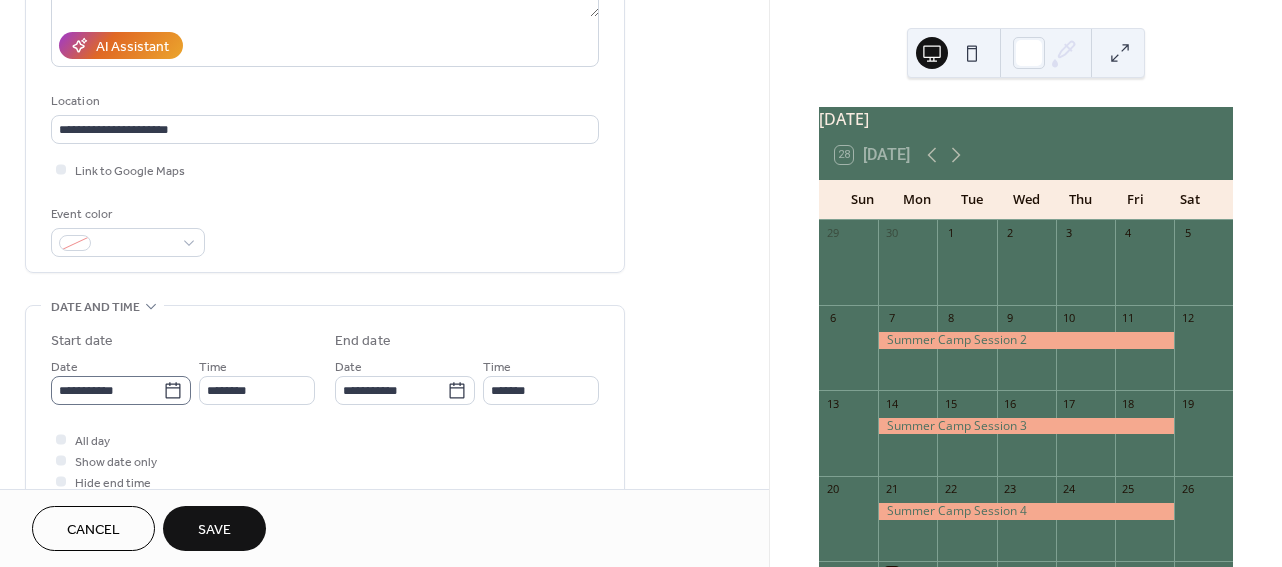 click 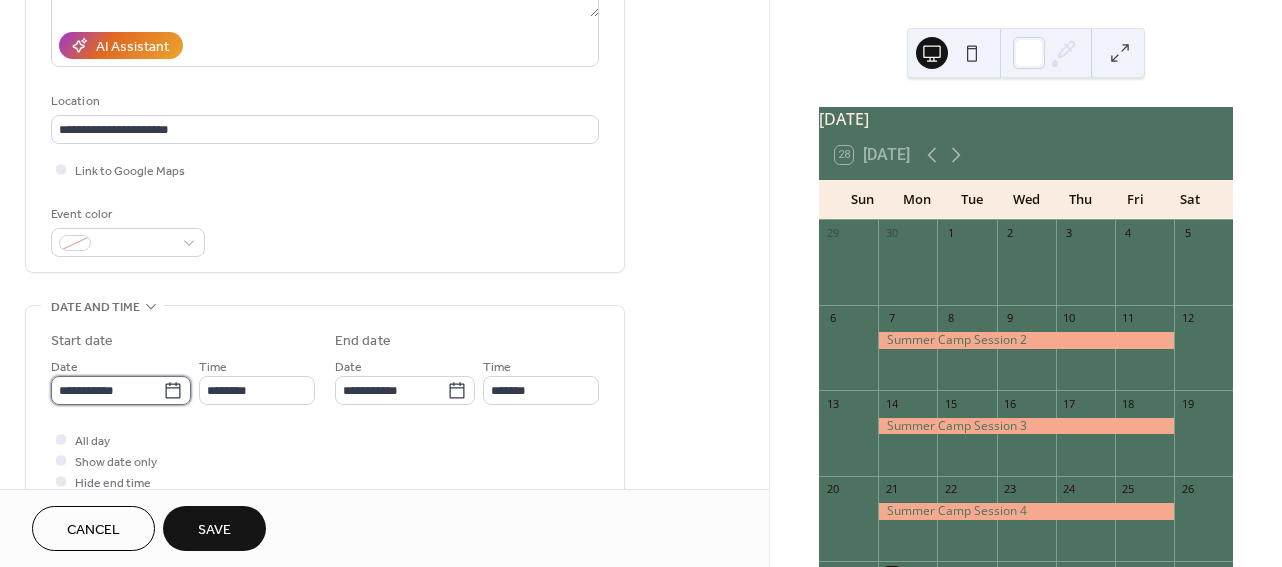 click on "**********" at bounding box center [107, 390] 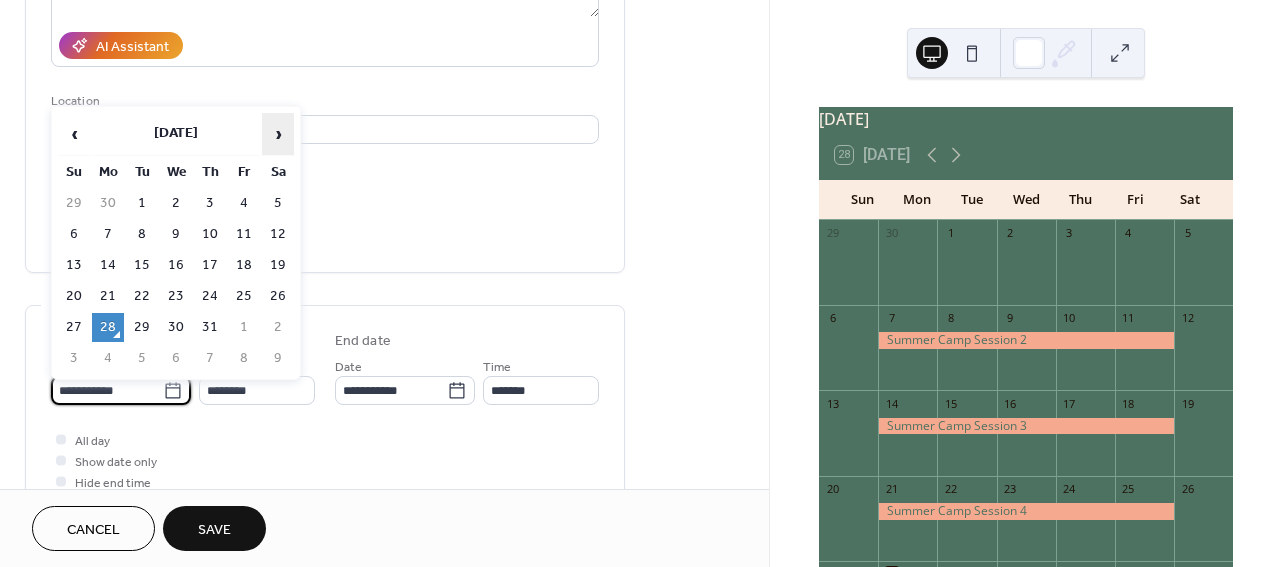 click on "›" at bounding box center (278, 134) 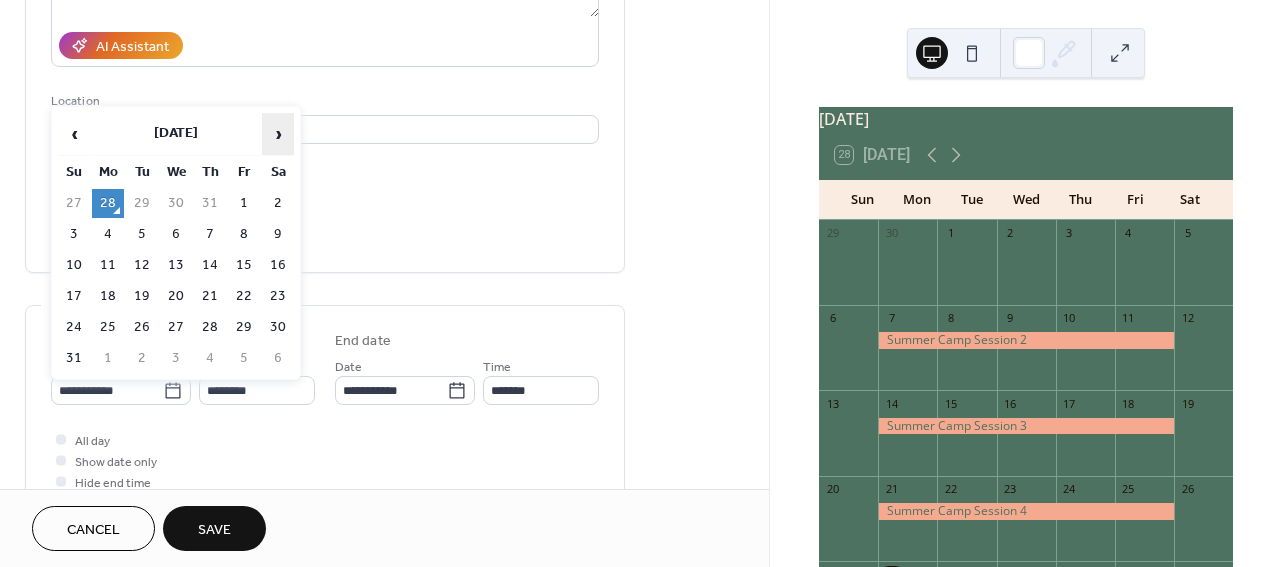 click on "›" at bounding box center (278, 134) 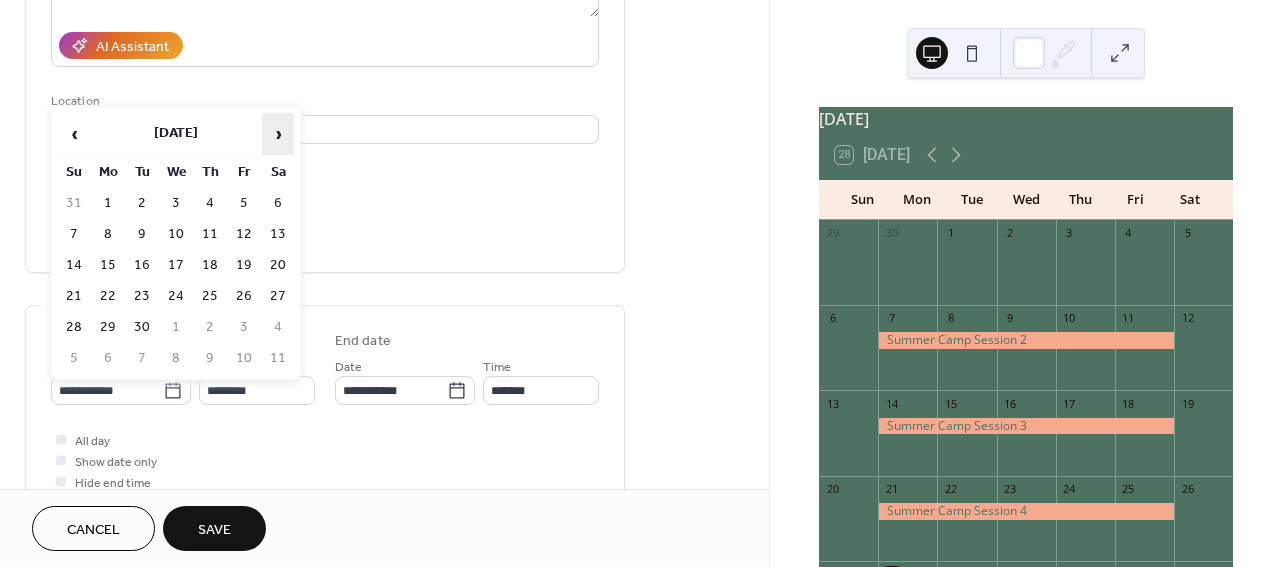click on "›" at bounding box center [278, 134] 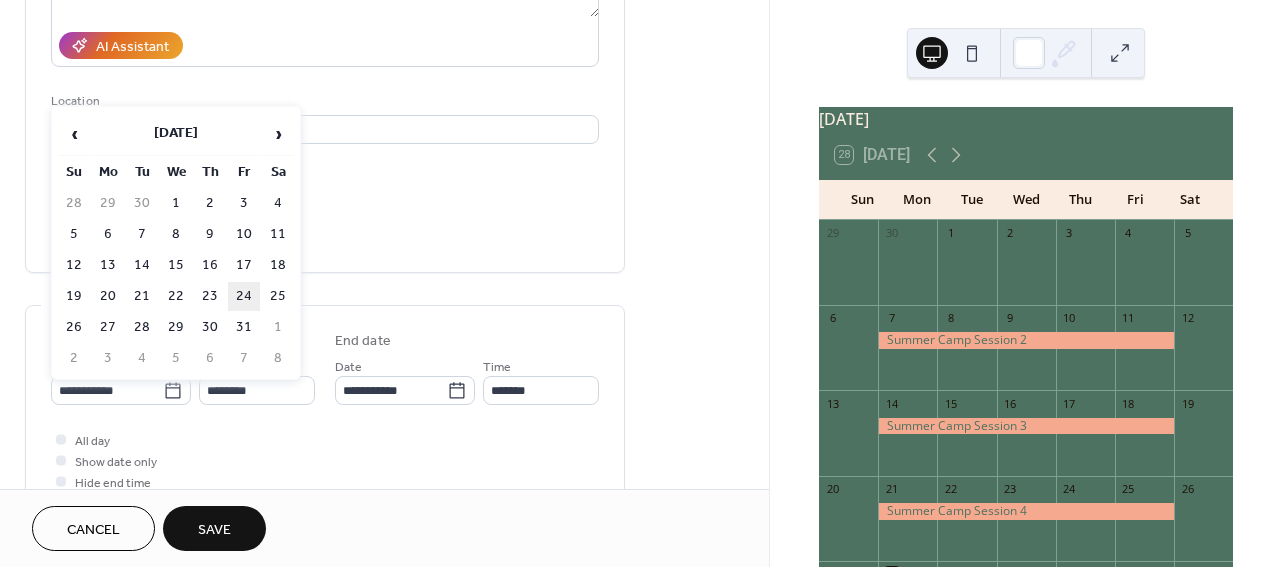 click on "24" at bounding box center (244, 296) 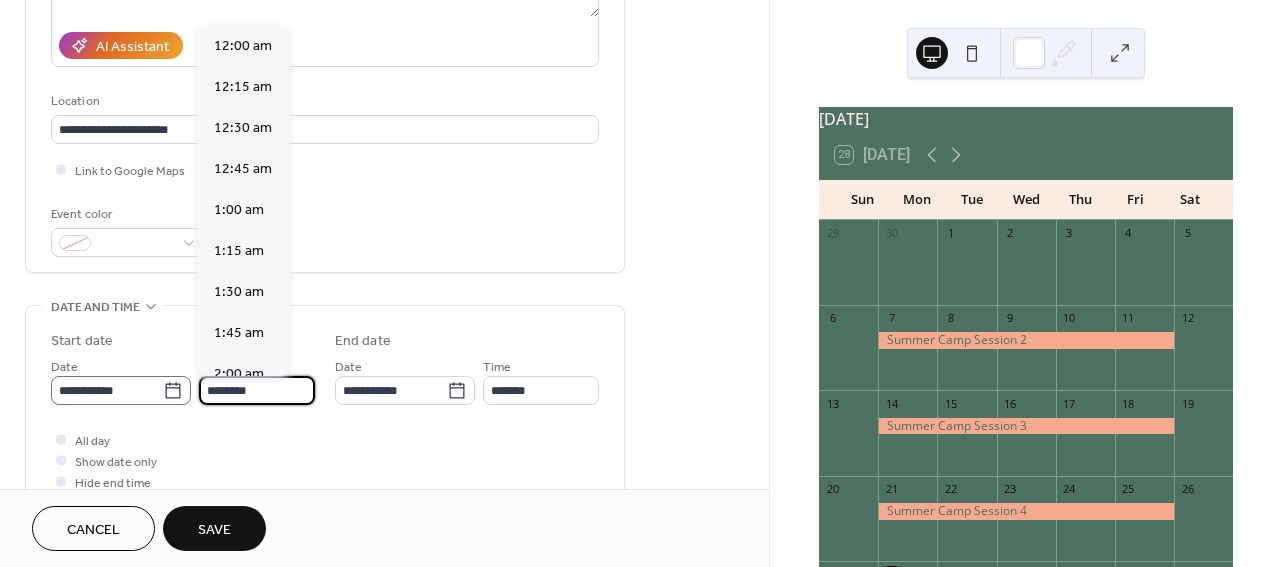 scroll, scrollTop: 1, scrollLeft: 0, axis: vertical 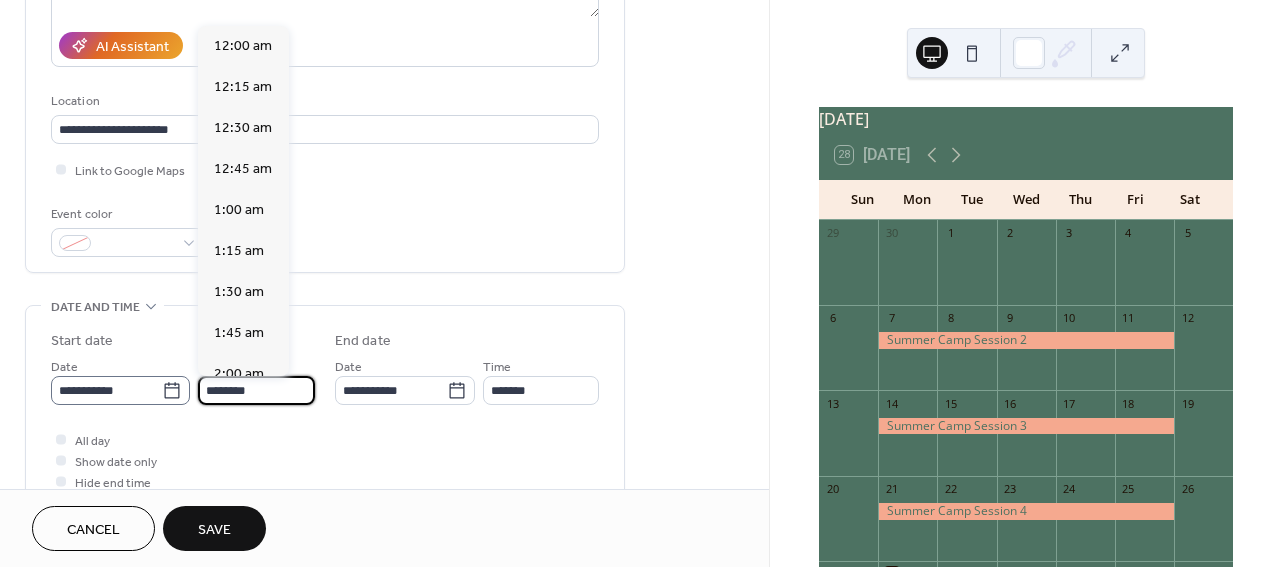 drag, startPoint x: 258, startPoint y: 392, endPoint x: 171, endPoint y: 392, distance: 87 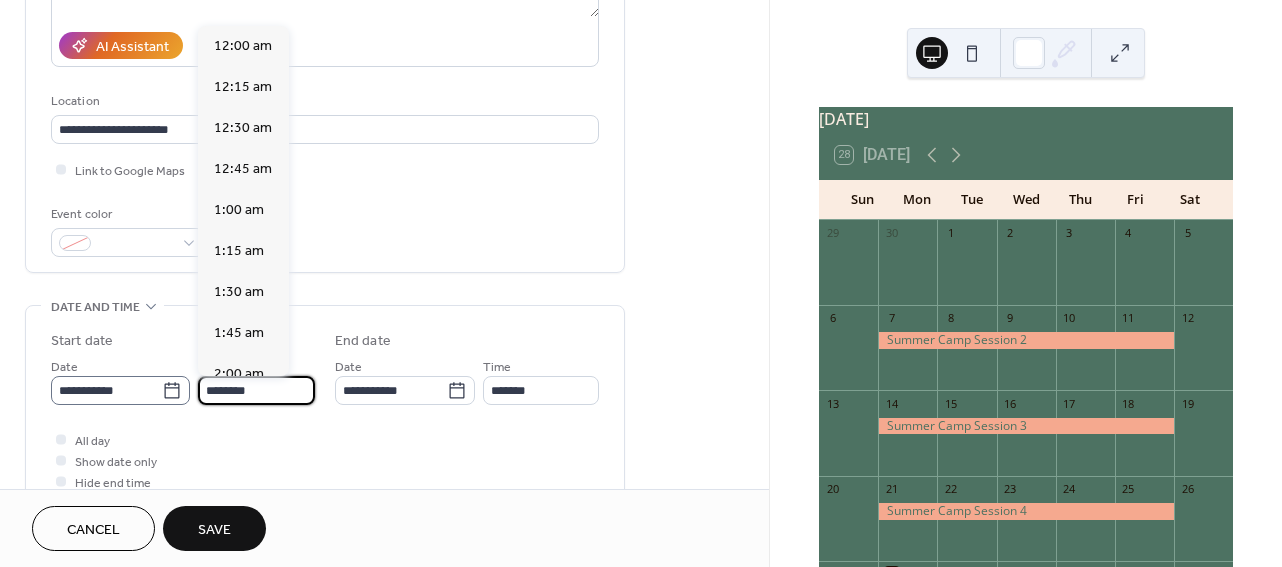 click on "**********" at bounding box center (183, 380) 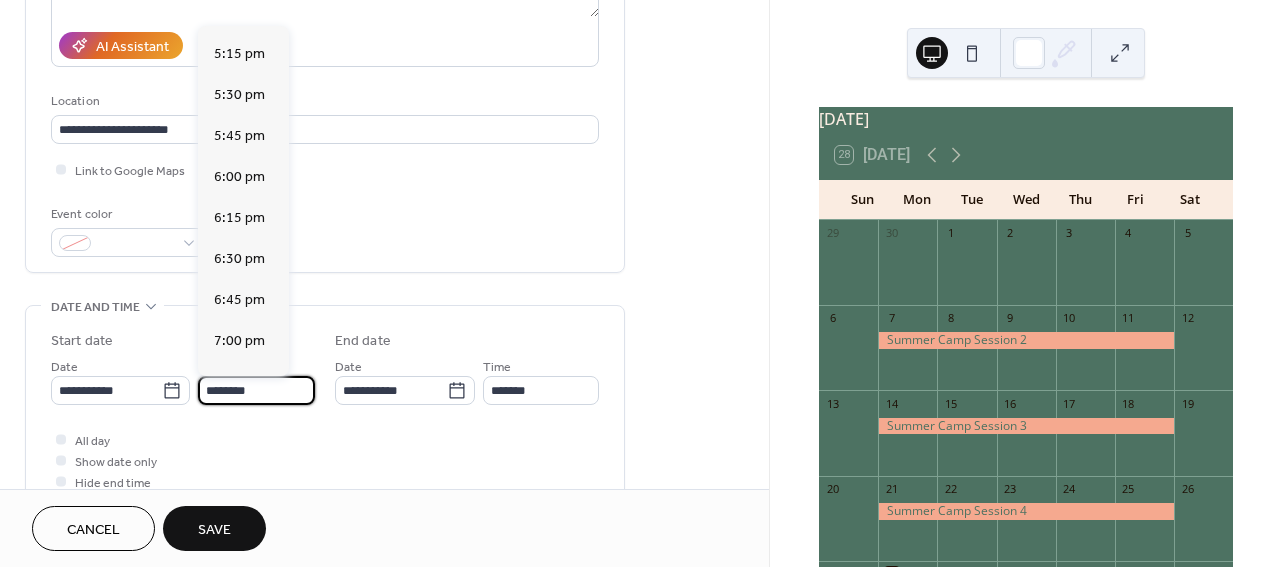 scroll, scrollTop: 2820, scrollLeft: 0, axis: vertical 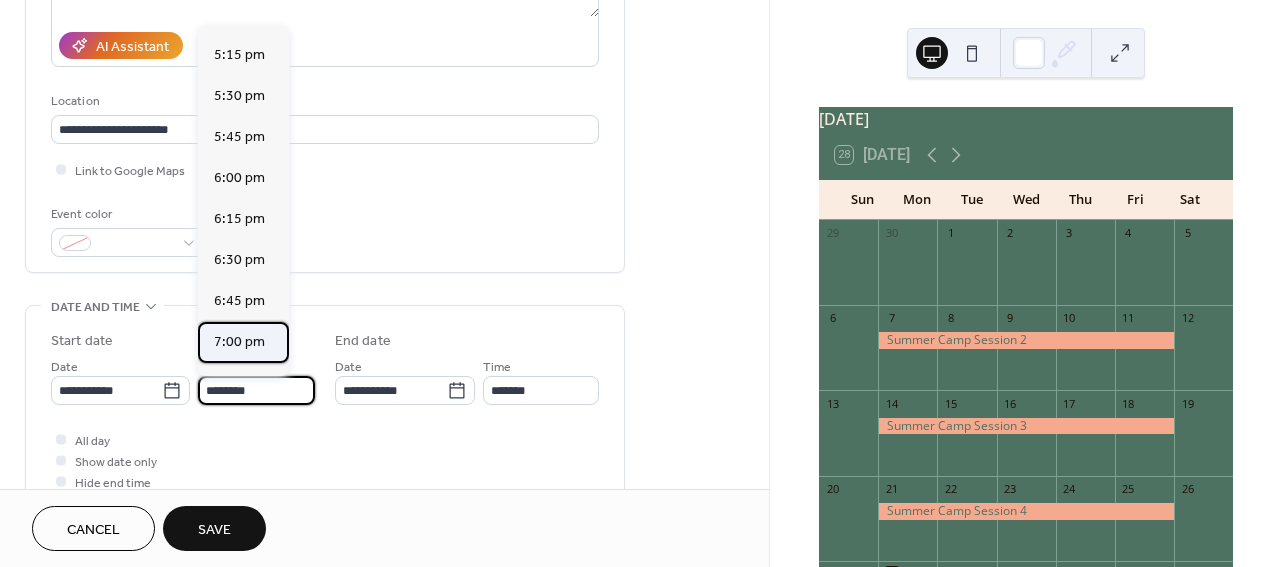 click on "7:00 pm" at bounding box center [243, 342] 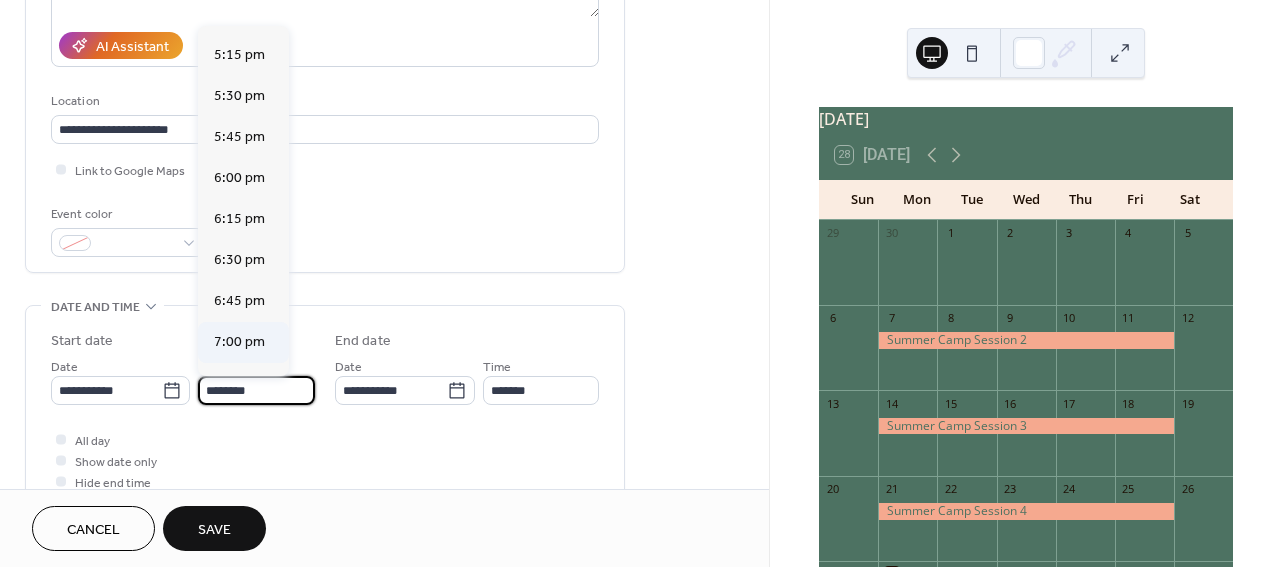 type on "*******" 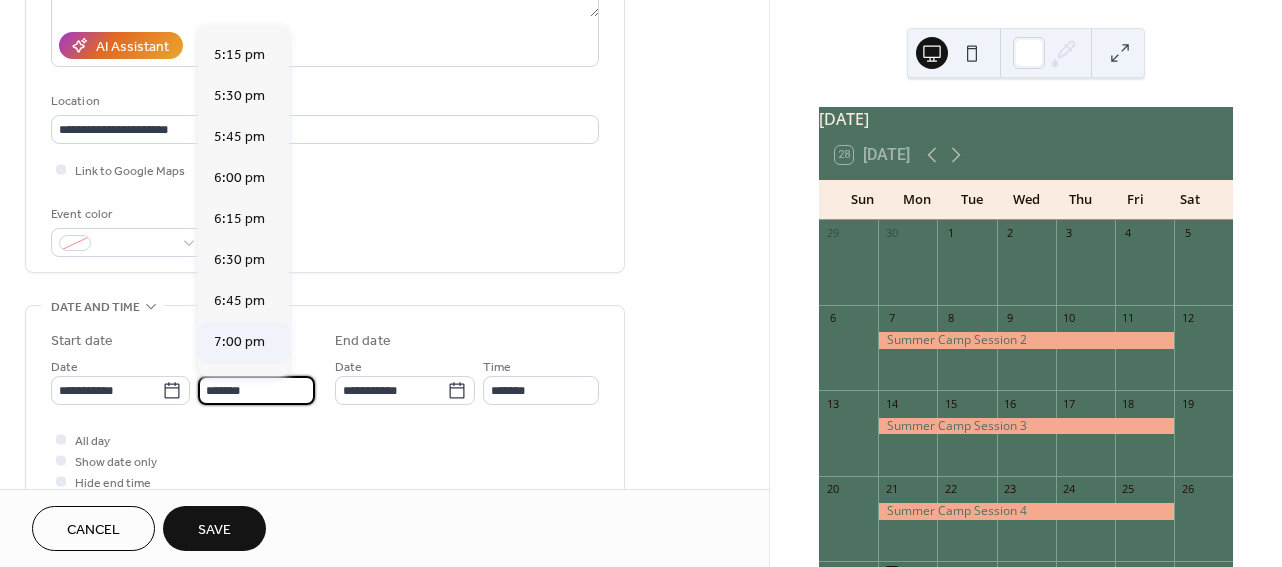 scroll, scrollTop: 0, scrollLeft: 0, axis: both 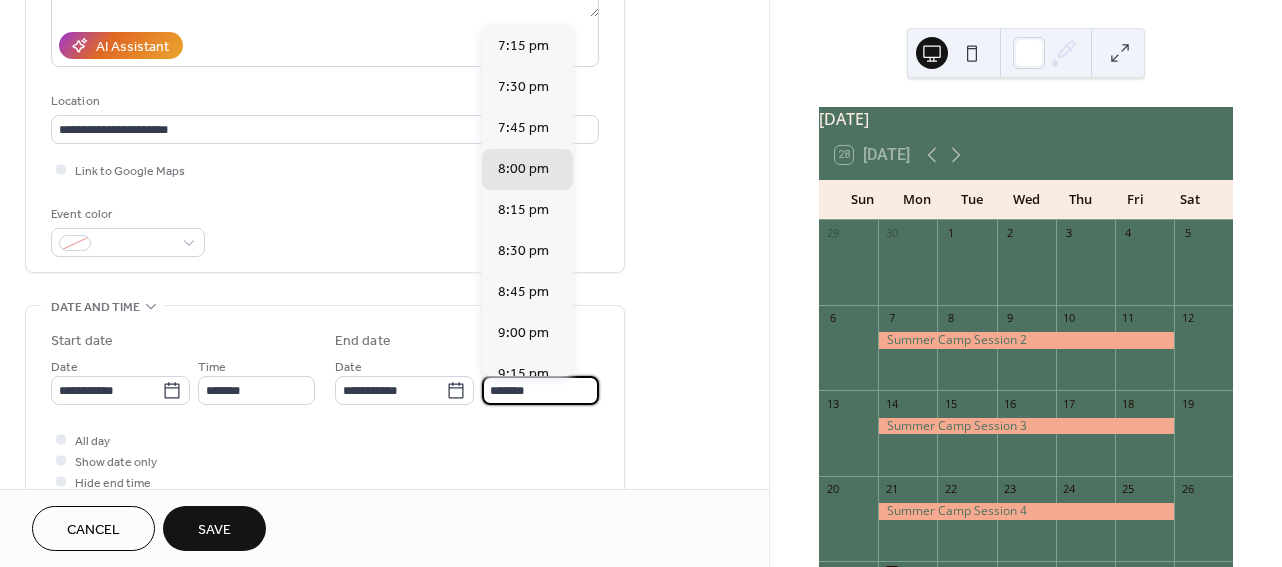 drag, startPoint x: 525, startPoint y: 393, endPoint x: 486, endPoint y: 392, distance: 39.012817 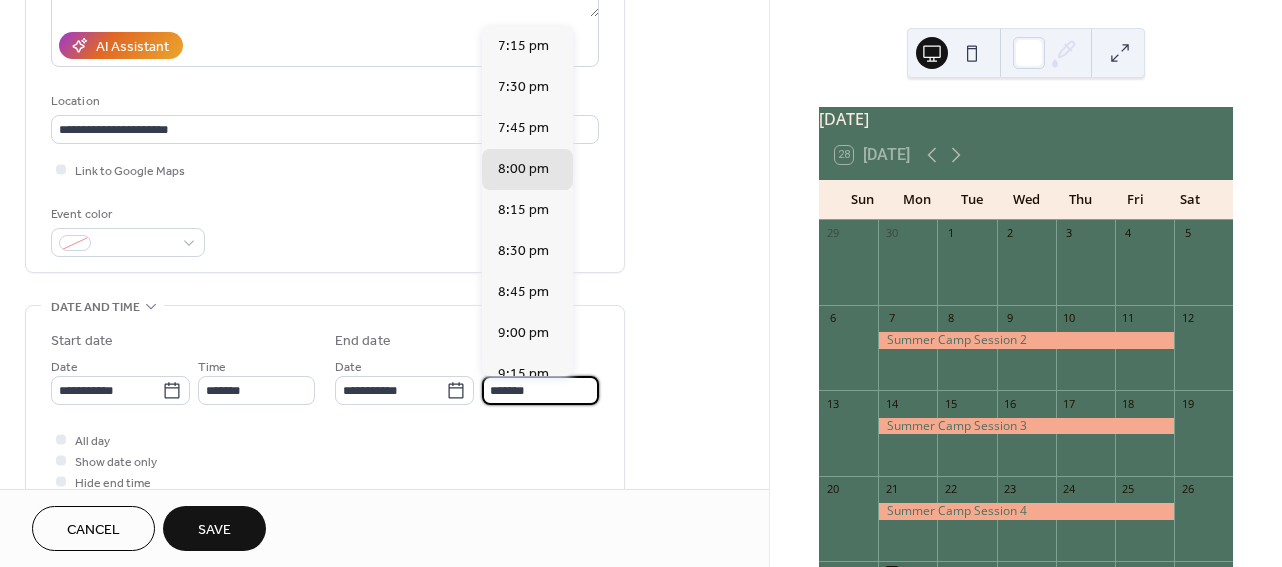 click on "*******" at bounding box center (540, 390) 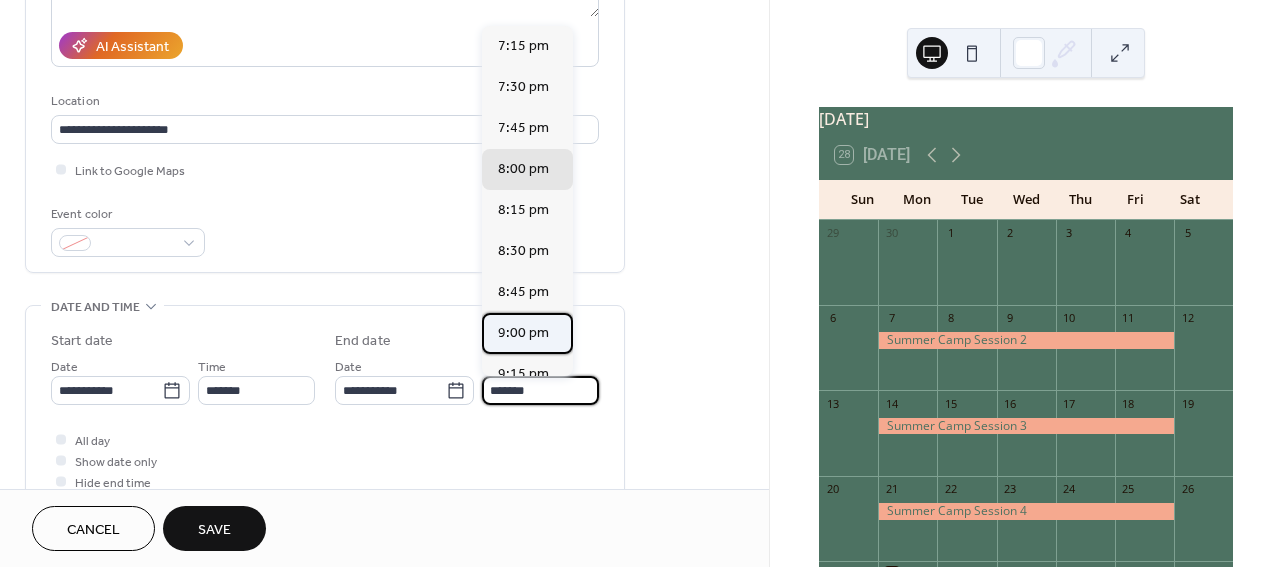 click on "9:00 pm" at bounding box center (523, 333) 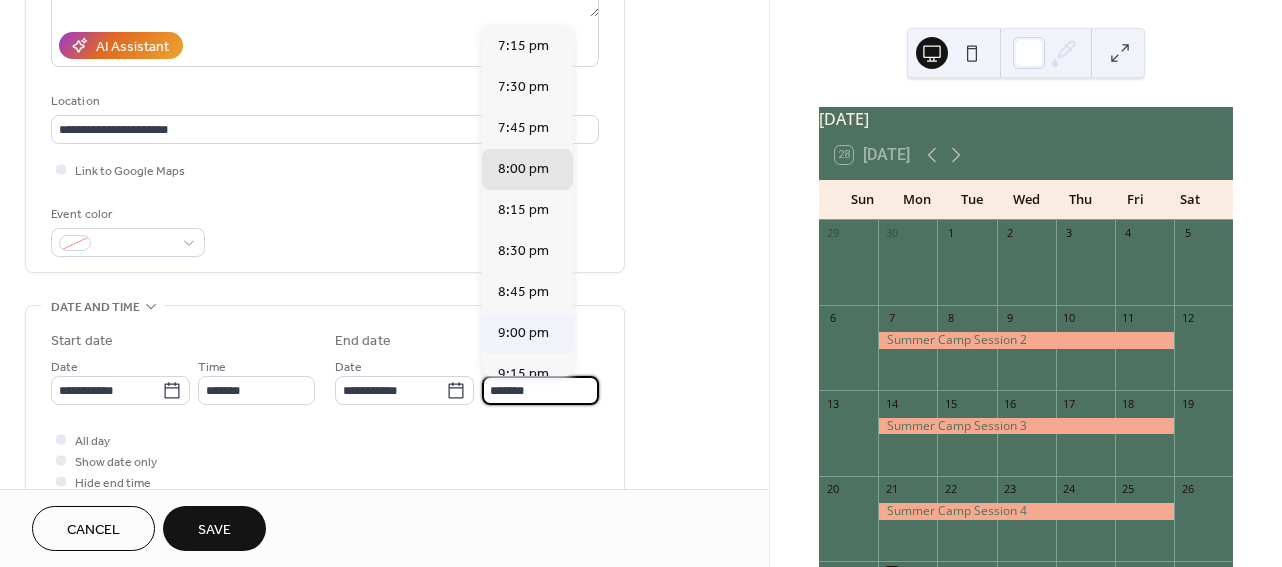 type on "*******" 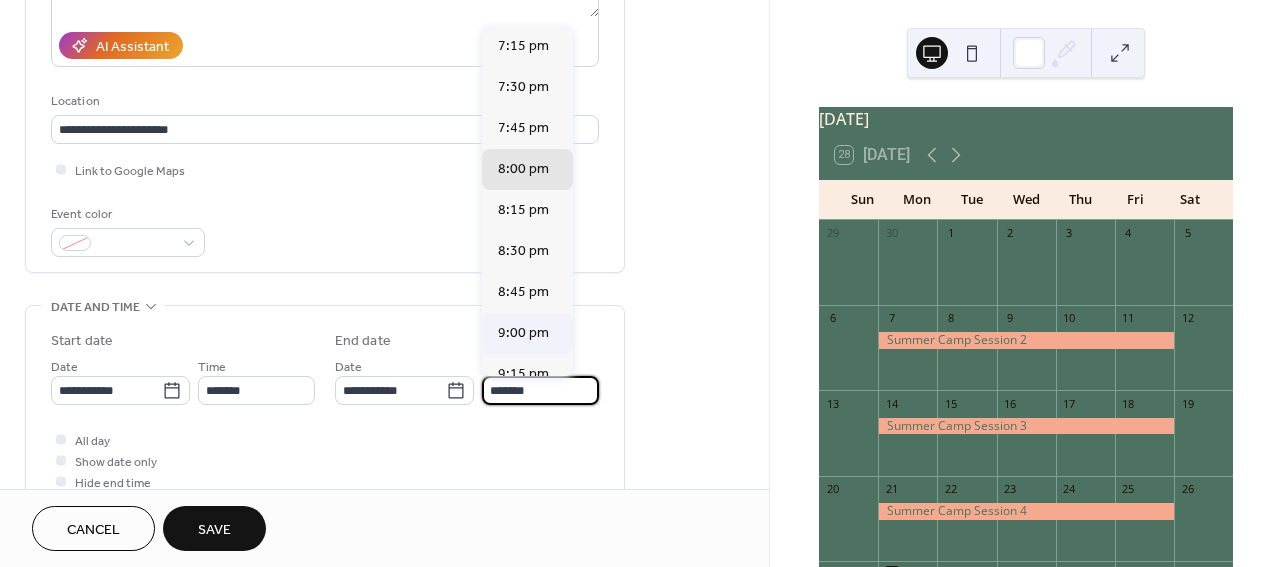 scroll, scrollTop: 0, scrollLeft: 0, axis: both 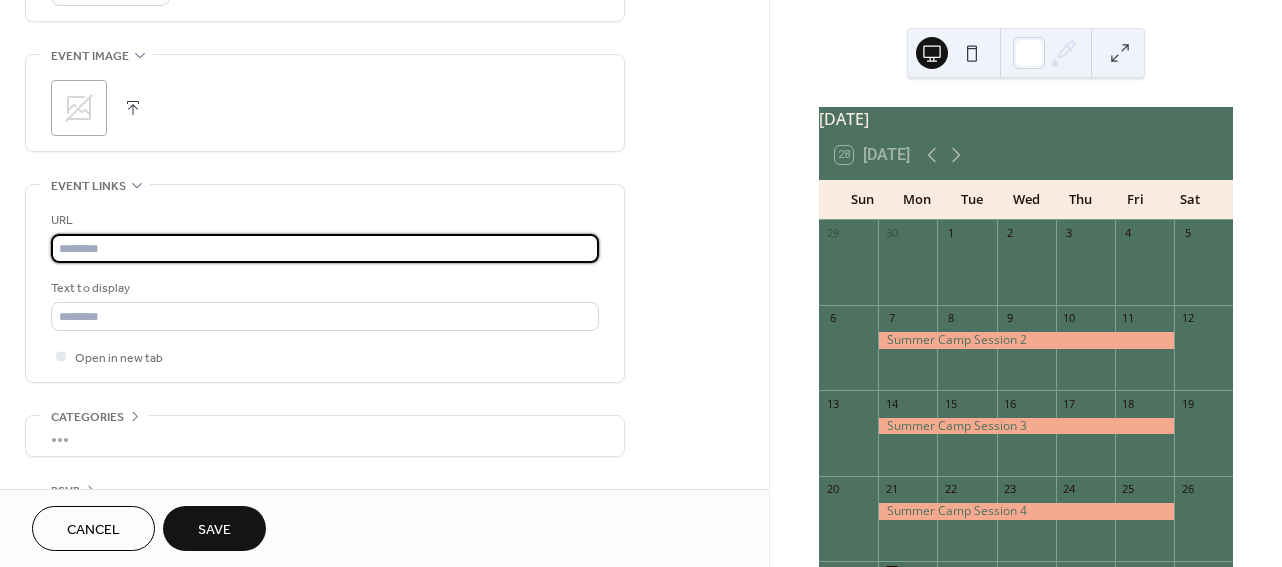 click at bounding box center (325, 248) 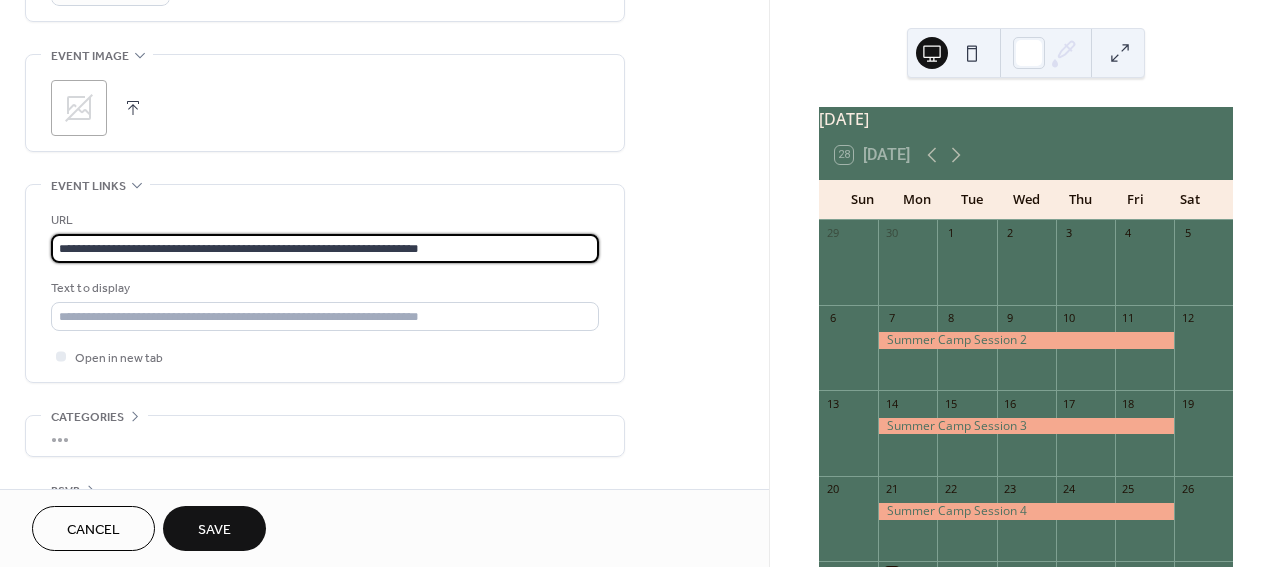 type on "**********" 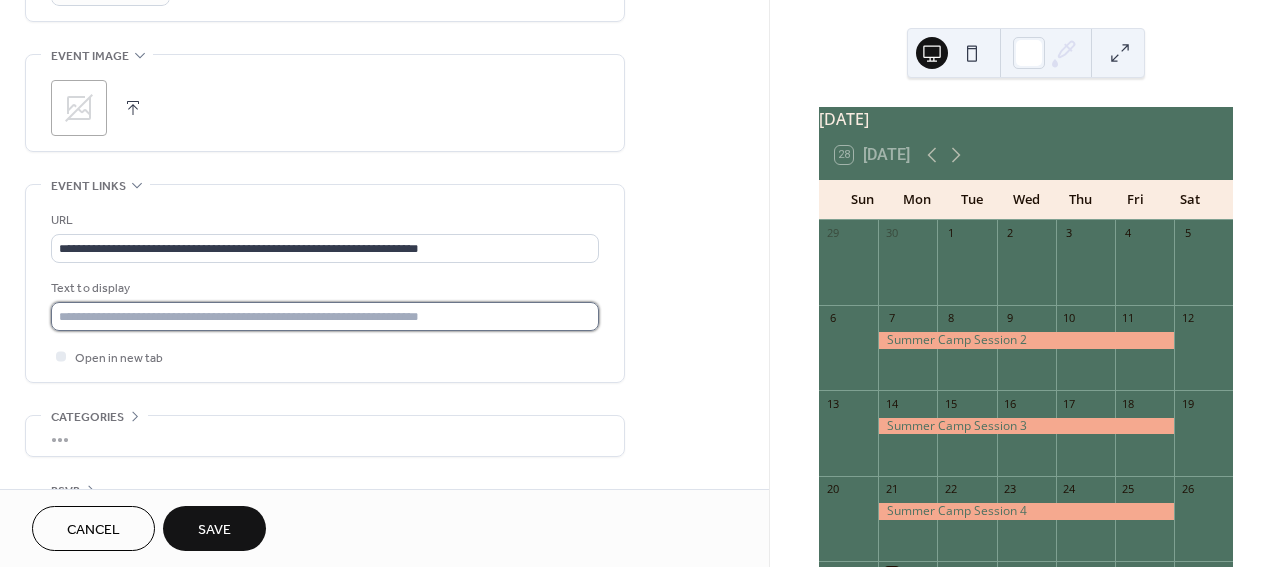 click at bounding box center (325, 316) 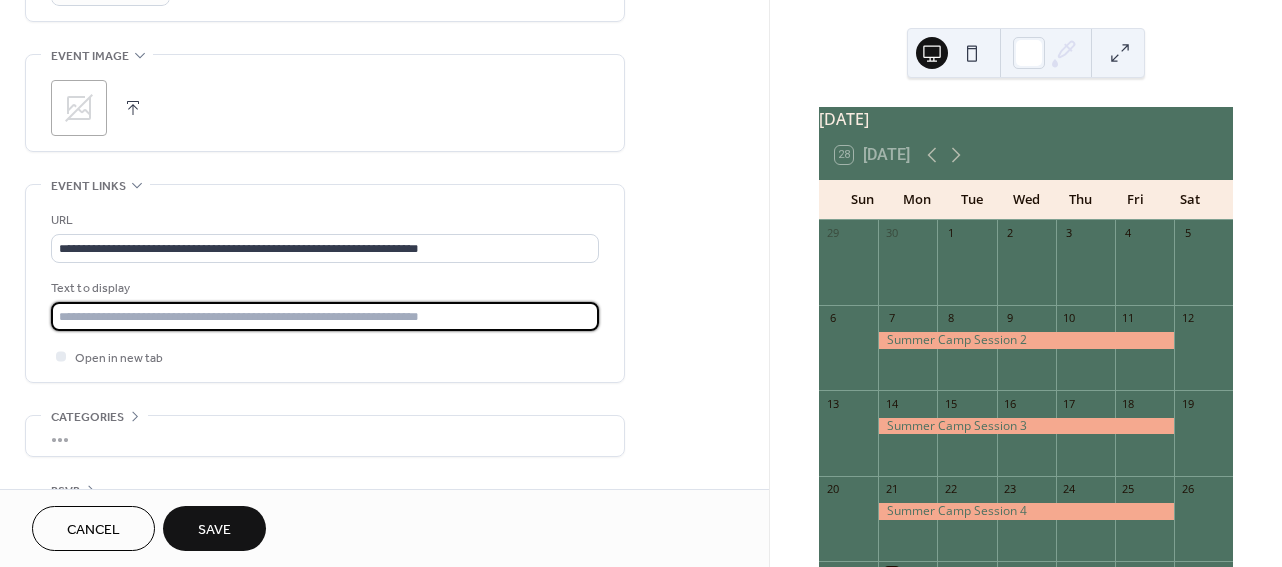 type on "**********" 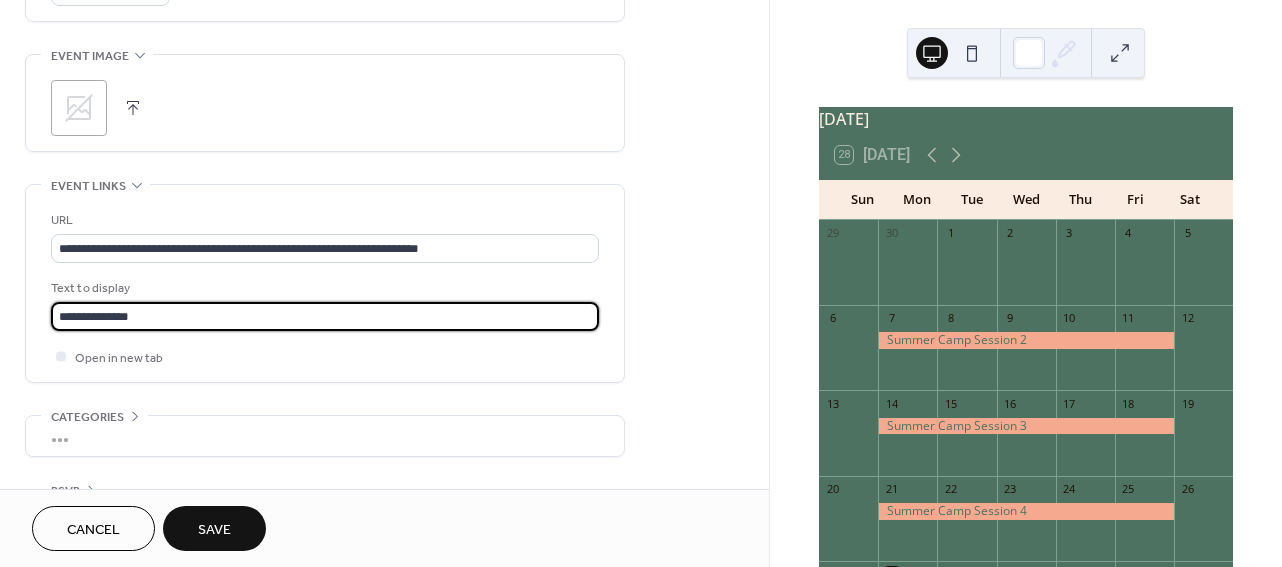 scroll, scrollTop: 997, scrollLeft: 0, axis: vertical 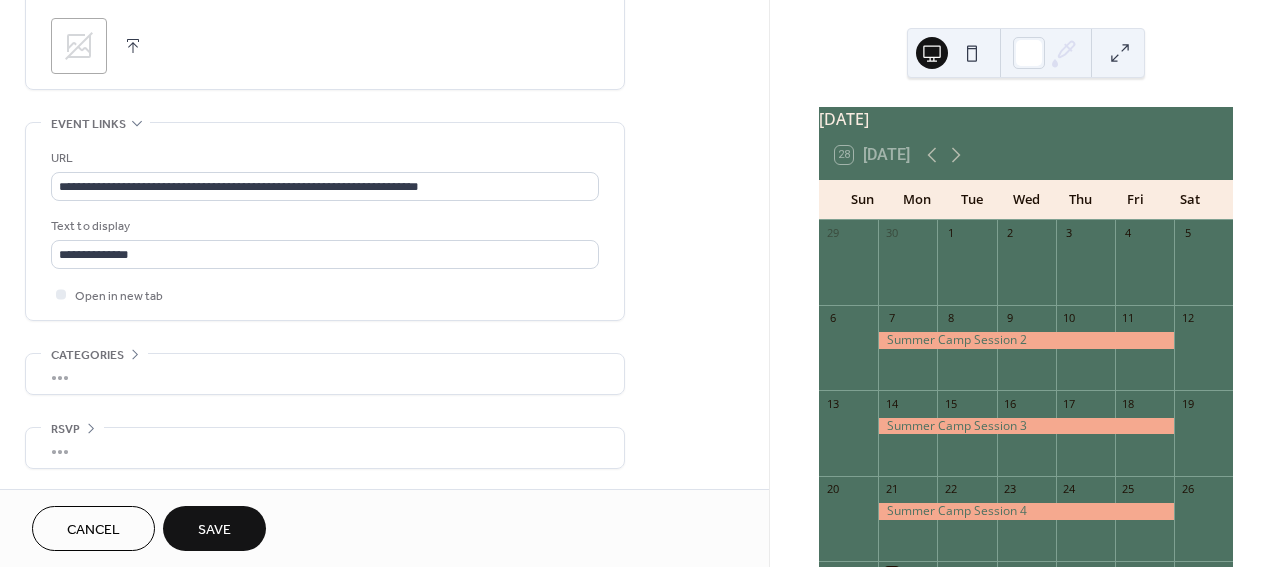 click on "Save" at bounding box center [214, 530] 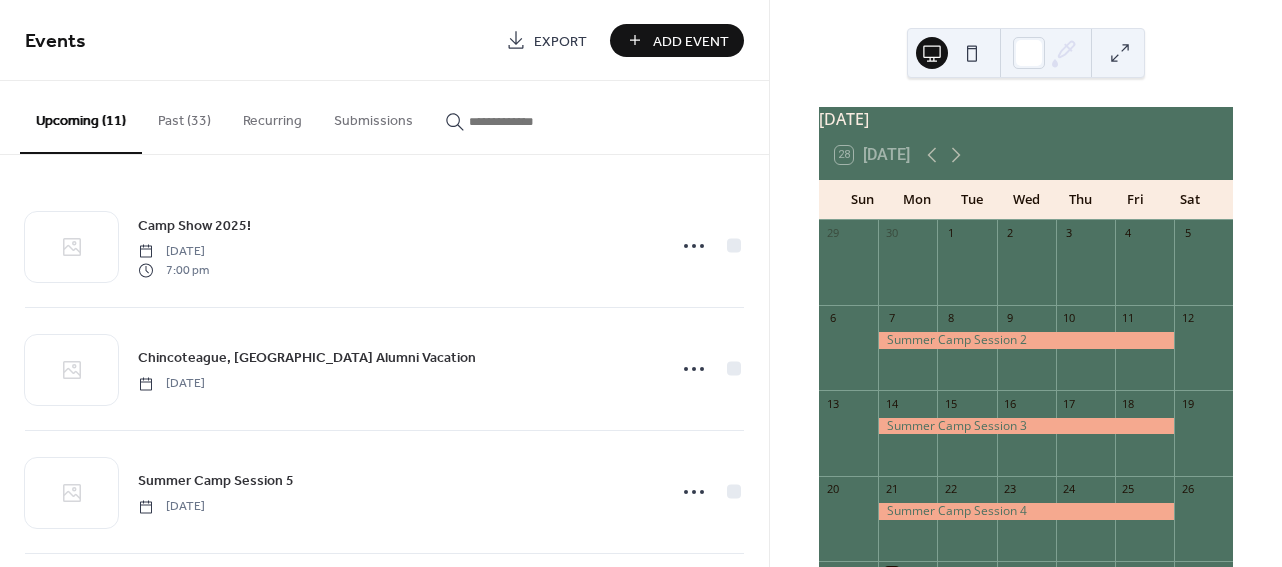 click on "Add Event" at bounding box center [691, 41] 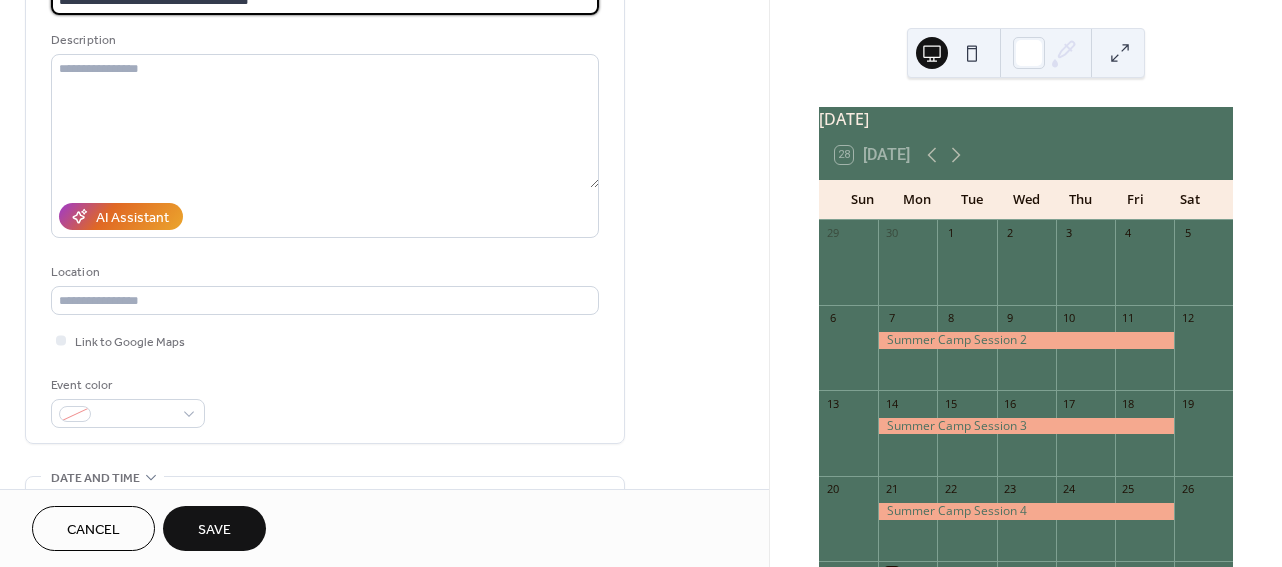 scroll, scrollTop: 185, scrollLeft: 0, axis: vertical 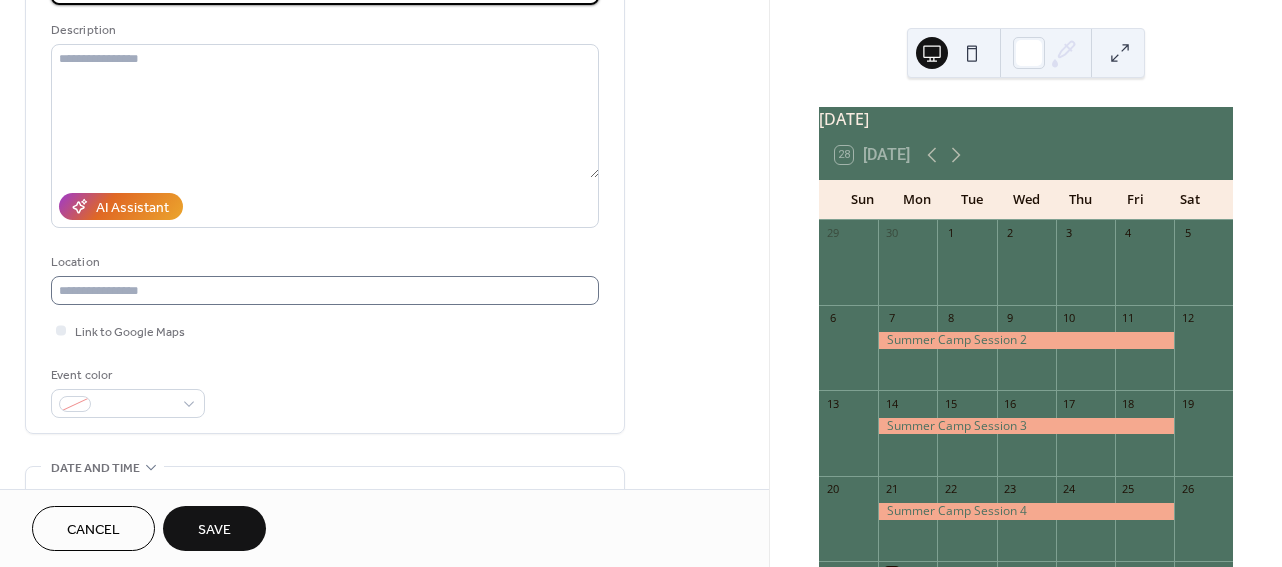 type on "**********" 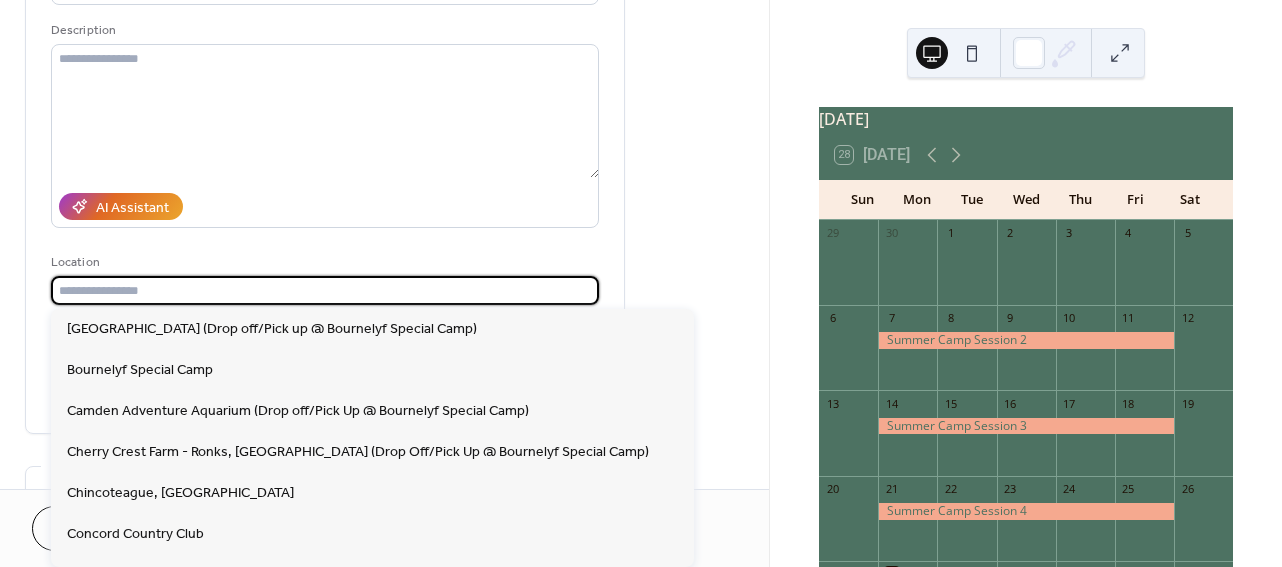 click at bounding box center [325, 290] 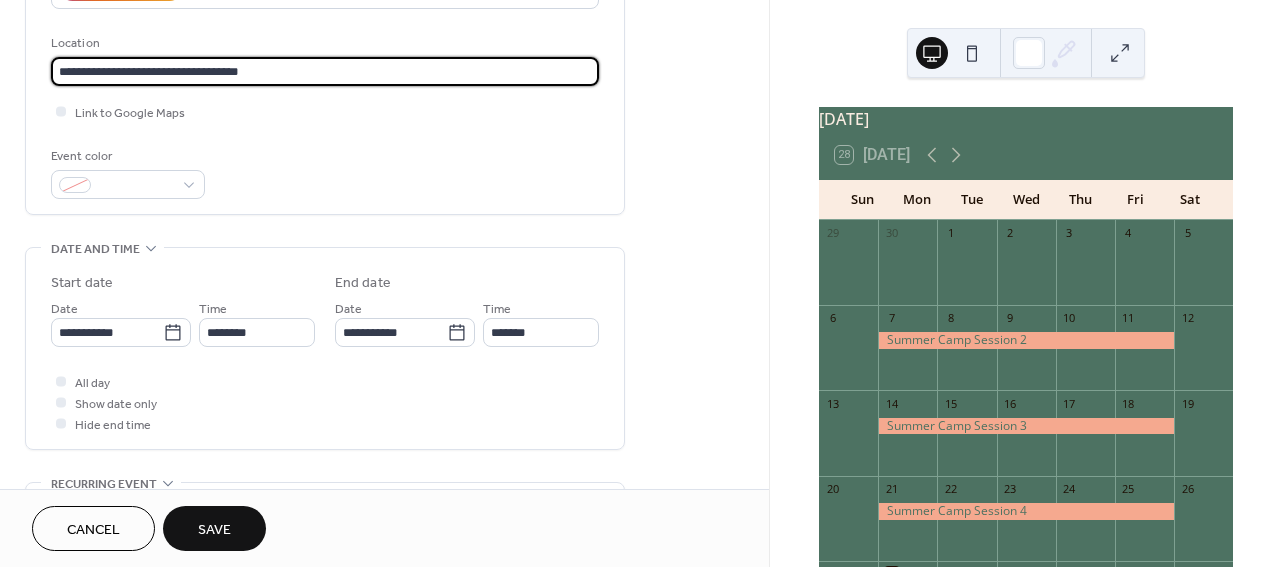 scroll, scrollTop: 405, scrollLeft: 0, axis: vertical 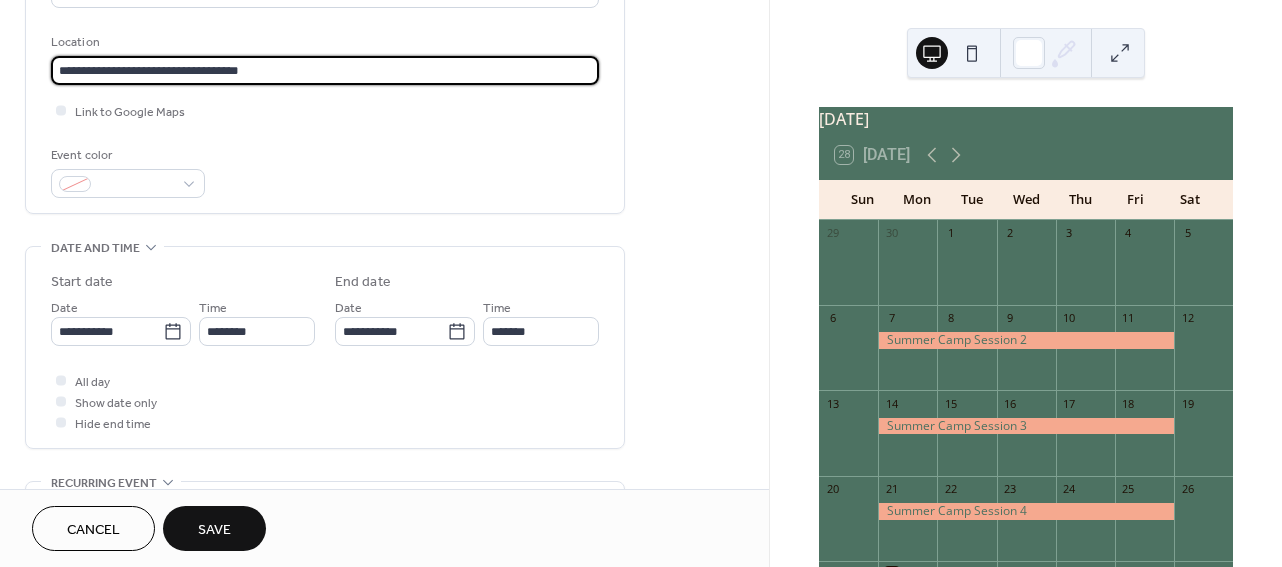 type on "**********" 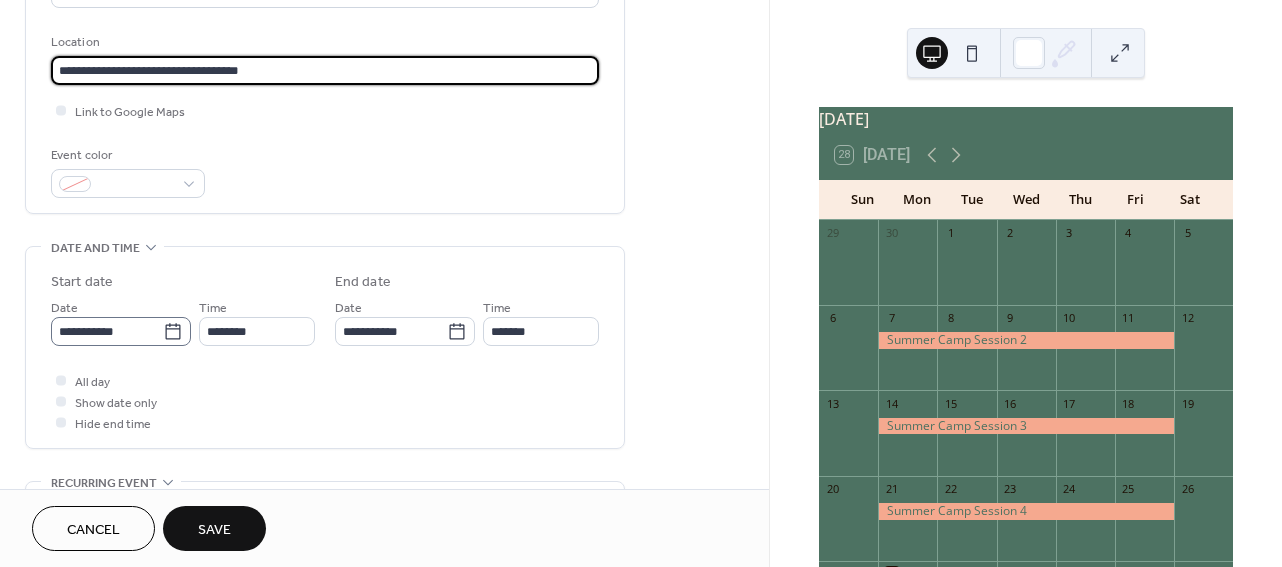 type 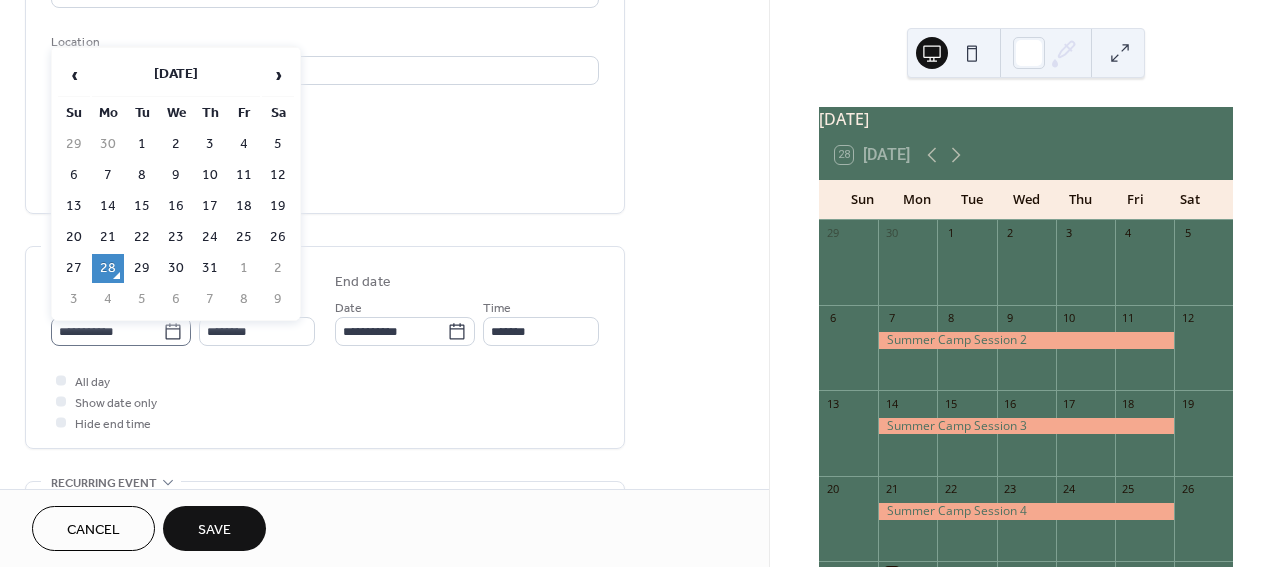 click 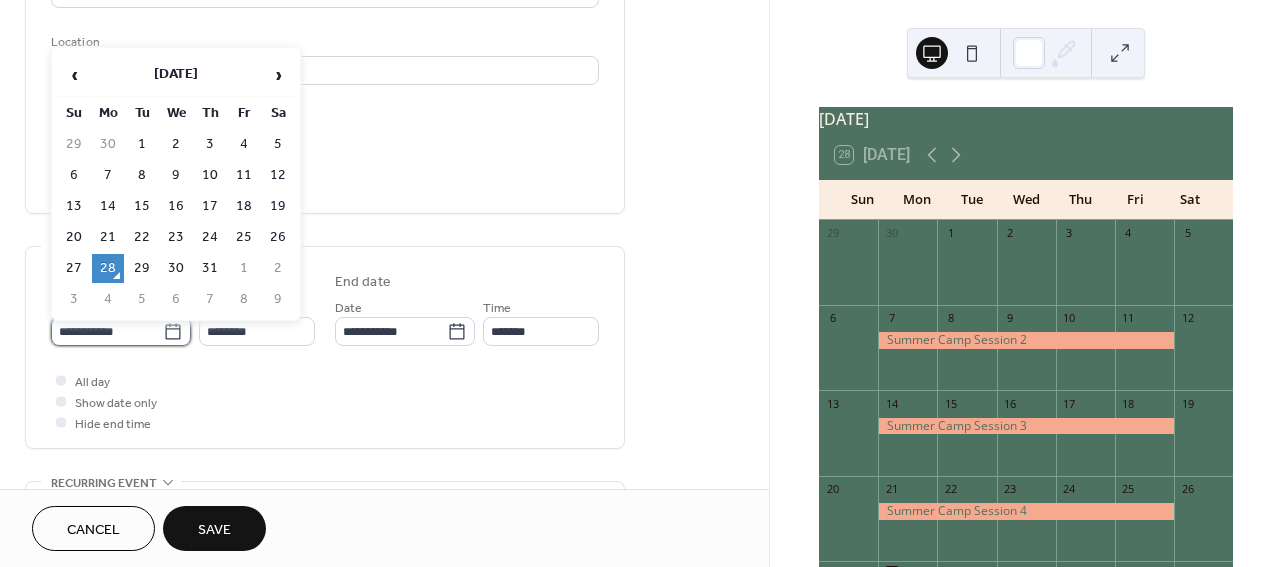 click on "**********" at bounding box center [107, 331] 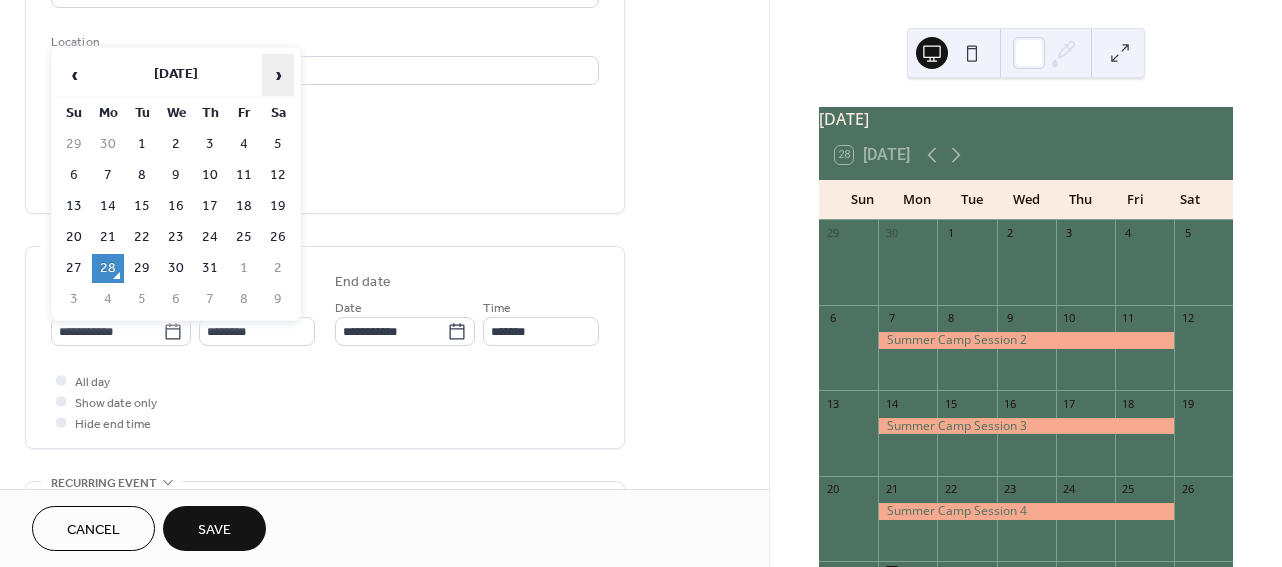 click on "›" at bounding box center [278, 75] 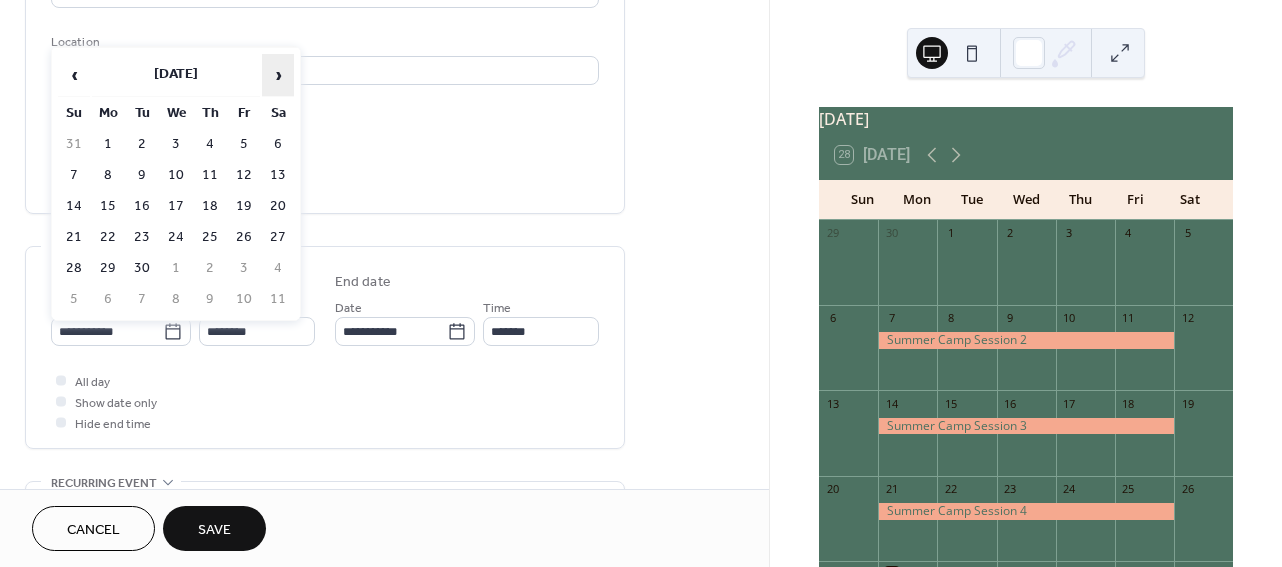 click on "›" at bounding box center (278, 75) 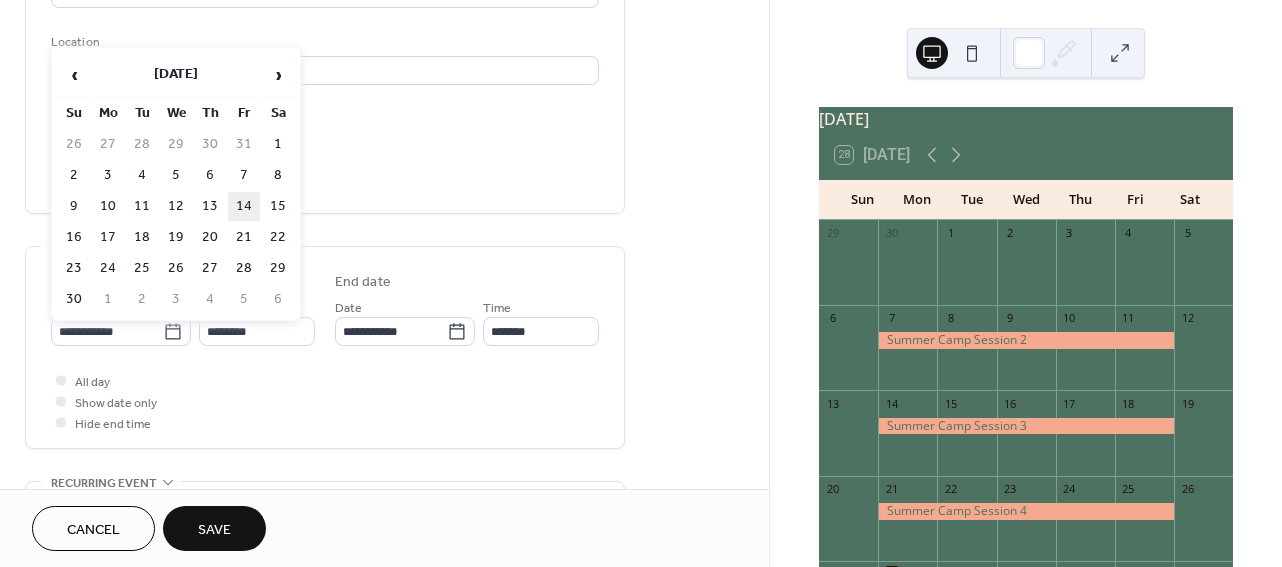 click on "14" at bounding box center [244, 206] 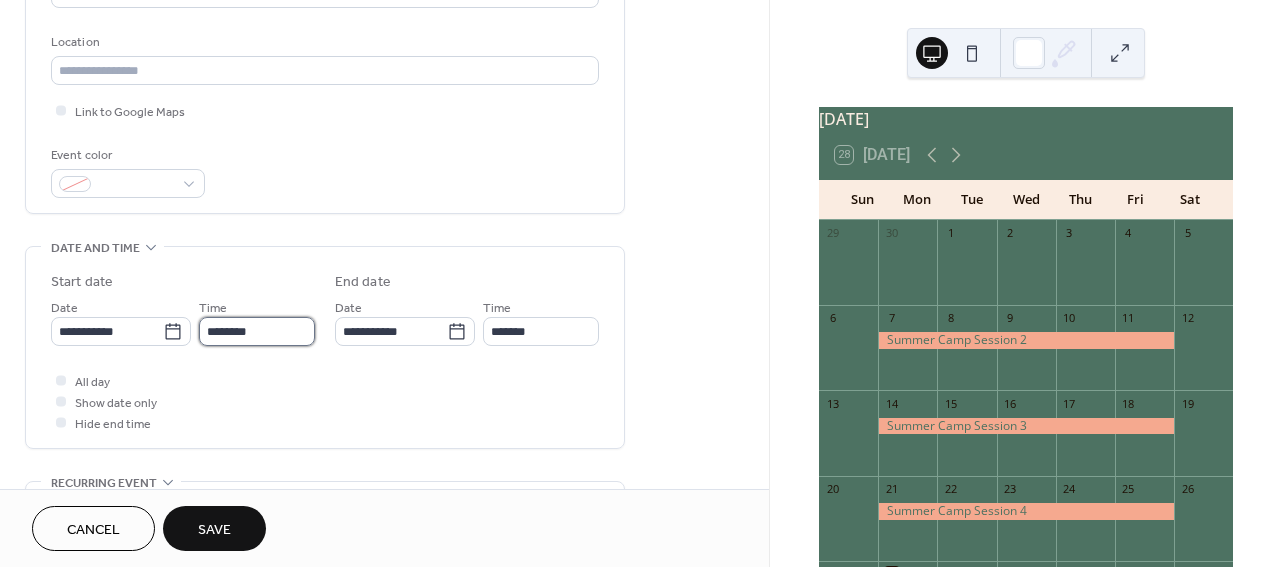 scroll, scrollTop: 1, scrollLeft: 0, axis: vertical 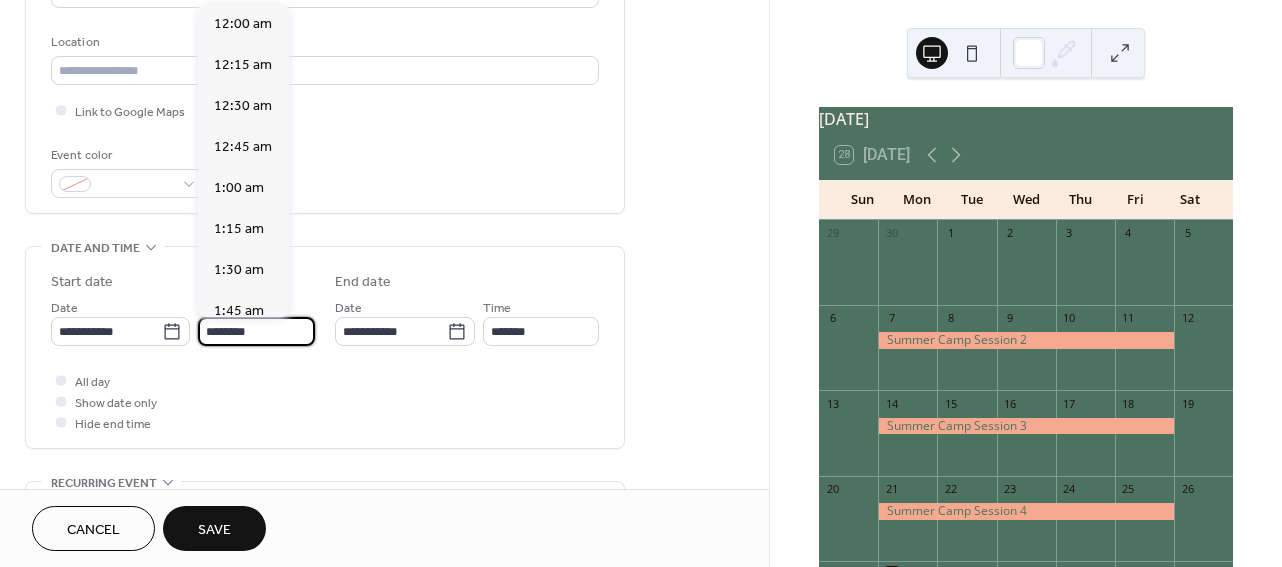 drag, startPoint x: 218, startPoint y: 332, endPoint x: 202, endPoint y: 332, distance: 16 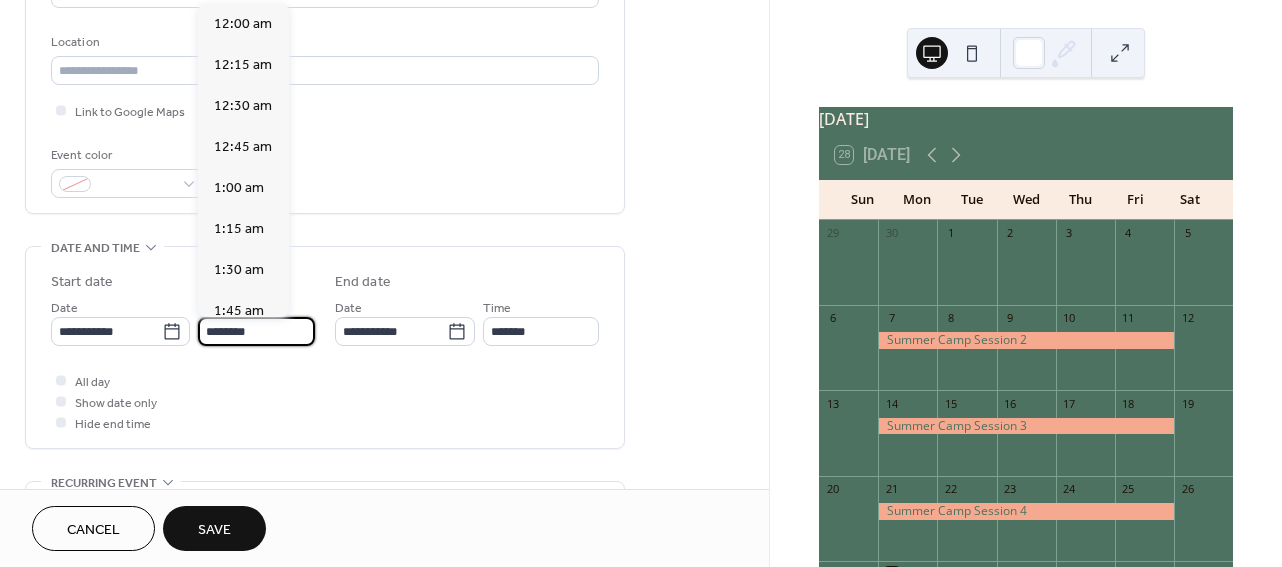 click on "********" at bounding box center [256, 331] 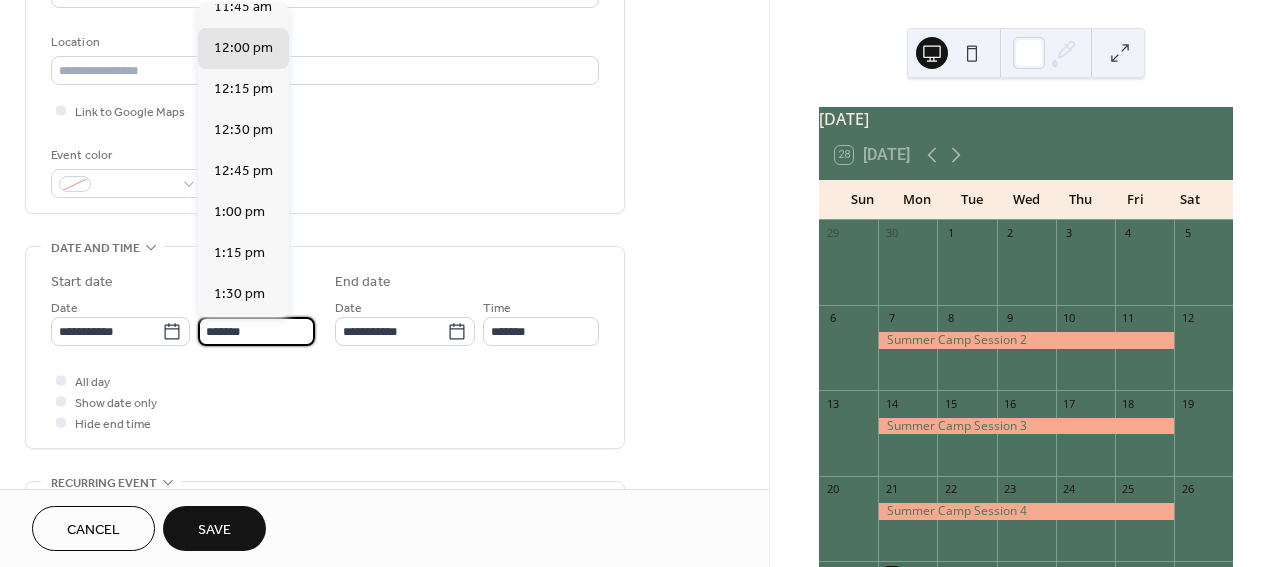 scroll, scrollTop: 3078, scrollLeft: 0, axis: vertical 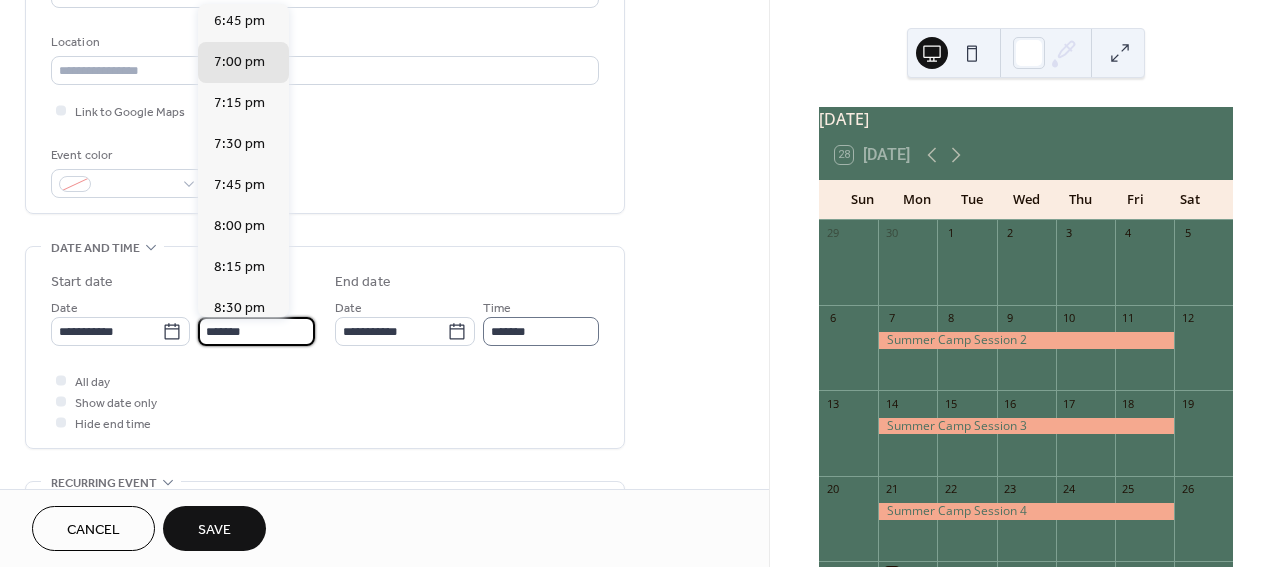 type on "*******" 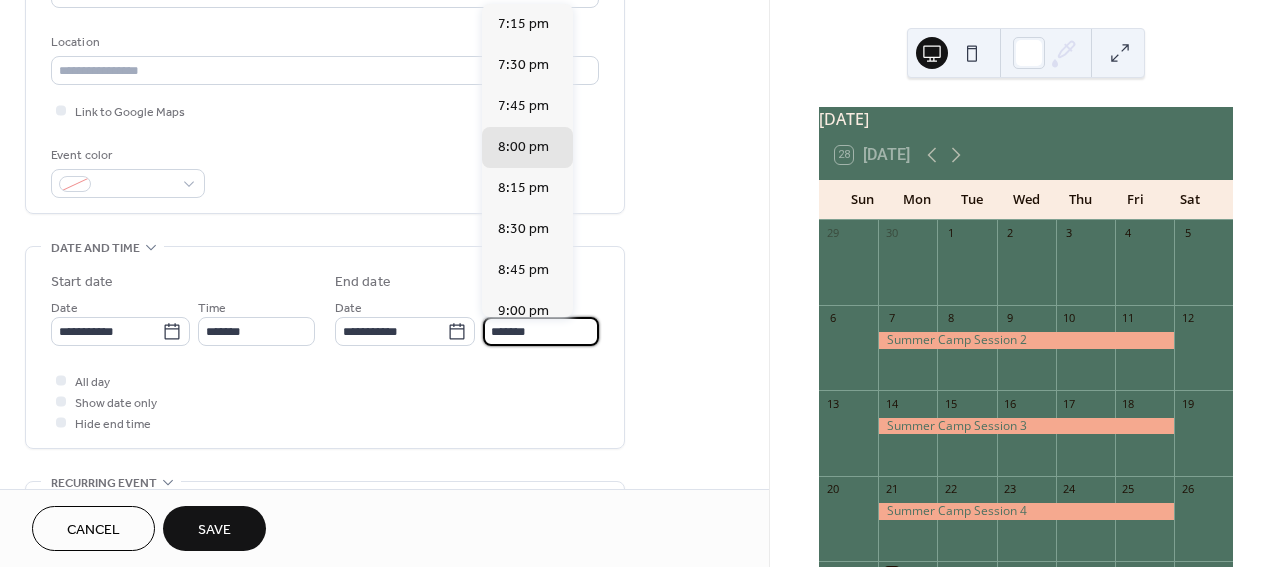 click on "*******" at bounding box center [541, 331] 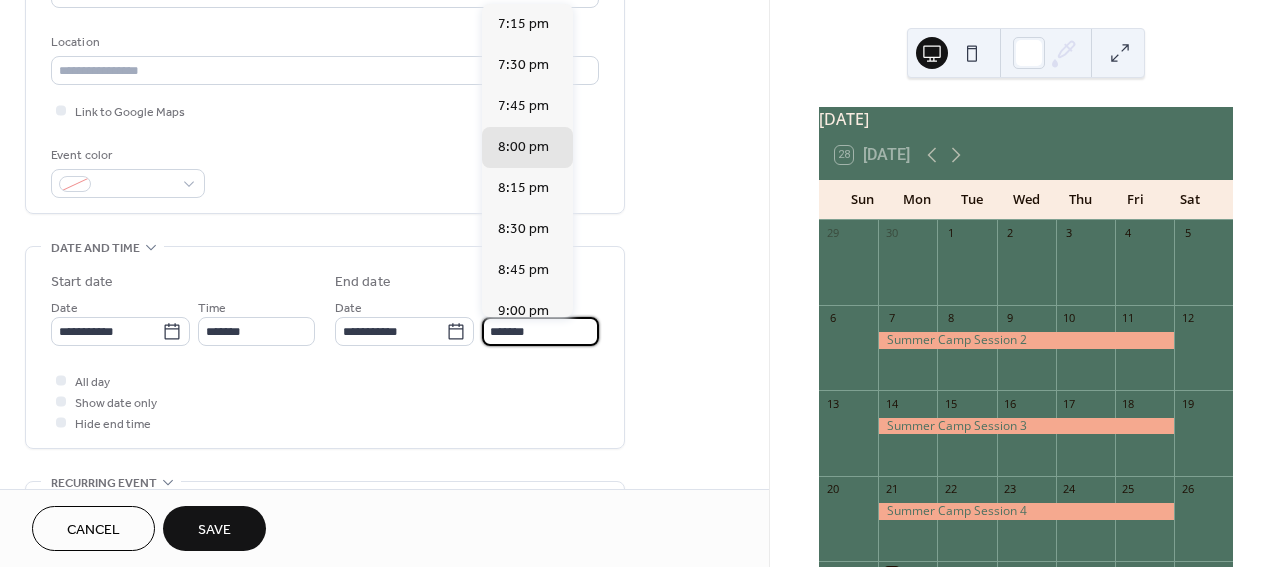 scroll, scrollTop: 283, scrollLeft: 0, axis: vertical 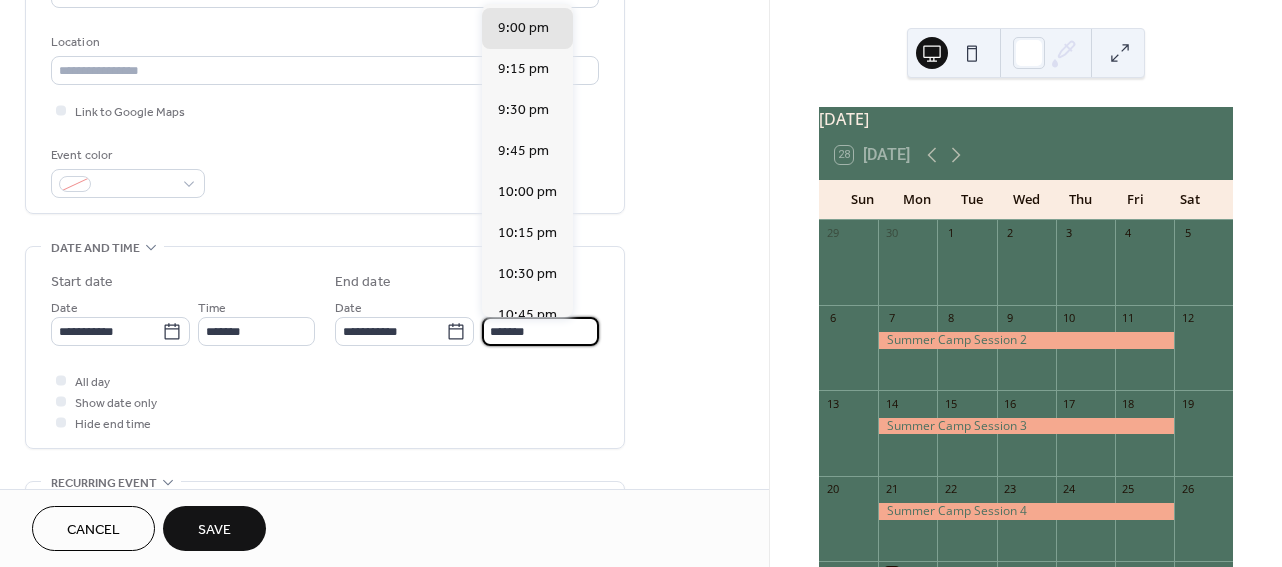type on "*******" 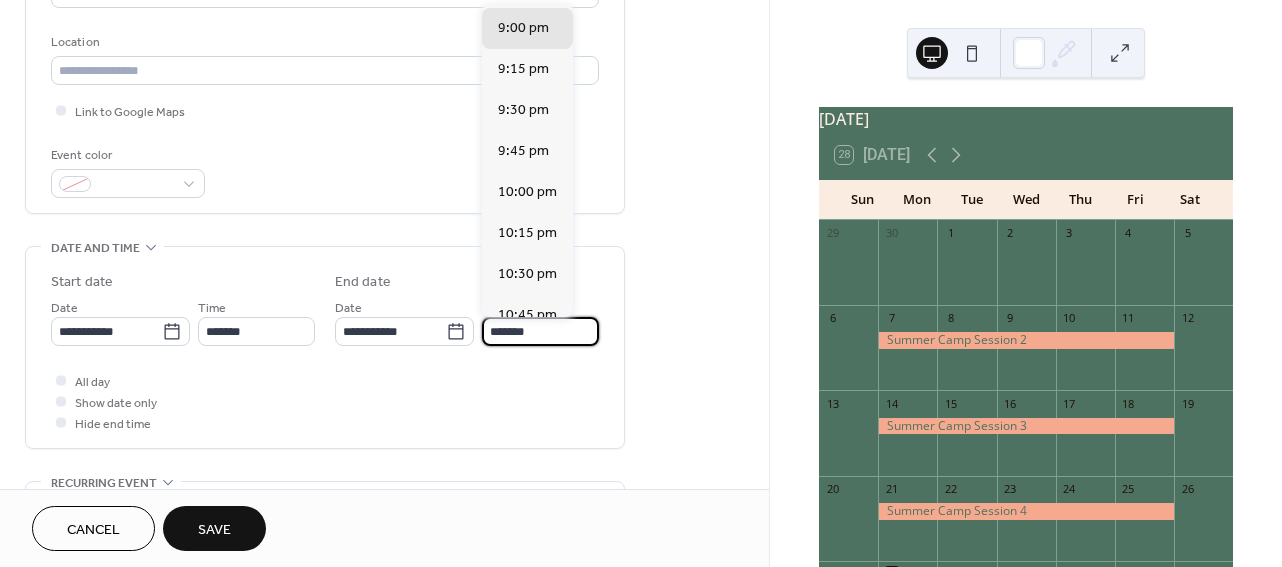 click on "All day Show date only Hide end time" at bounding box center [325, 401] 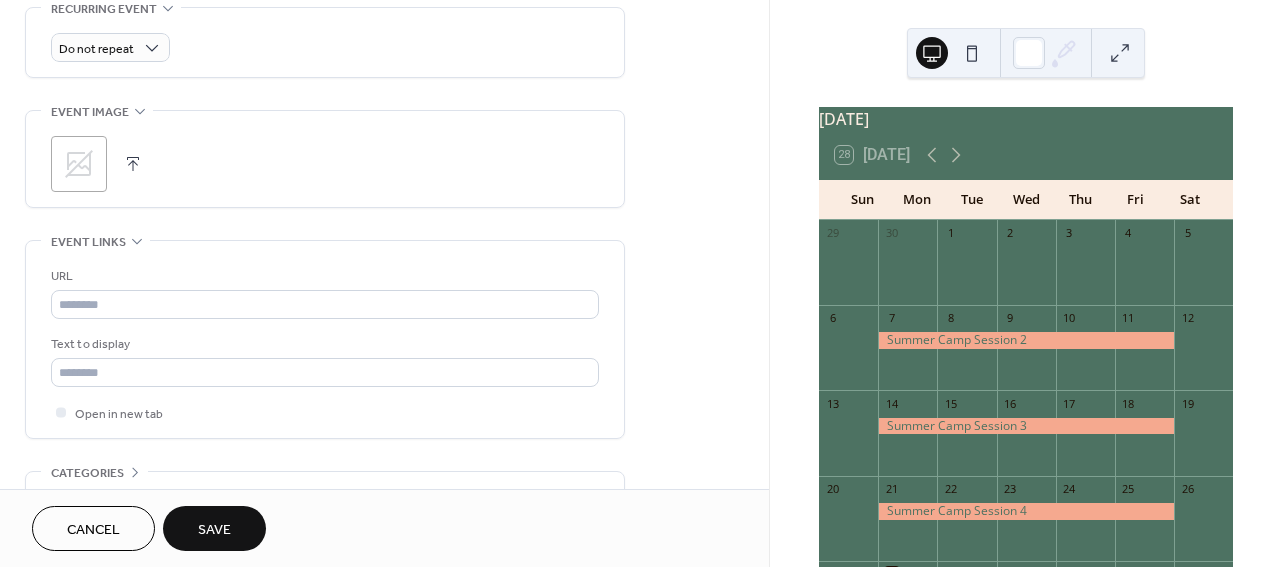 scroll, scrollTop: 897, scrollLeft: 0, axis: vertical 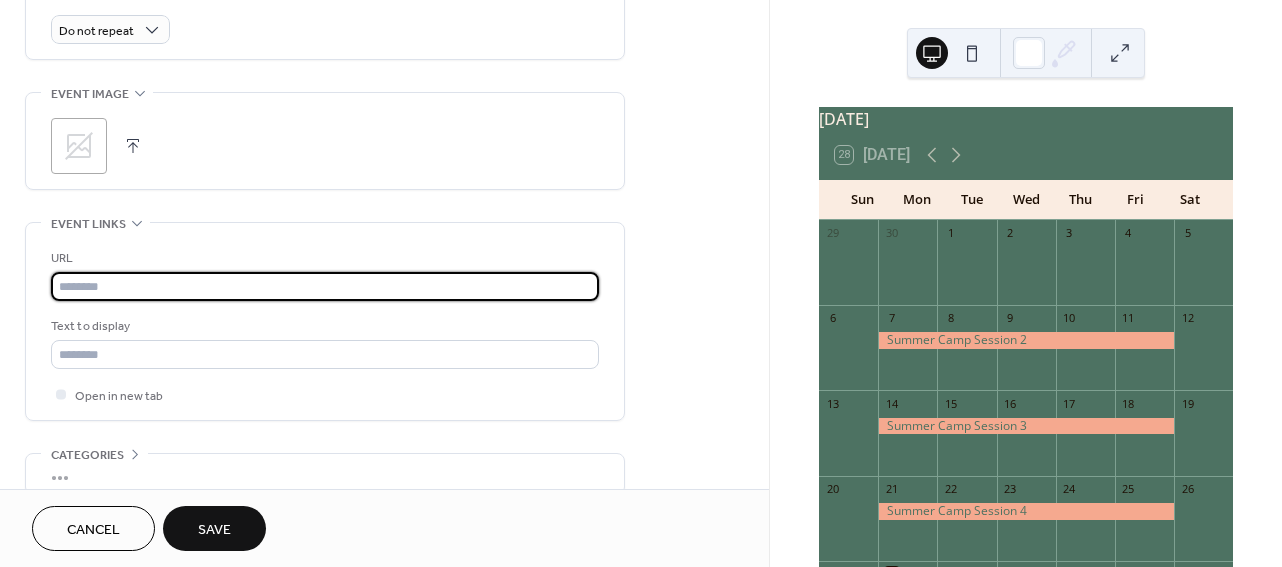 click at bounding box center (325, 286) 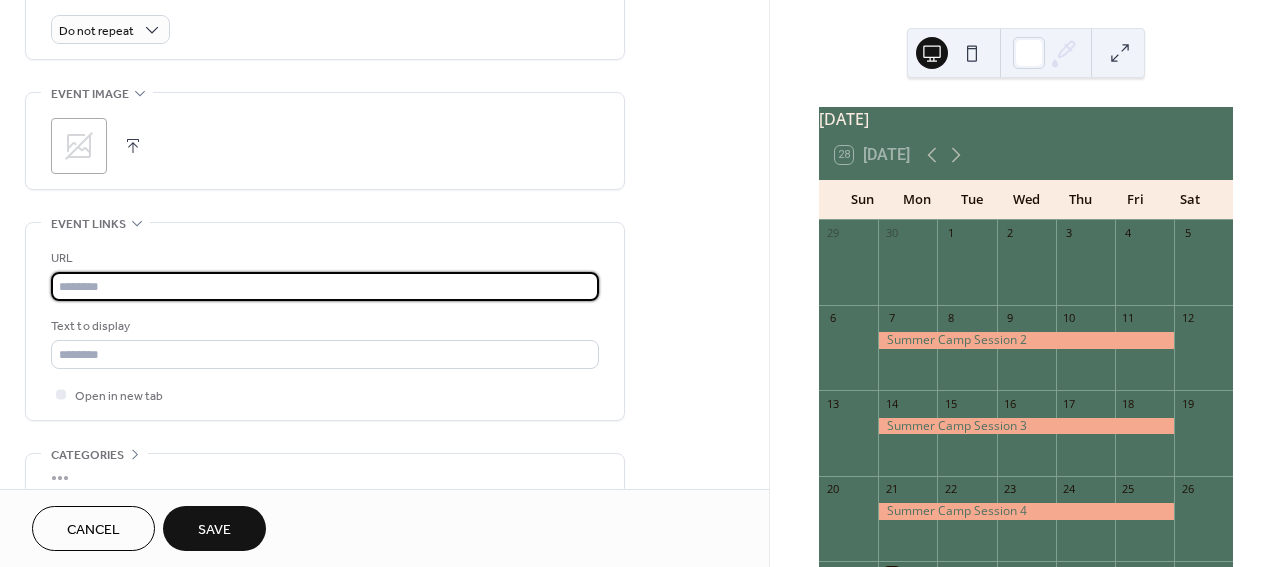 paste on "**********" 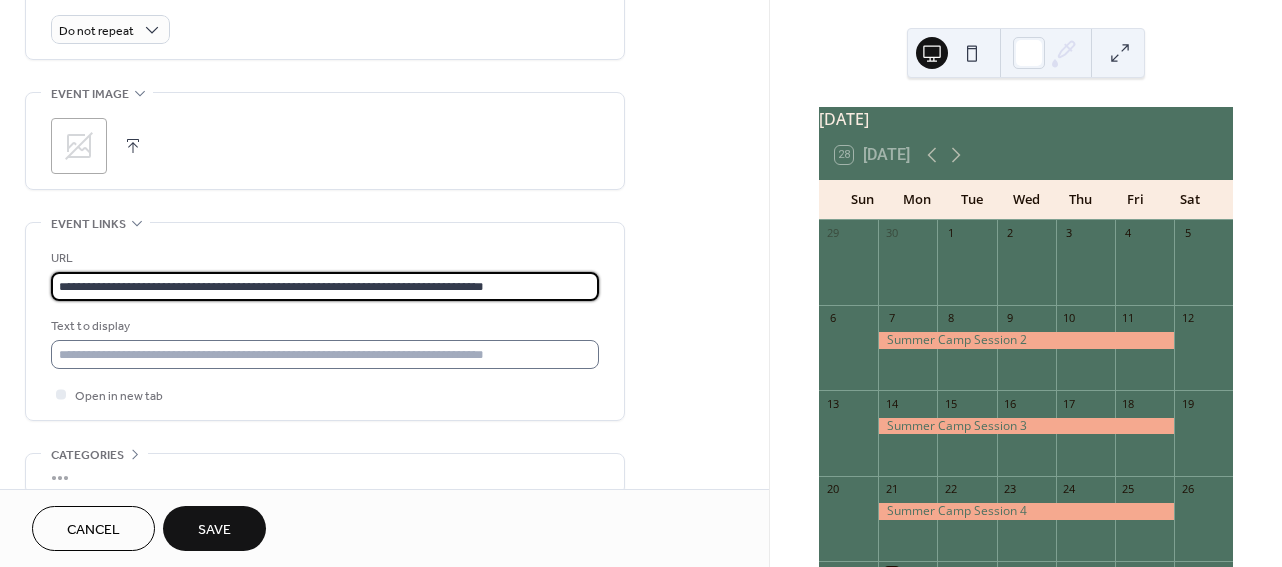 type on "**********" 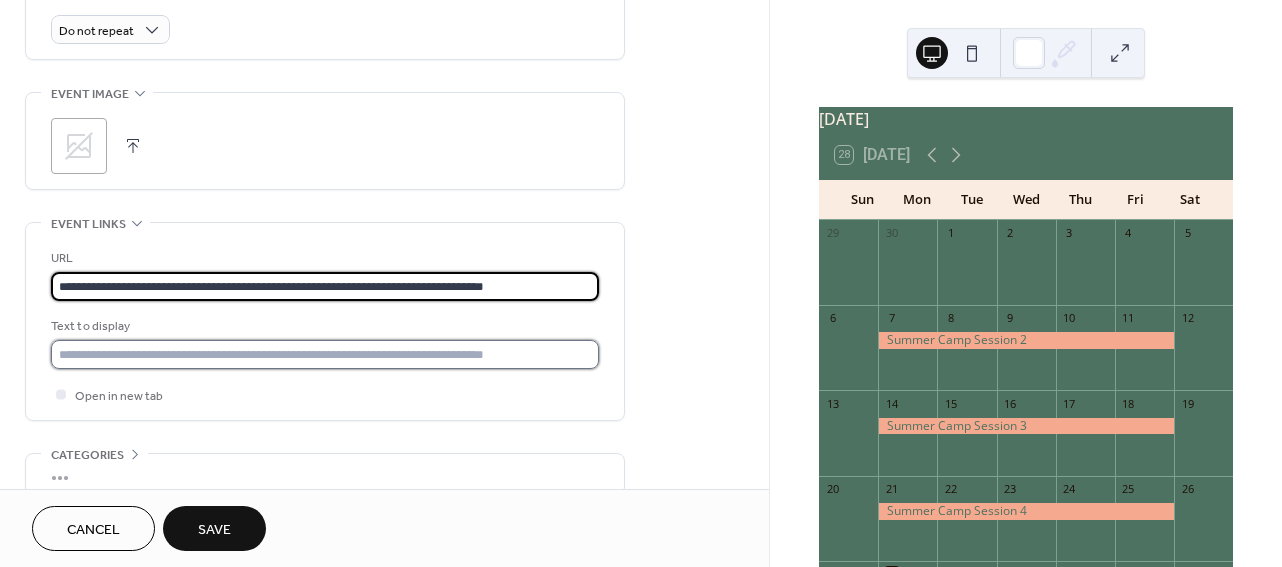 click at bounding box center (325, 354) 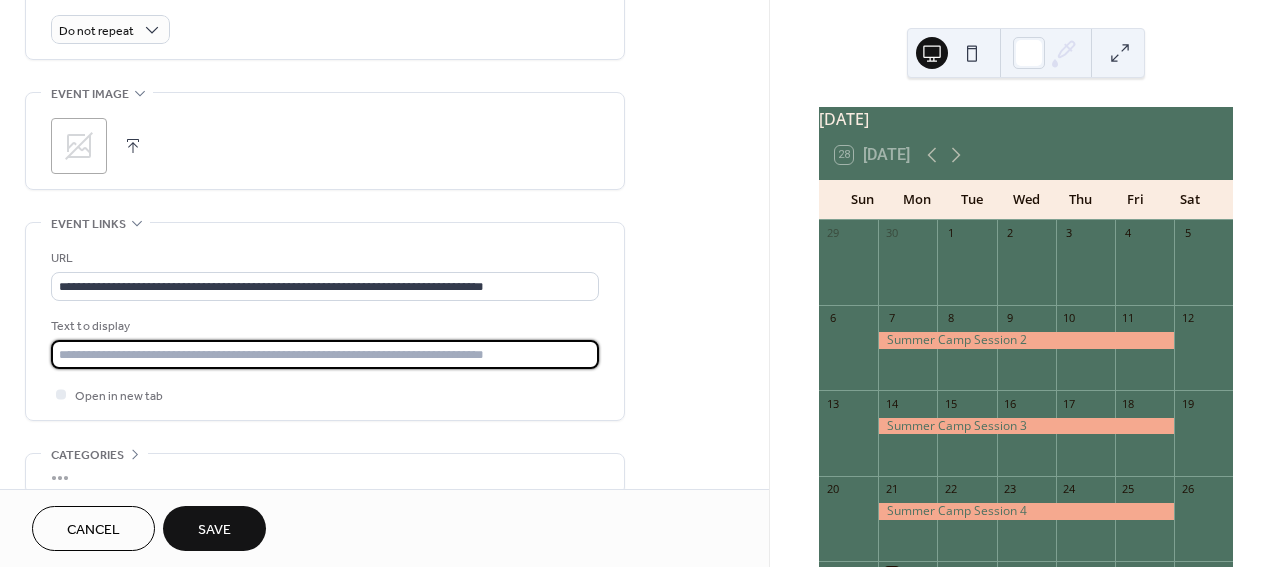 type on "**********" 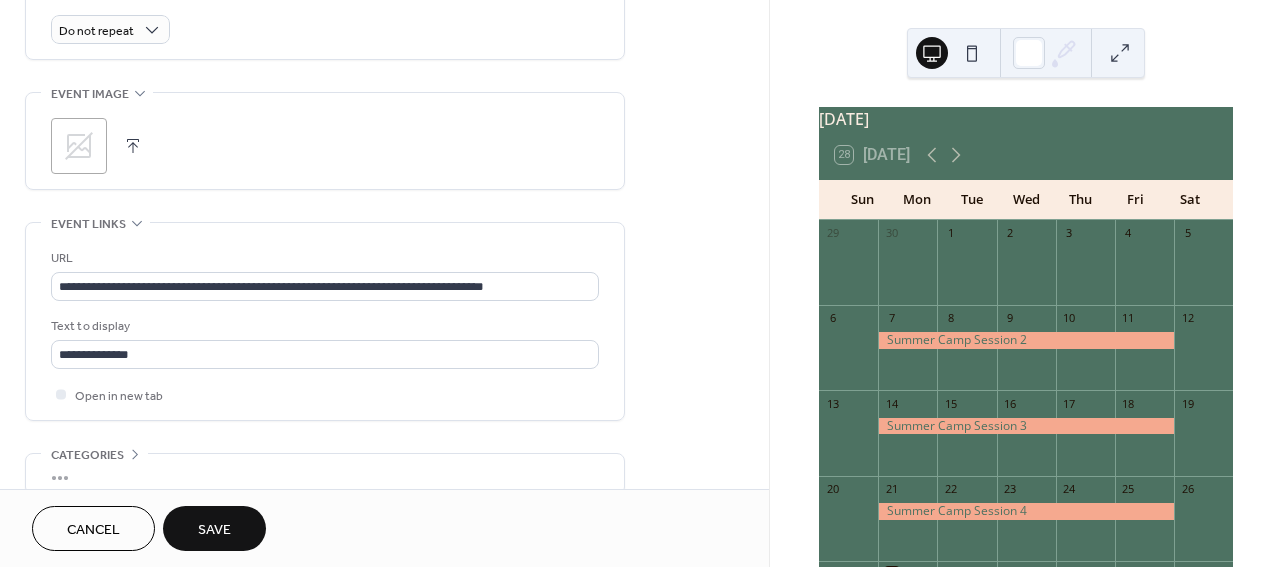 click on "Save" at bounding box center (214, 530) 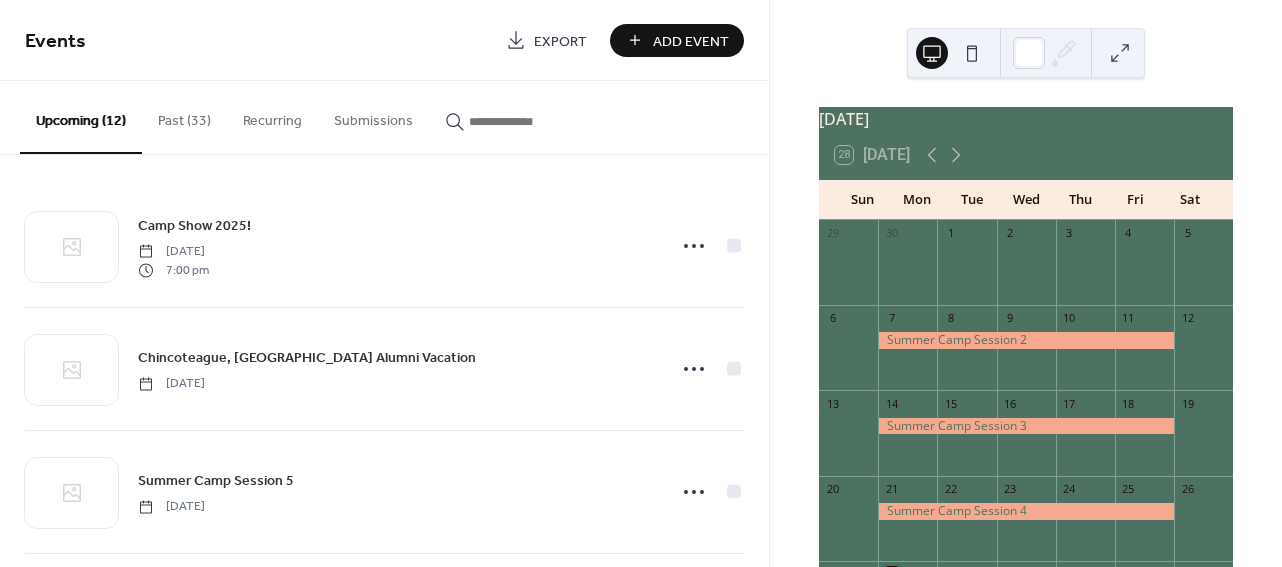click on "Add Event" at bounding box center [691, 41] 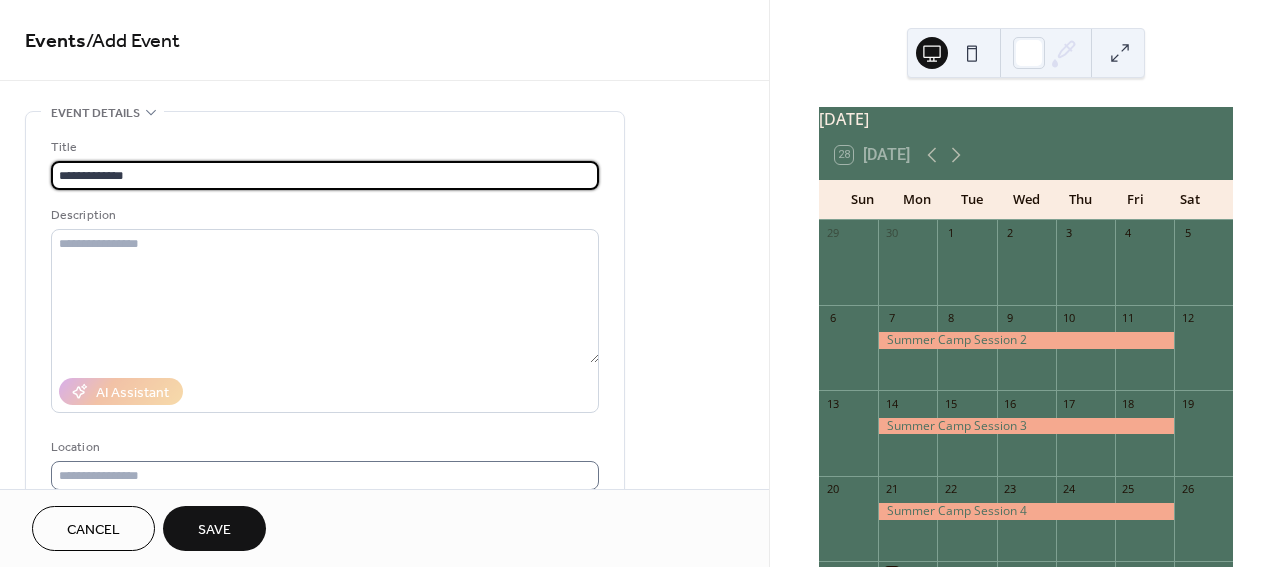 type on "**********" 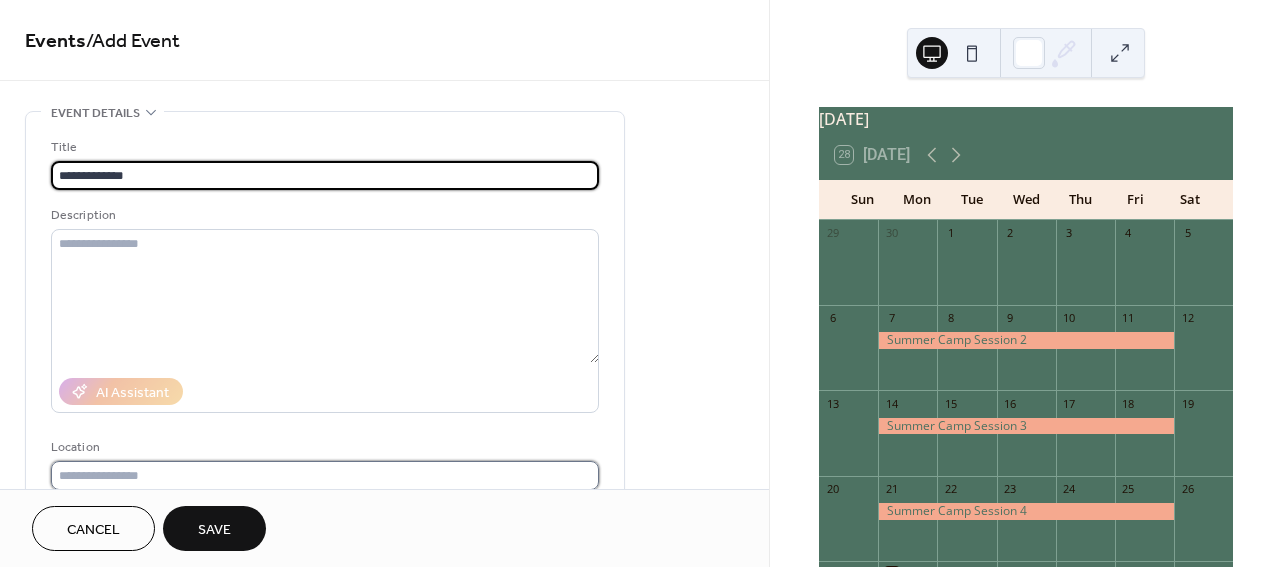 click at bounding box center [325, 475] 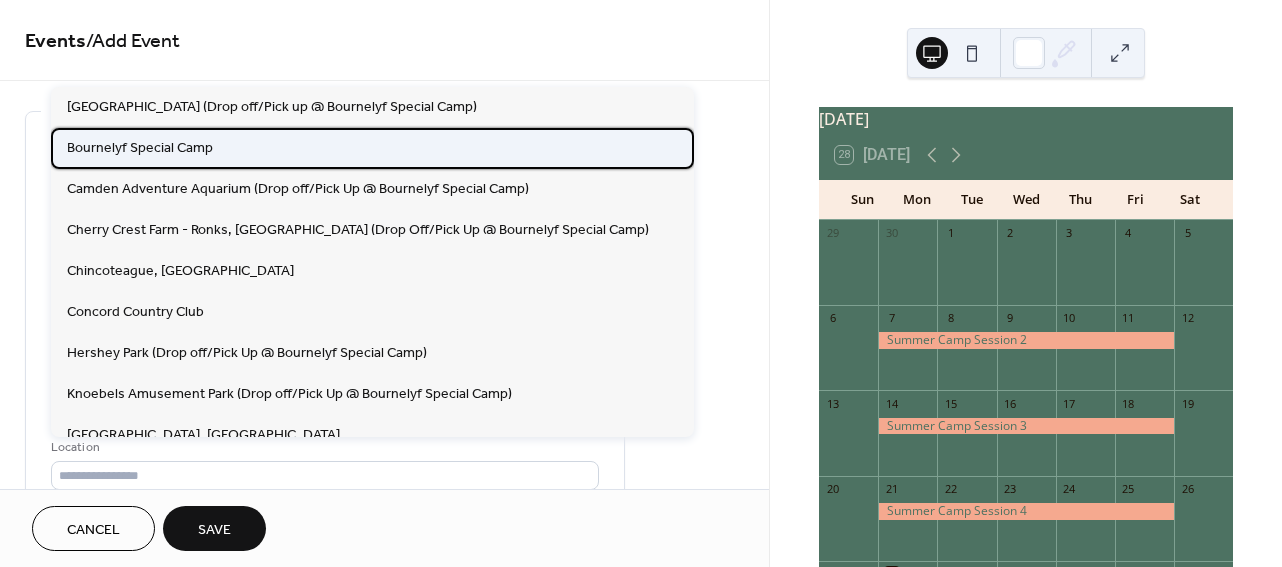 click on "Bournelyf Special Camp" at bounding box center [372, 148] 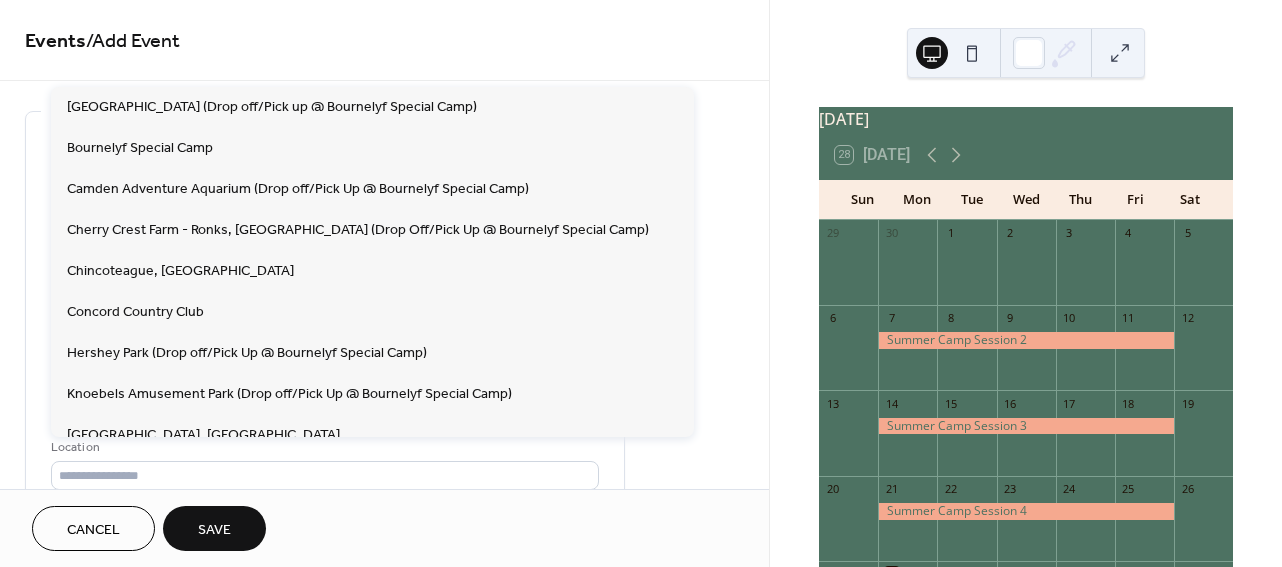 type on "**********" 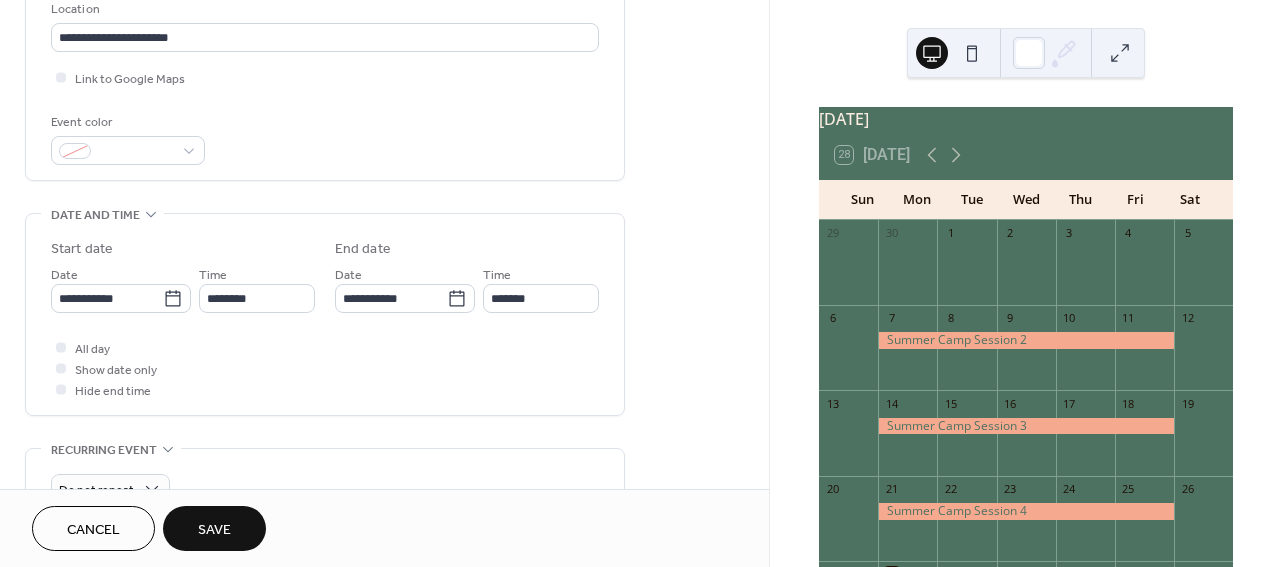 scroll, scrollTop: 442, scrollLeft: 0, axis: vertical 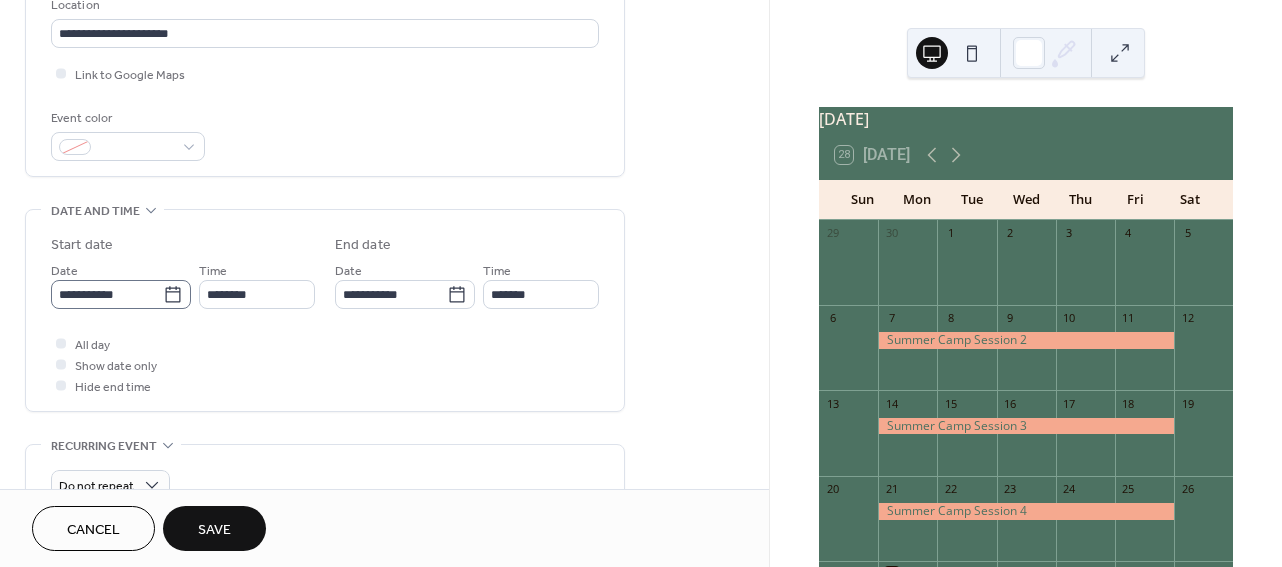 click 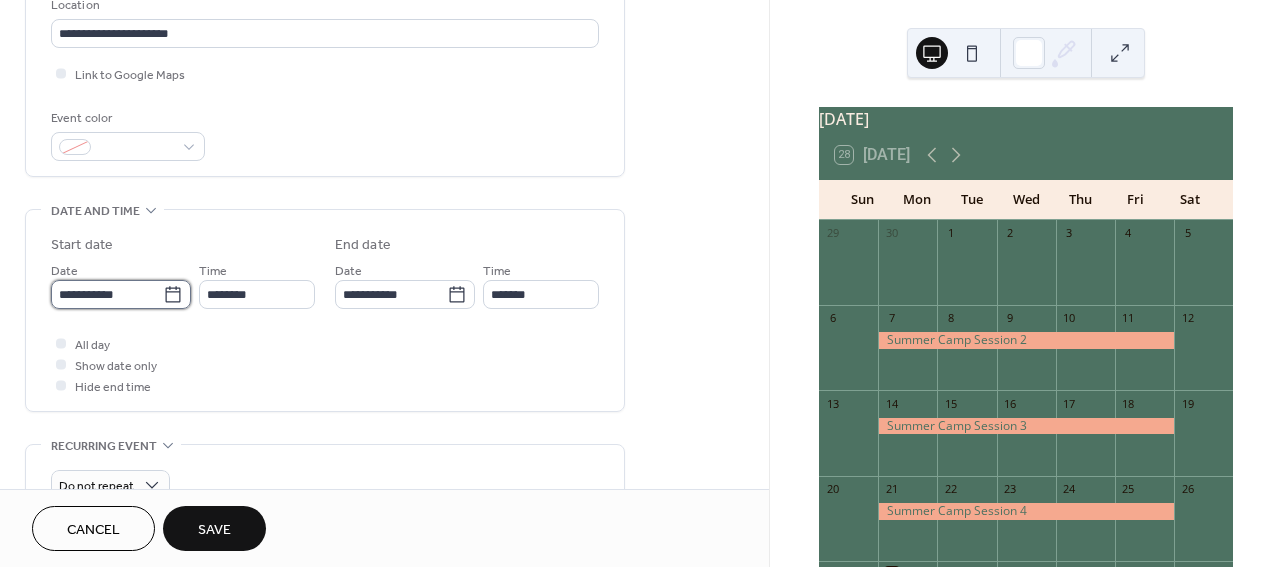click on "**********" at bounding box center [107, 294] 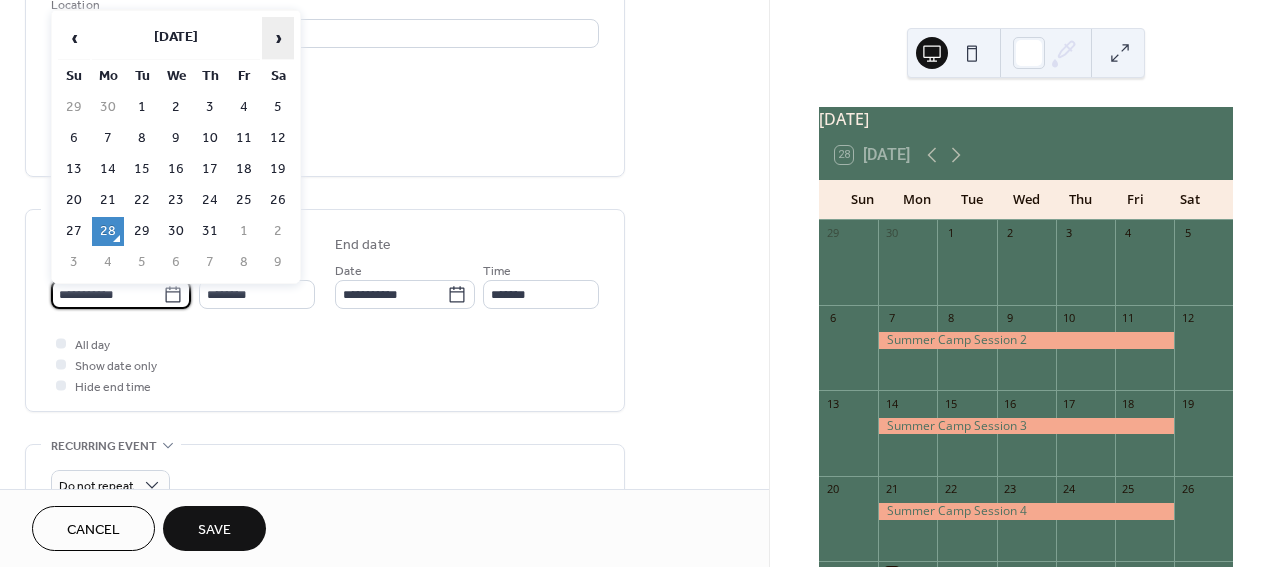 click on "›" at bounding box center [278, 38] 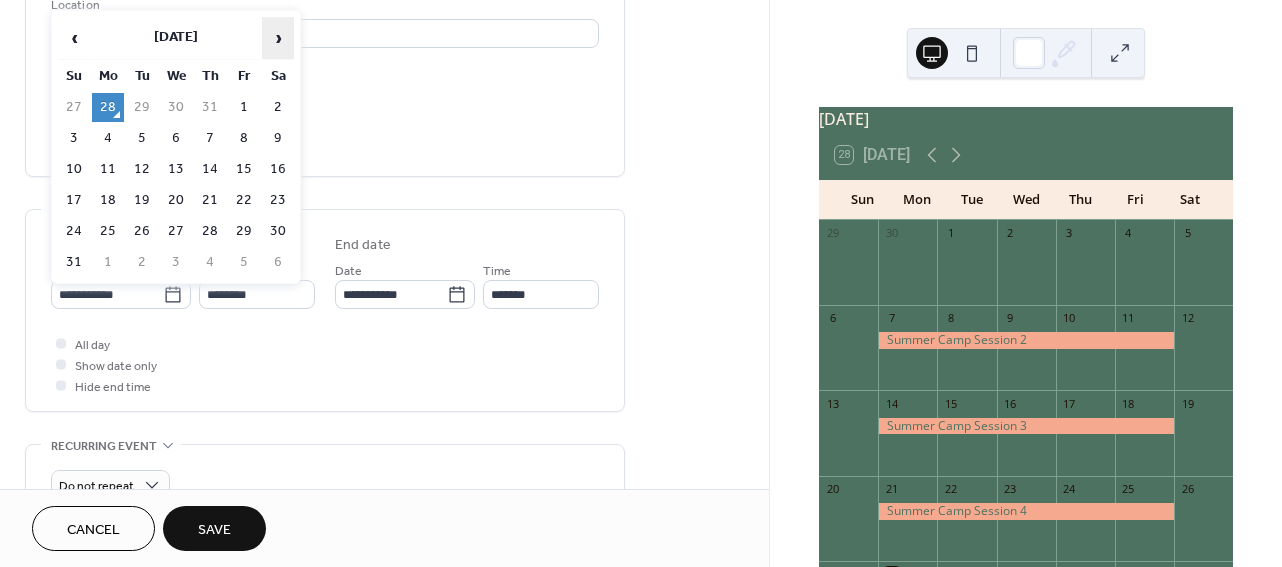 click on "›" at bounding box center [278, 38] 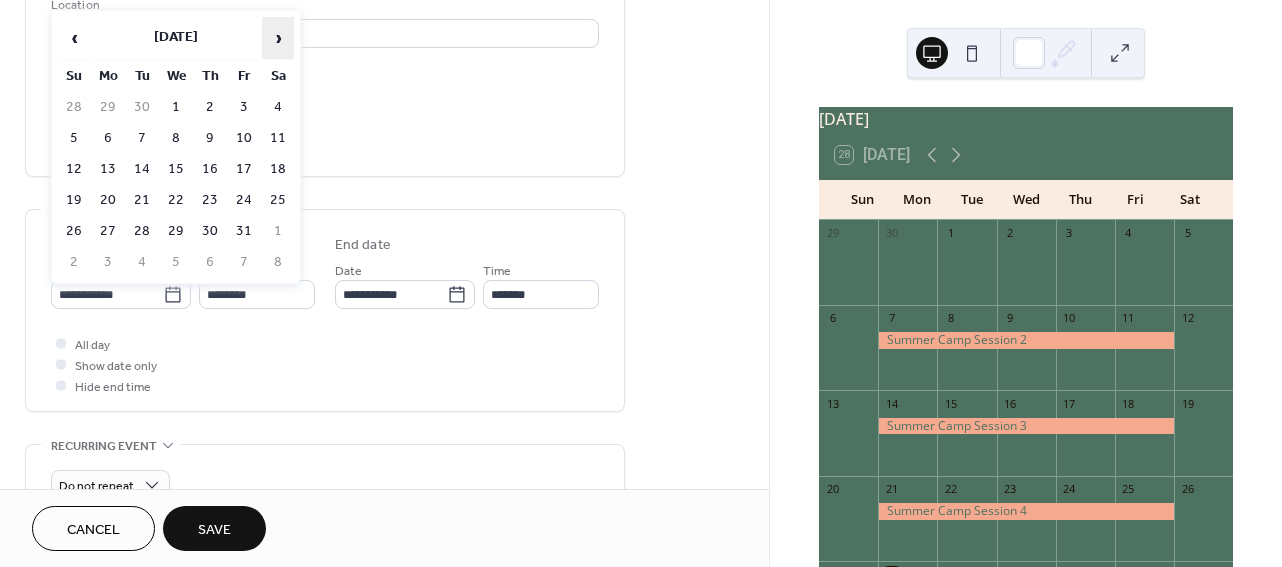 click on "›" at bounding box center [278, 38] 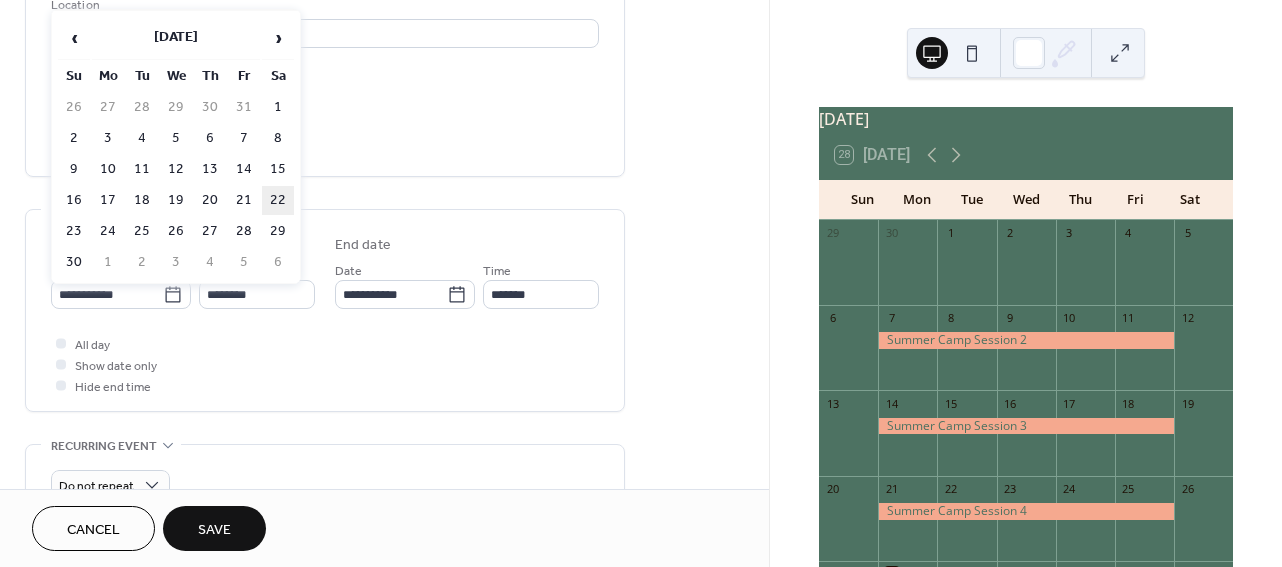 click on "22" at bounding box center (278, 200) 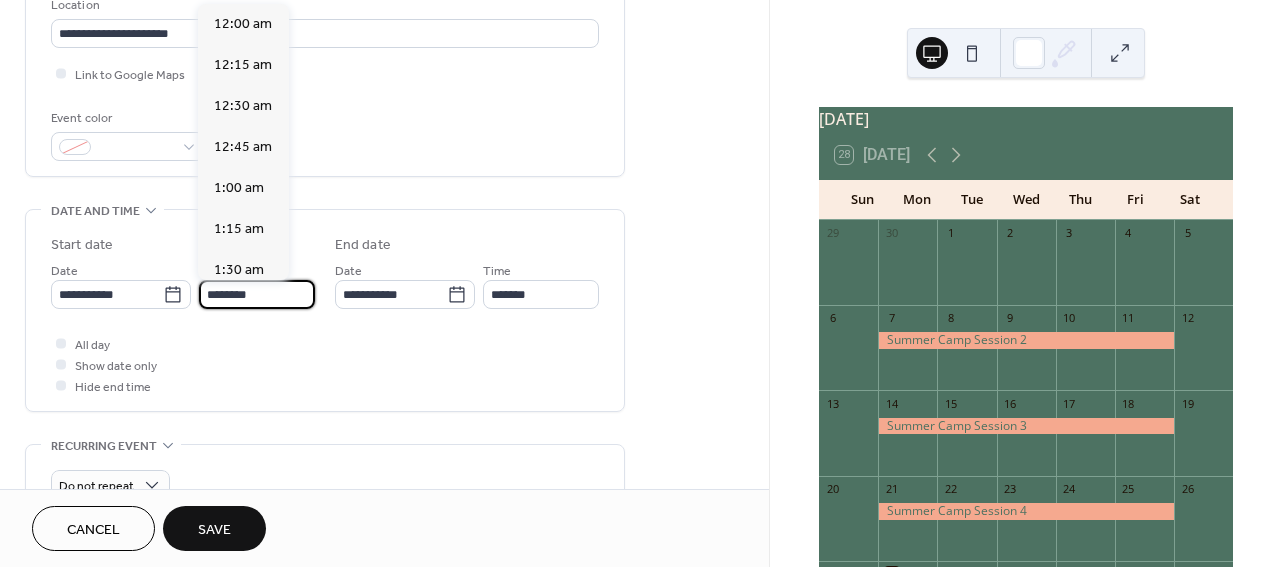 click on "********" at bounding box center (257, 294) 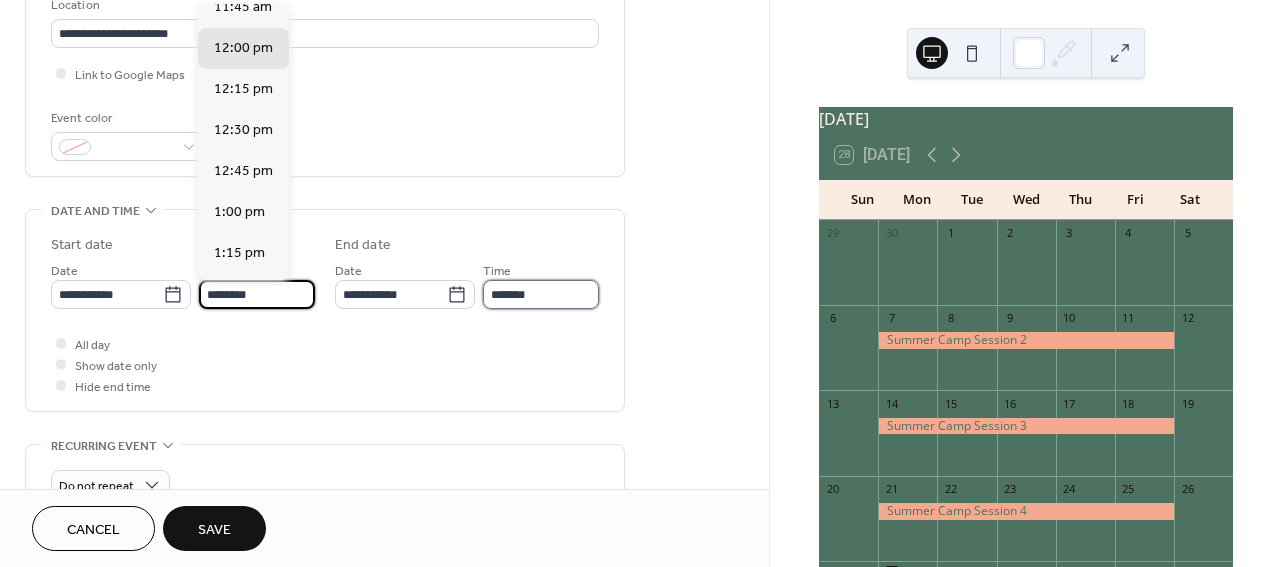 click on "*******" at bounding box center (541, 294) 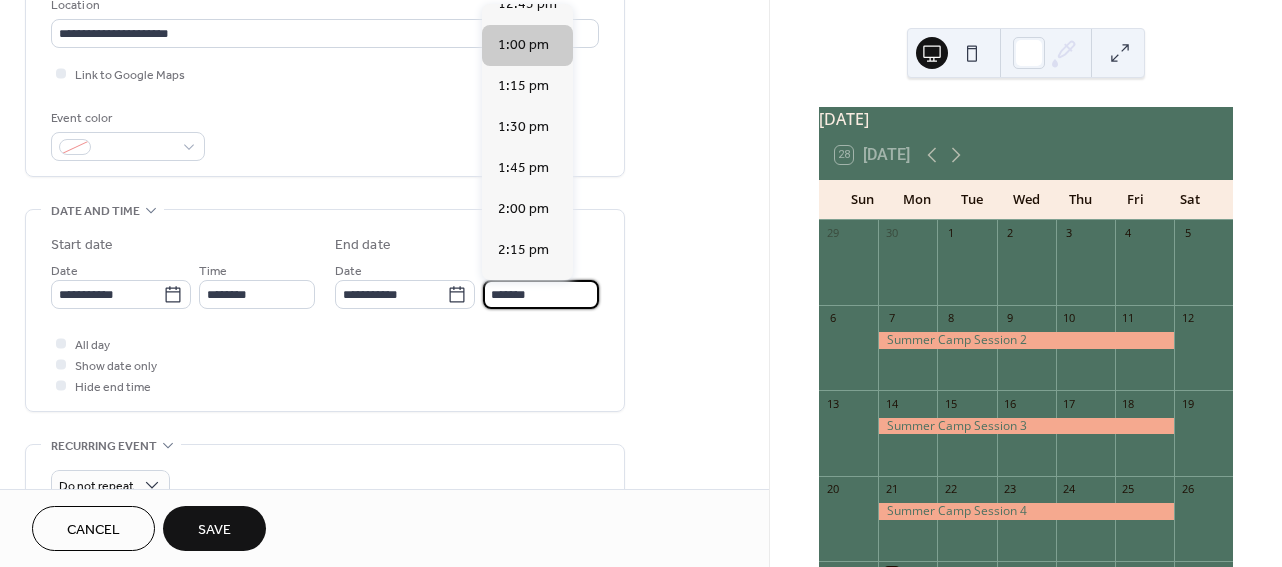 scroll, scrollTop: 106, scrollLeft: 0, axis: vertical 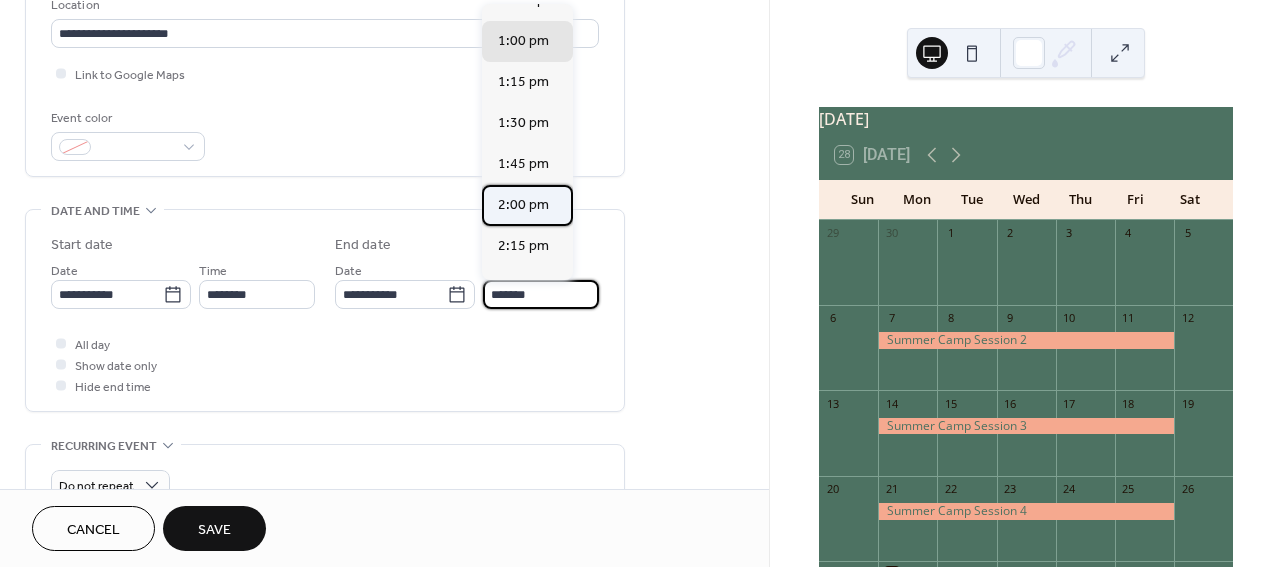 click on "2:00 pm" at bounding box center (523, 205) 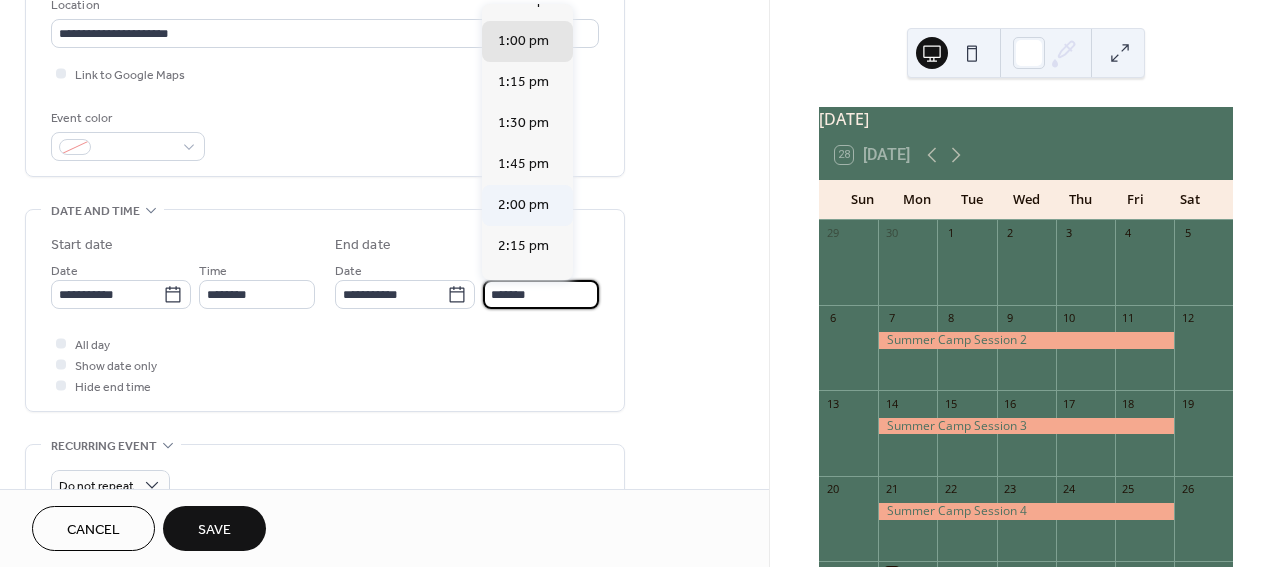 type on "*******" 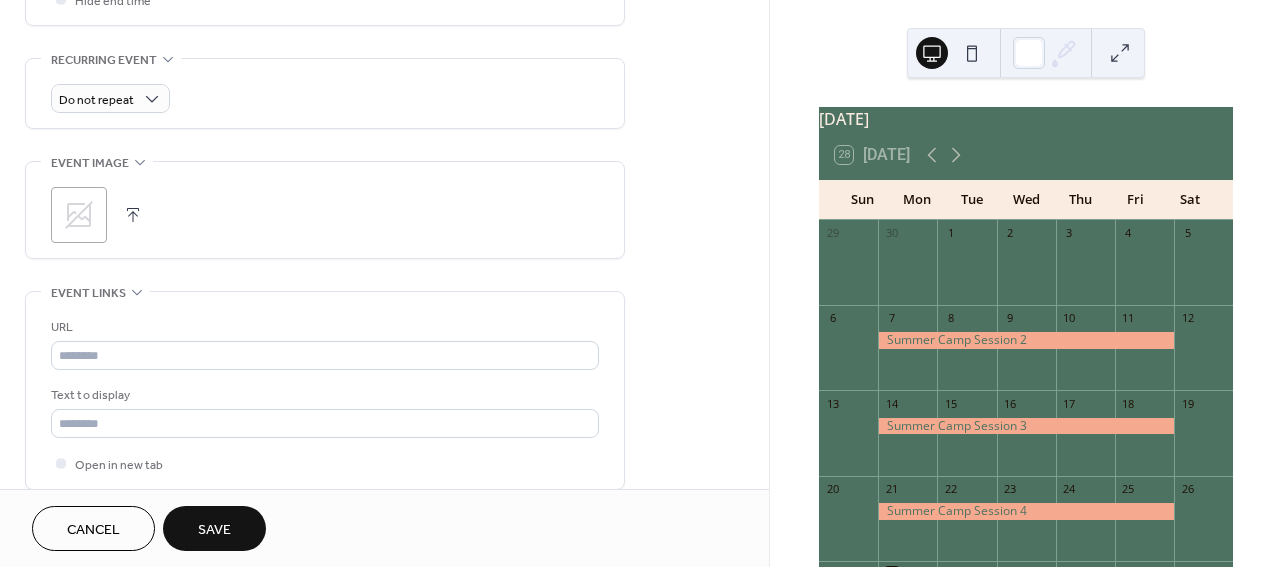 scroll, scrollTop: 844, scrollLeft: 0, axis: vertical 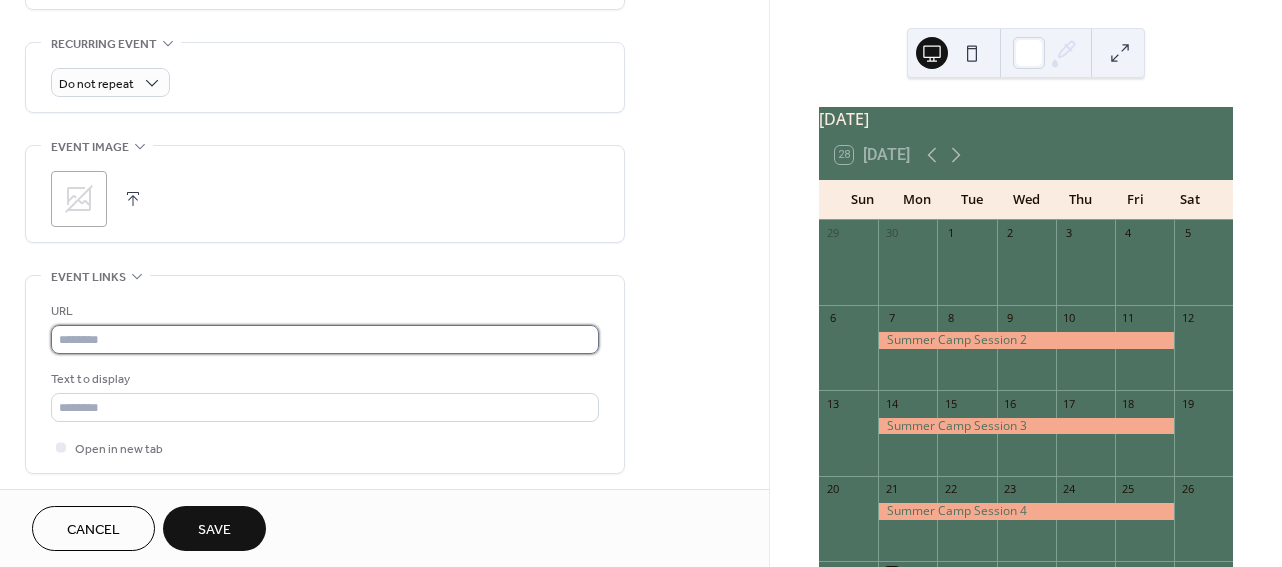 click at bounding box center (325, 339) 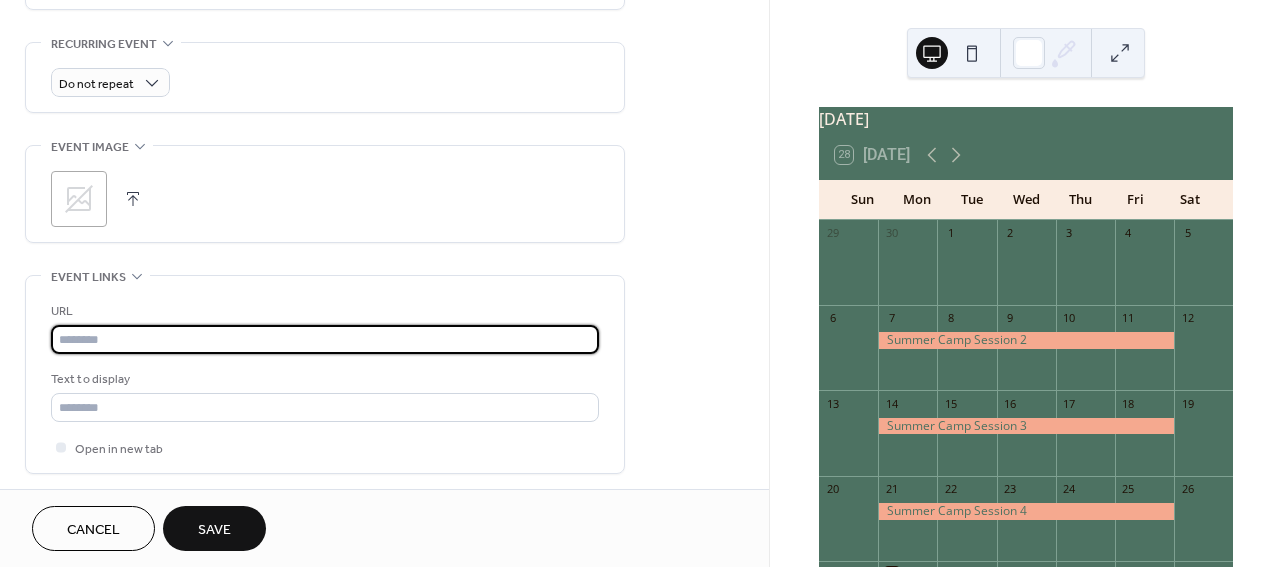 paste on "**********" 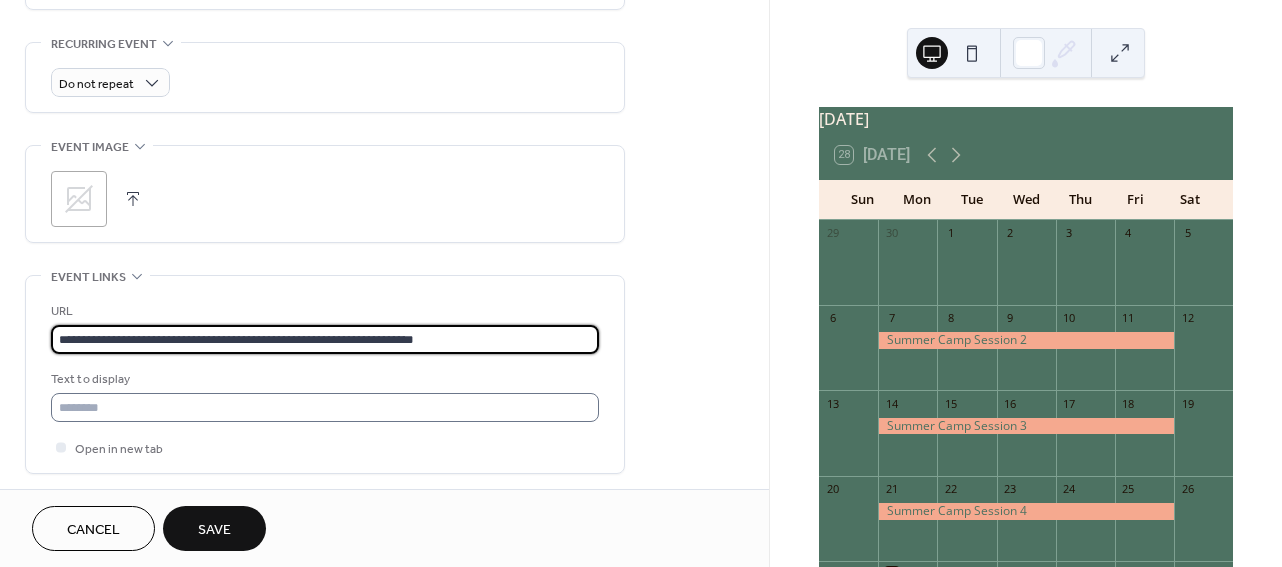 type on "**********" 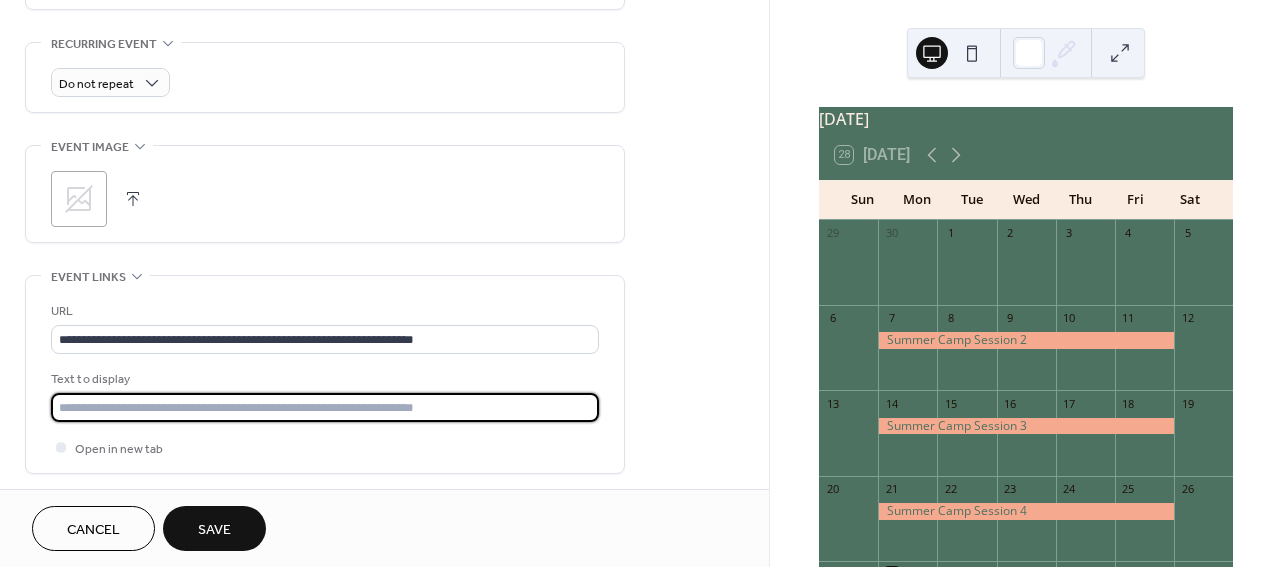 click at bounding box center (325, 407) 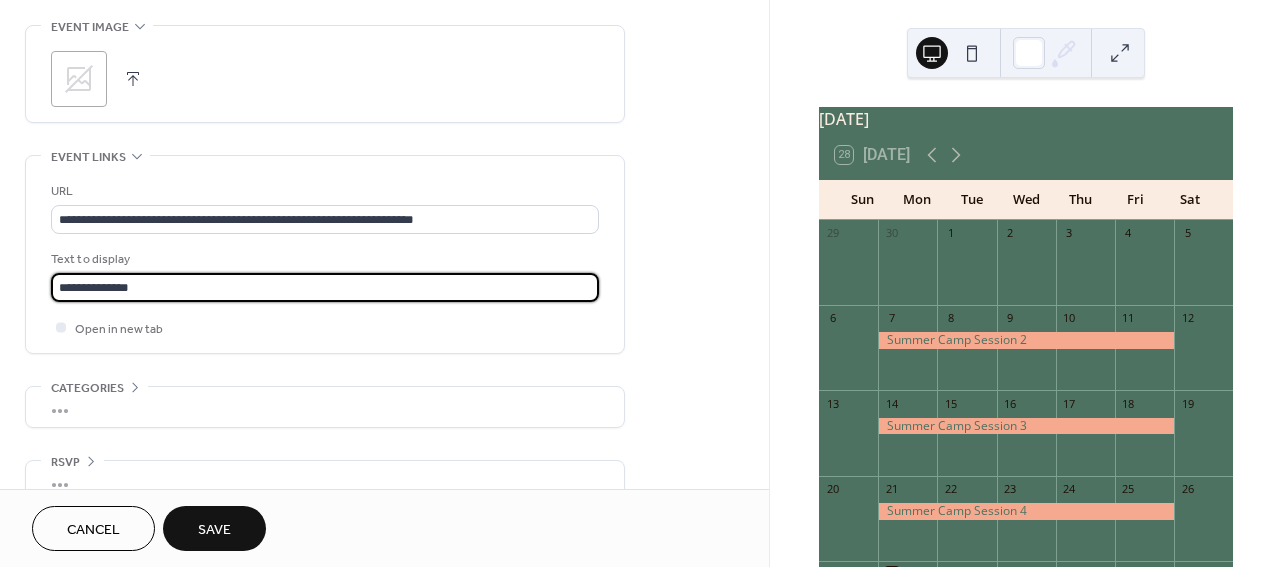 scroll, scrollTop: 997, scrollLeft: 0, axis: vertical 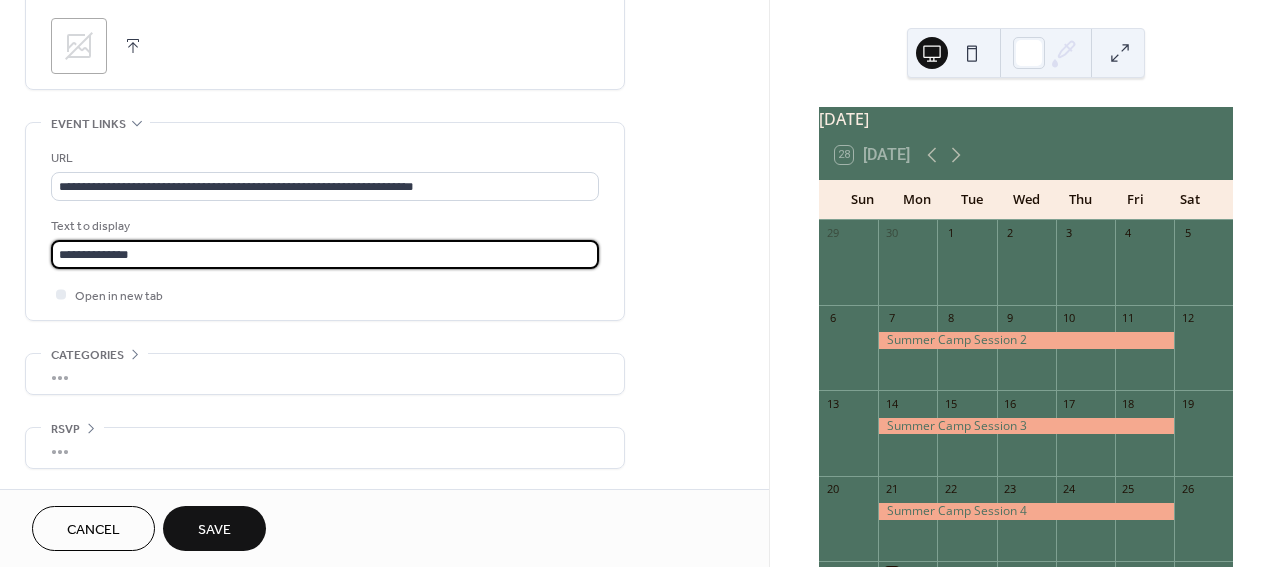 click on "Save" at bounding box center (214, 530) 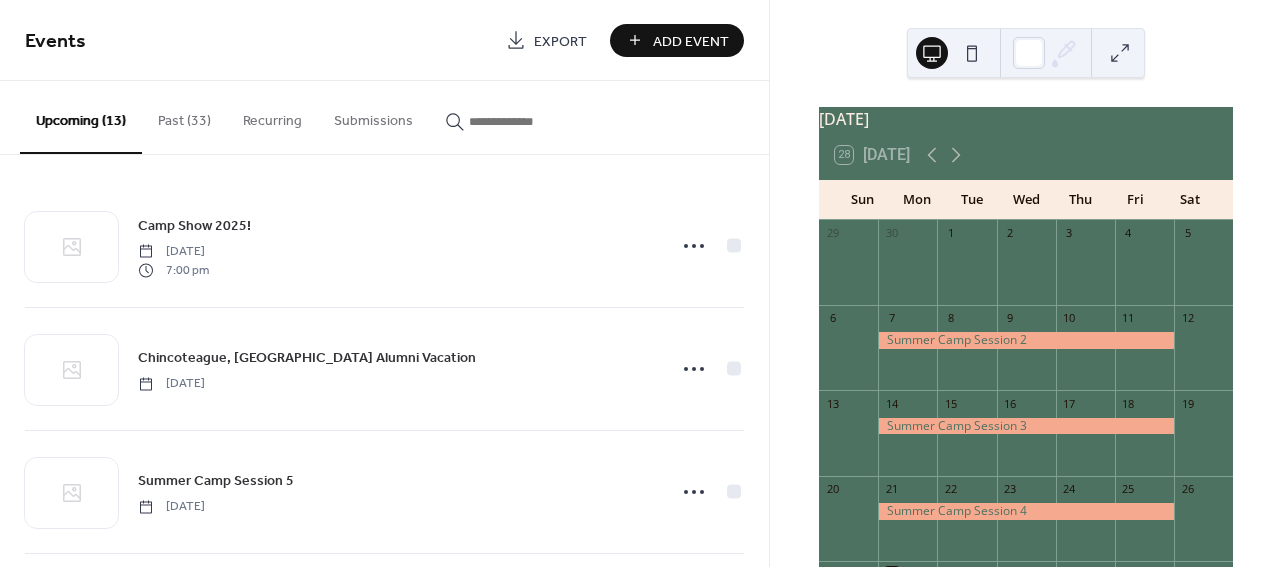 click on "Add Event" at bounding box center (691, 41) 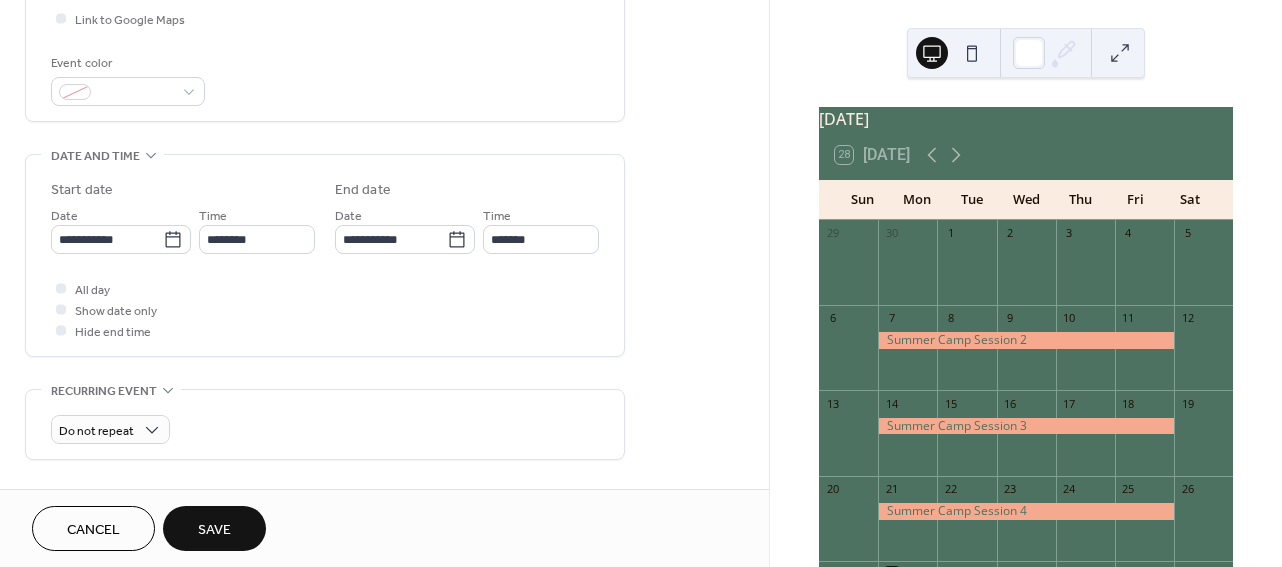 scroll, scrollTop: 546, scrollLeft: 0, axis: vertical 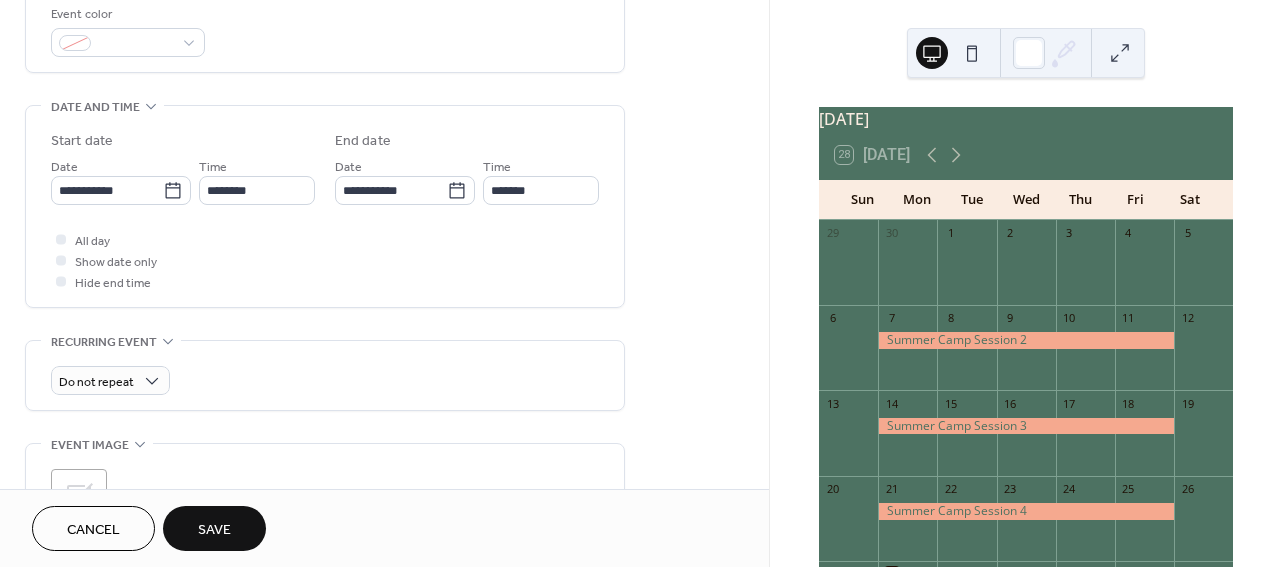 type on "**********" 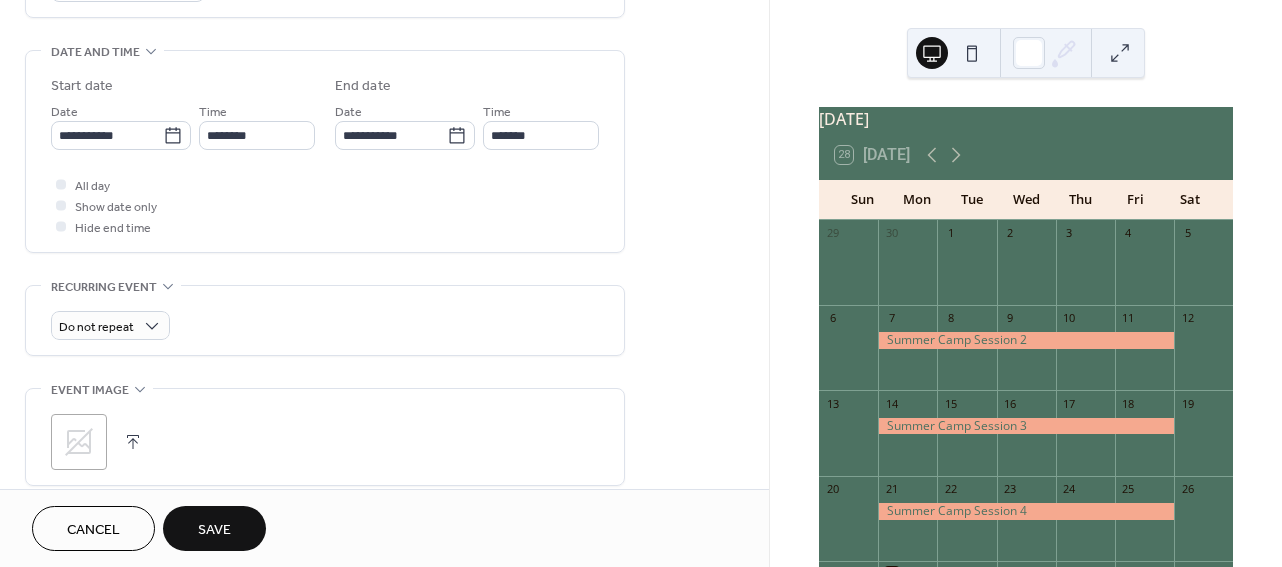 scroll, scrollTop: 584, scrollLeft: 0, axis: vertical 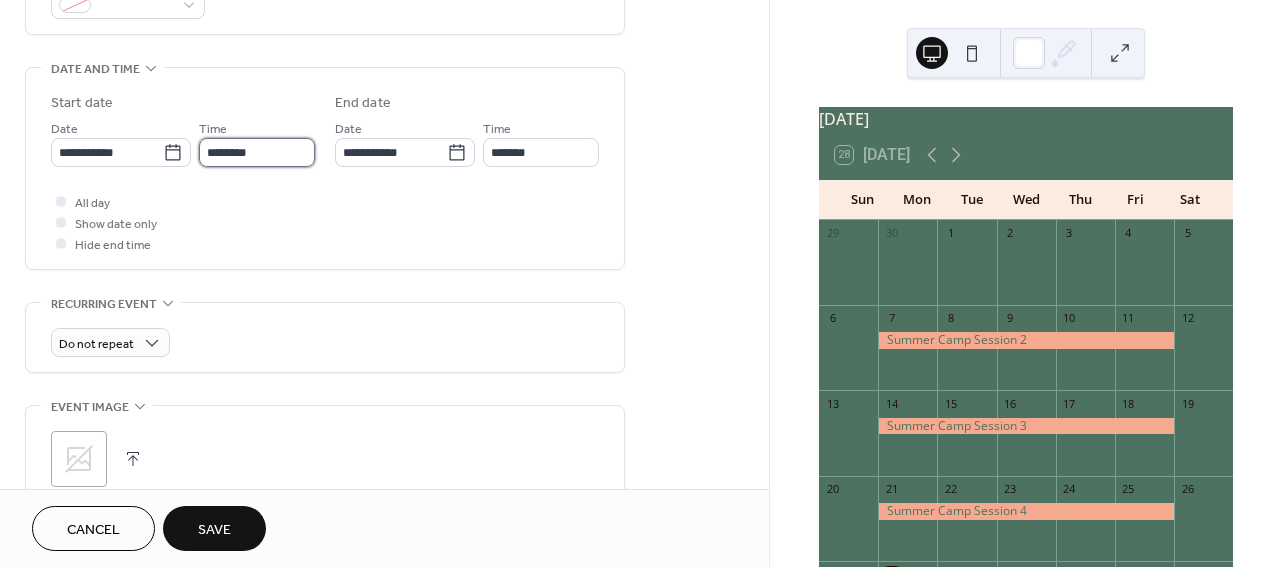 click on "********" at bounding box center [257, 152] 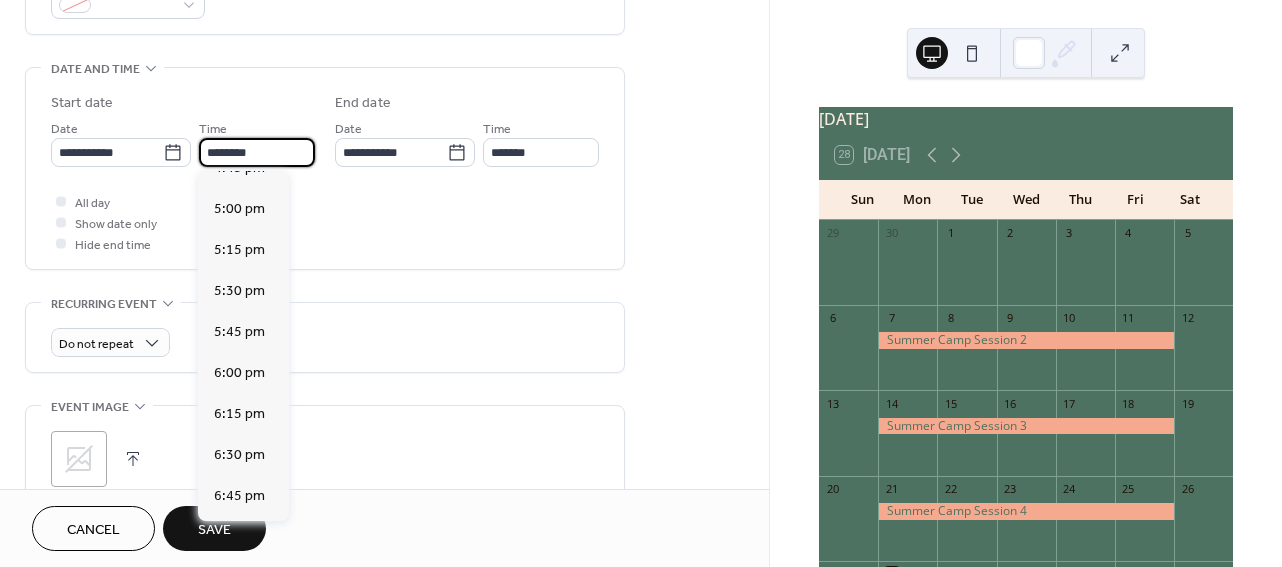 scroll, scrollTop: 2777, scrollLeft: 0, axis: vertical 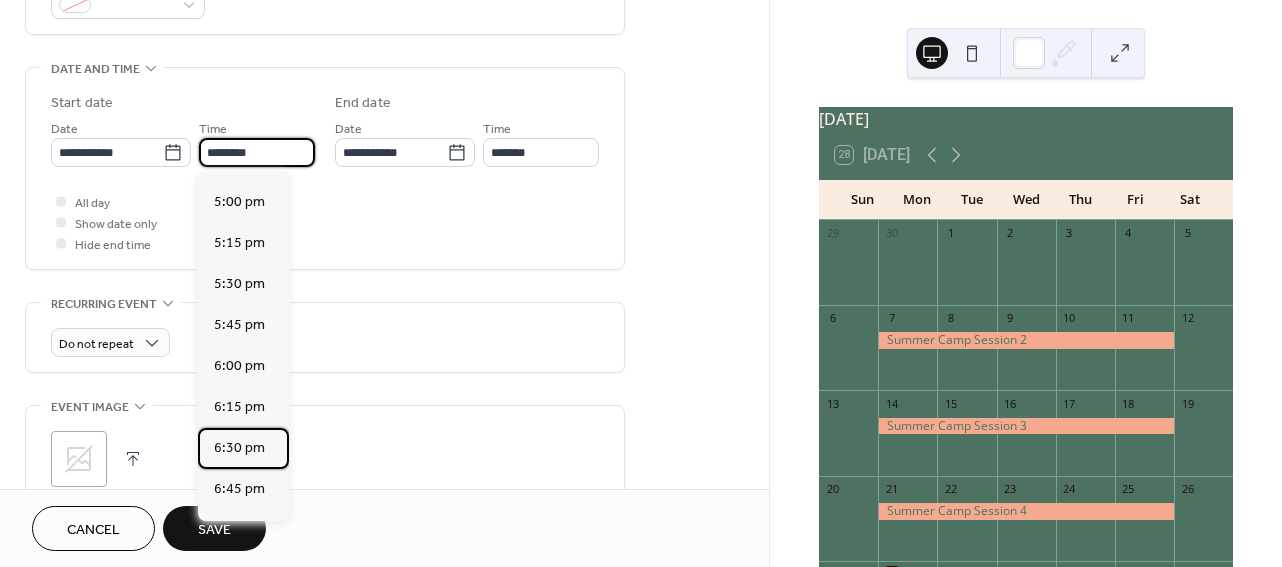 click on "6:30 pm" at bounding box center [239, 448] 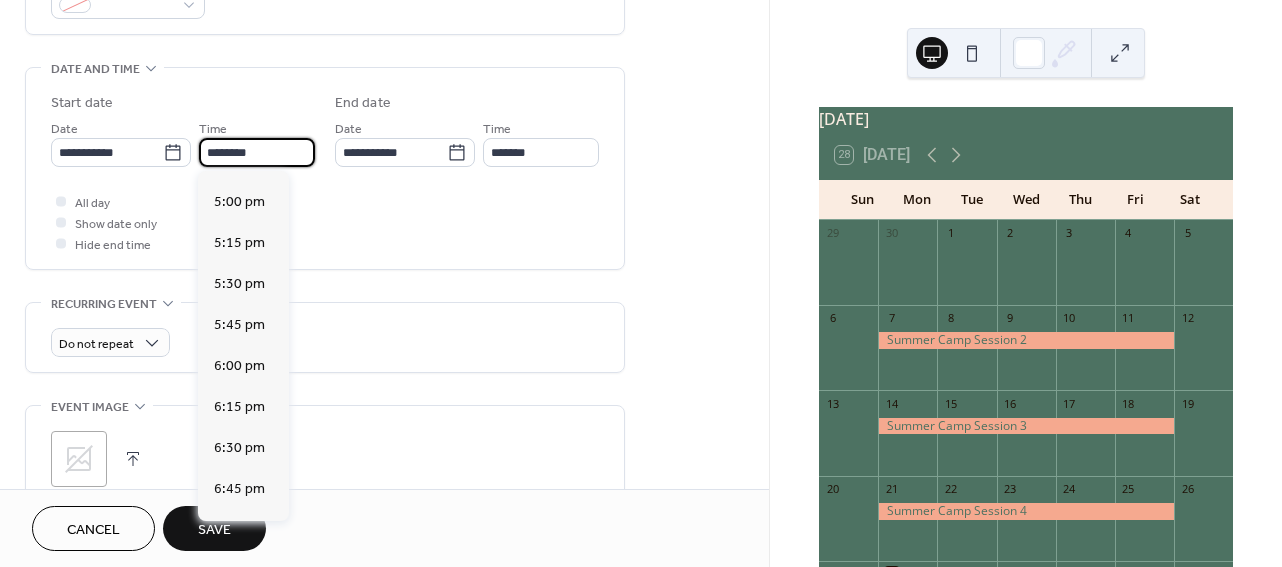type on "*******" 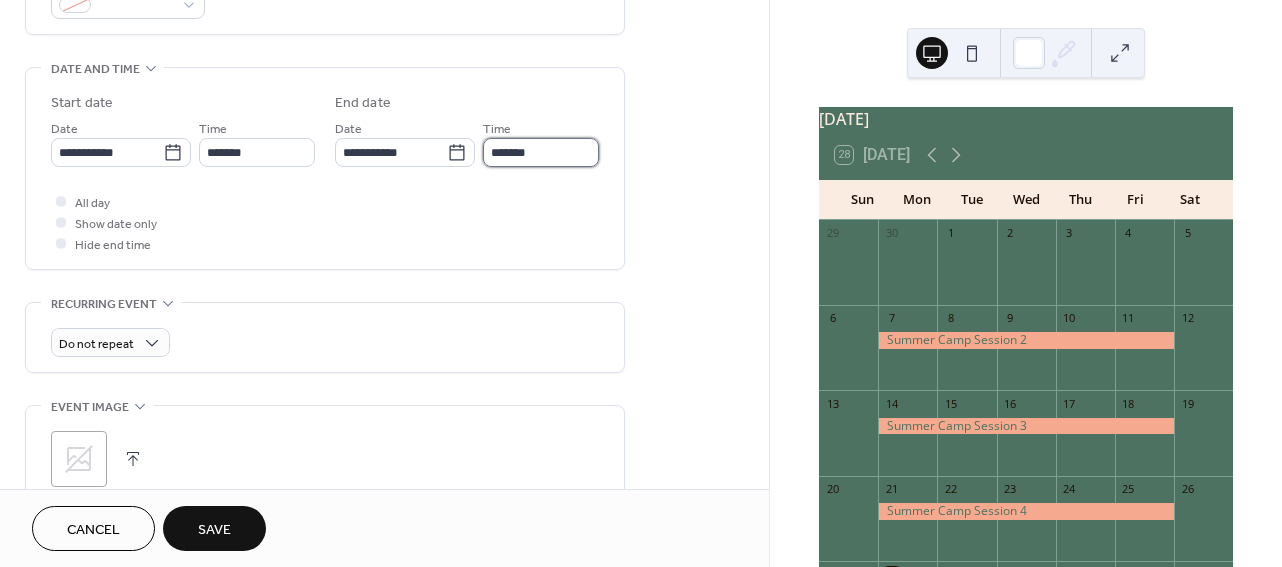 click on "*******" at bounding box center [541, 152] 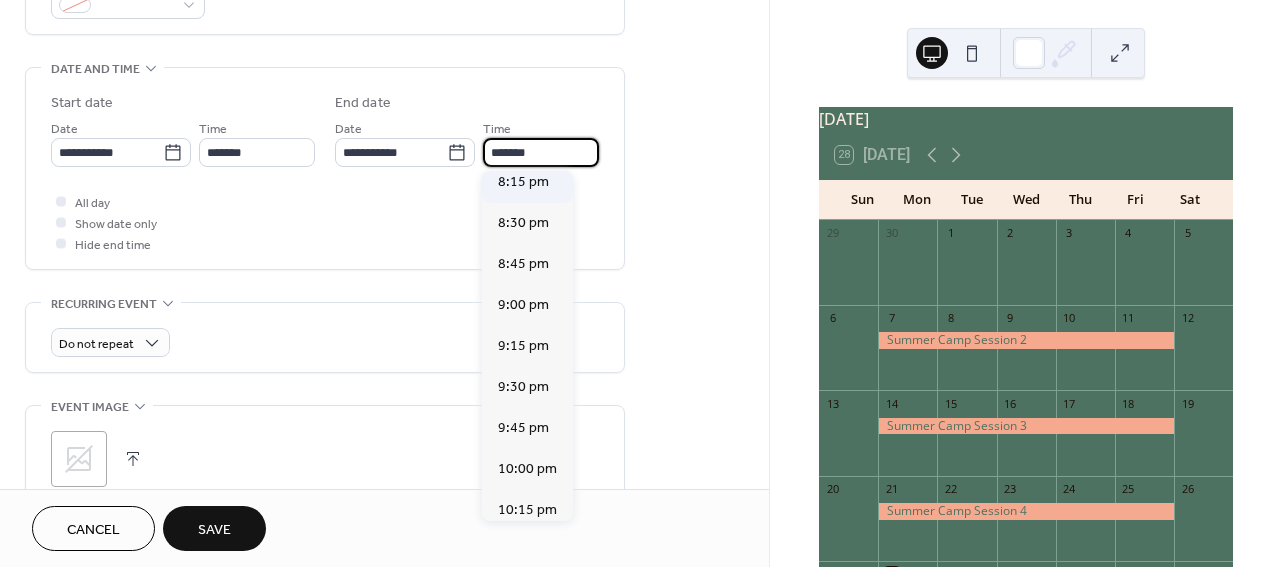 scroll, scrollTop: 267, scrollLeft: 0, axis: vertical 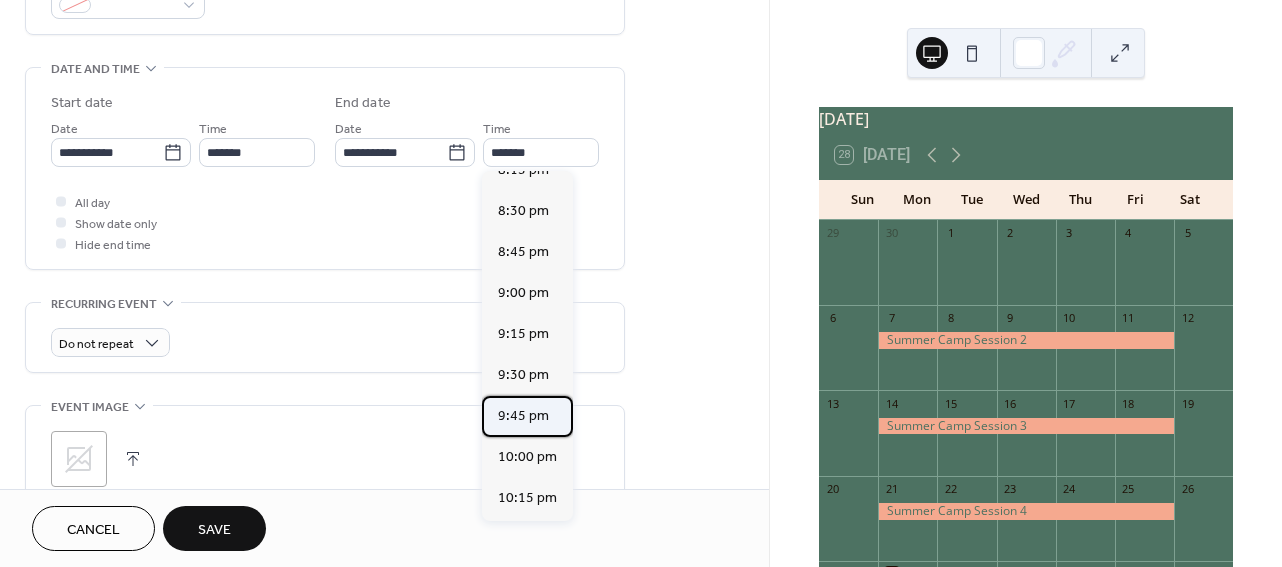 click on "9:45 pm" at bounding box center (523, 416) 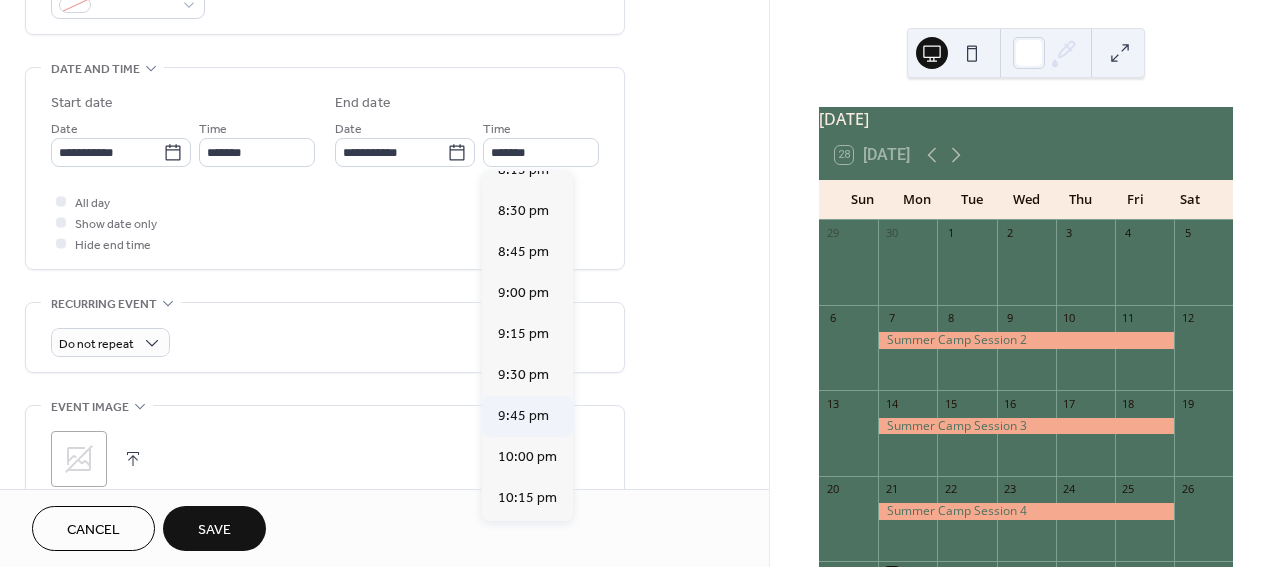 type on "*******" 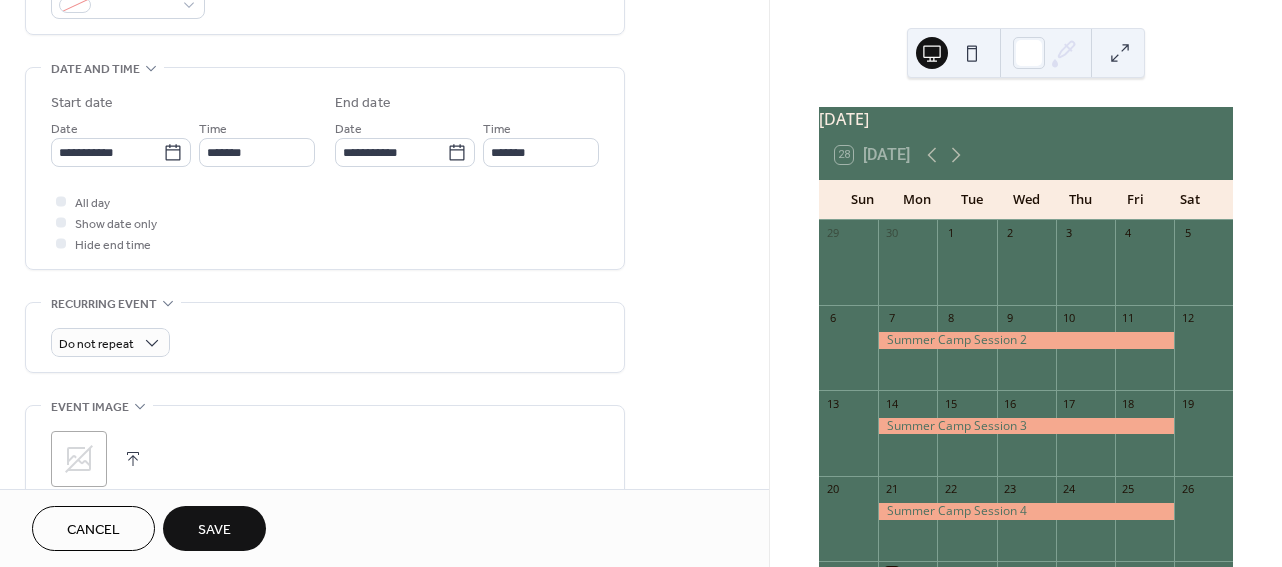 click on "All day Show date only Hide end time" at bounding box center [325, 222] 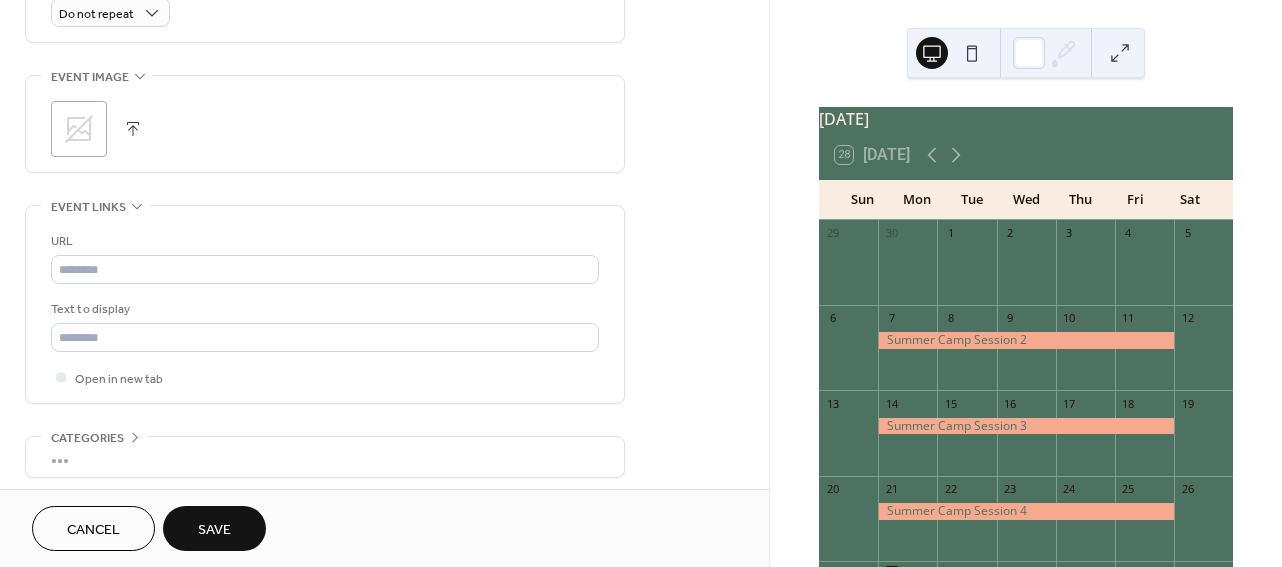 scroll, scrollTop: 935, scrollLeft: 0, axis: vertical 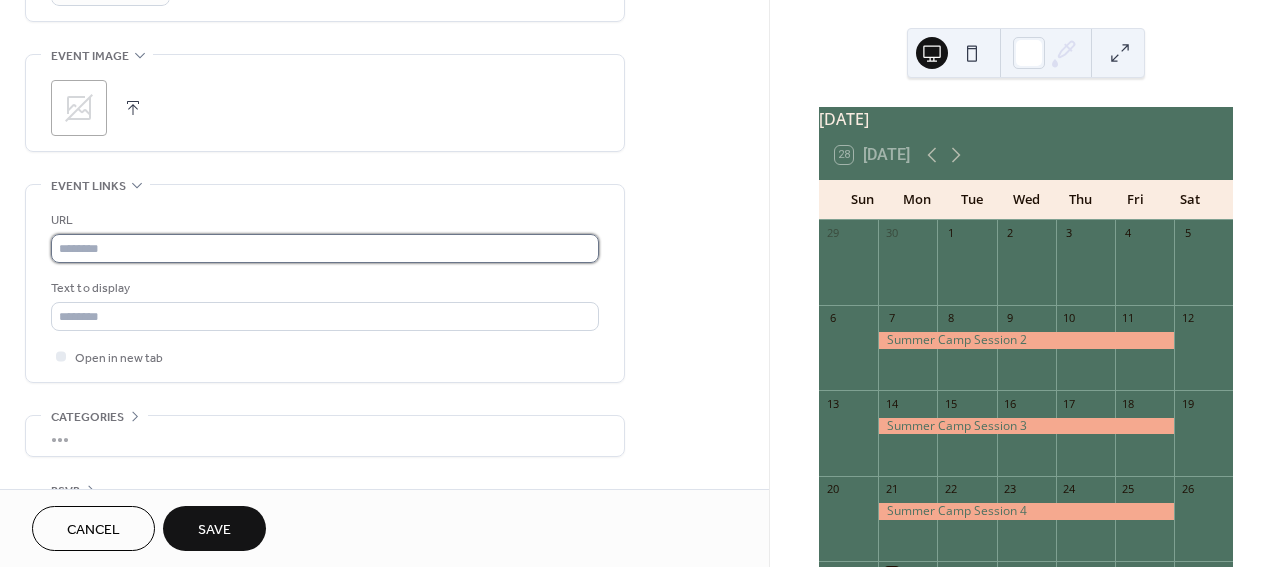 click at bounding box center [325, 248] 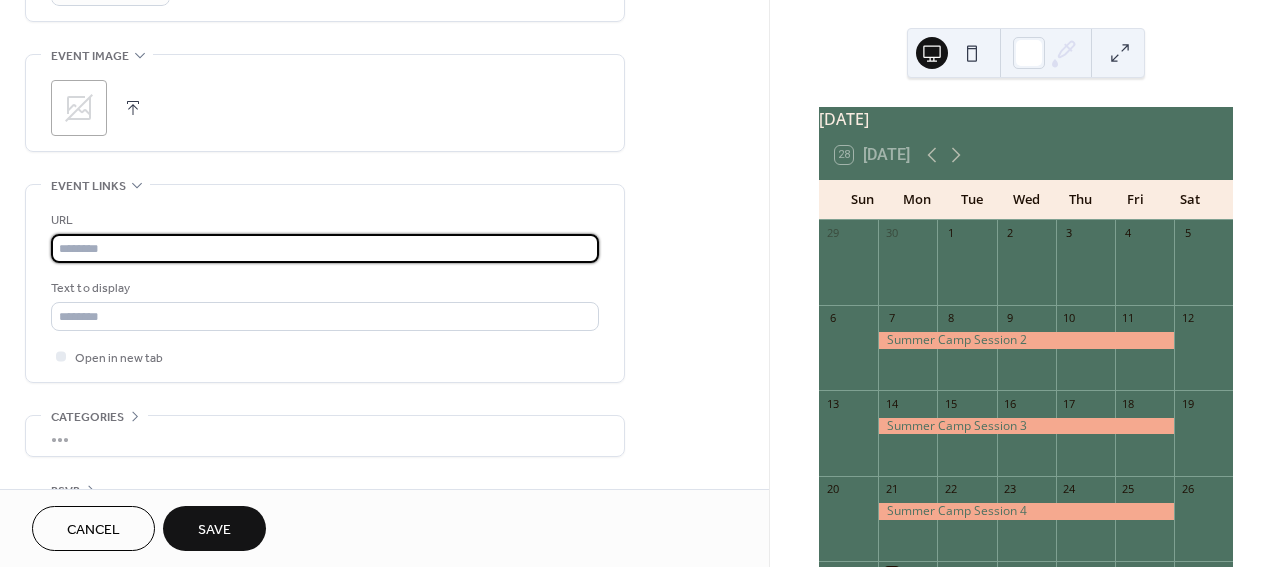 paste on "**********" 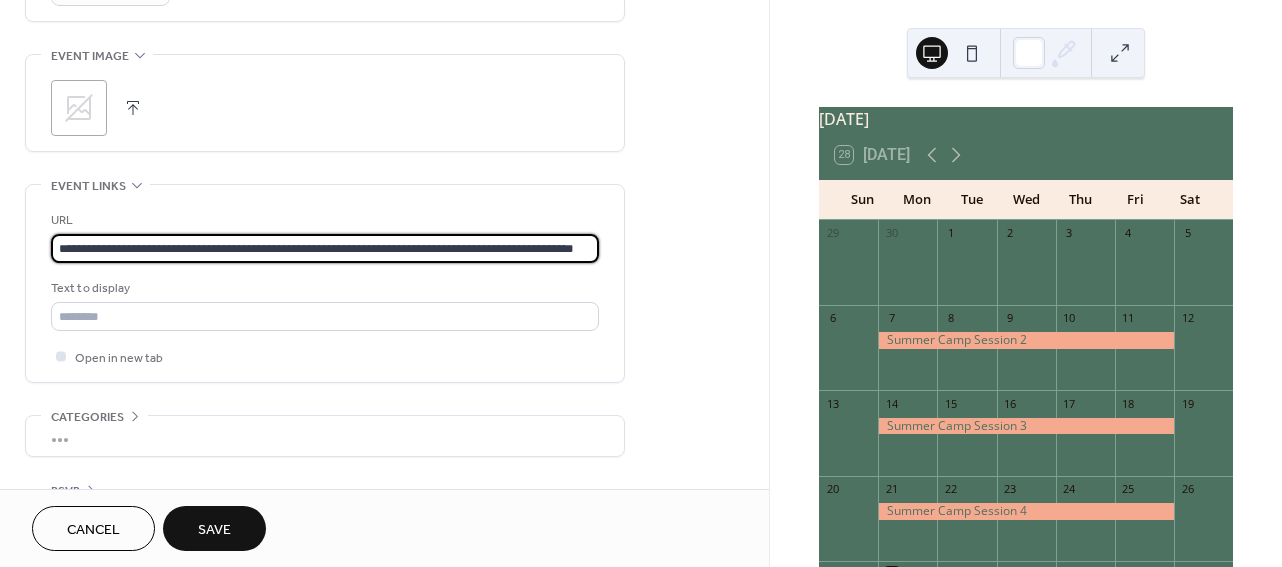 type on "**********" 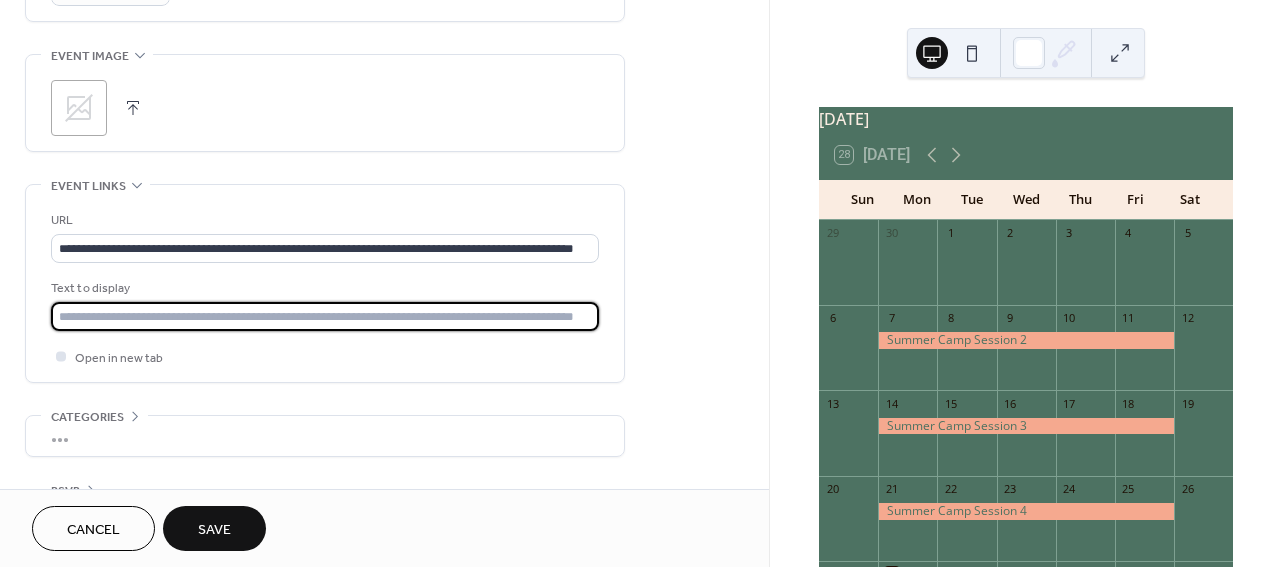 scroll, scrollTop: 0, scrollLeft: 0, axis: both 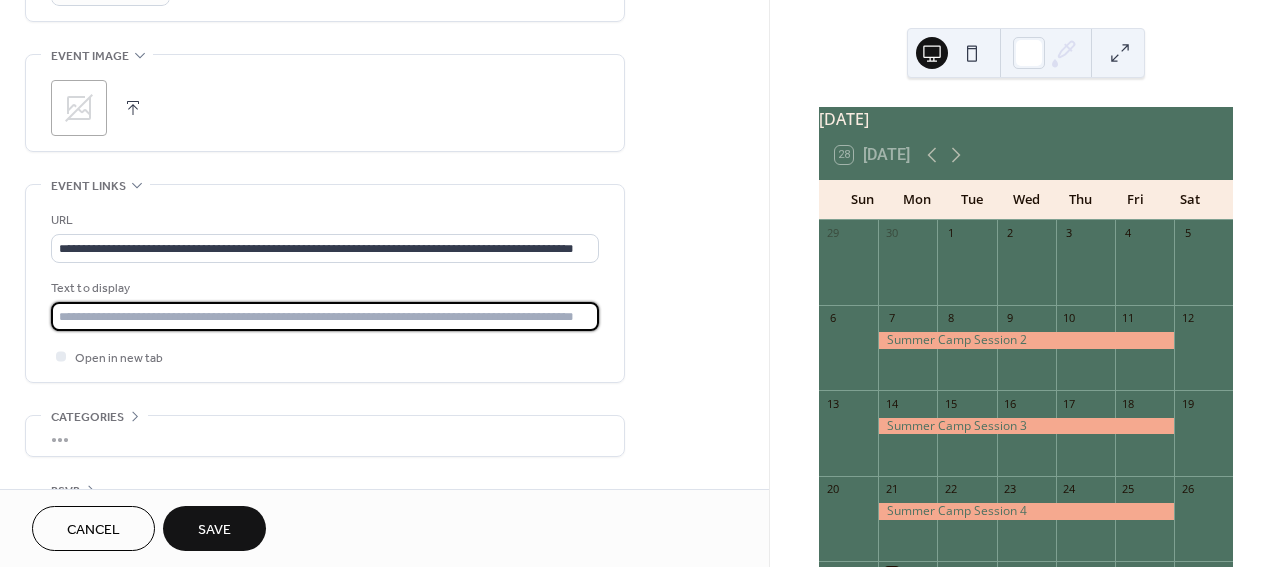 type on "**********" 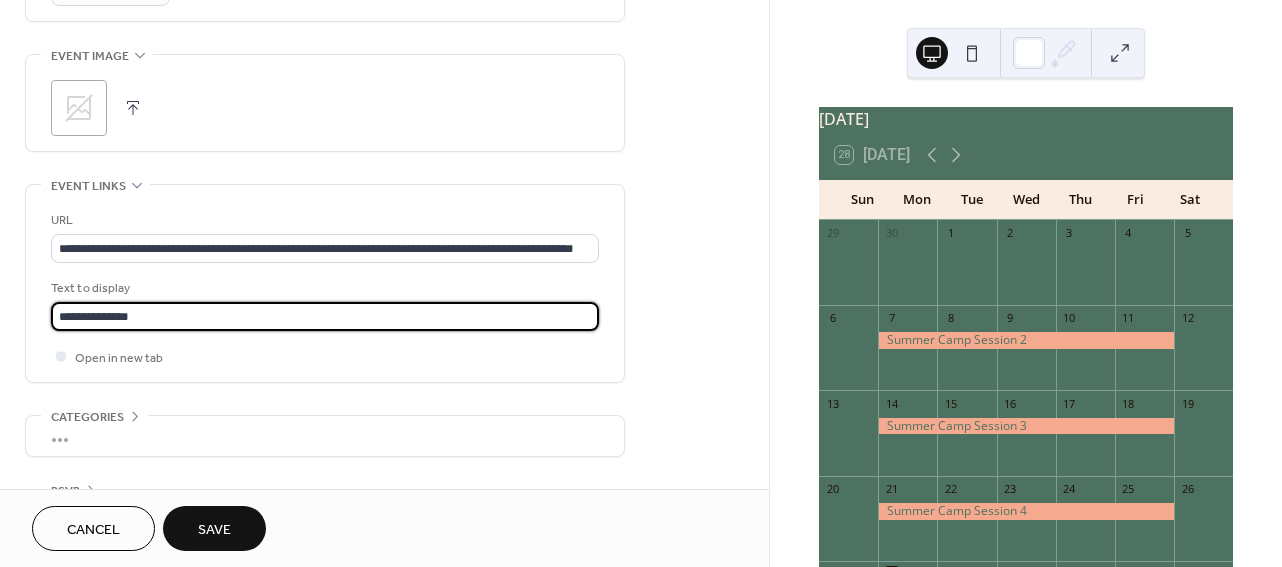 click on "Save" at bounding box center [214, 530] 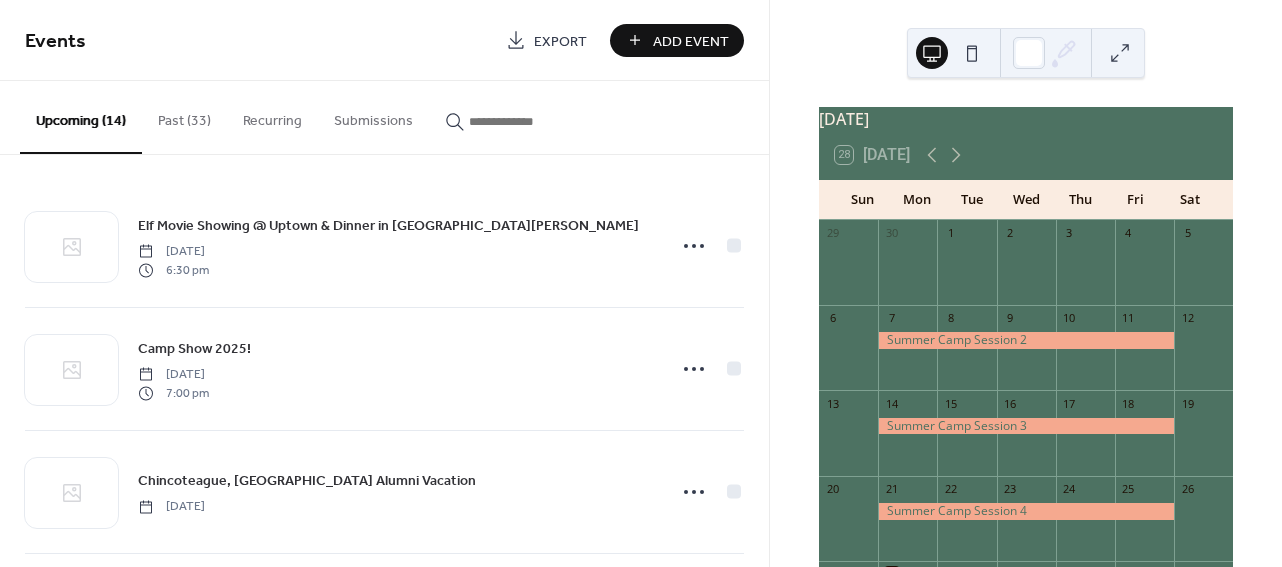 click on "Add Event" at bounding box center [677, 40] 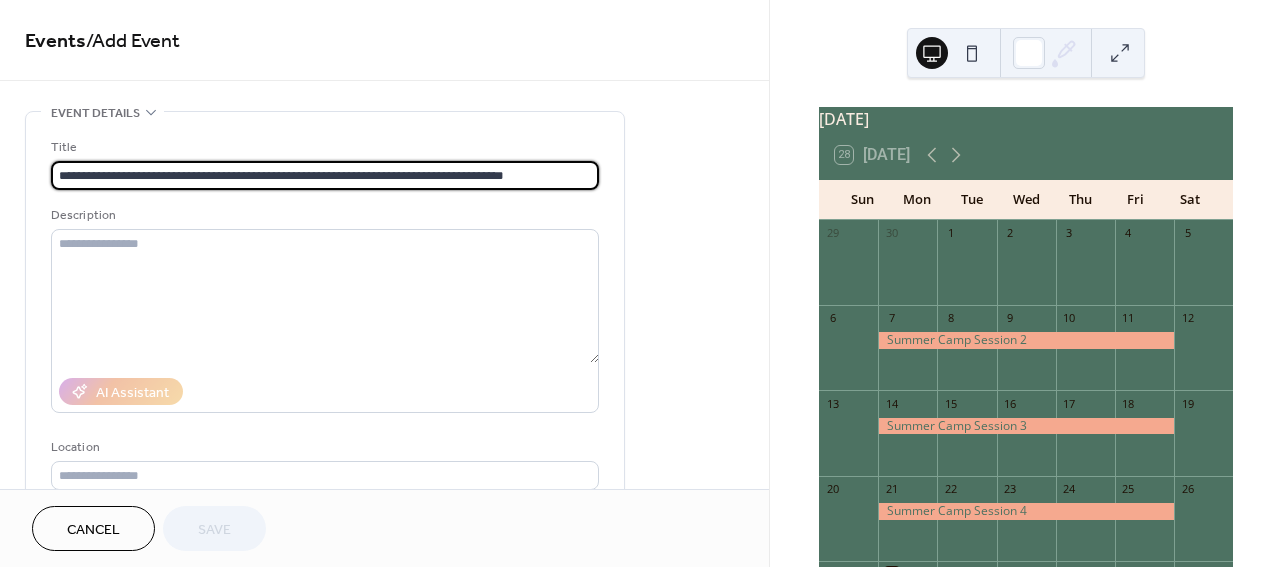 scroll, scrollTop: 0, scrollLeft: 3, axis: horizontal 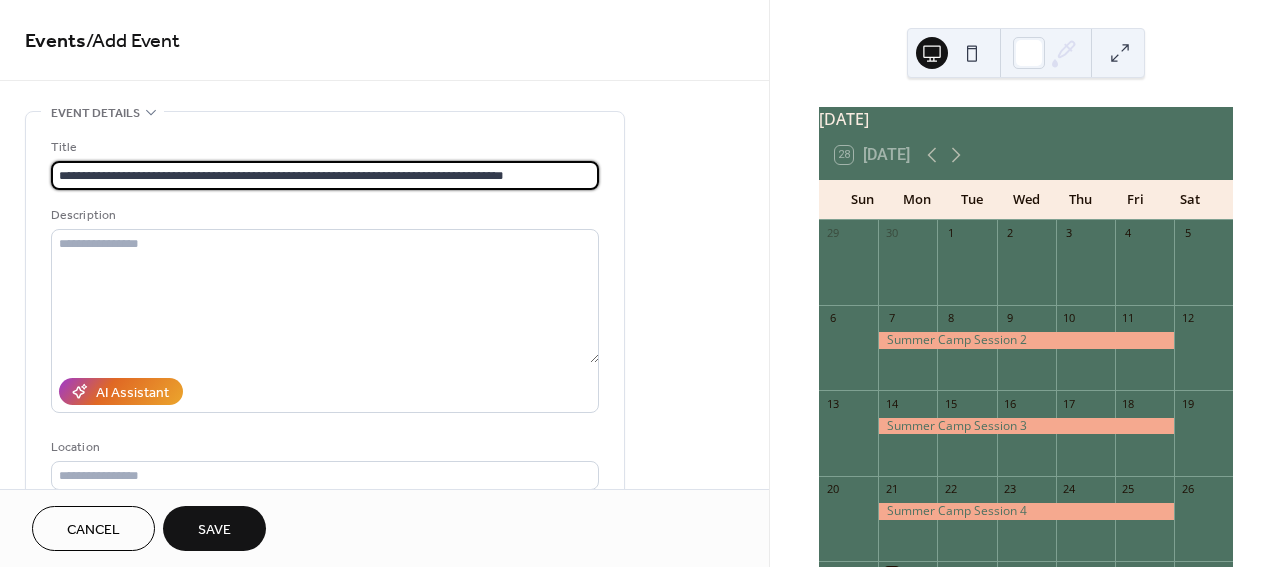 type on "**********" 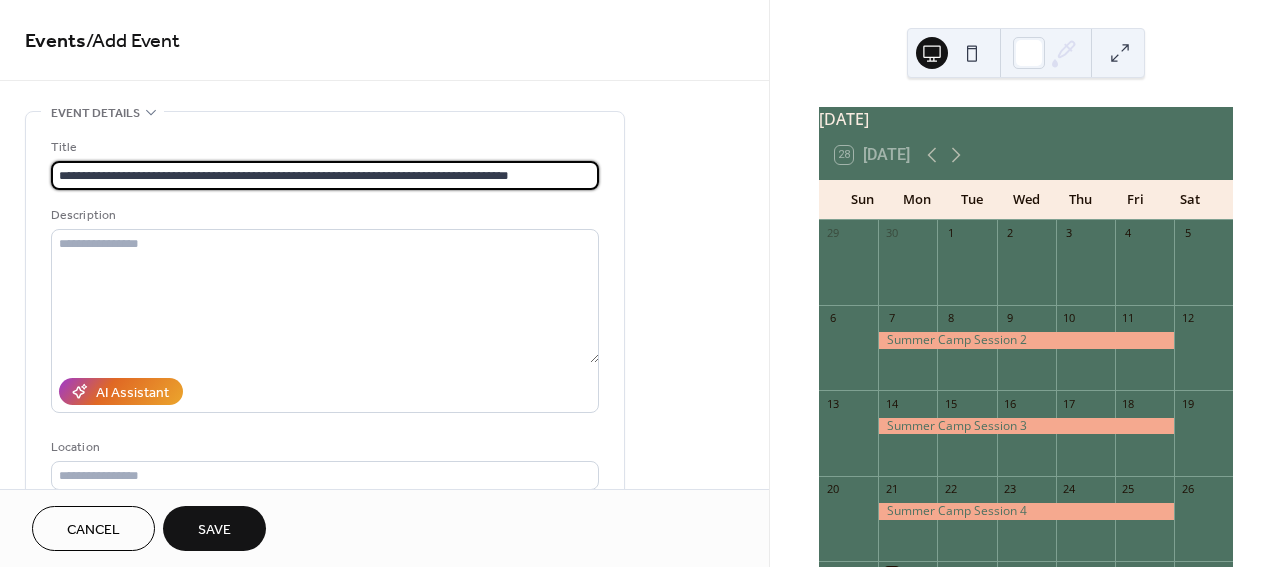 scroll, scrollTop: 0, scrollLeft: 9, axis: horizontal 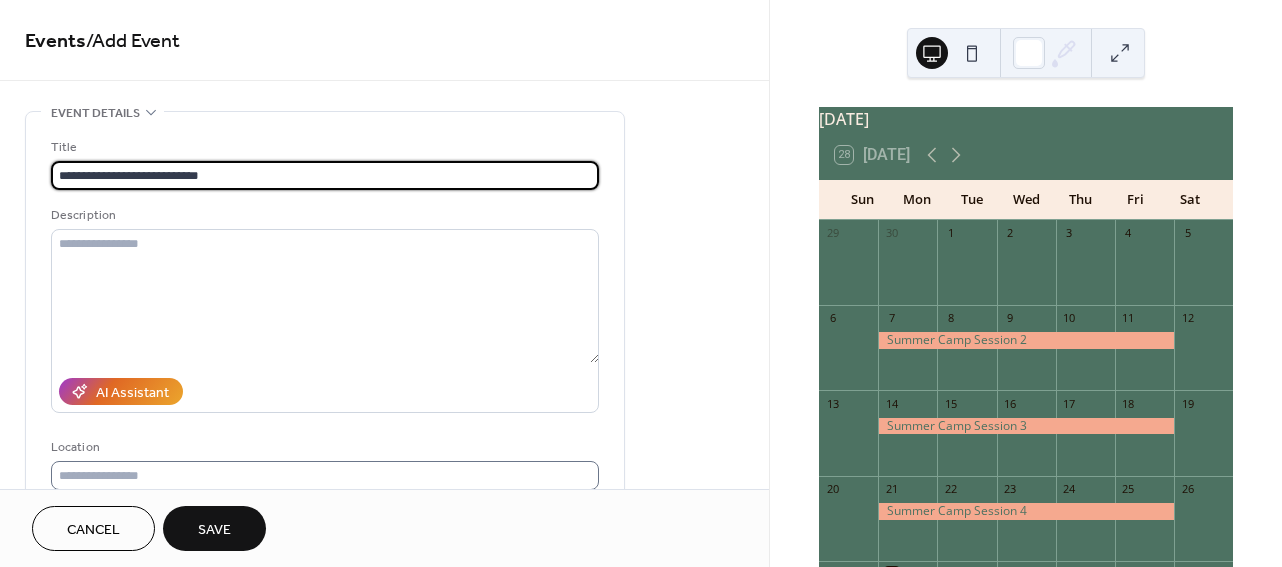 type on "**********" 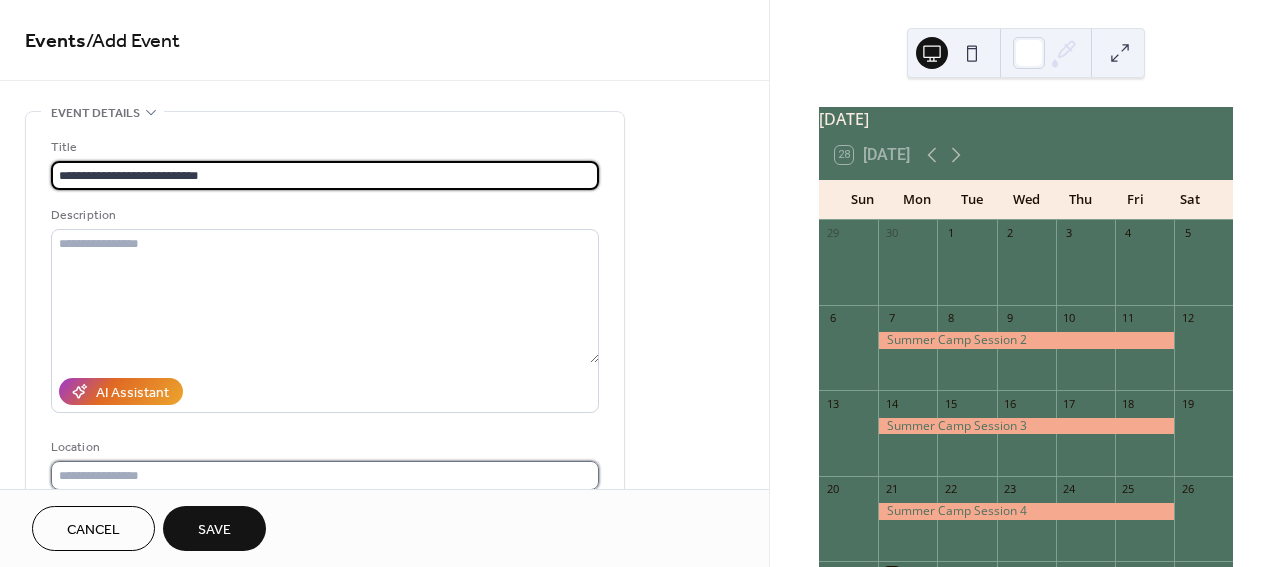 click at bounding box center (325, 475) 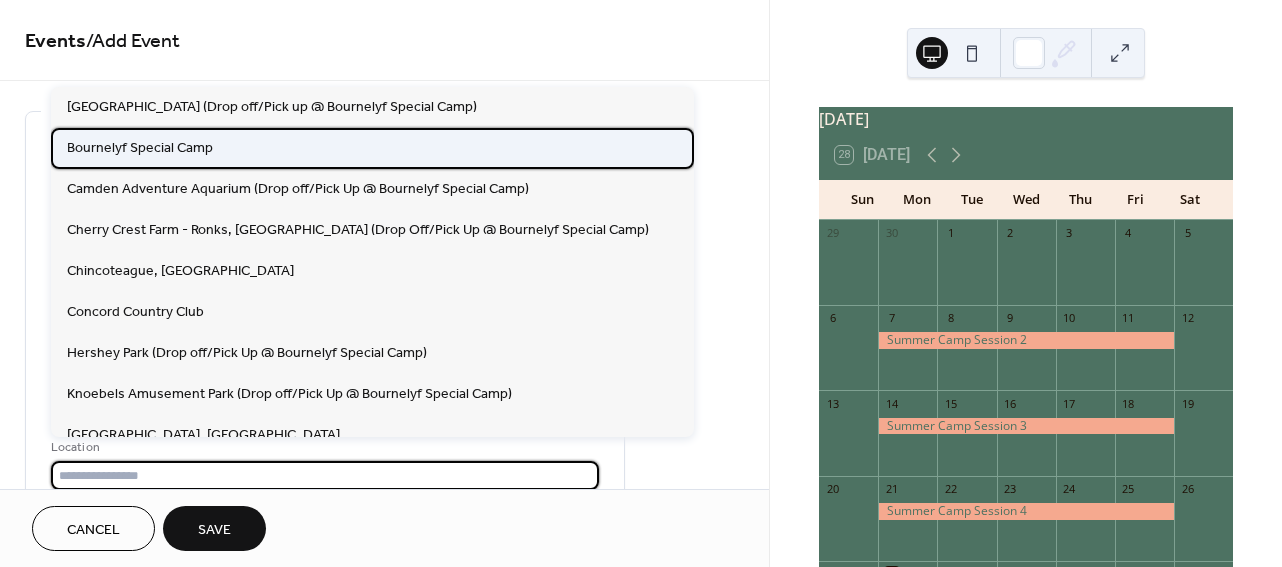 click on "Bournelyf Special Camp" at bounding box center (140, 148) 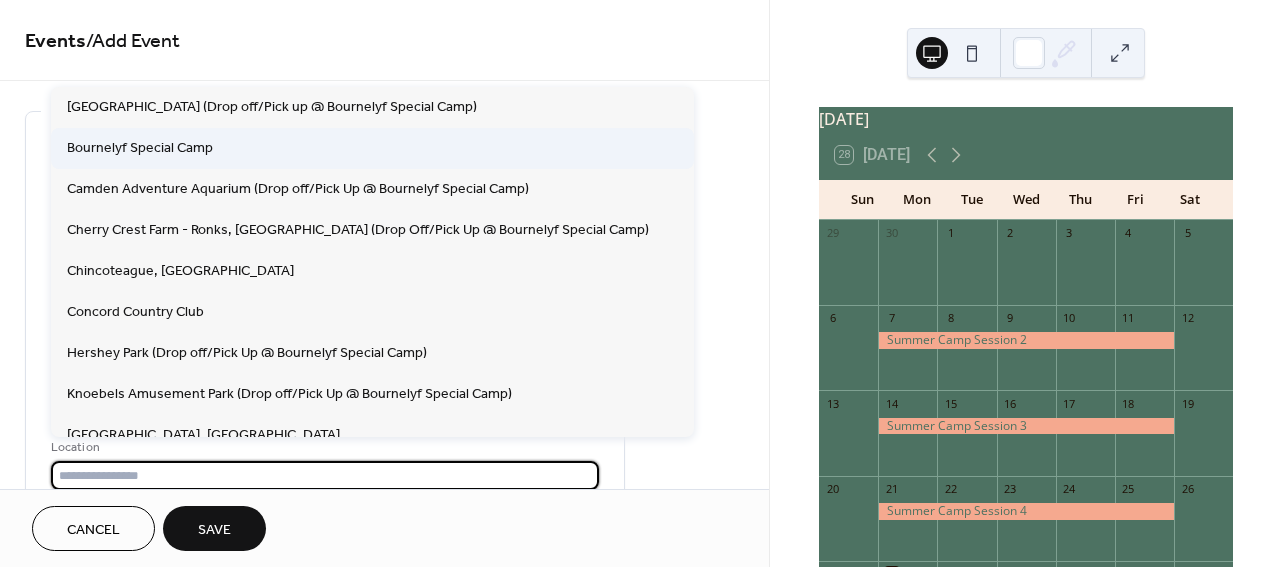 type on "**********" 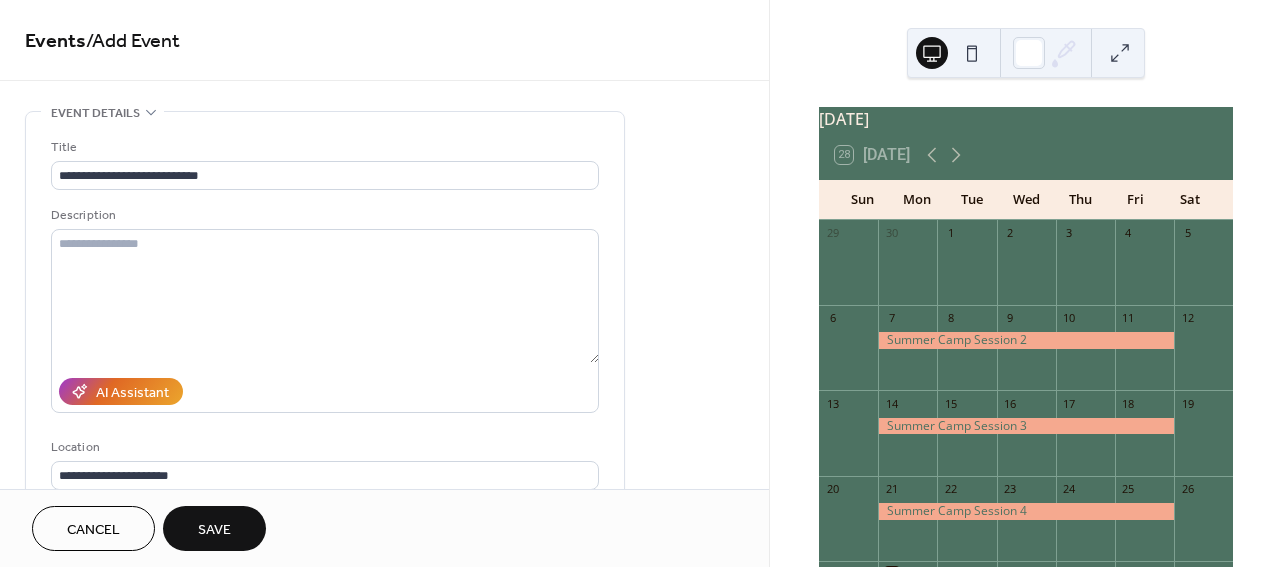 scroll, scrollTop: 333, scrollLeft: 0, axis: vertical 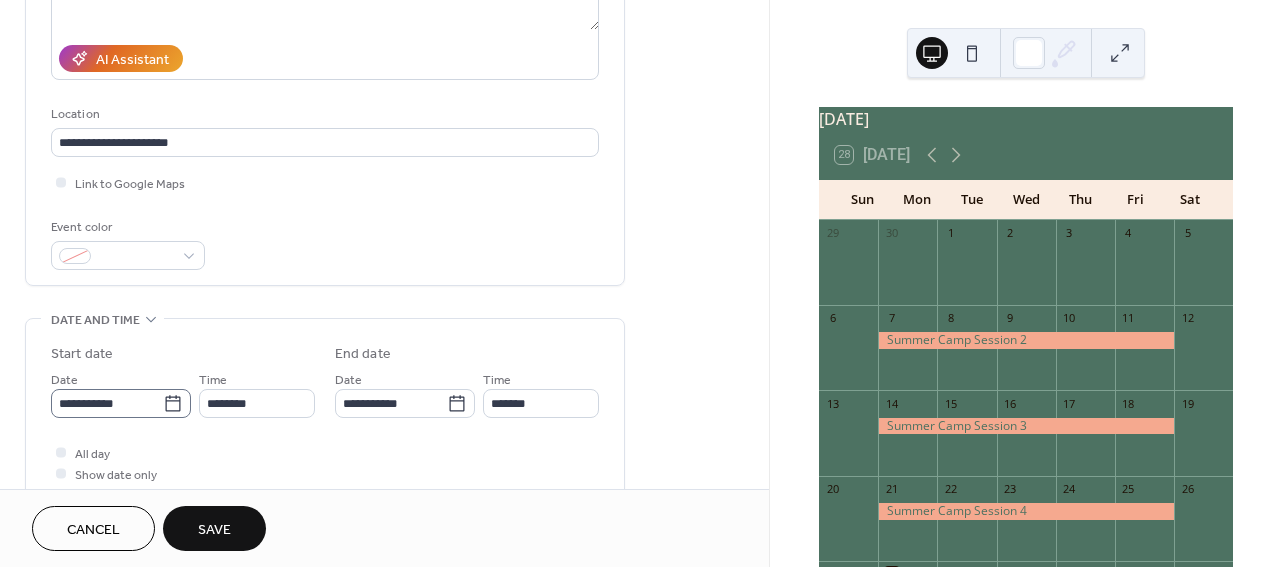 click 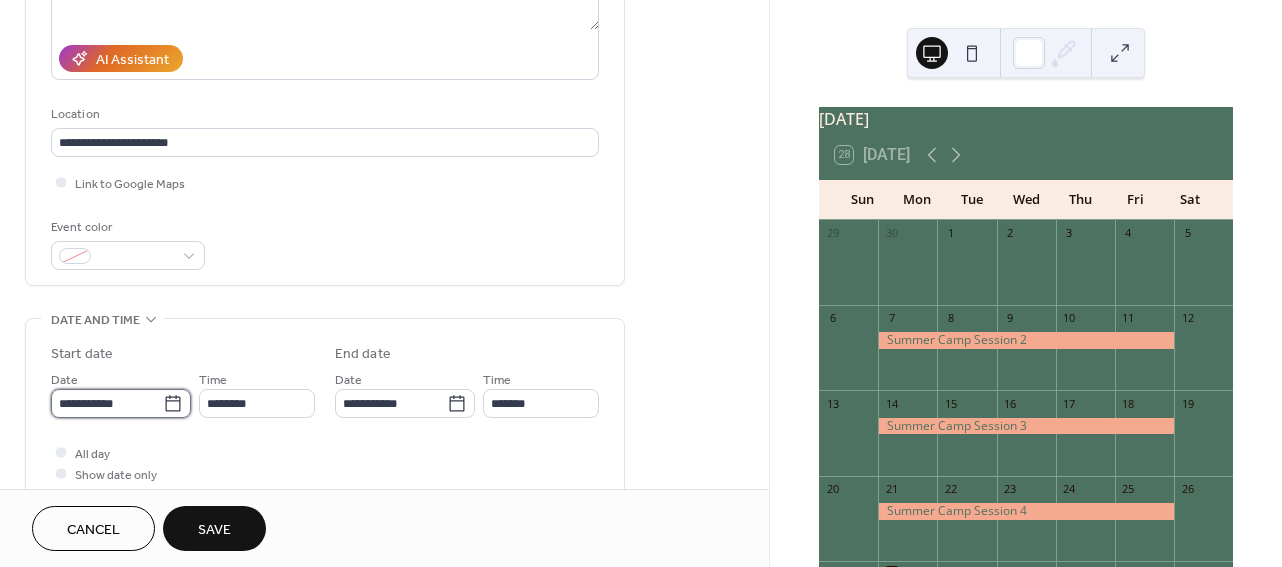 click on "**********" at bounding box center [107, 403] 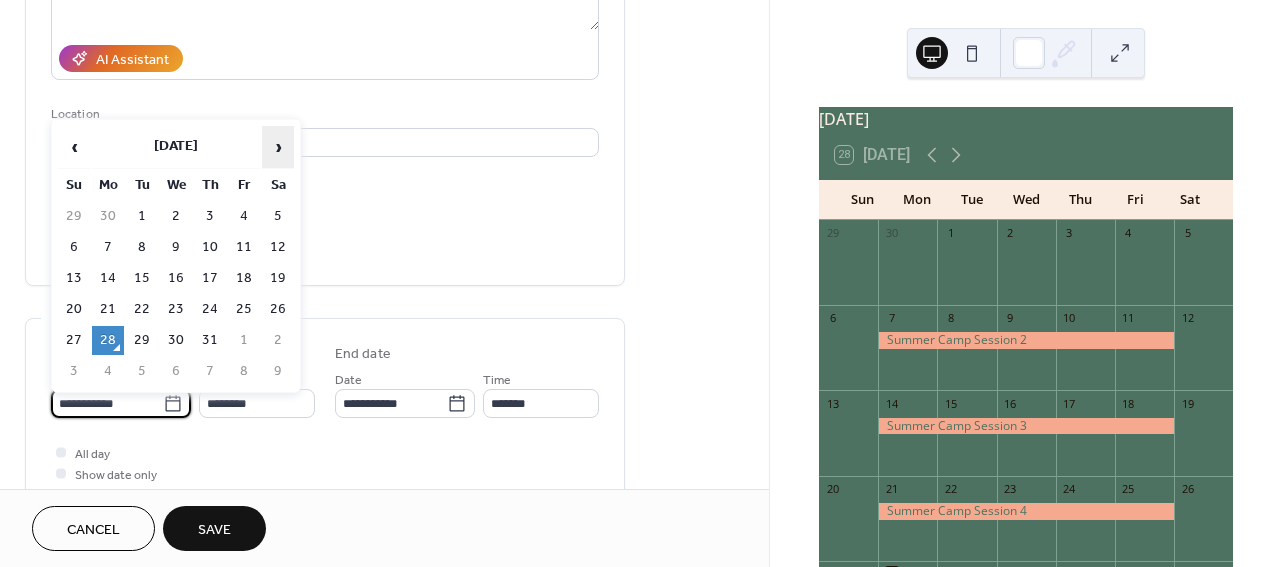 click on "›" at bounding box center [278, 147] 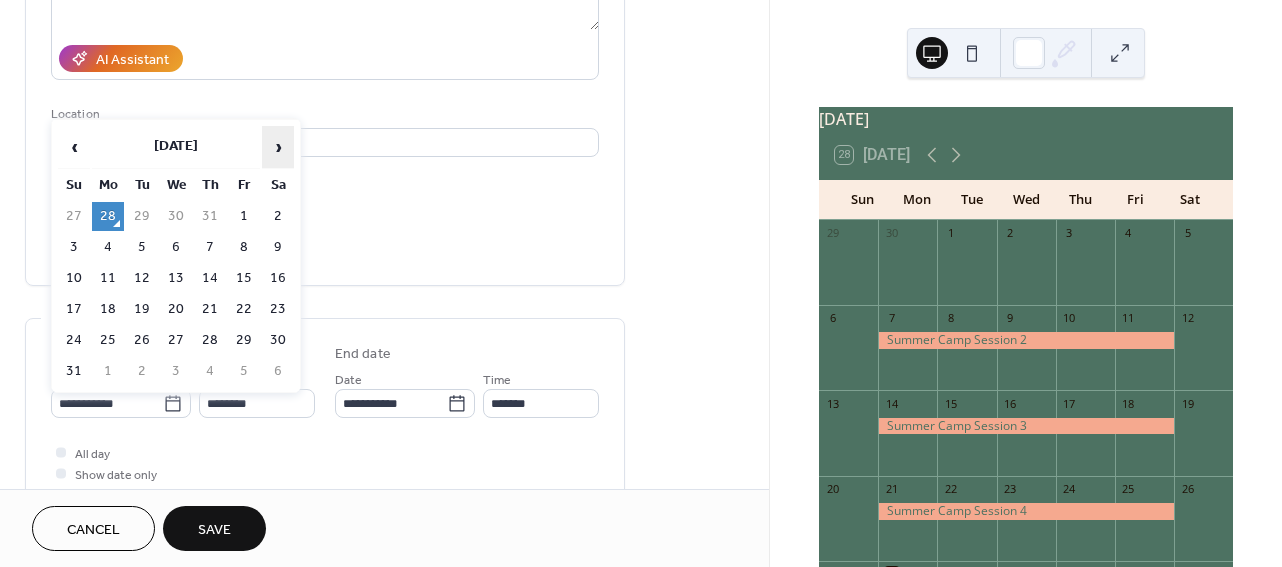click on "›" at bounding box center (278, 147) 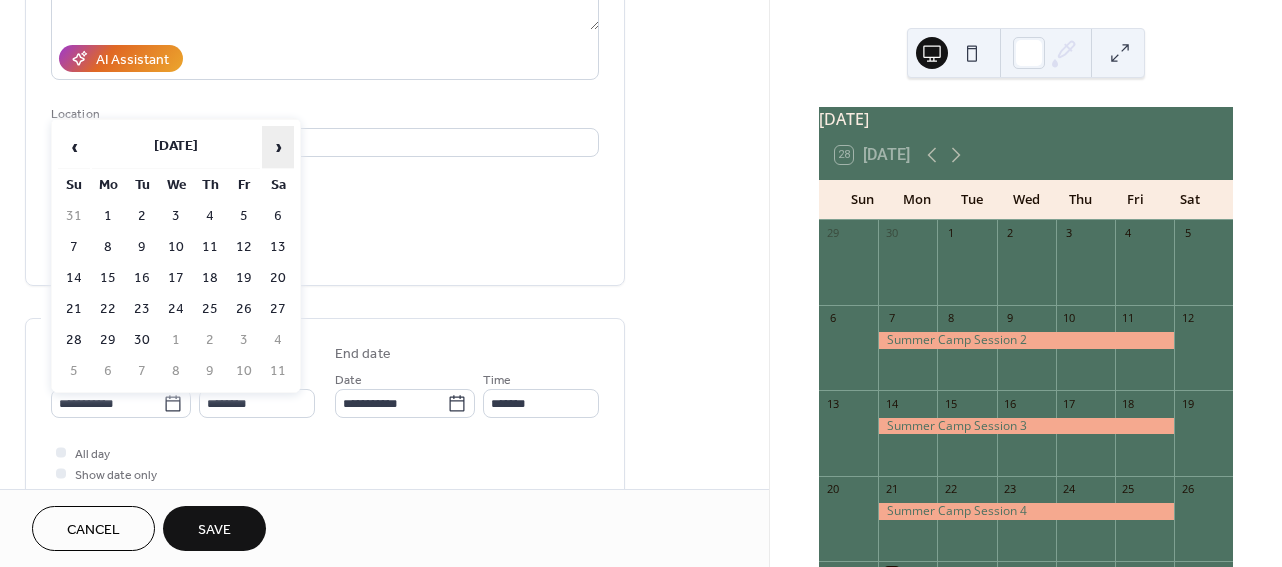 click on "›" at bounding box center [278, 147] 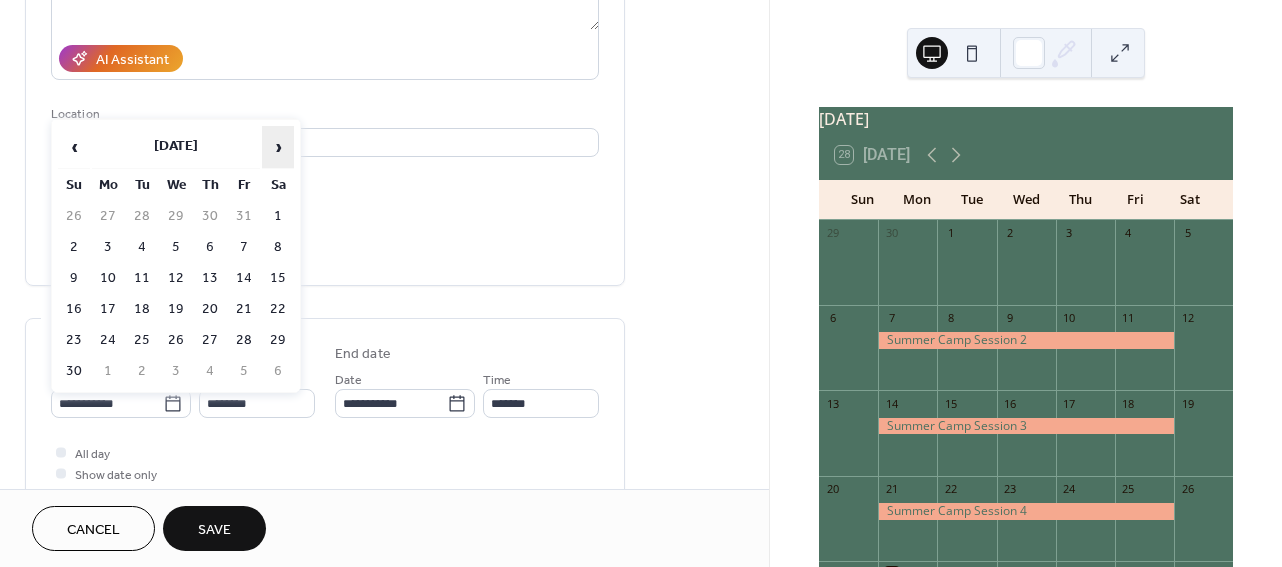 click on "›" at bounding box center [278, 147] 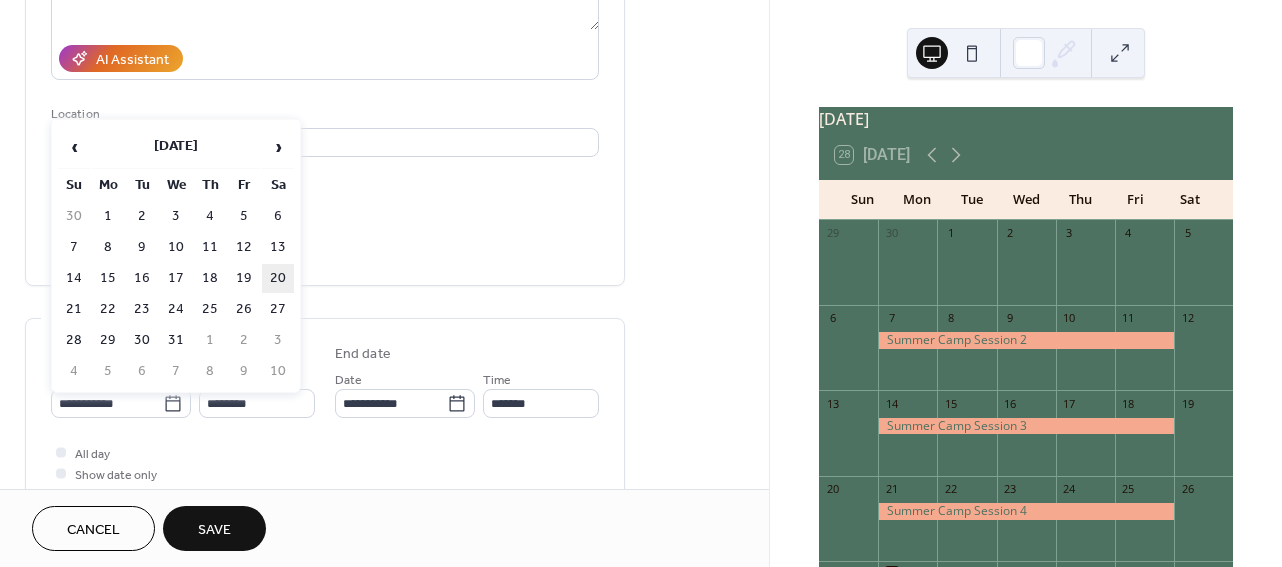 click on "20" at bounding box center (278, 278) 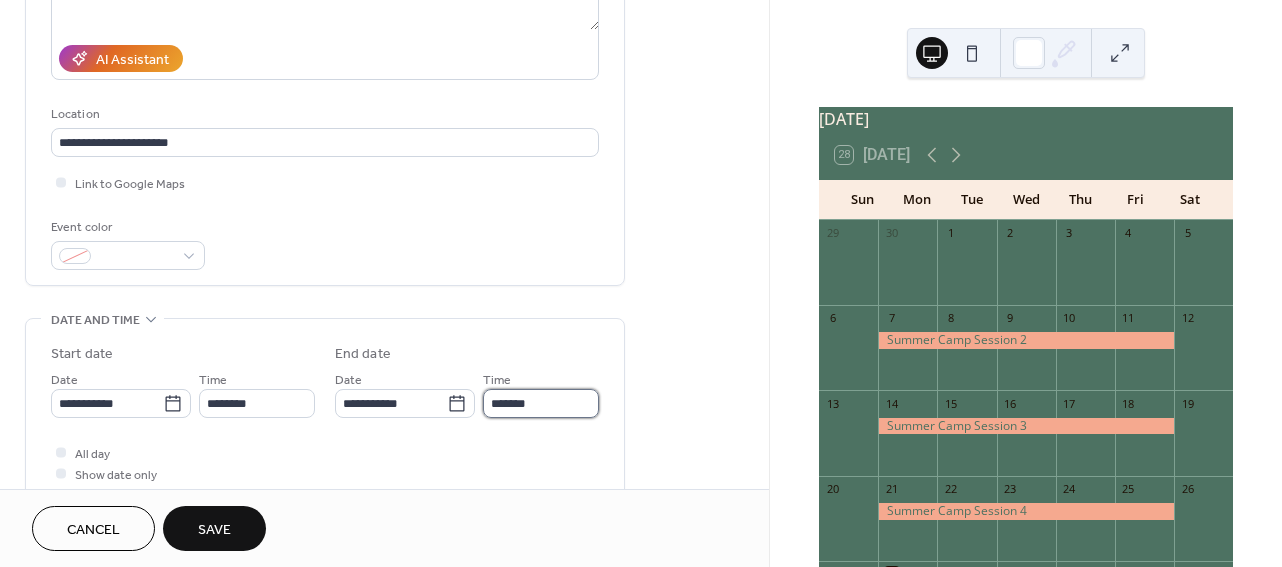 click on "*******" at bounding box center (541, 403) 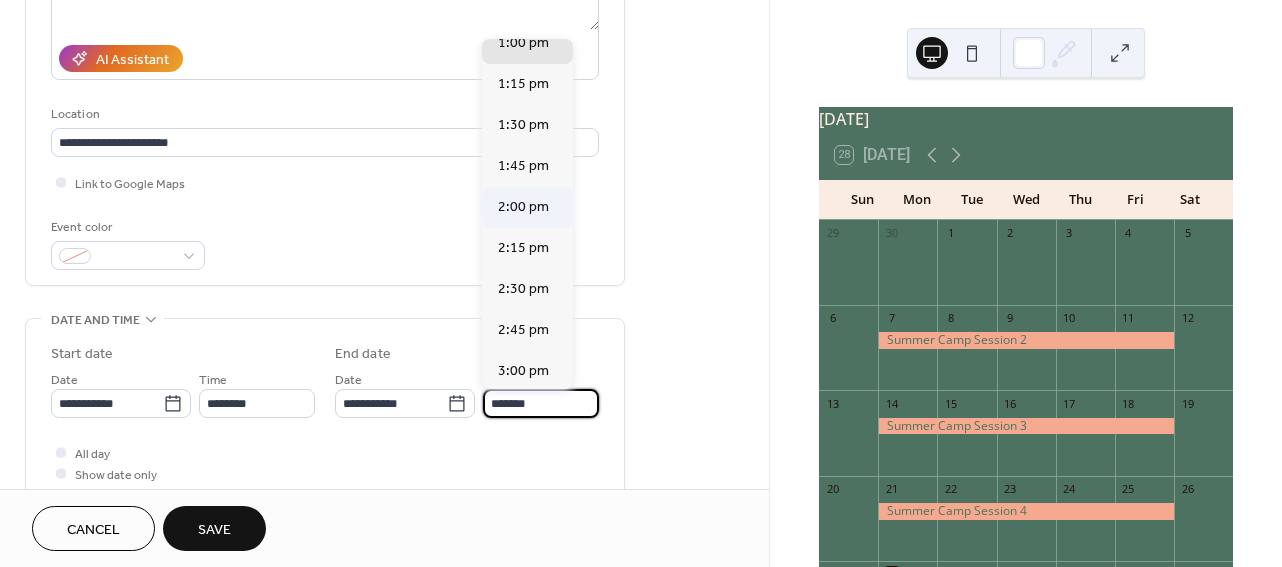 scroll, scrollTop: 137, scrollLeft: 0, axis: vertical 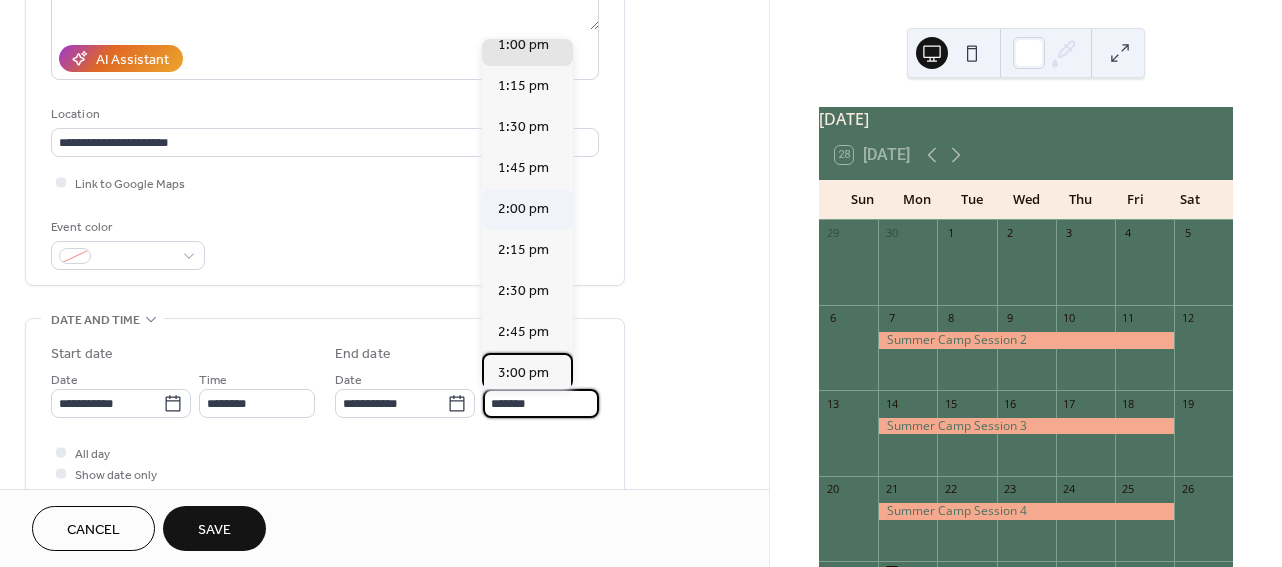 click on "3:00 pm" at bounding box center (523, 373) 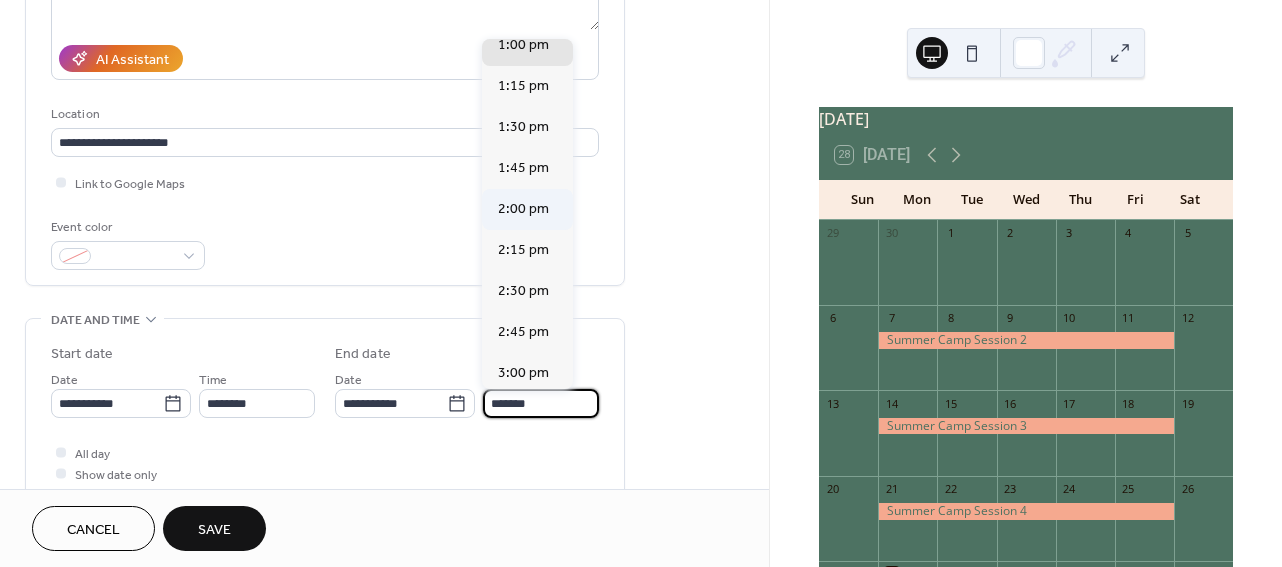 type on "*******" 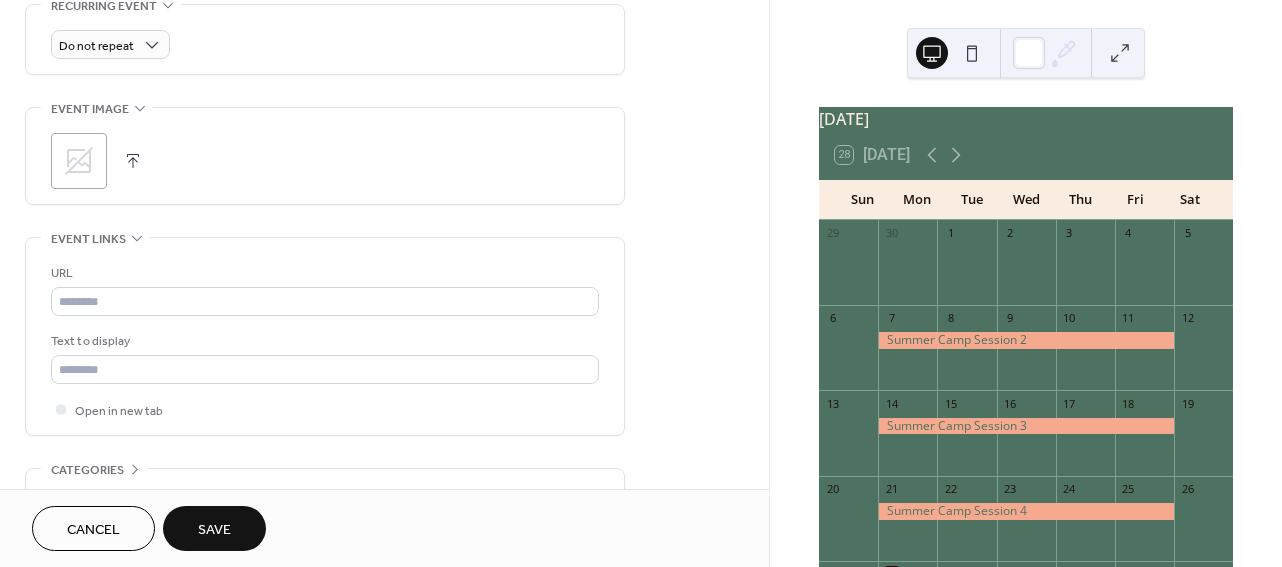 scroll, scrollTop: 893, scrollLeft: 0, axis: vertical 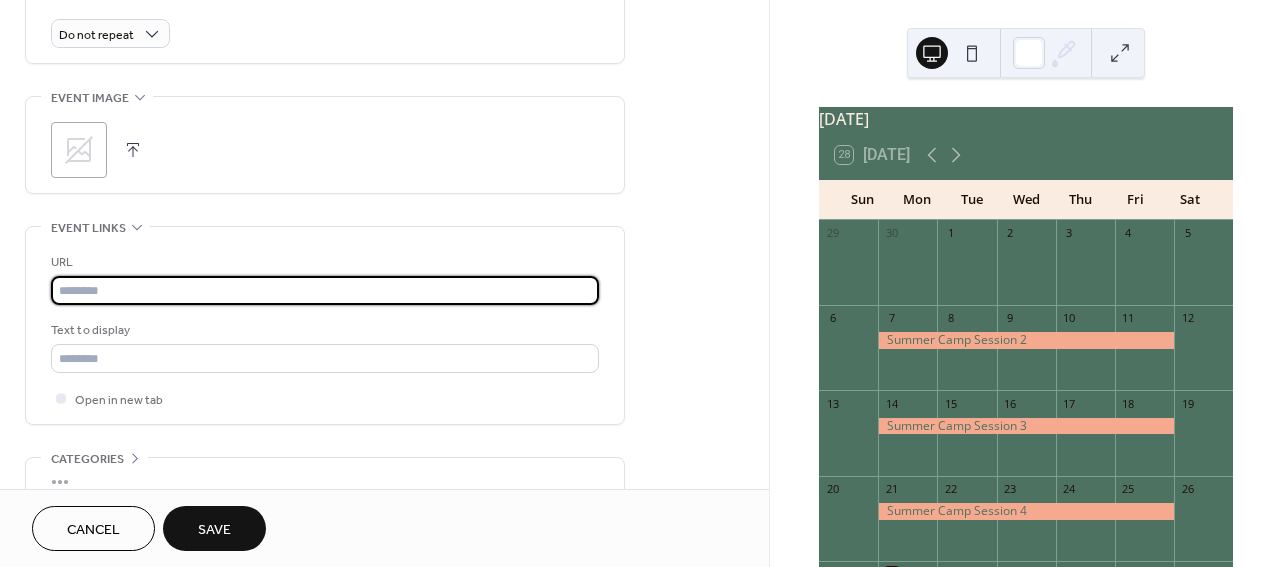 click at bounding box center [325, 290] 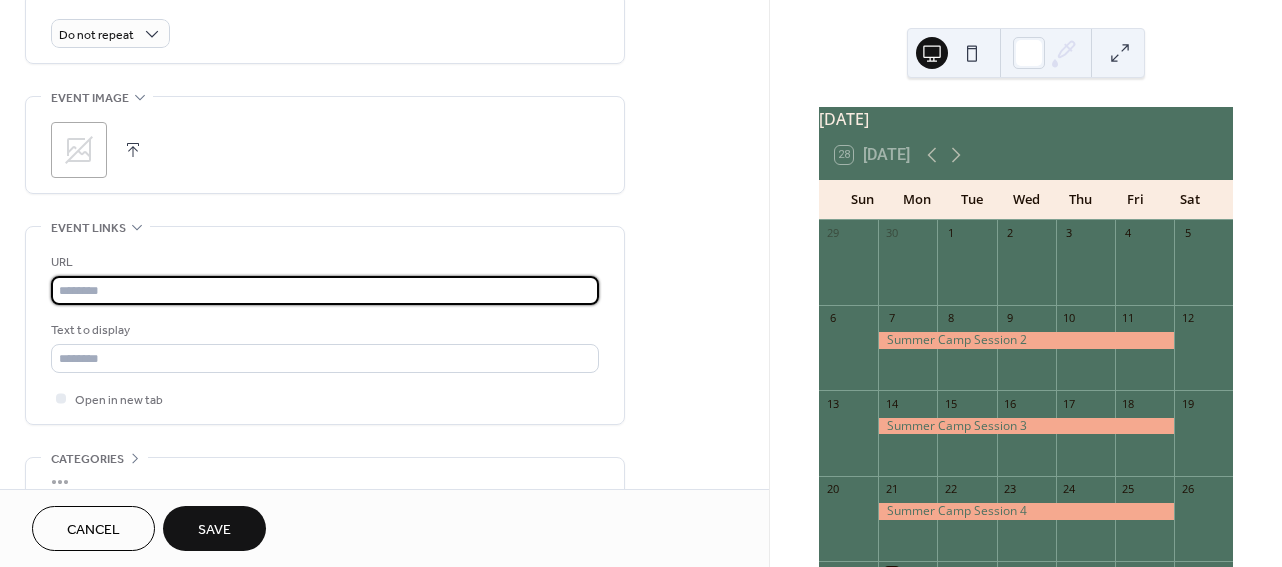paste on "**********" 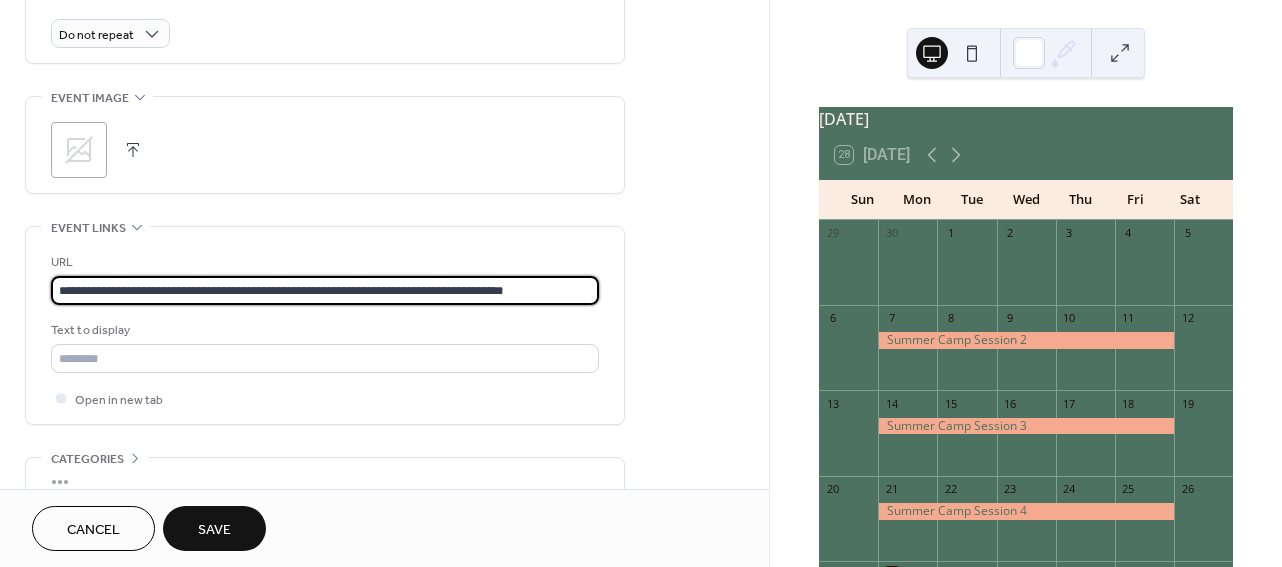 scroll, scrollTop: 0, scrollLeft: 3, axis: horizontal 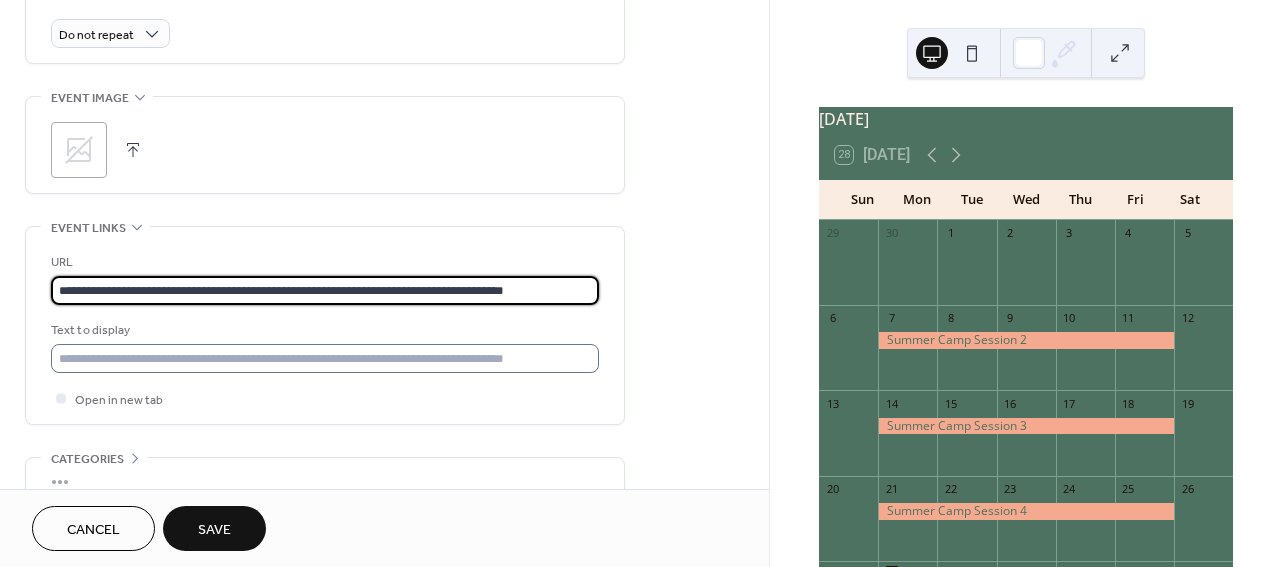 type on "**********" 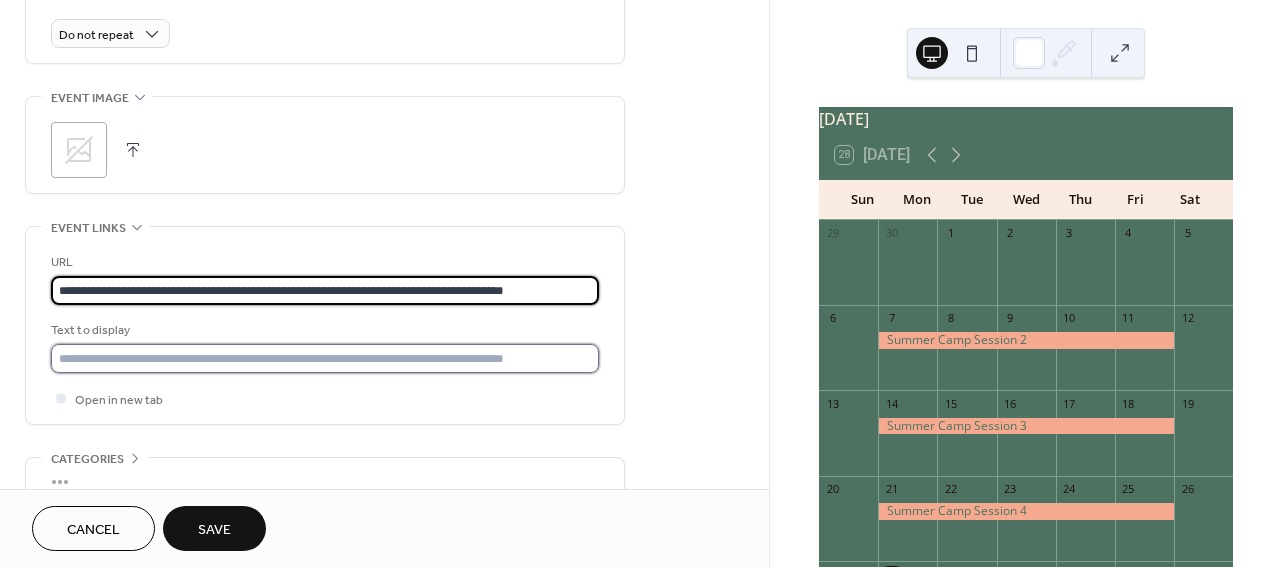 scroll, scrollTop: 0, scrollLeft: 0, axis: both 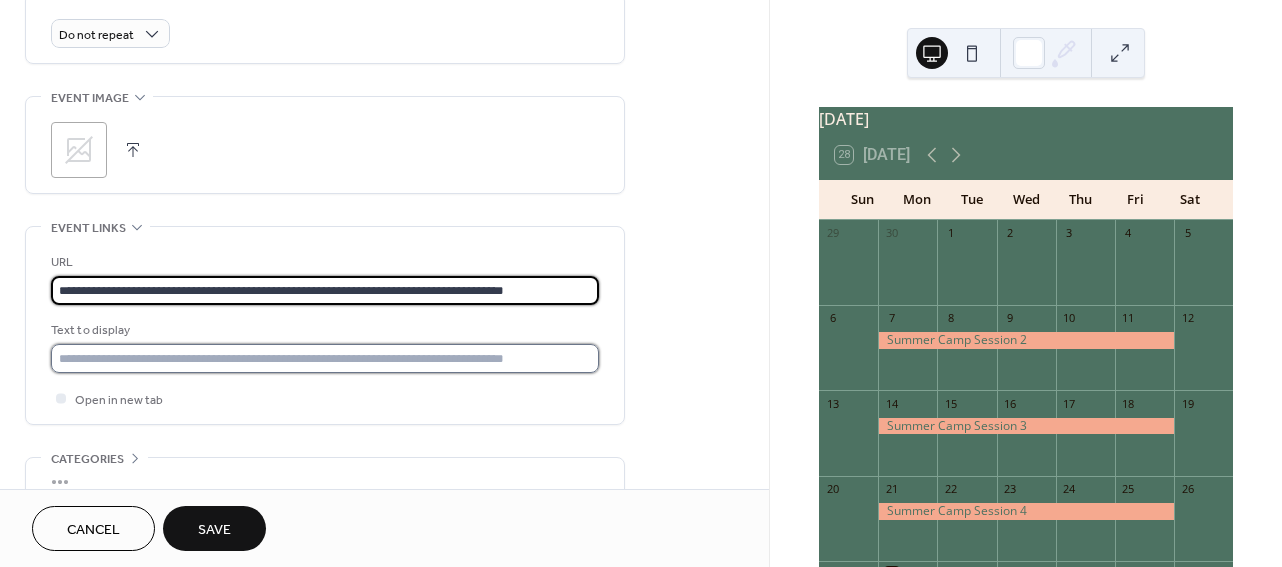 click at bounding box center (325, 358) 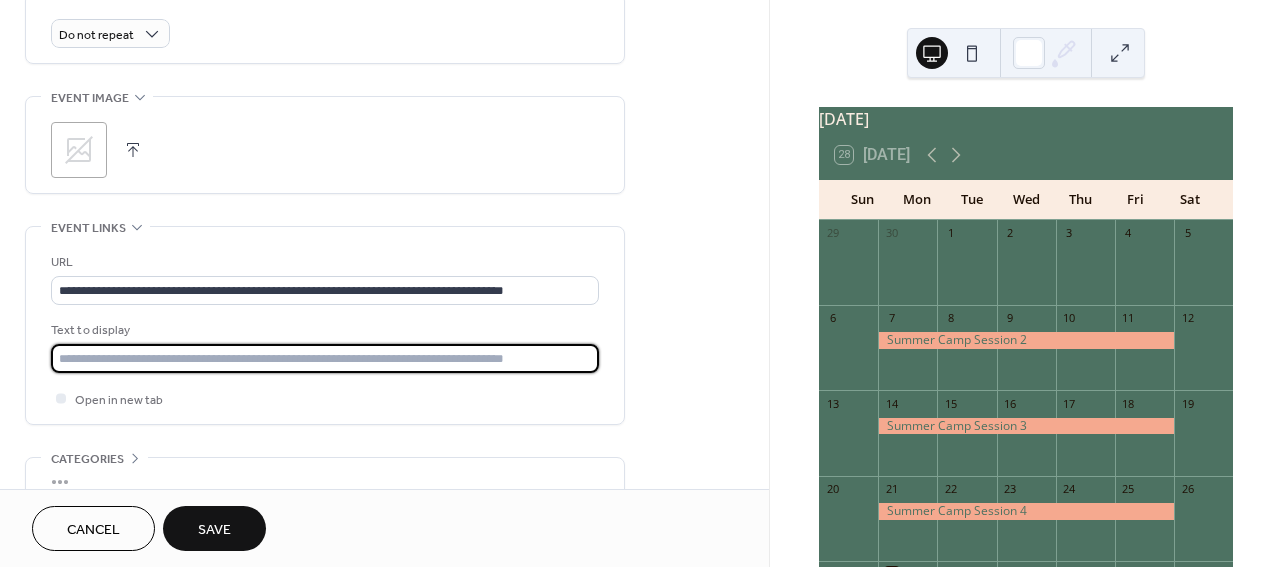 type on "**********" 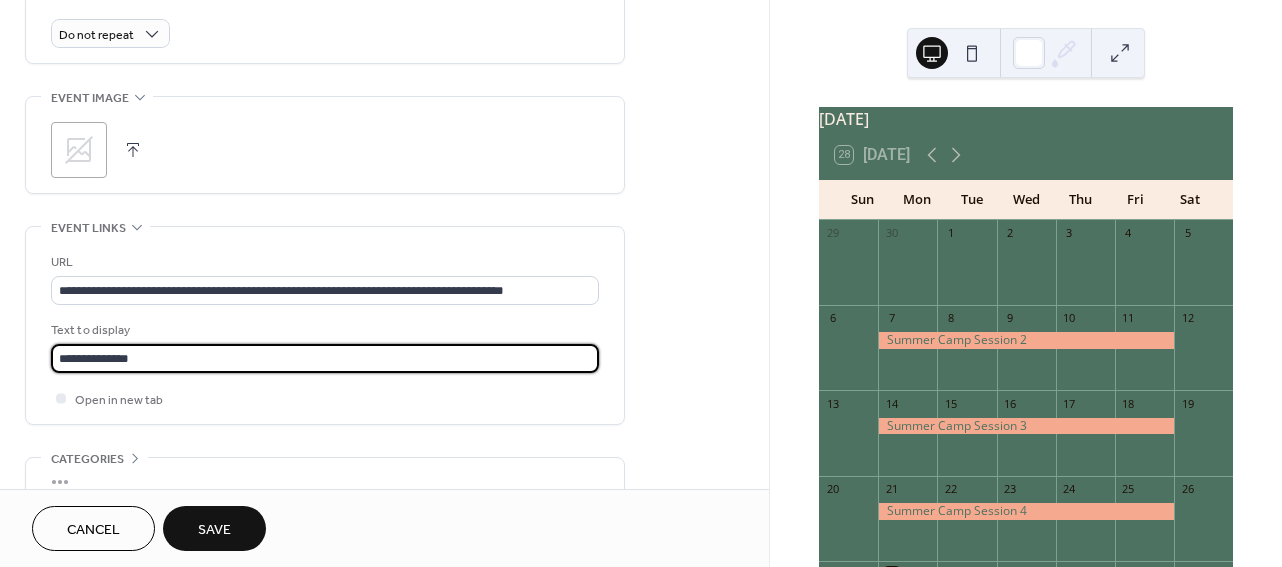 scroll, scrollTop: 997, scrollLeft: 0, axis: vertical 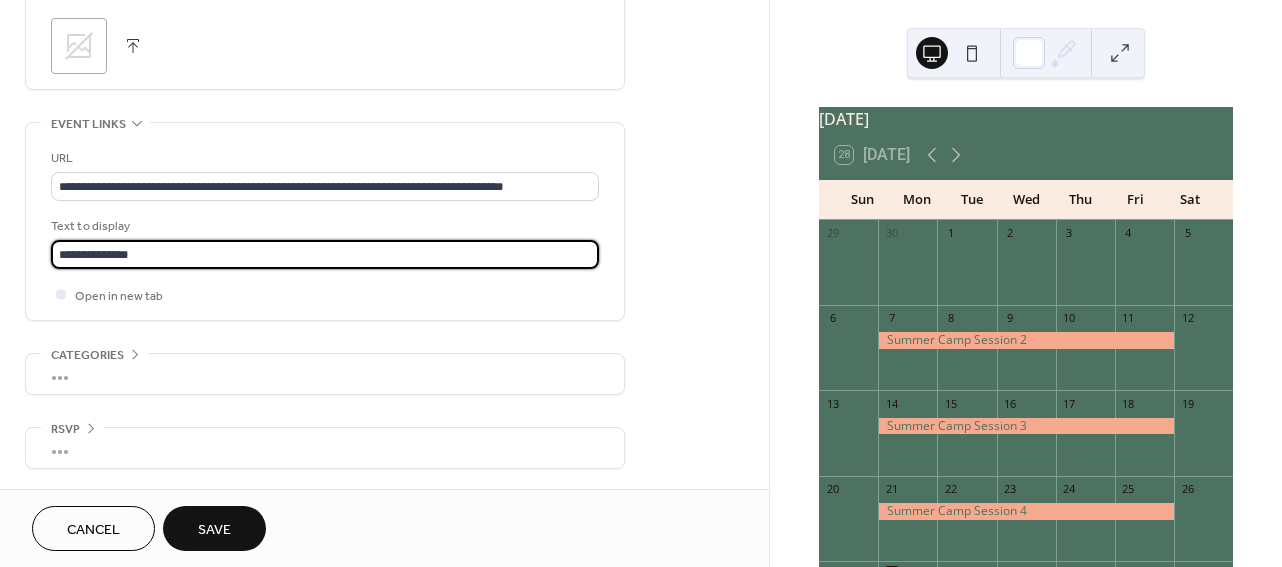 click on "Save" at bounding box center (214, 530) 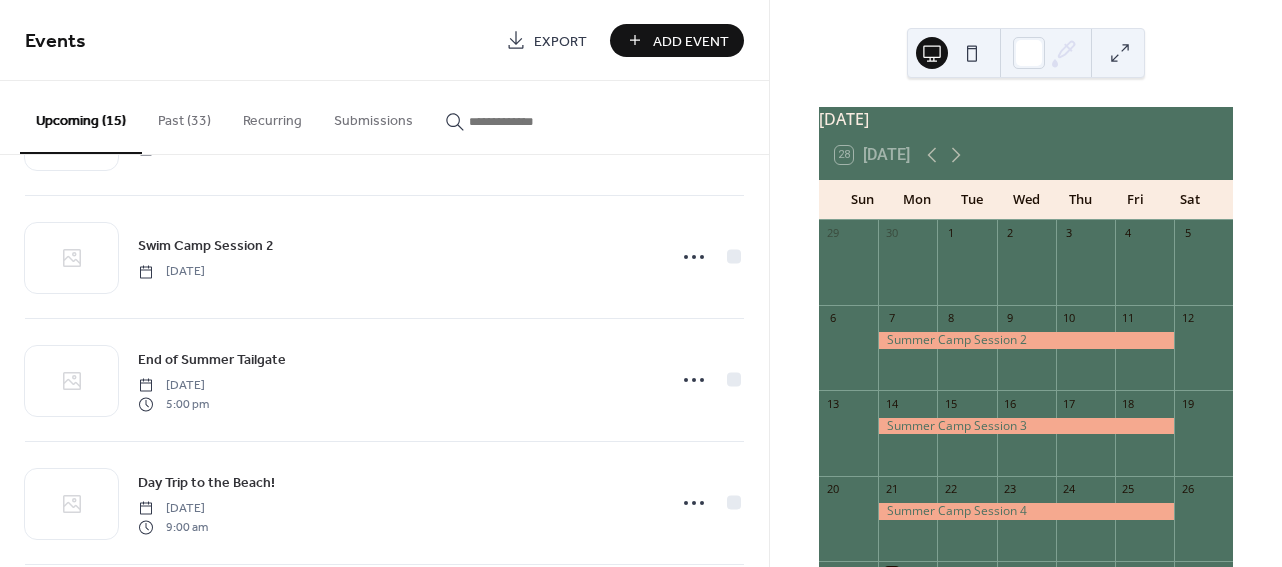 scroll, scrollTop: 0, scrollLeft: 0, axis: both 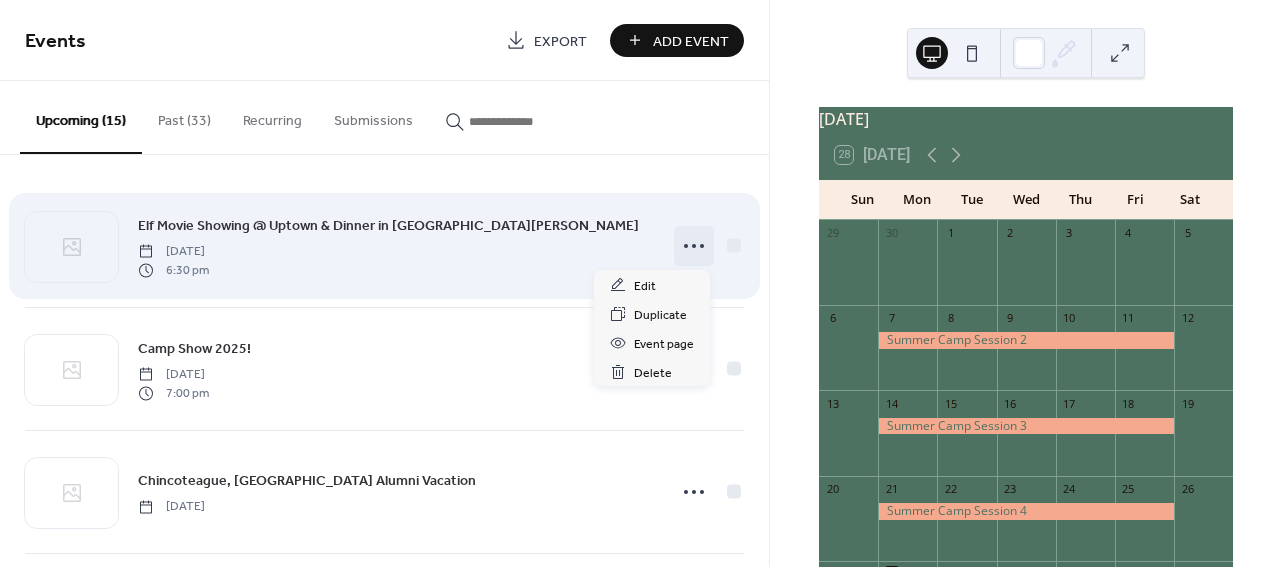 click 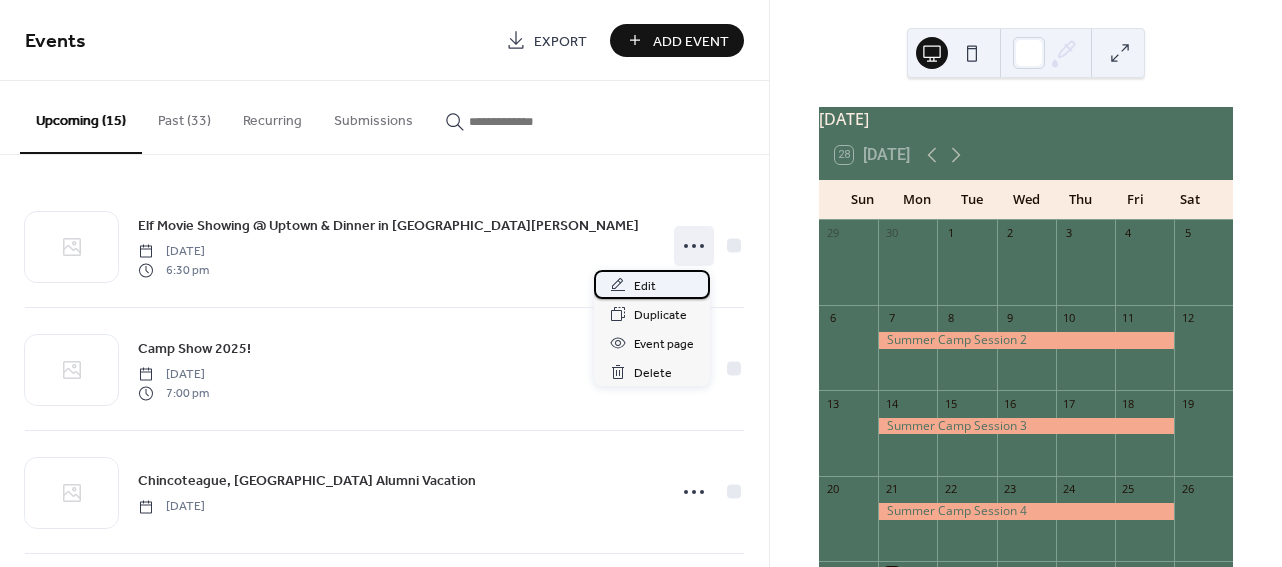 click on "Edit" at bounding box center (645, 286) 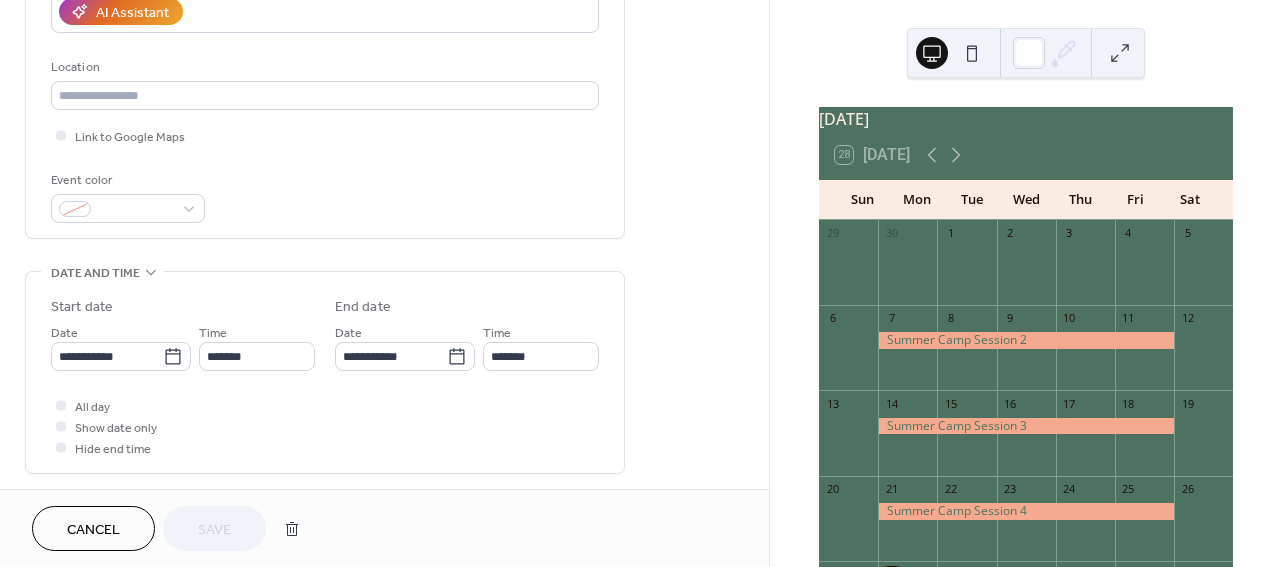 scroll, scrollTop: 380, scrollLeft: 0, axis: vertical 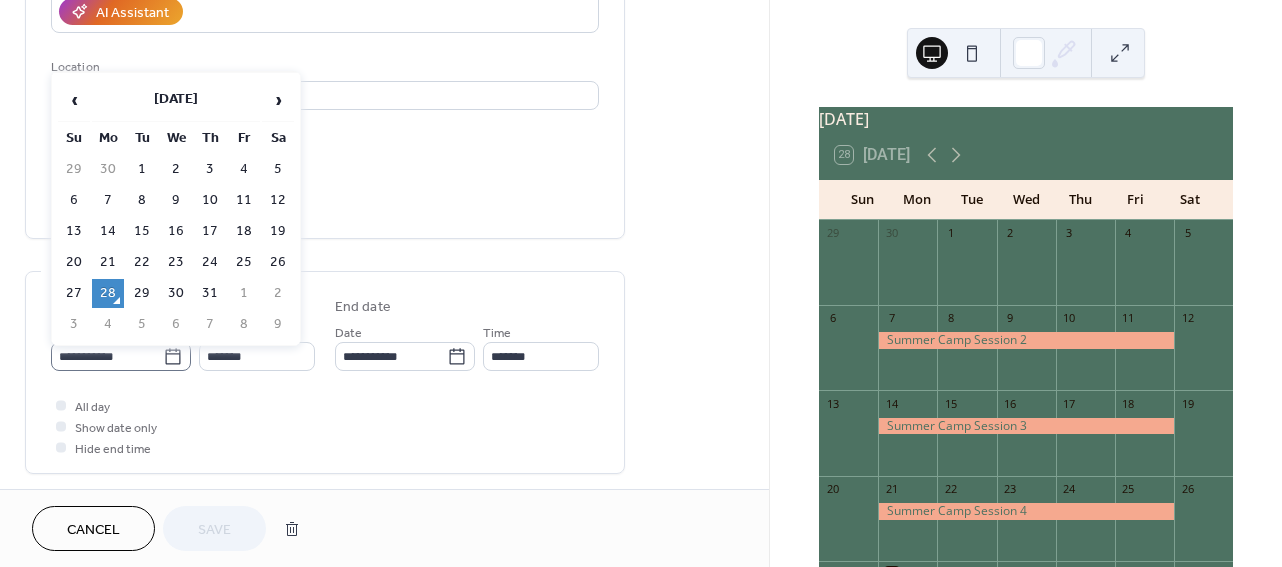 click 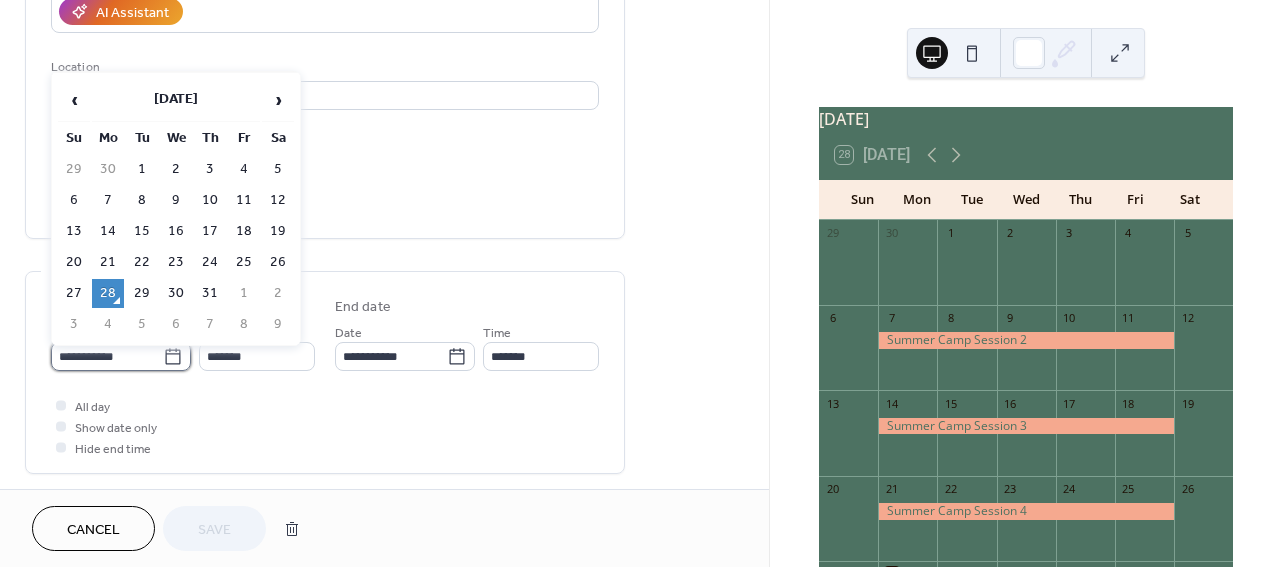 click on "**********" at bounding box center (107, 356) 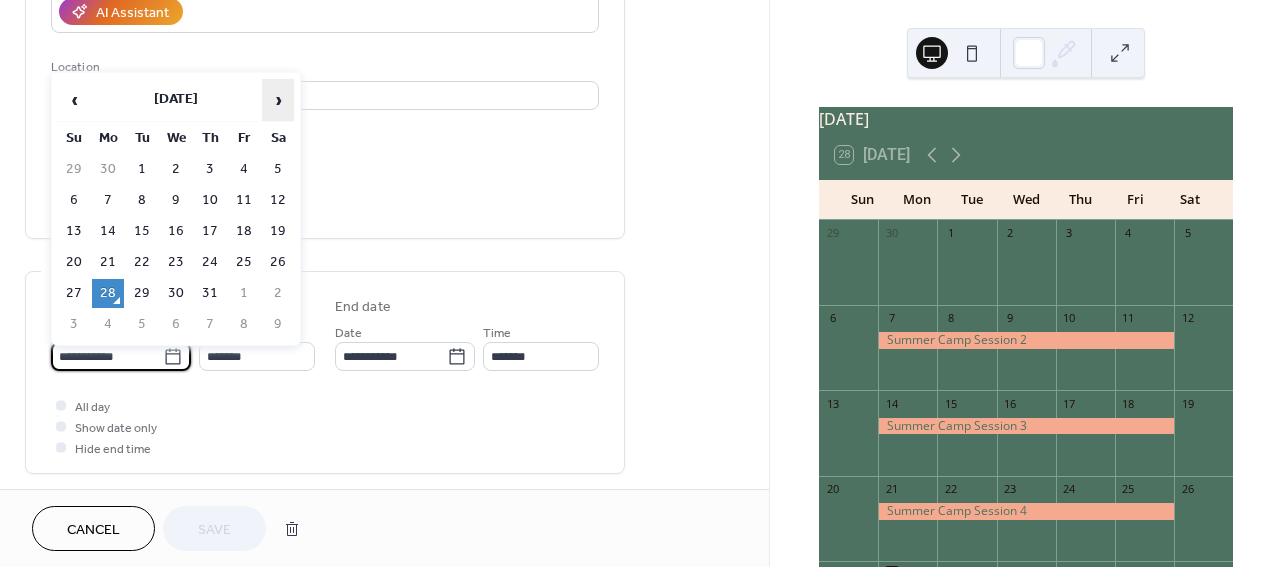 click on "›" at bounding box center (278, 100) 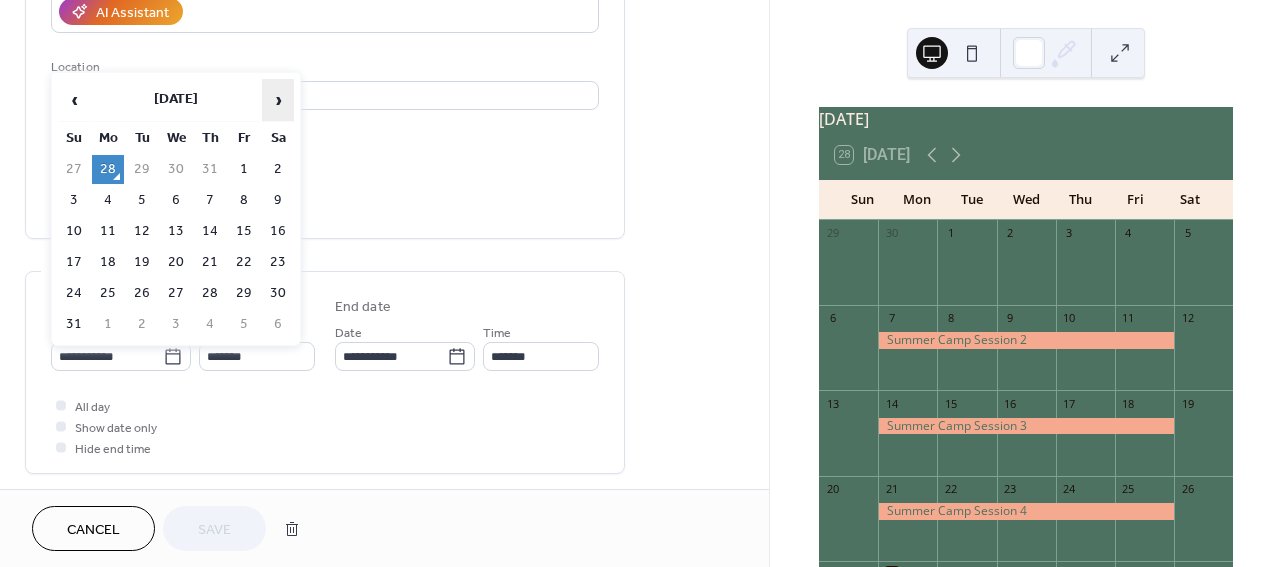 click on "›" at bounding box center [278, 100] 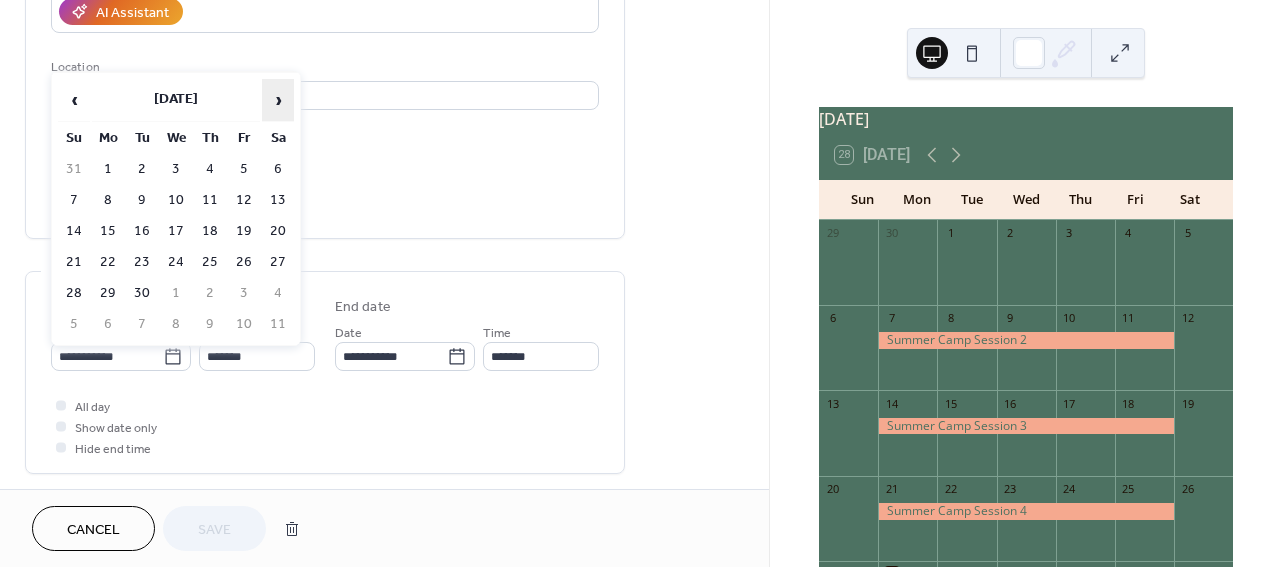 click on "›" at bounding box center (278, 100) 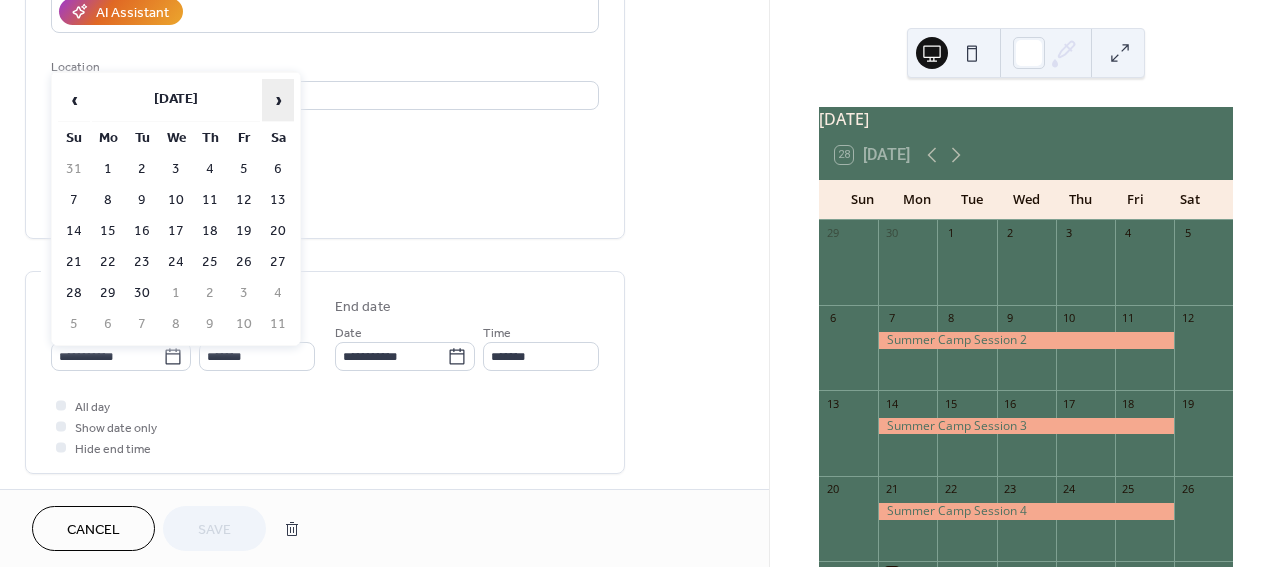 click on "›" at bounding box center [278, 100] 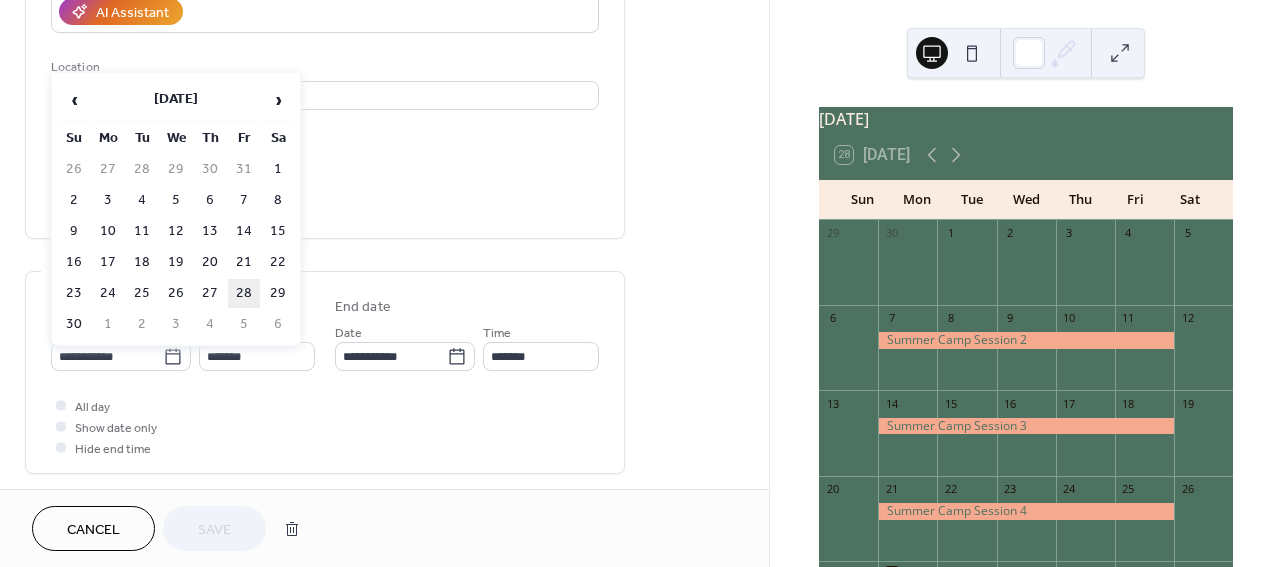 click on "28" at bounding box center (244, 293) 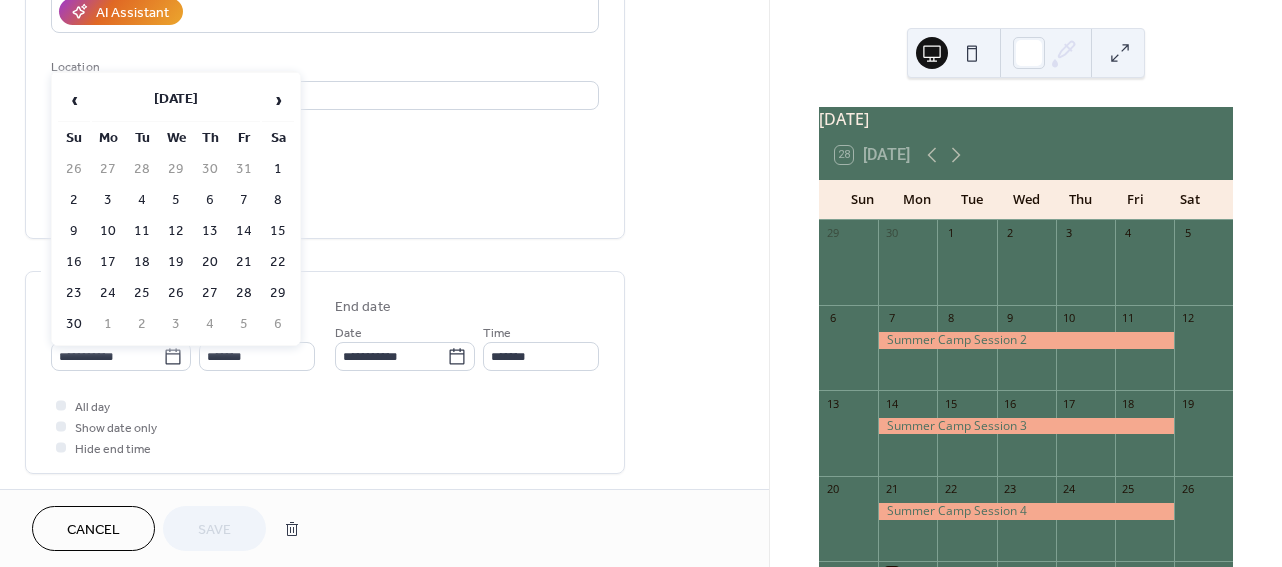 type on "**********" 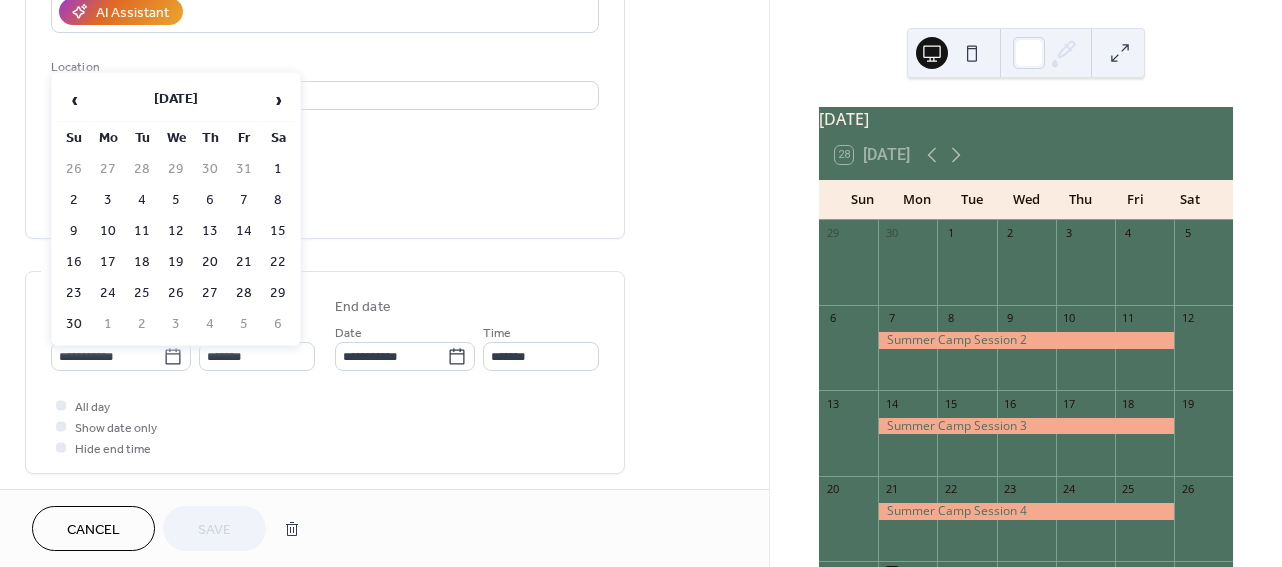 type on "**********" 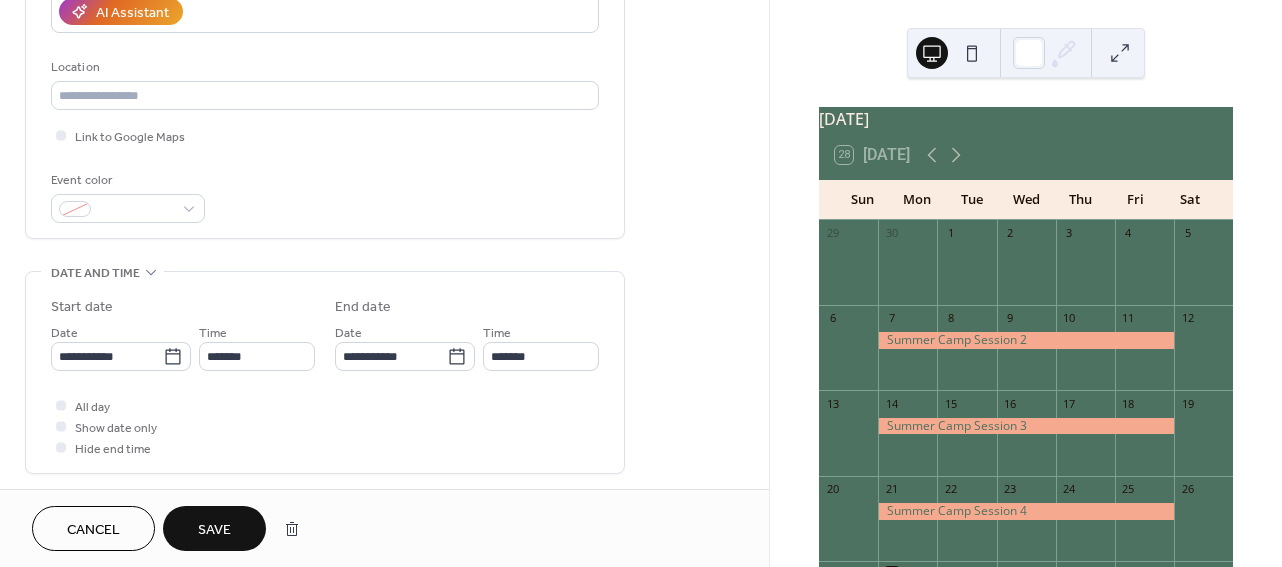 click on "Save" at bounding box center [214, 528] 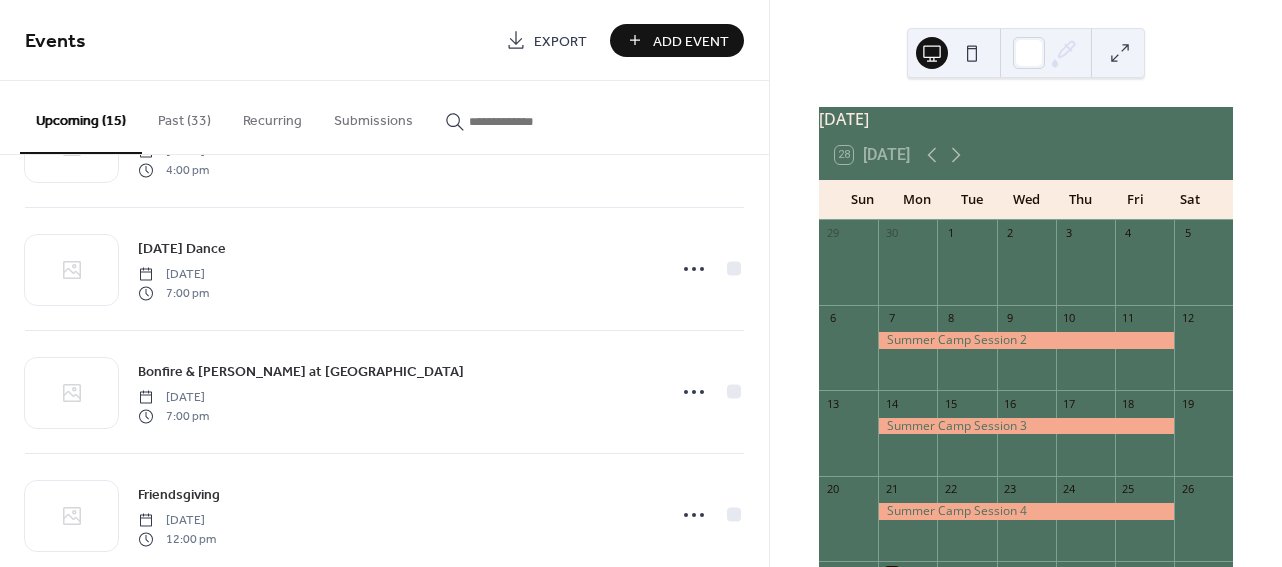 scroll, scrollTop: 1492, scrollLeft: 0, axis: vertical 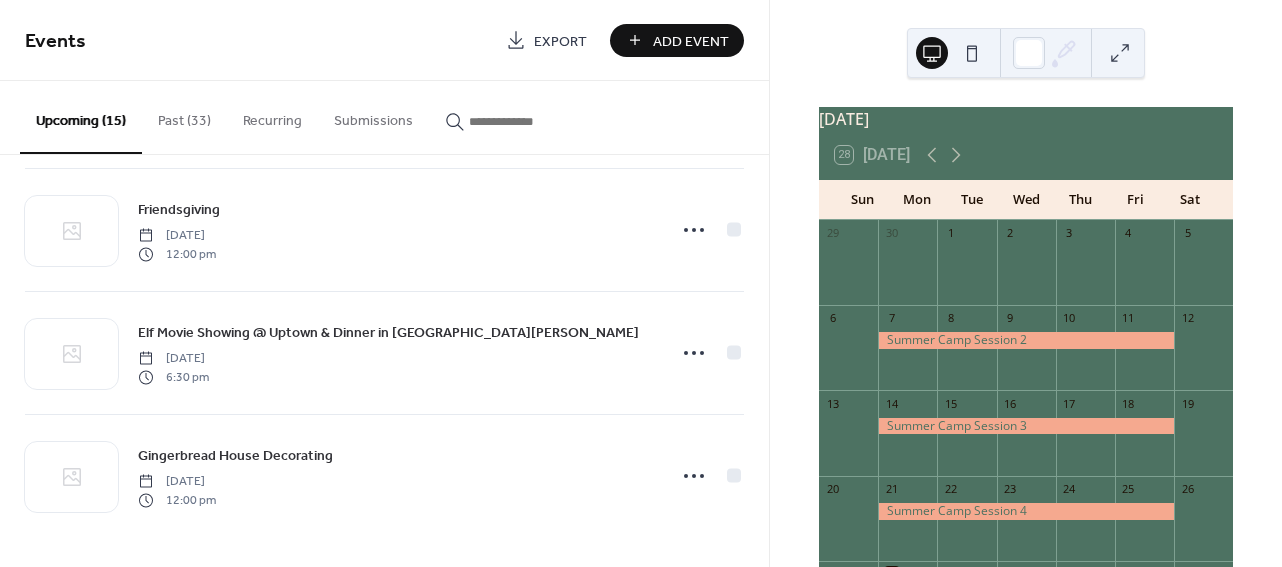 click on "Add Event" at bounding box center (691, 41) 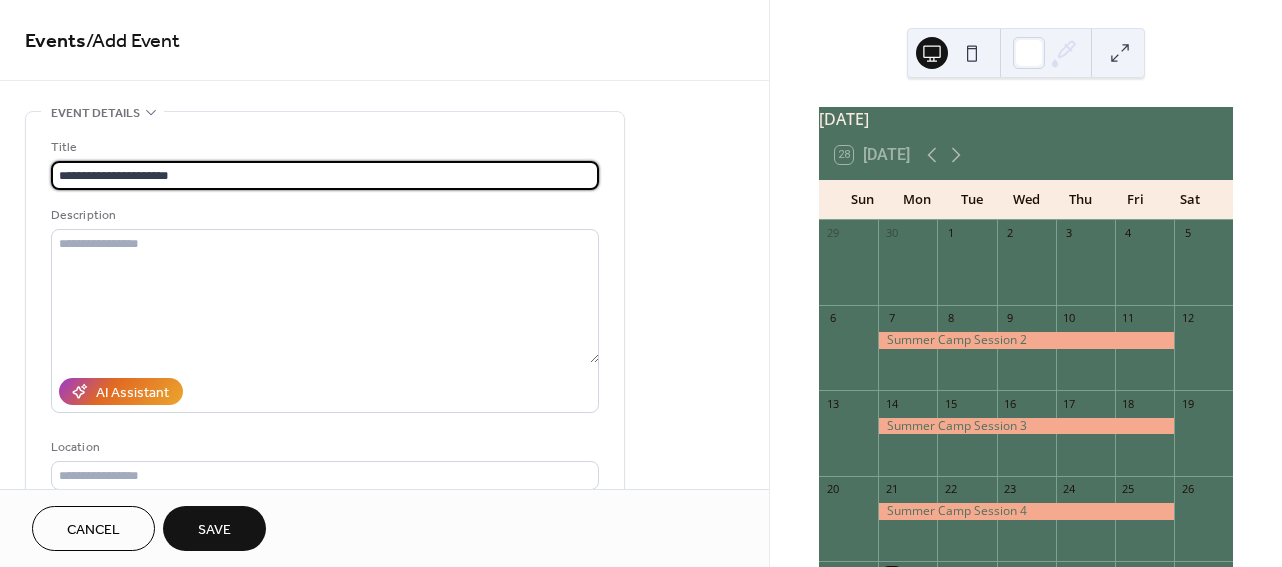 click on "**********" at bounding box center [325, 175] 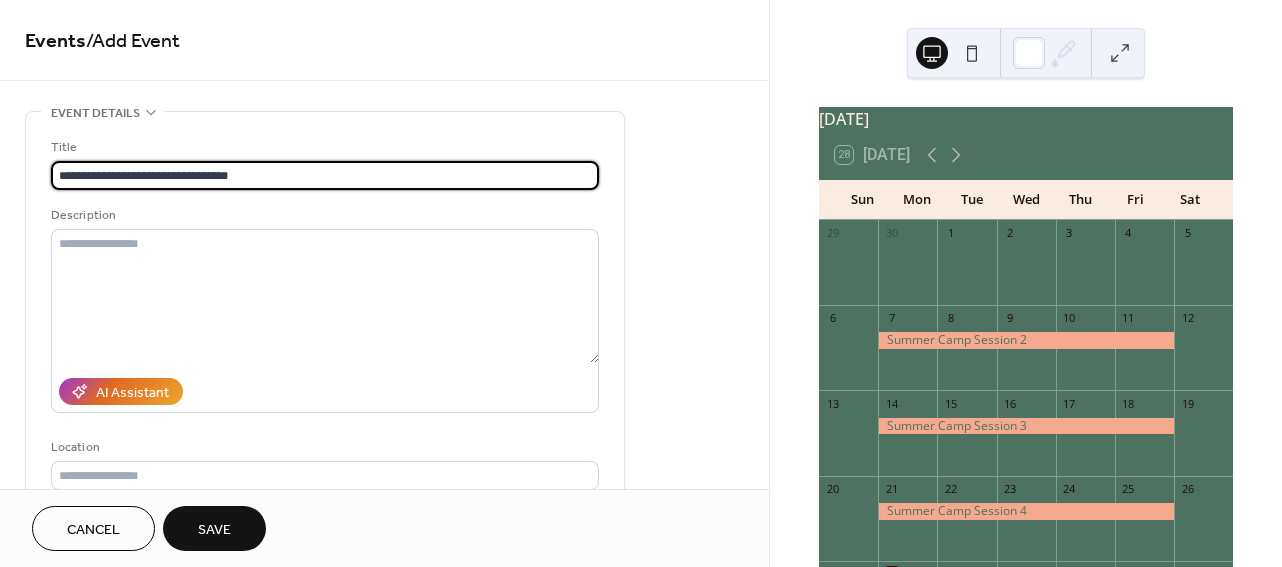 click on "**********" at bounding box center [325, 175] 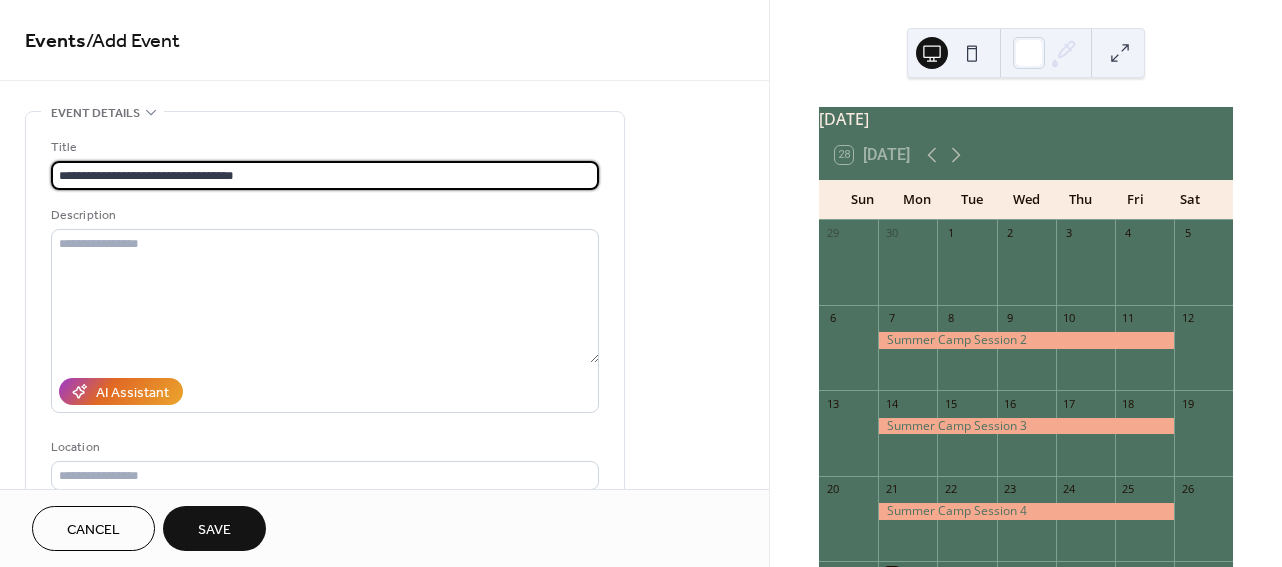 click on "**********" at bounding box center [325, 175] 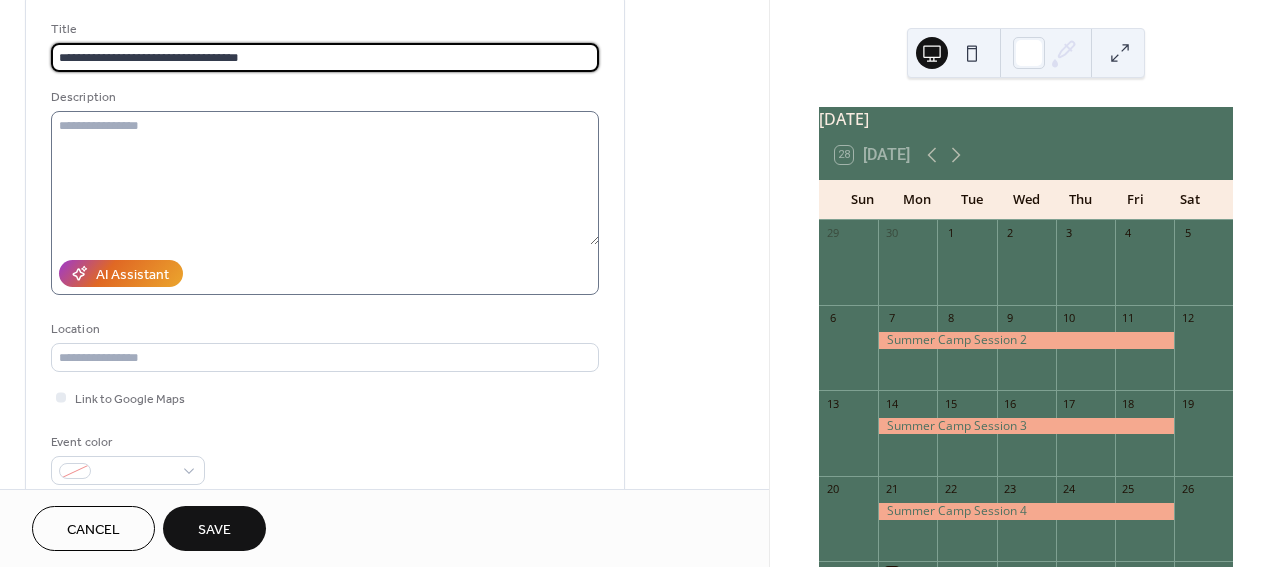 scroll, scrollTop: 129, scrollLeft: 0, axis: vertical 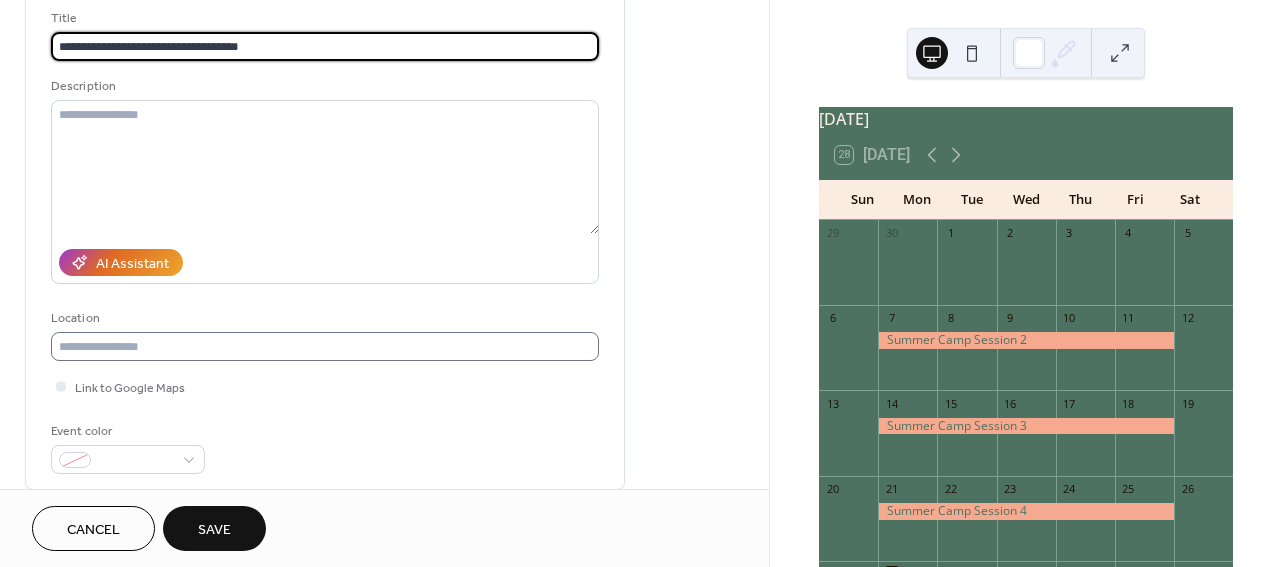 type on "**********" 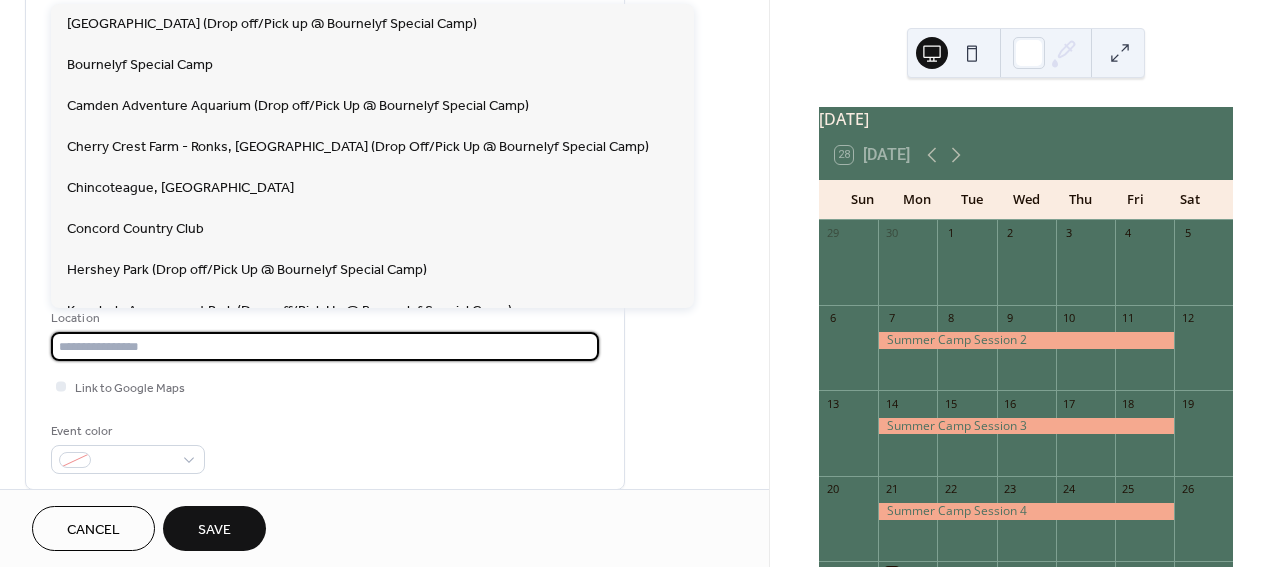 click at bounding box center [325, 346] 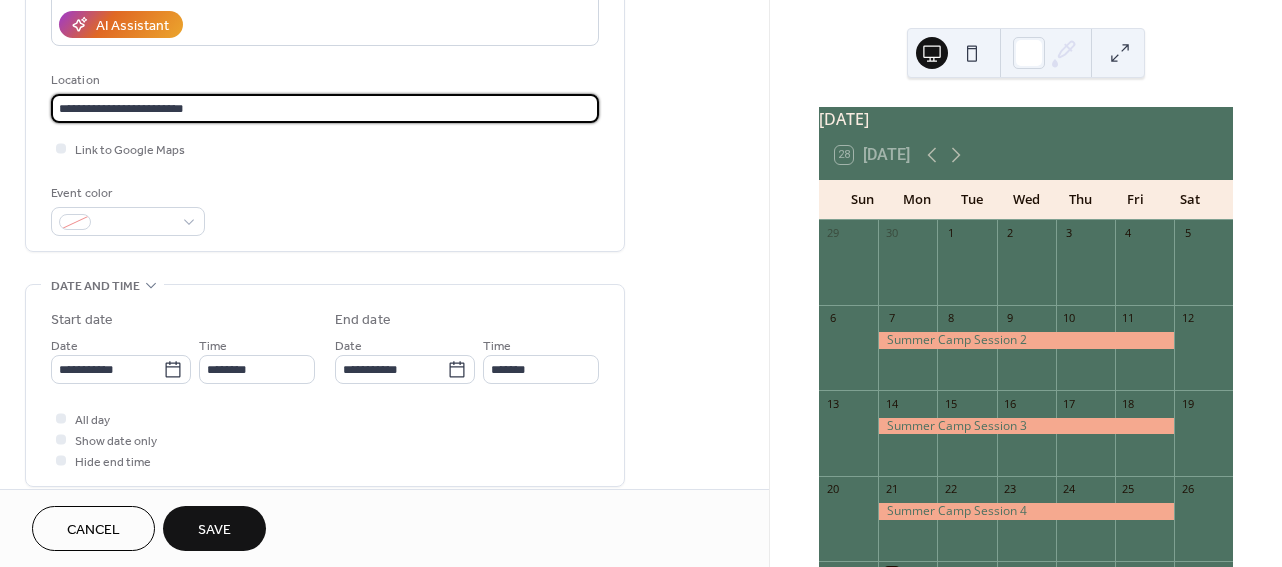 scroll, scrollTop: 500, scrollLeft: 0, axis: vertical 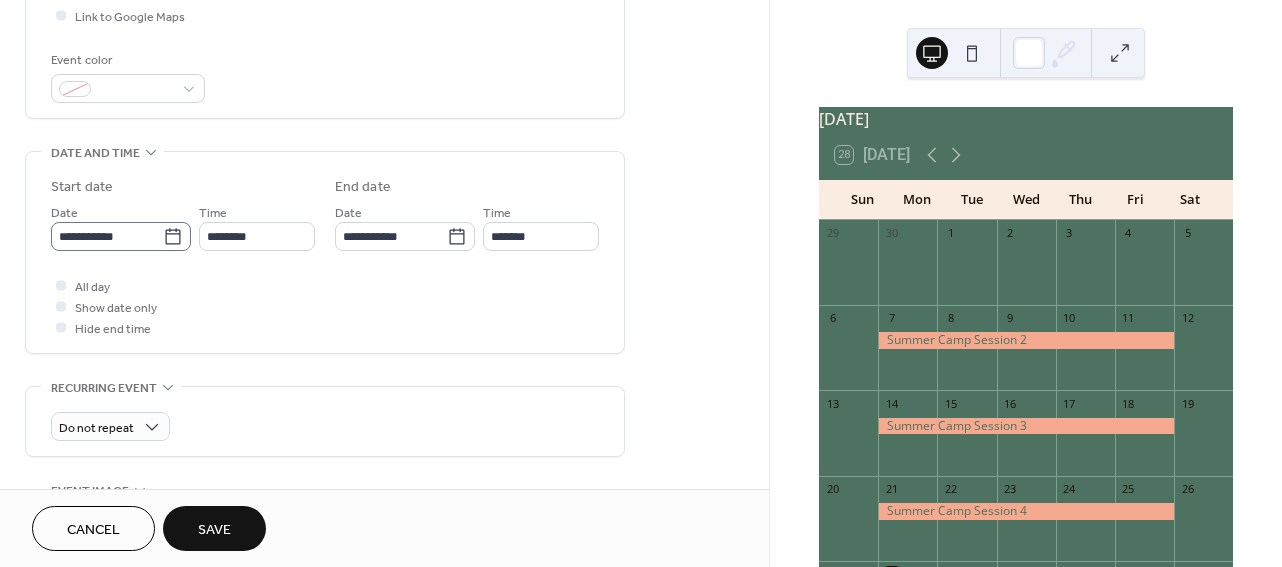 type on "**********" 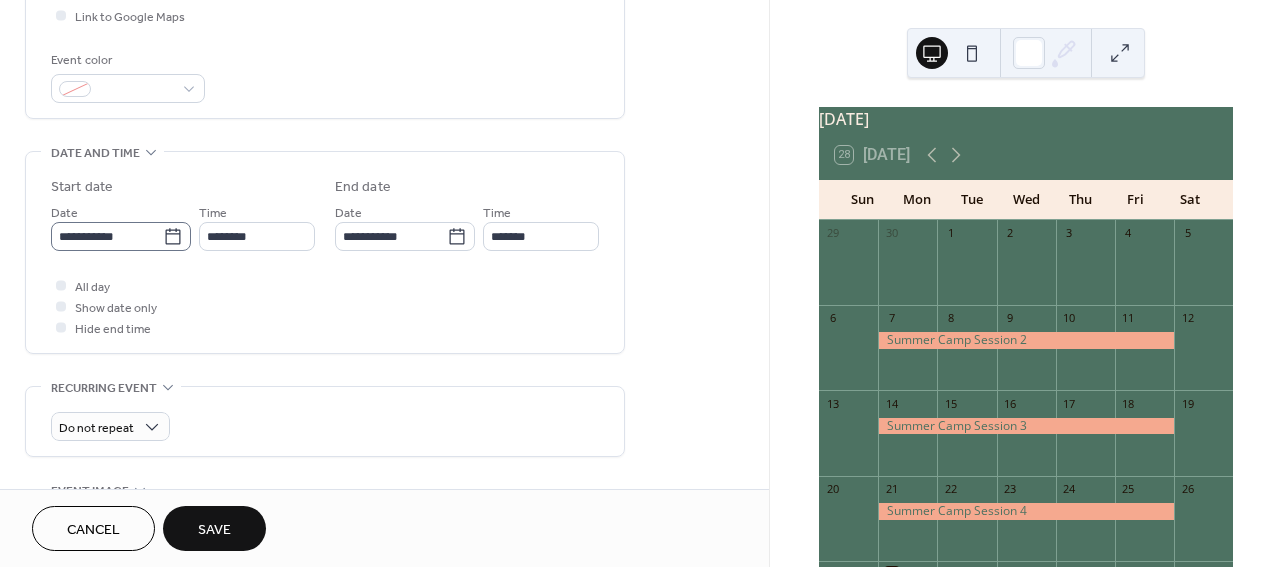 click 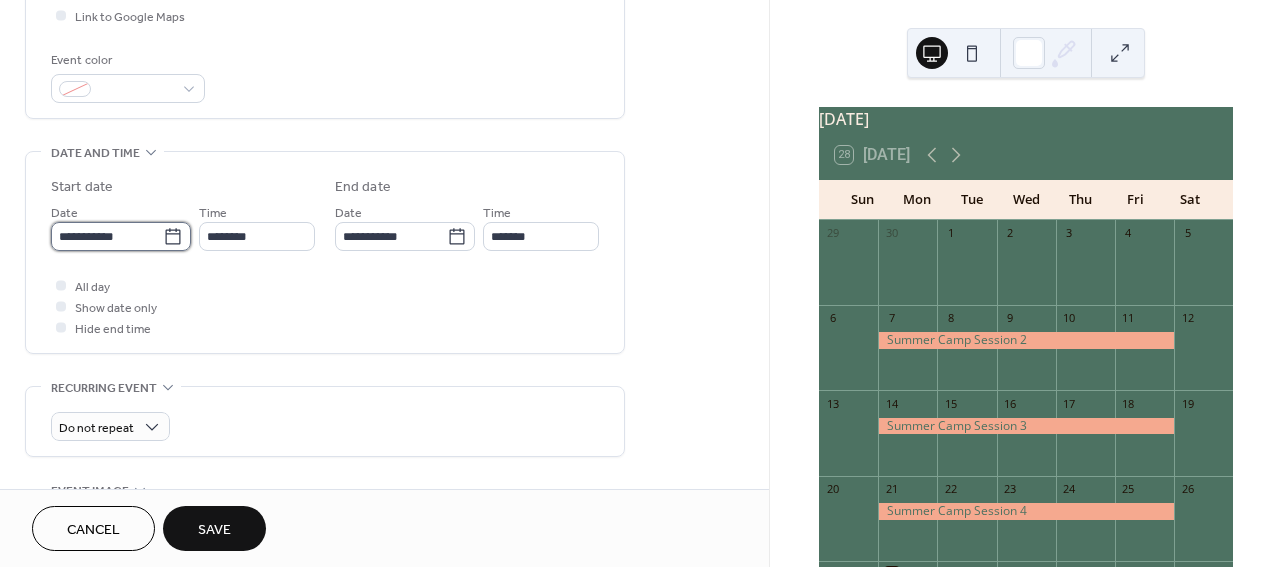 click on "**********" at bounding box center [107, 236] 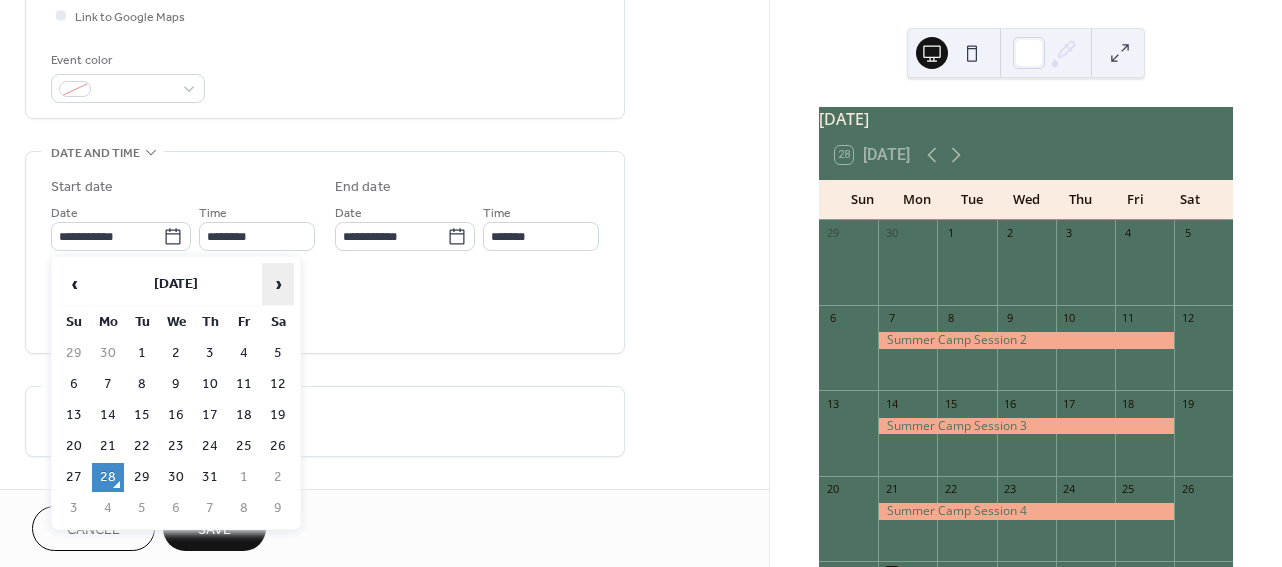 click on "›" at bounding box center [278, 284] 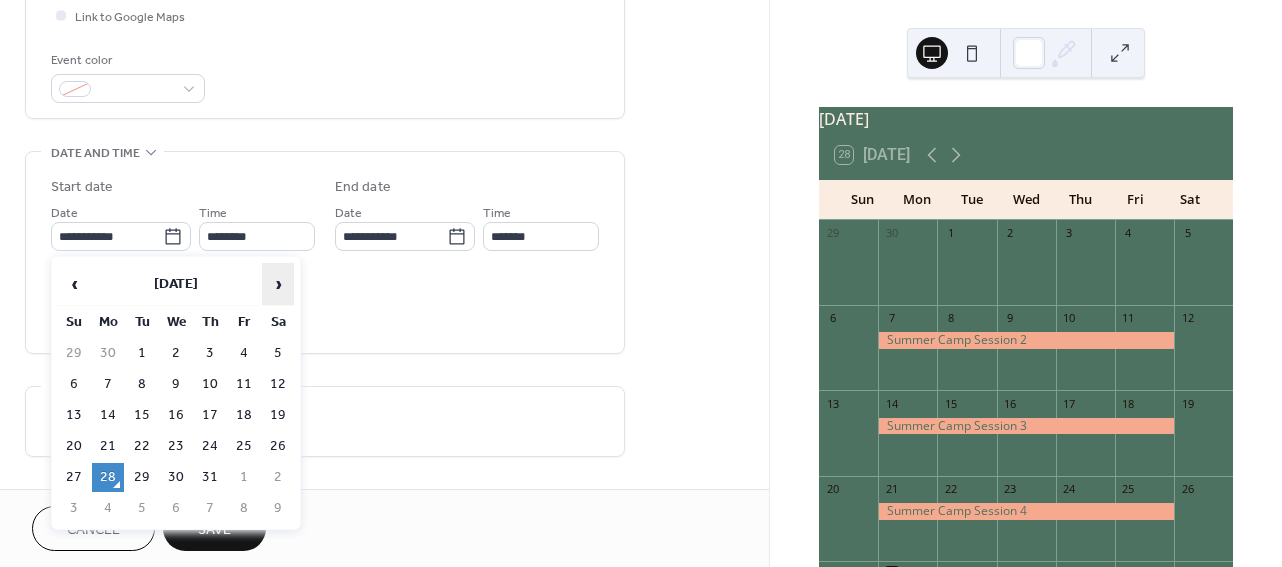 click on "›" at bounding box center (278, 284) 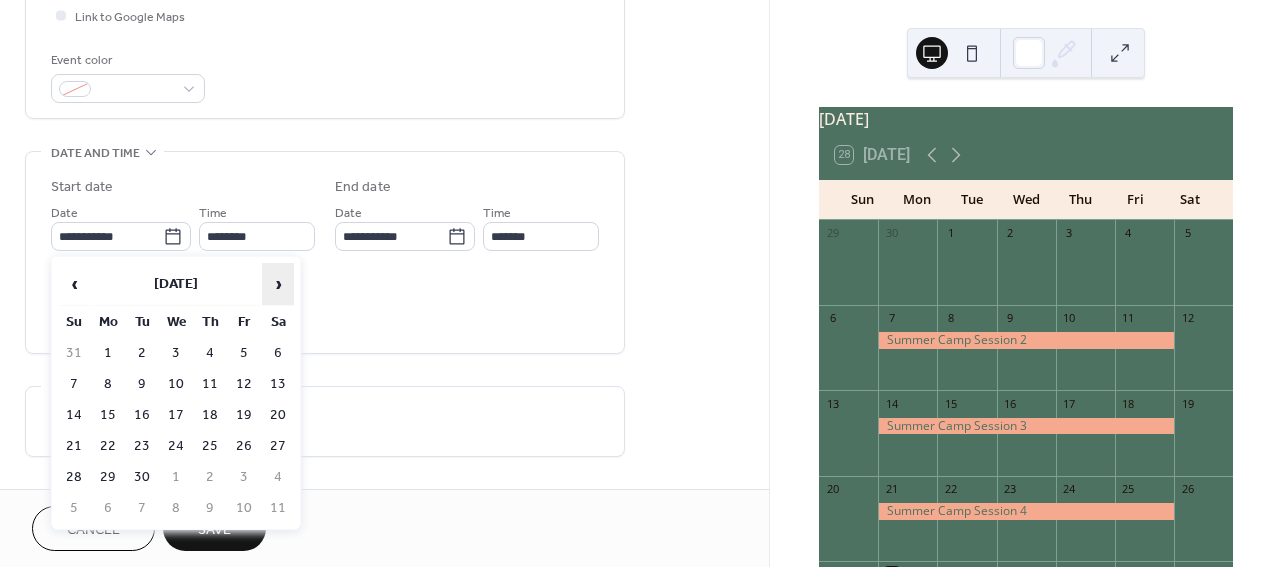 click on "›" at bounding box center (278, 284) 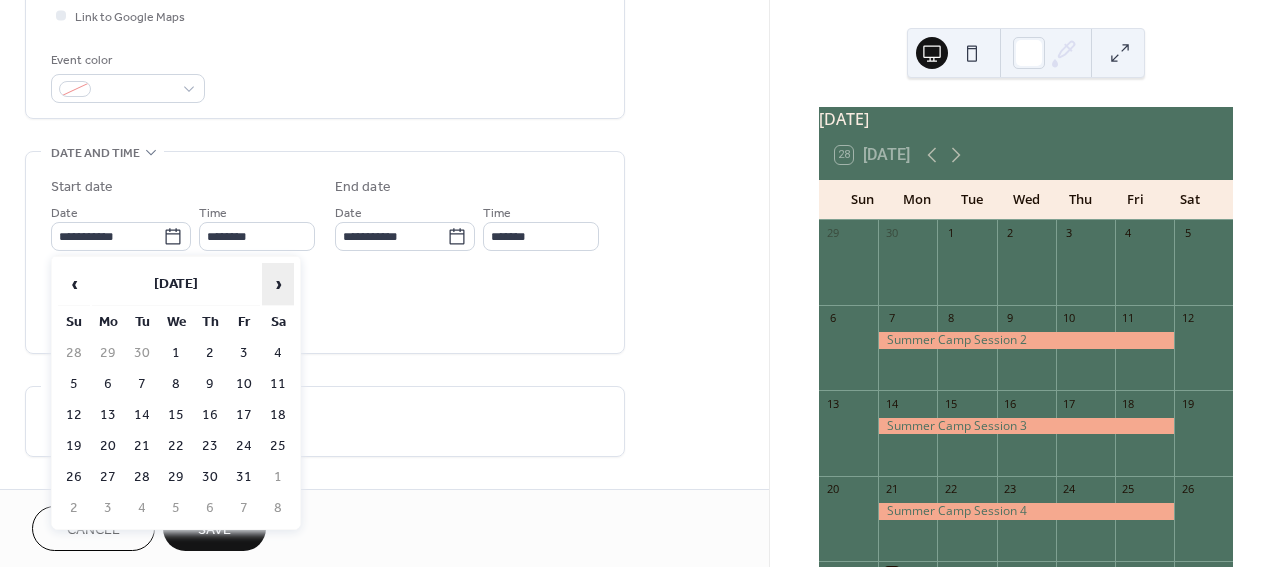 click on "›" at bounding box center [278, 284] 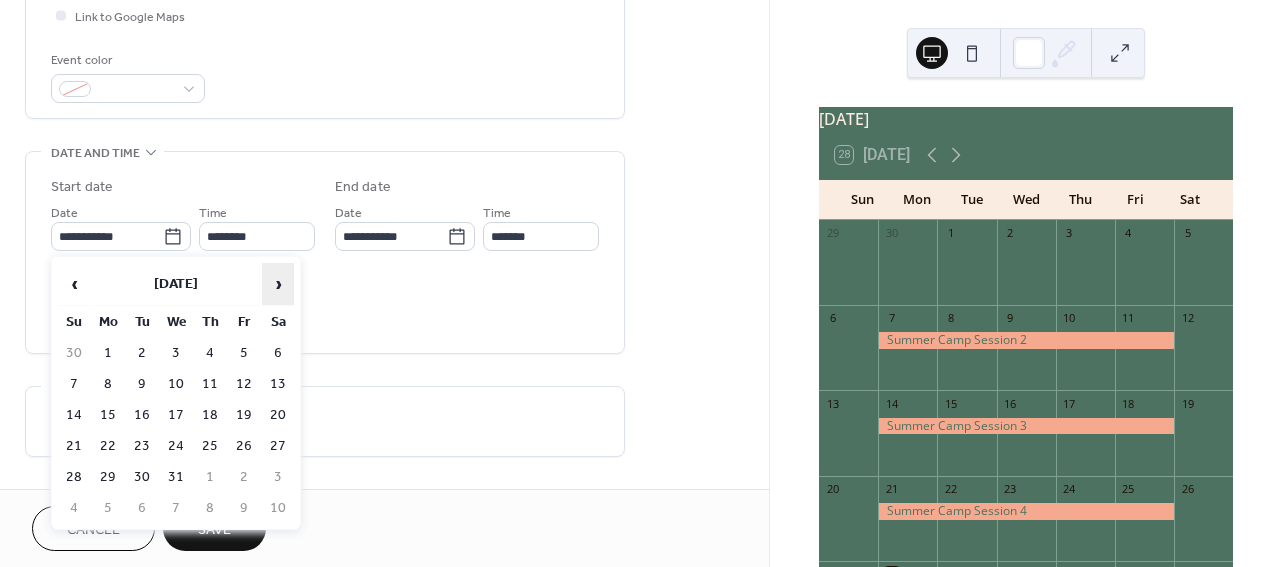 click on "›" at bounding box center [278, 284] 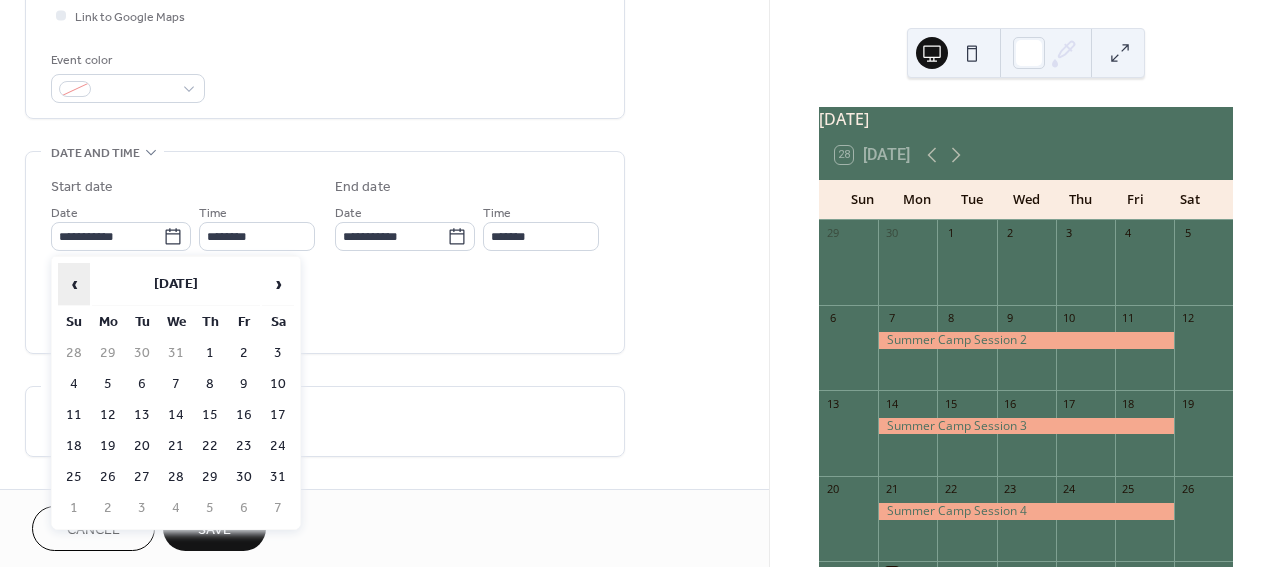 click on "‹" at bounding box center [74, 284] 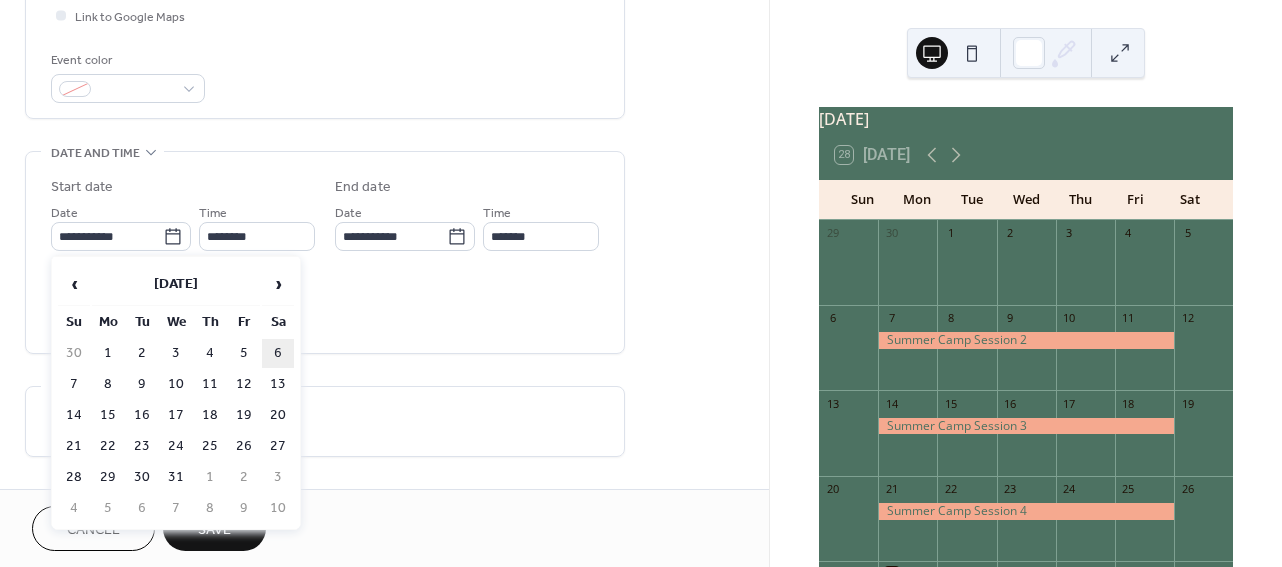 click on "6" at bounding box center [278, 353] 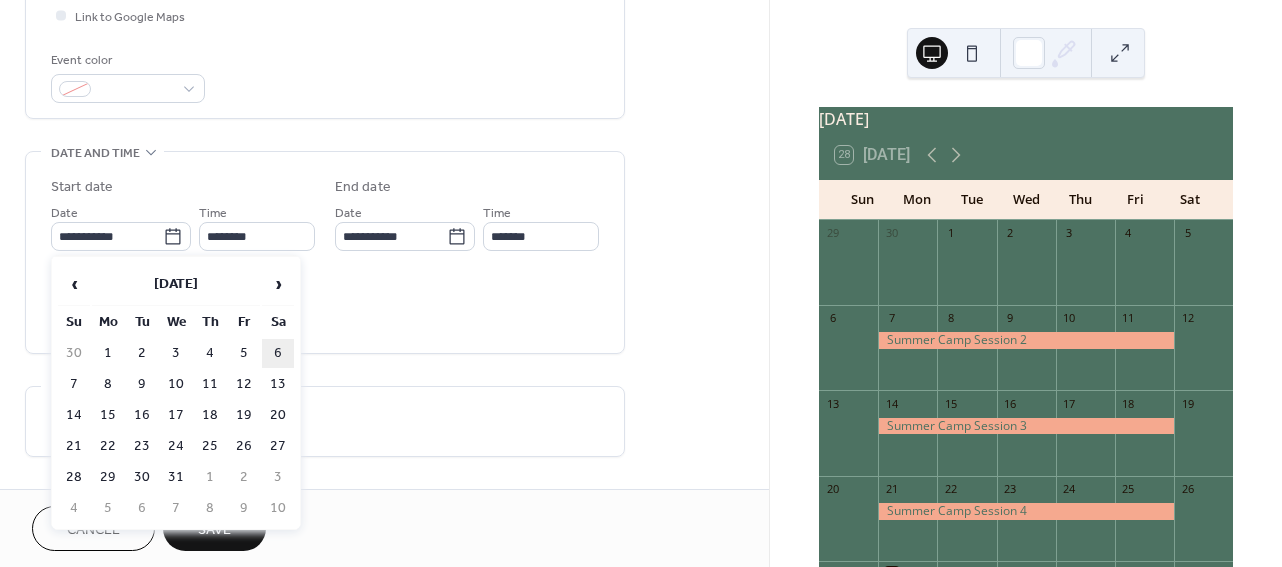 type on "**********" 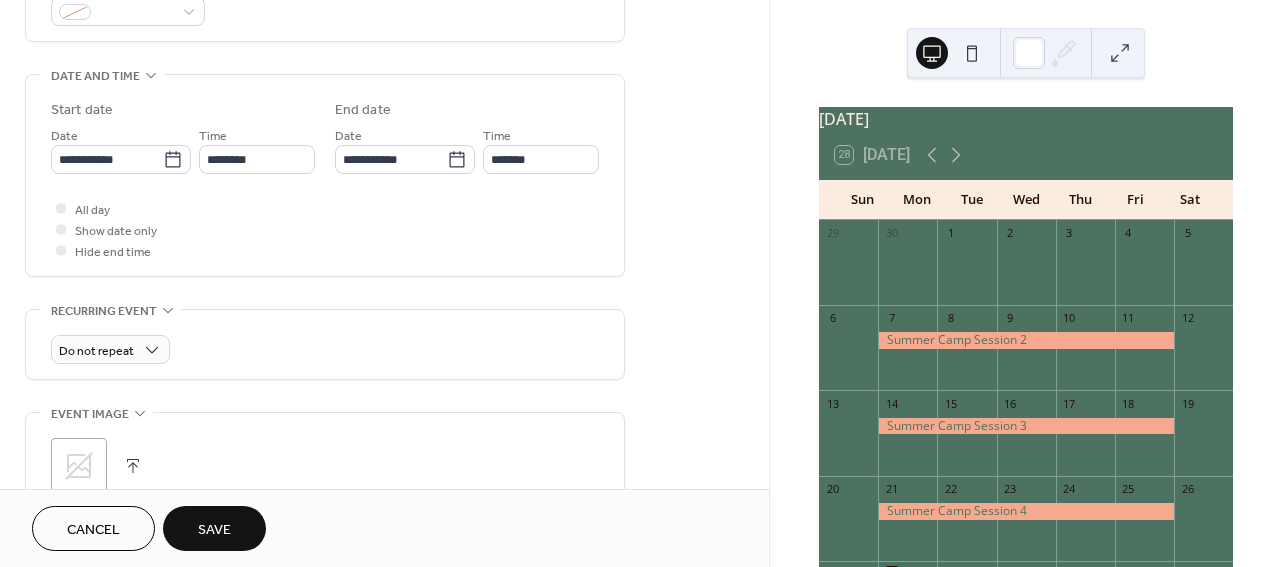 scroll, scrollTop: 613, scrollLeft: 0, axis: vertical 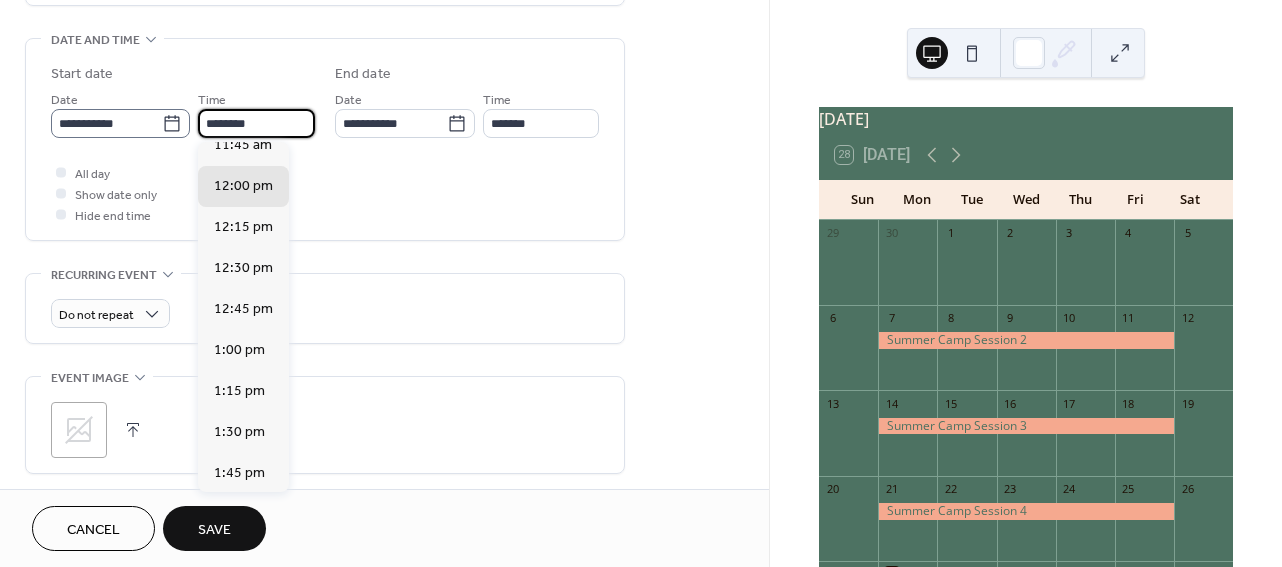 drag, startPoint x: 265, startPoint y: 134, endPoint x: 154, endPoint y: 121, distance: 111.75867 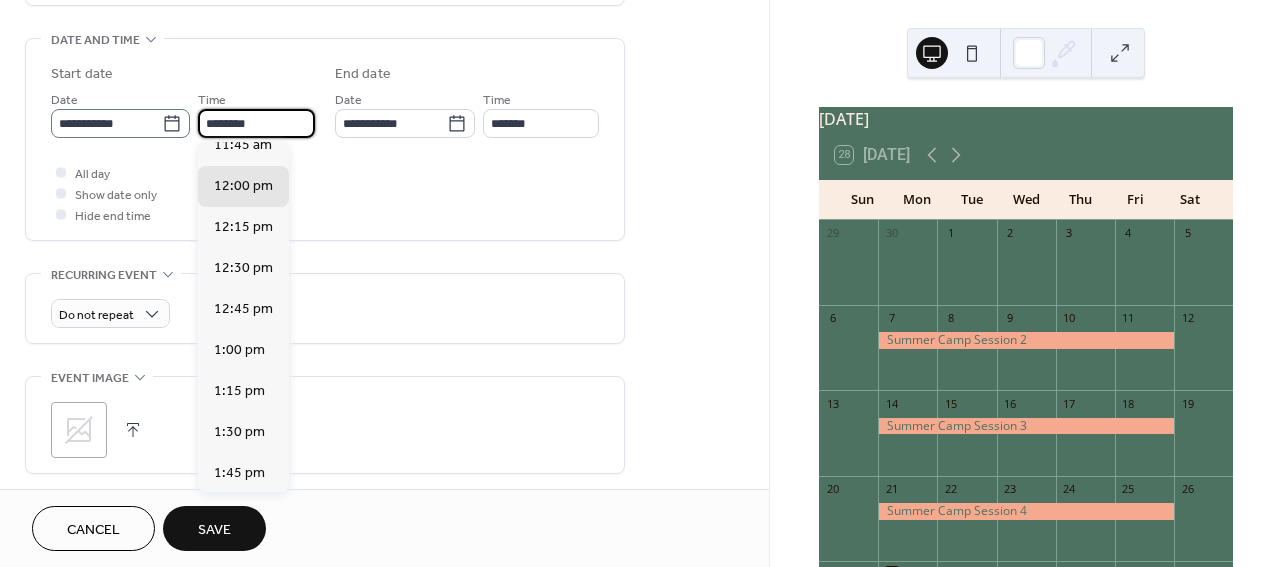 click on "**********" at bounding box center (183, 113) 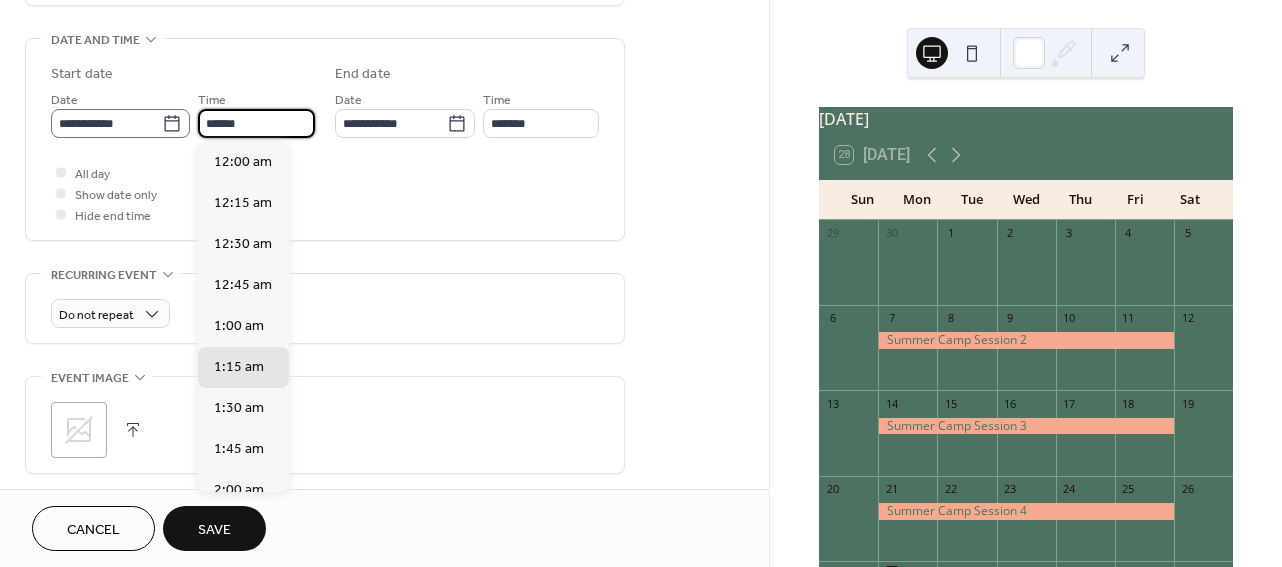 scroll, scrollTop: 2146, scrollLeft: 0, axis: vertical 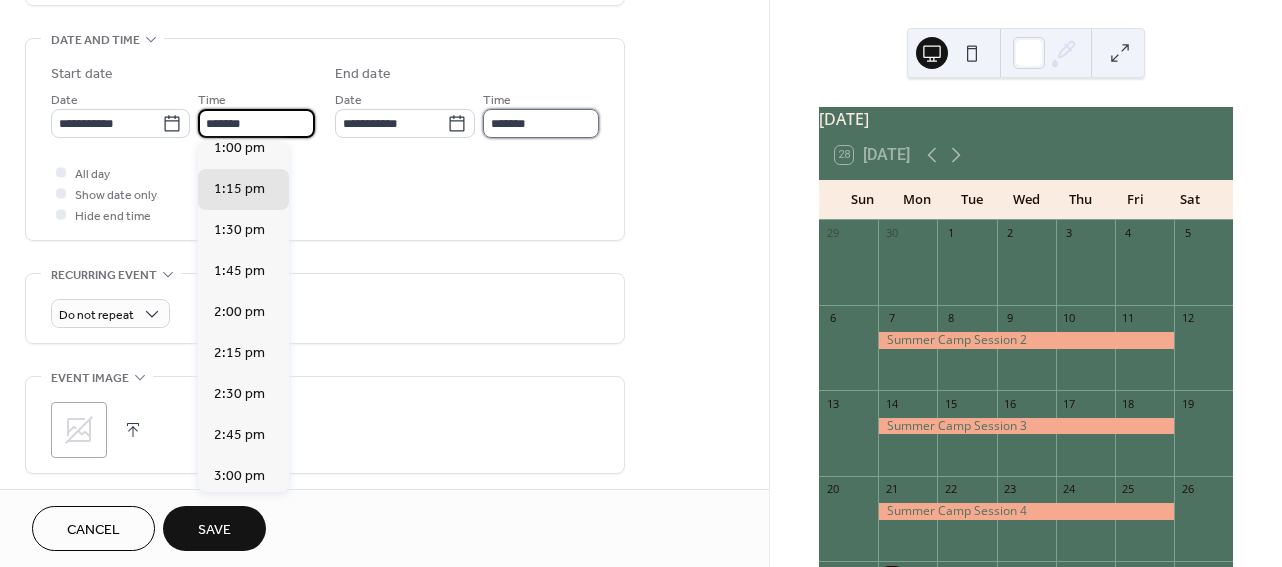 type on "*******" 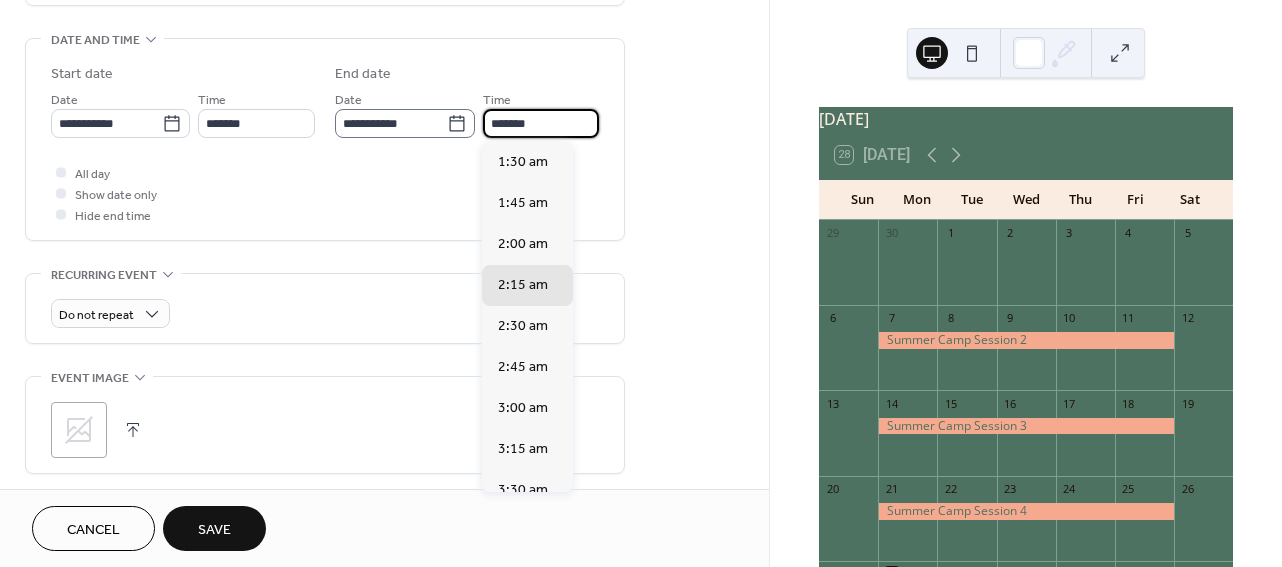 scroll, scrollTop: 1, scrollLeft: 0, axis: vertical 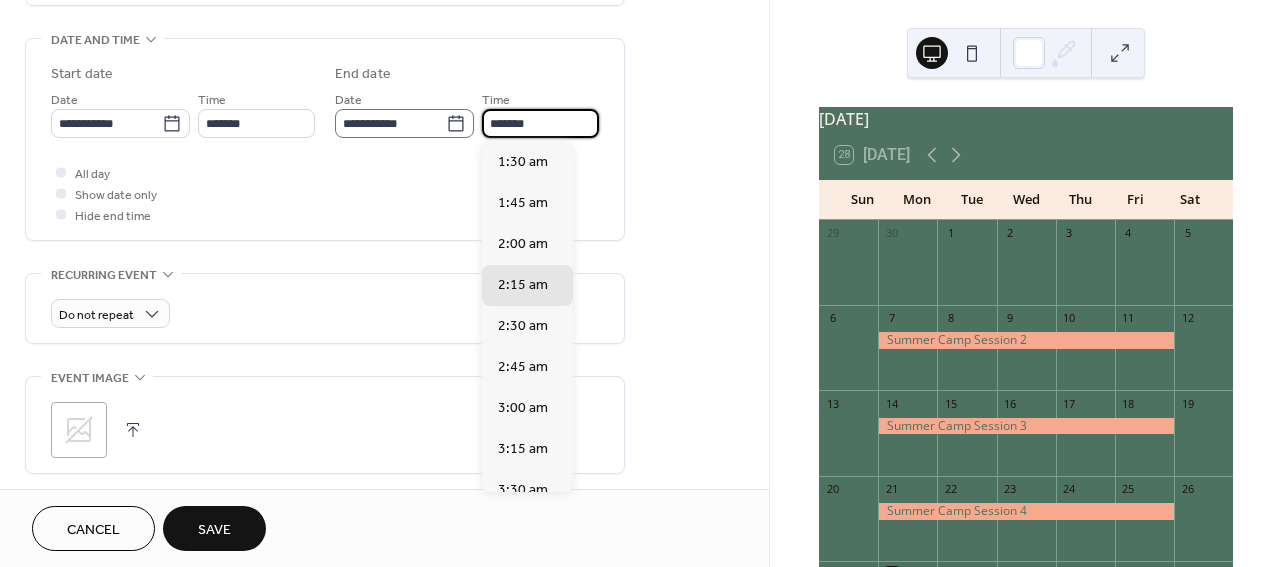 drag, startPoint x: 529, startPoint y: 131, endPoint x: 465, endPoint y: 130, distance: 64.00781 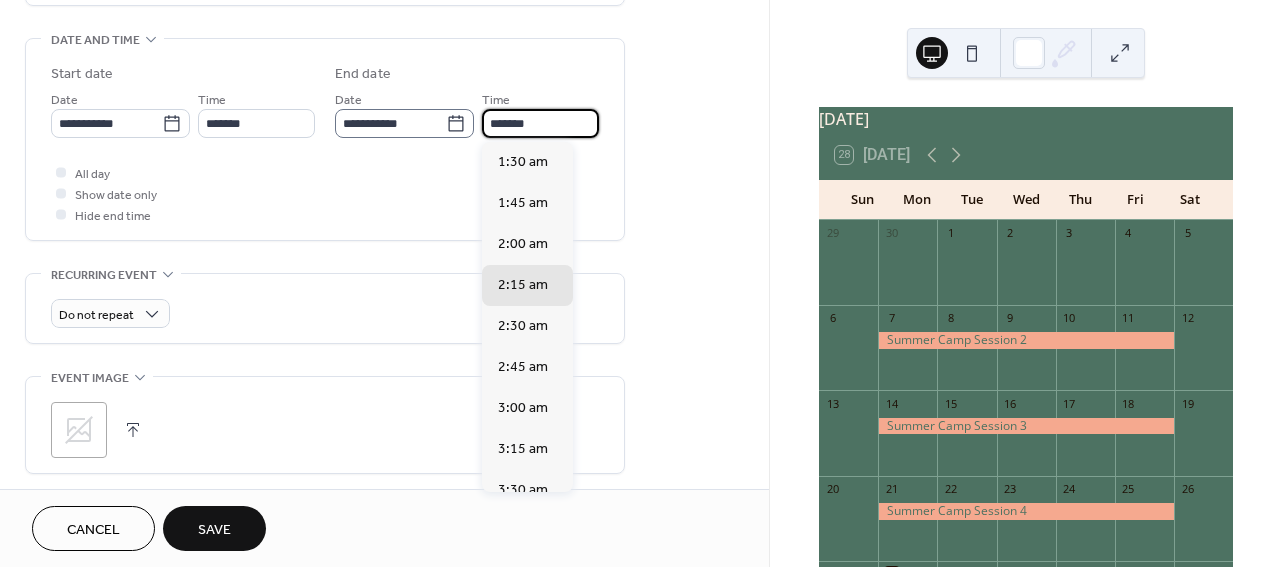 click on "**********" at bounding box center [467, 113] 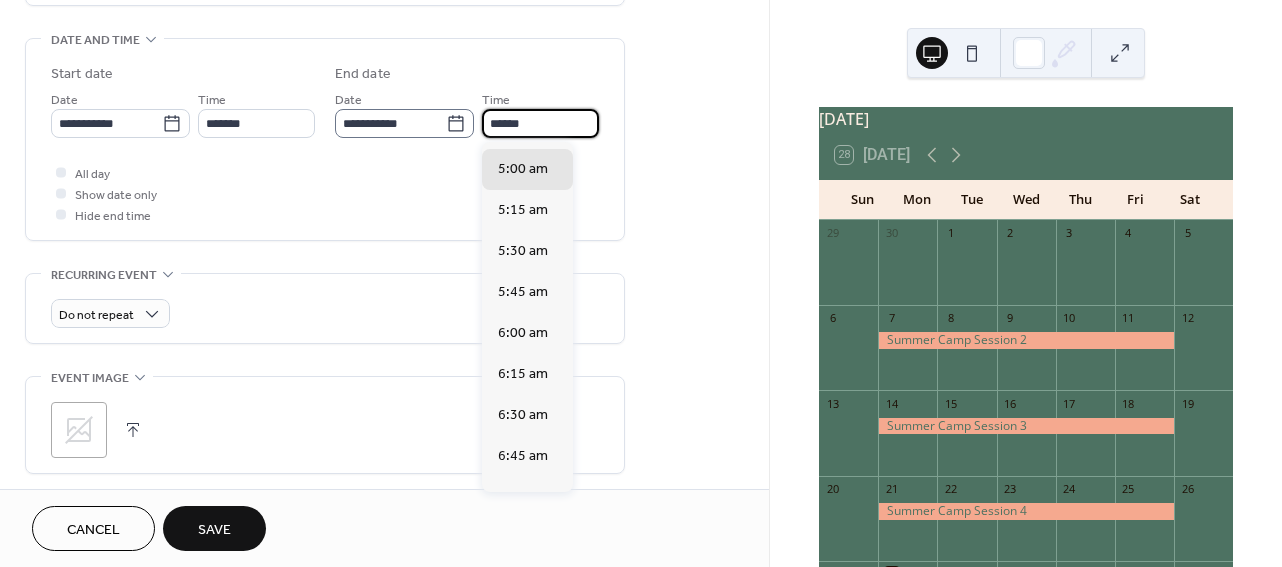 scroll, scrollTop: 2511, scrollLeft: 0, axis: vertical 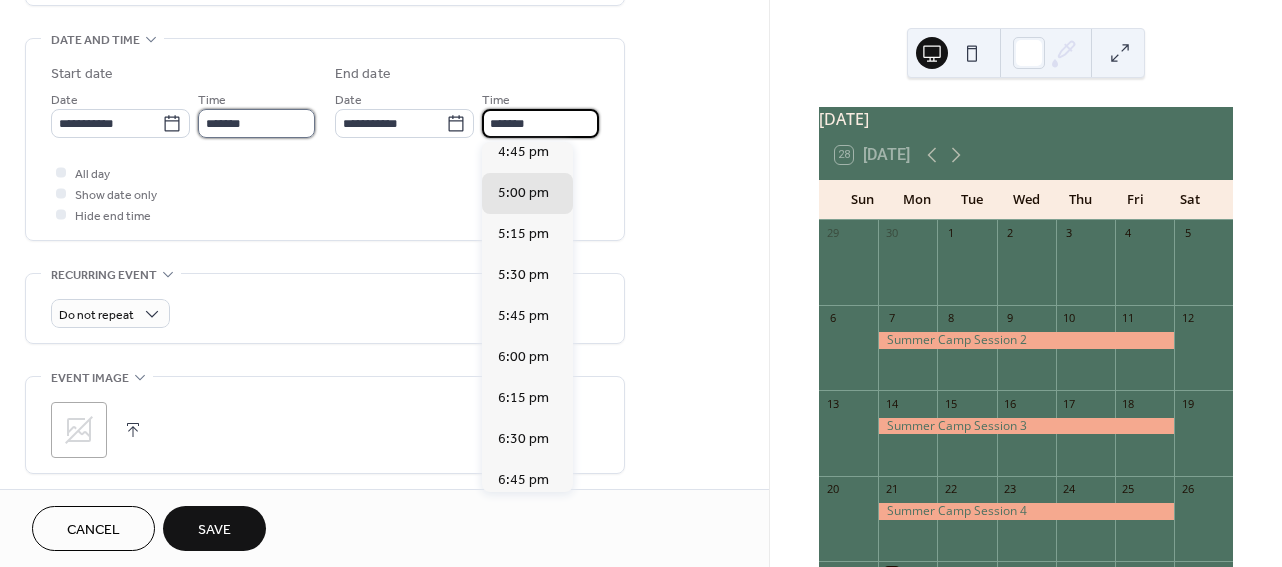 type on "*******" 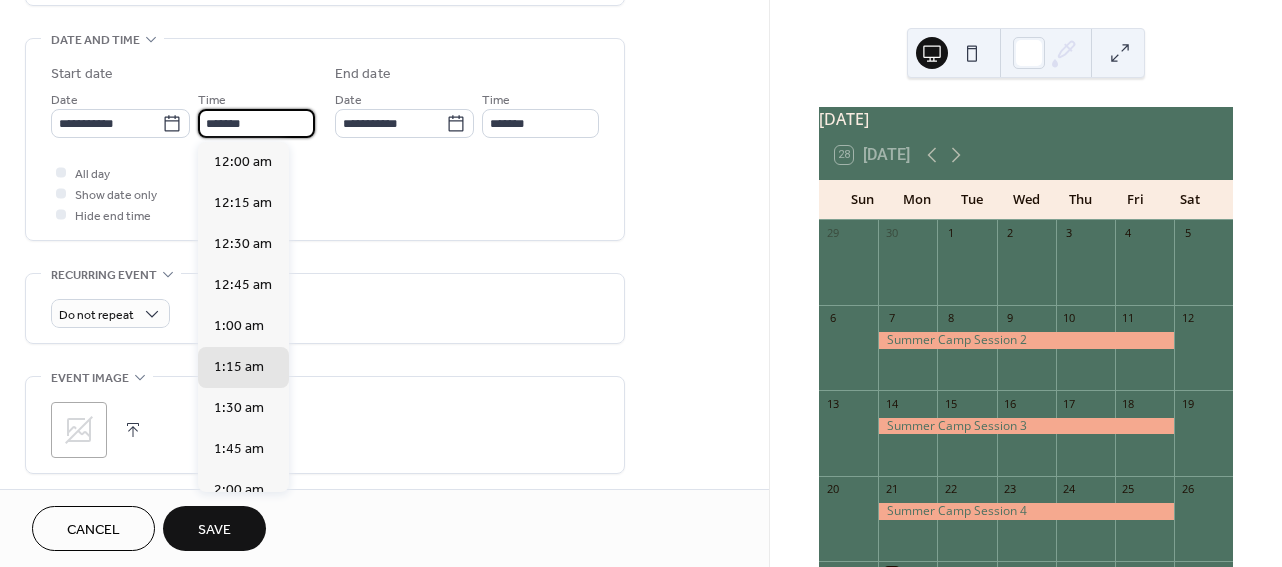 click on "*******" at bounding box center (256, 123) 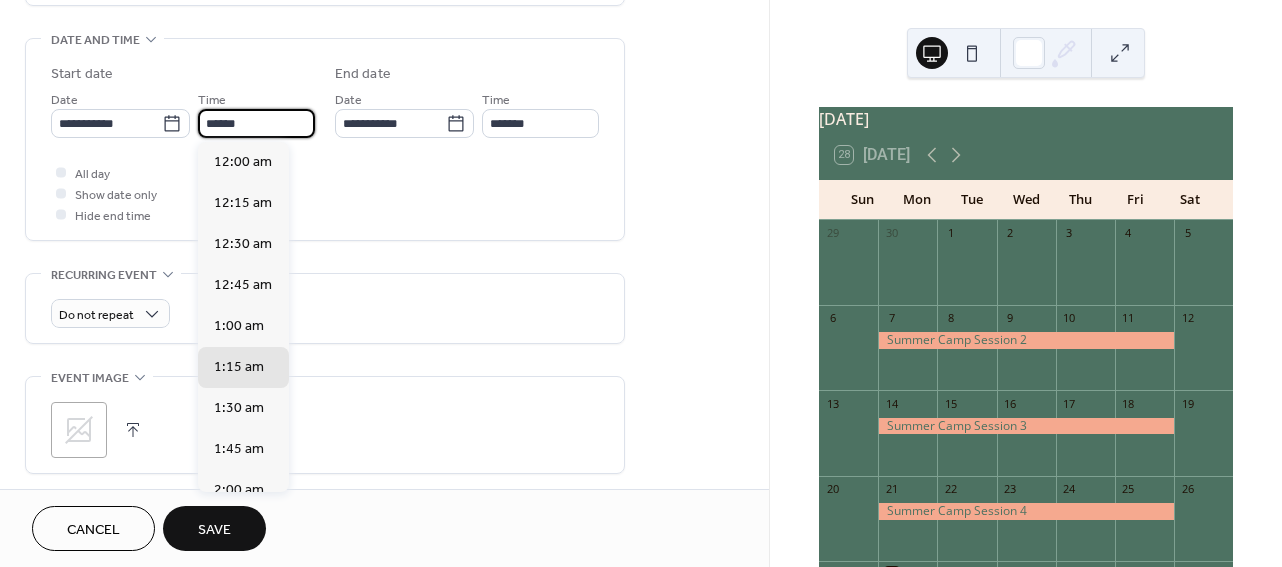 scroll, scrollTop: 2146, scrollLeft: 0, axis: vertical 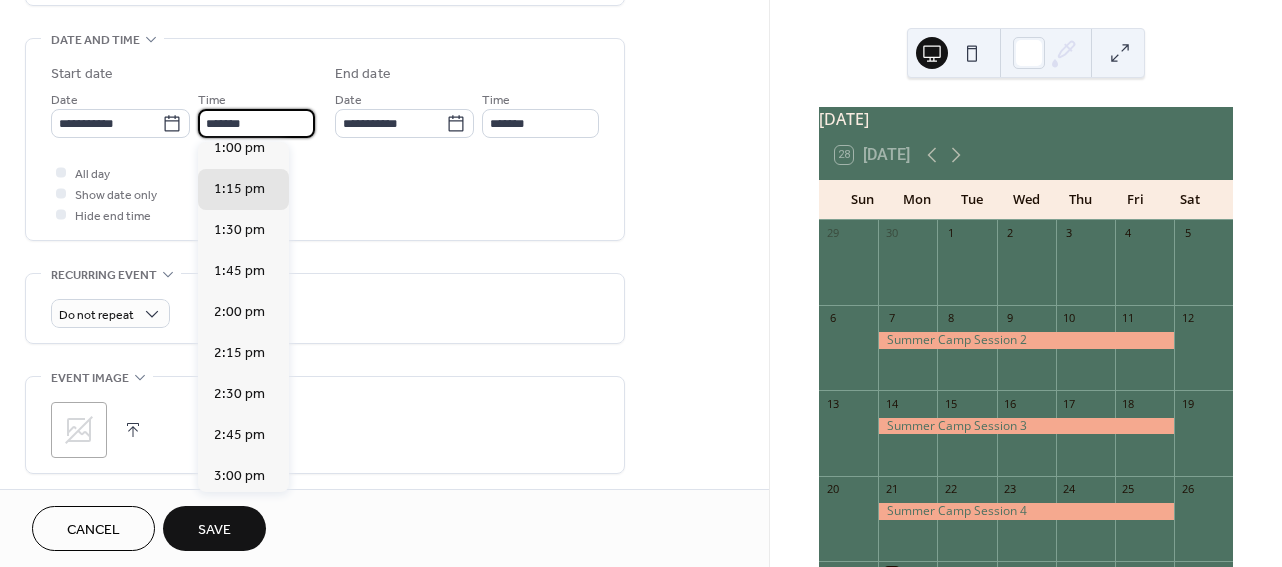 type on "*******" 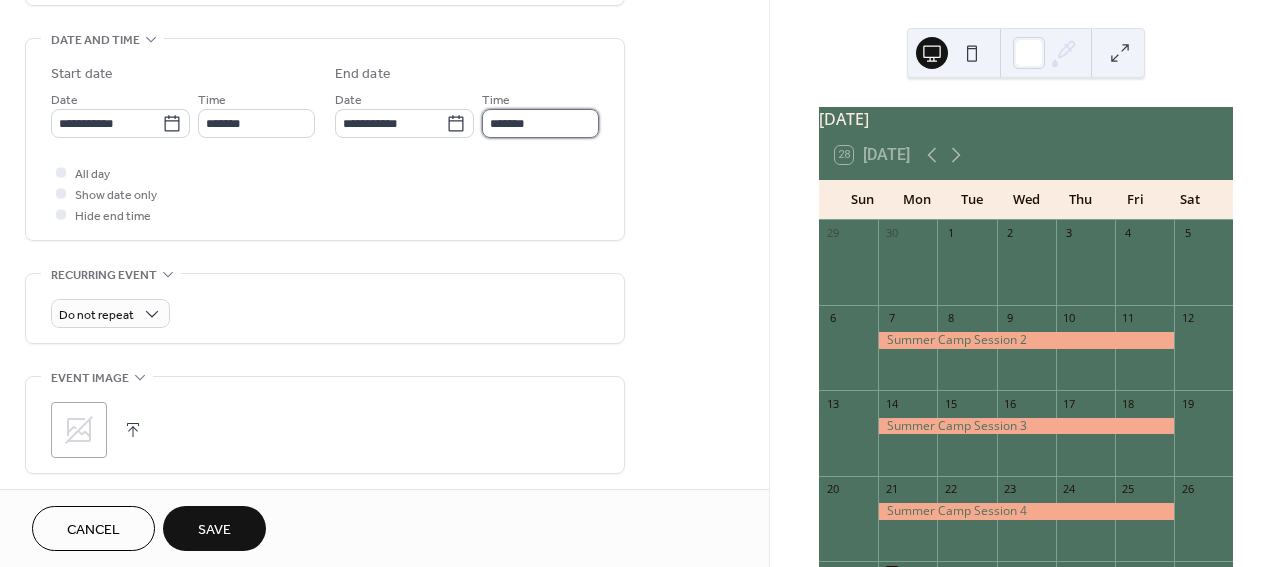 click on "*******" at bounding box center [540, 123] 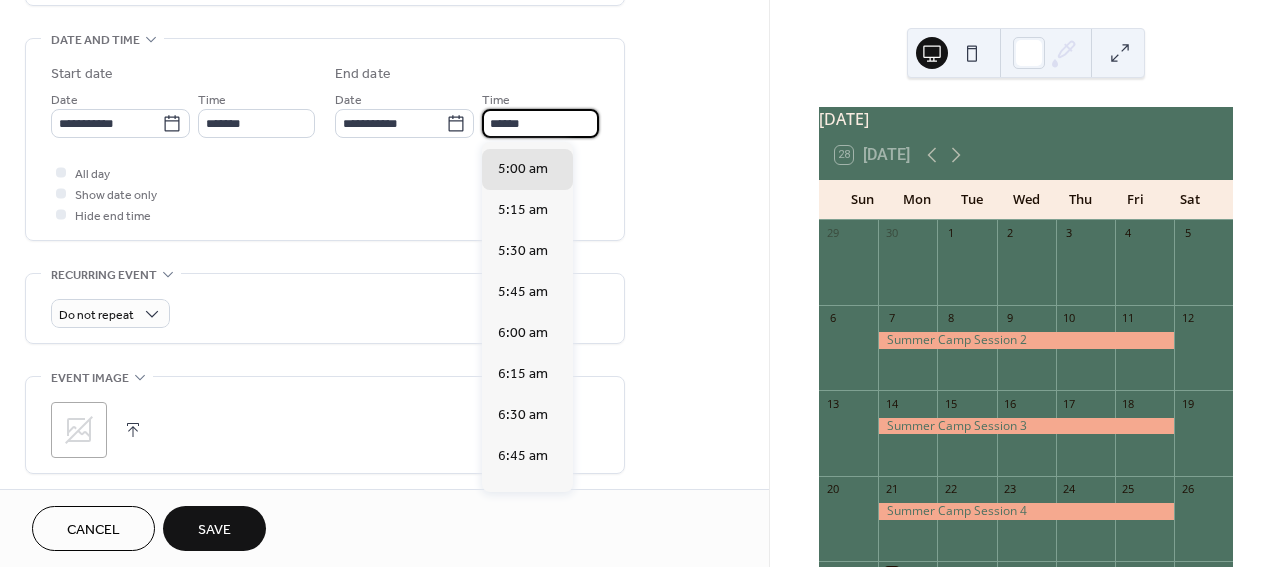 scroll, scrollTop: 2511, scrollLeft: 0, axis: vertical 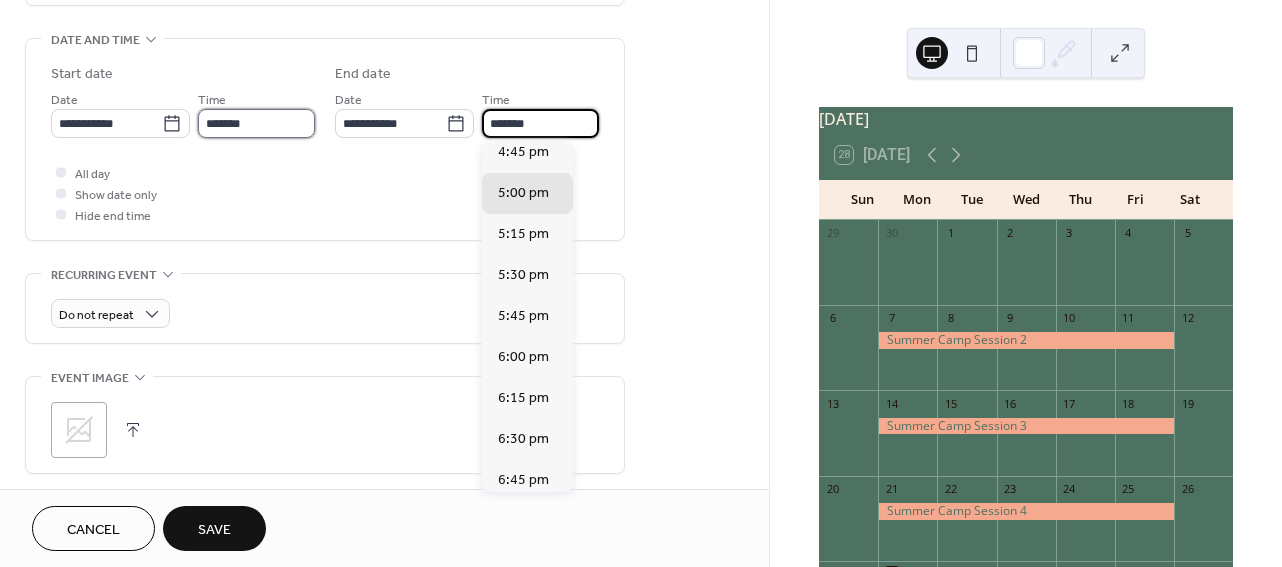 type on "*******" 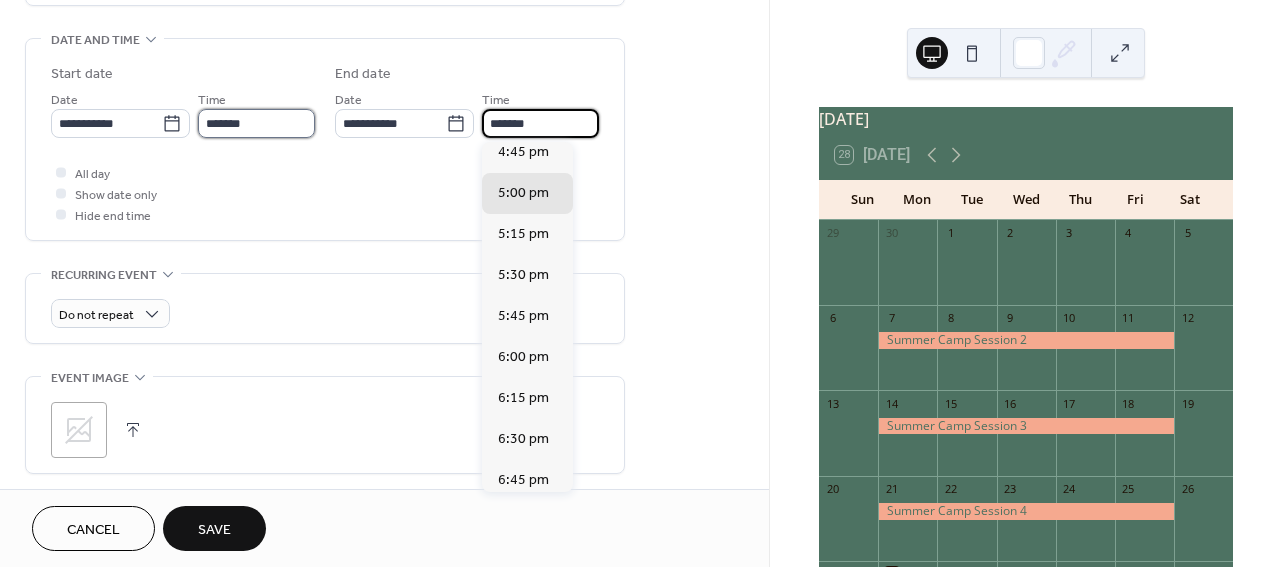 click on "*******" at bounding box center (256, 123) 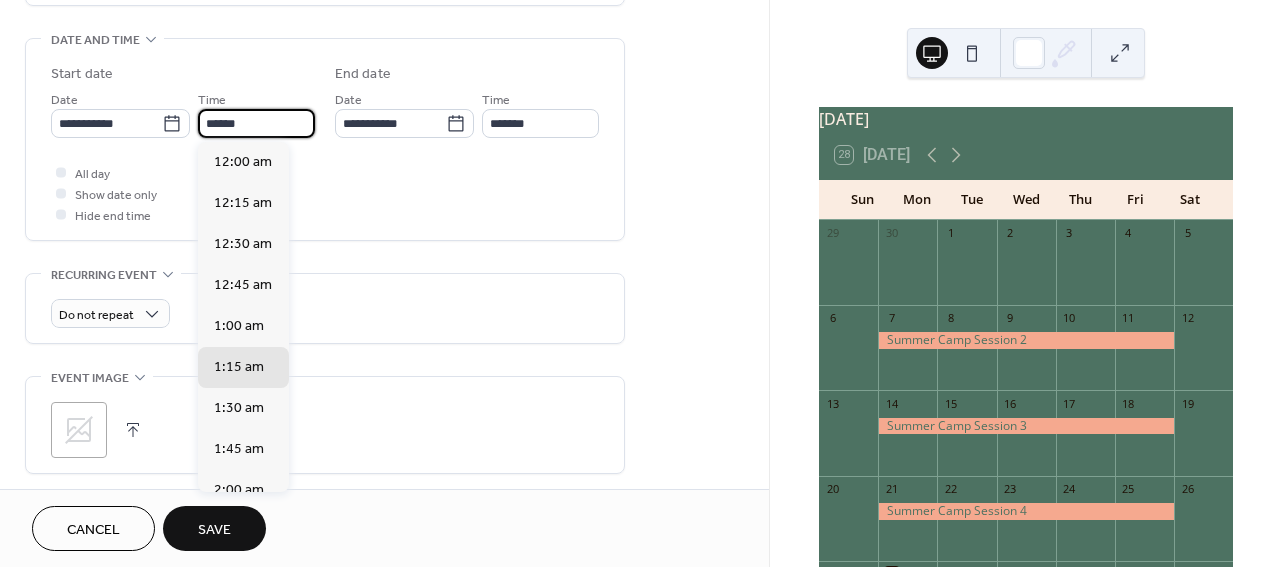 scroll, scrollTop: 2146, scrollLeft: 0, axis: vertical 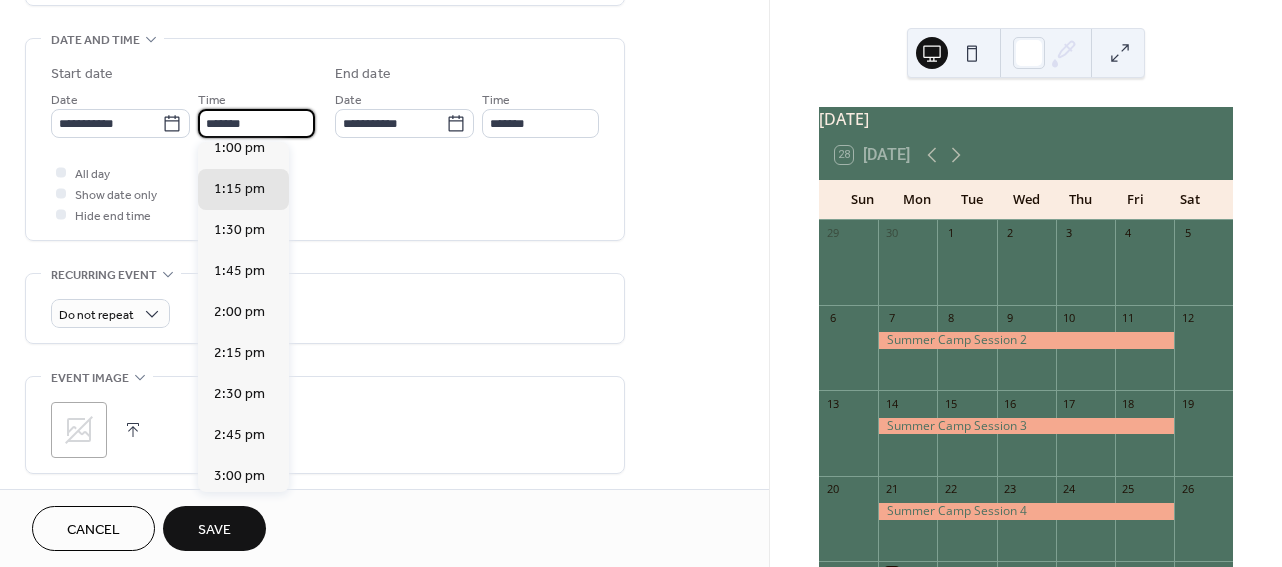click on "All day Show date only Hide end time" at bounding box center [325, 193] 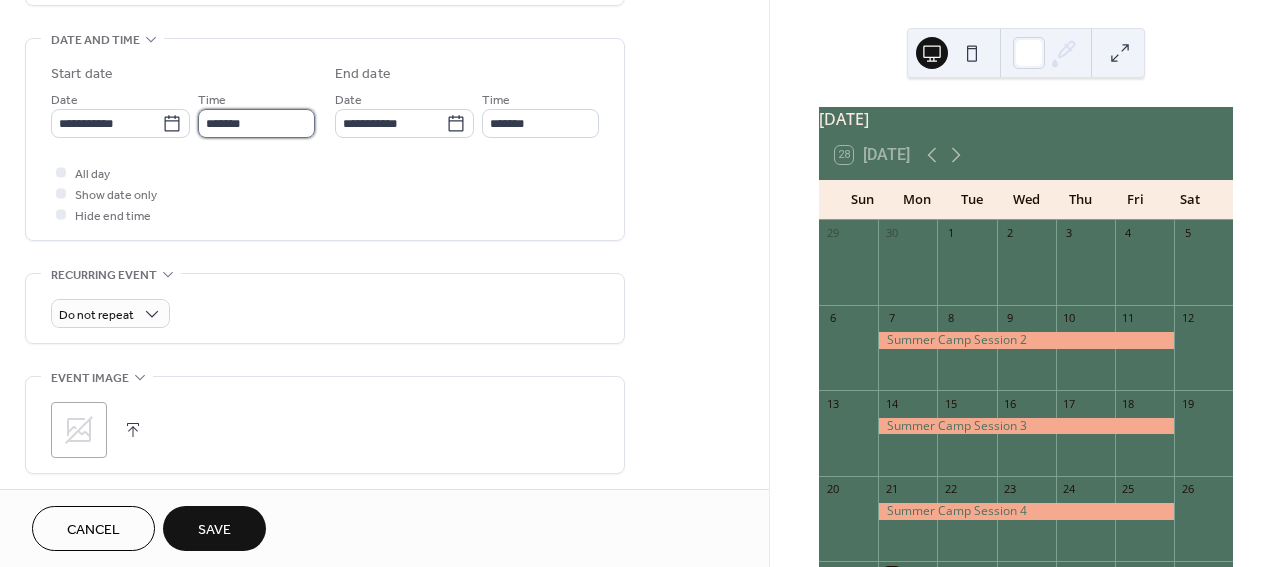 click on "*******" at bounding box center (256, 123) 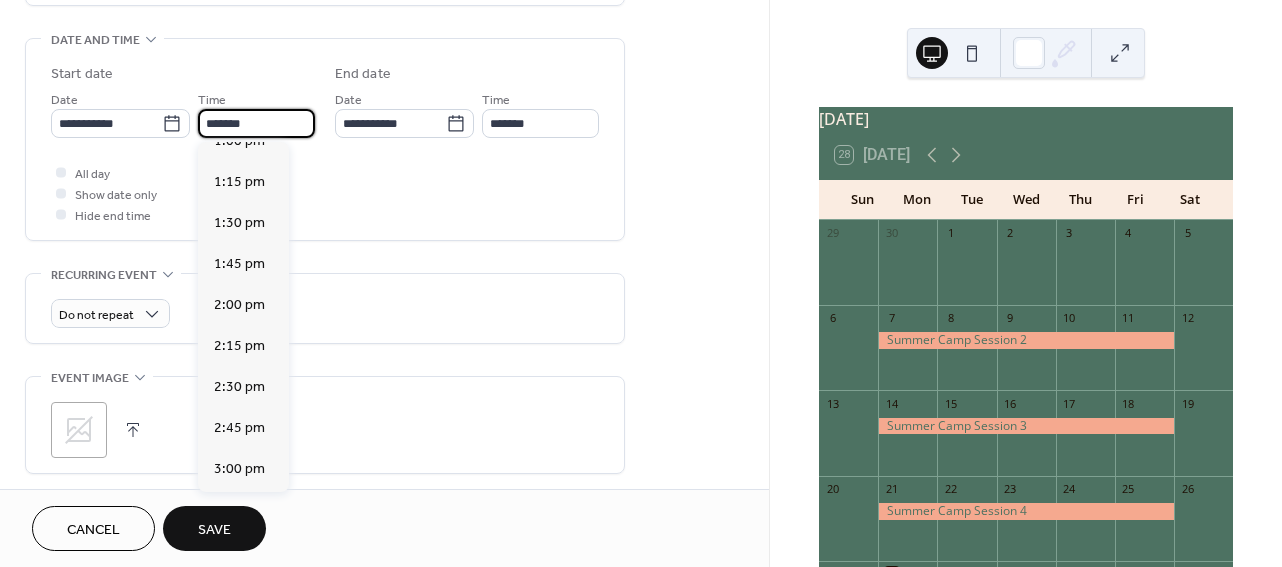 scroll, scrollTop: 2150, scrollLeft: 0, axis: vertical 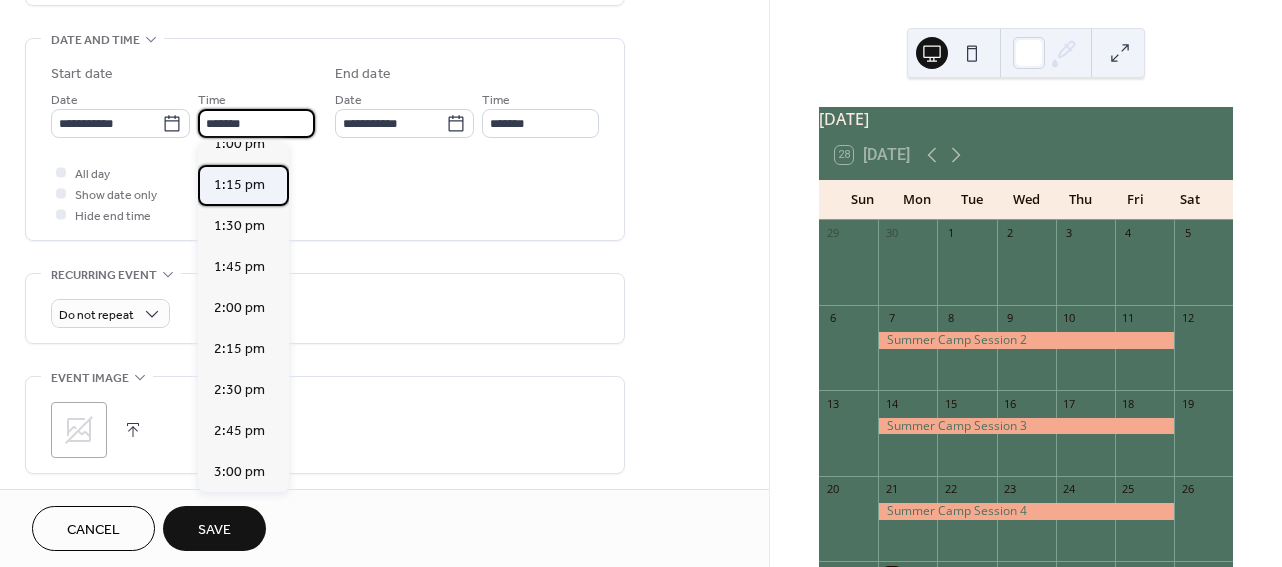 click on "1:15 pm" at bounding box center [239, 185] 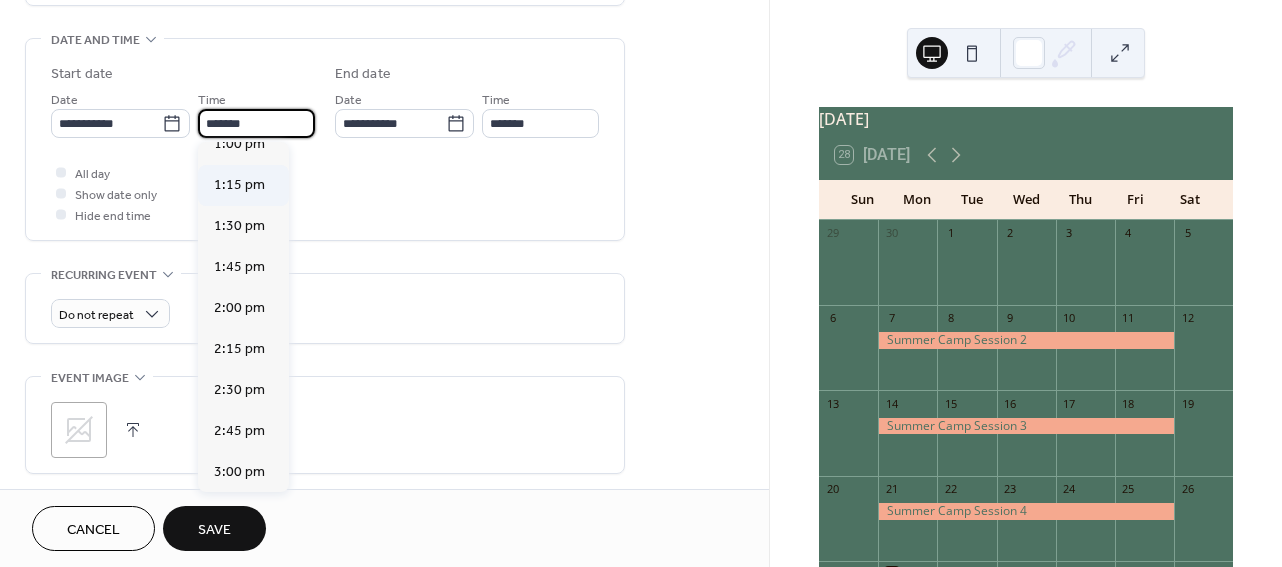 type on "*******" 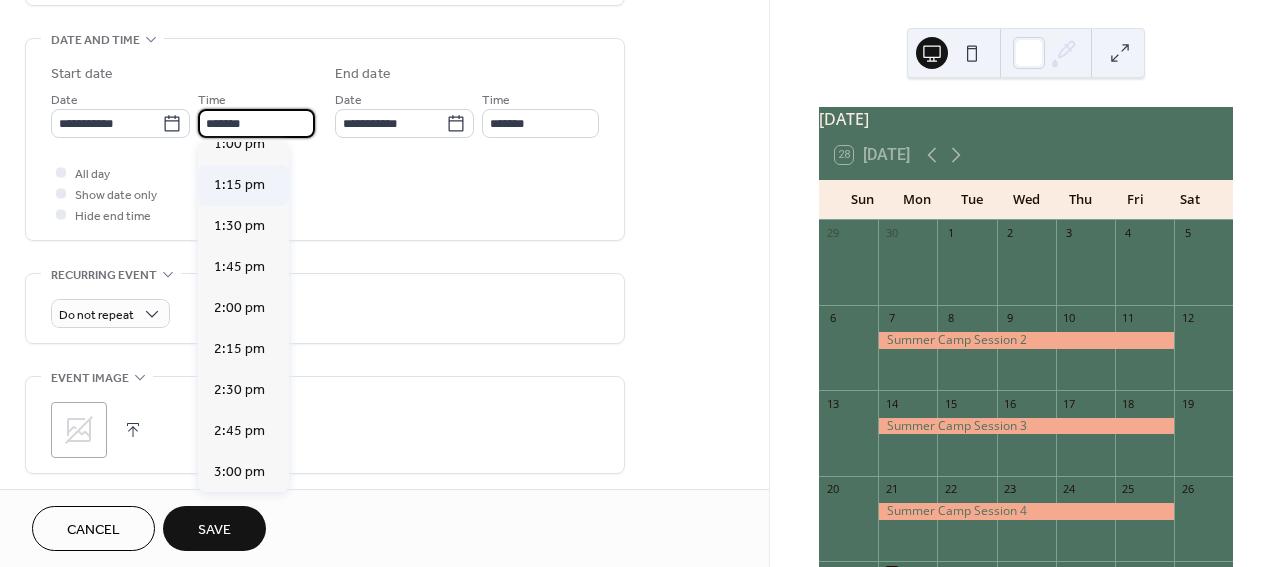 type on "*******" 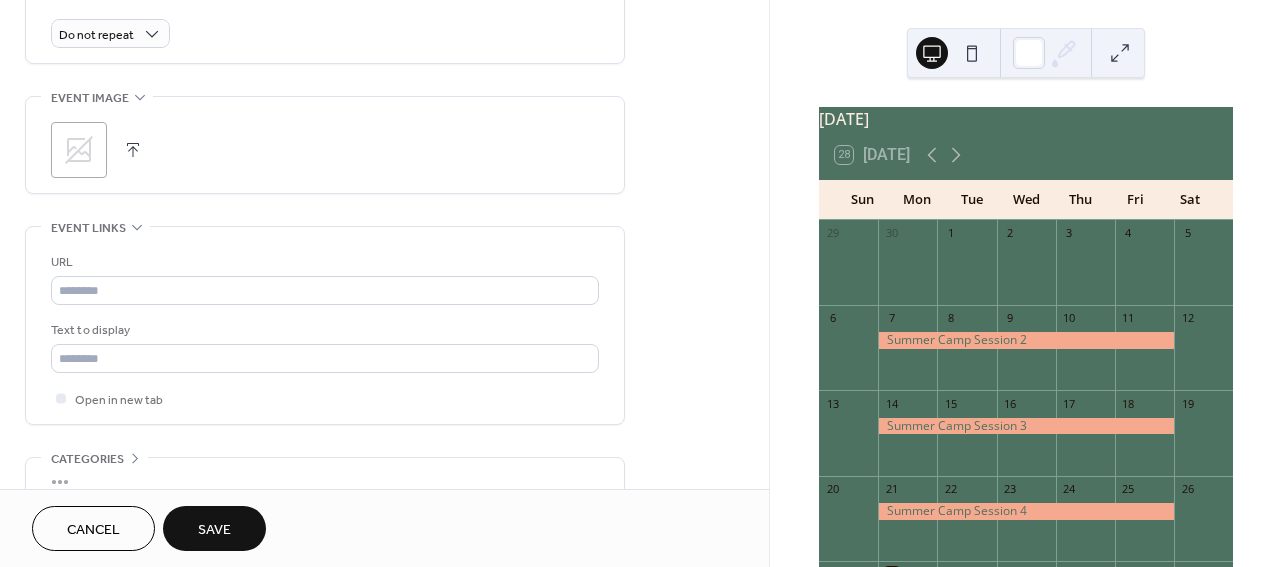 scroll, scrollTop: 892, scrollLeft: 0, axis: vertical 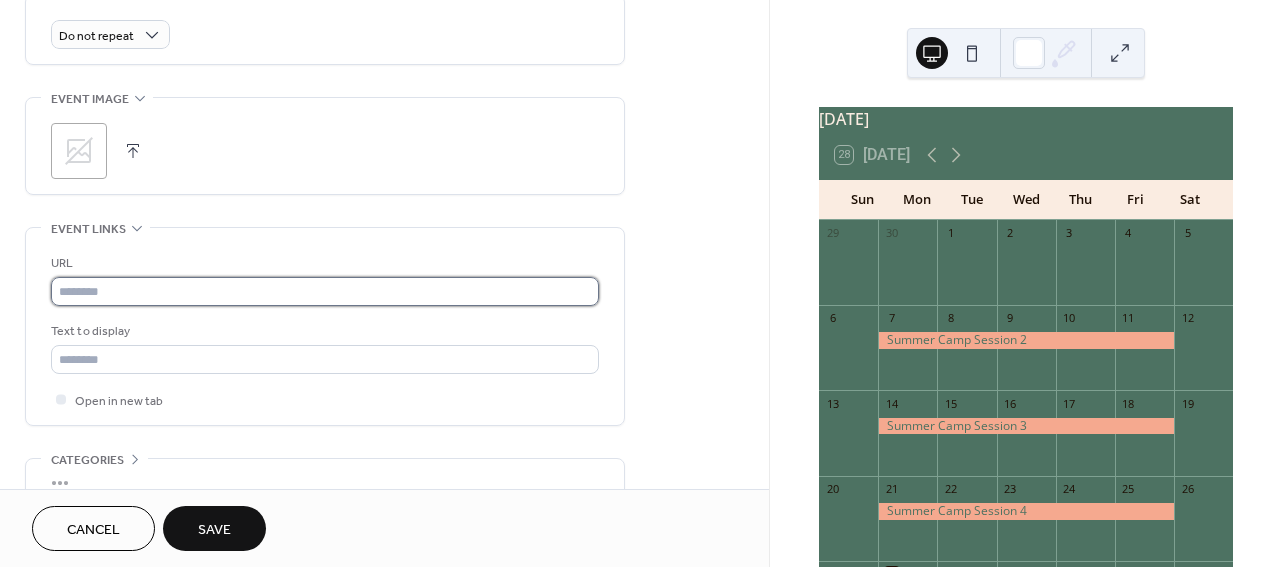 click at bounding box center [325, 291] 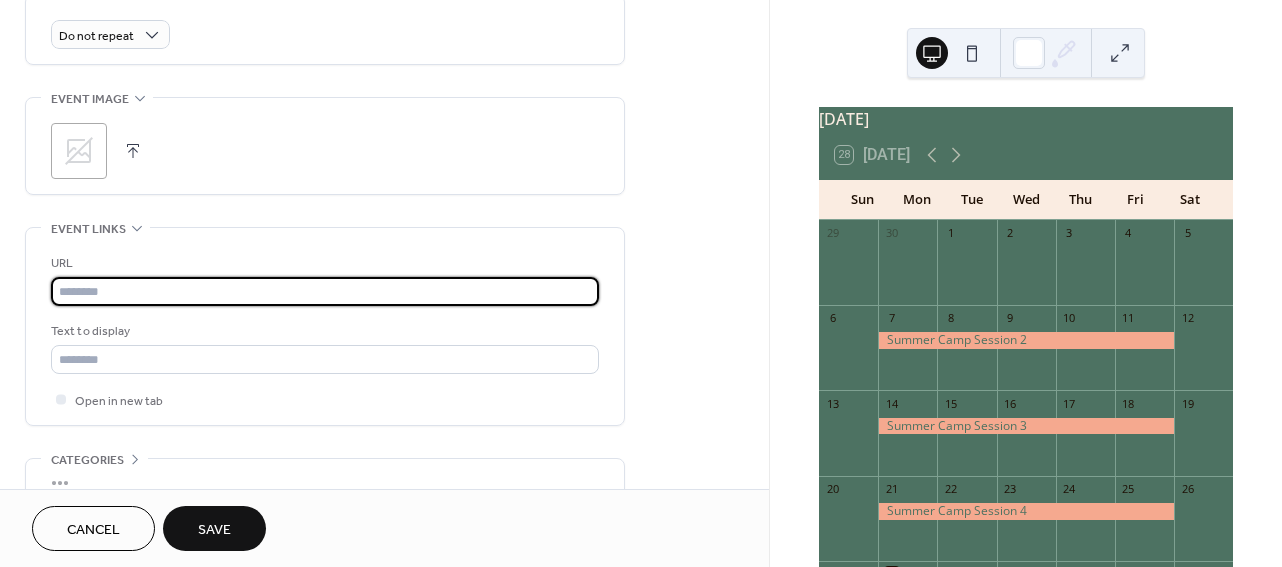 paste on "**********" 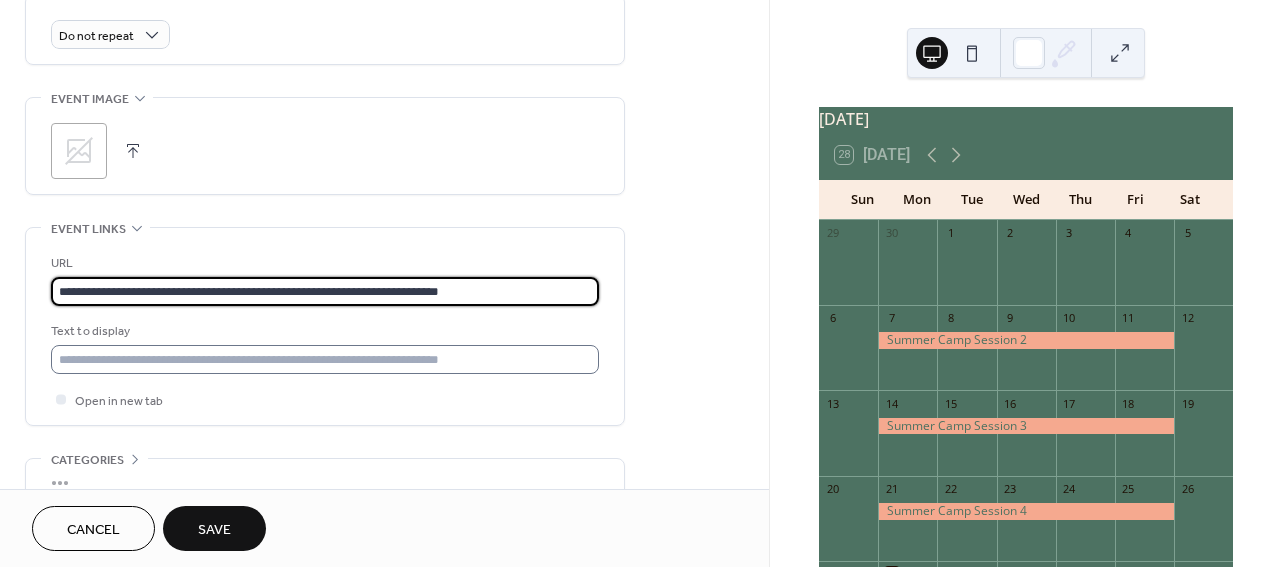 type on "**********" 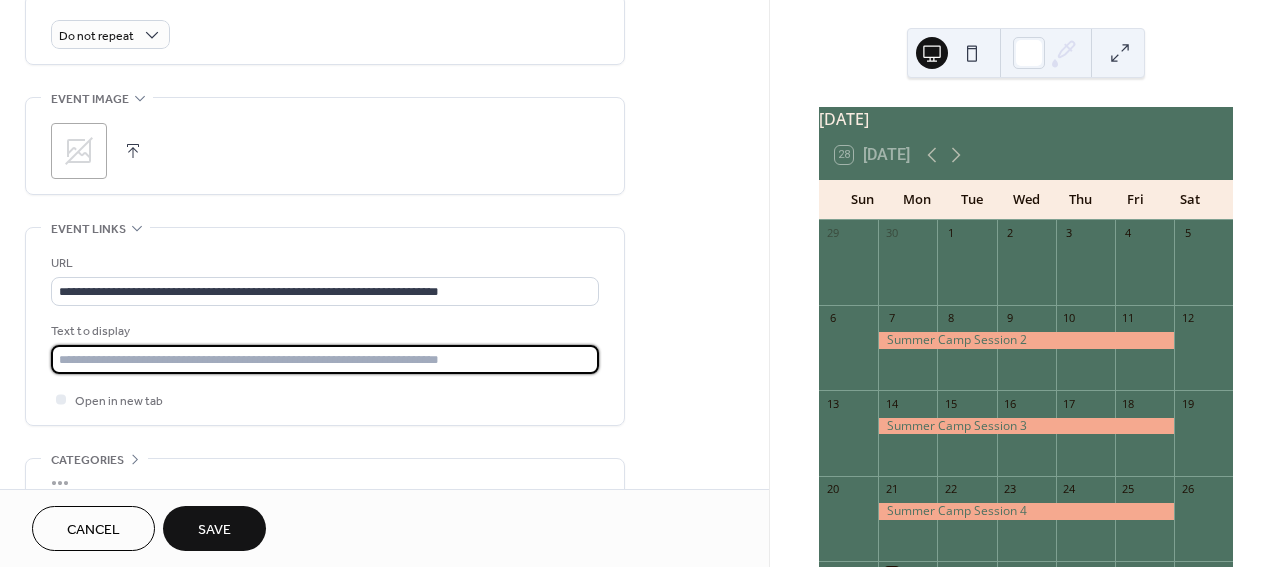 click at bounding box center [325, 359] 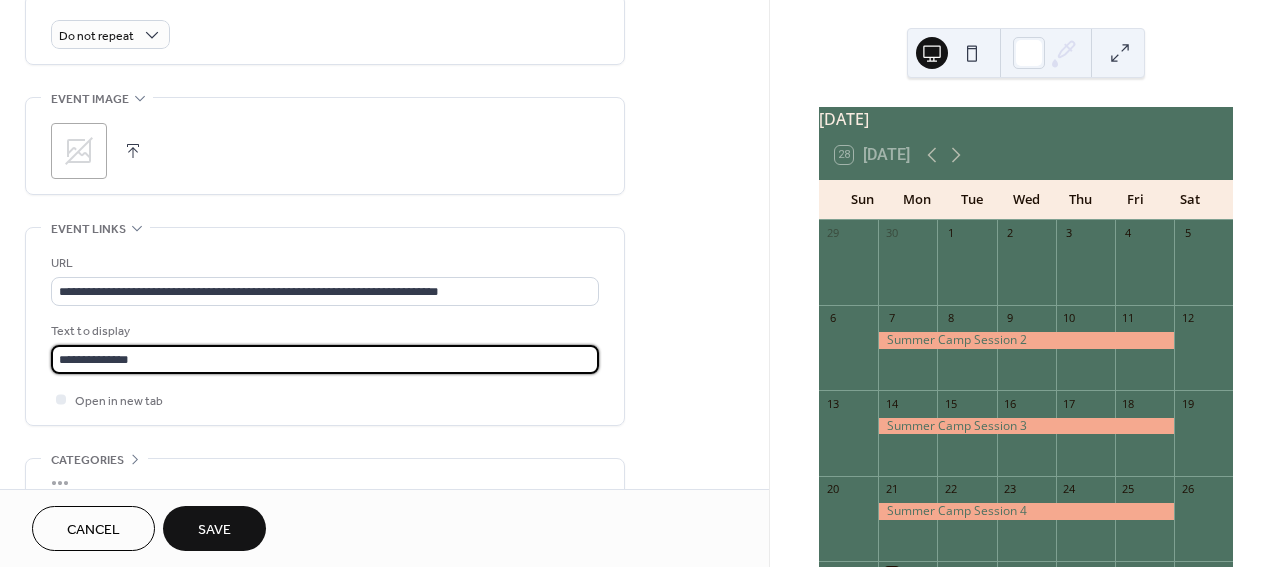 click on "Save" at bounding box center [214, 530] 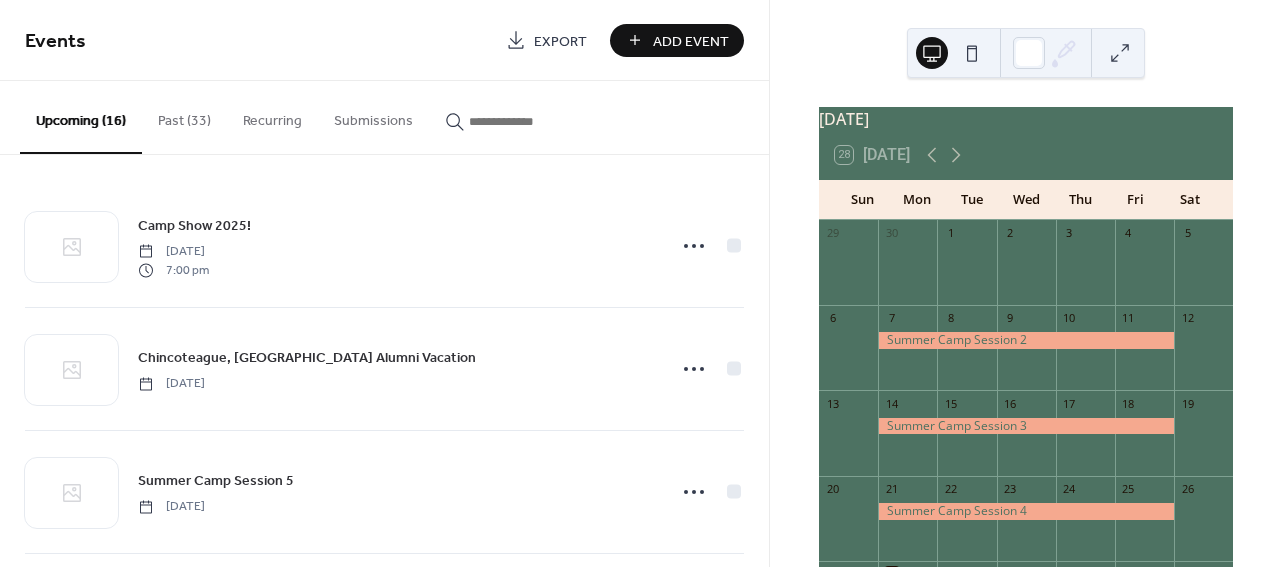 click on "Add Event" at bounding box center (691, 41) 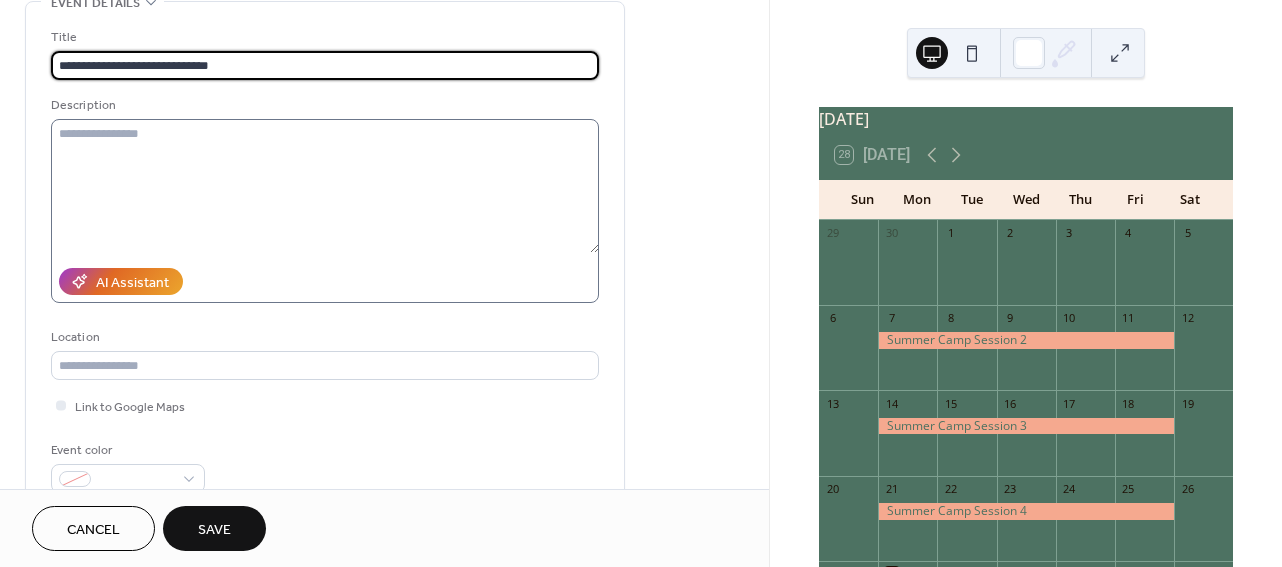 scroll, scrollTop: 223, scrollLeft: 0, axis: vertical 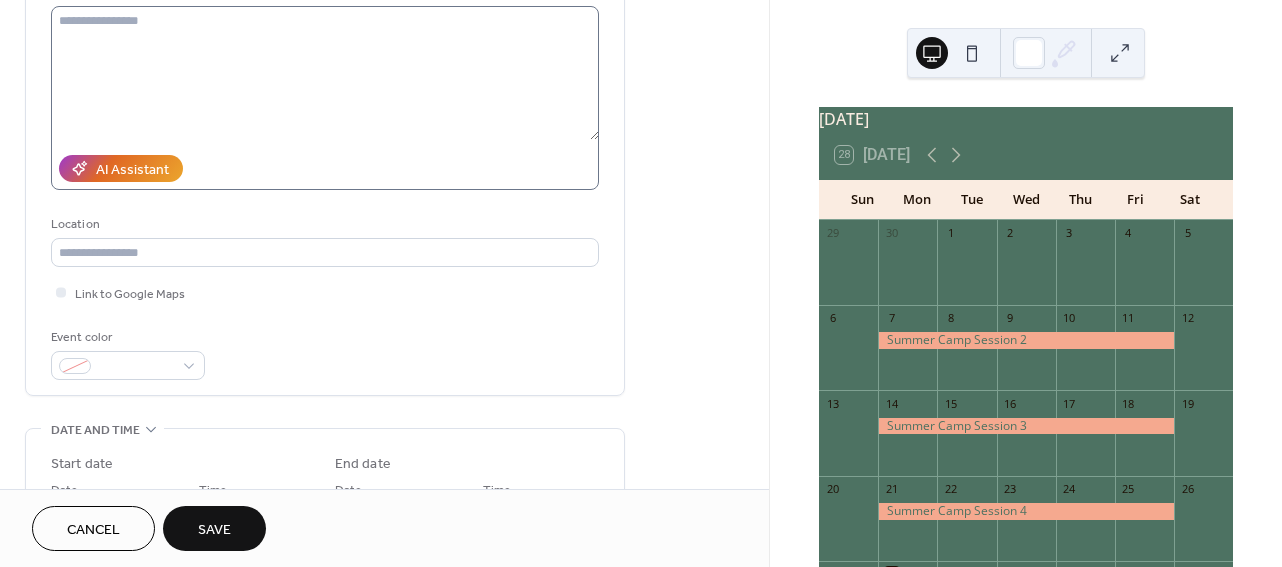 type on "**********" 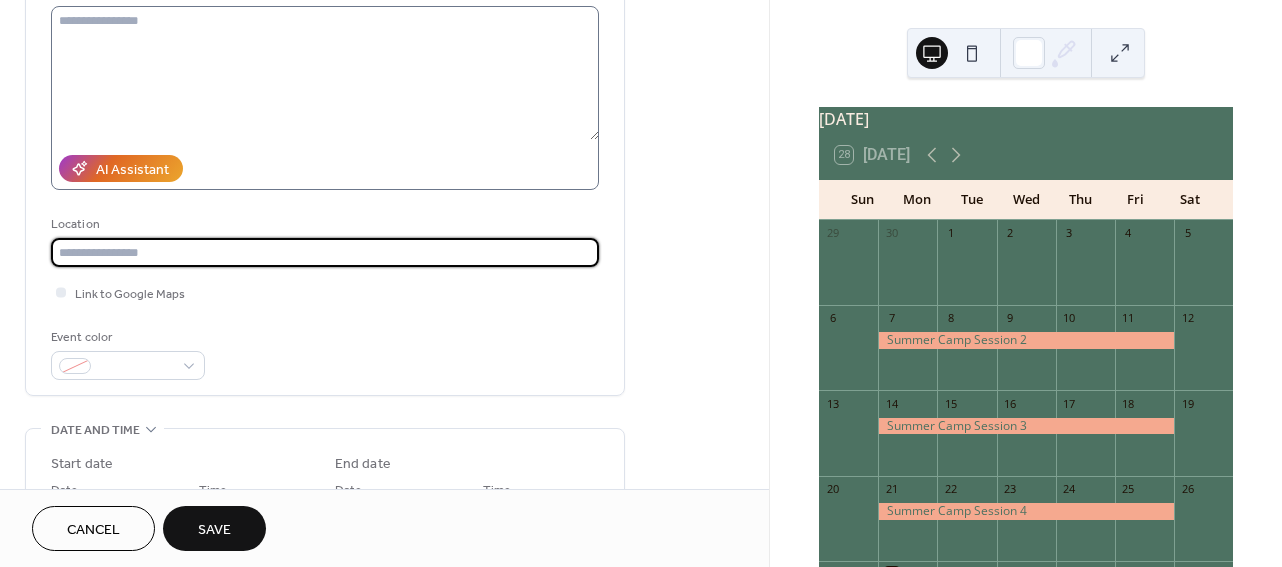 click at bounding box center (325, 252) 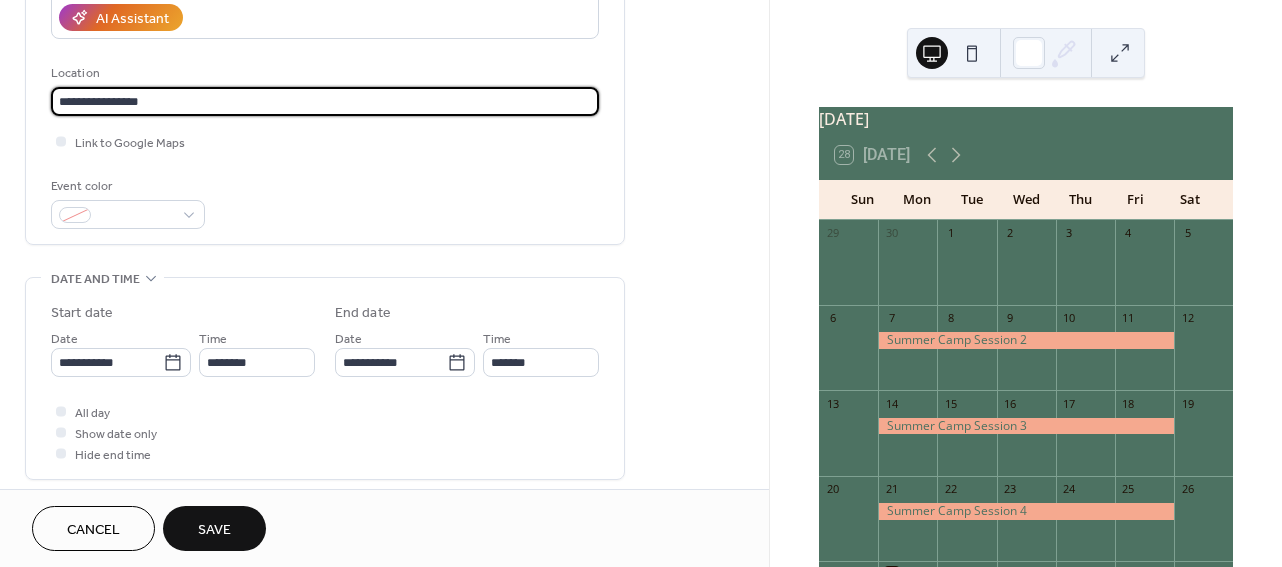 scroll, scrollTop: 511, scrollLeft: 0, axis: vertical 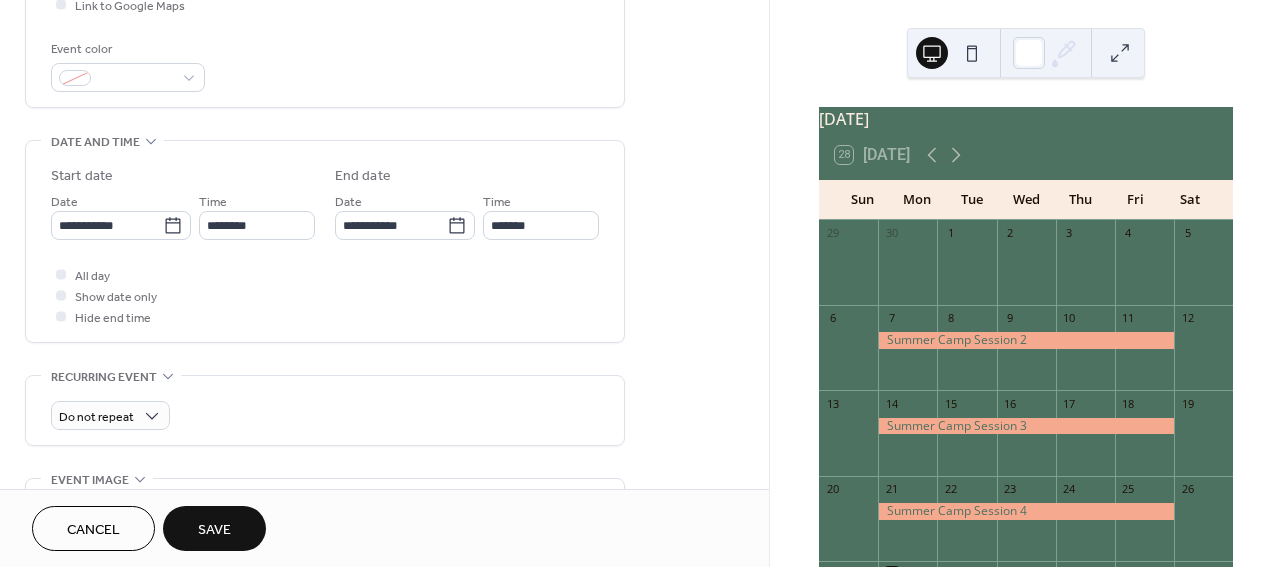 type on "**********" 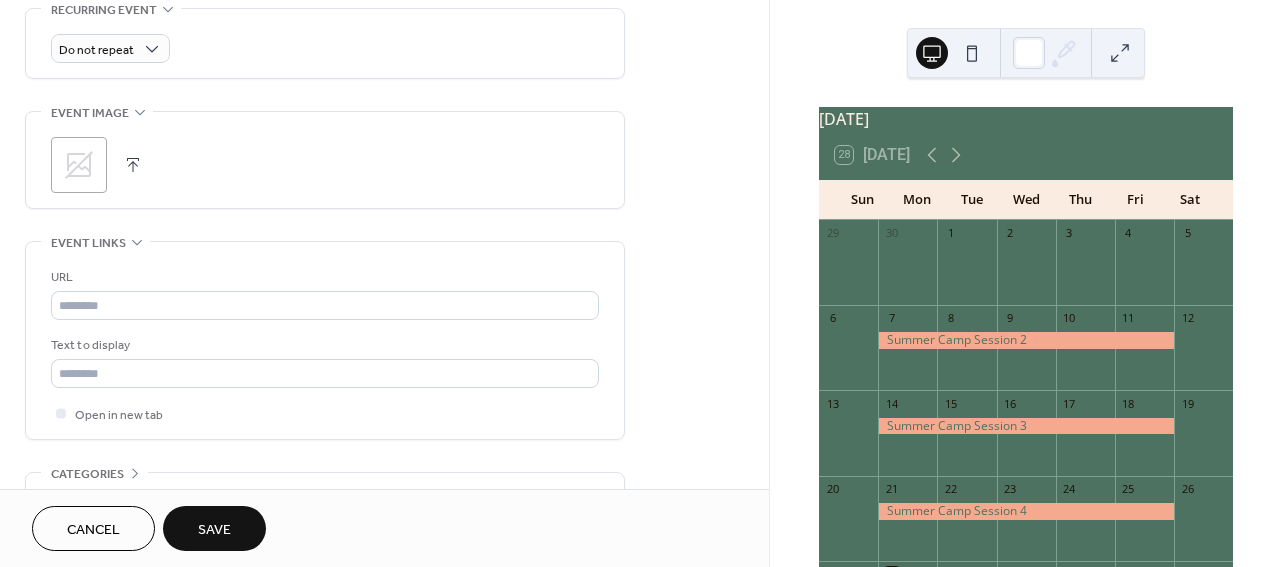scroll, scrollTop: 873, scrollLeft: 0, axis: vertical 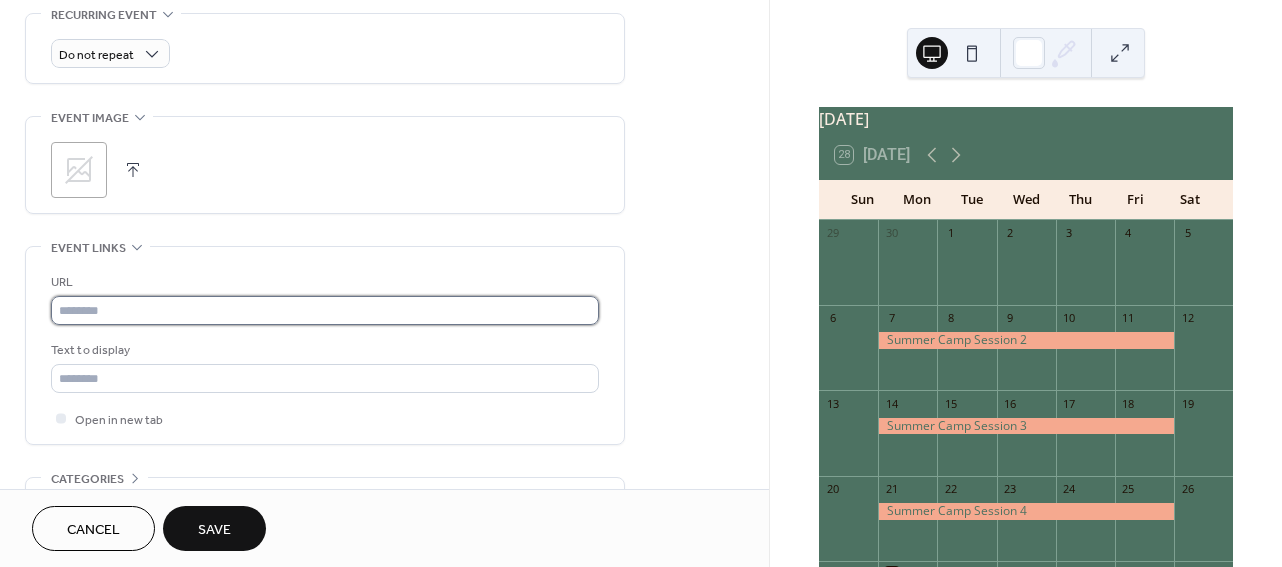 type 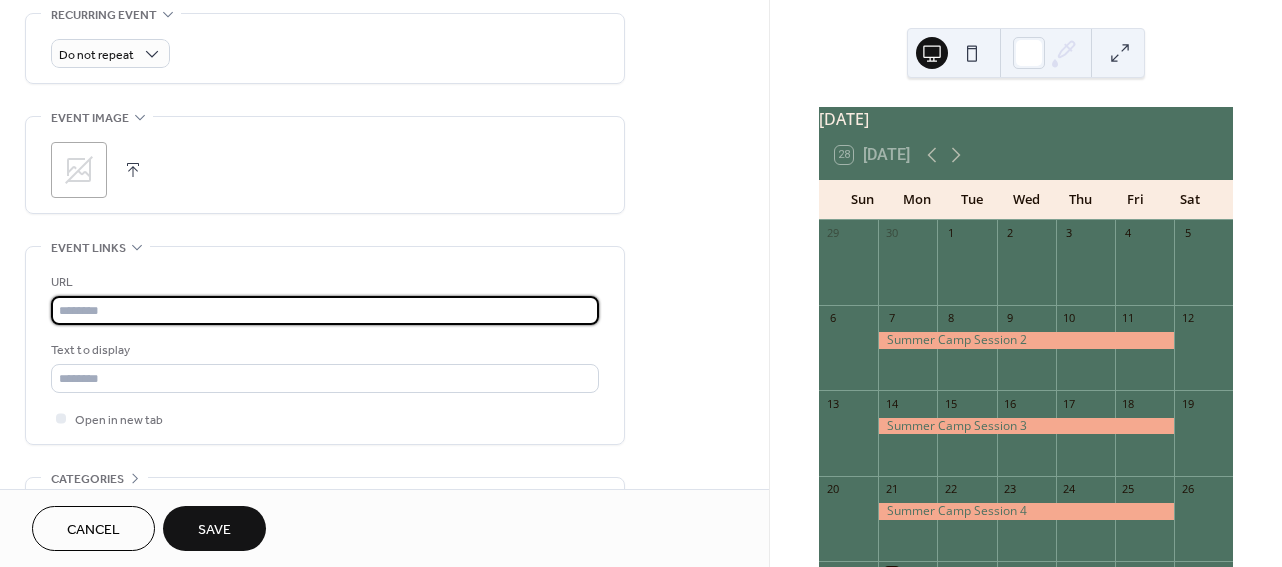 click at bounding box center (325, 310) 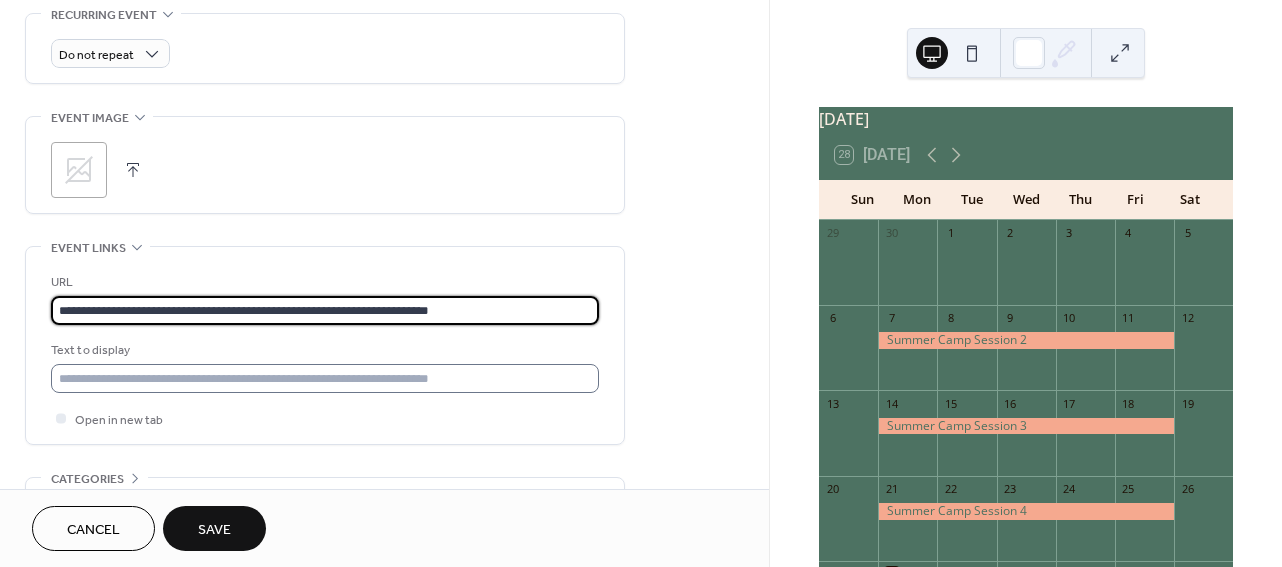 type on "**********" 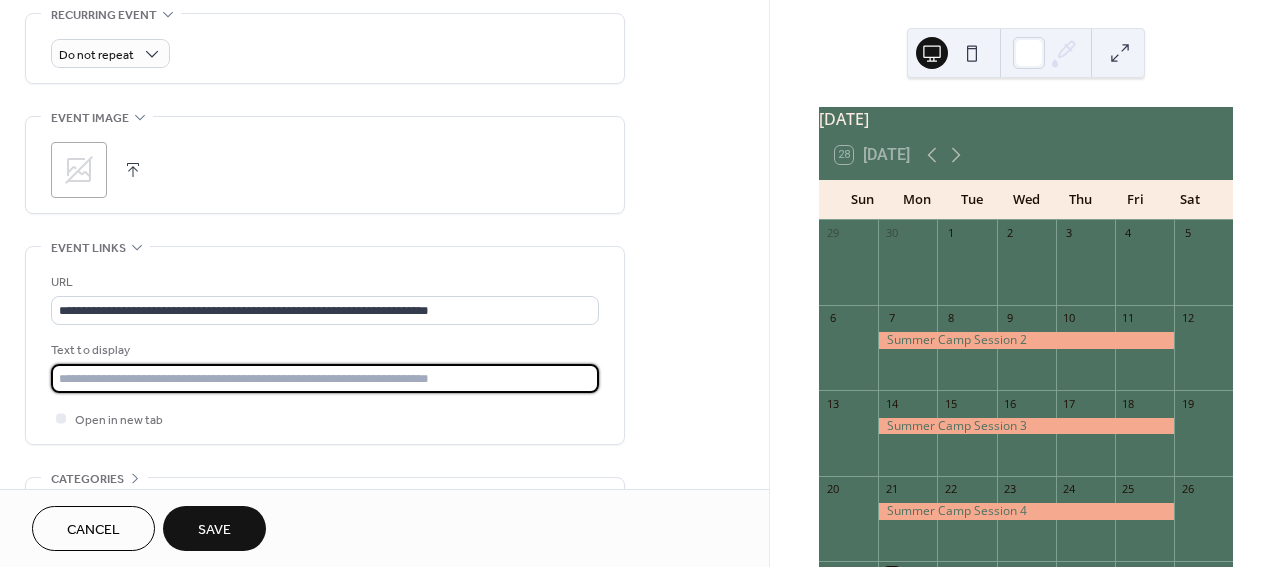 click at bounding box center (325, 378) 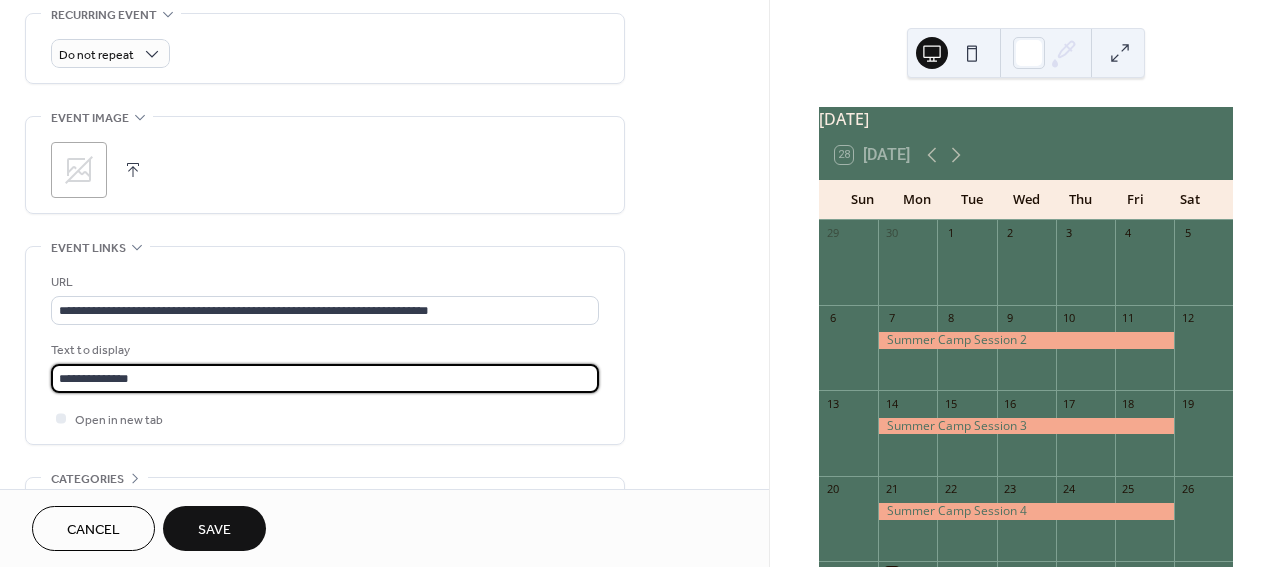 click on "Save" at bounding box center (214, 528) 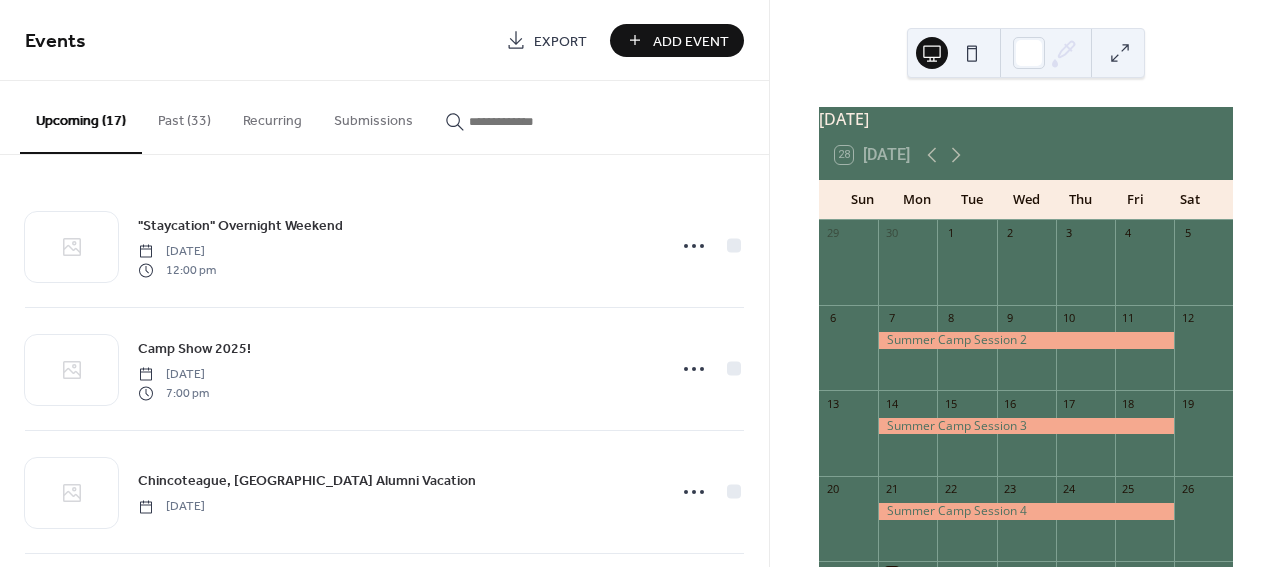 click on "Add Event" at bounding box center [691, 41] 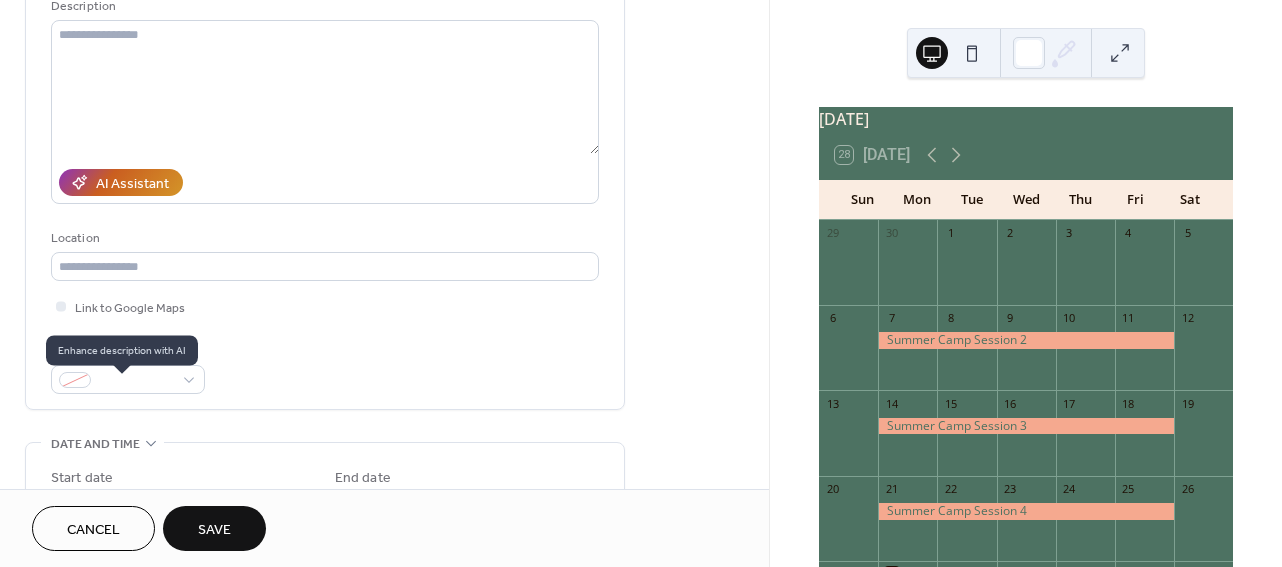 scroll, scrollTop: 212, scrollLeft: 0, axis: vertical 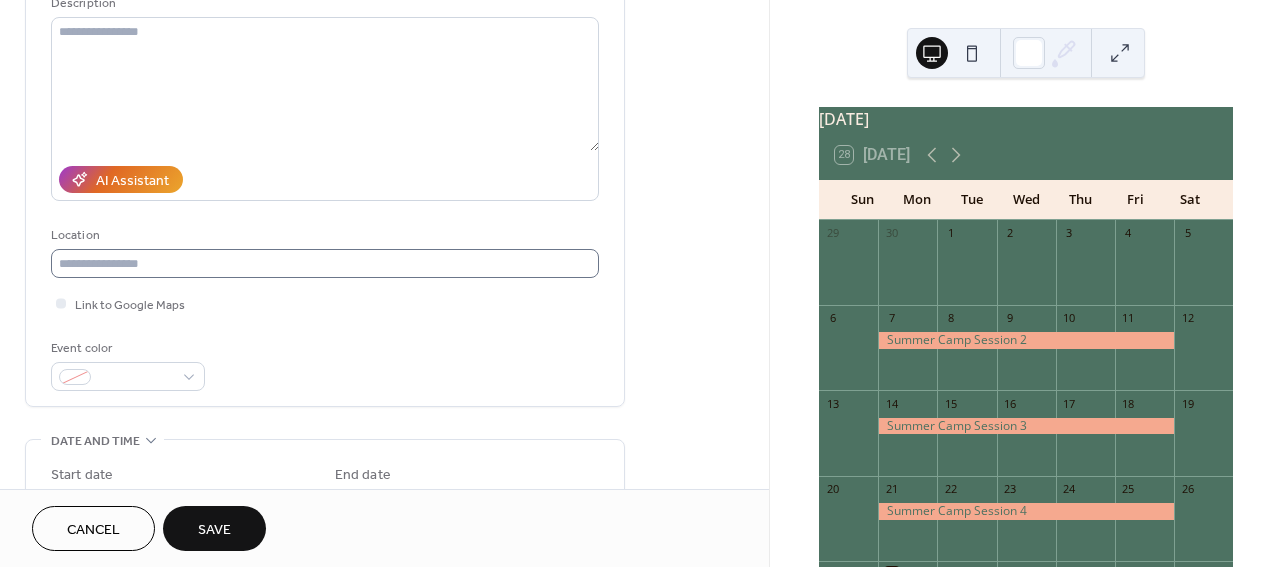 type on "**********" 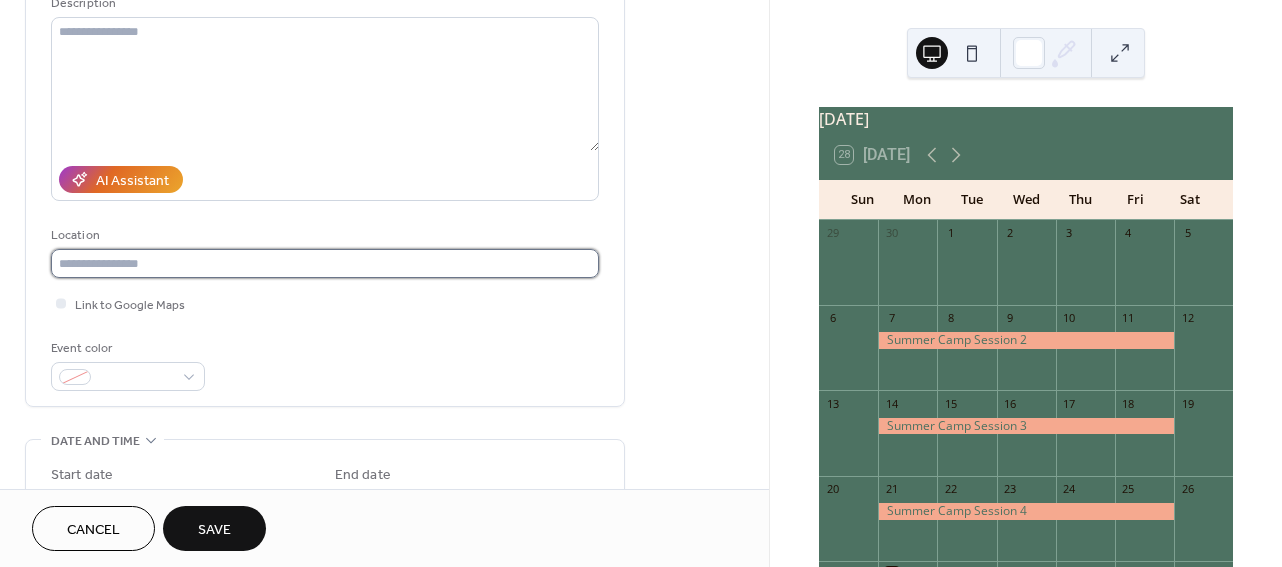 click at bounding box center (325, 263) 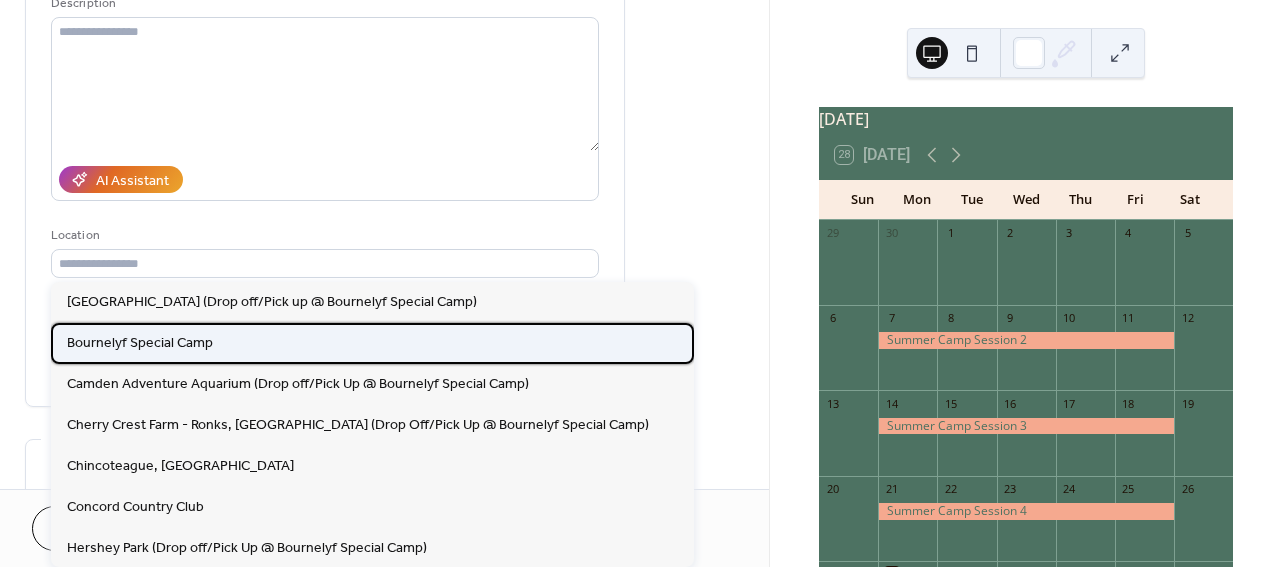 click on "Bournelyf Special Camp" at bounding box center (140, 343) 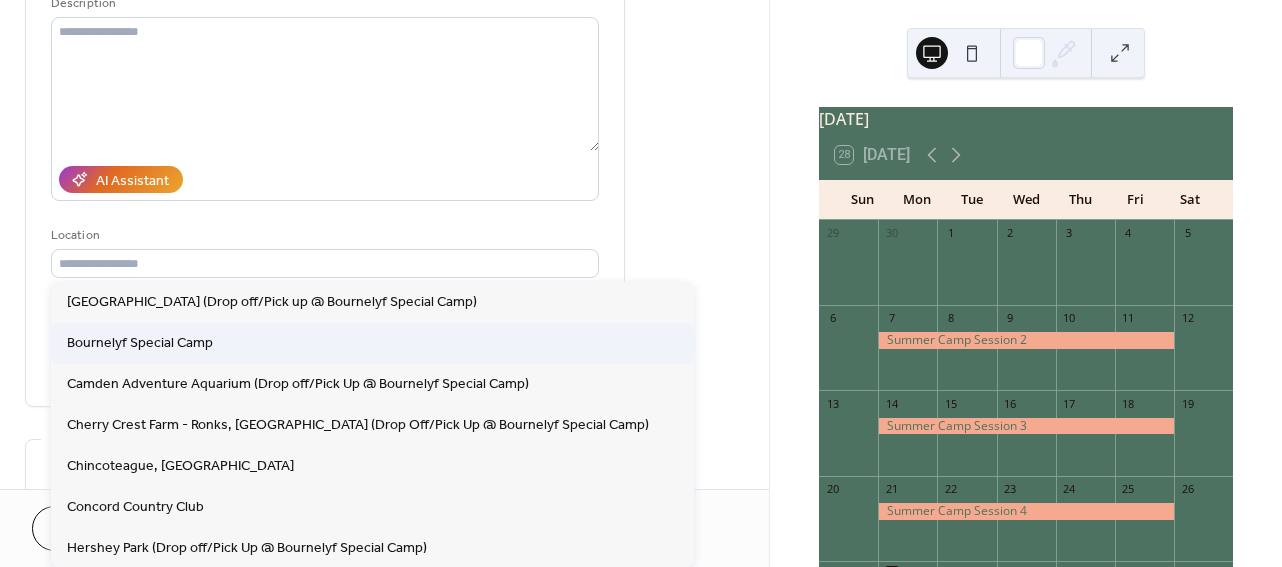 type on "**********" 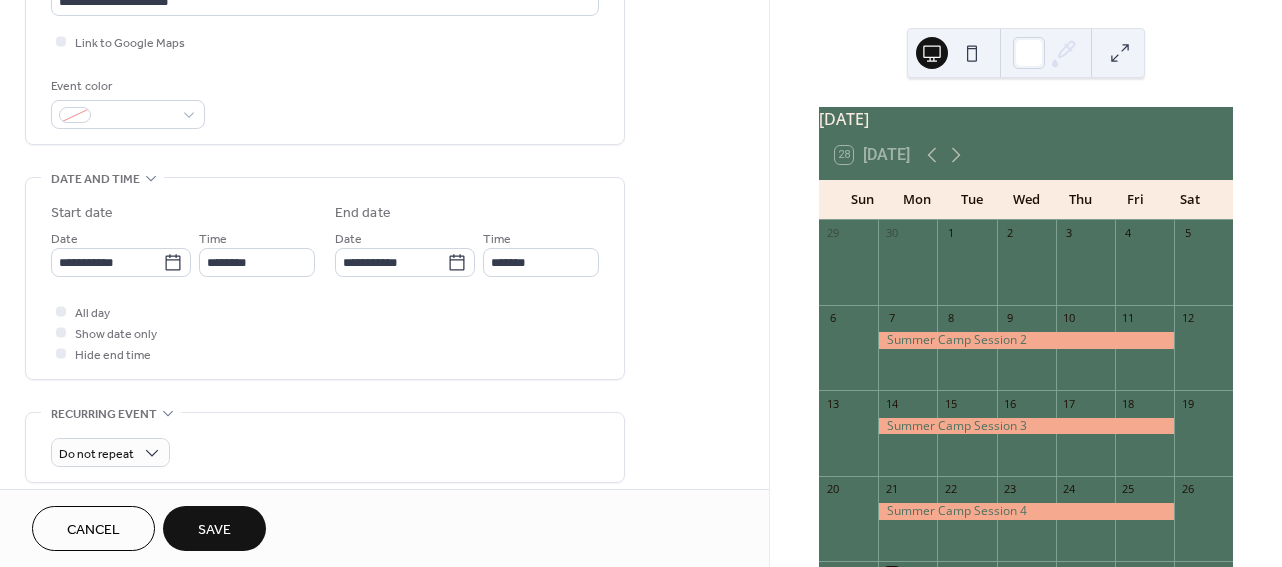scroll, scrollTop: 473, scrollLeft: 0, axis: vertical 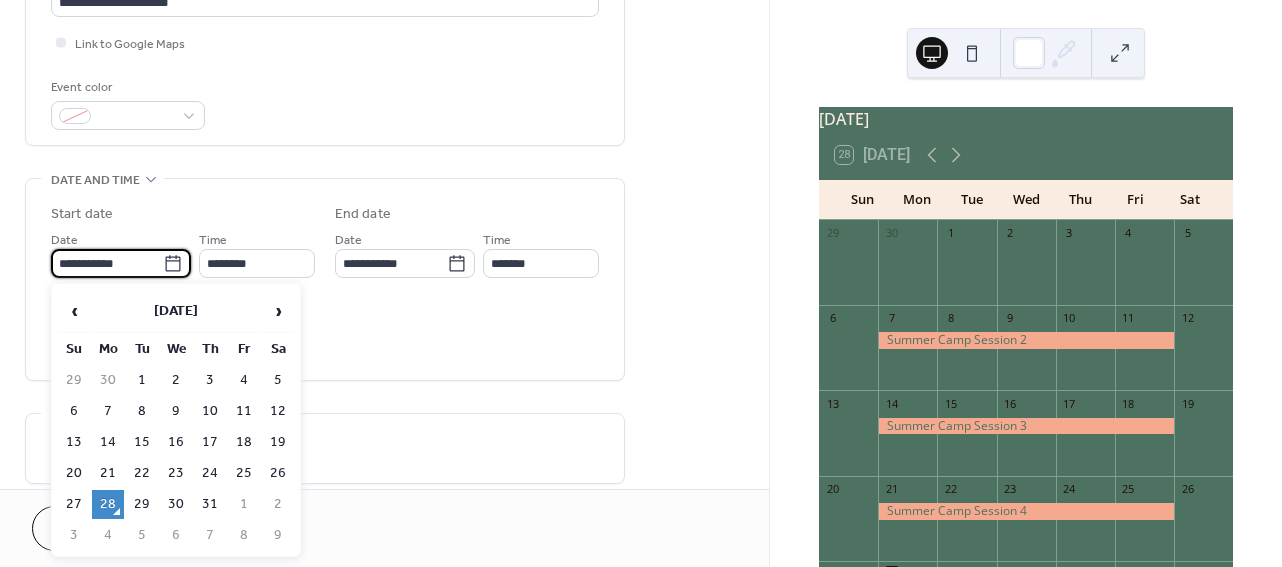 click on "**********" at bounding box center (107, 263) 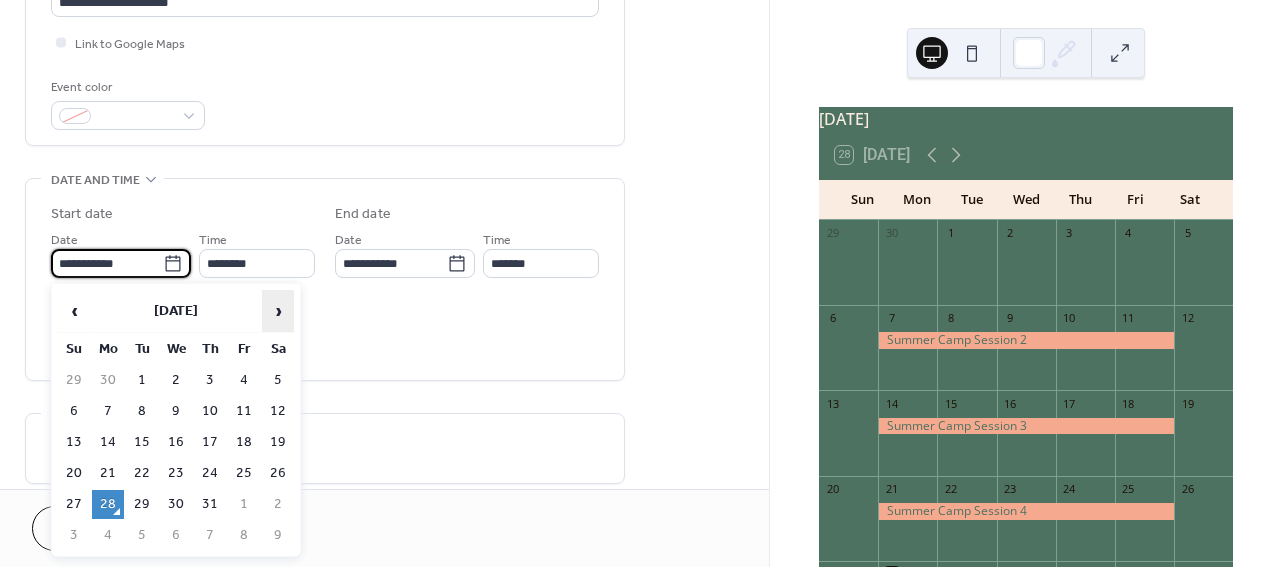 click on "›" at bounding box center [278, 311] 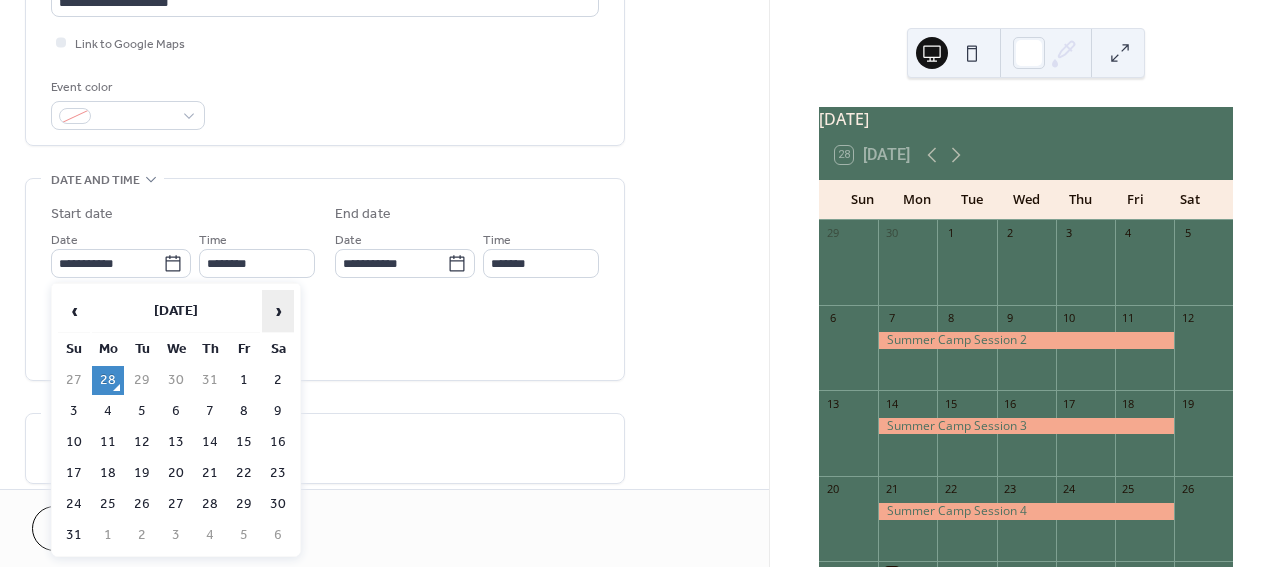 click on "›" at bounding box center [278, 311] 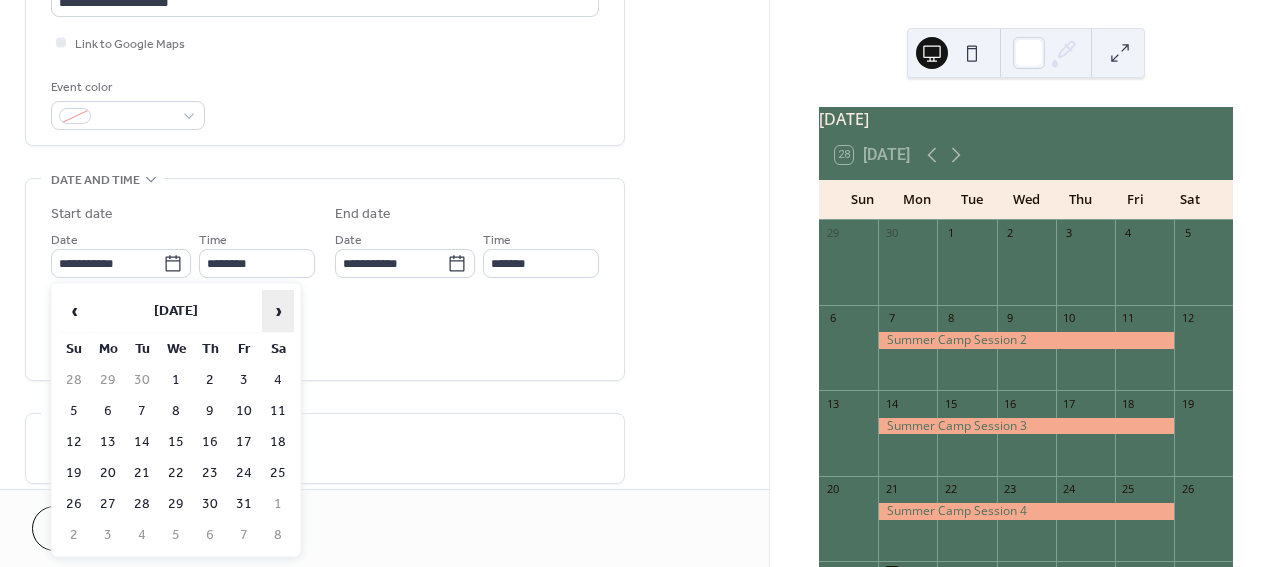 click on "›" at bounding box center [278, 311] 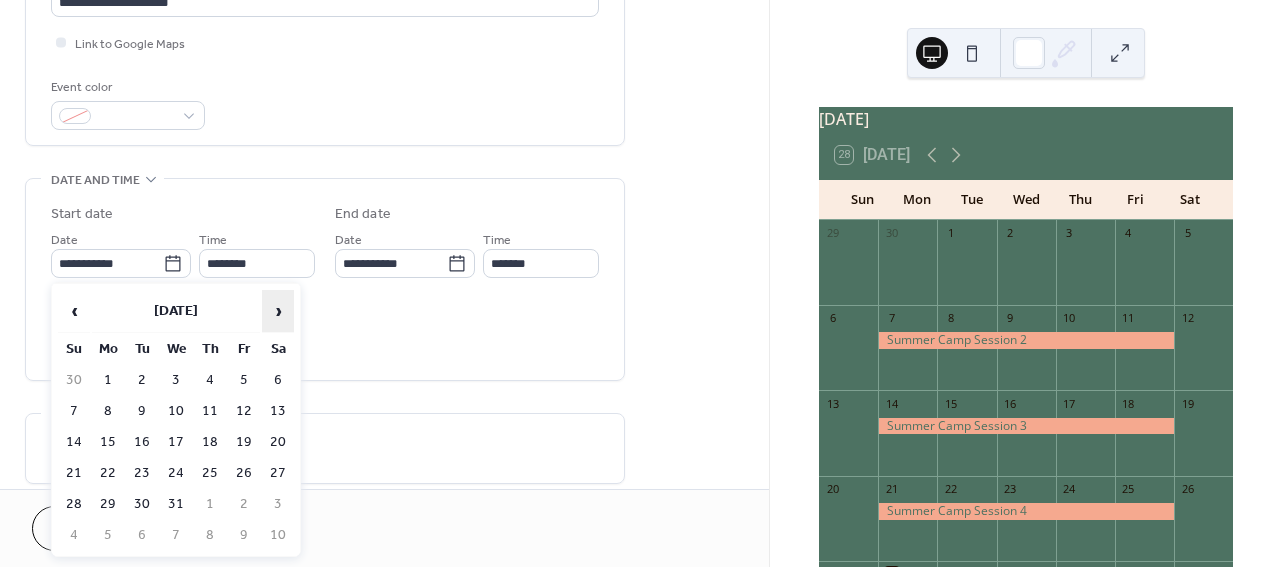 click on "›" at bounding box center (278, 311) 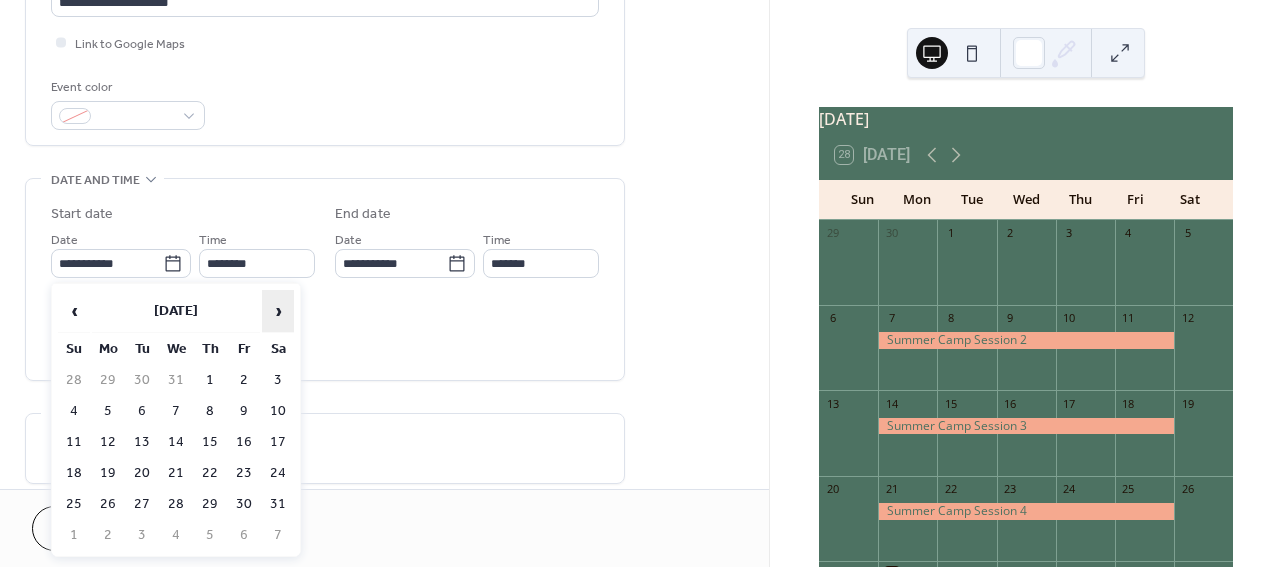 click on "›" at bounding box center (278, 311) 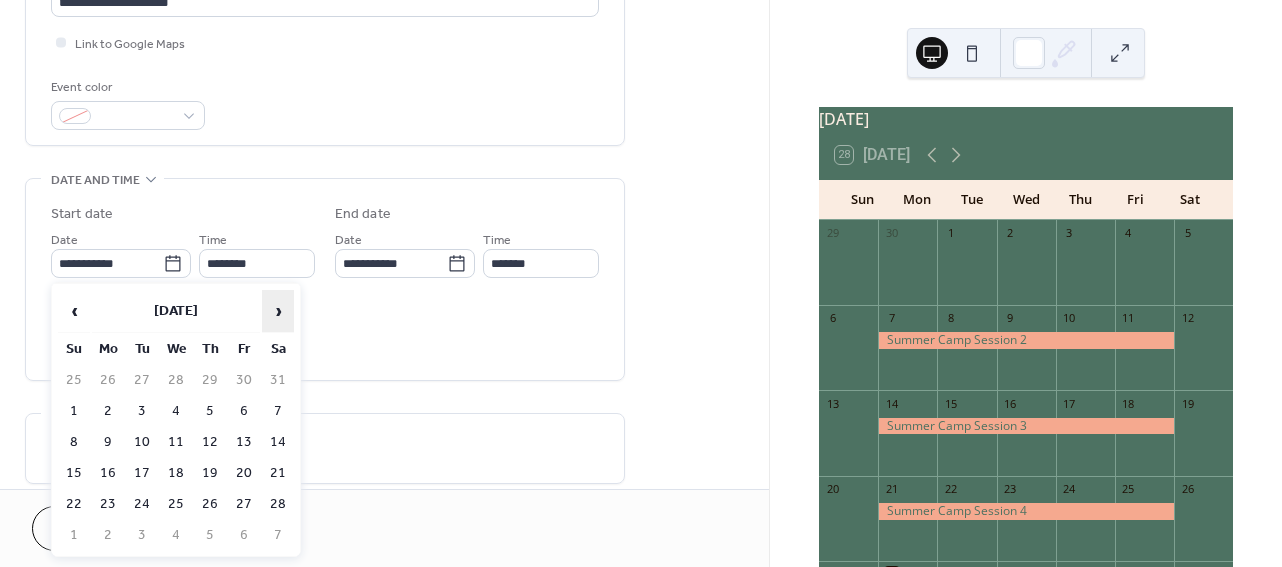 click on "›" at bounding box center (278, 311) 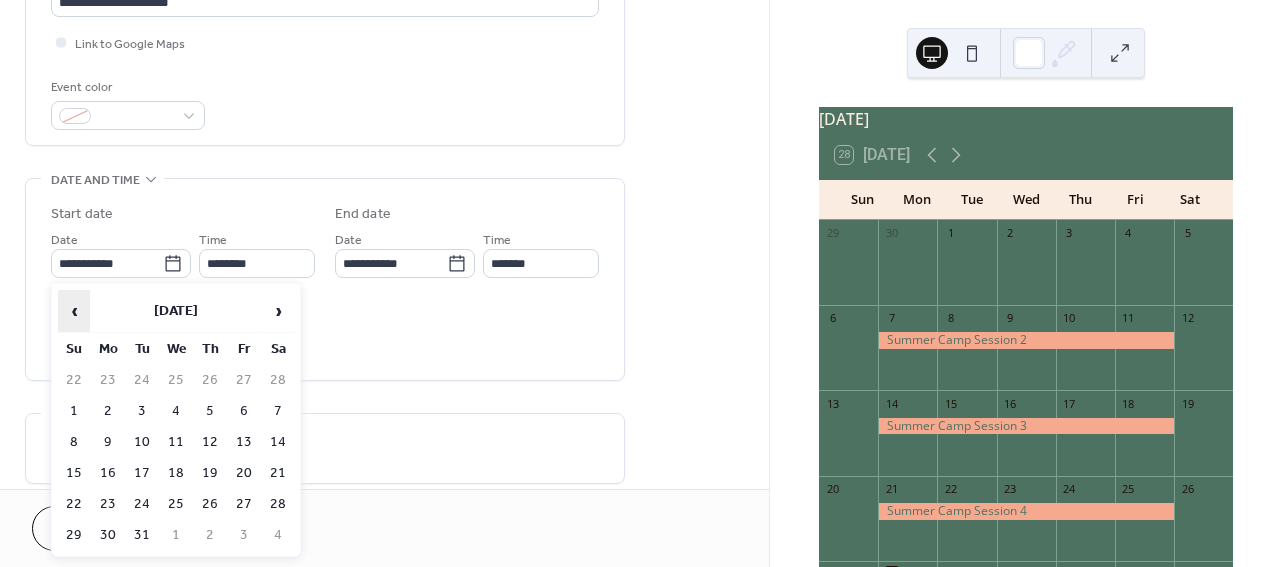 click on "‹" at bounding box center (74, 311) 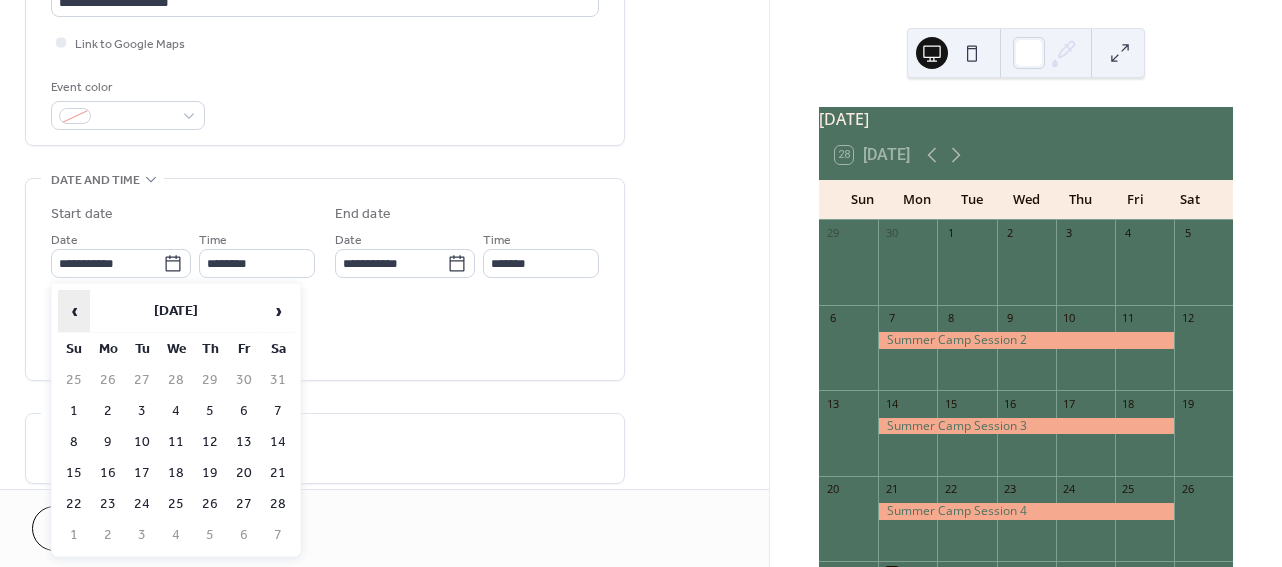 click on "‹" at bounding box center (74, 311) 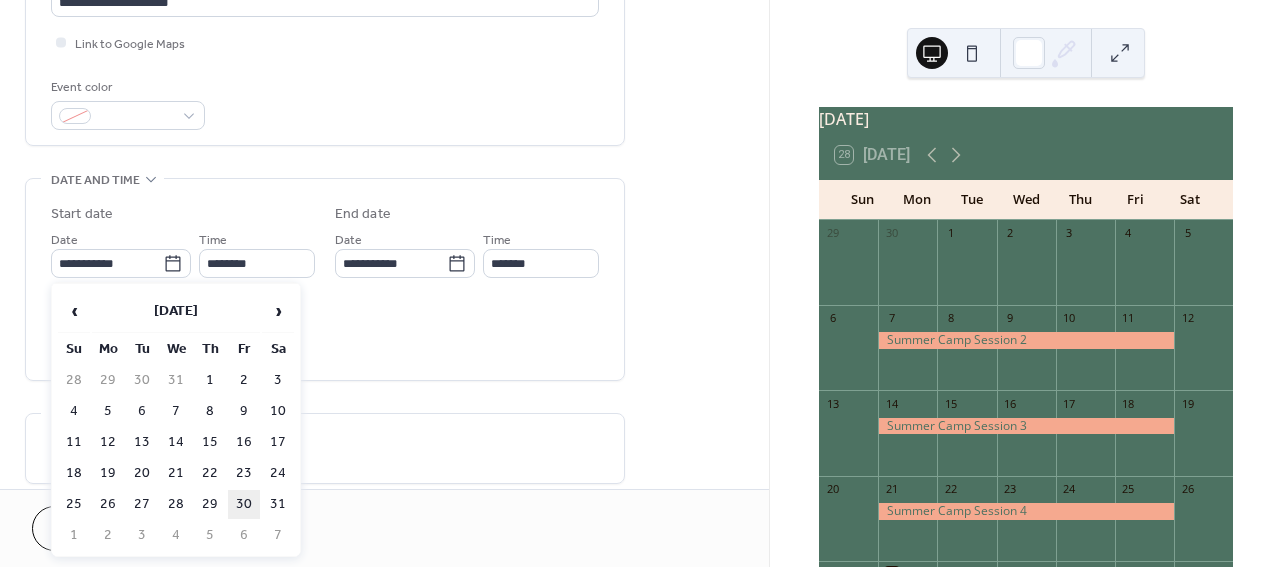 click on "30" at bounding box center [244, 504] 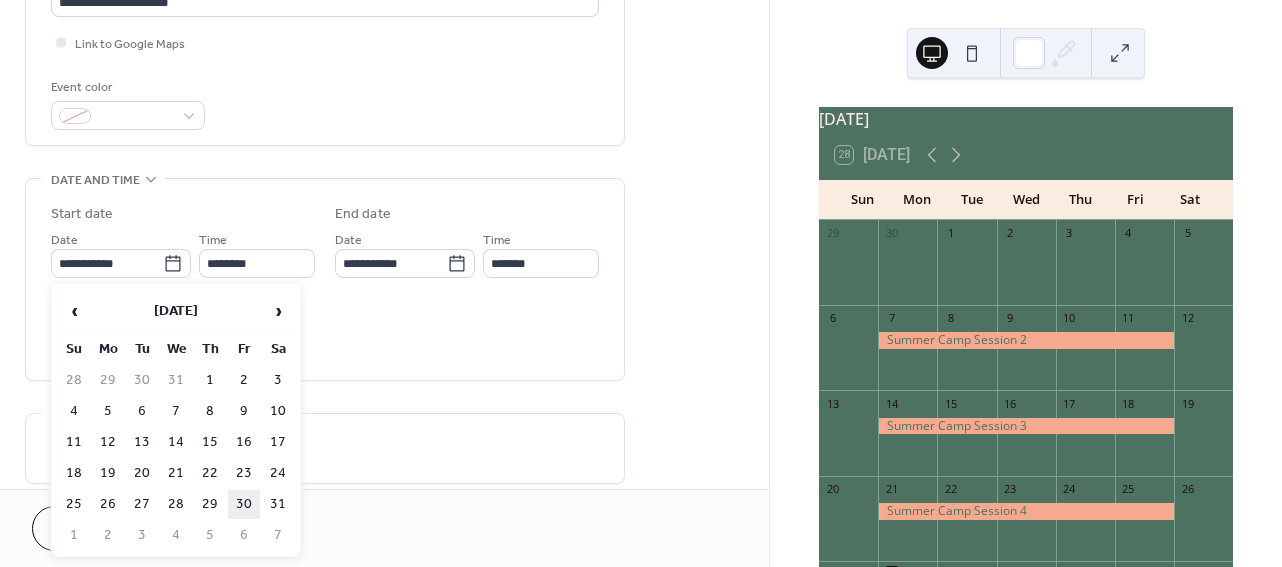 type on "**********" 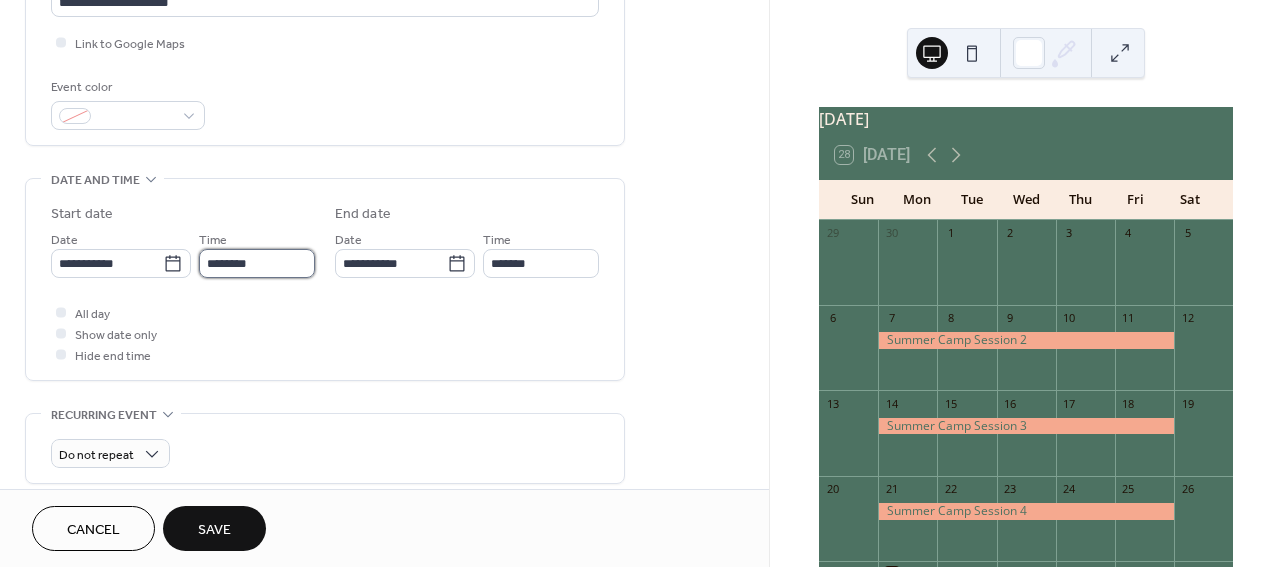 click on "********" at bounding box center [257, 263] 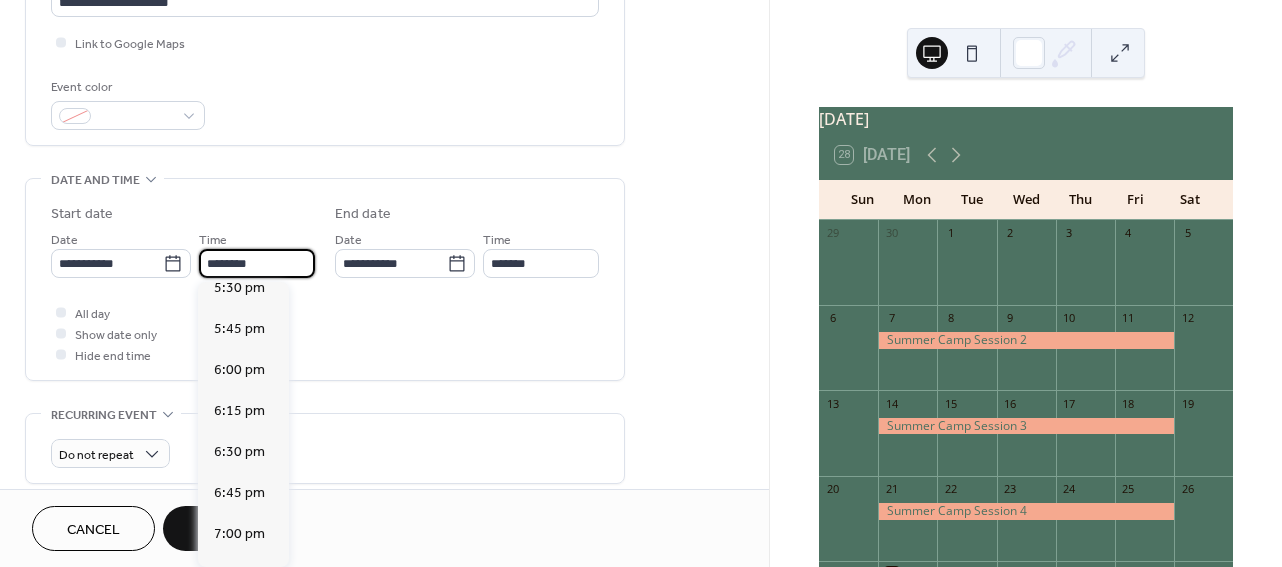 scroll, scrollTop: 2906, scrollLeft: 0, axis: vertical 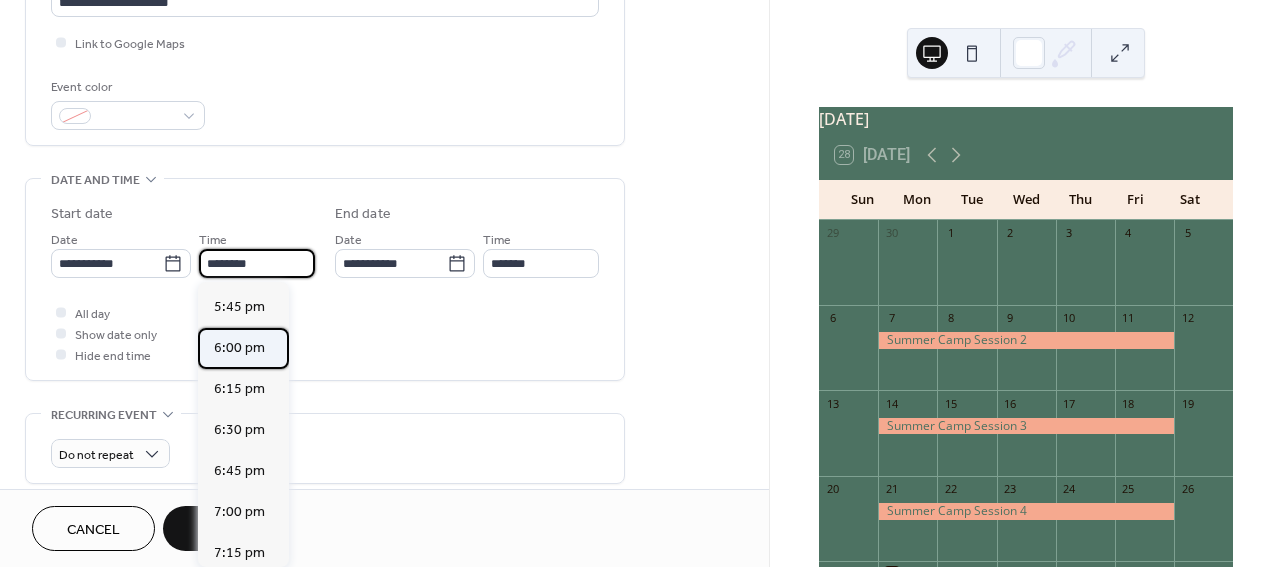 click on "6:00 pm" at bounding box center [239, 348] 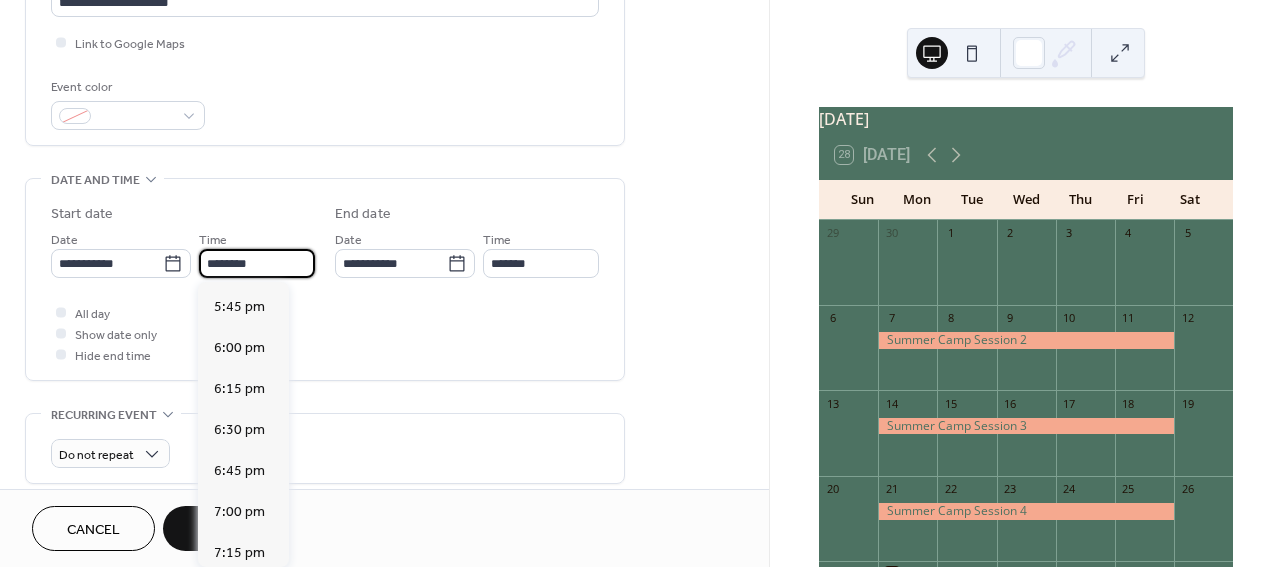 type on "*******" 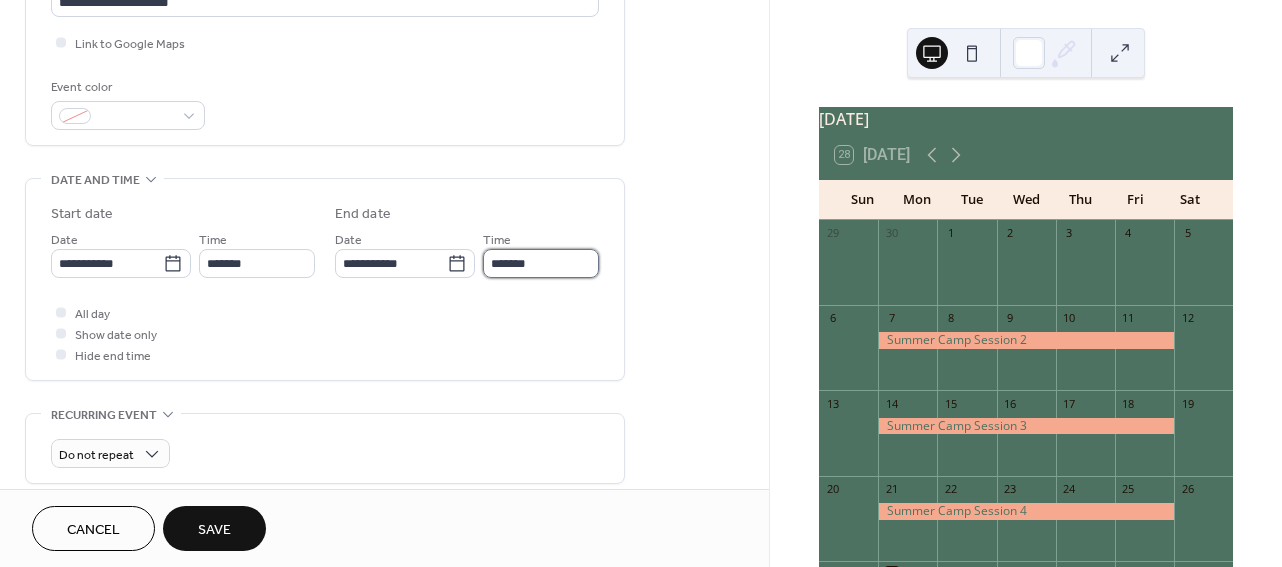 click on "*******" at bounding box center (541, 263) 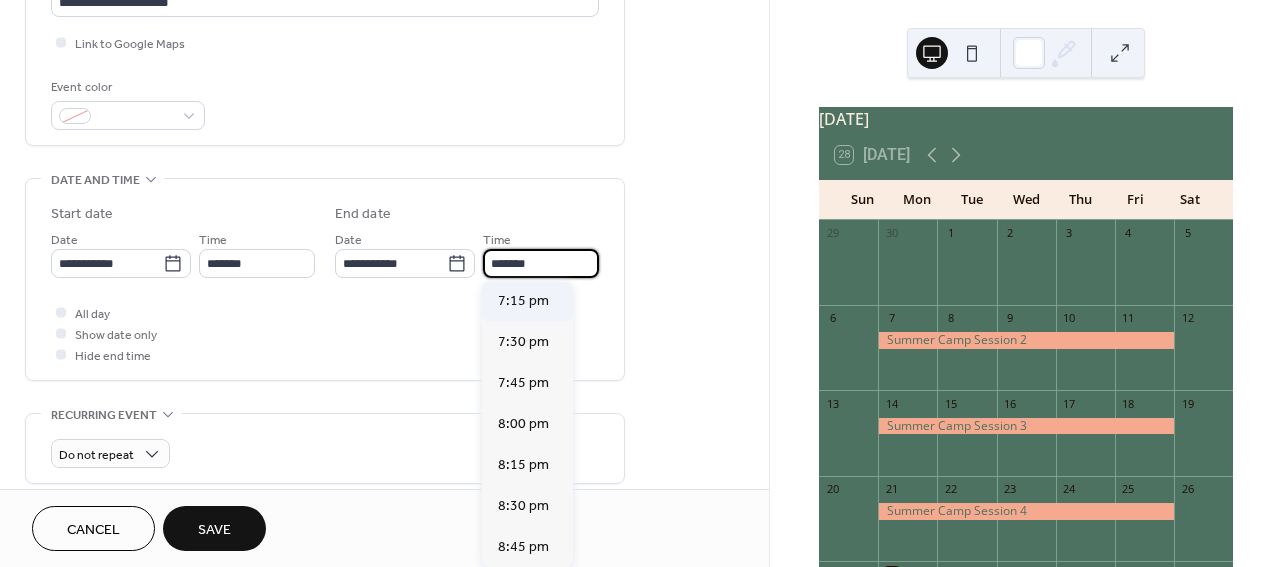 scroll, scrollTop: 183, scrollLeft: 0, axis: vertical 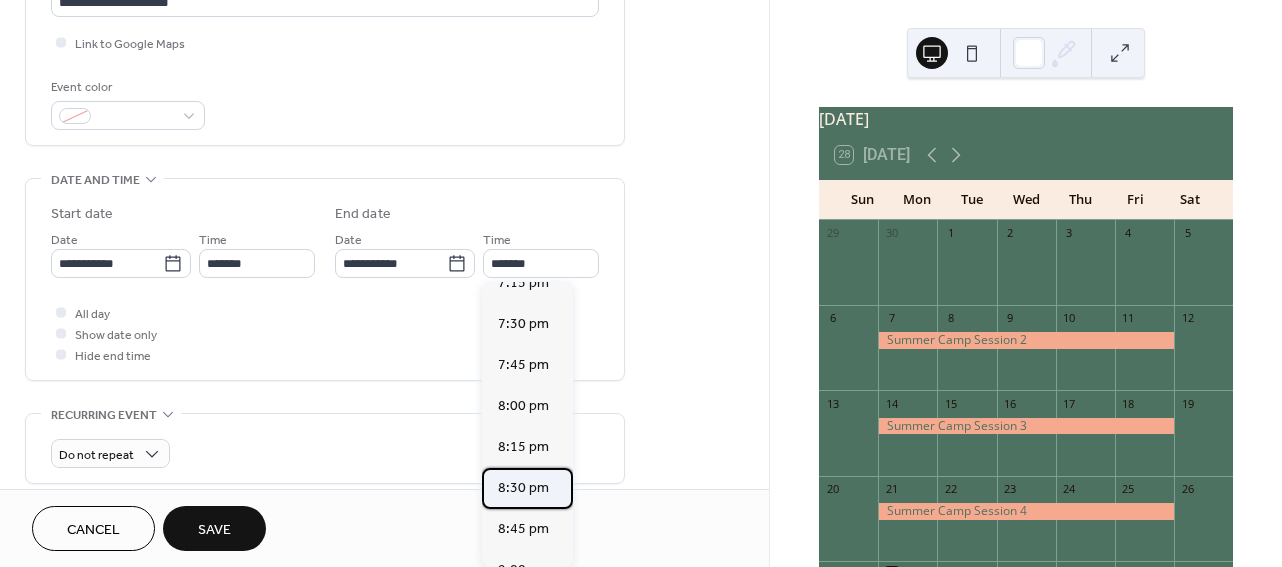 click on "8:30 pm" at bounding box center [523, 488] 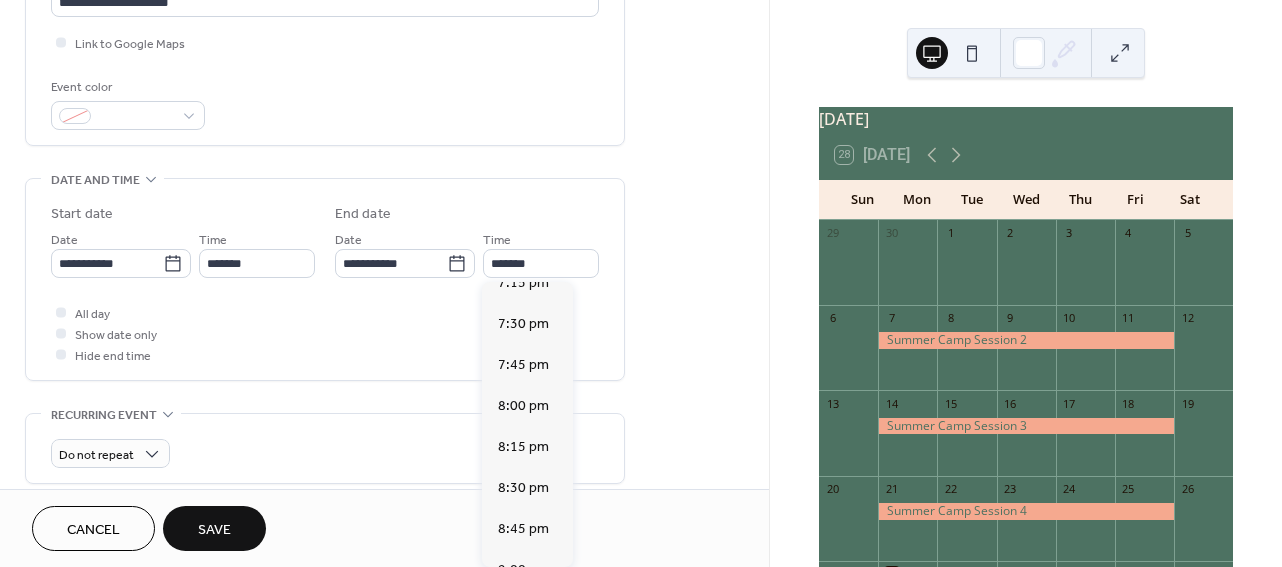 type on "*******" 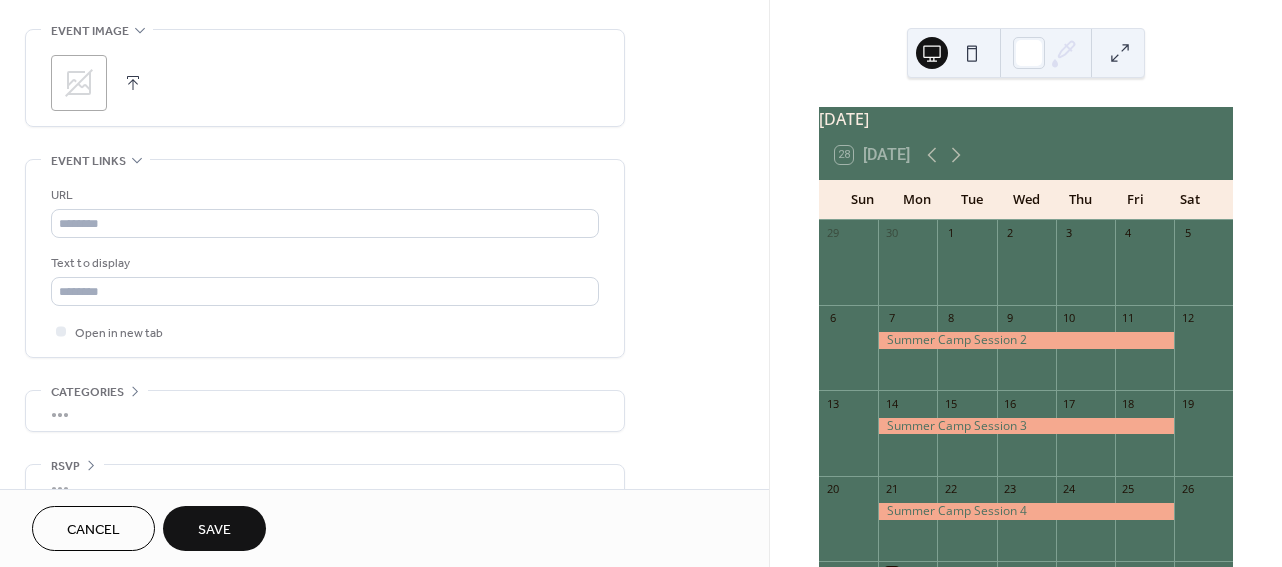 scroll, scrollTop: 997, scrollLeft: 0, axis: vertical 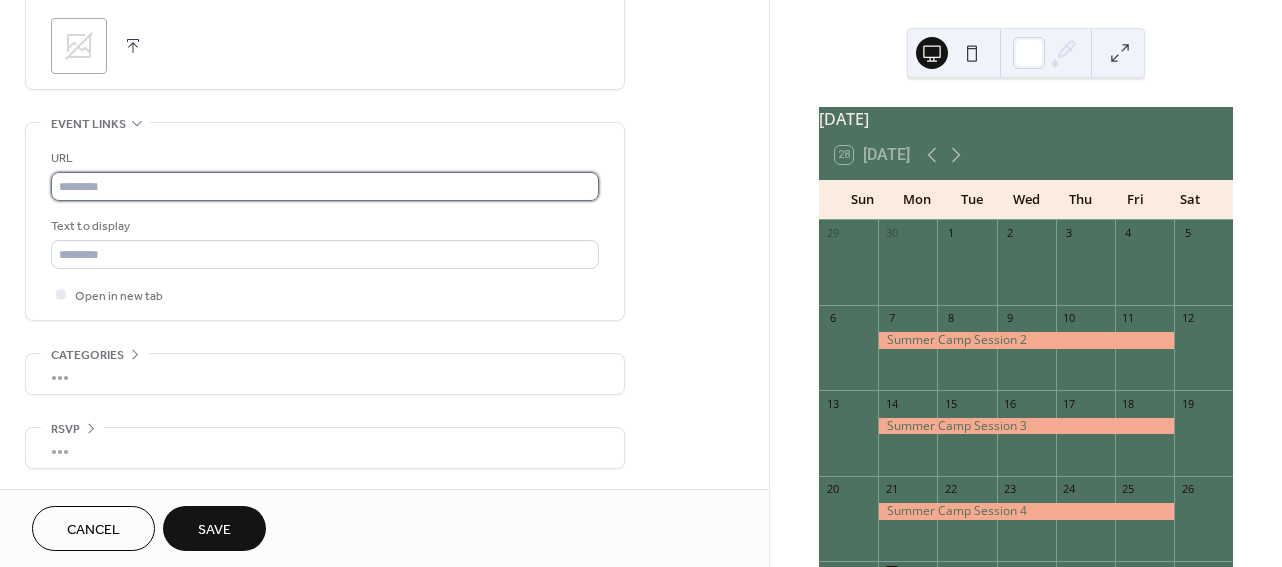 click at bounding box center (325, 186) 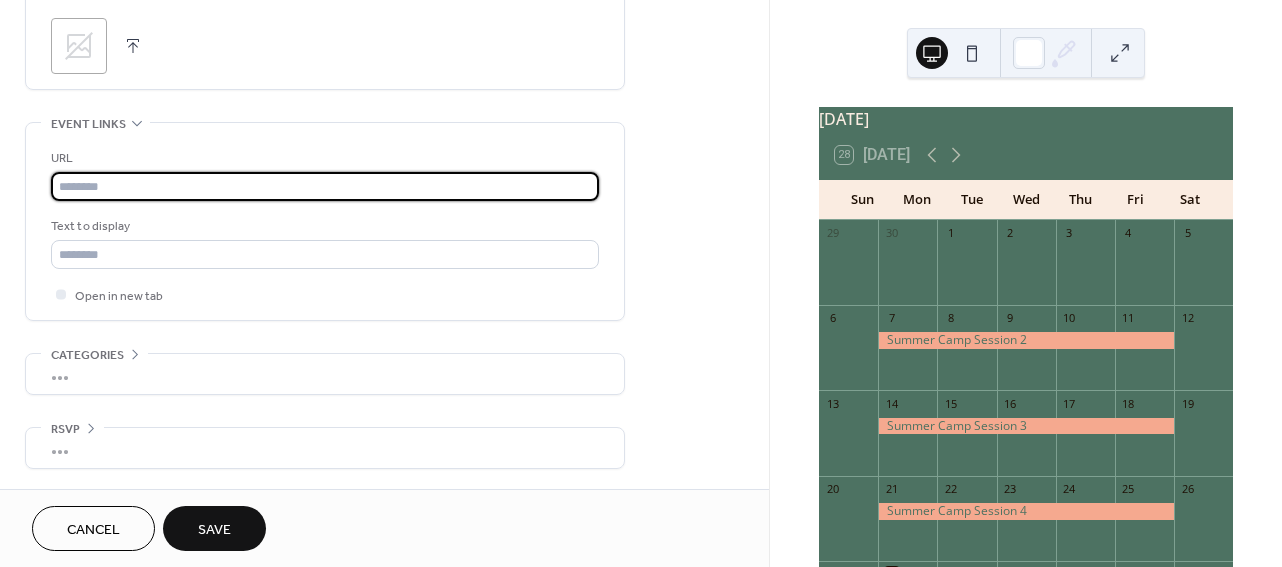 paste on "**********" 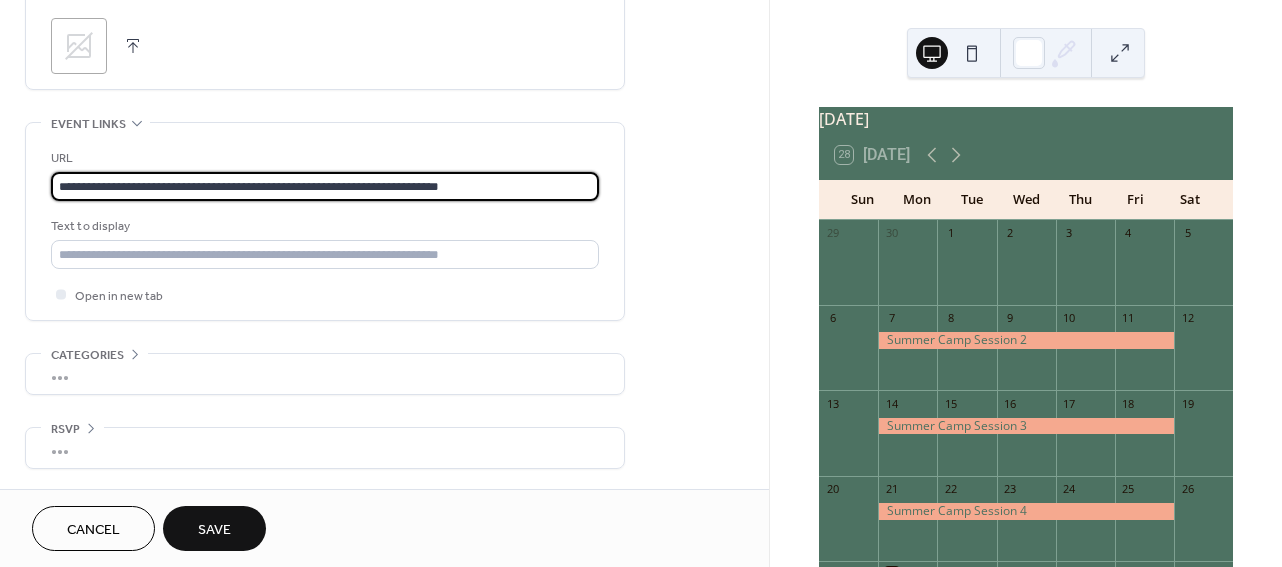 type on "**********" 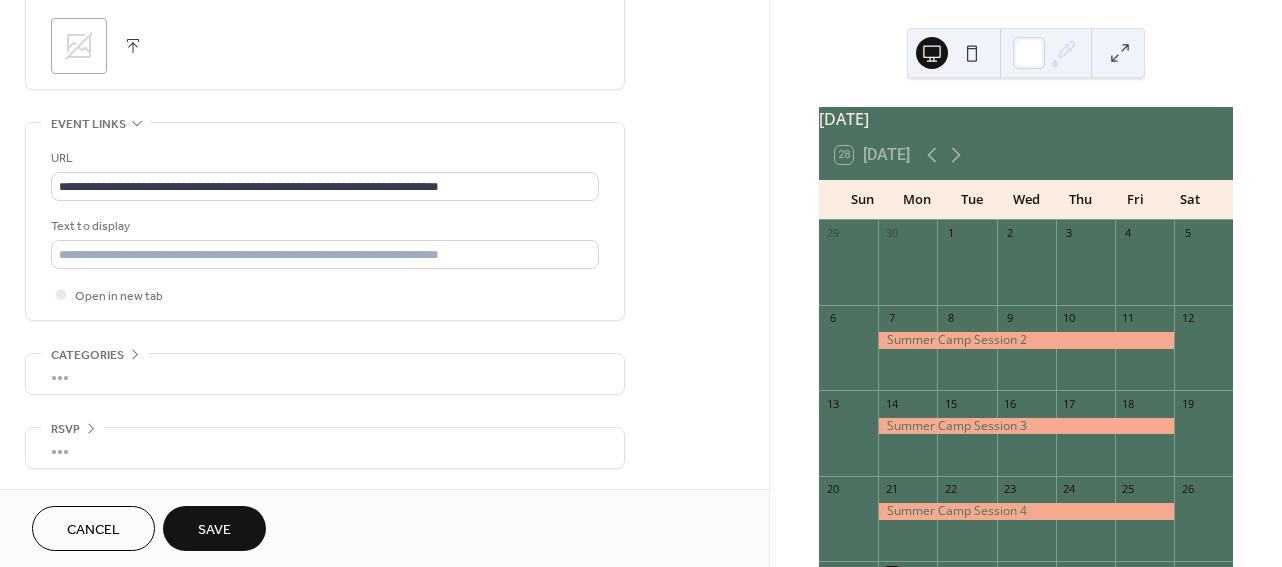 click on "Text to display" at bounding box center (323, 226) 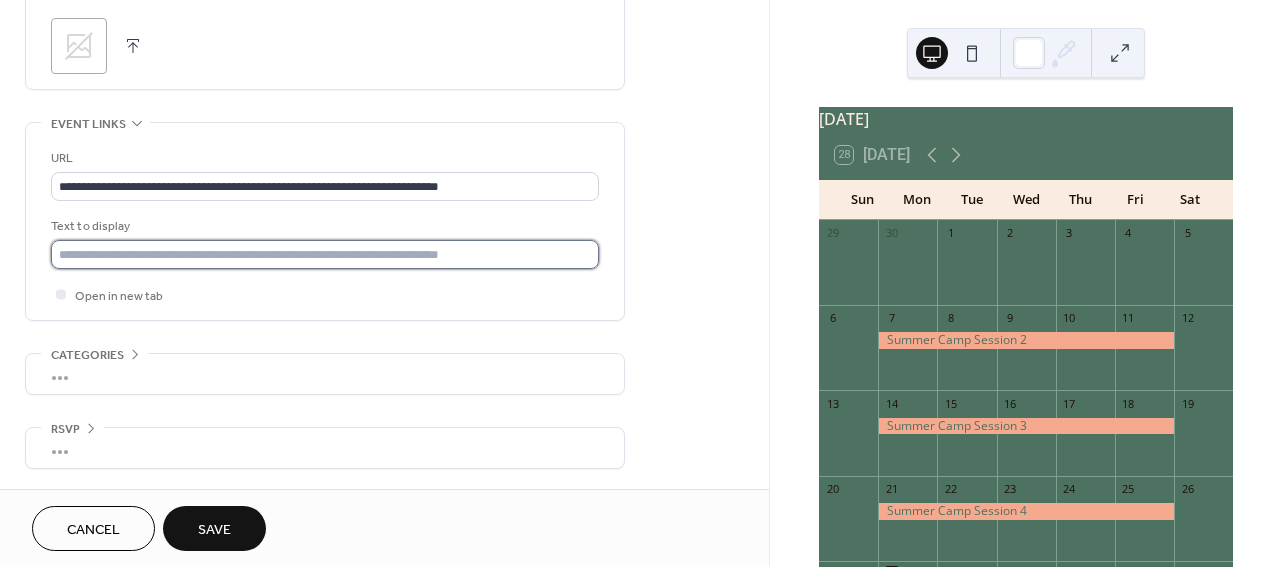 click at bounding box center [325, 254] 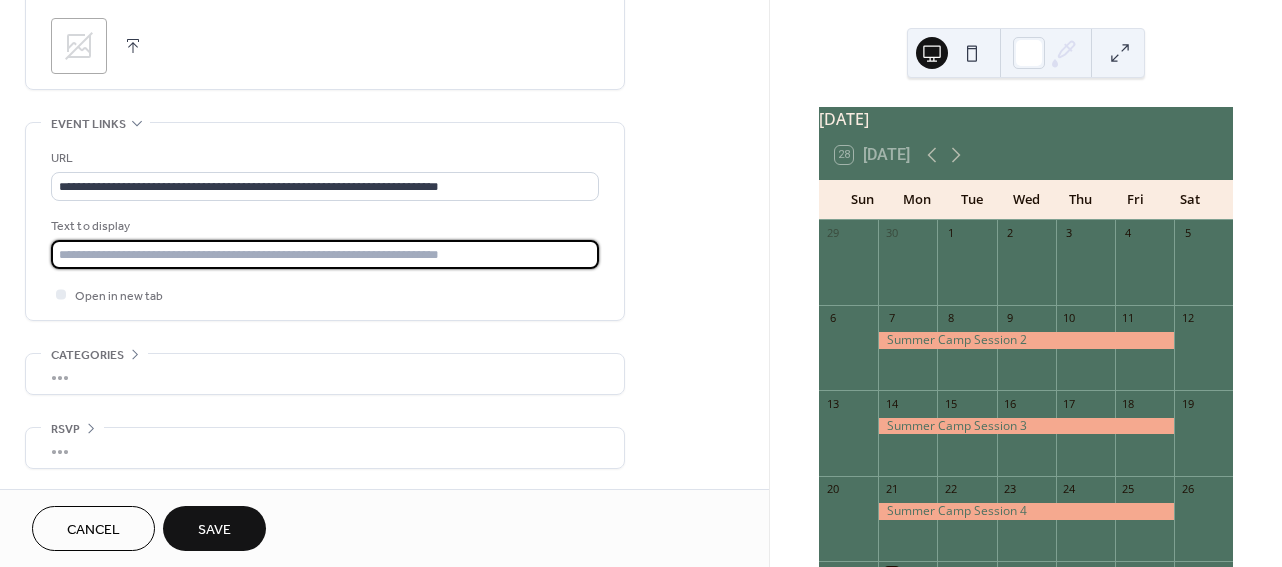 type on "**********" 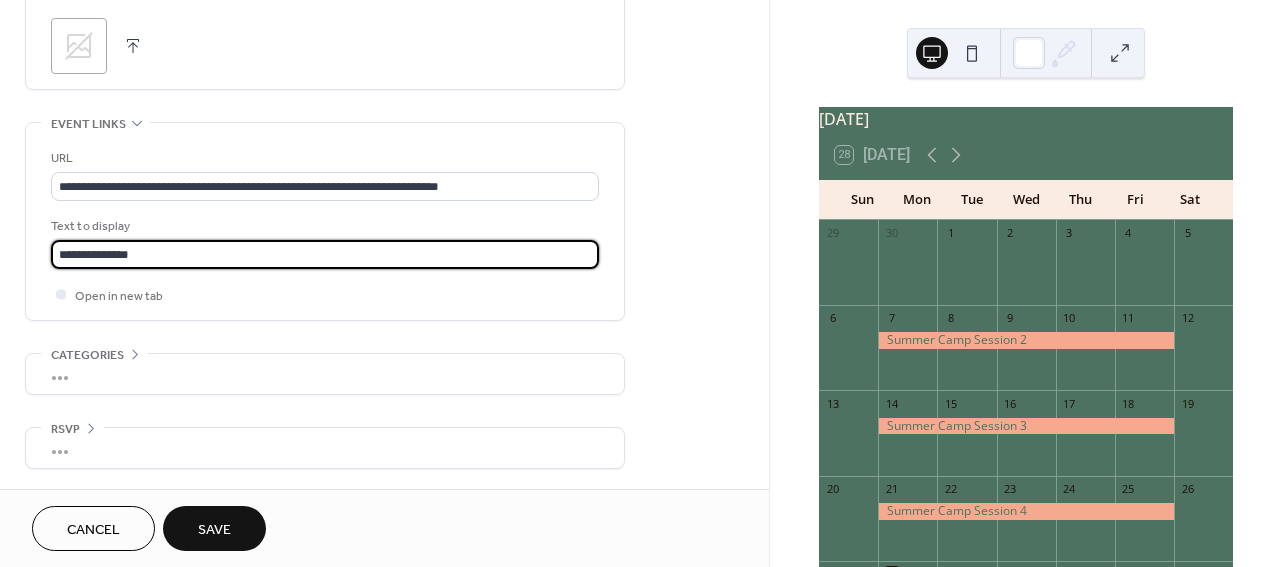 click on "Save" at bounding box center [214, 530] 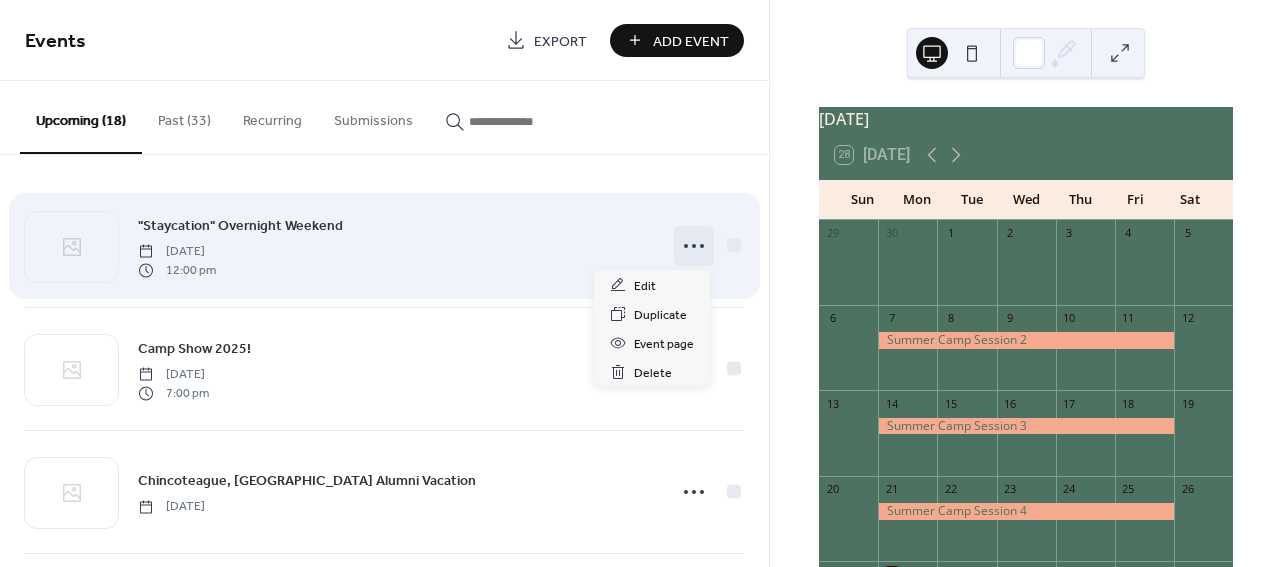 click 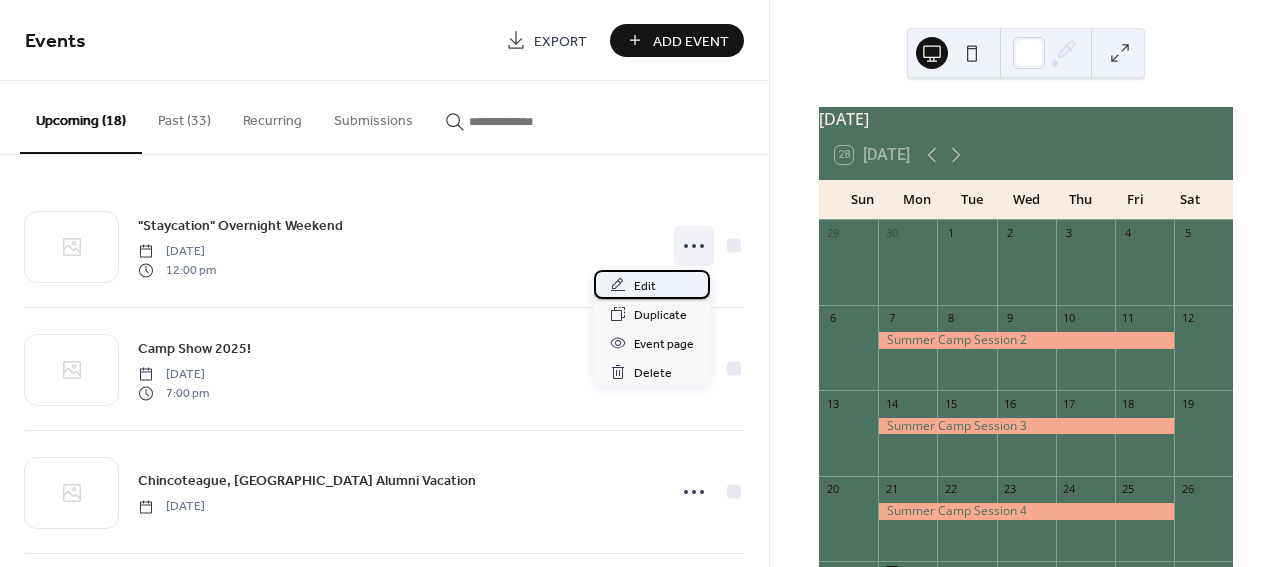 click on "Edit" at bounding box center [652, 284] 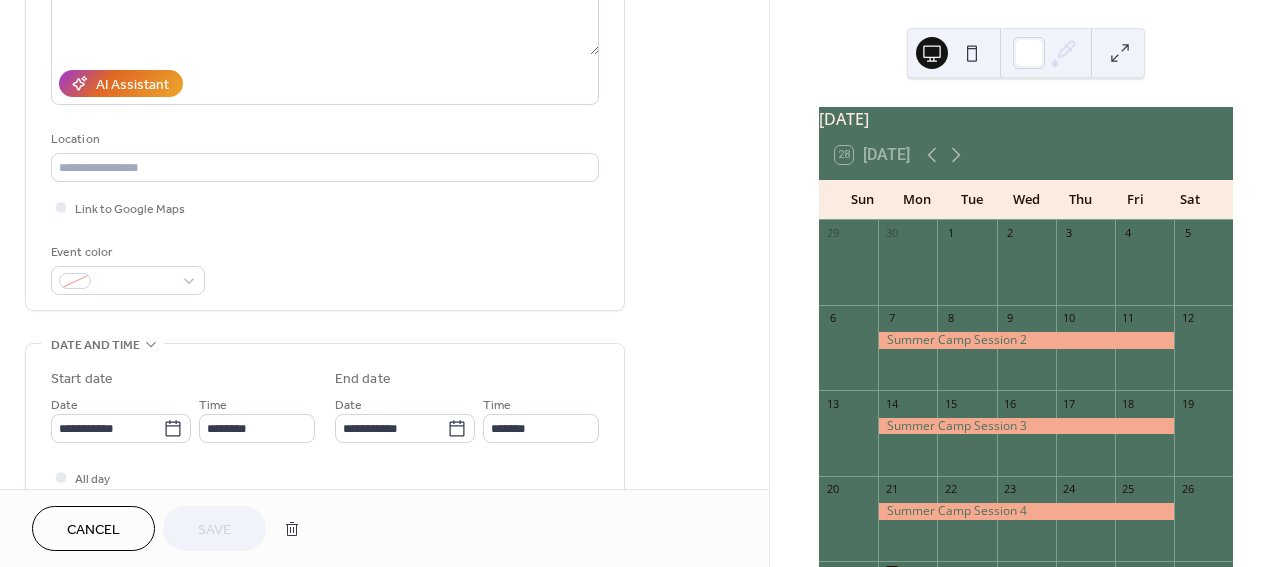 scroll, scrollTop: 317, scrollLeft: 0, axis: vertical 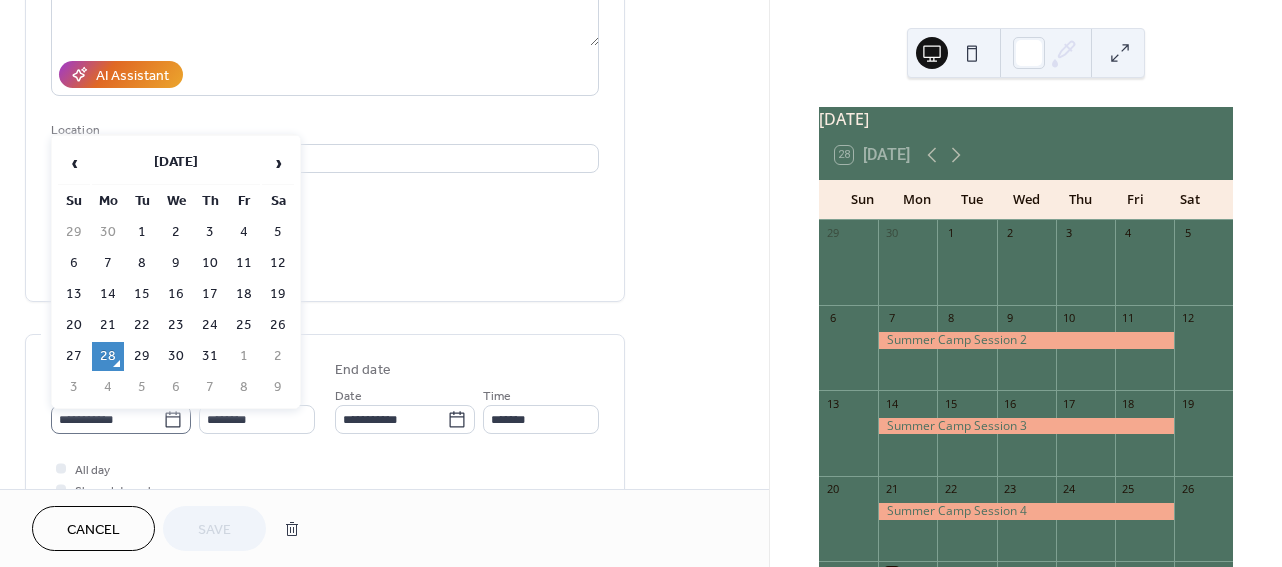 click 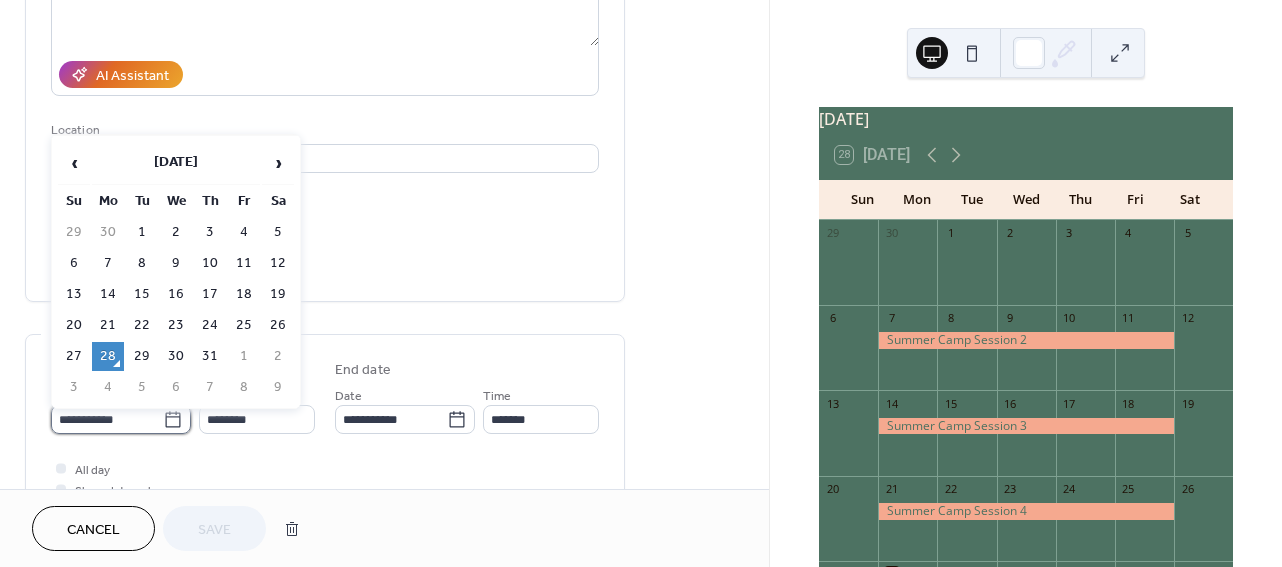 click on "**********" at bounding box center (107, 419) 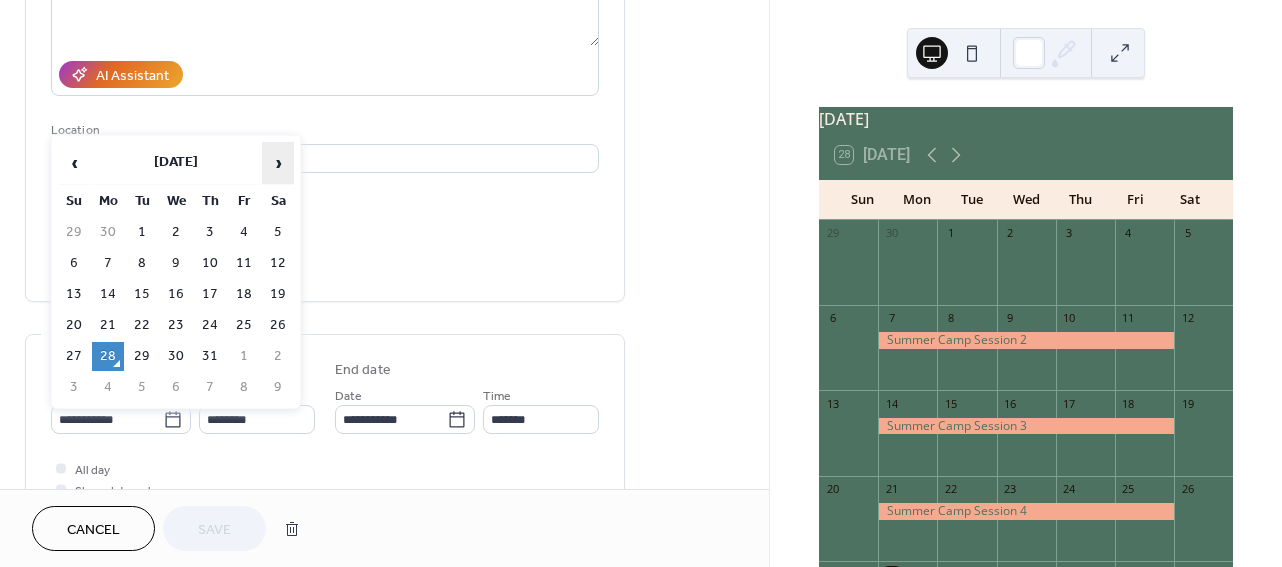 click on "›" at bounding box center [278, 163] 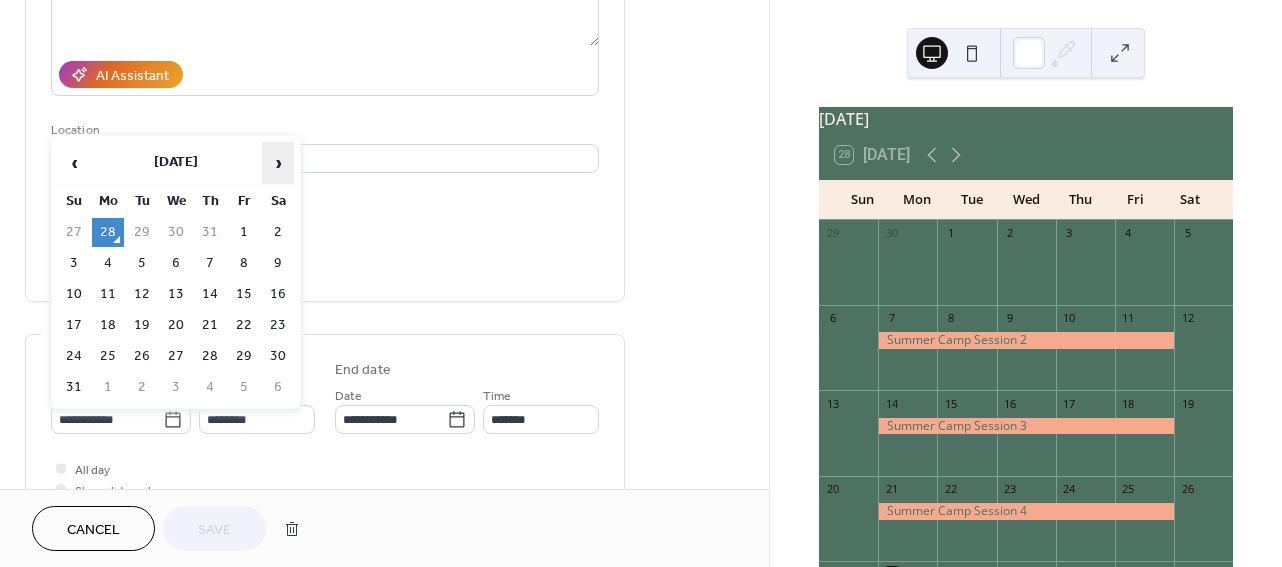 click on "›" at bounding box center (278, 163) 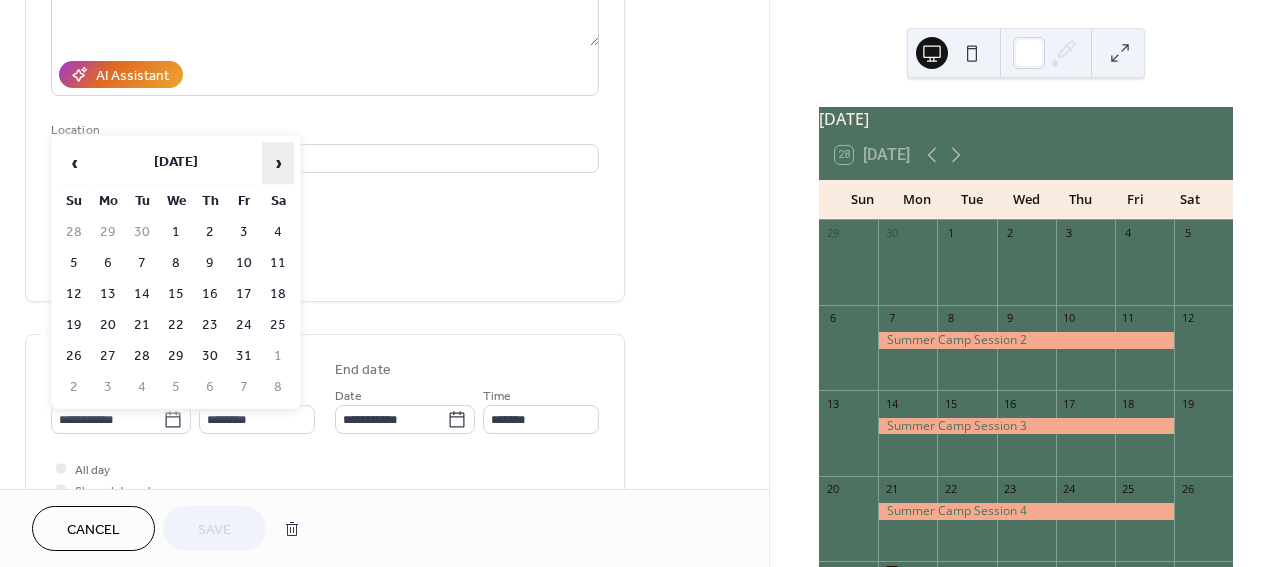 click on "›" at bounding box center [278, 163] 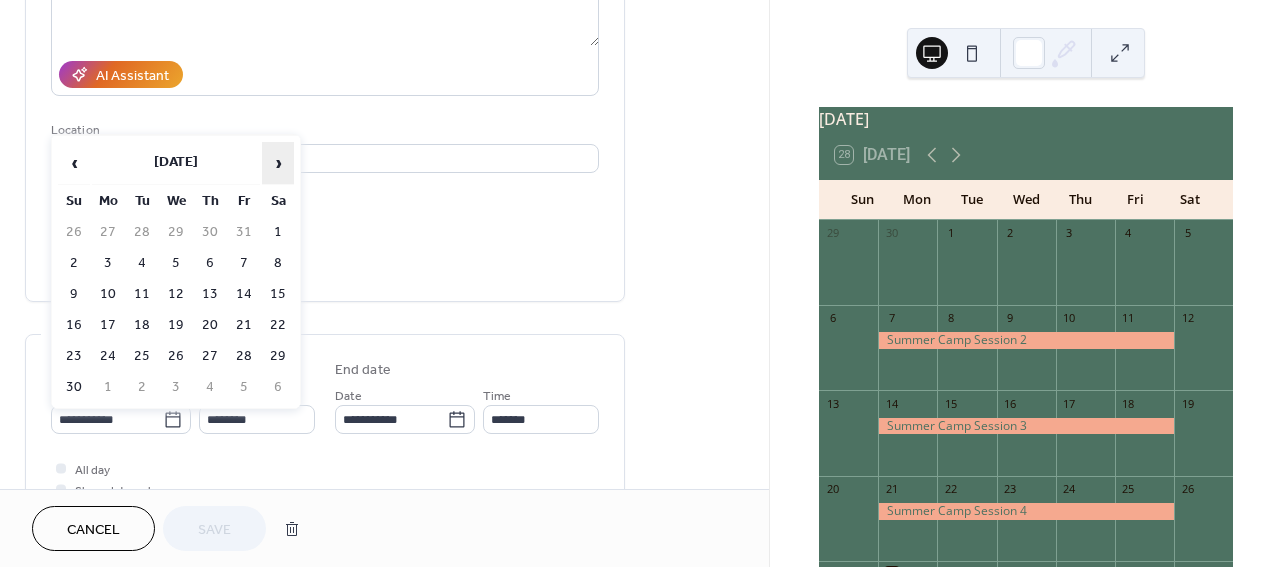 click on "›" at bounding box center (278, 163) 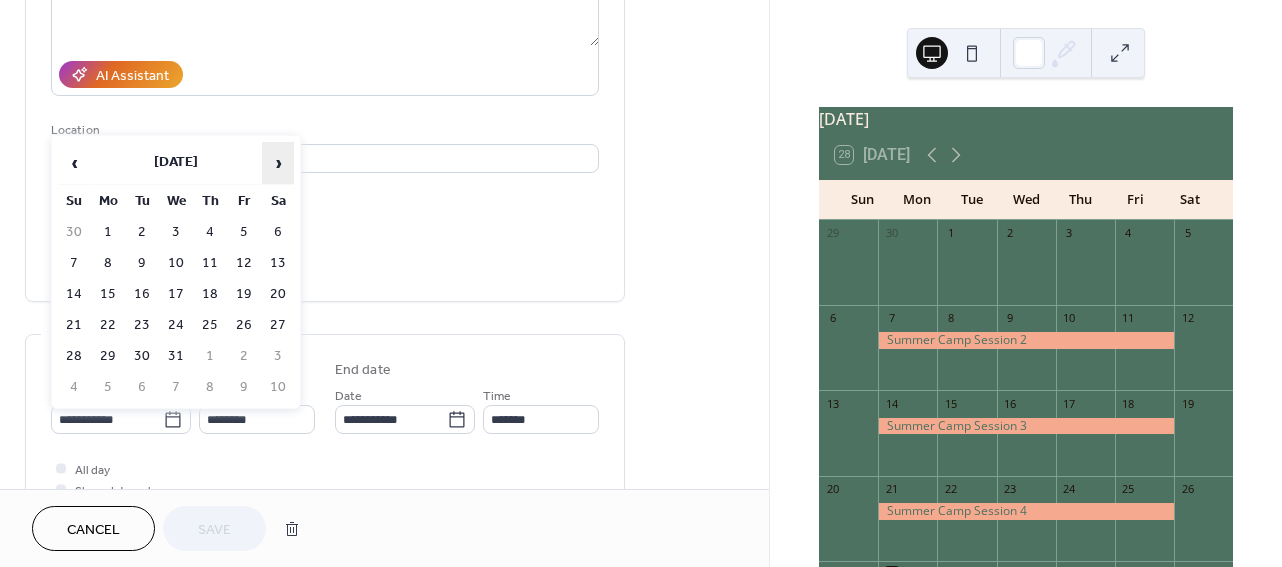 click on "›" at bounding box center [278, 163] 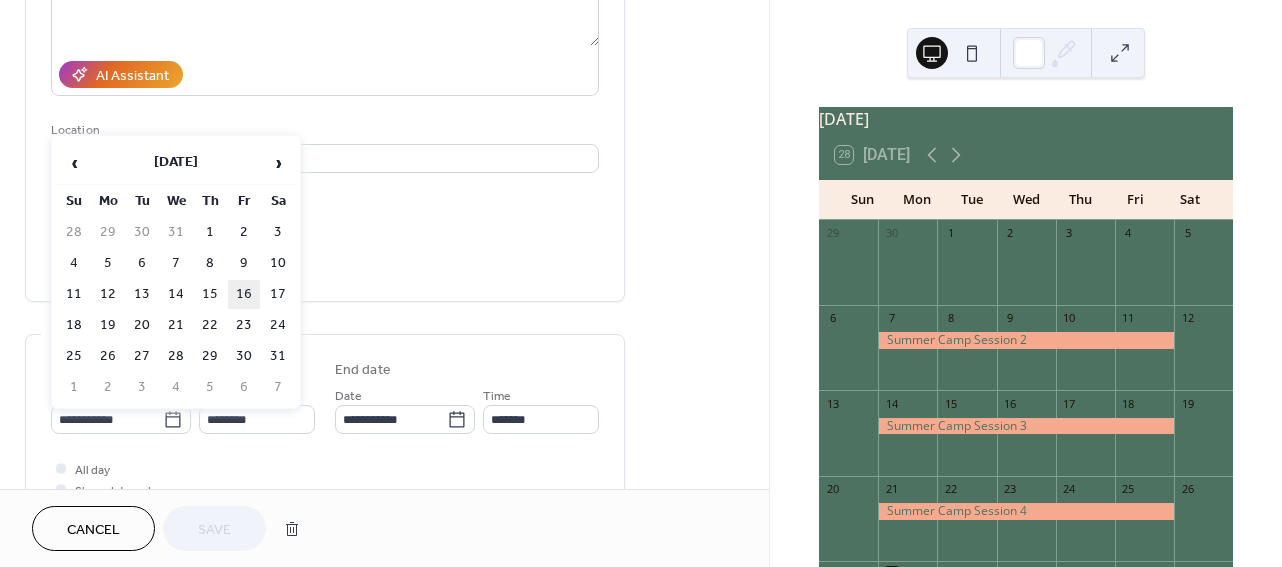 click on "16" at bounding box center [244, 294] 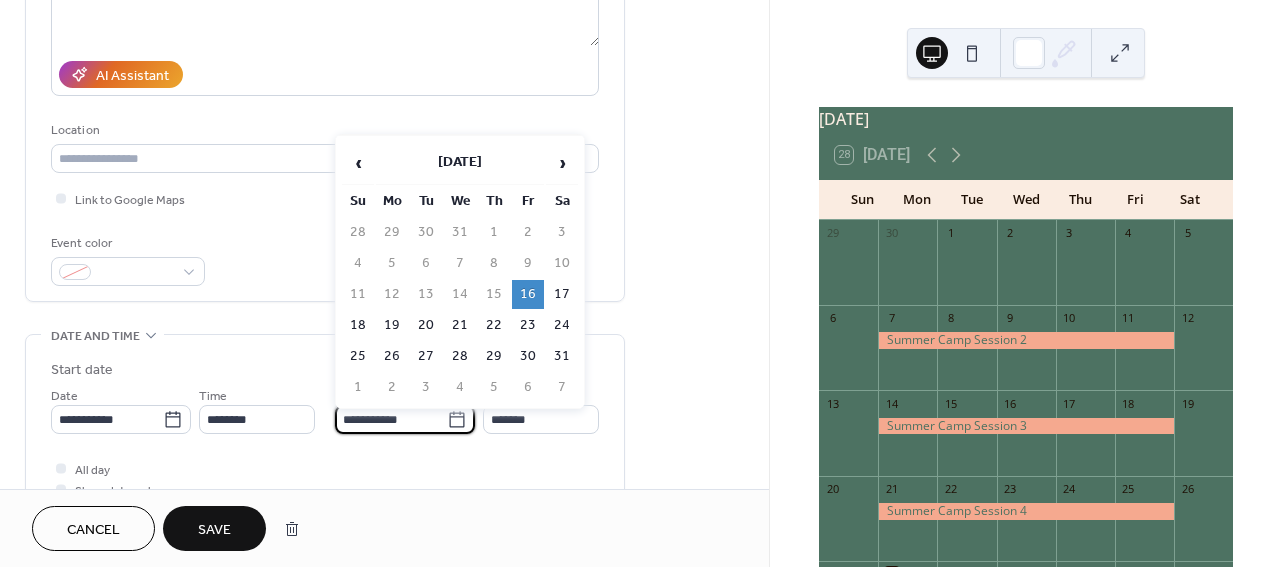 click on "**********" at bounding box center (391, 419) 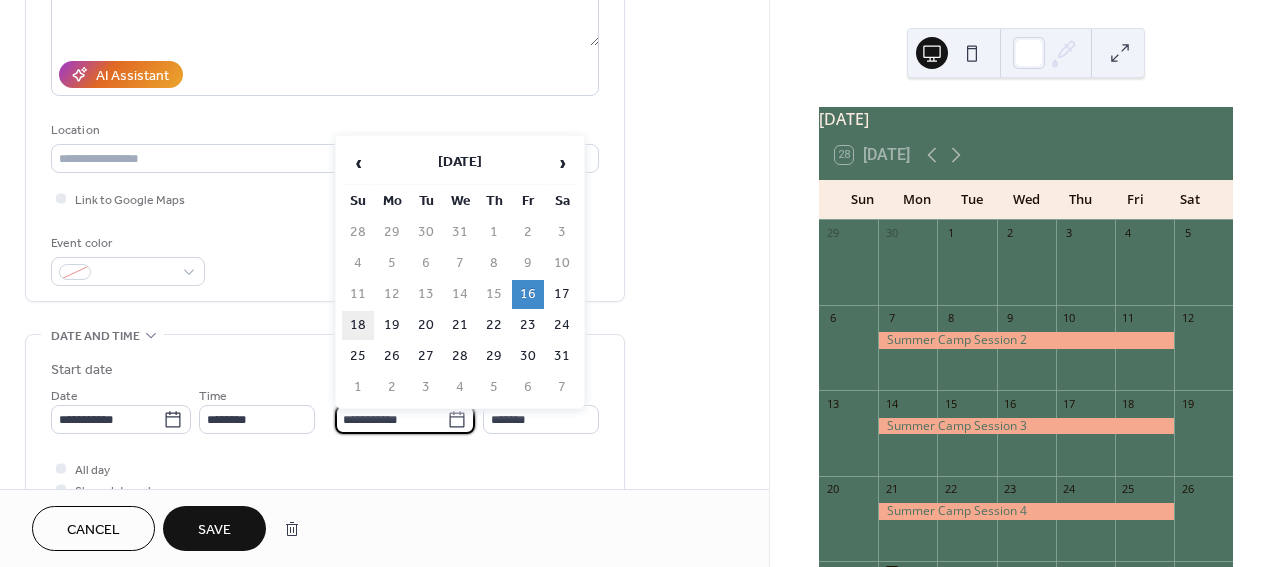 click on "18" at bounding box center (358, 325) 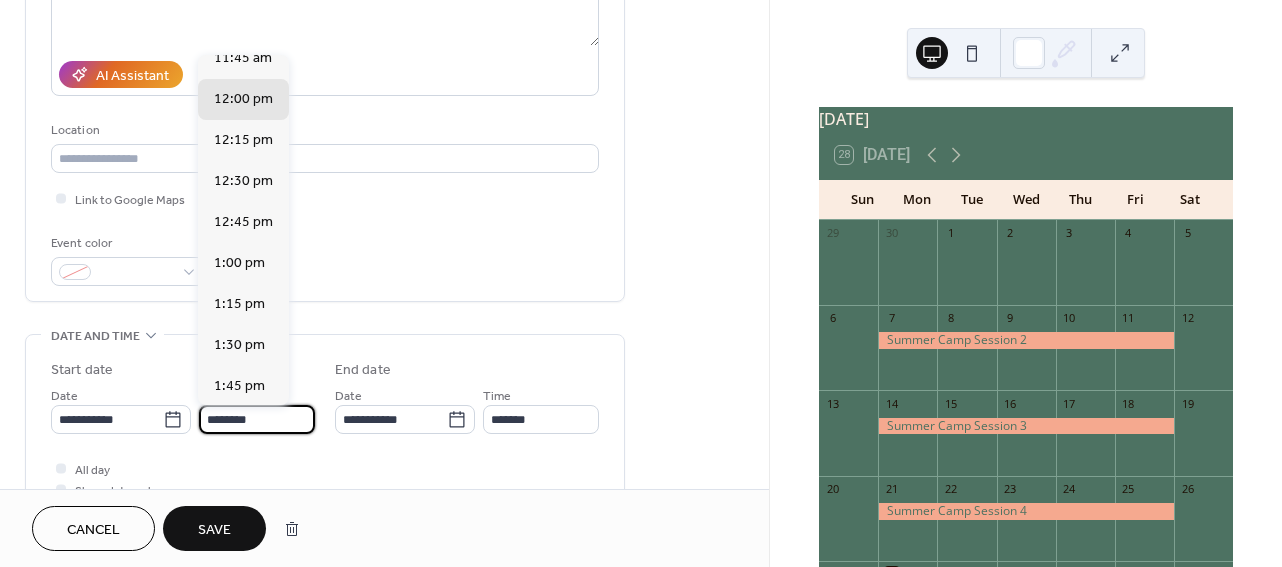 click on "********" at bounding box center [257, 419] 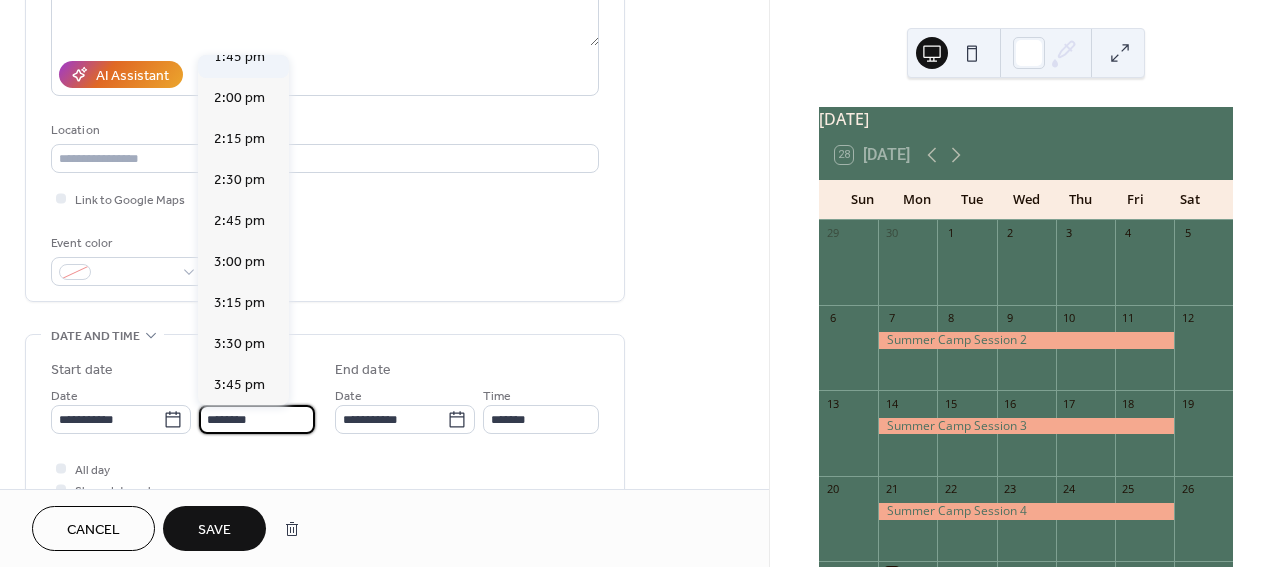 scroll, scrollTop: 2271, scrollLeft: 0, axis: vertical 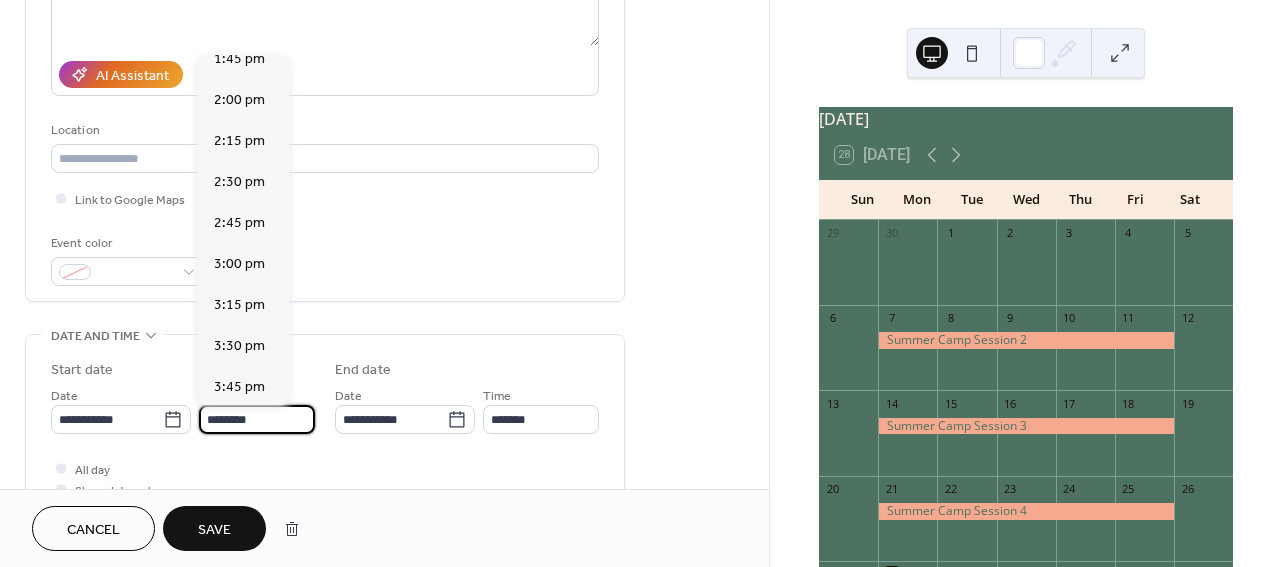 click on "4:00 pm" at bounding box center [239, 428] 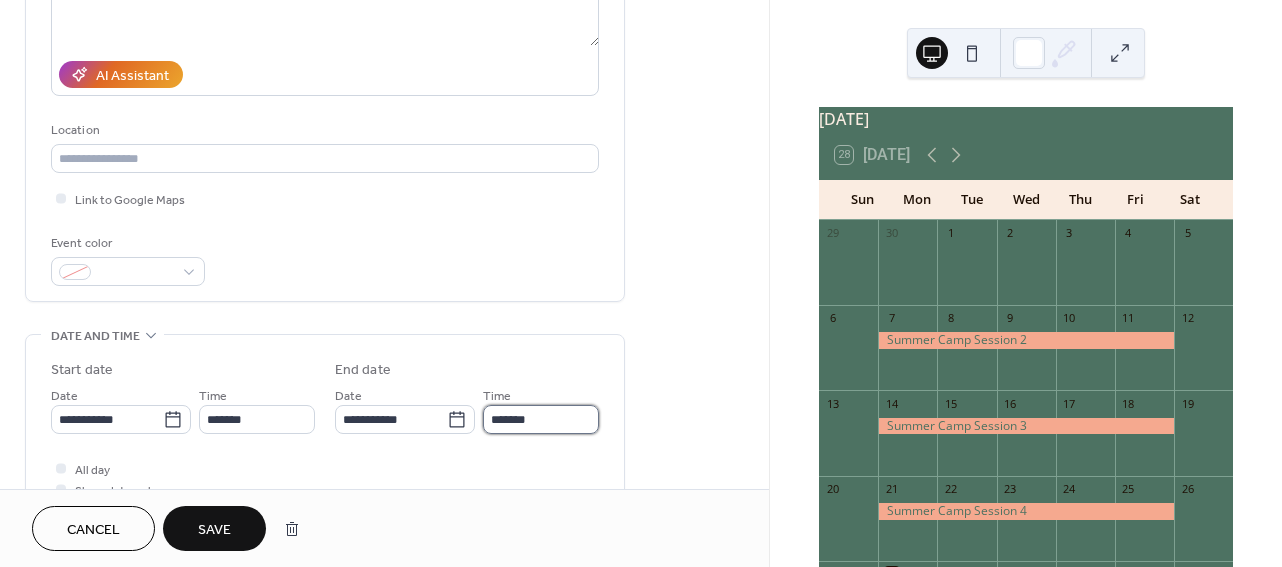 click on "*******" at bounding box center [541, 419] 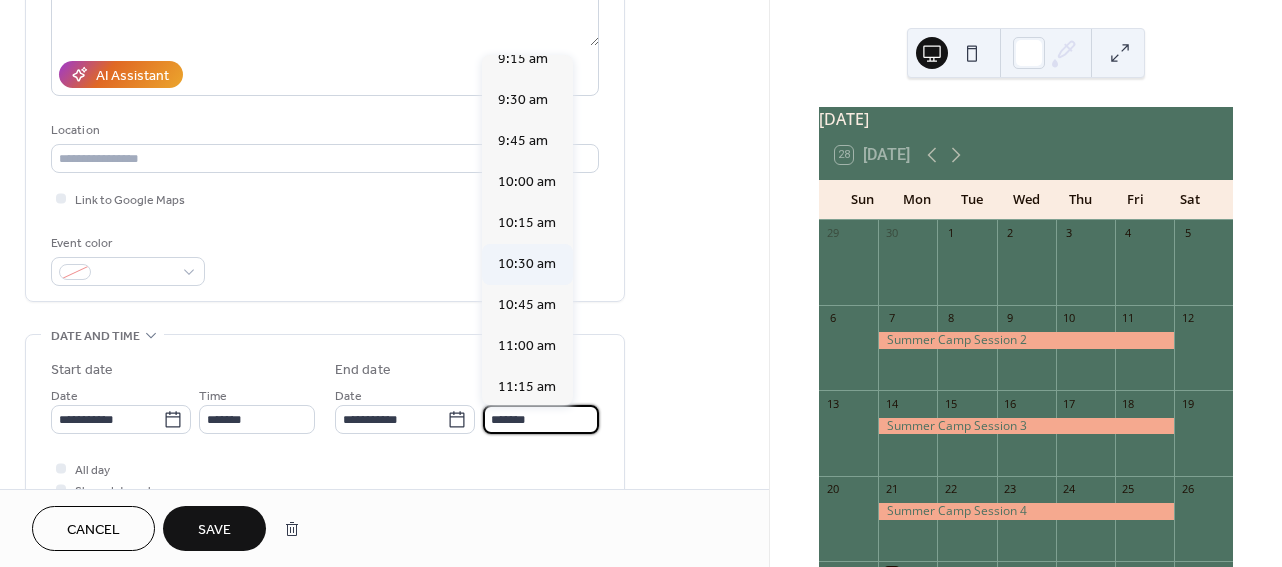 scroll, scrollTop: 1532, scrollLeft: 0, axis: vertical 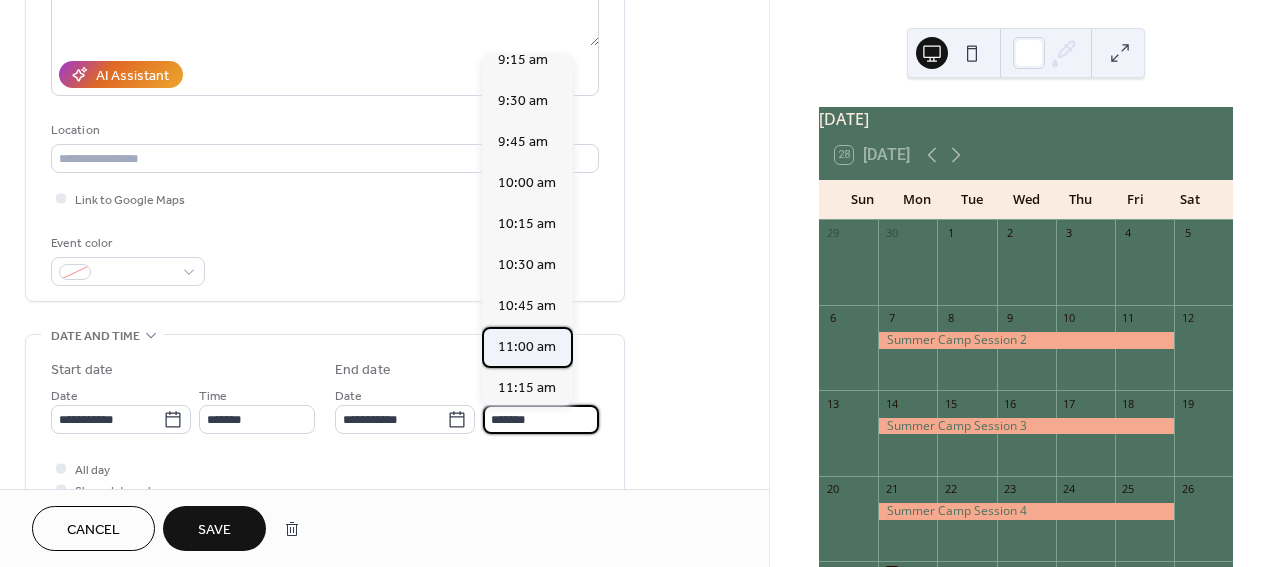 click on "11:00 am" at bounding box center (527, 347) 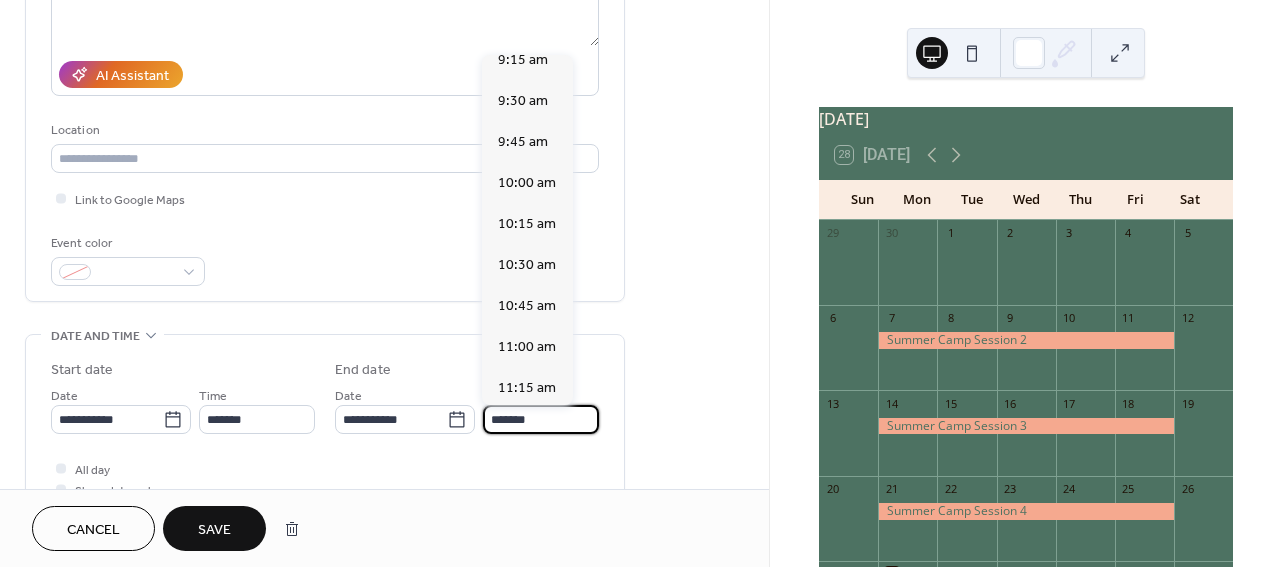 type on "********" 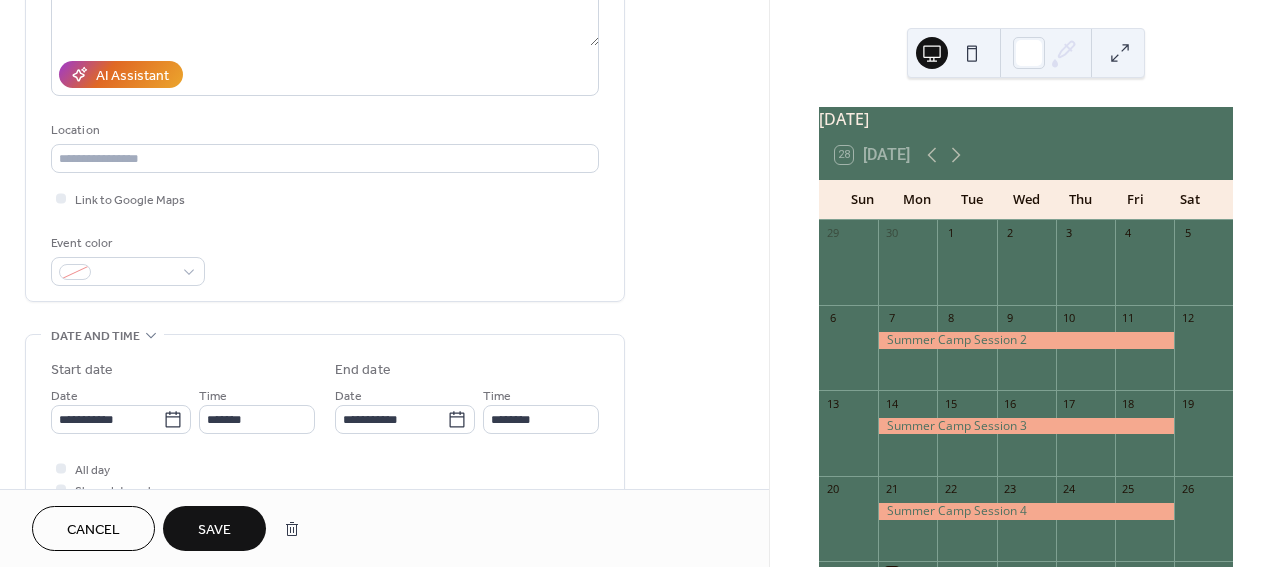 click on "Event color" at bounding box center [325, 259] 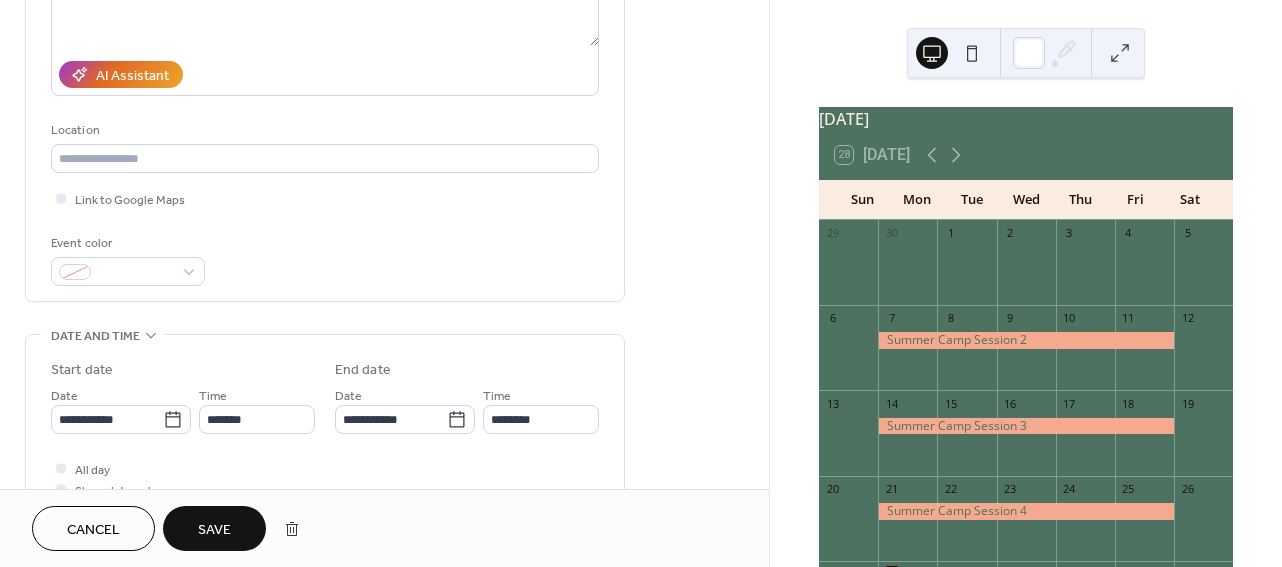 click on "Save" at bounding box center [214, 530] 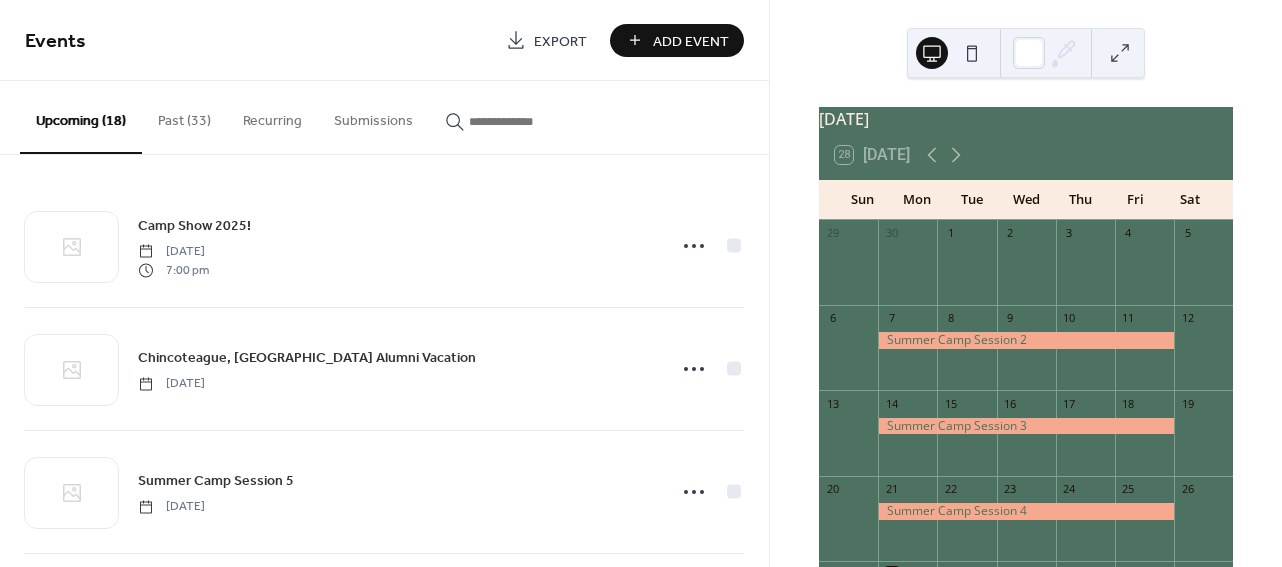 click on "Events Export Add Event" at bounding box center [384, 40] 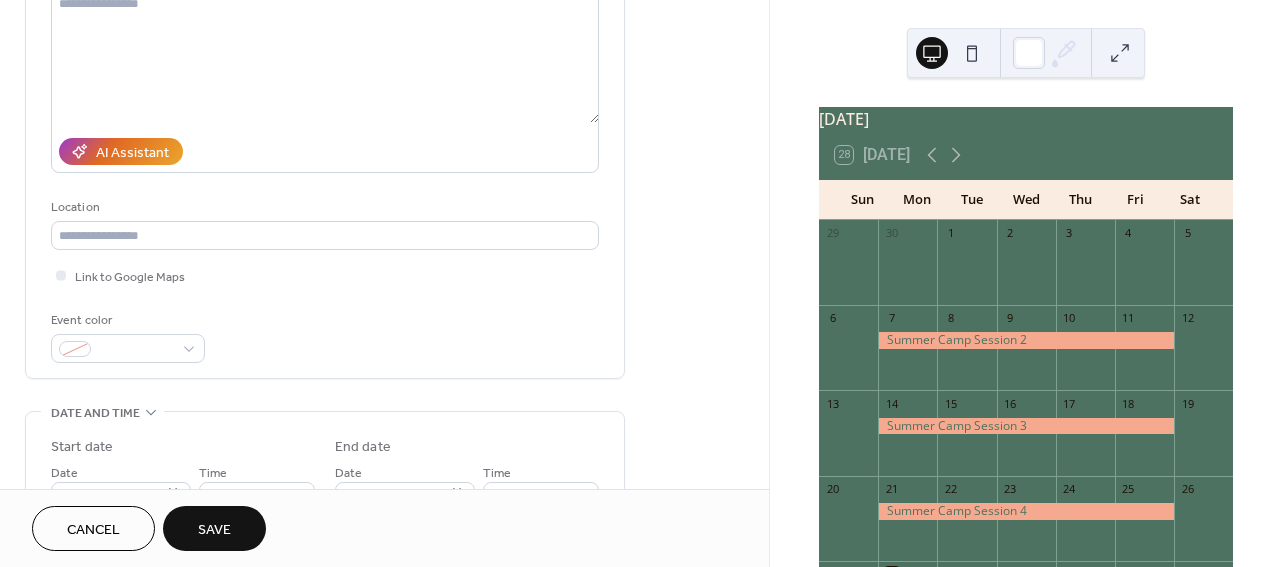 scroll, scrollTop: 275, scrollLeft: 0, axis: vertical 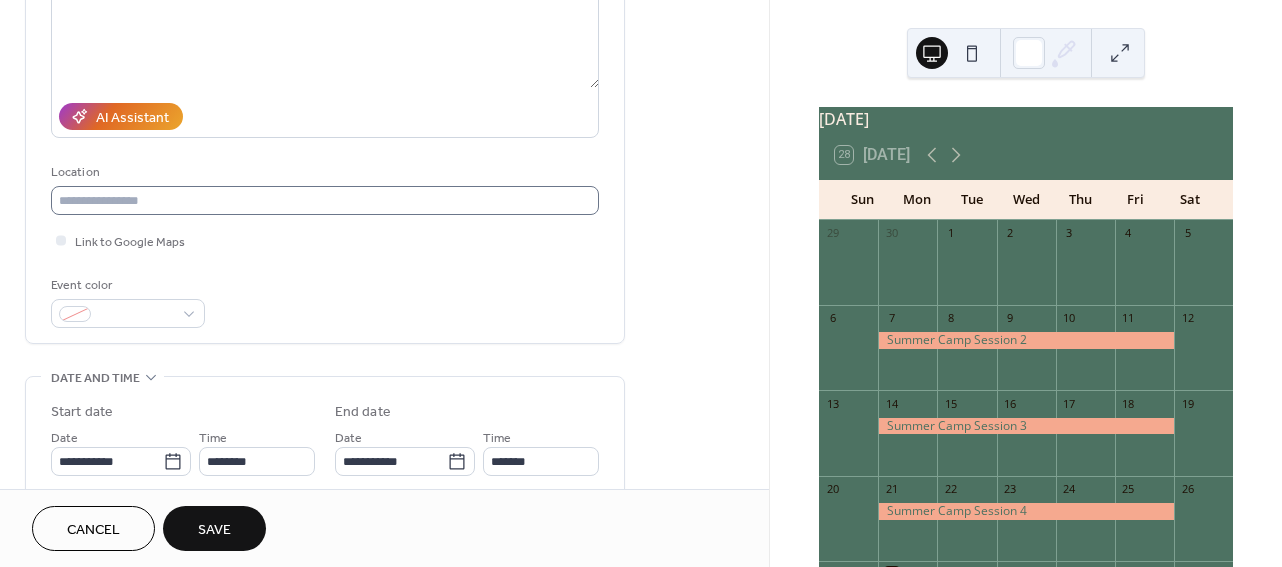 type on "**********" 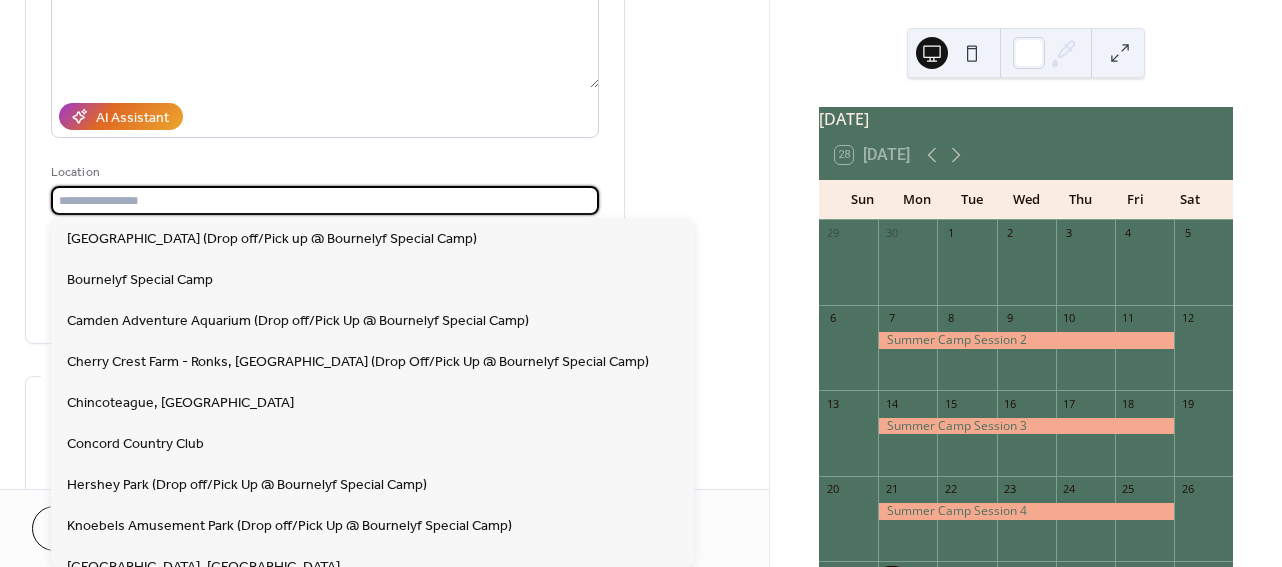 click at bounding box center (325, 200) 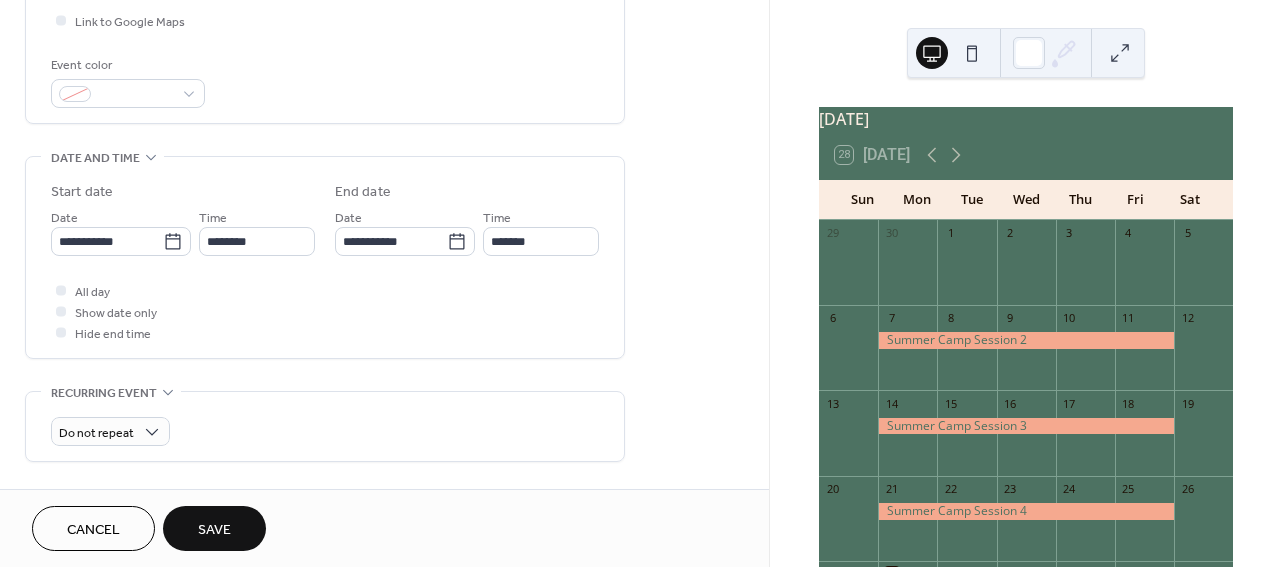 scroll, scrollTop: 496, scrollLeft: 0, axis: vertical 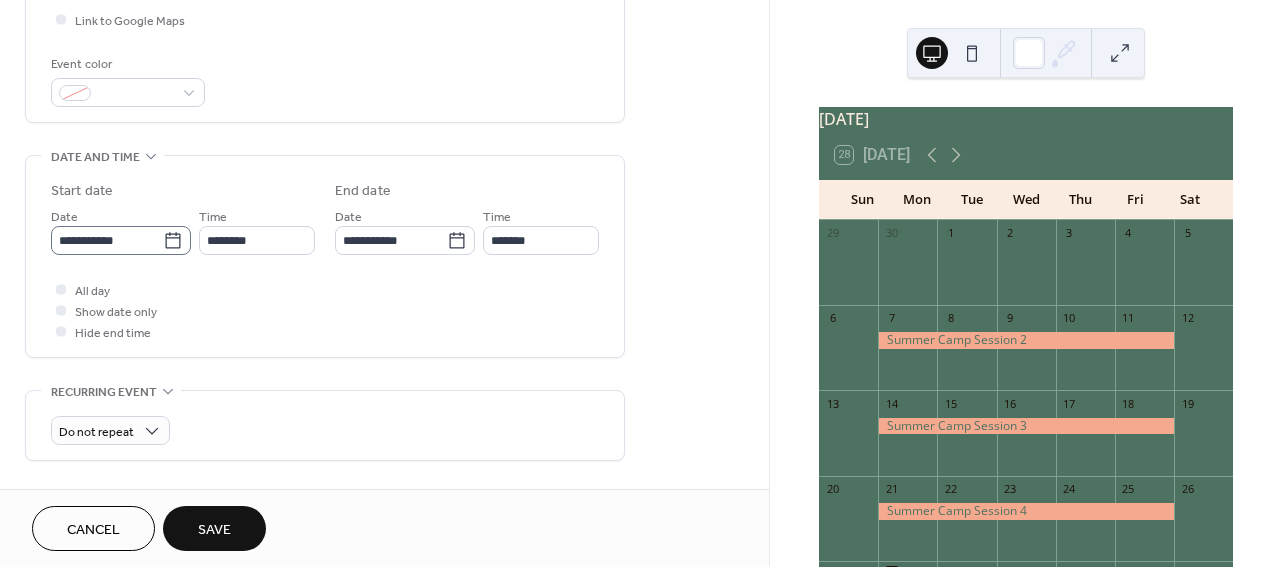 type on "**********" 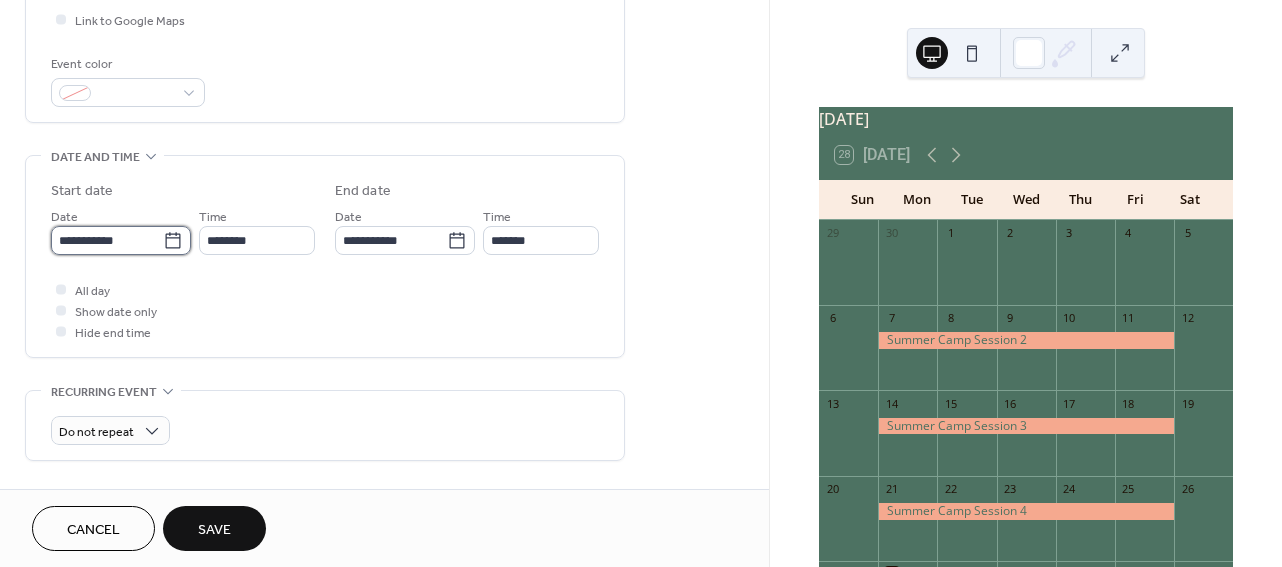 click on "**********" at bounding box center [107, 240] 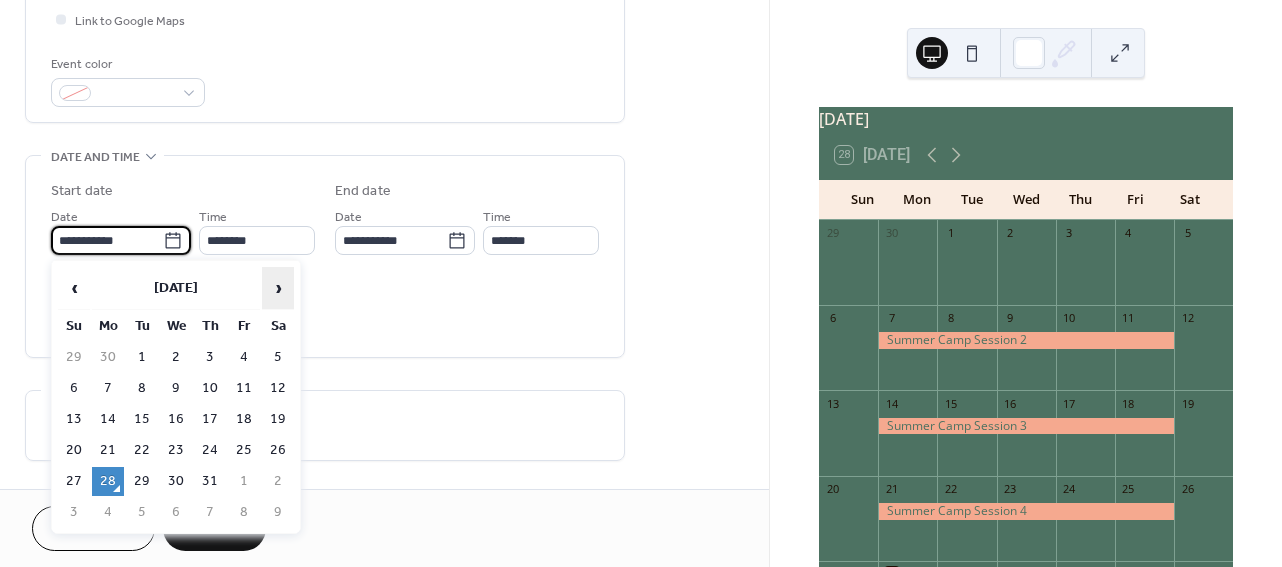 click on "›" at bounding box center [278, 288] 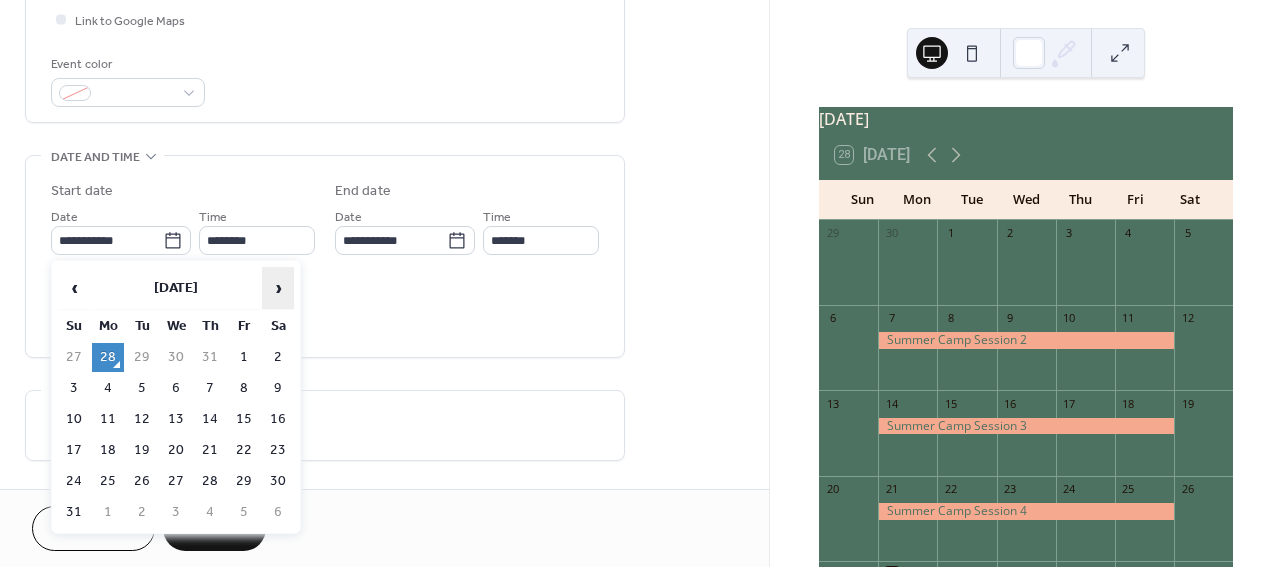click on "›" at bounding box center [278, 288] 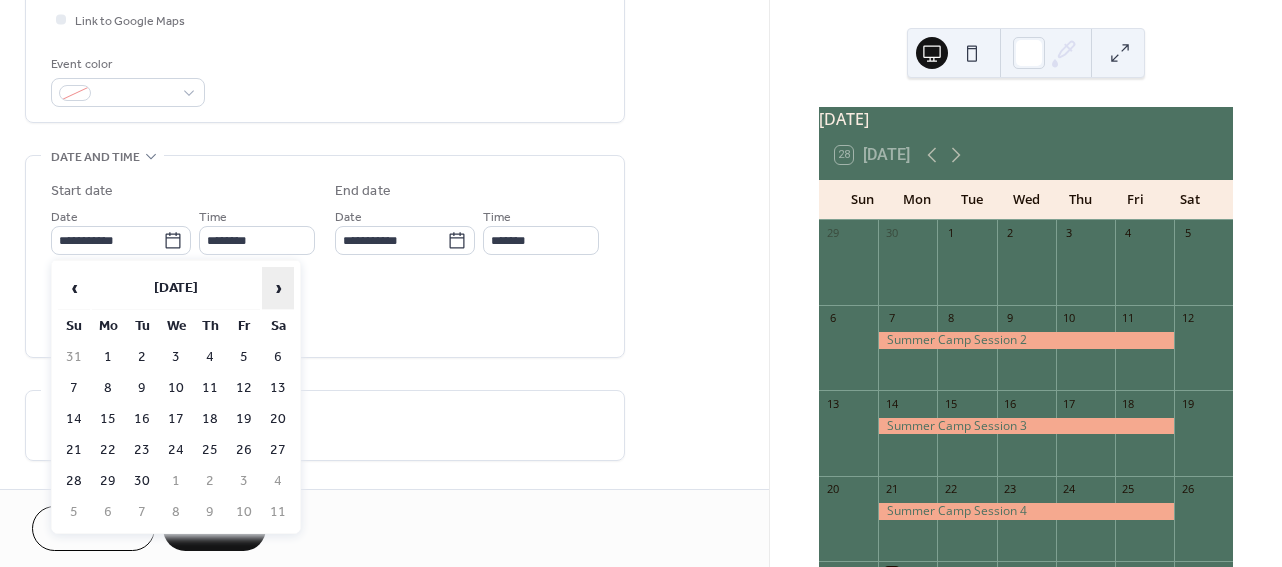 click on "›" at bounding box center [278, 288] 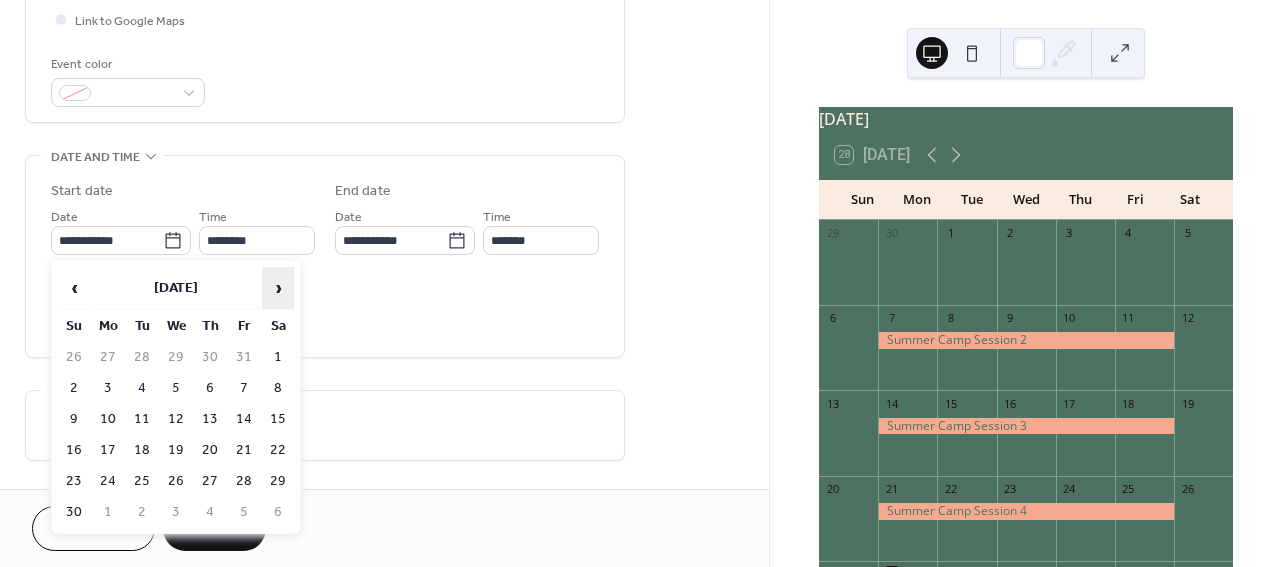 click on "›" at bounding box center [278, 288] 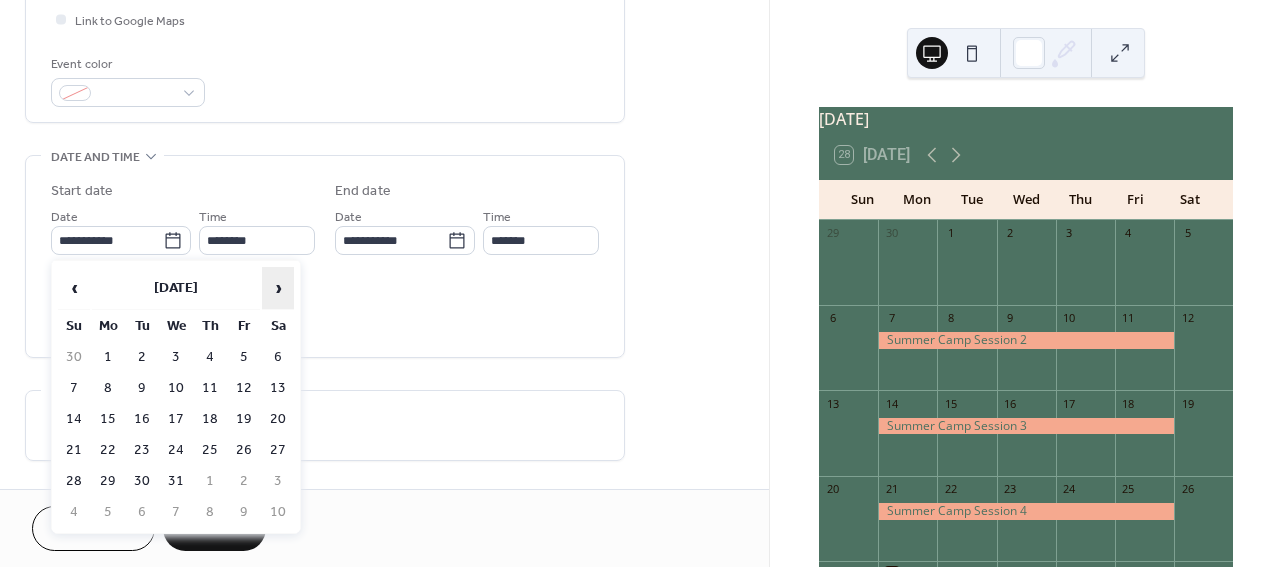 click on "›" at bounding box center [278, 288] 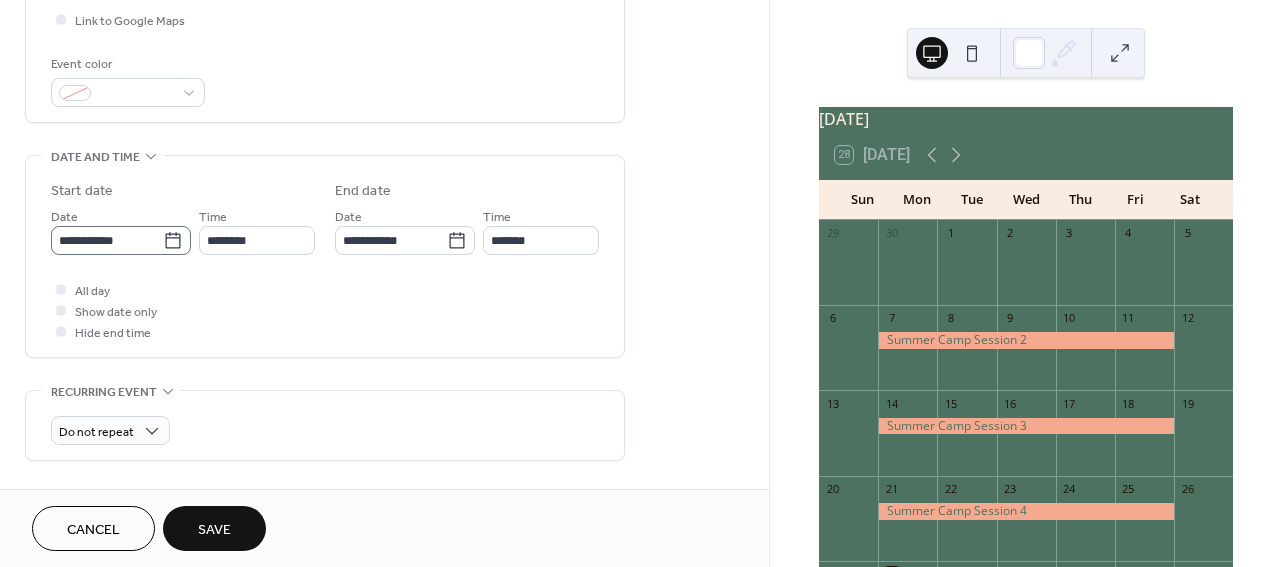 click 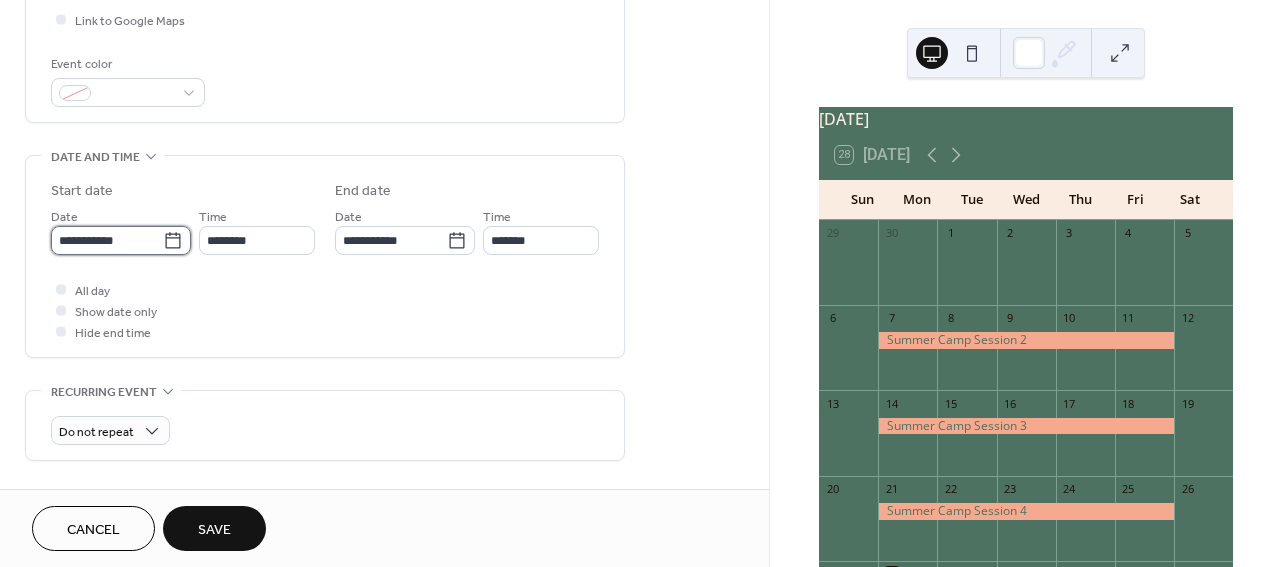 click on "**********" at bounding box center (107, 240) 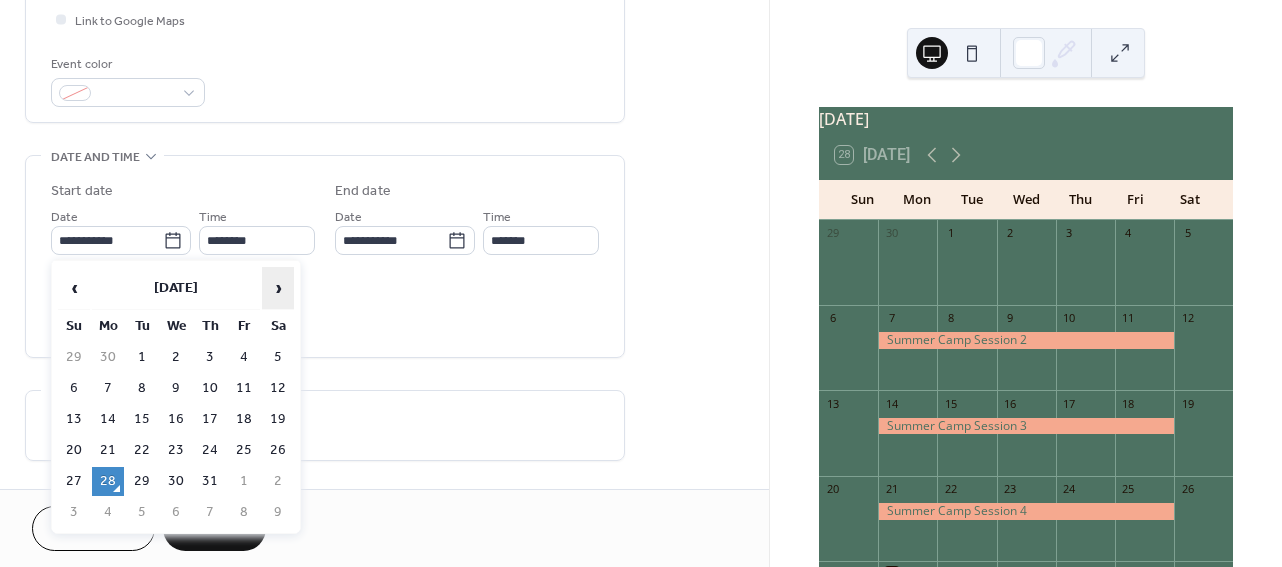 click on "›" at bounding box center [278, 288] 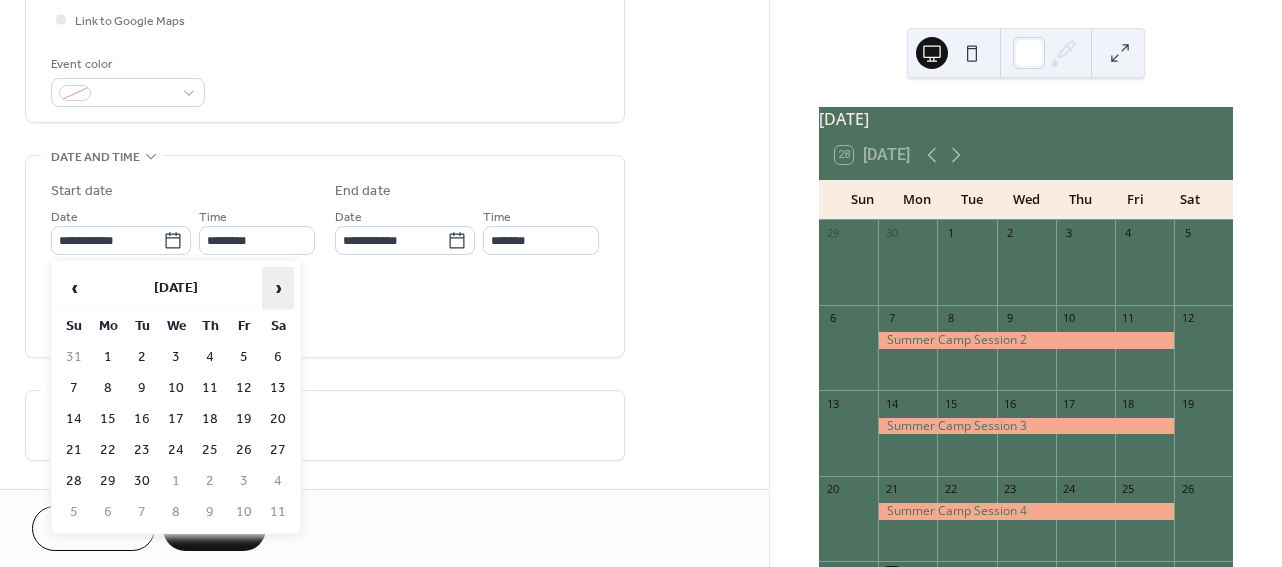 click on "›" at bounding box center (278, 288) 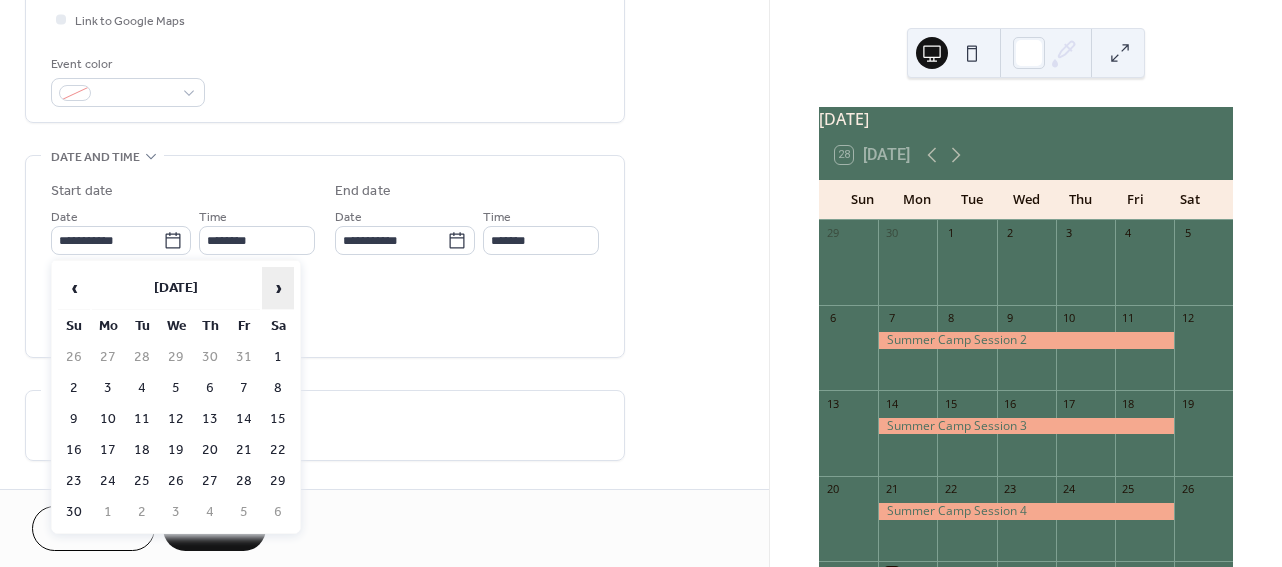 click on "›" at bounding box center [278, 288] 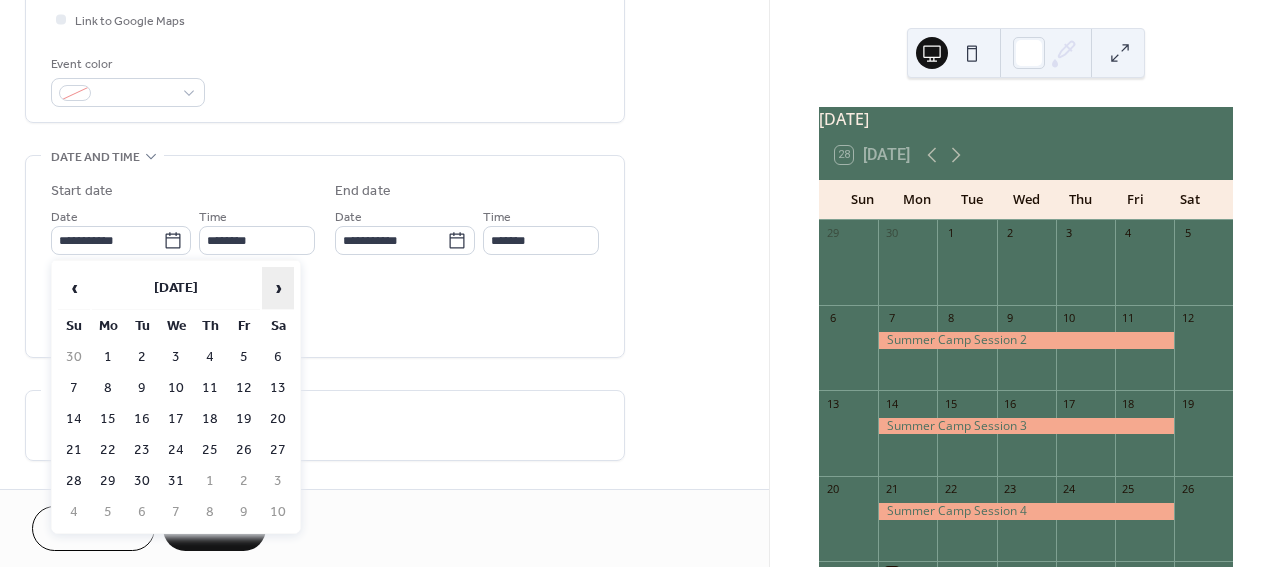 click on "›" at bounding box center (278, 288) 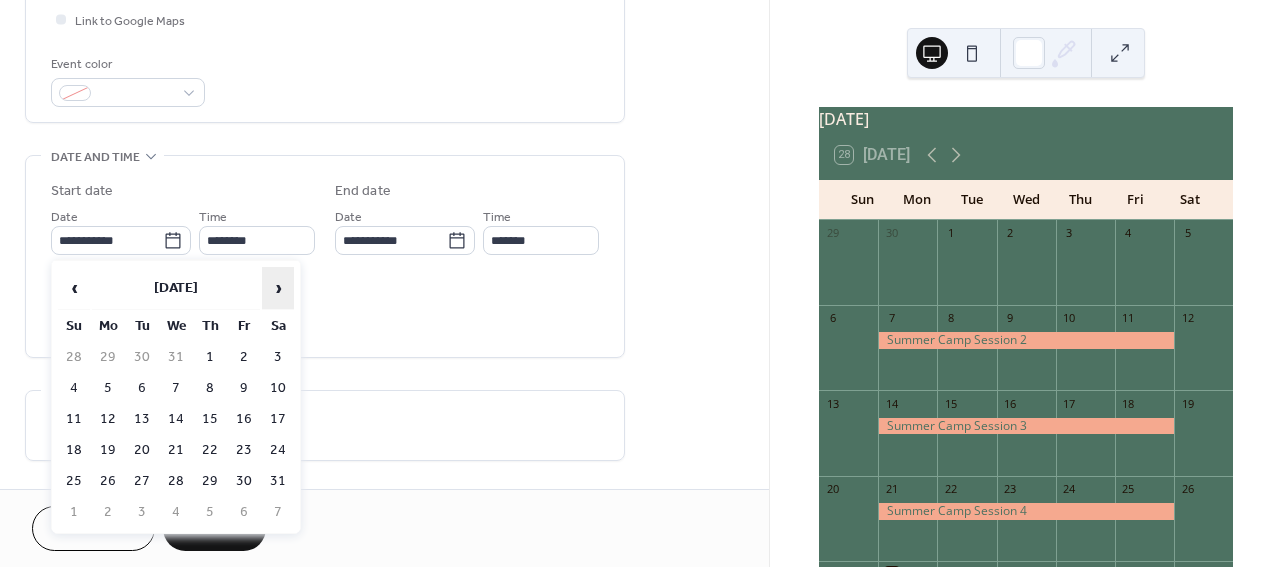 click on "›" at bounding box center [278, 288] 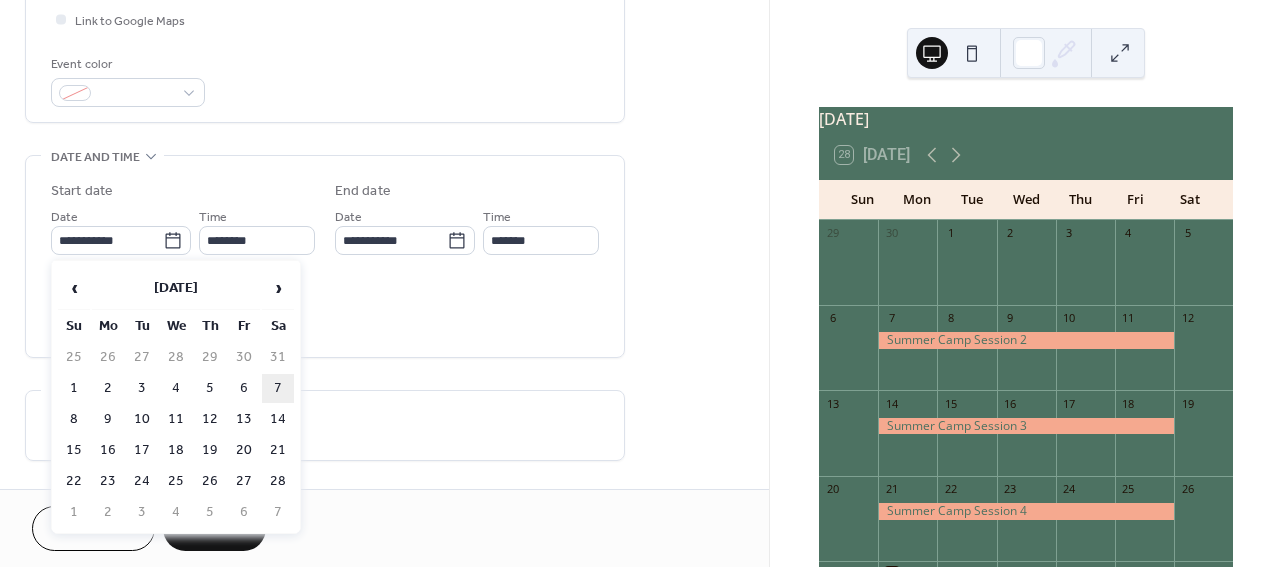 click on "7" at bounding box center [278, 388] 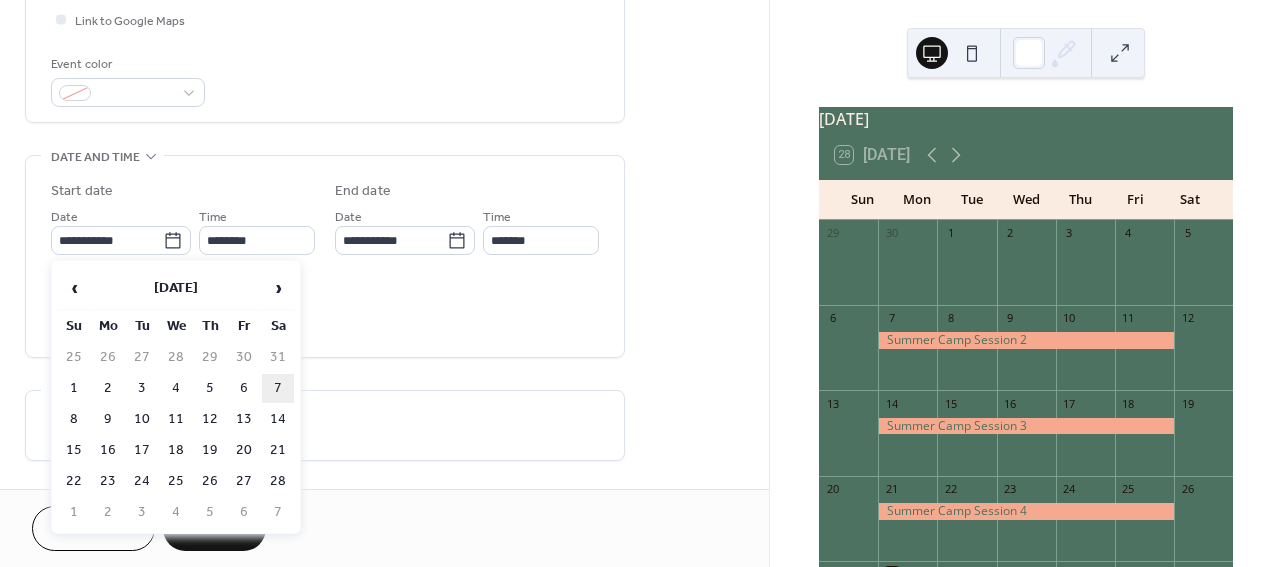 type on "**********" 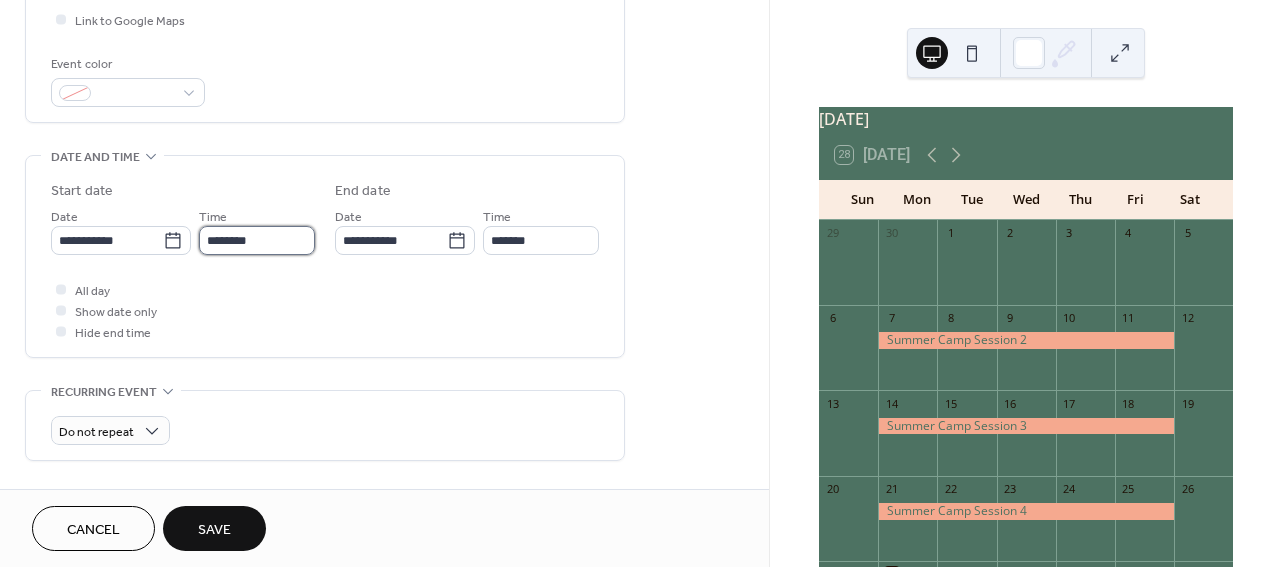 click on "********" at bounding box center [257, 240] 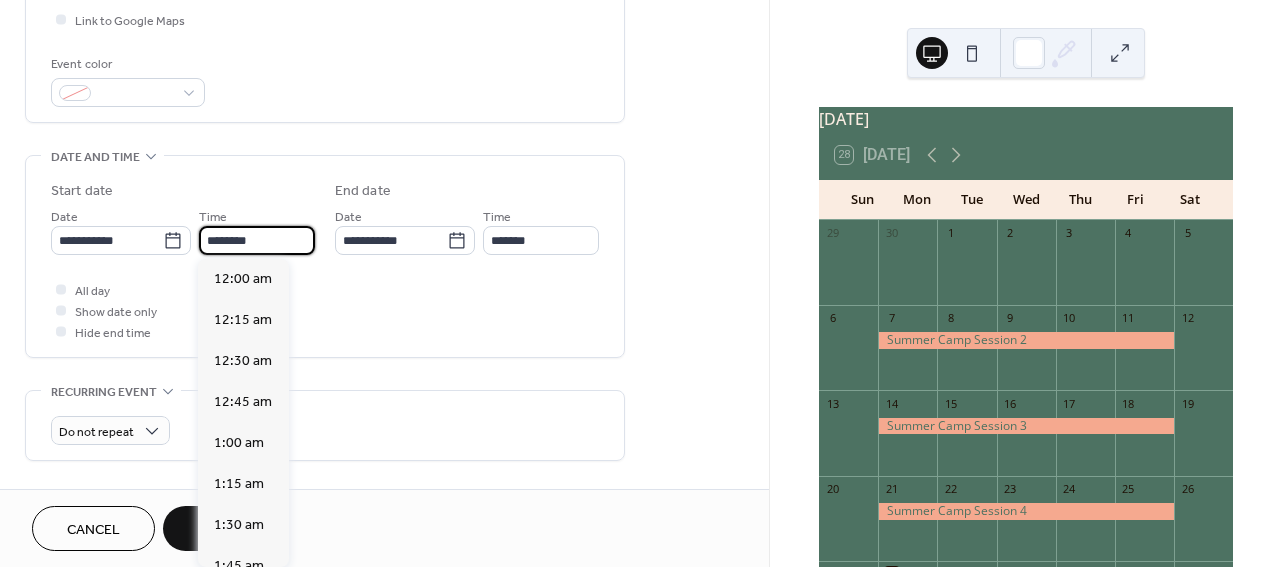 scroll, scrollTop: 1944, scrollLeft: 0, axis: vertical 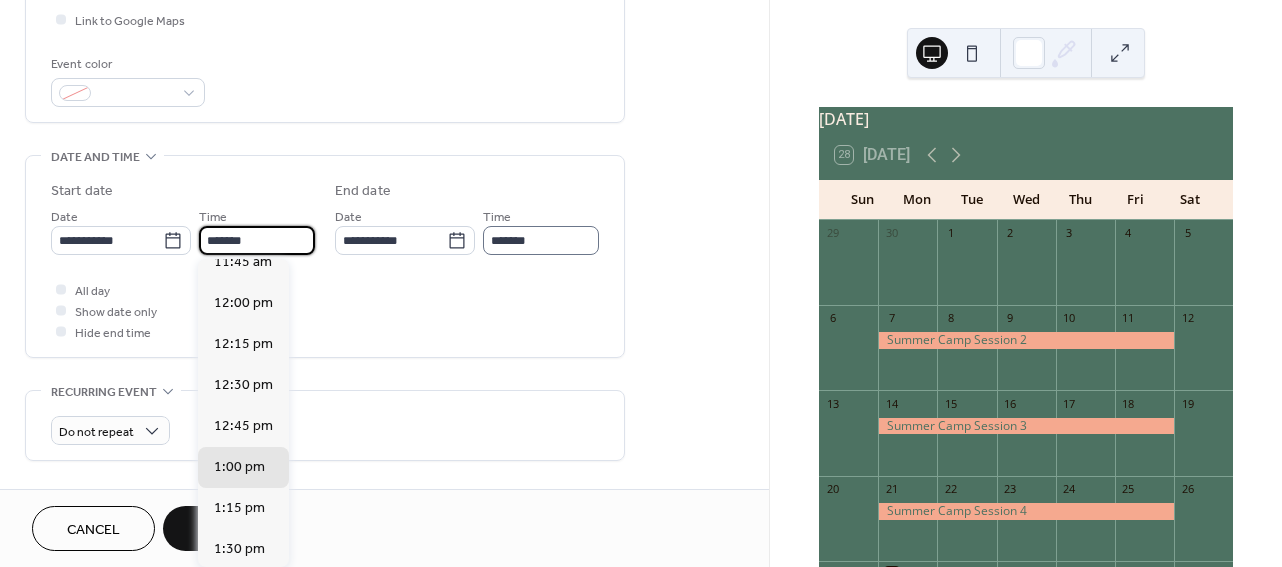 type on "*******" 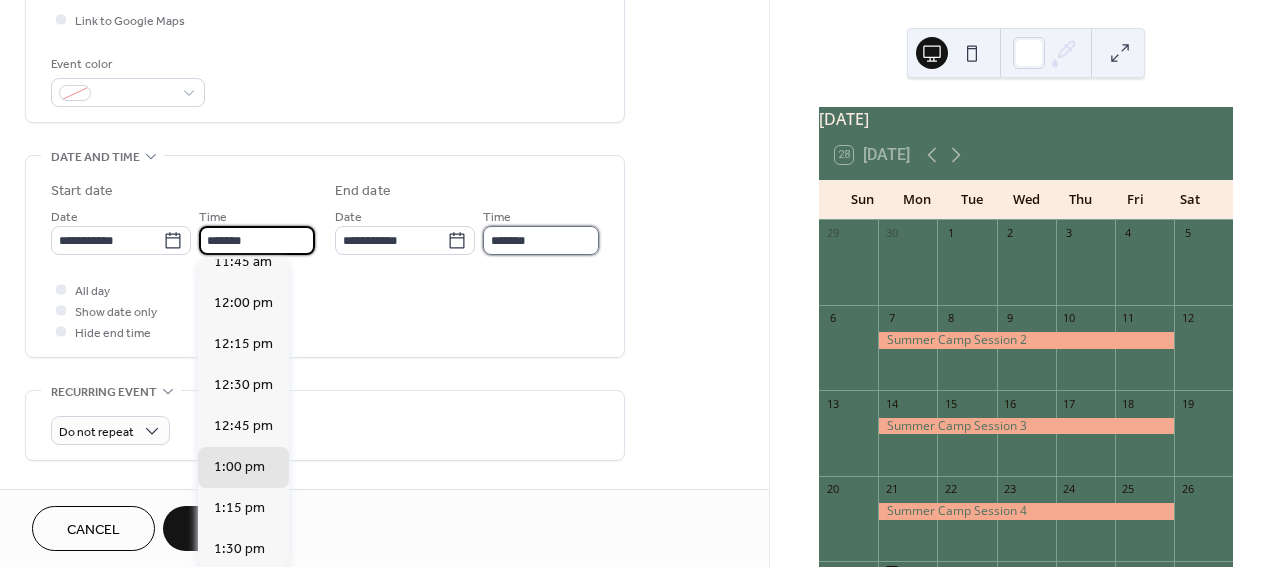 click on "*******" at bounding box center [541, 240] 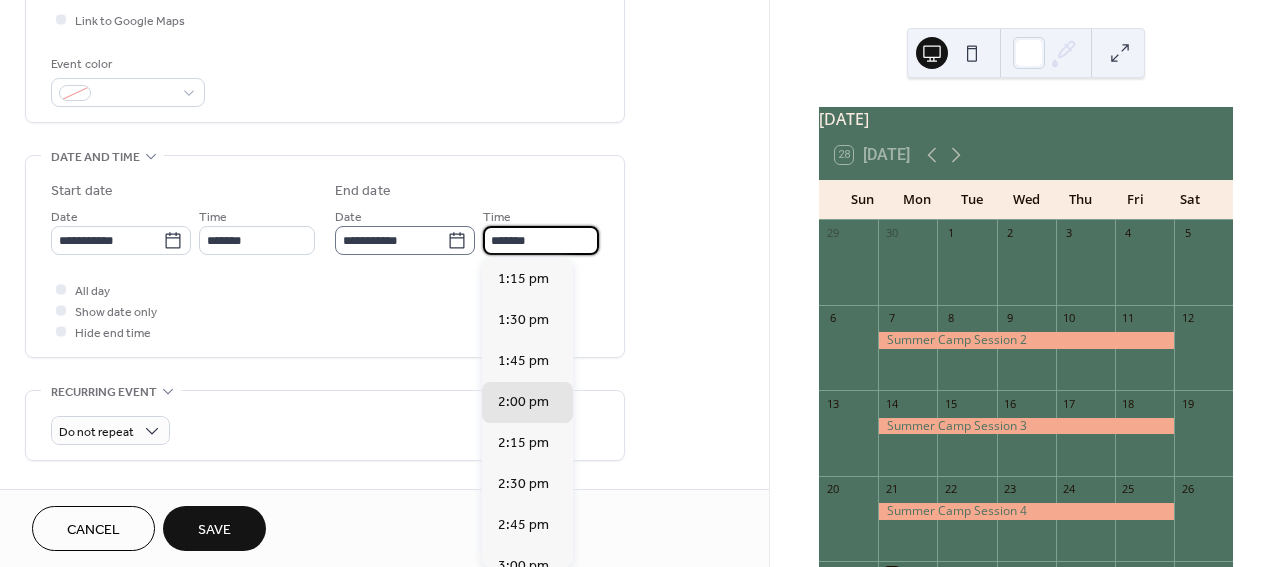 scroll, scrollTop: 1, scrollLeft: 0, axis: vertical 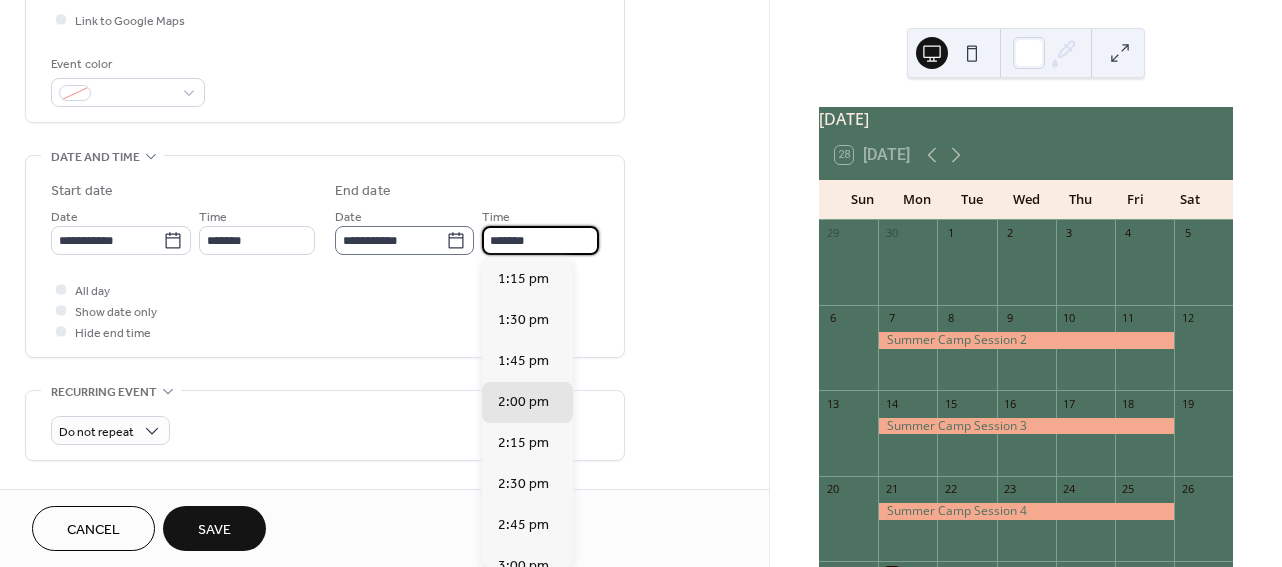 drag, startPoint x: 495, startPoint y: 242, endPoint x: 457, endPoint y: 241, distance: 38.013157 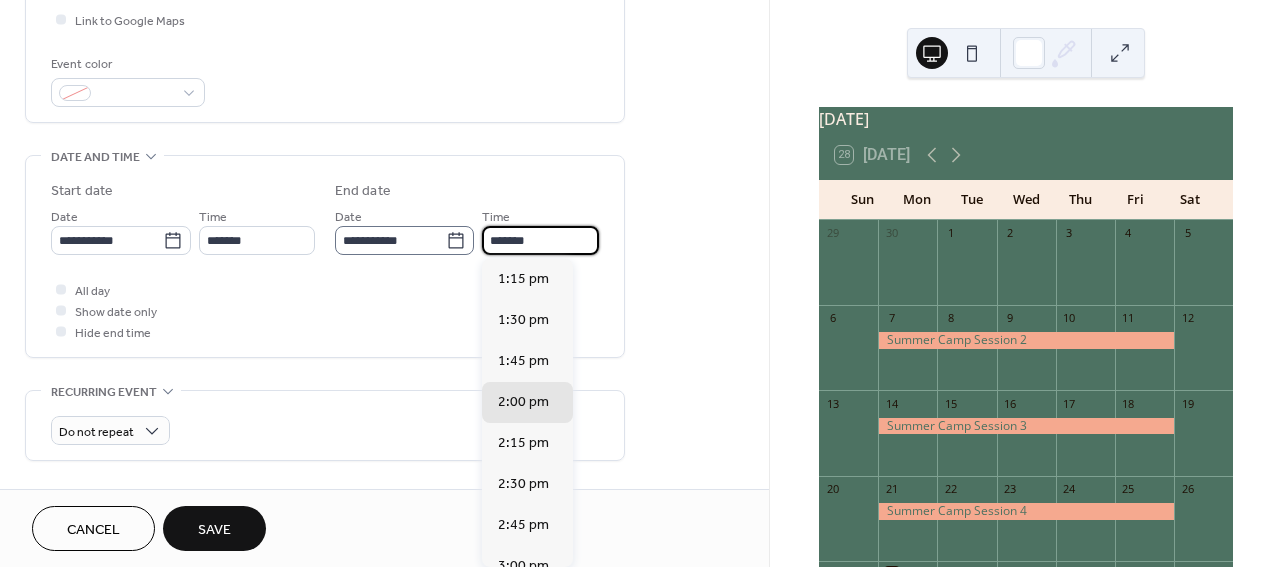 click on "**********" at bounding box center [467, 230] 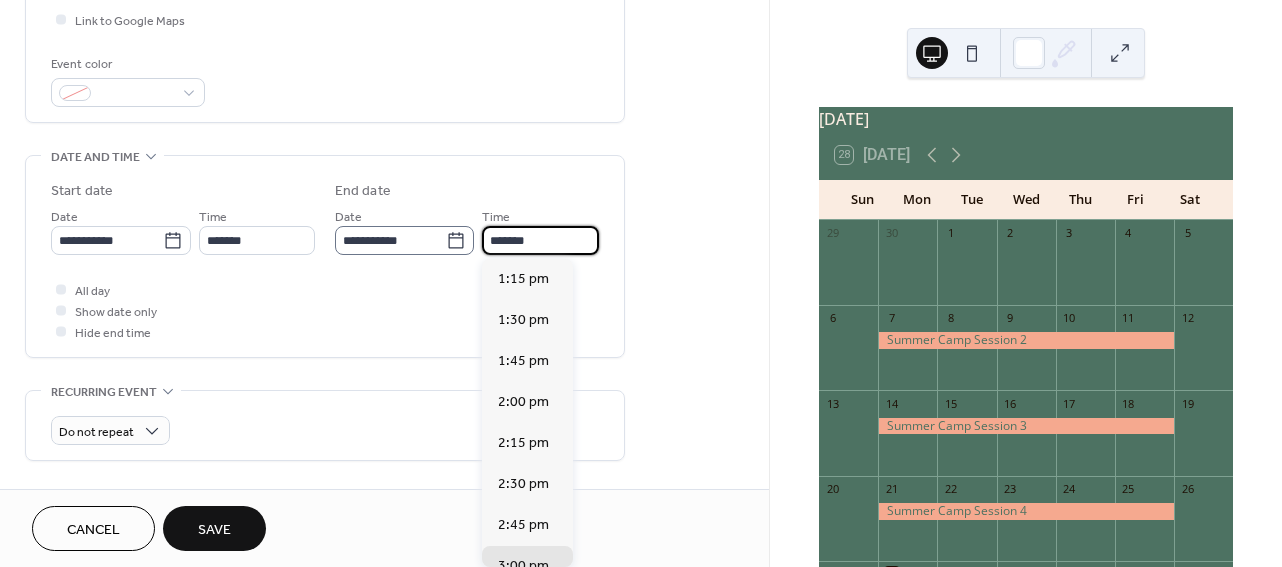 scroll, scrollTop: 283, scrollLeft: 0, axis: vertical 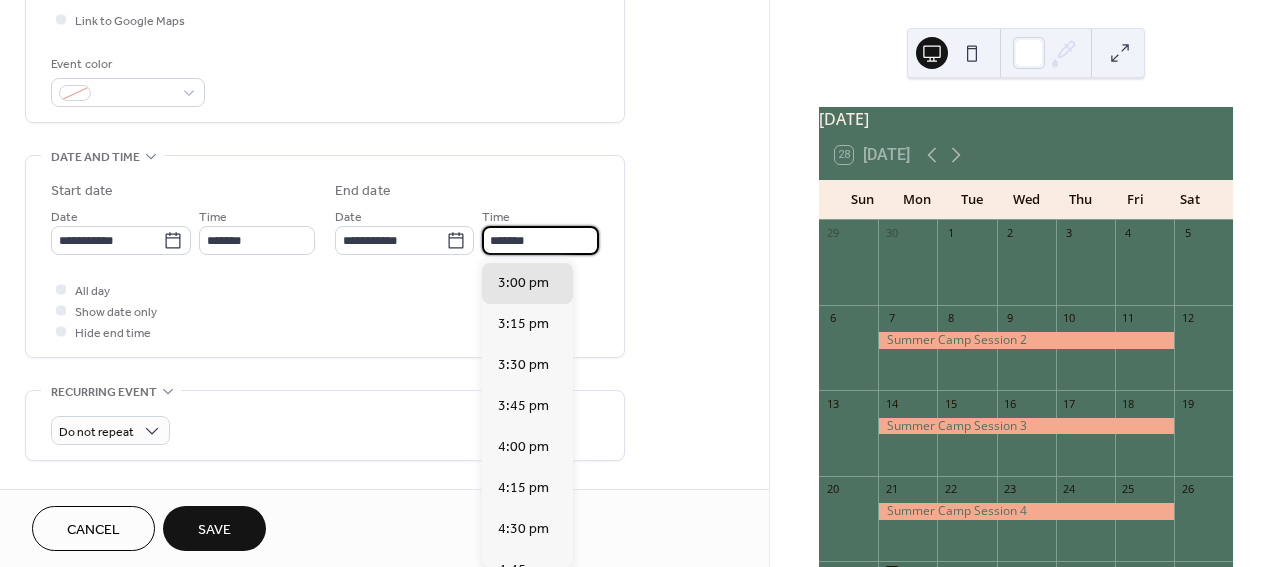 type on "*******" 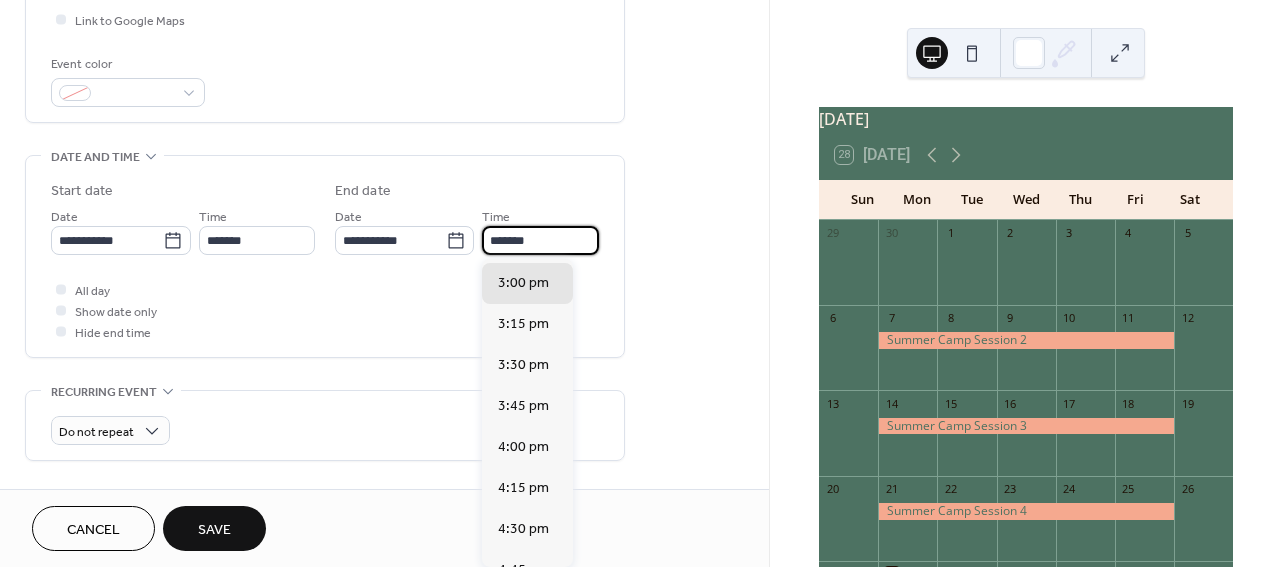 click on "**********" at bounding box center [325, 292] 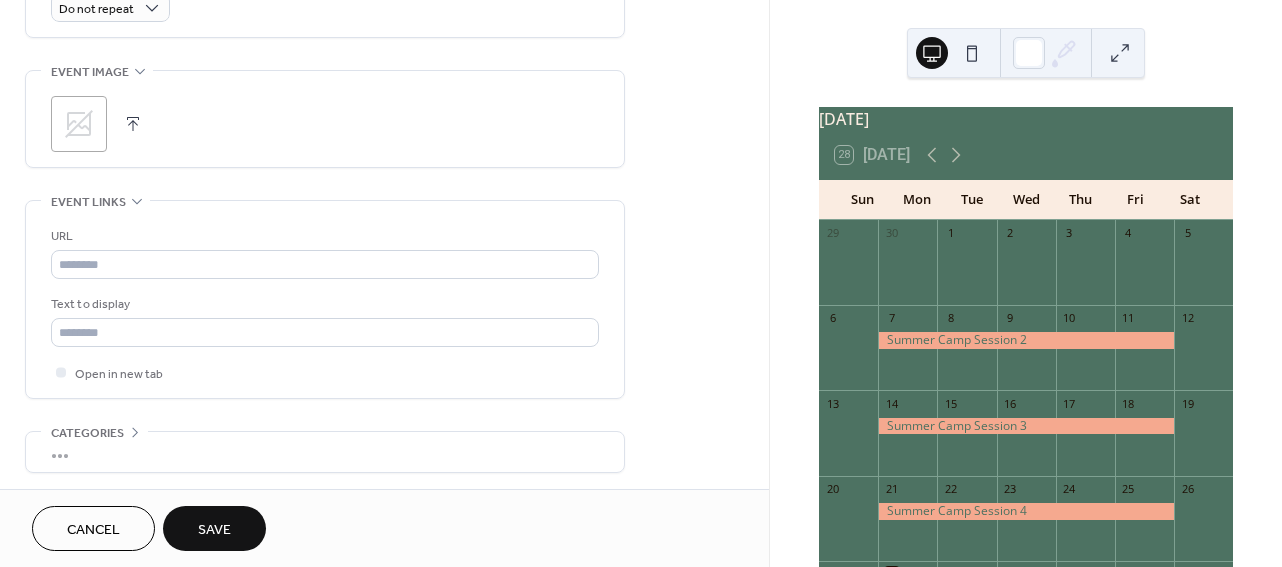 scroll, scrollTop: 917, scrollLeft: 0, axis: vertical 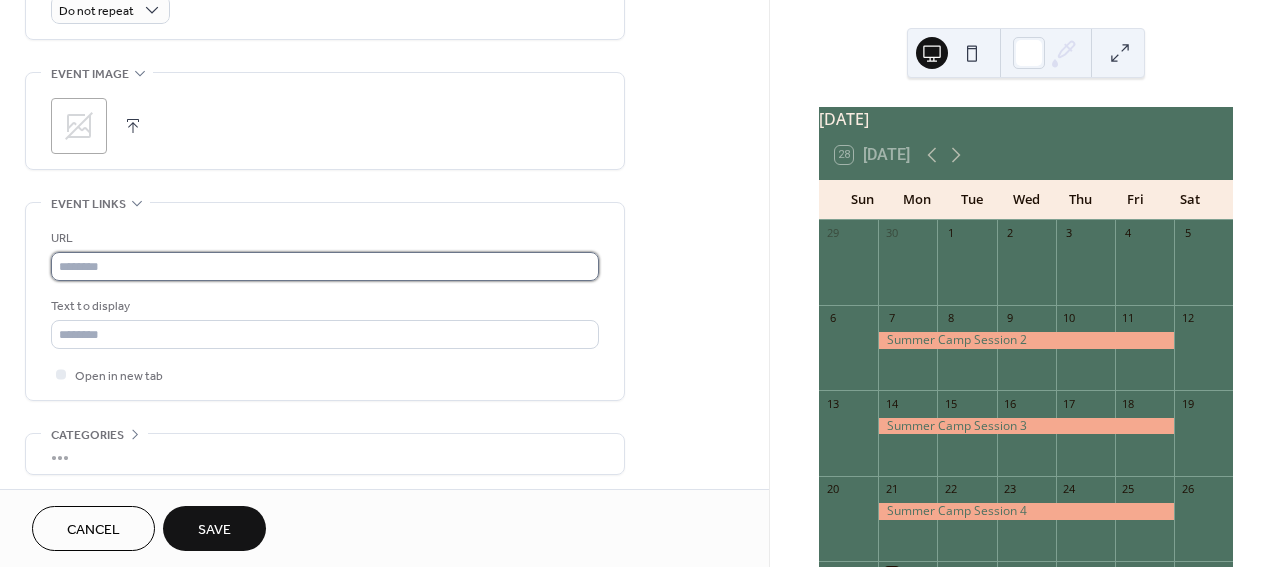 click at bounding box center [325, 266] 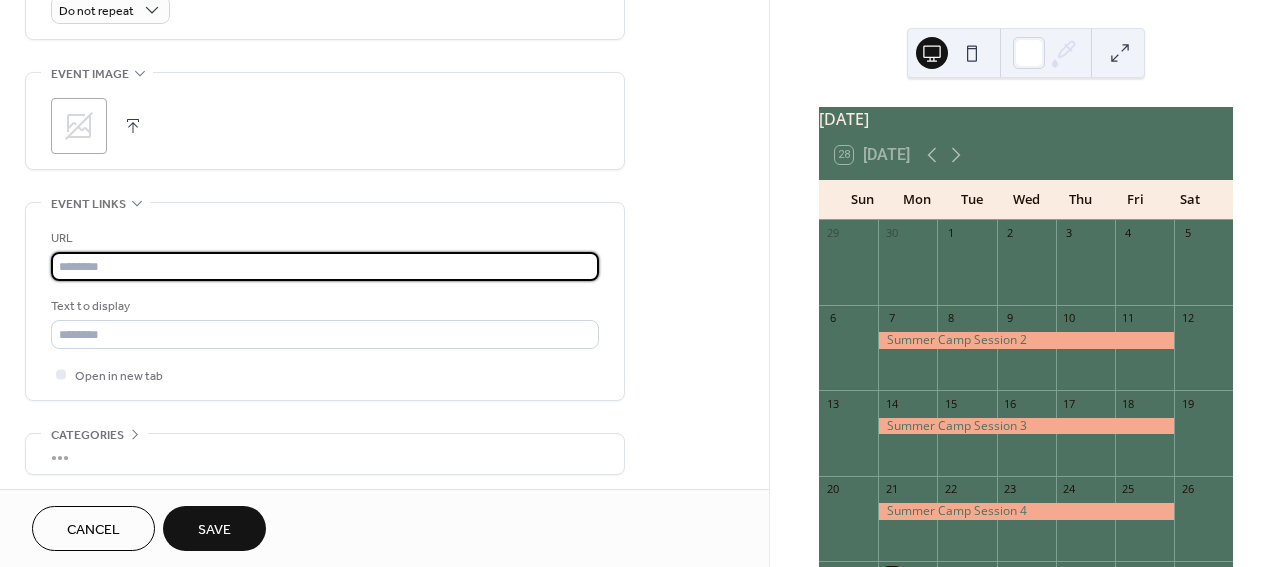 paste on "**********" 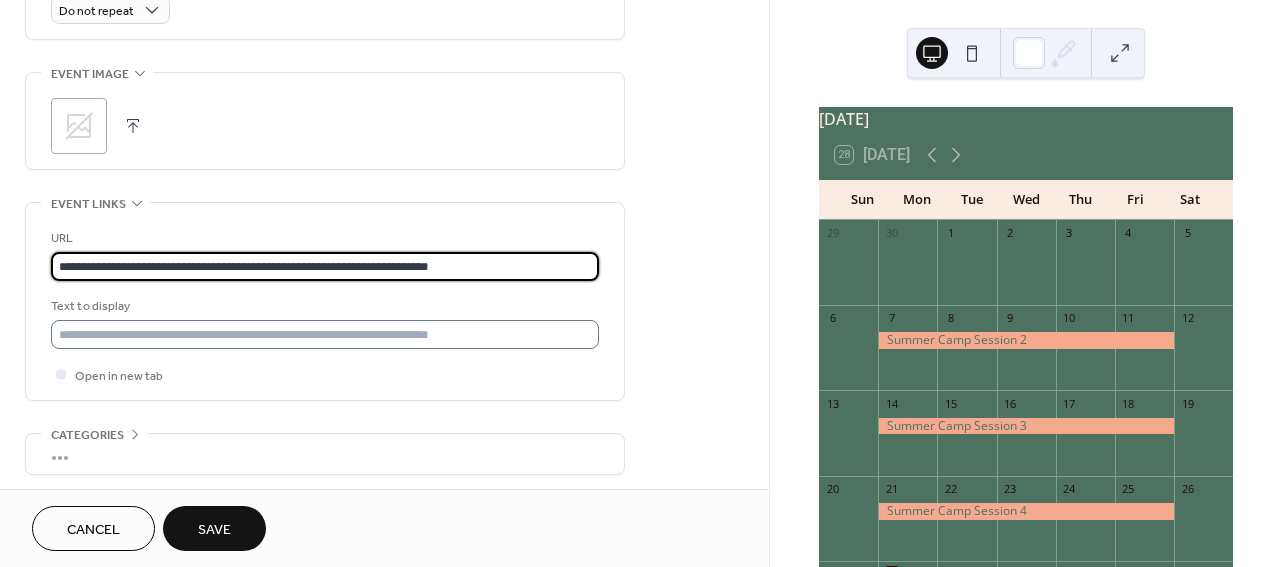 type on "**********" 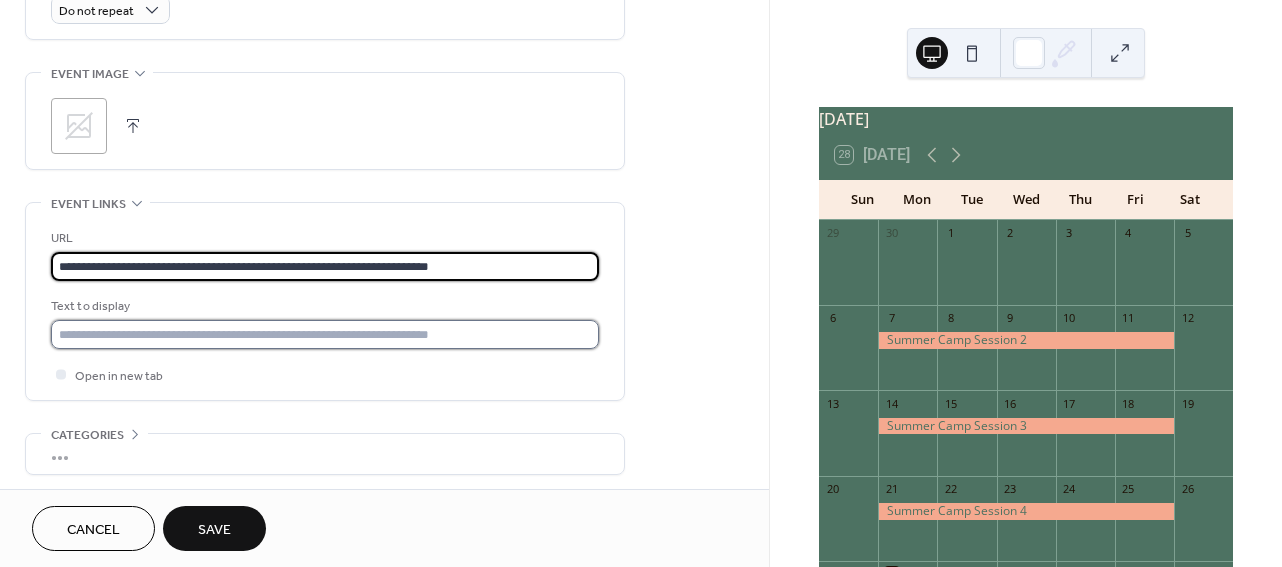 click at bounding box center [325, 334] 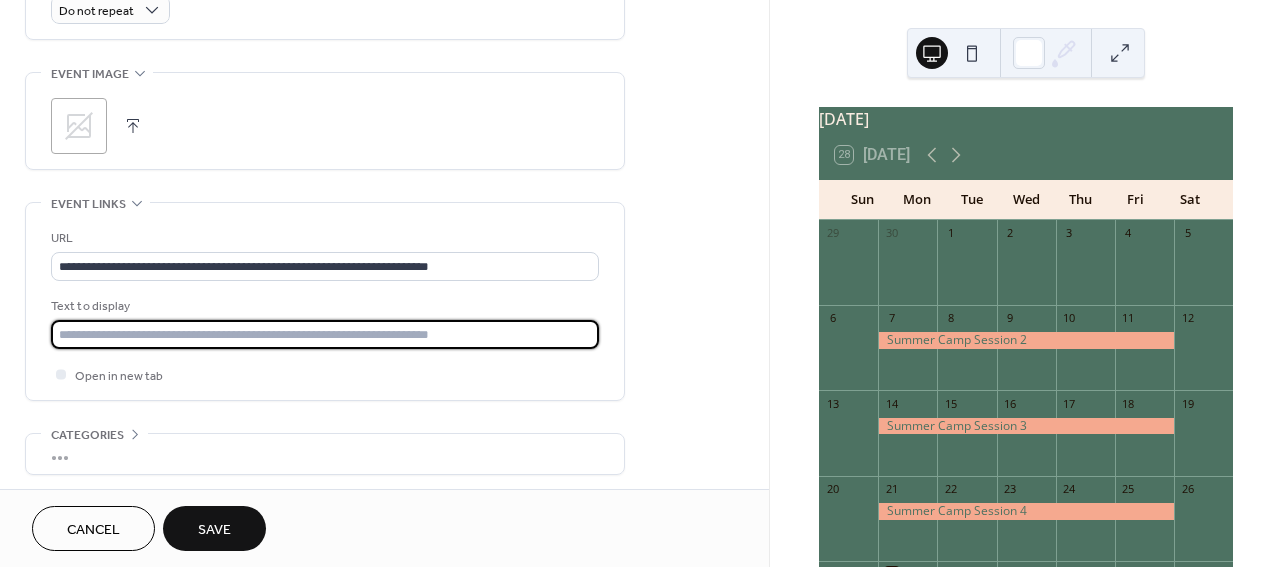 type on "**********" 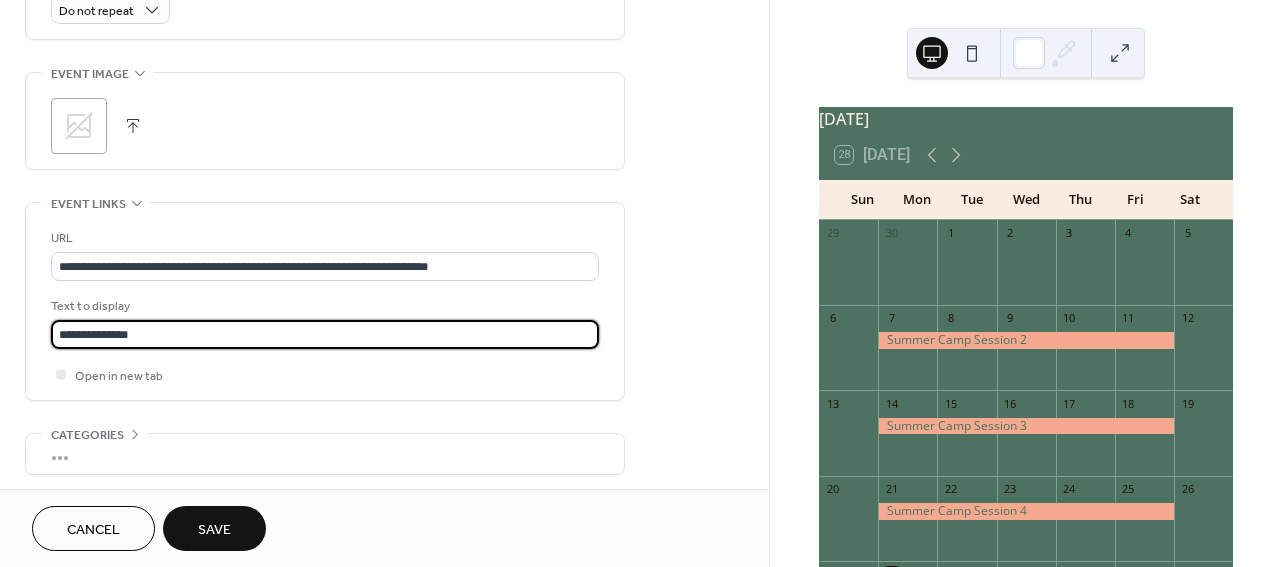 click on "Save" at bounding box center (214, 530) 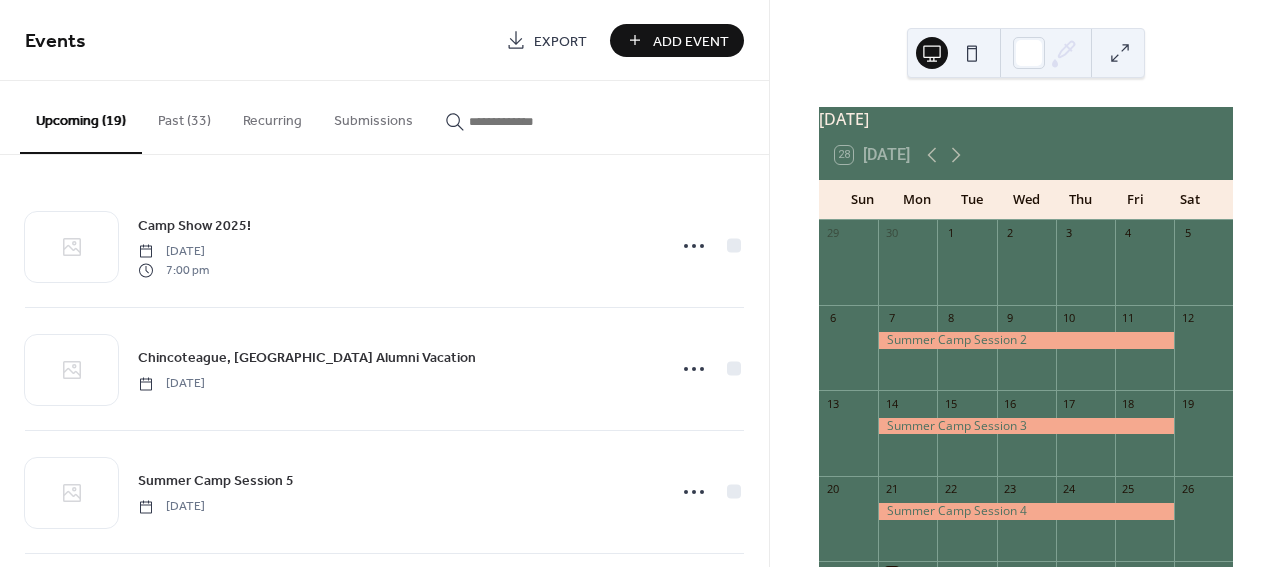 click on "Add Event" at bounding box center (691, 41) 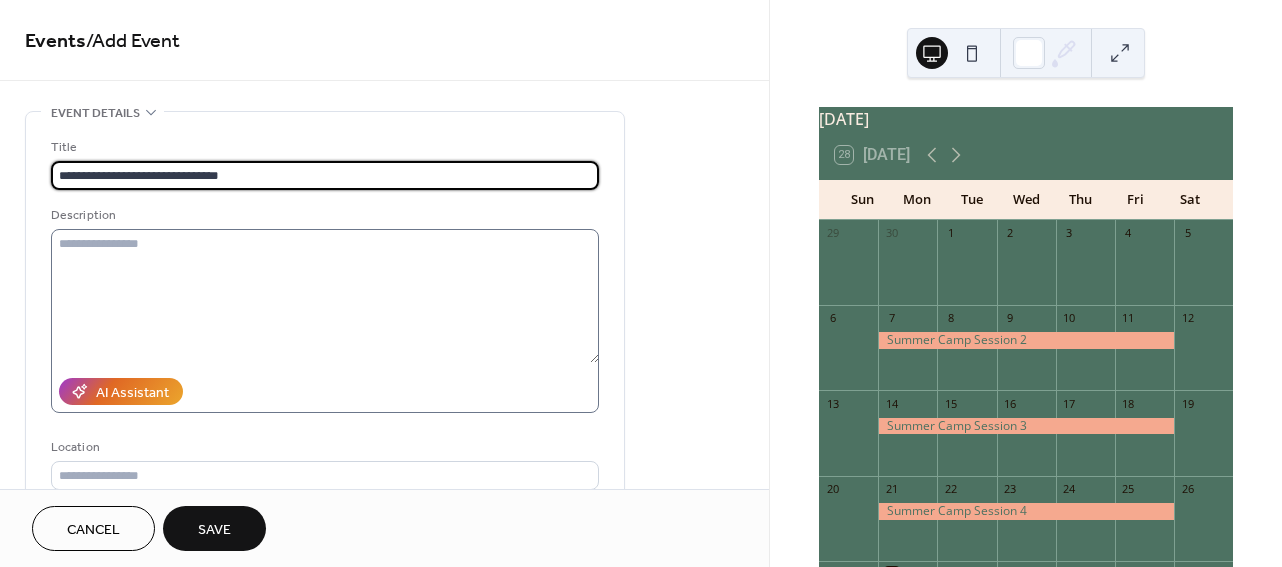 scroll, scrollTop: 161, scrollLeft: 0, axis: vertical 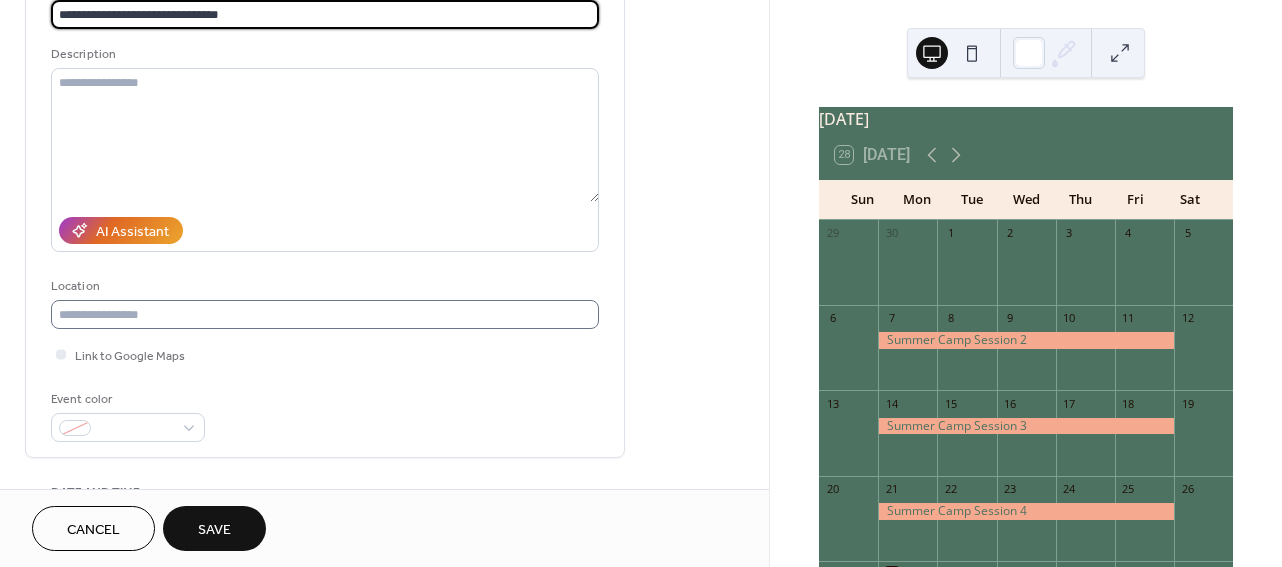 type on "**********" 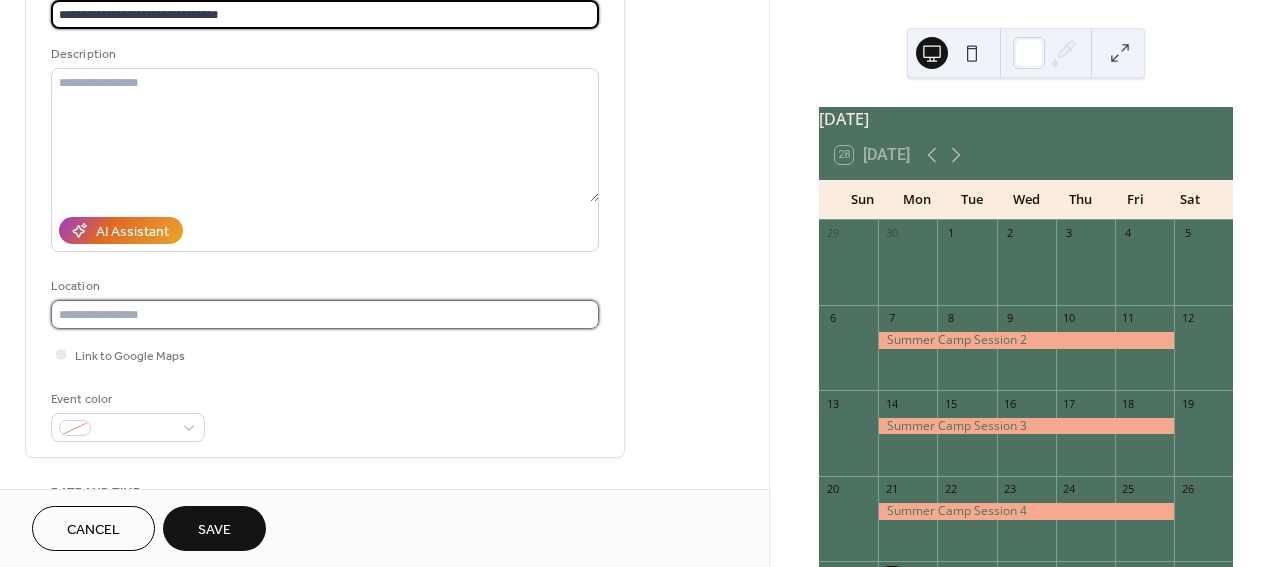 click at bounding box center [325, 314] 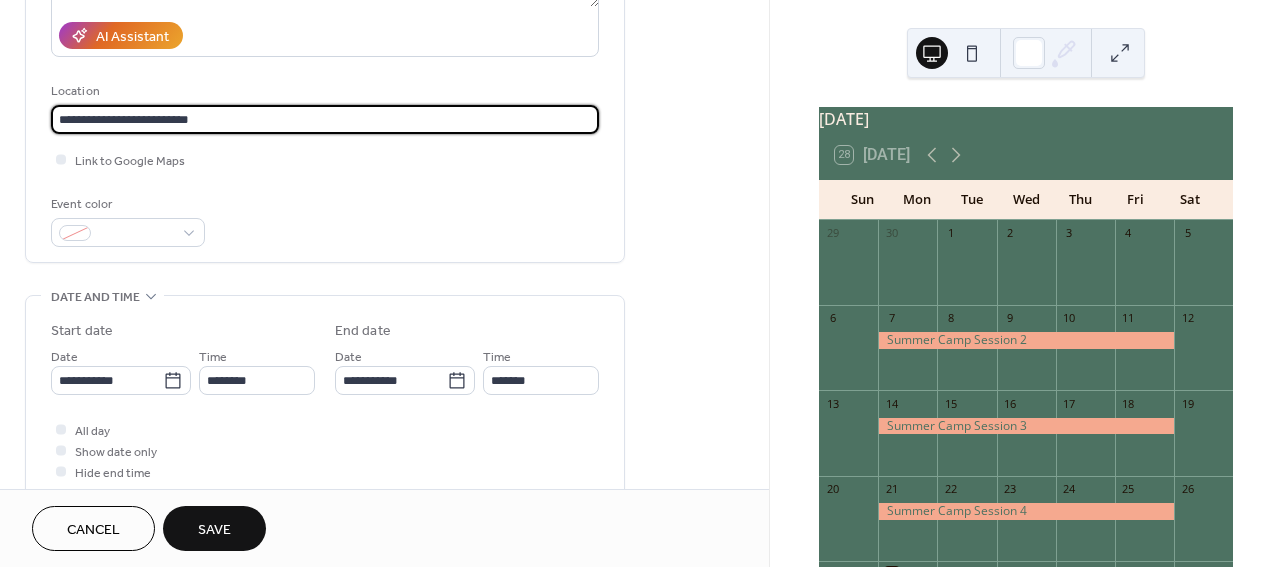 scroll, scrollTop: 361, scrollLeft: 0, axis: vertical 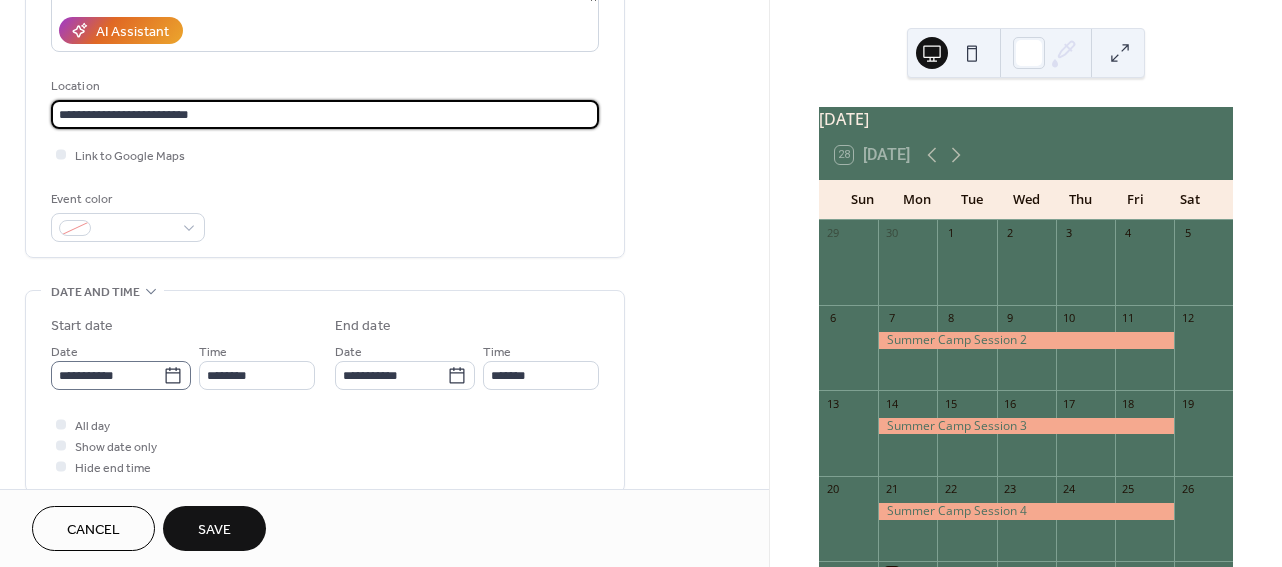 type on "**********" 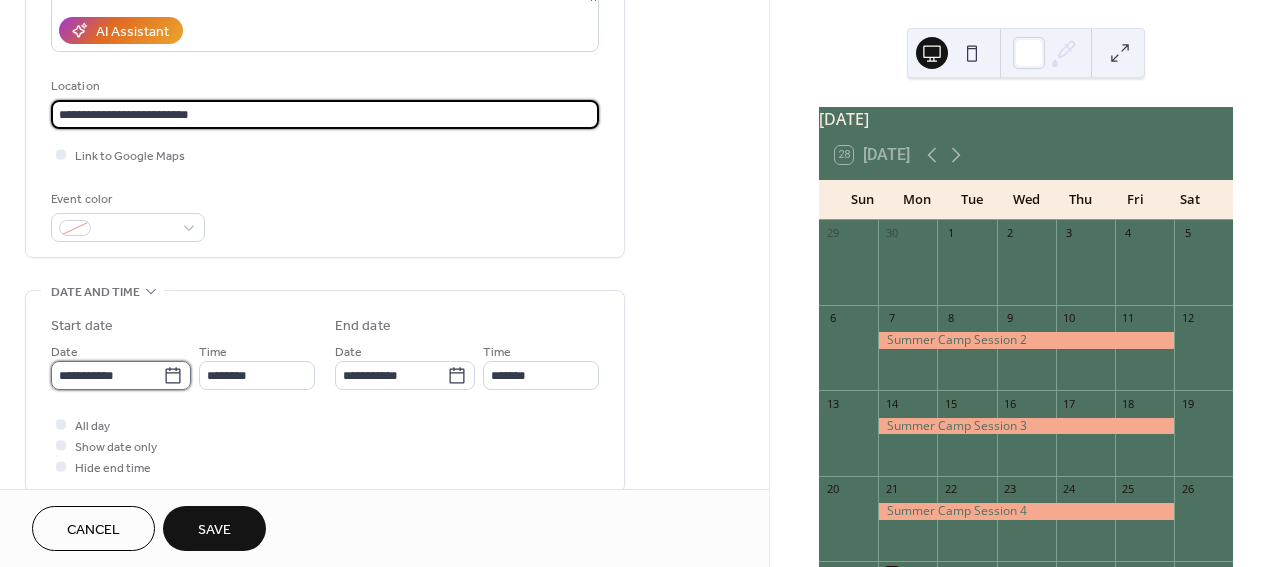 click on "**********" at bounding box center [107, 375] 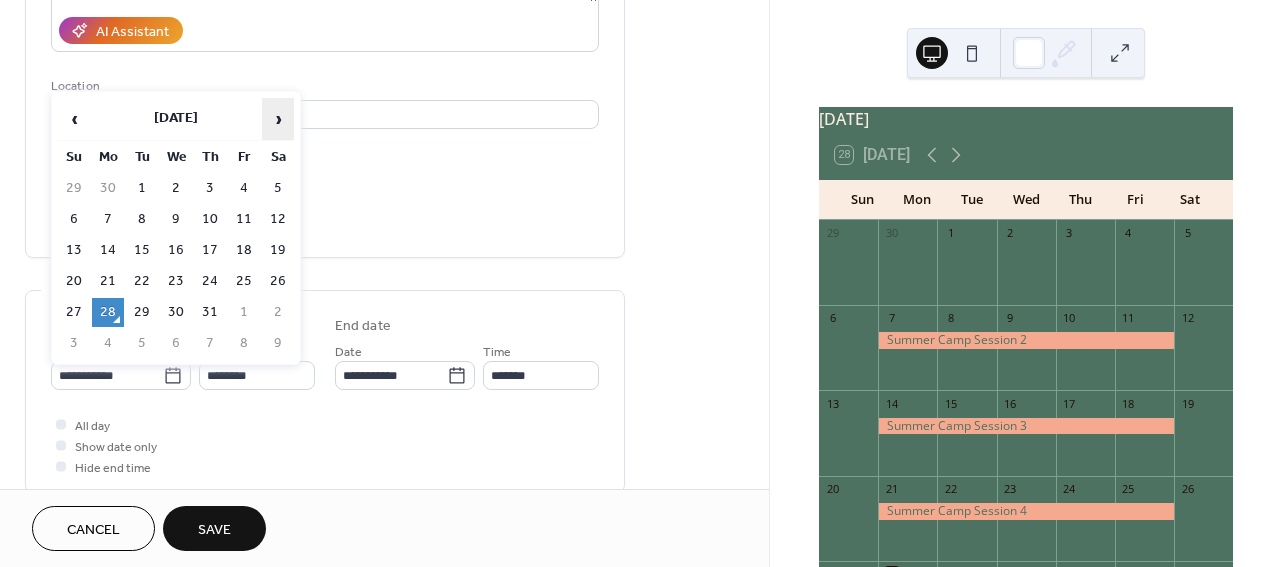 click on "›" at bounding box center [278, 119] 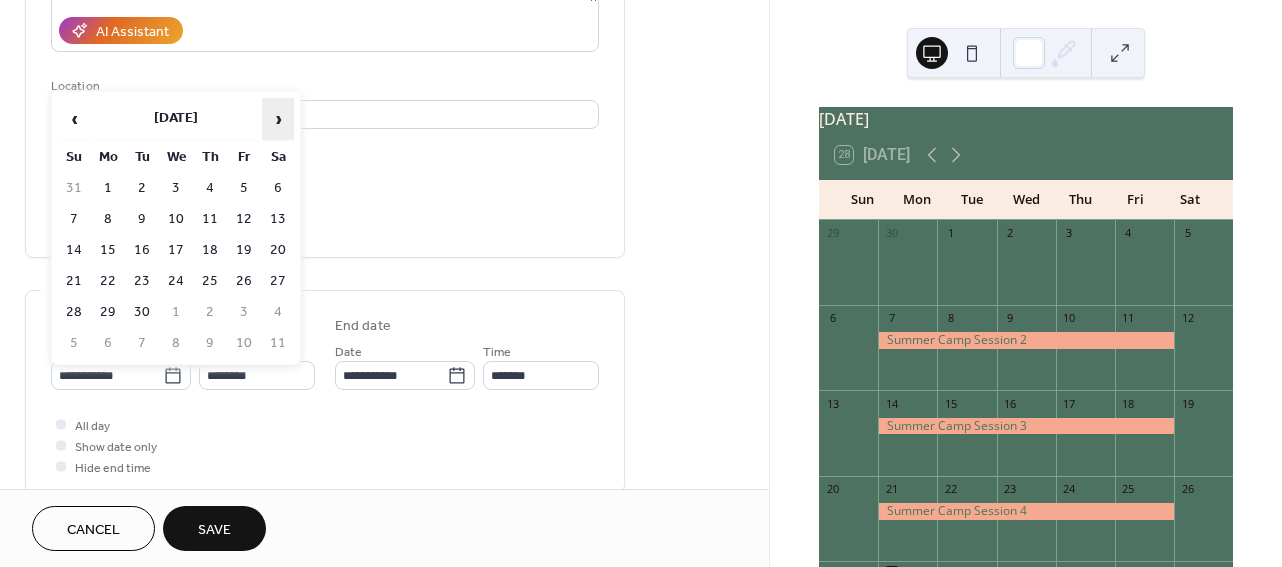 click on "›" at bounding box center (278, 119) 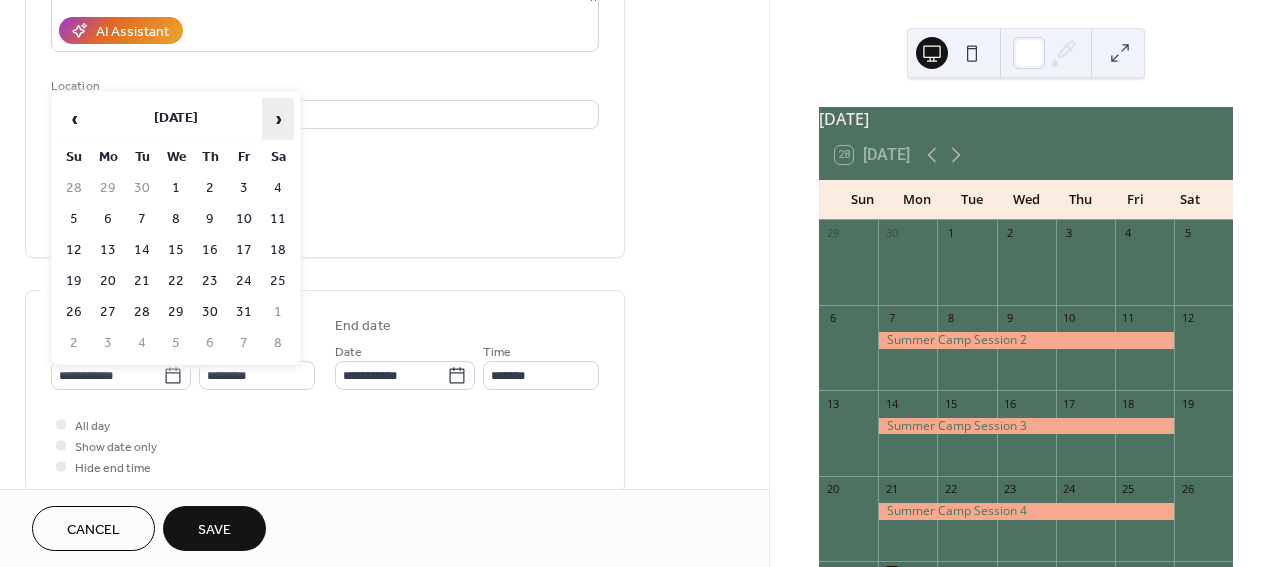 click on "›" at bounding box center (278, 119) 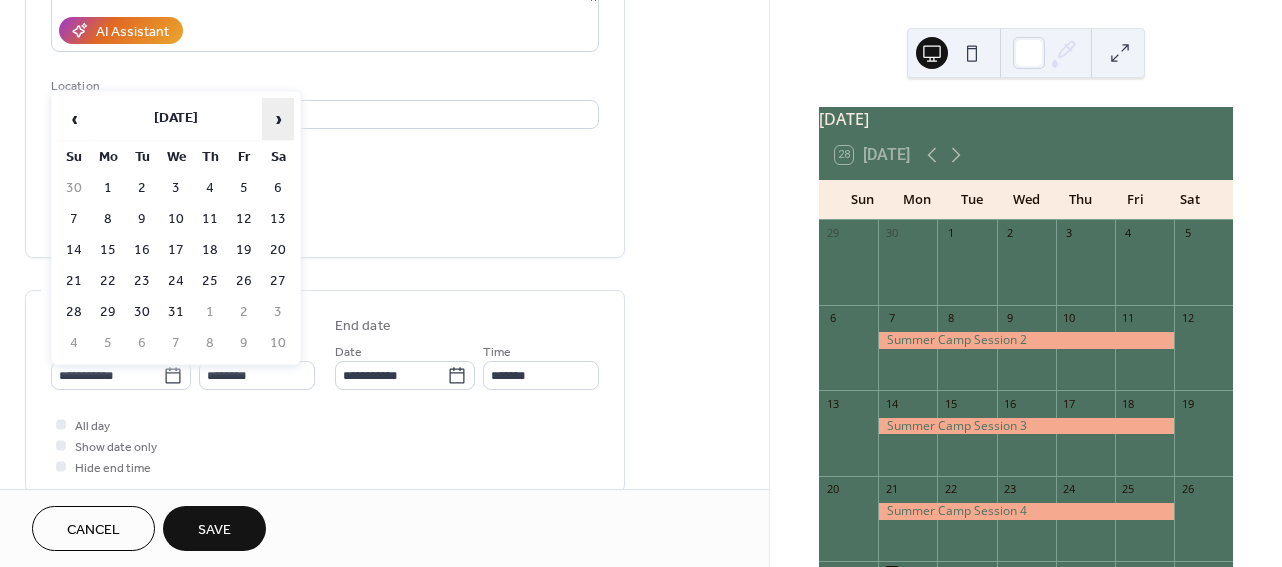 click on "›" at bounding box center (278, 119) 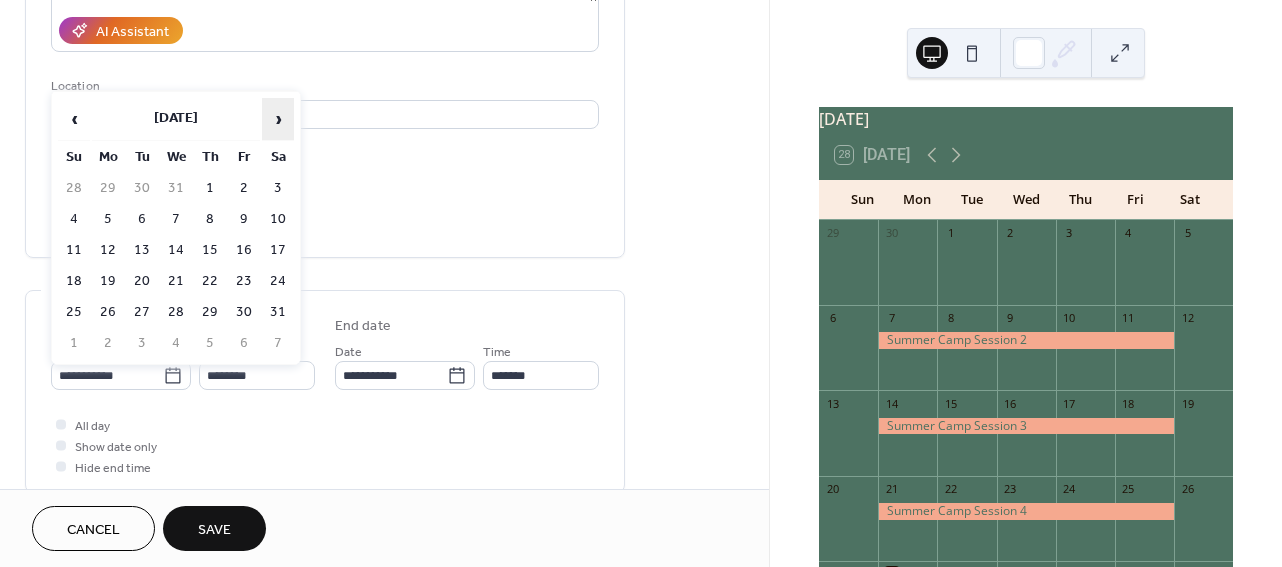 click on "›" at bounding box center (278, 119) 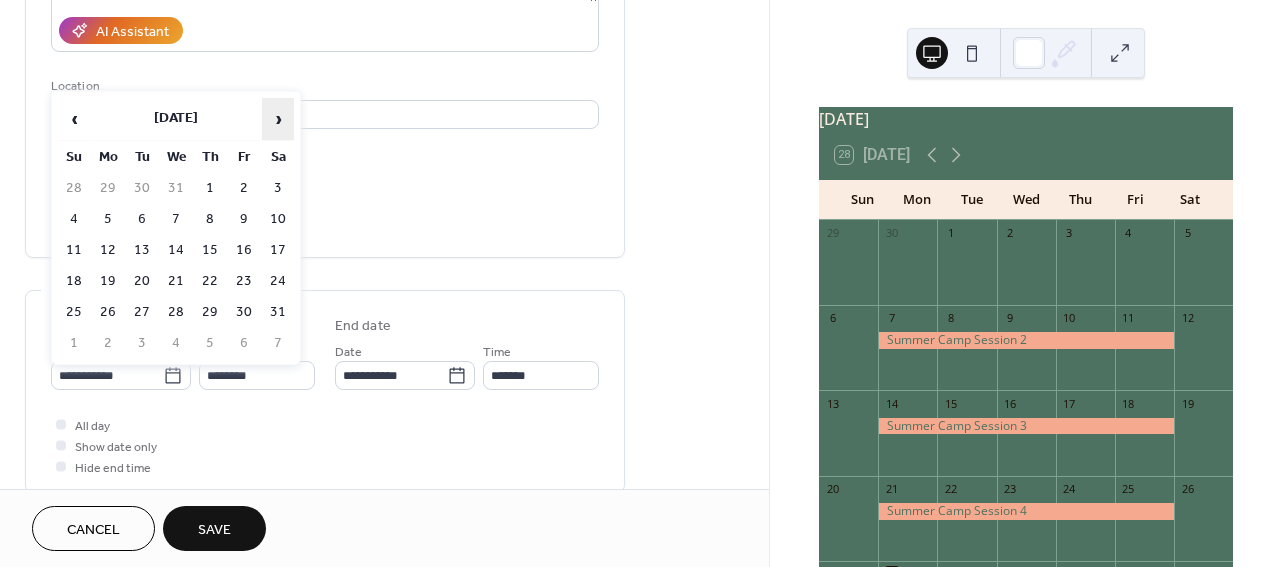 click on "›" at bounding box center (278, 119) 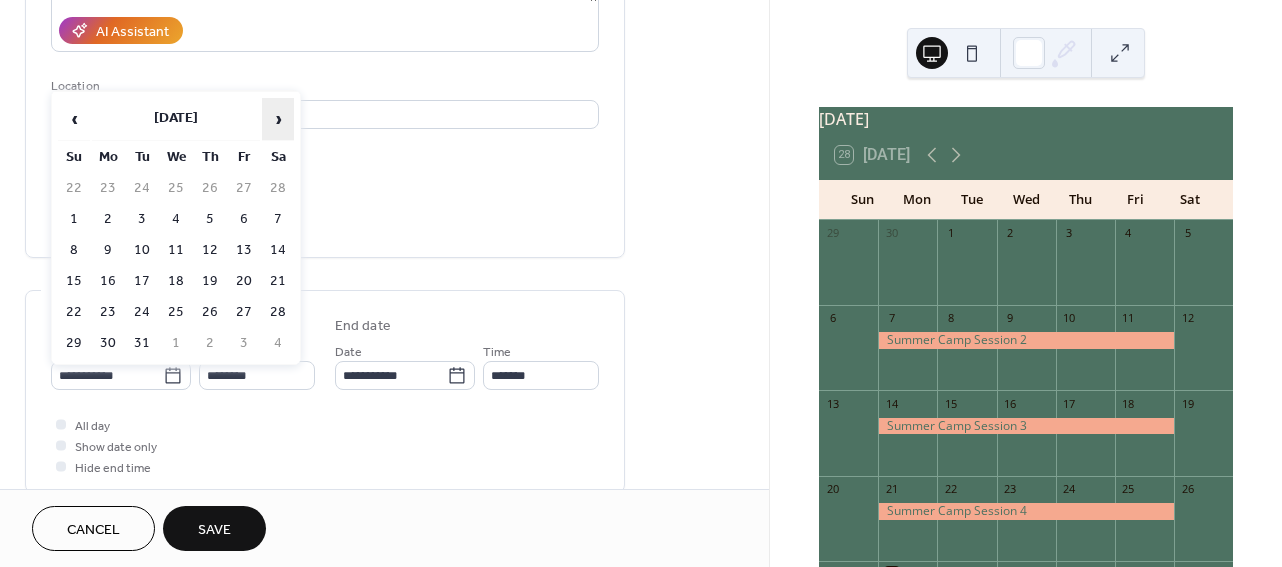 click on "›" at bounding box center (278, 119) 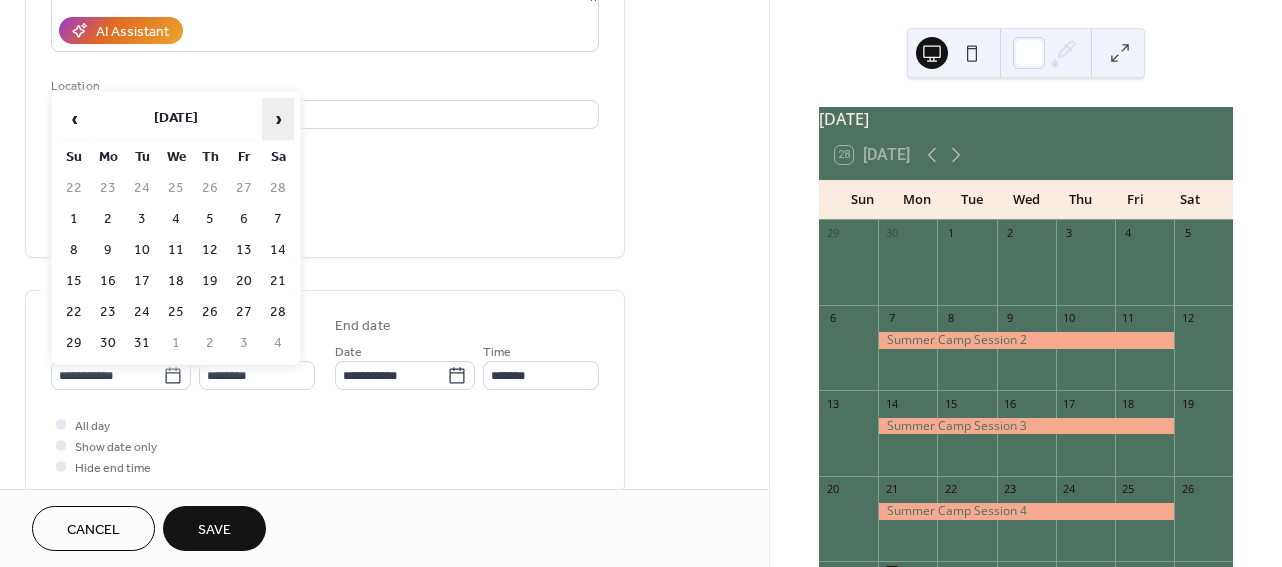click on "›" at bounding box center (278, 119) 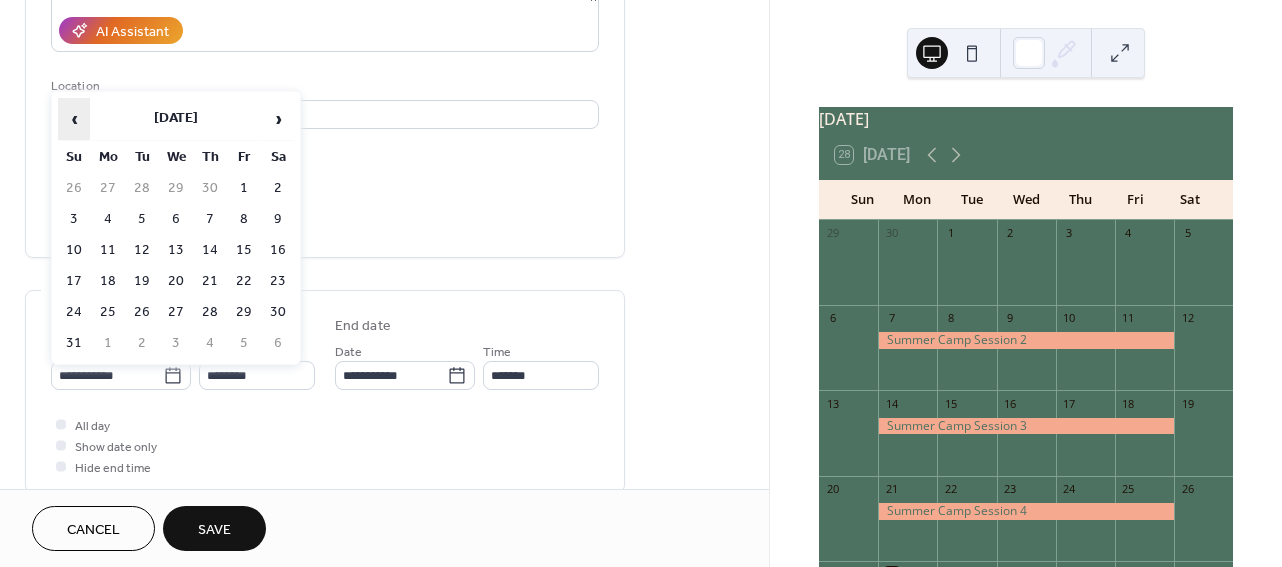 click on "‹" at bounding box center [74, 119] 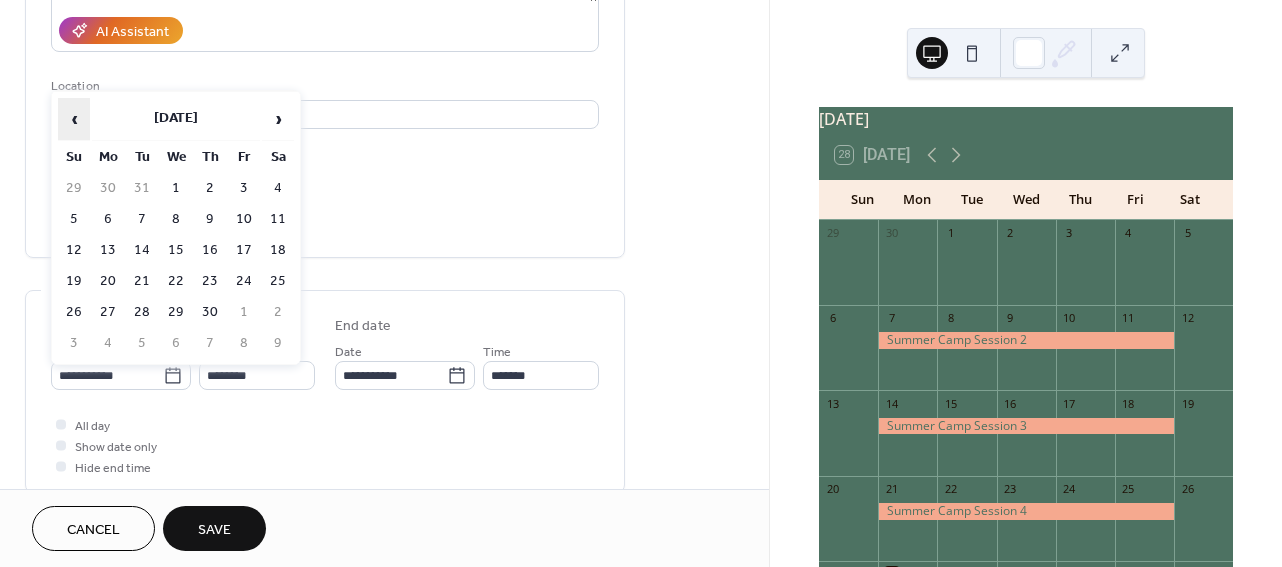 click on "‹" at bounding box center [74, 119] 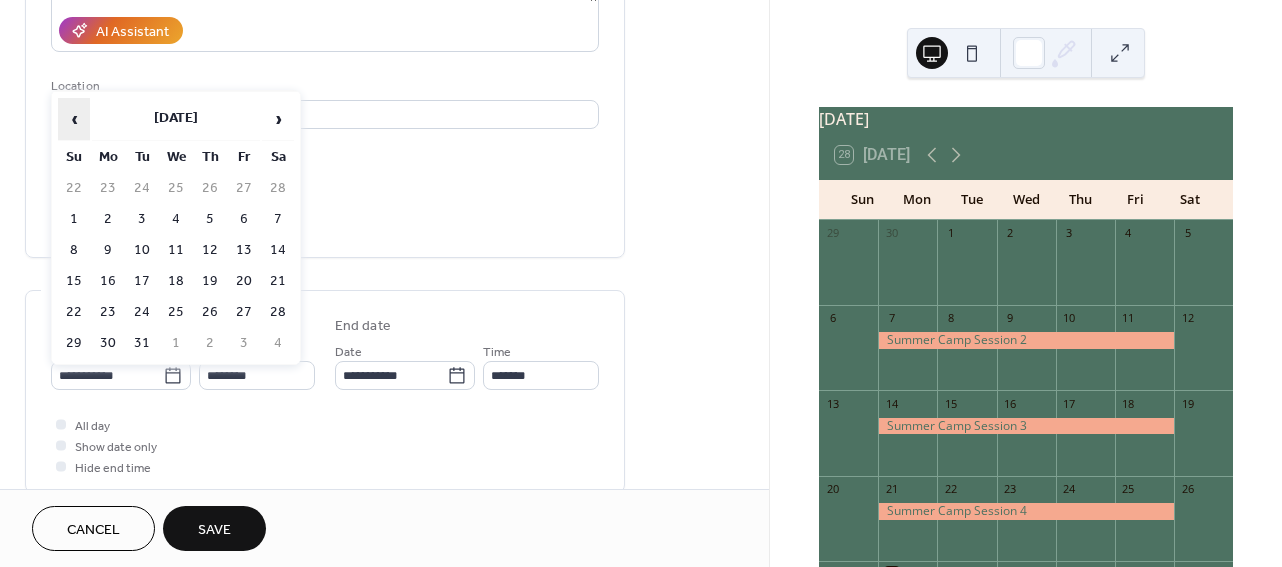 click on "‹" at bounding box center (74, 119) 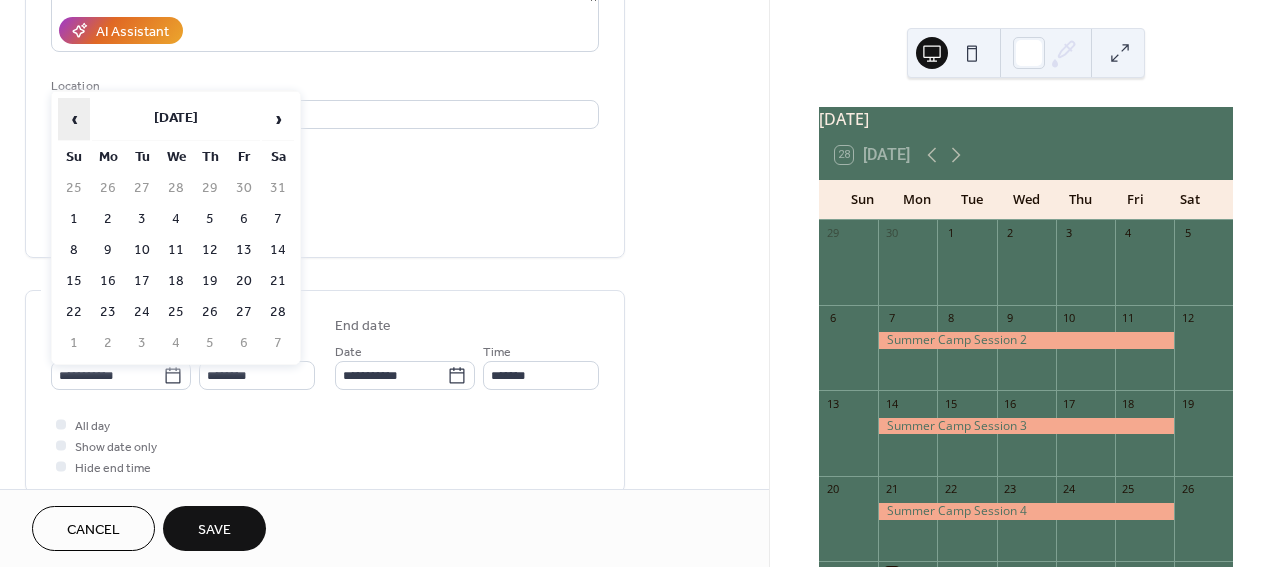 click on "‹" at bounding box center (74, 119) 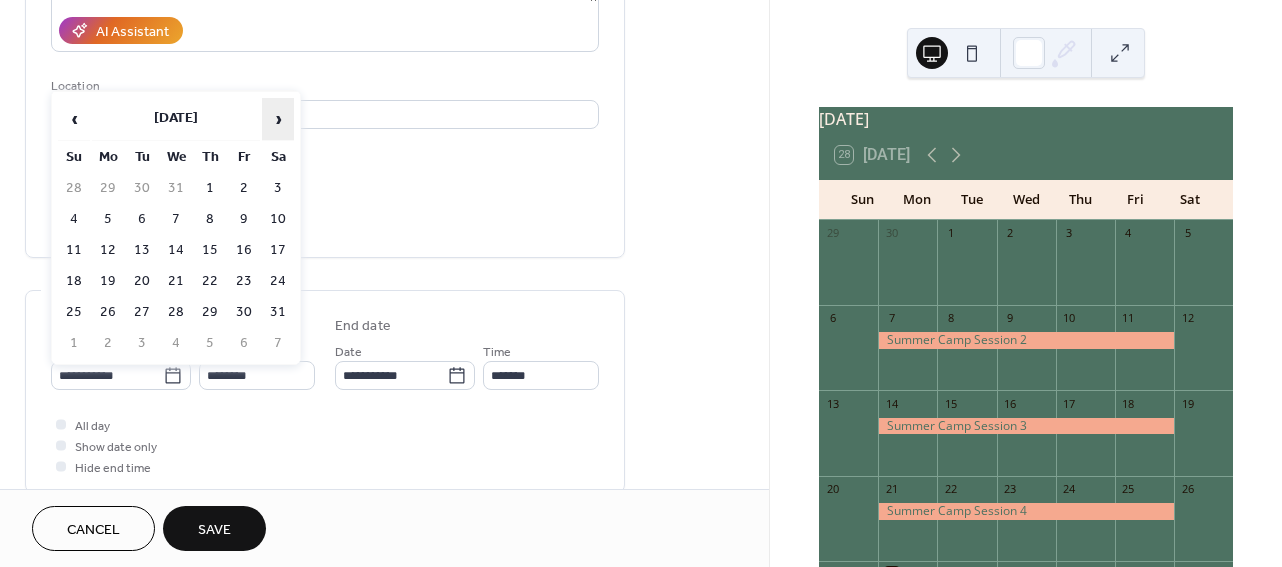 click on "›" at bounding box center [278, 119] 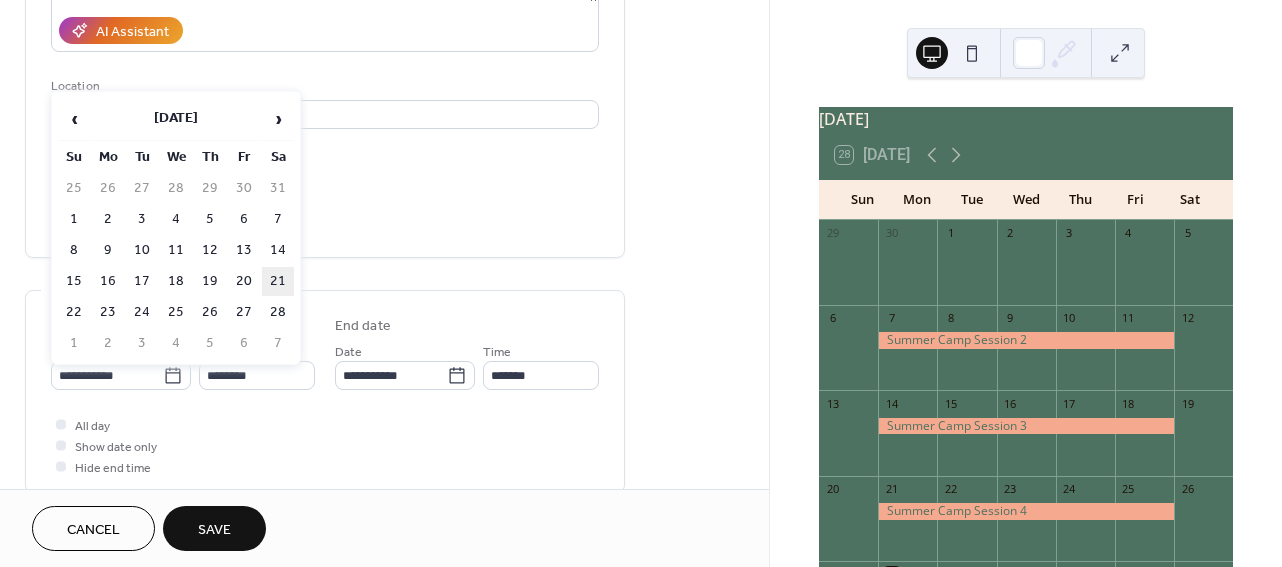 click on "21" at bounding box center [278, 281] 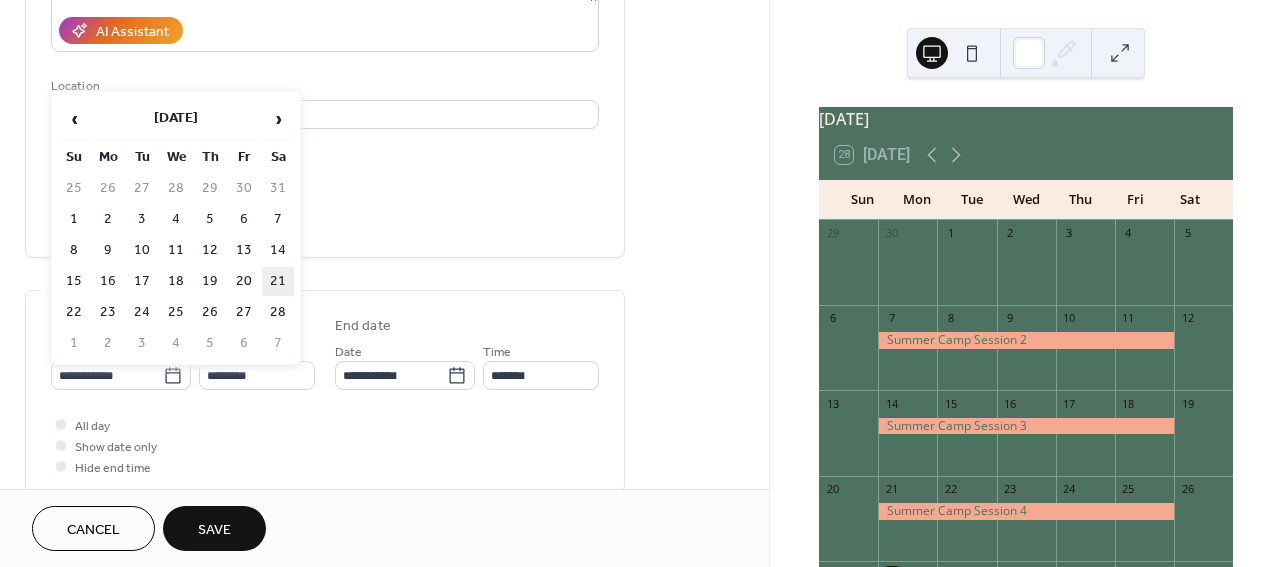 type on "**********" 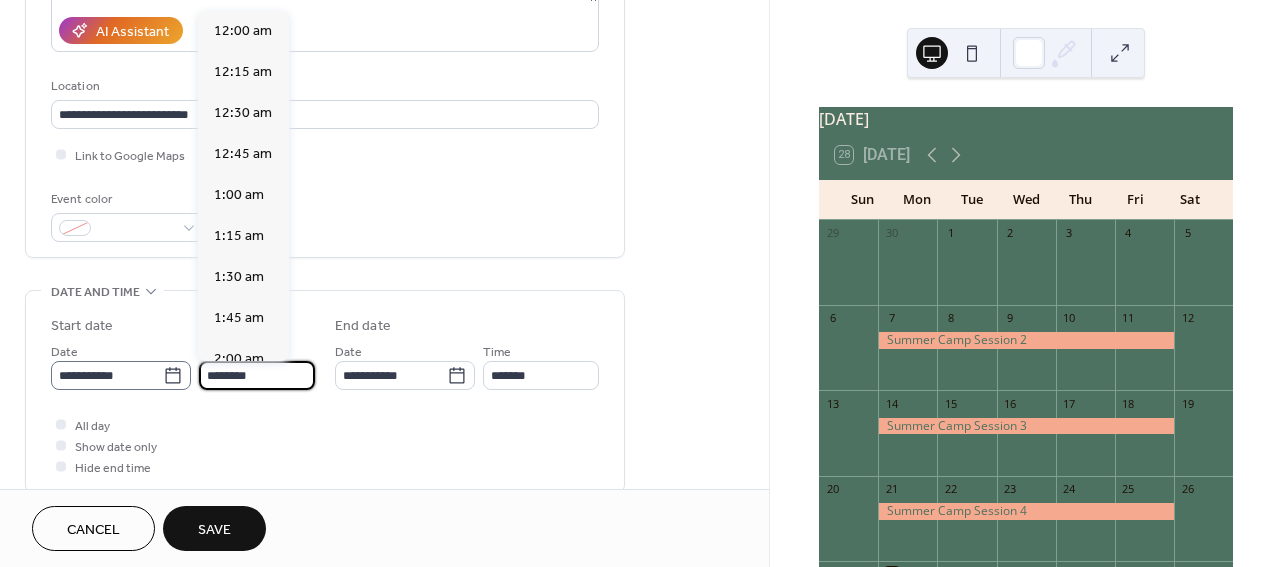 scroll, scrollTop: 1, scrollLeft: 0, axis: vertical 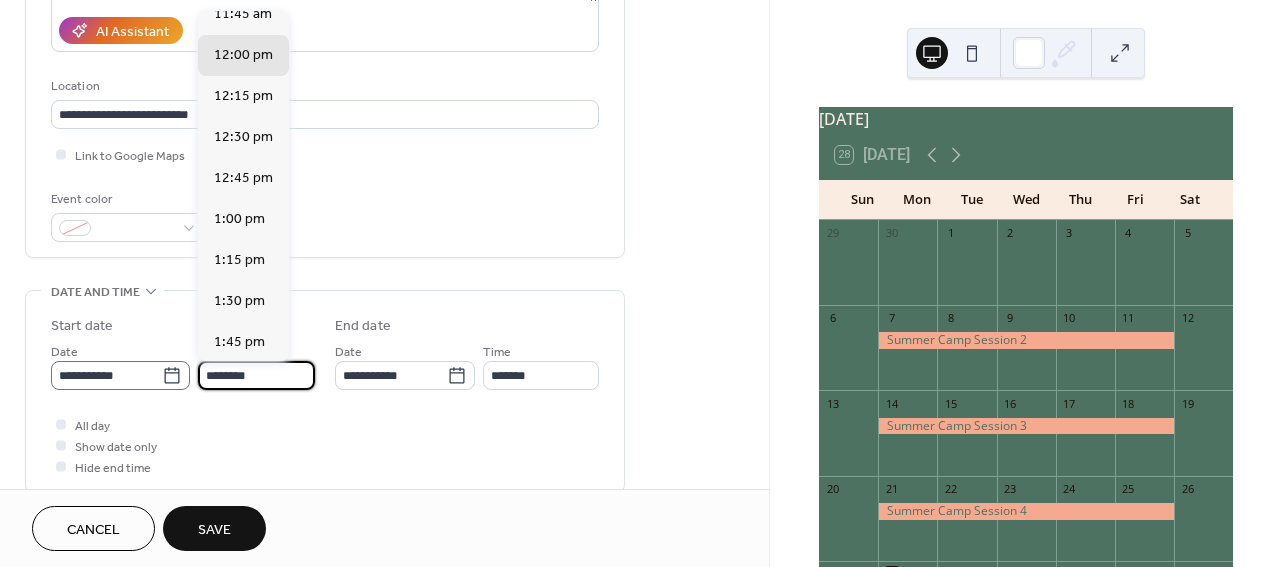 drag, startPoint x: 273, startPoint y: 378, endPoint x: 184, endPoint y: 377, distance: 89.005615 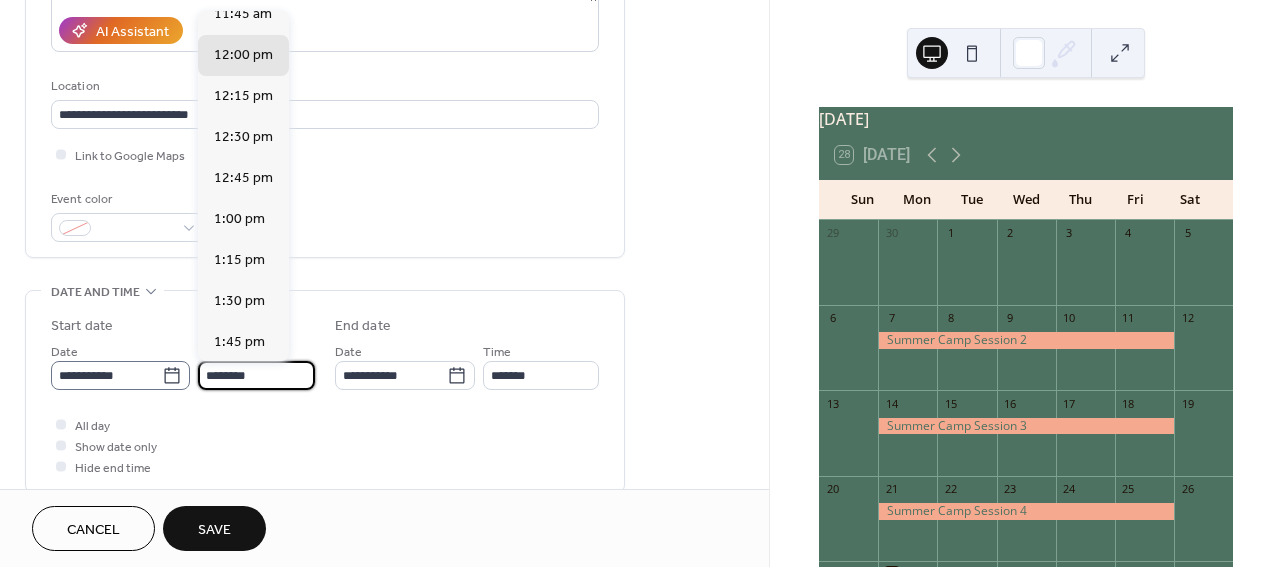 click on "**********" at bounding box center [183, 365] 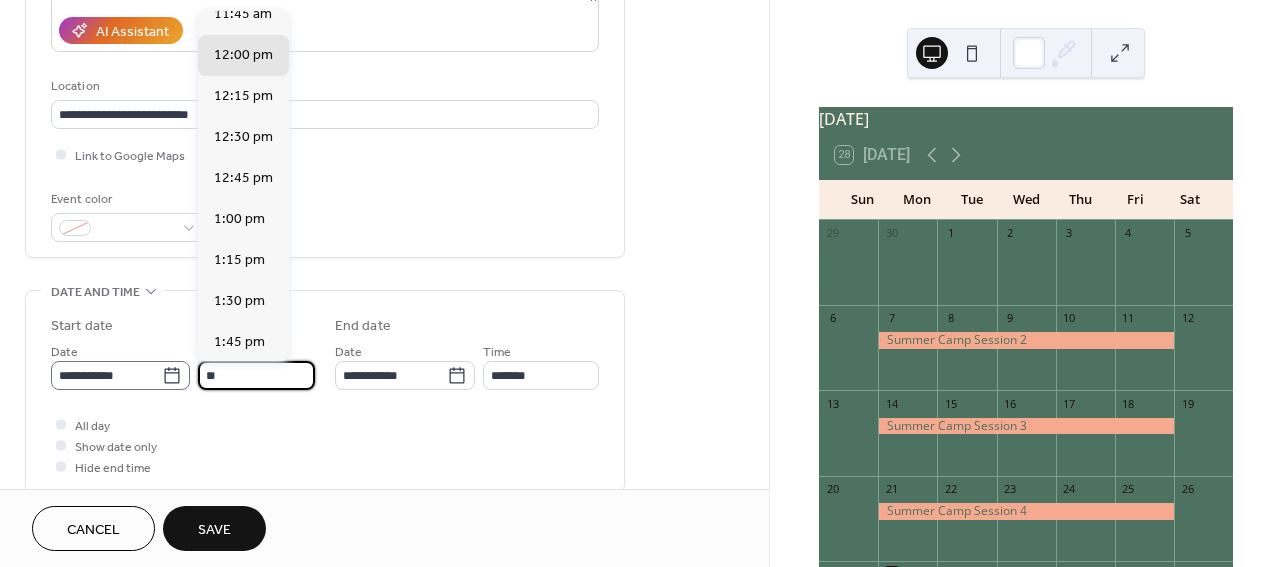 scroll, scrollTop: 1620, scrollLeft: 0, axis: vertical 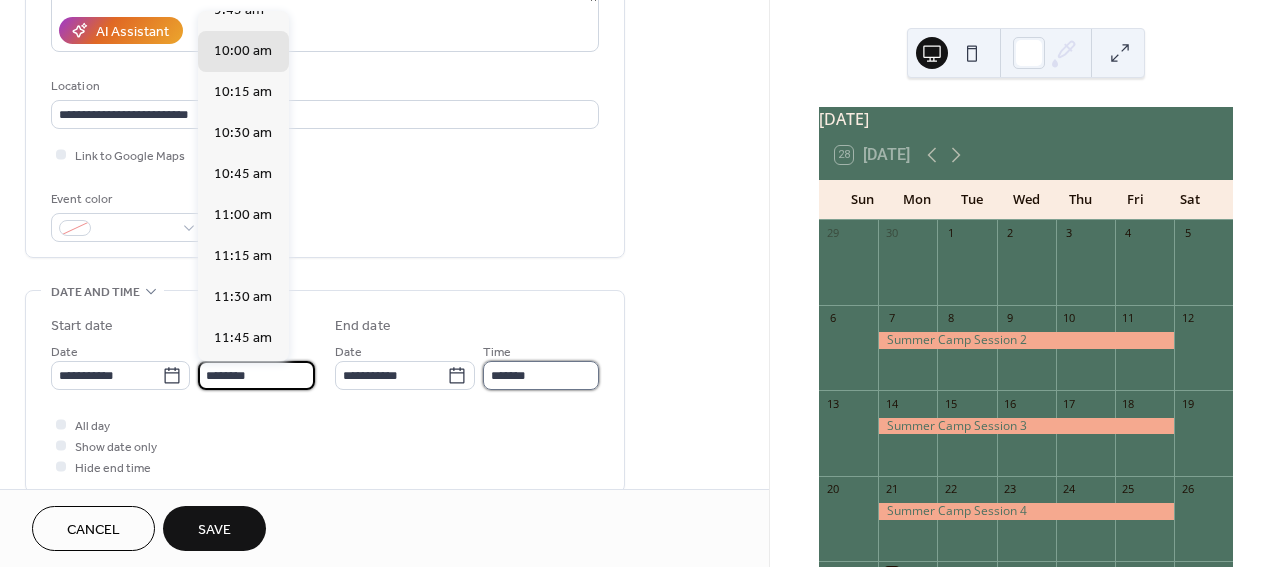 type on "********" 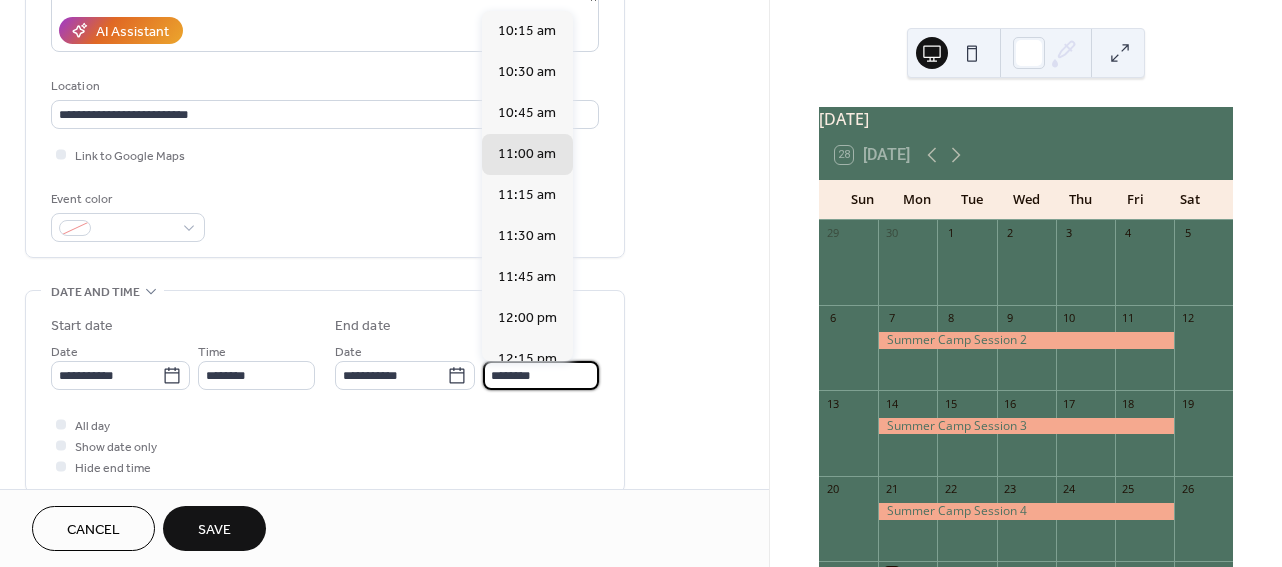 scroll, scrollTop: 0, scrollLeft: 0, axis: both 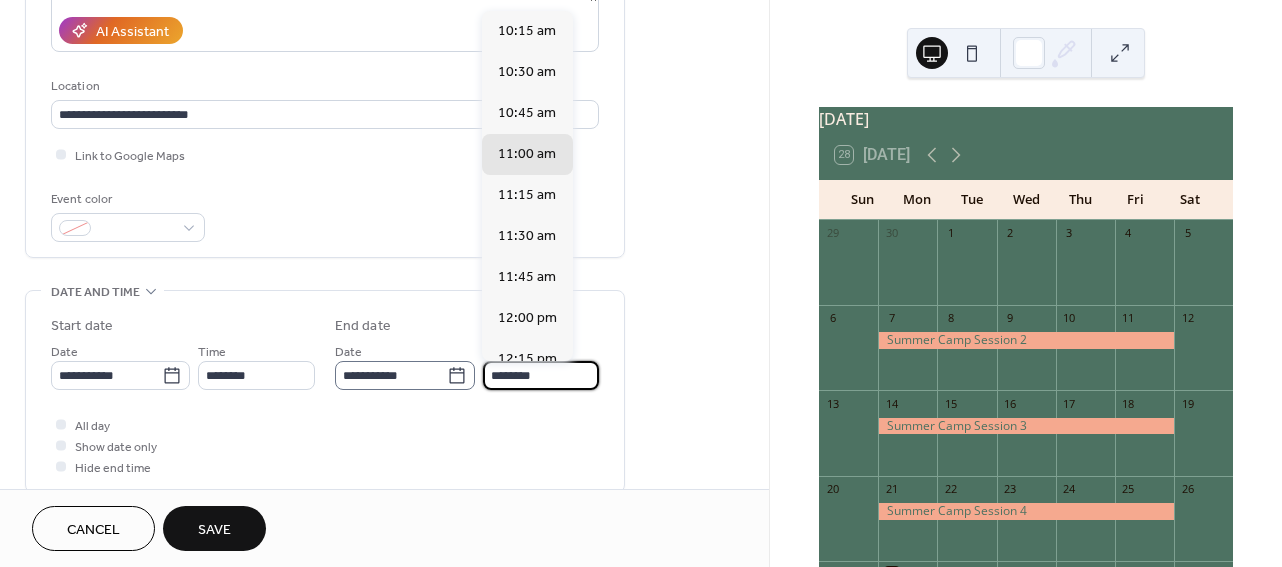 drag, startPoint x: 542, startPoint y: 371, endPoint x: 468, endPoint y: 371, distance: 74 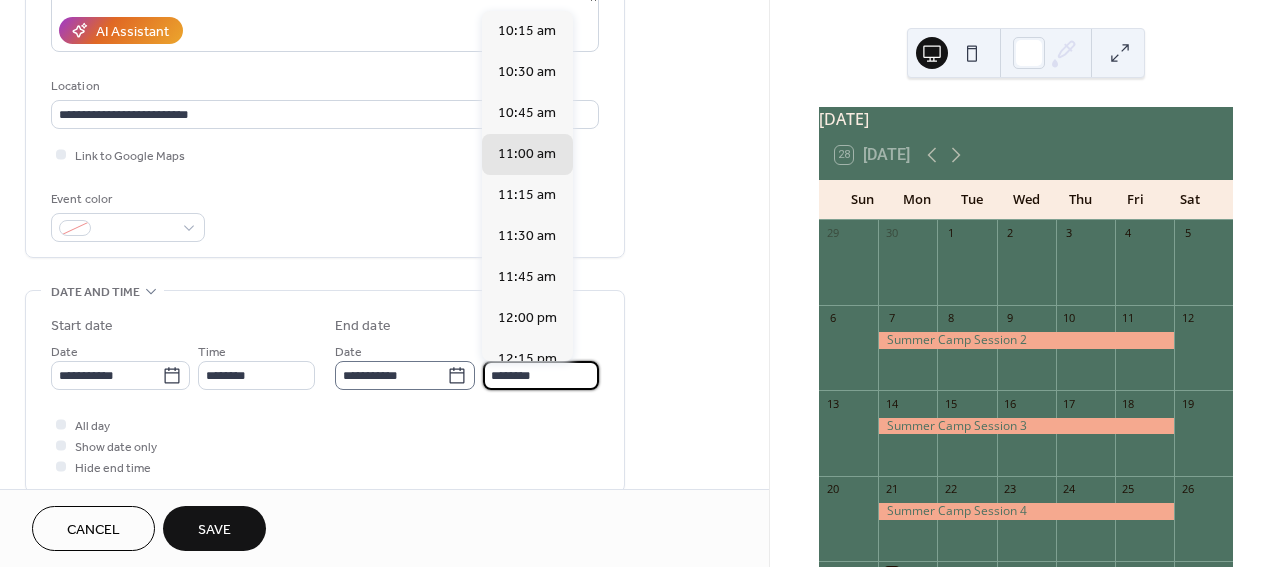 click on "**********" at bounding box center [467, 365] 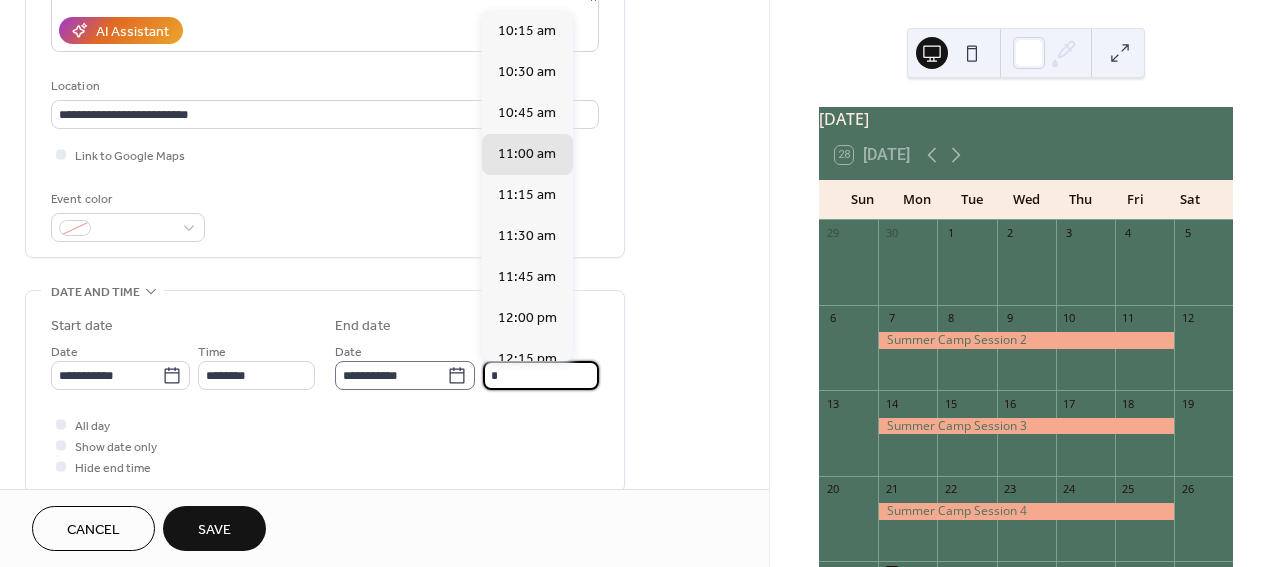 scroll, scrollTop: 931, scrollLeft: 0, axis: vertical 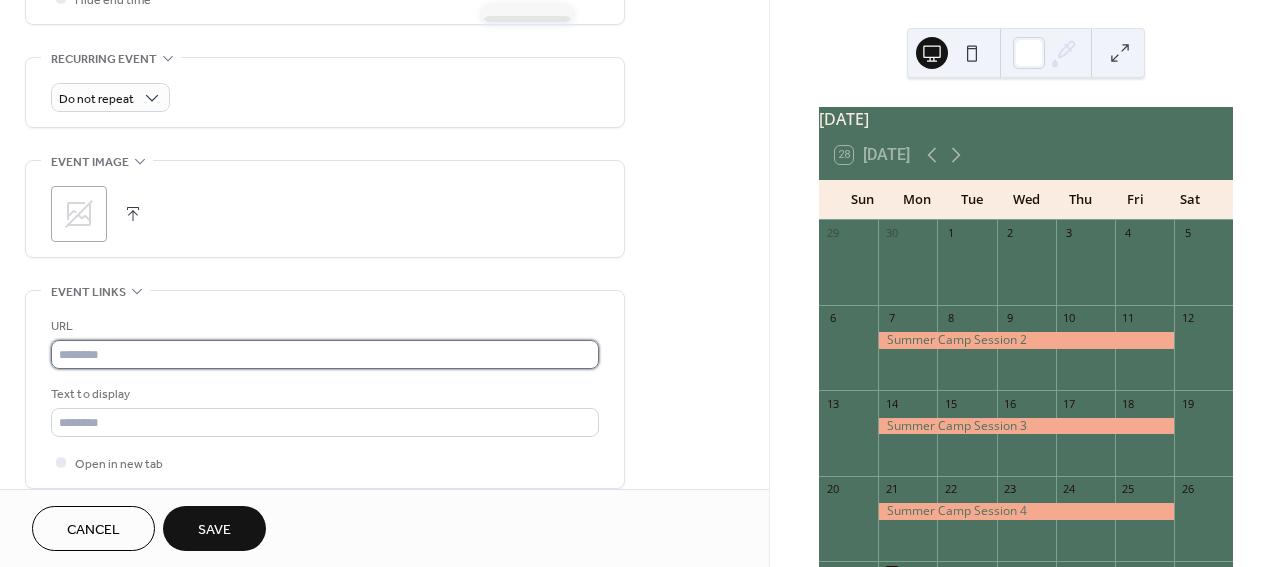 type on "********" 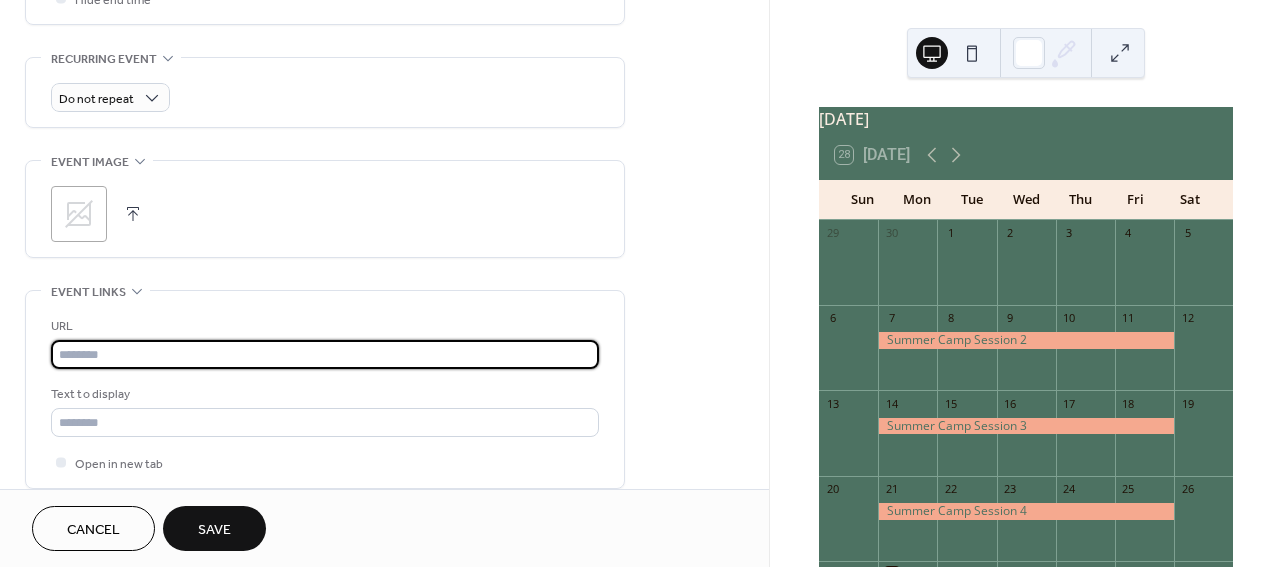 click at bounding box center (325, 354) 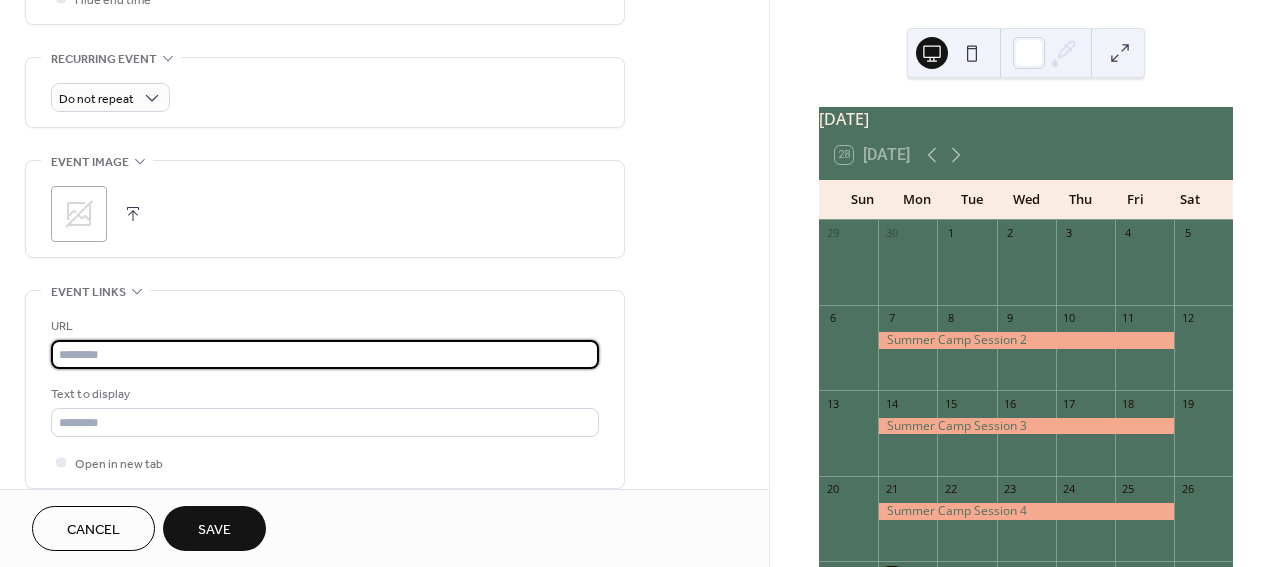 paste on "**********" 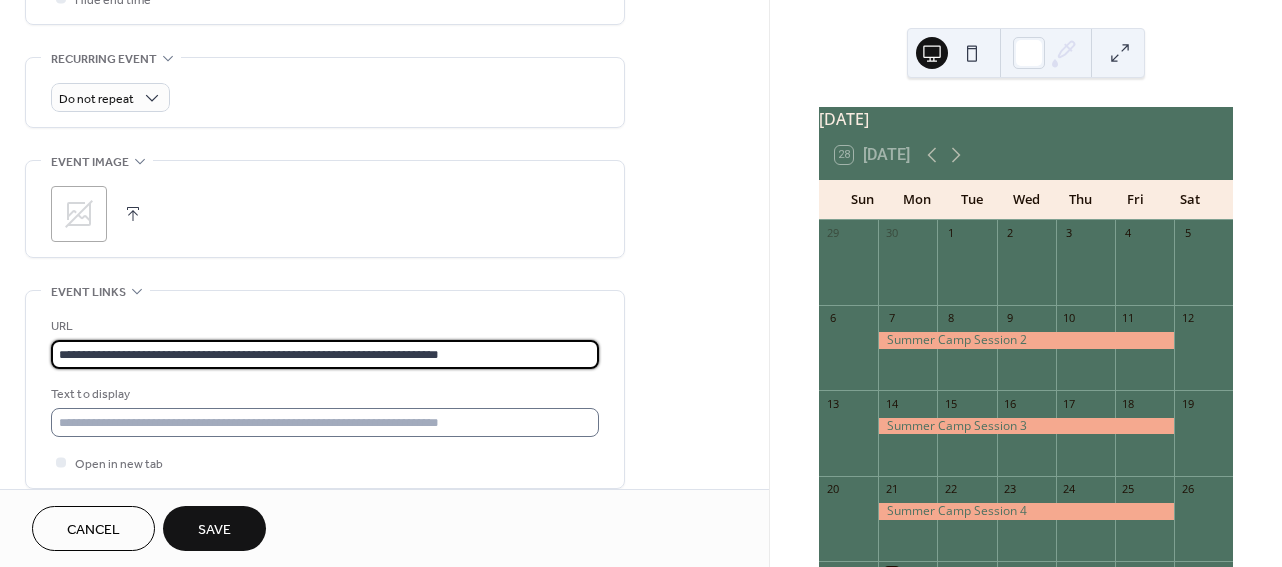 type on "**********" 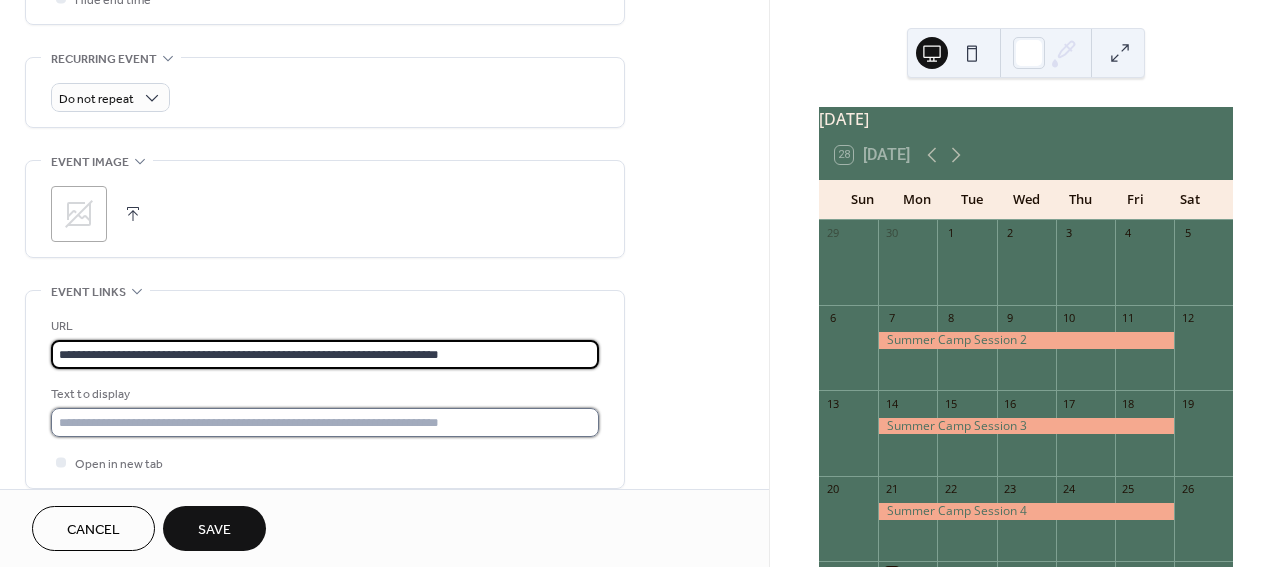 click at bounding box center (325, 422) 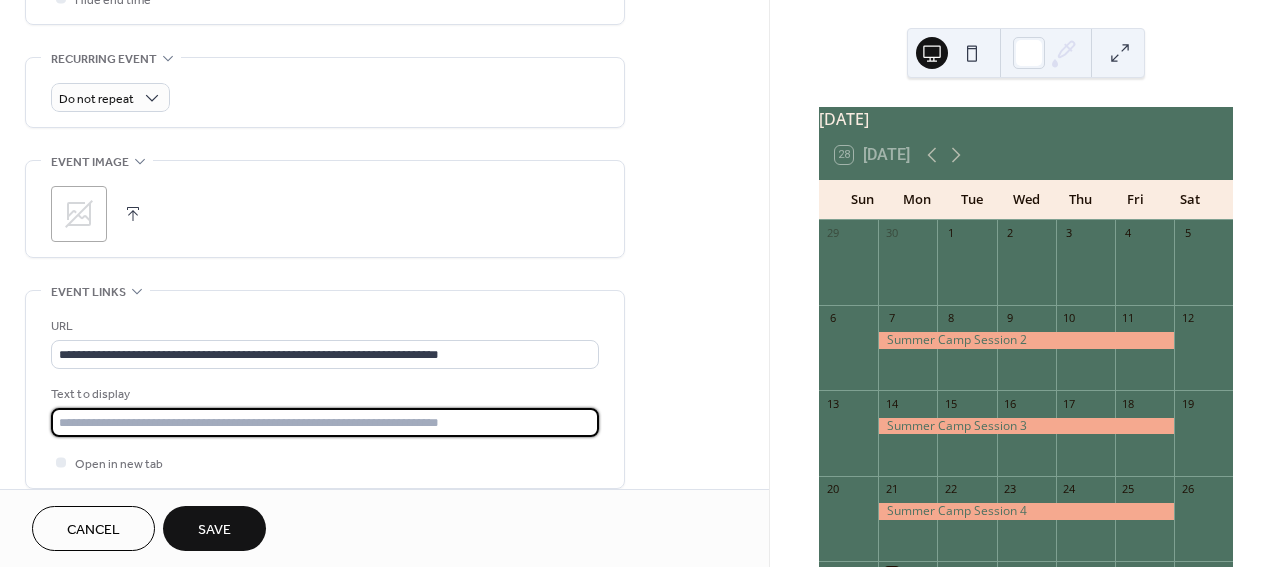 type on "**********" 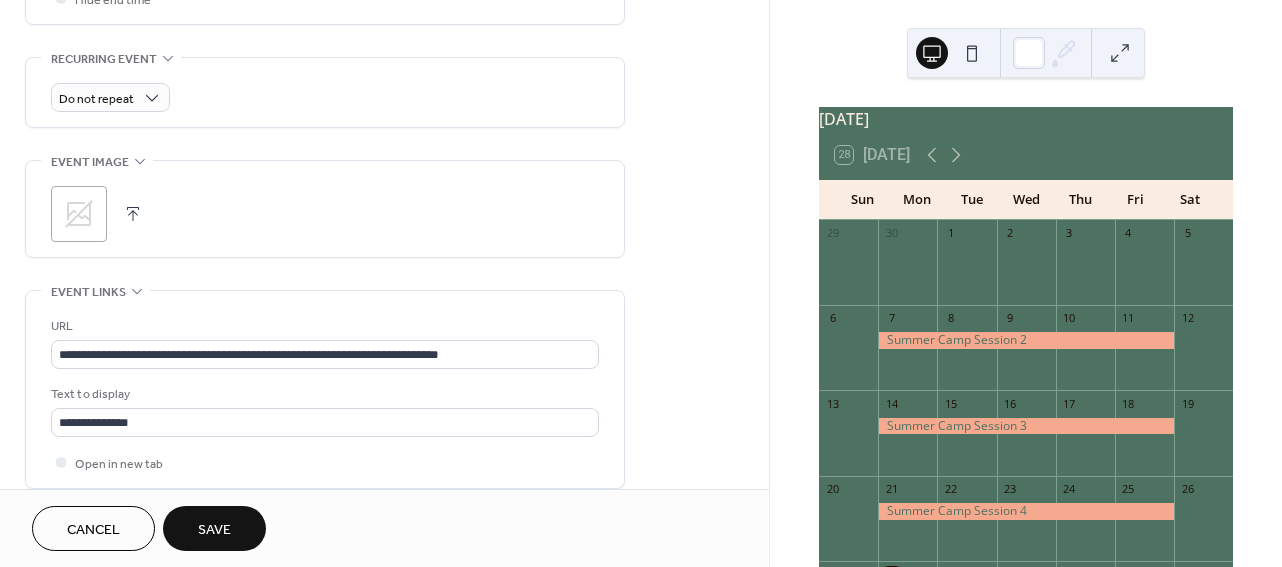 click on "Save" at bounding box center [214, 528] 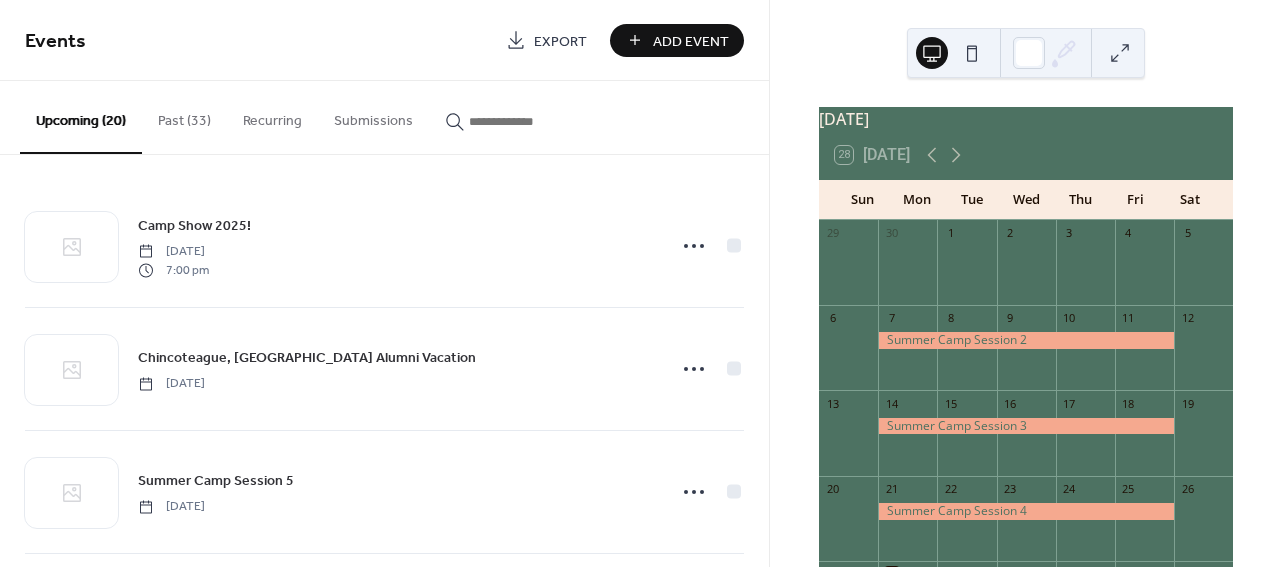 click on "Events Export Add Event" at bounding box center (384, 40) 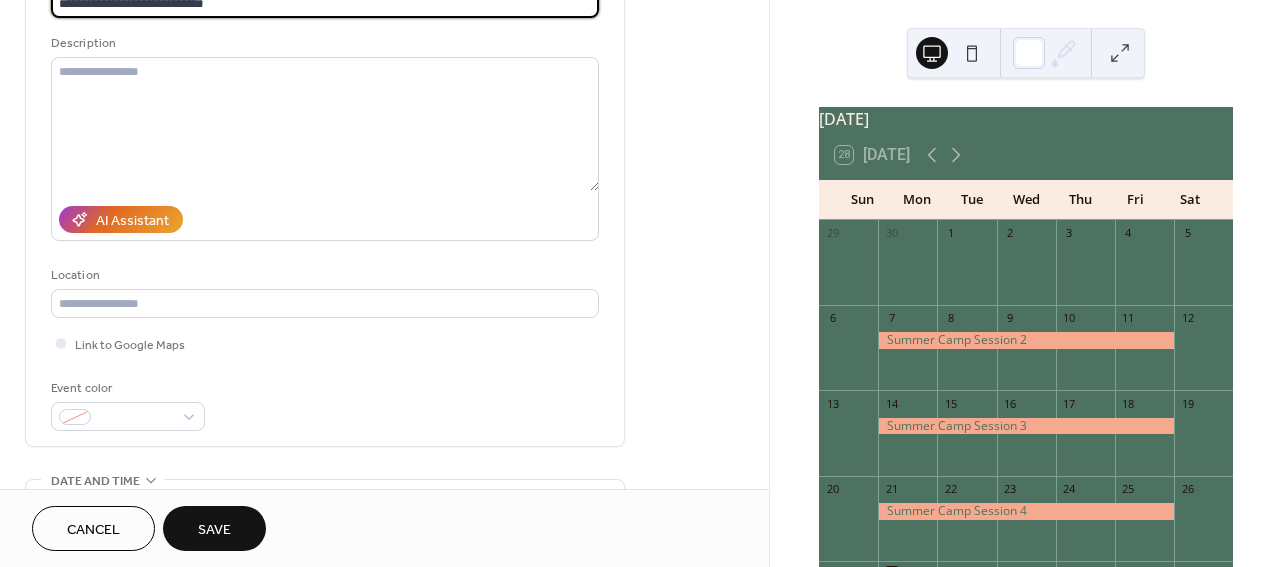 scroll, scrollTop: 227, scrollLeft: 0, axis: vertical 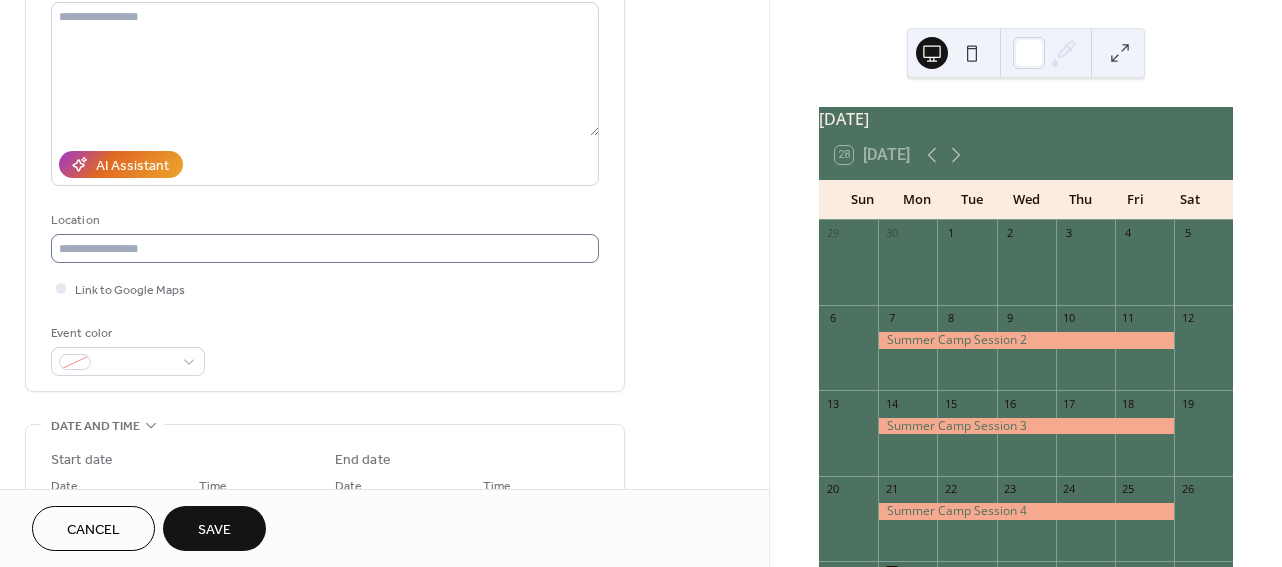 type on "**********" 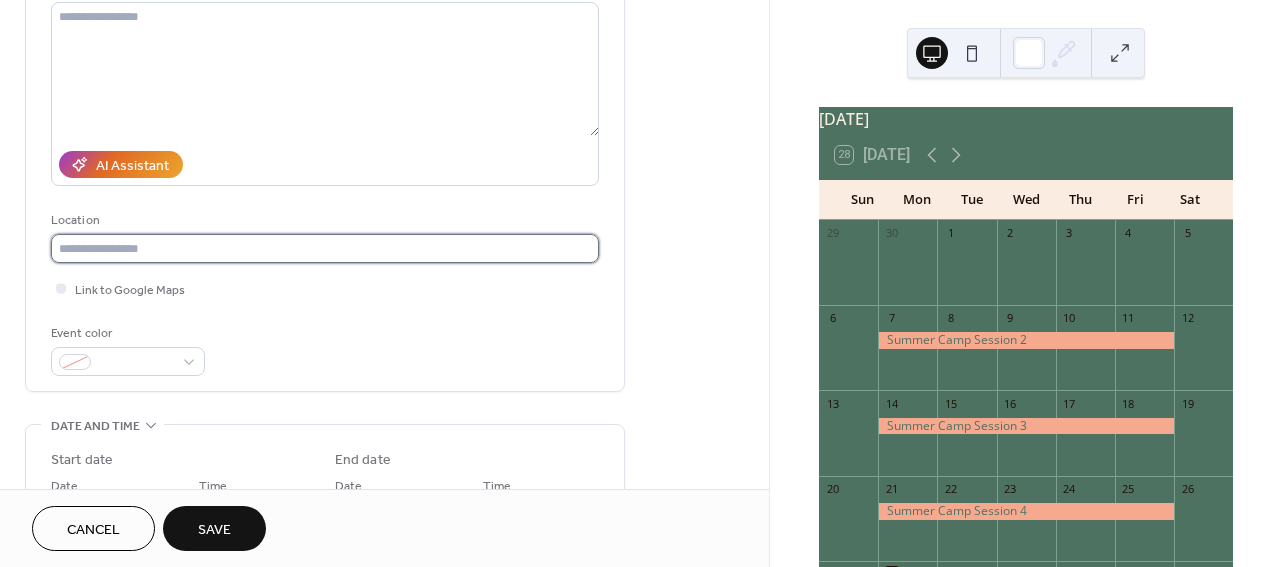 click at bounding box center [325, 248] 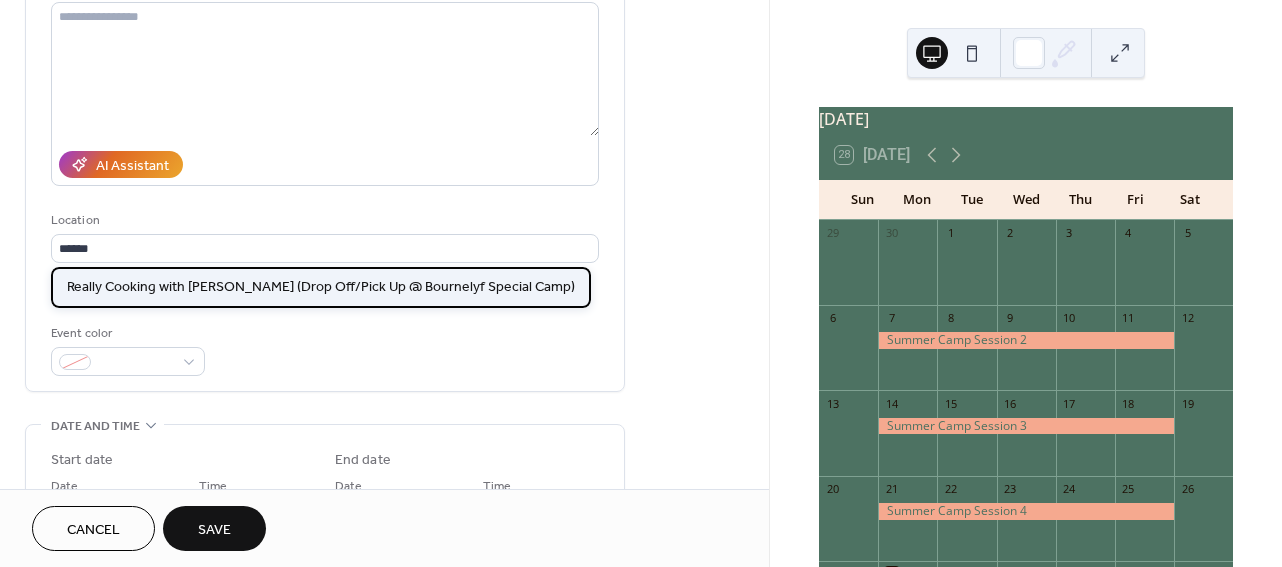 click on "Really Cooking with [PERSON_NAME] (Drop Off/Pick Up @ Bournelyf Special Camp)" at bounding box center [321, 287] 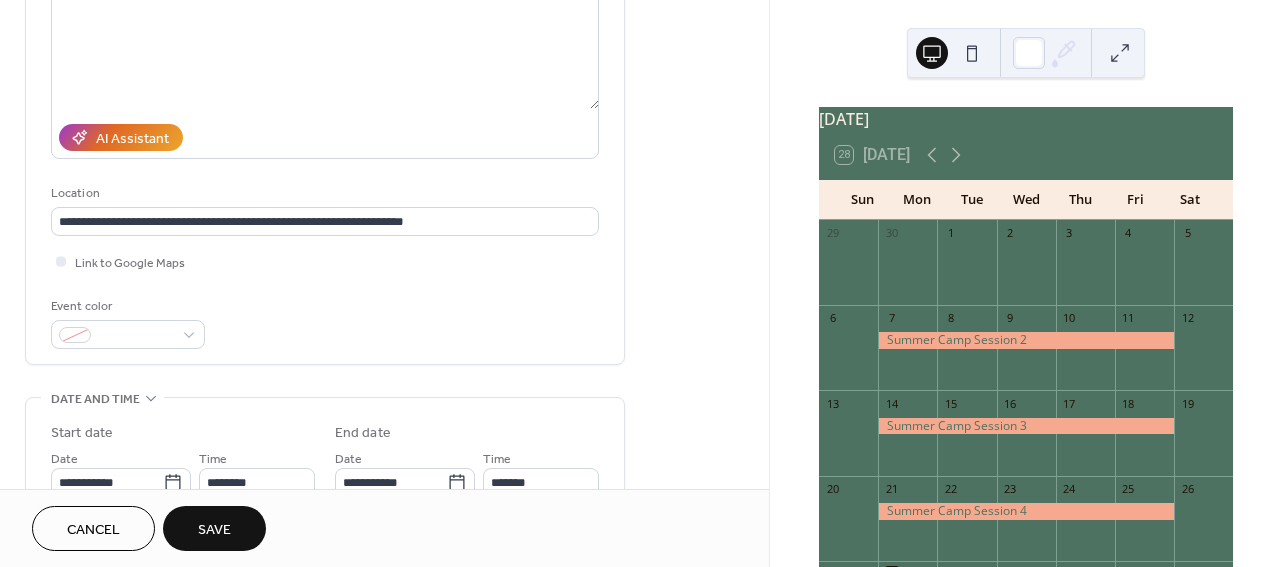 scroll, scrollTop: 256, scrollLeft: 0, axis: vertical 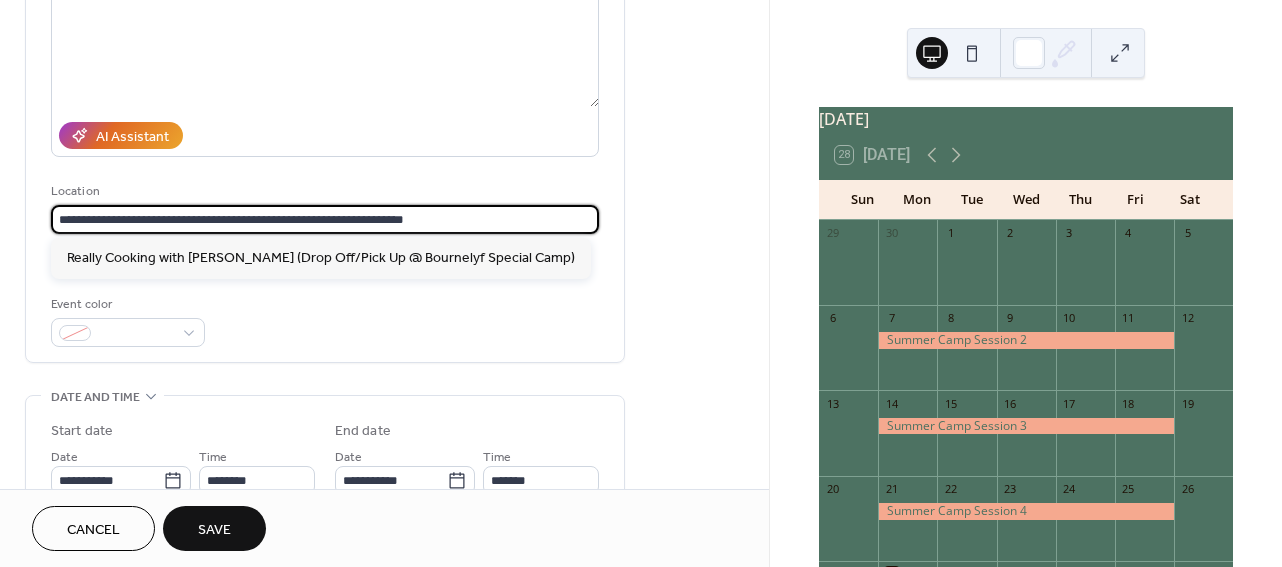 drag, startPoint x: 453, startPoint y: 220, endPoint x: 197, endPoint y: 214, distance: 256.0703 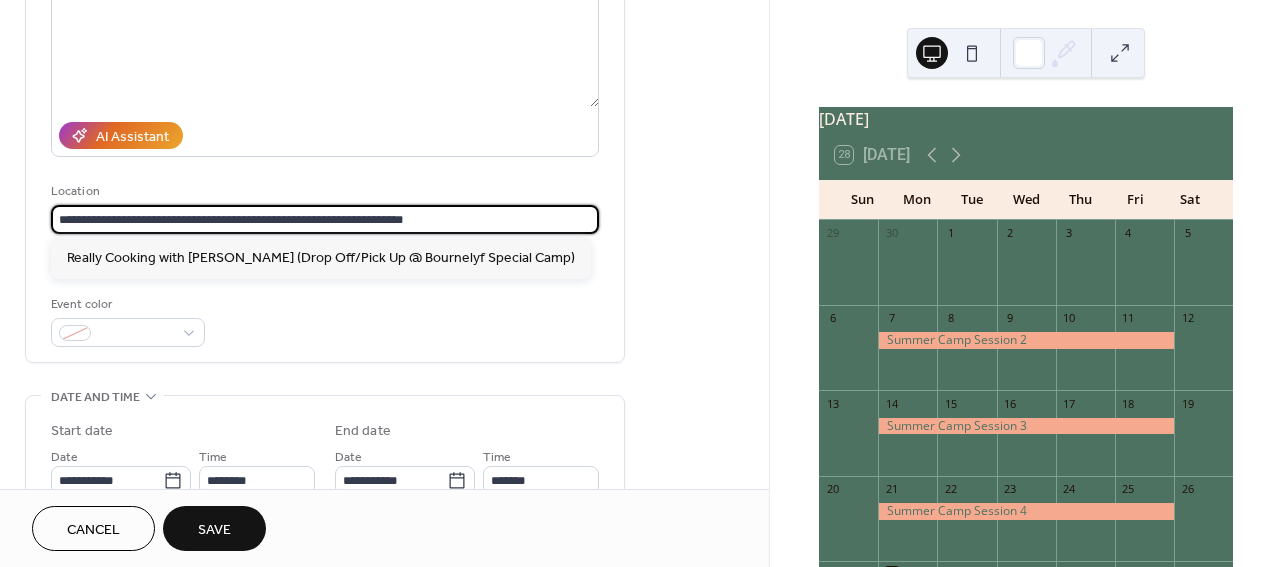 click on "**********" at bounding box center [325, 219] 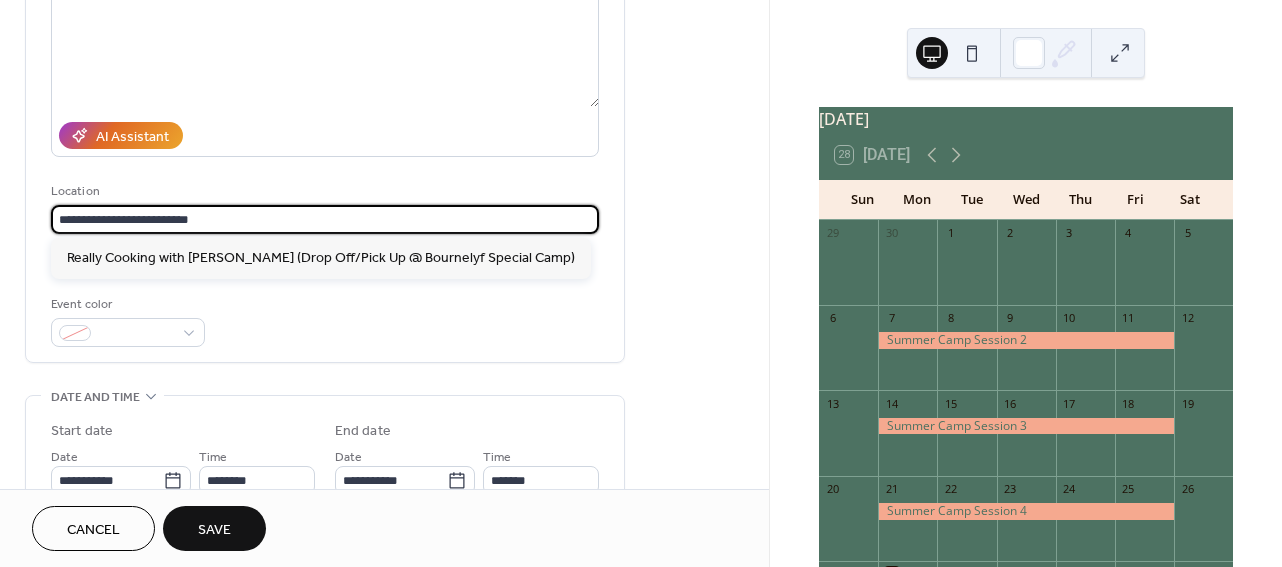 type on "**********" 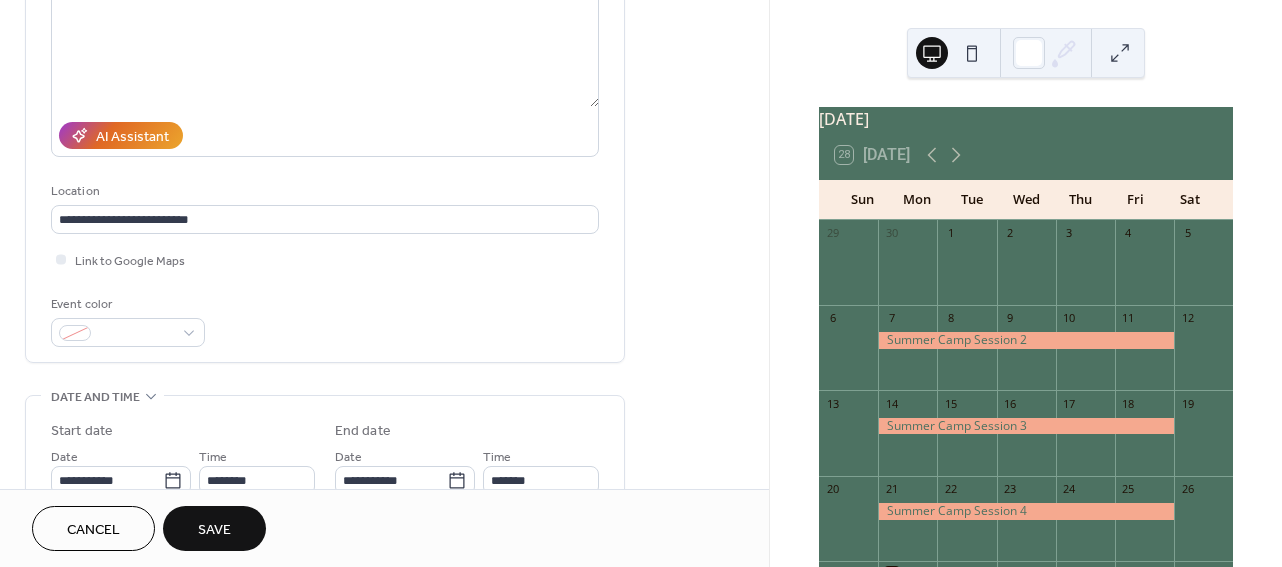 click on "Event color" at bounding box center [325, 320] 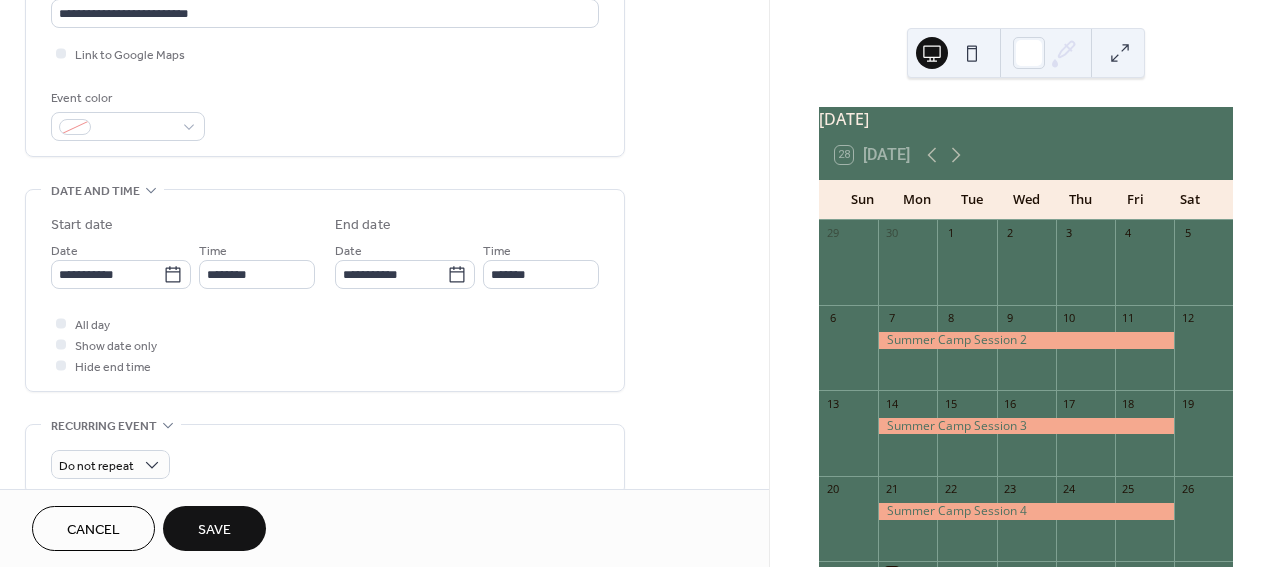 scroll, scrollTop: 461, scrollLeft: 0, axis: vertical 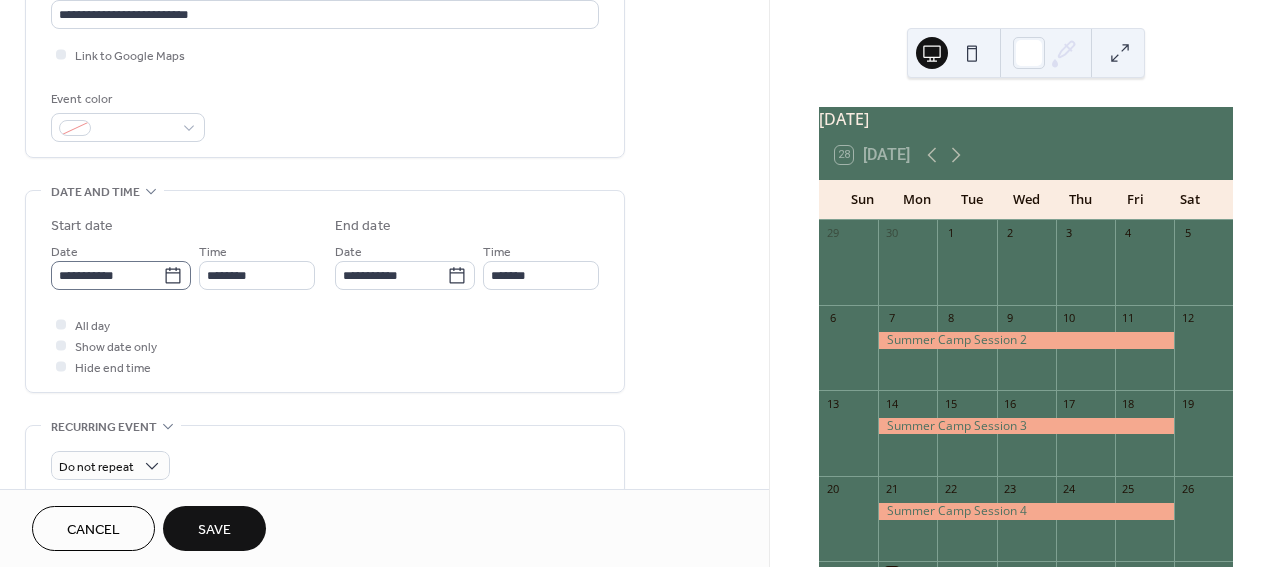 click 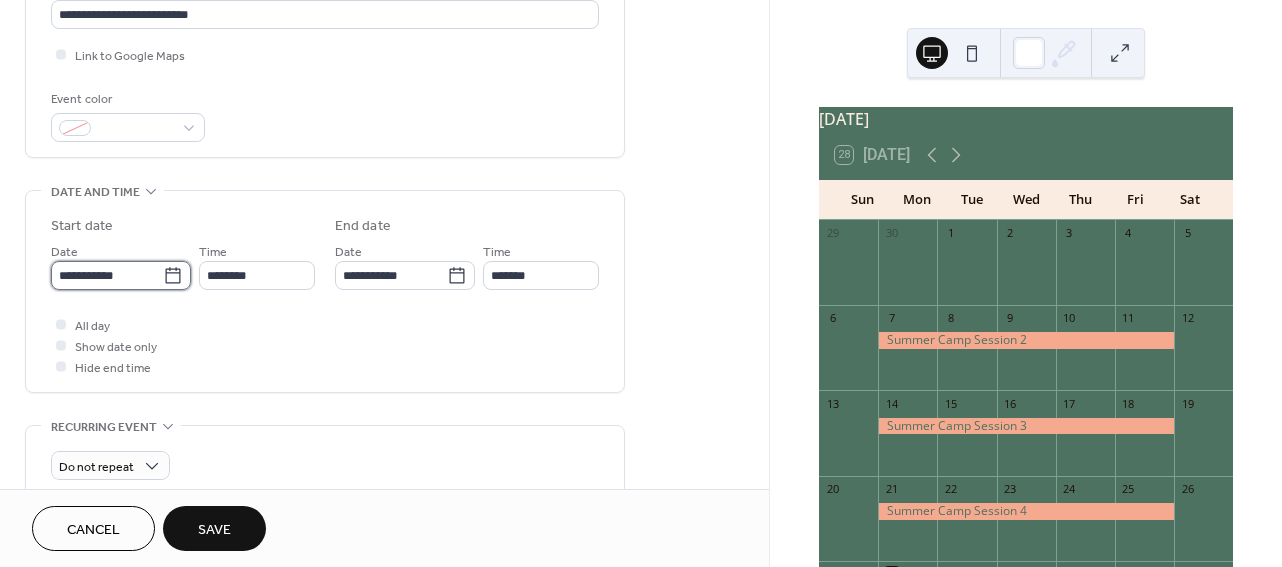 click on "**********" at bounding box center (107, 275) 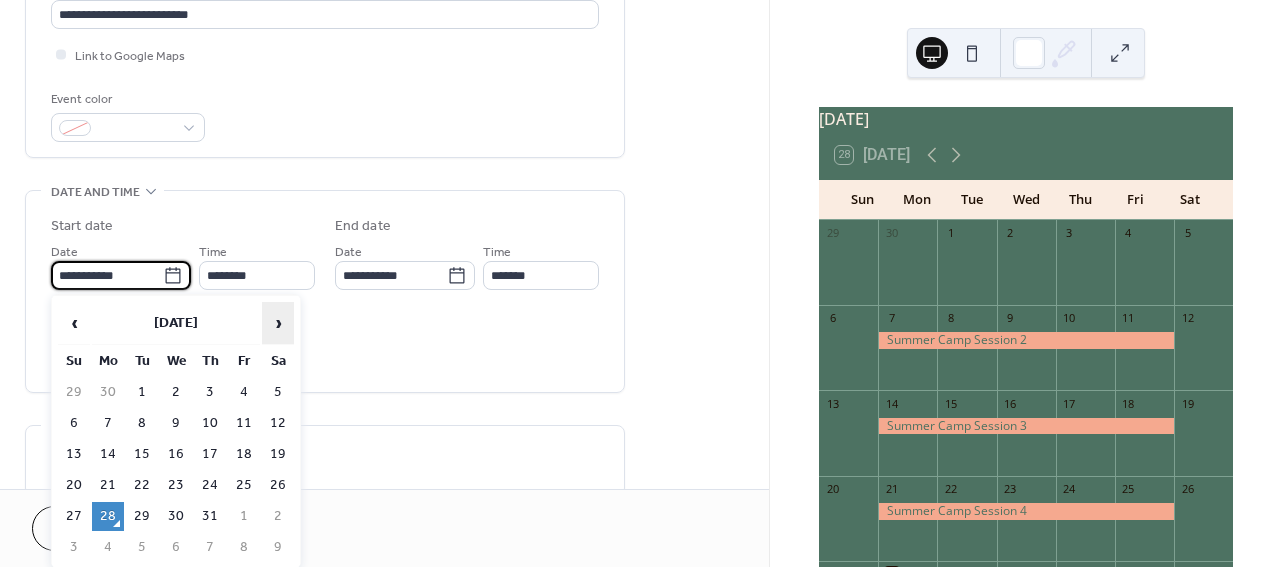 click on "›" at bounding box center (278, 323) 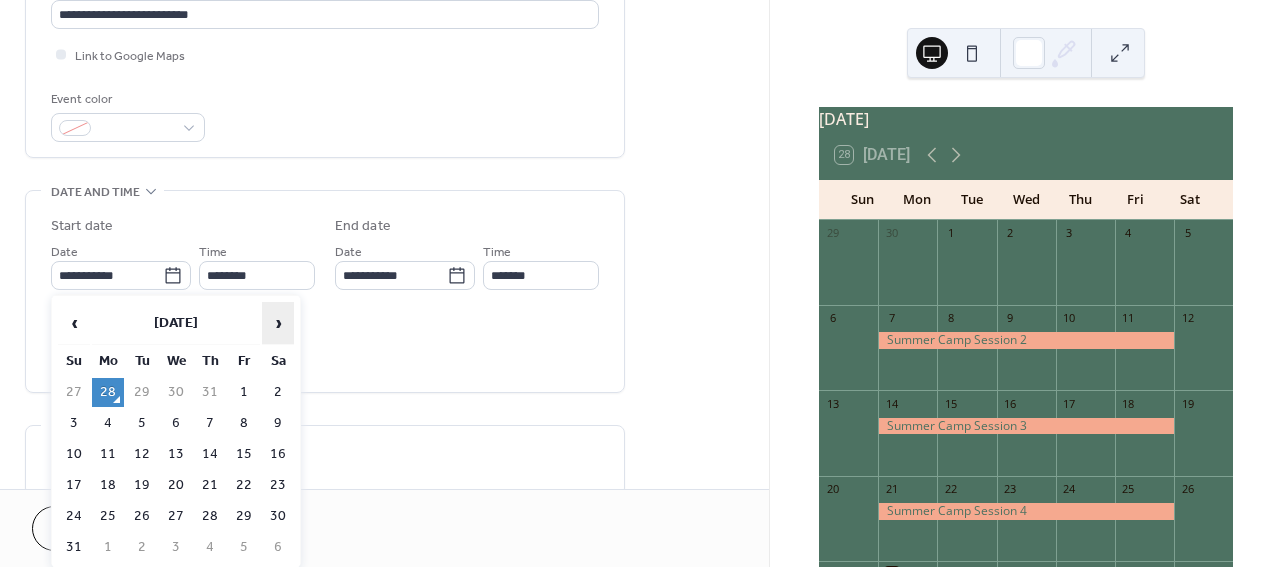 click on "›" at bounding box center (278, 323) 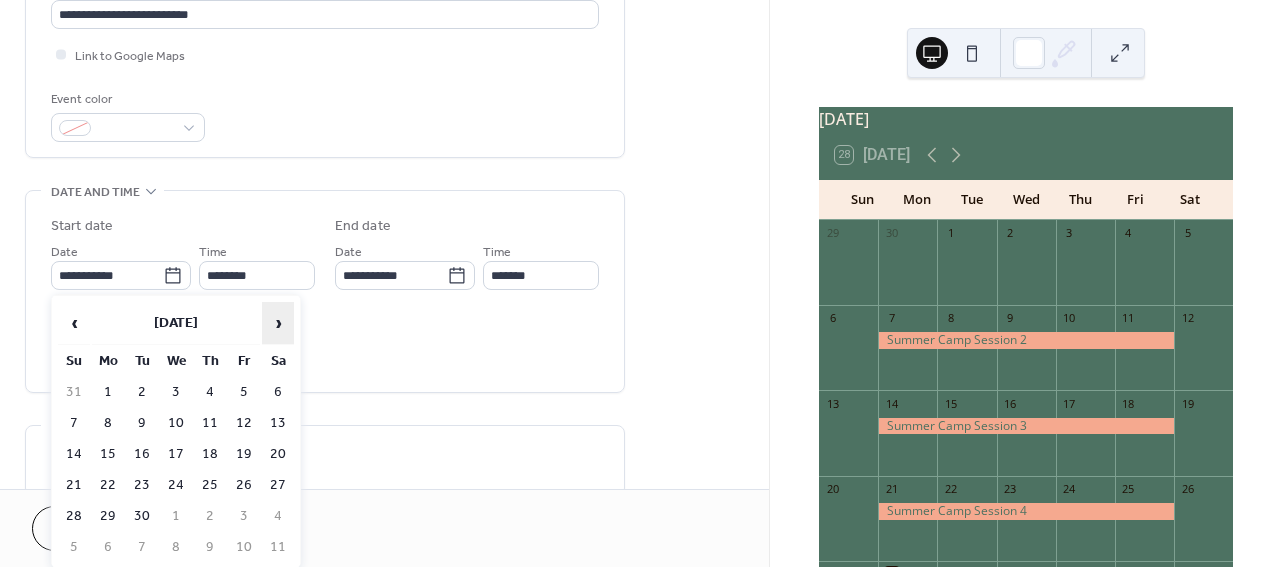 click on "›" at bounding box center [278, 323] 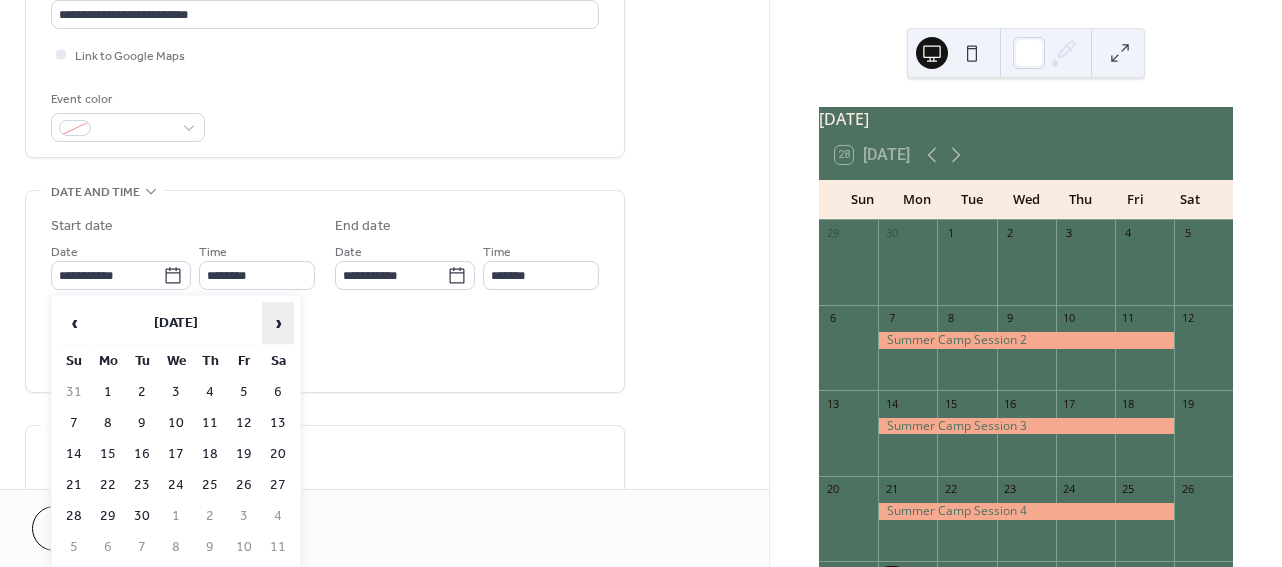 click on "›" at bounding box center [278, 323] 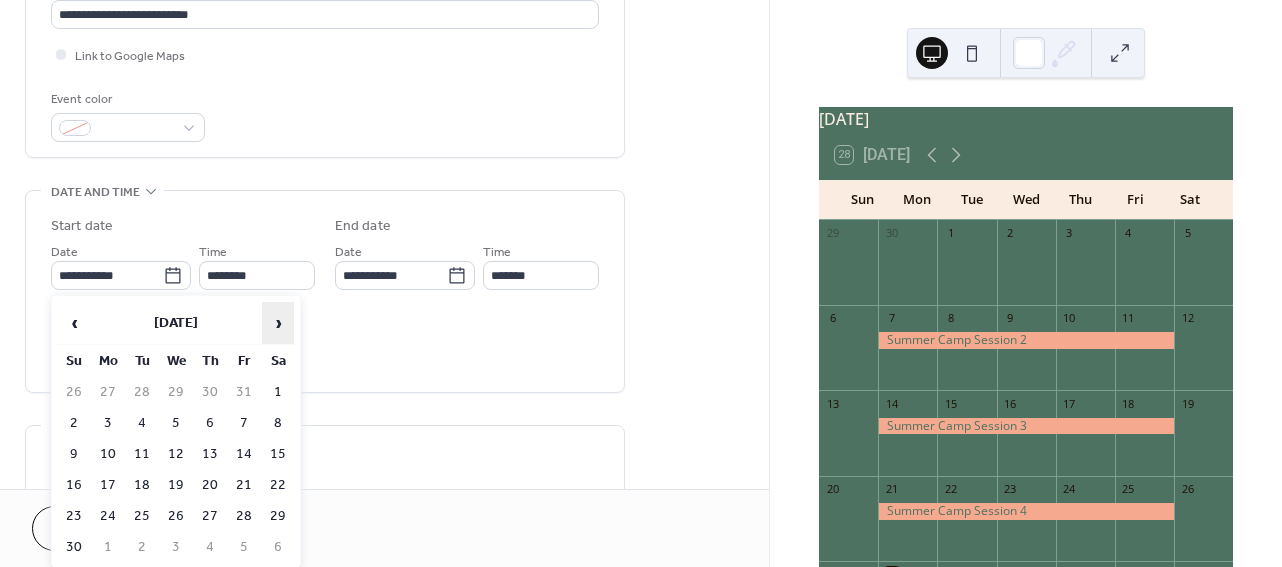 click on "›" at bounding box center (278, 323) 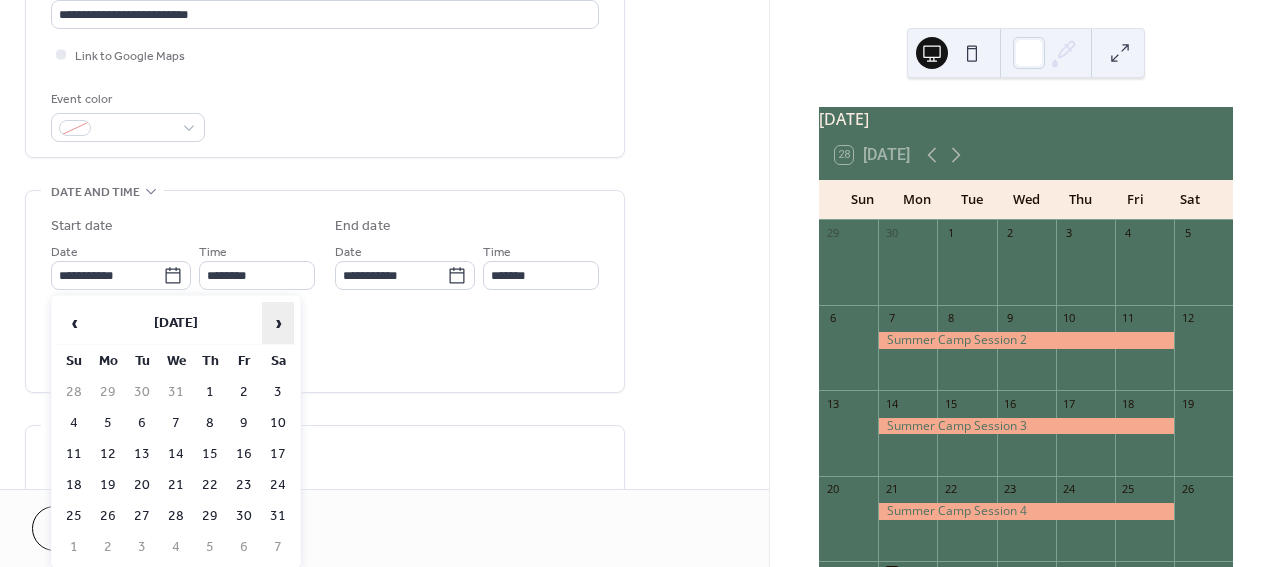 click on "›" at bounding box center (278, 323) 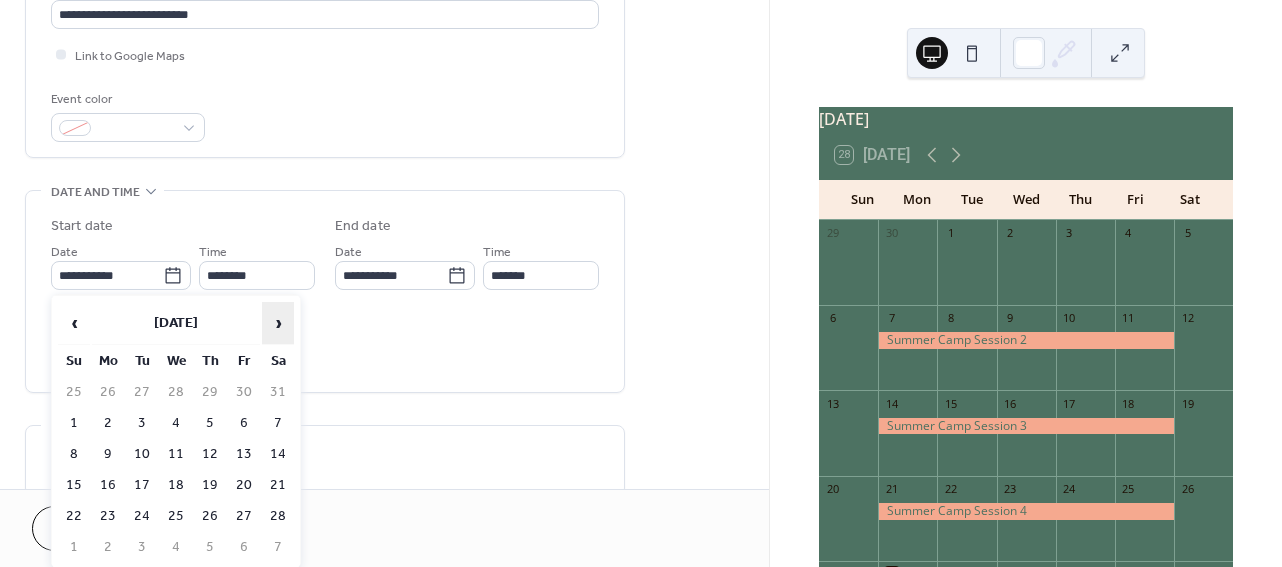 click on "›" at bounding box center (278, 323) 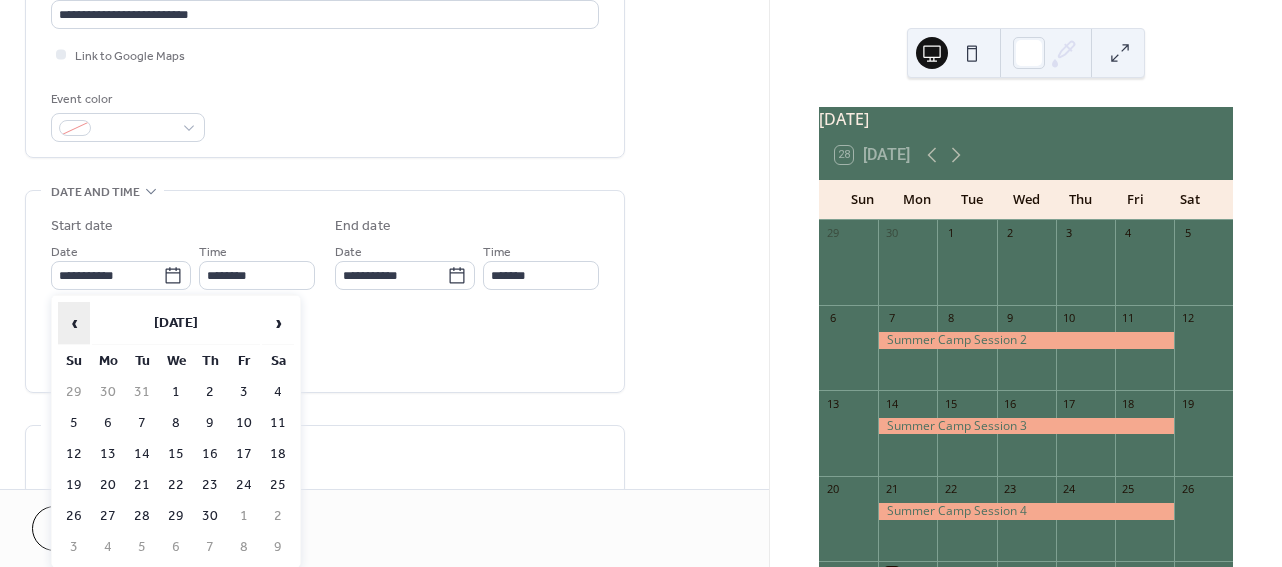 click on "‹" at bounding box center (74, 323) 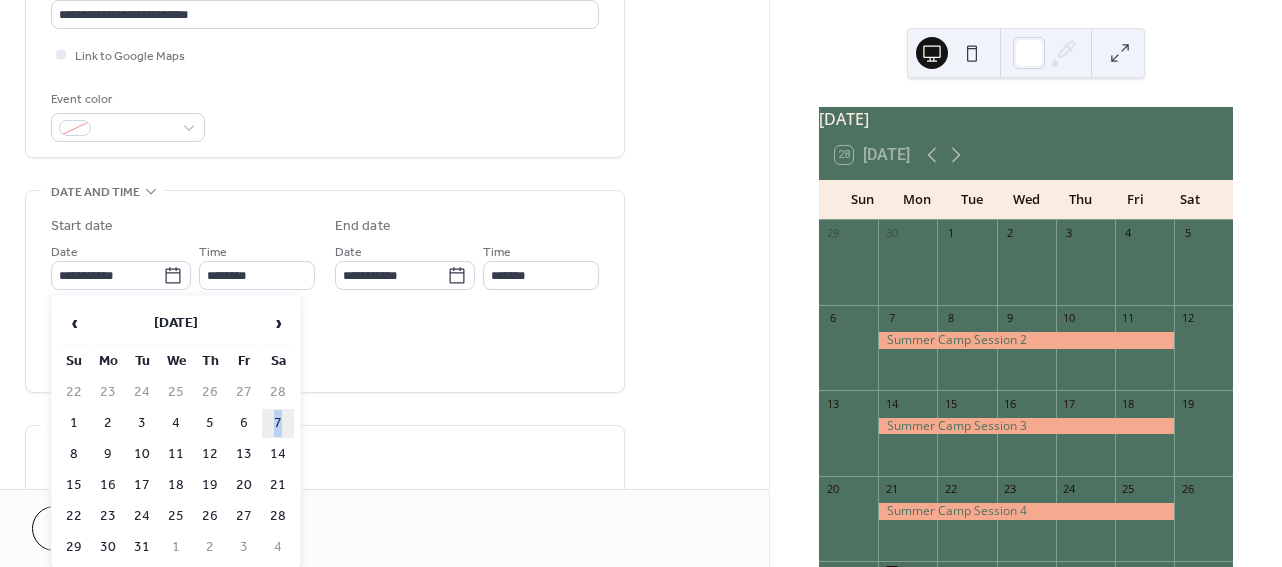 click on "7" at bounding box center [278, 423] 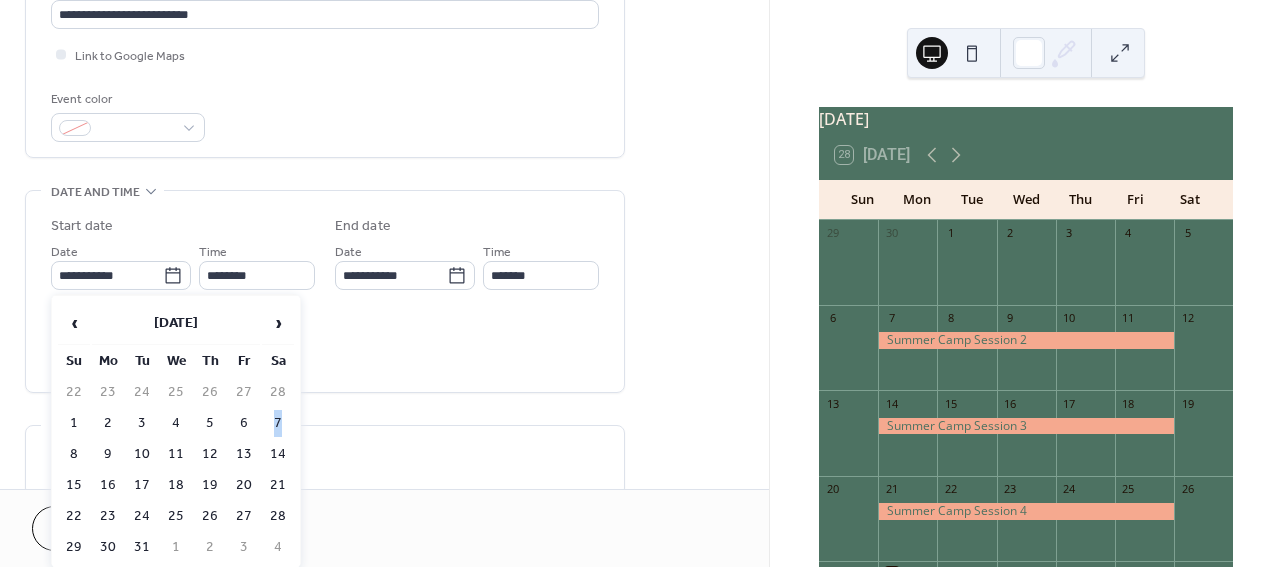 type on "**********" 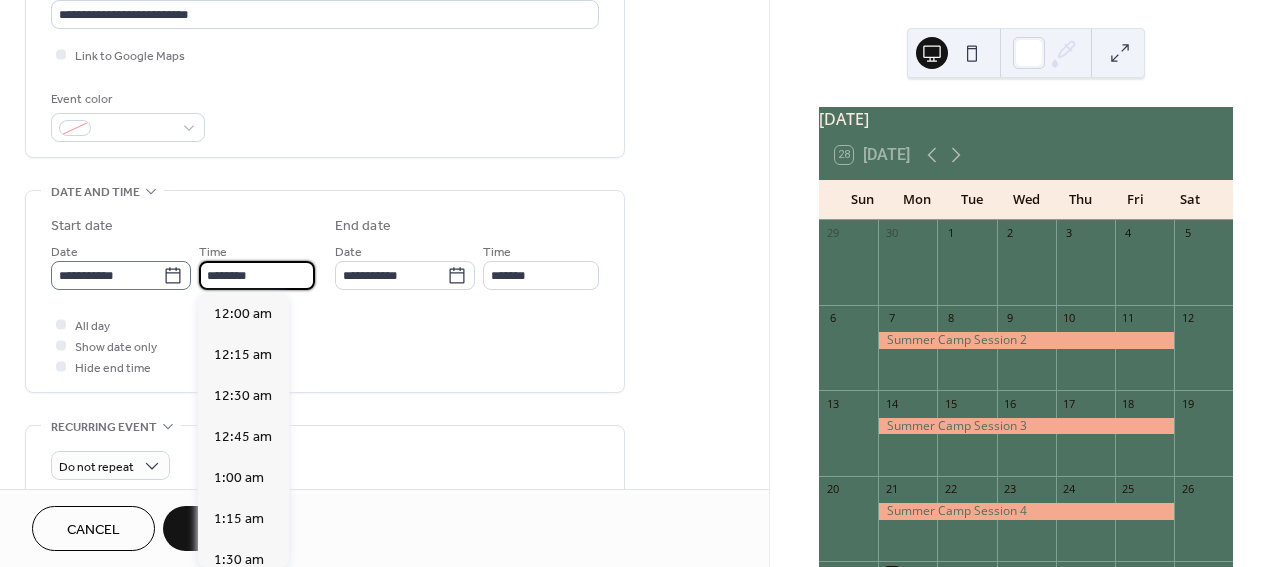 scroll, scrollTop: 1, scrollLeft: 0, axis: vertical 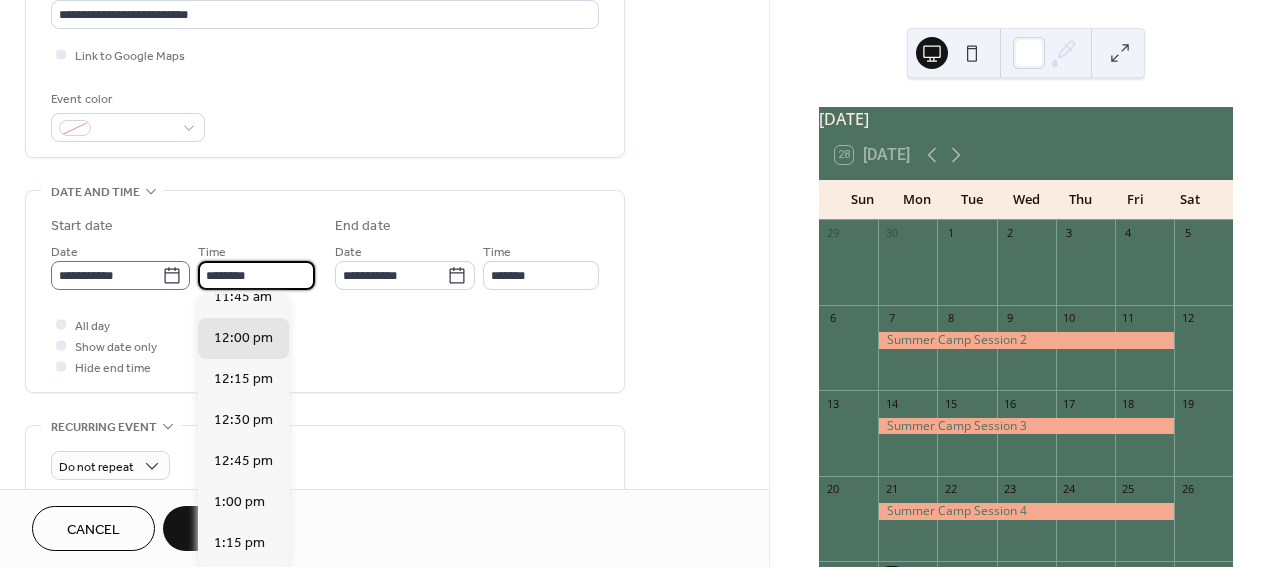 drag, startPoint x: 266, startPoint y: 276, endPoint x: 178, endPoint y: 276, distance: 88 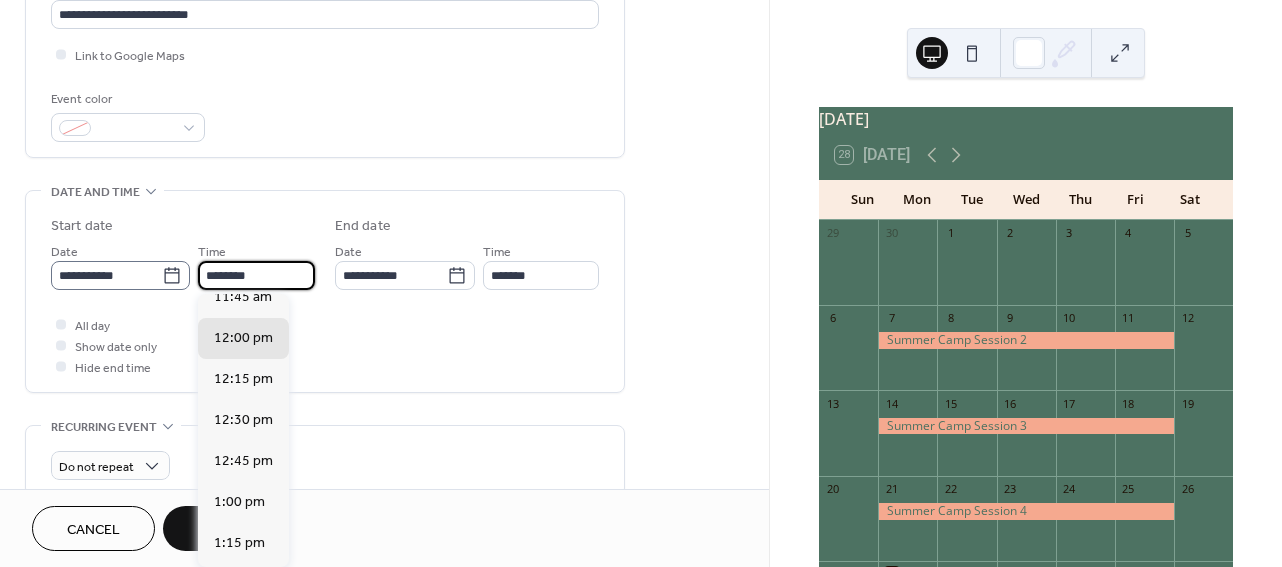 click on "**********" at bounding box center (183, 265) 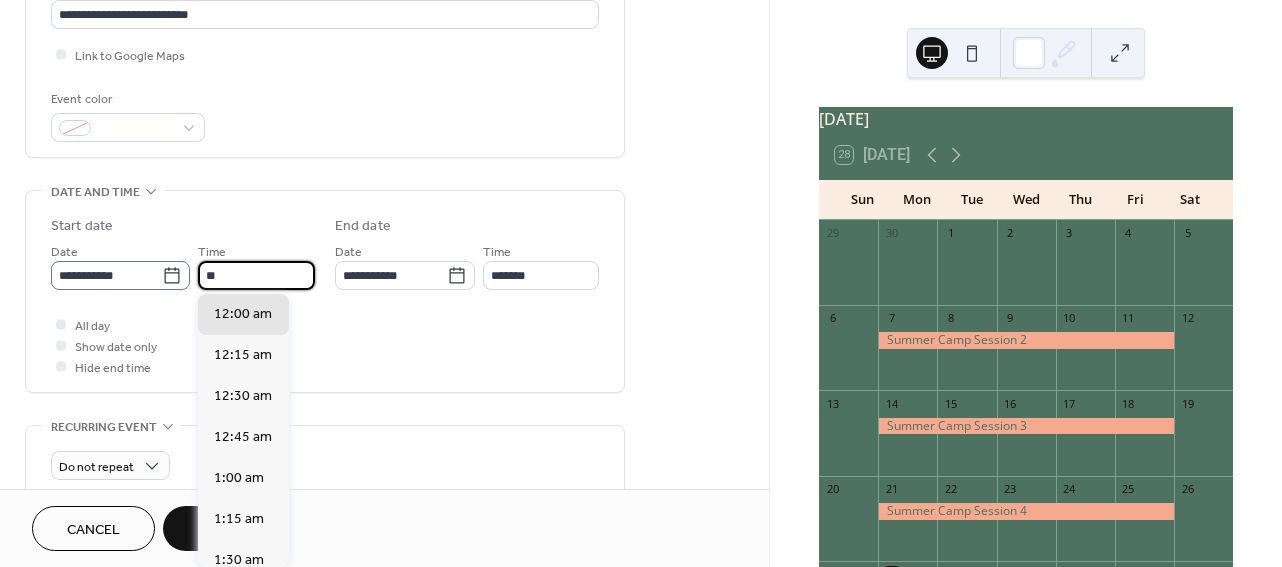 scroll, scrollTop: 1782, scrollLeft: 0, axis: vertical 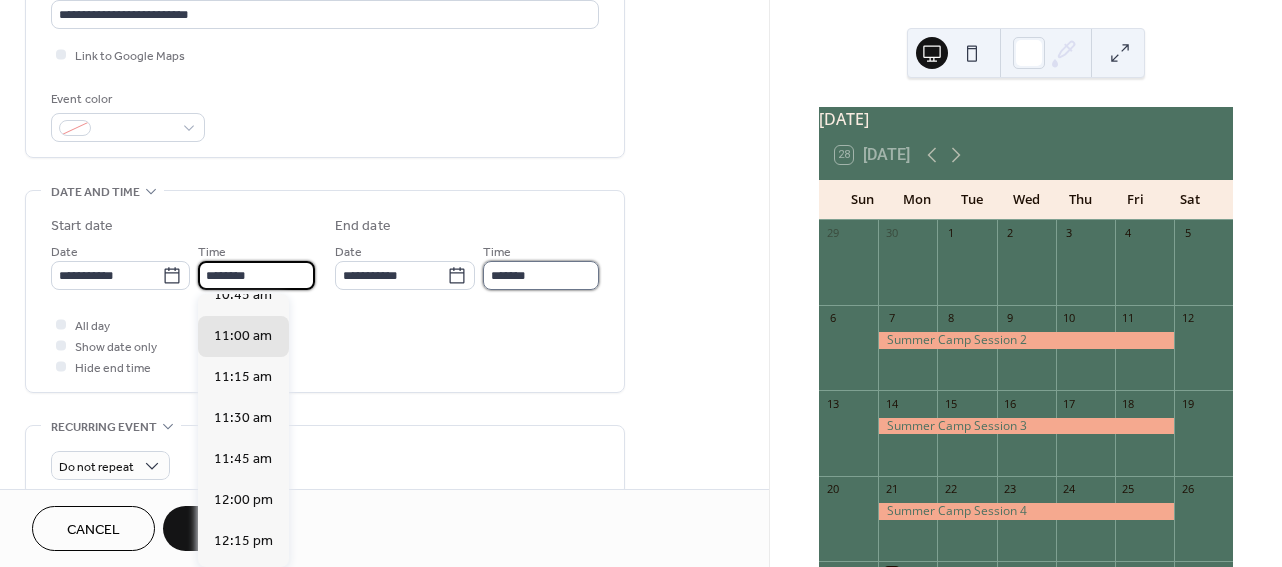 type on "********" 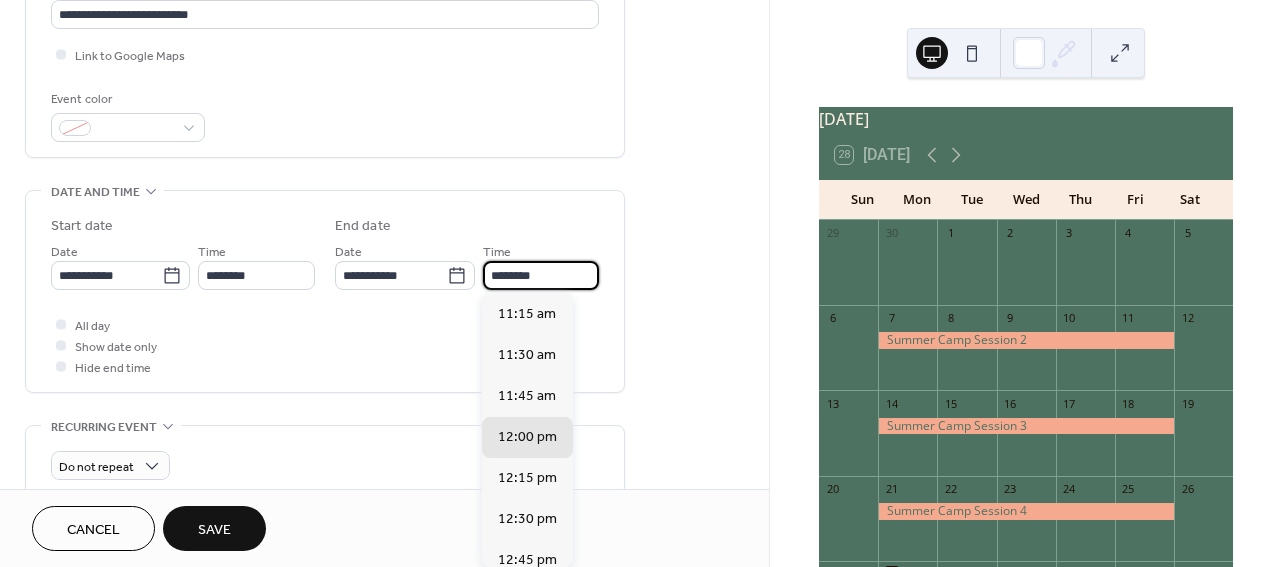 scroll, scrollTop: 0, scrollLeft: 0, axis: both 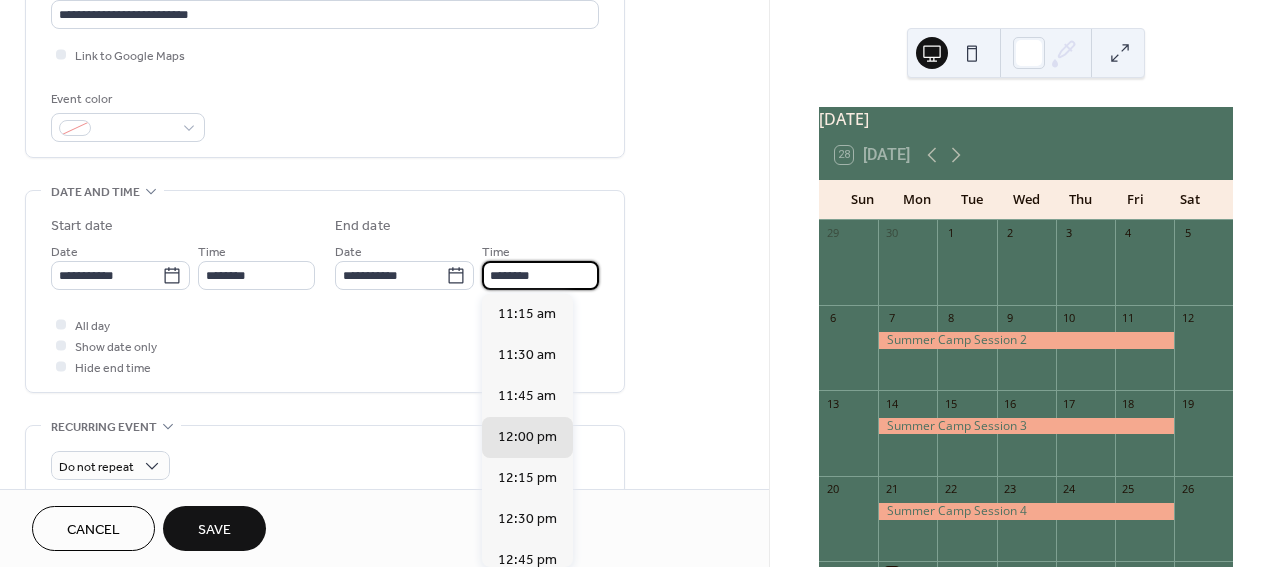 drag, startPoint x: 533, startPoint y: 279, endPoint x: 480, endPoint y: 279, distance: 53 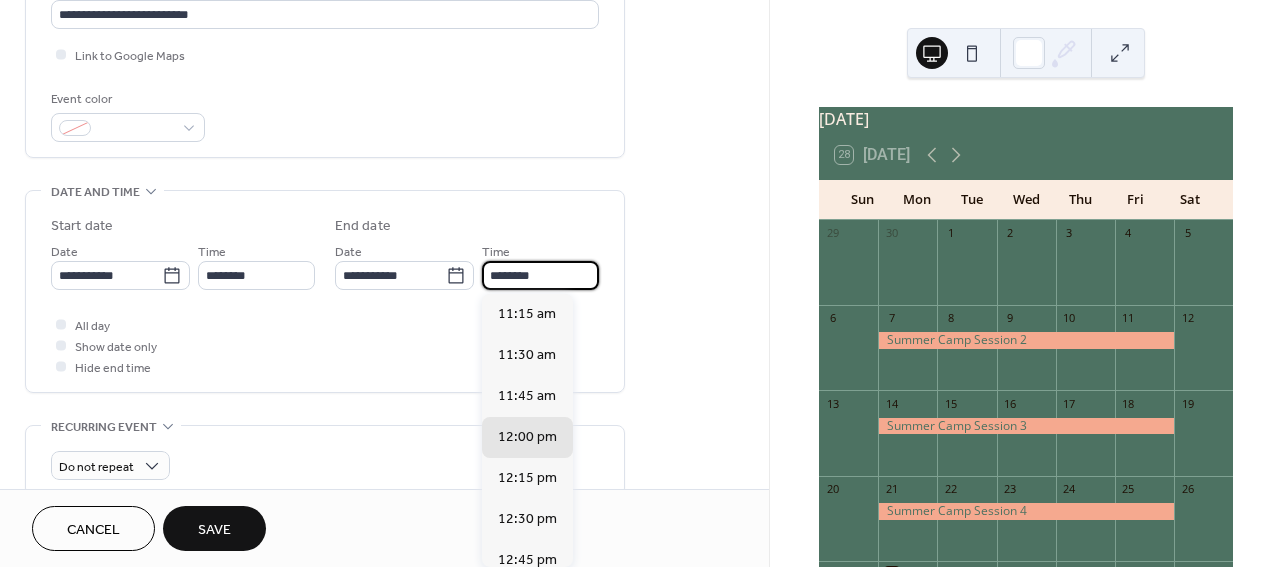 click on "**********" at bounding box center (467, 265) 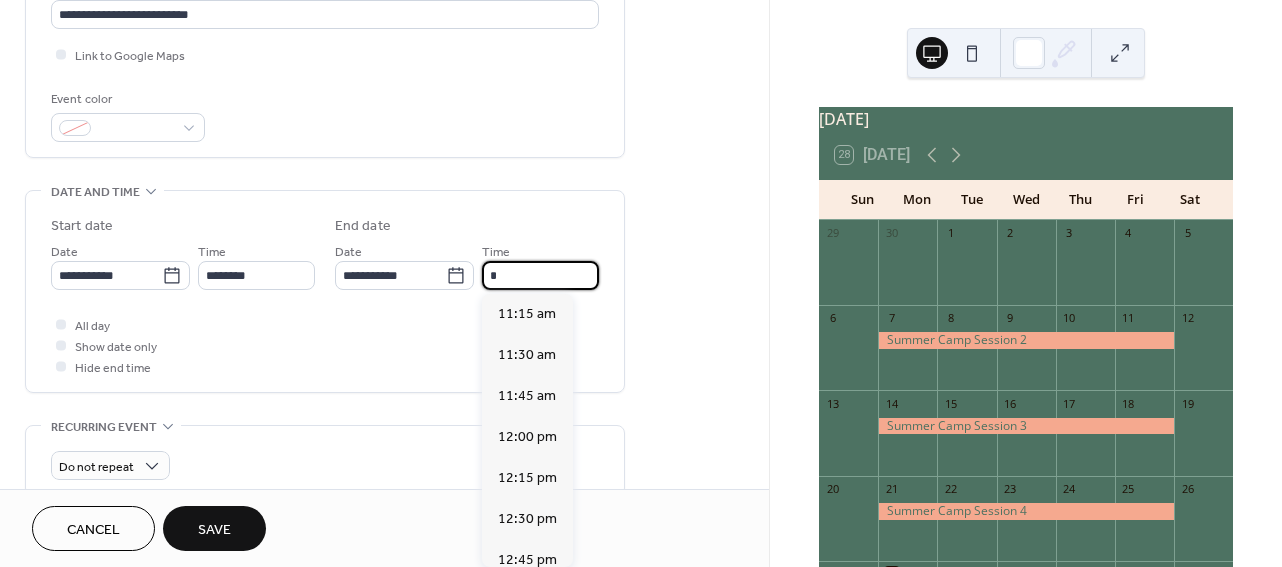 scroll, scrollTop: 769, scrollLeft: 0, axis: vertical 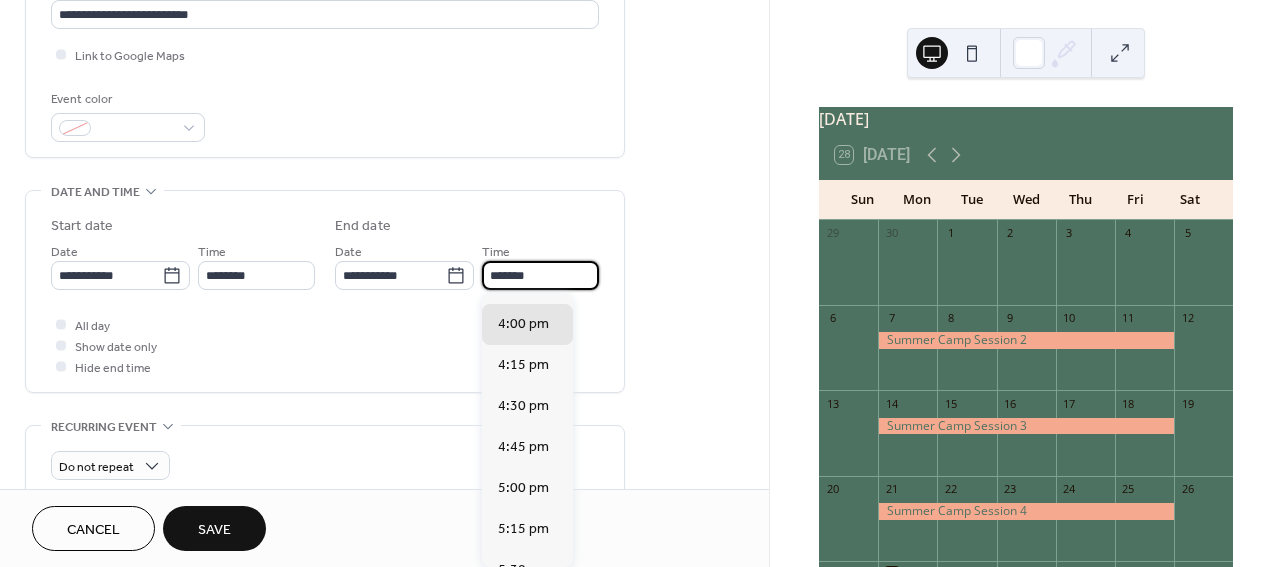 type on "********" 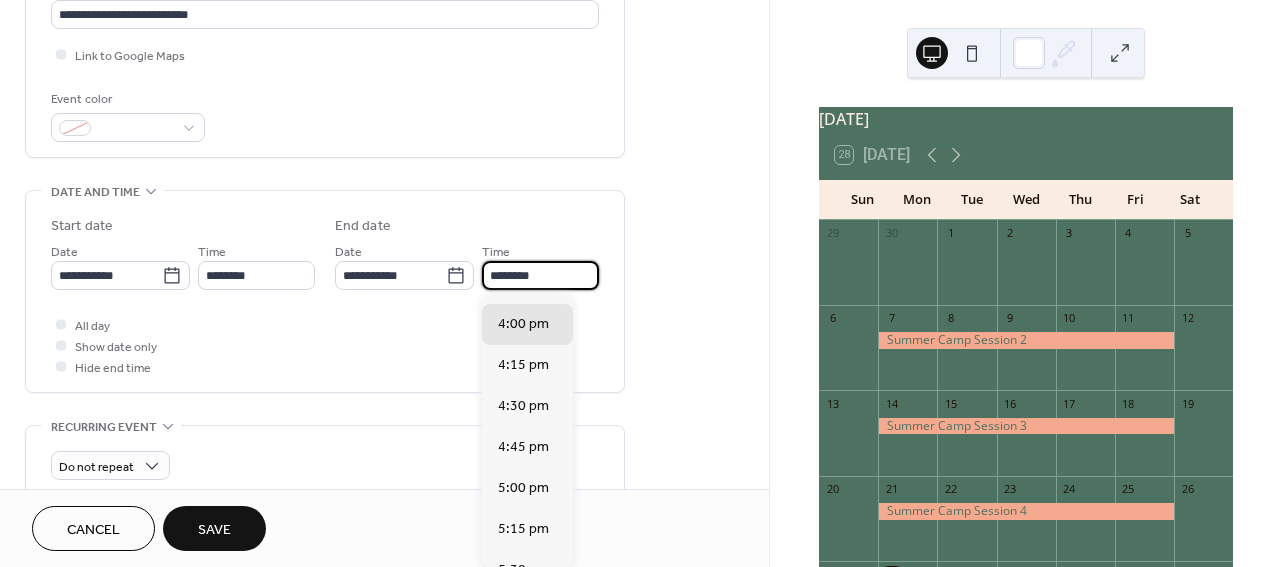 click on "**********" at bounding box center (325, 327) 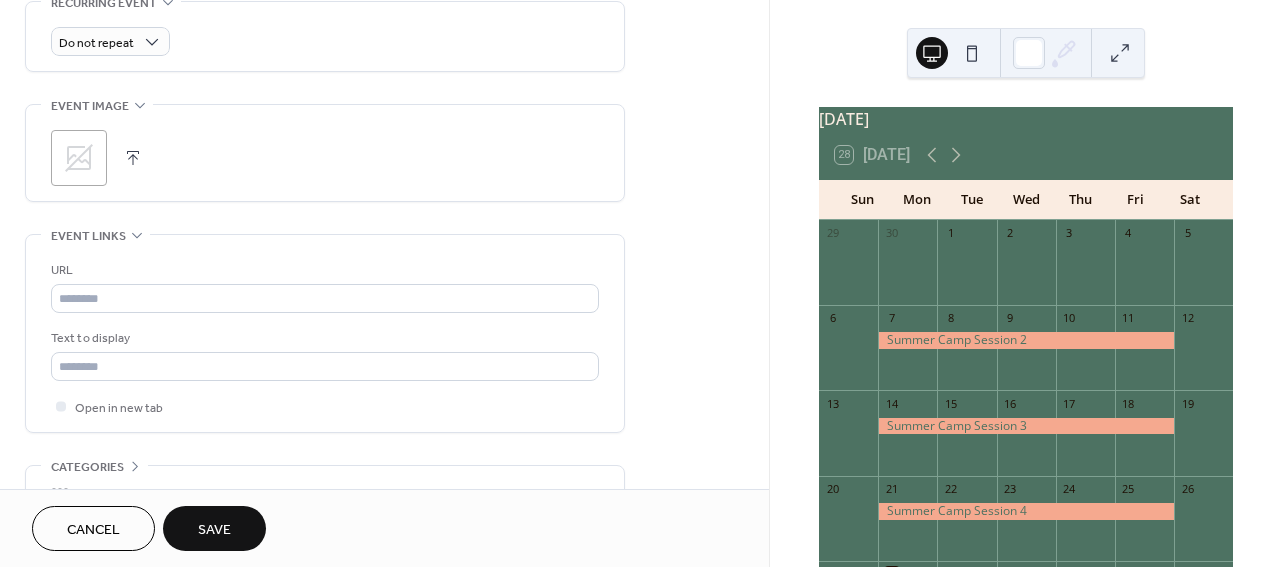 scroll, scrollTop: 907, scrollLeft: 0, axis: vertical 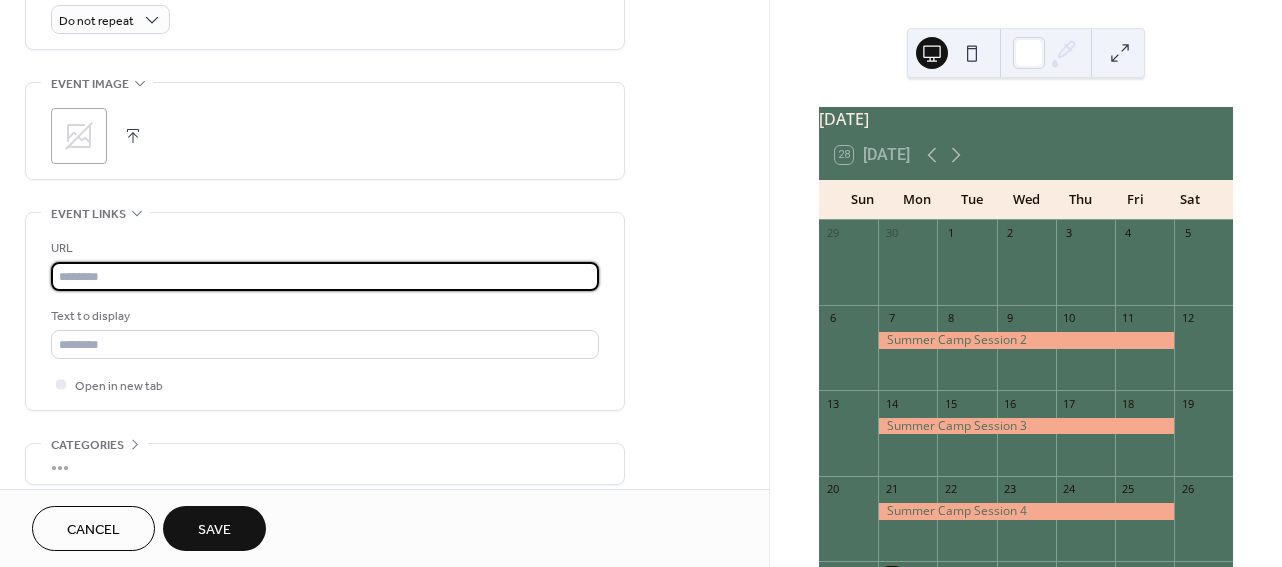 paste on "**********" 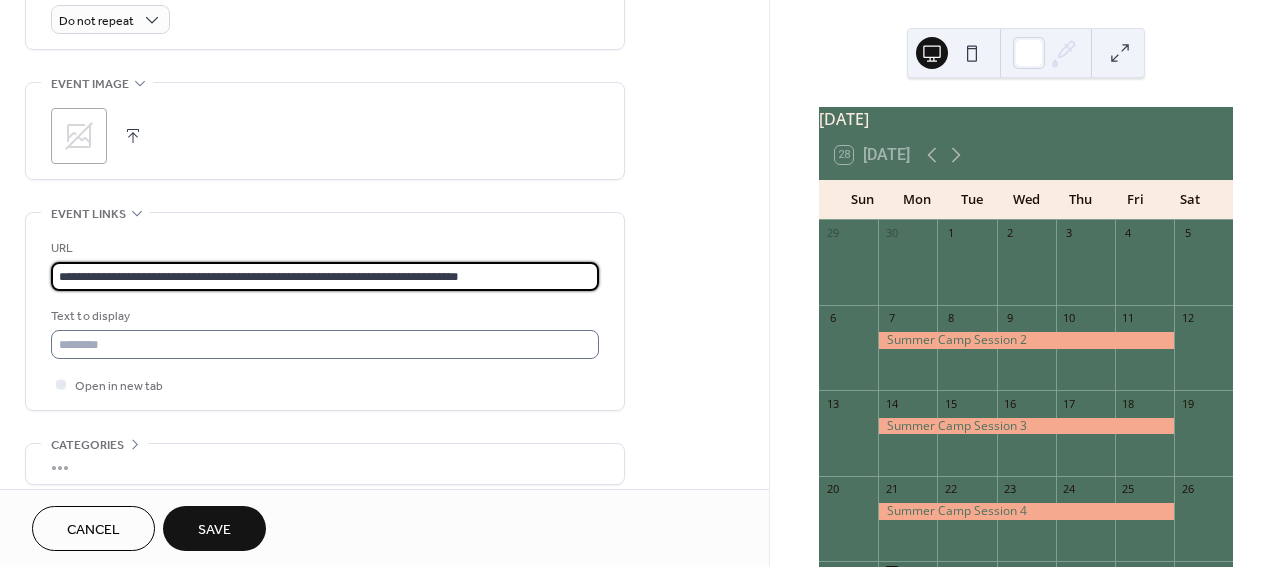 type on "**********" 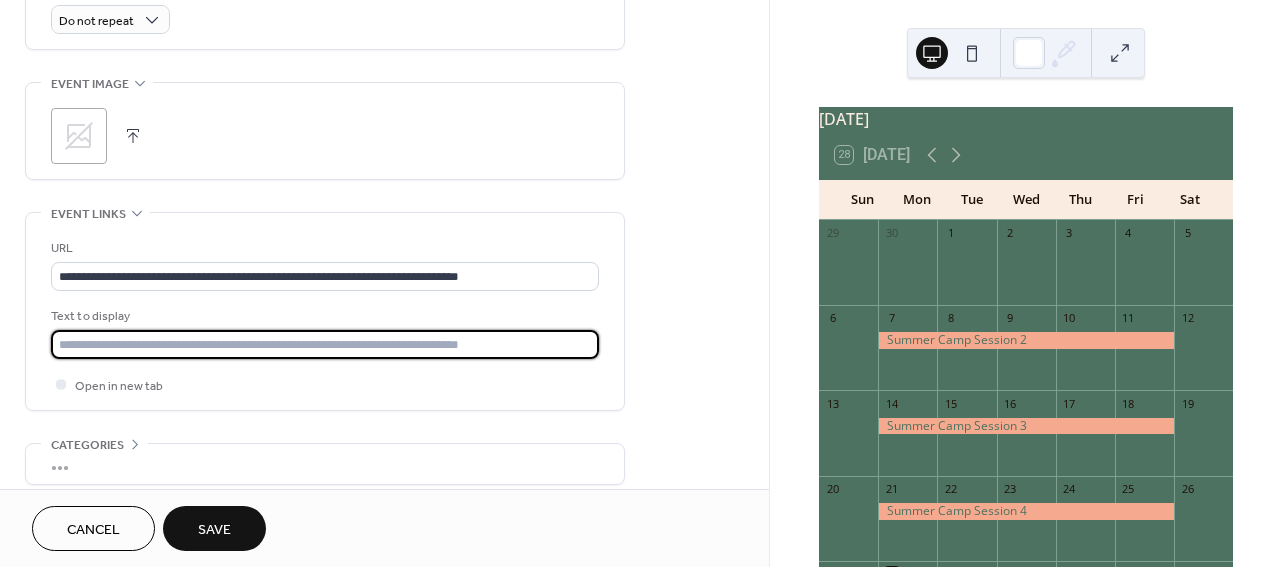 click at bounding box center [325, 344] 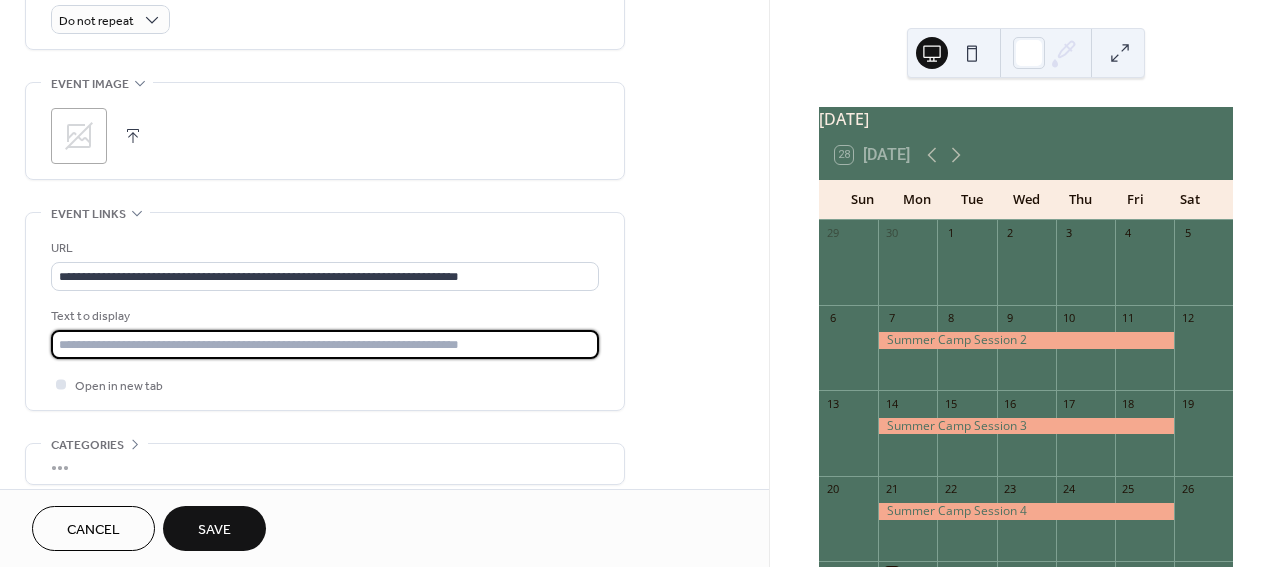 type on "**********" 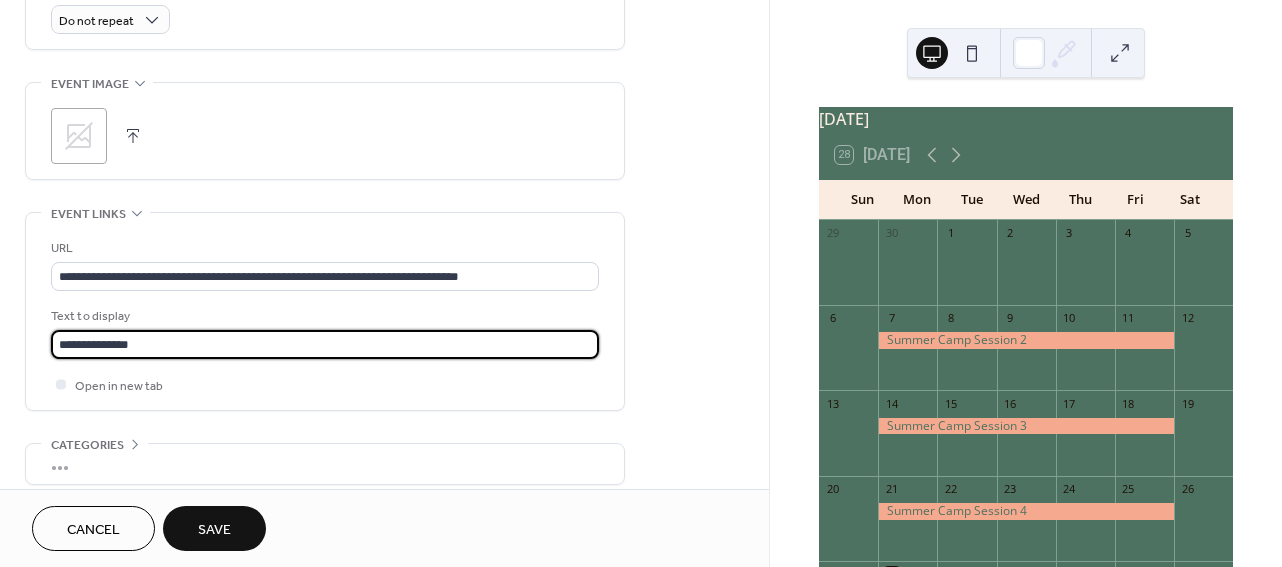click on "Save" at bounding box center [214, 528] 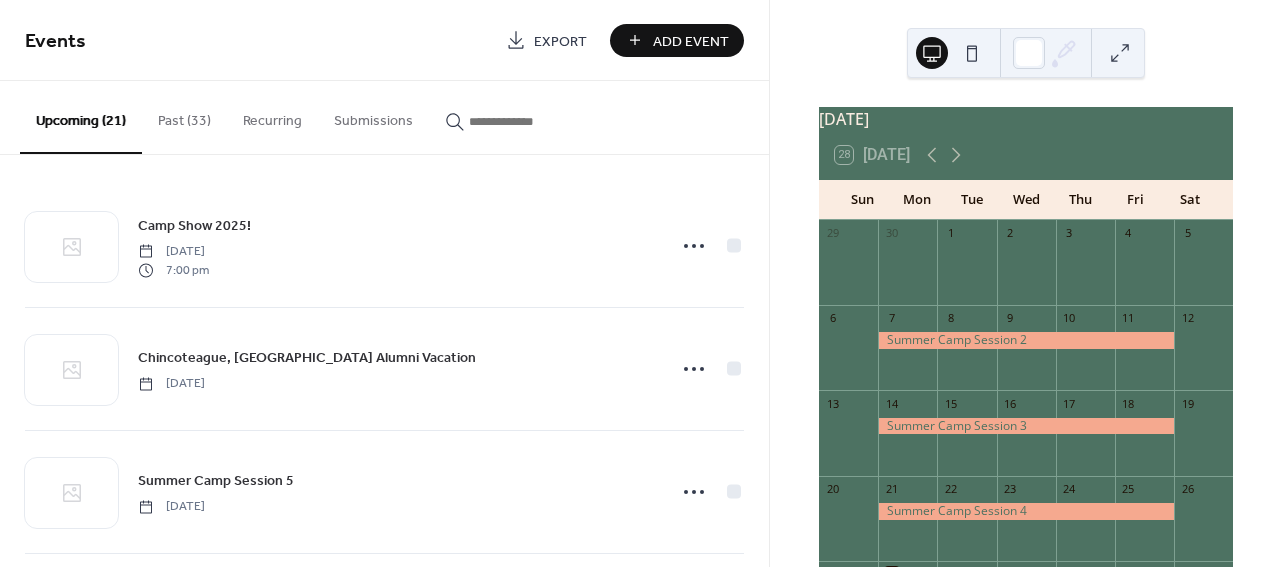 click on "Add Event" at bounding box center (691, 41) 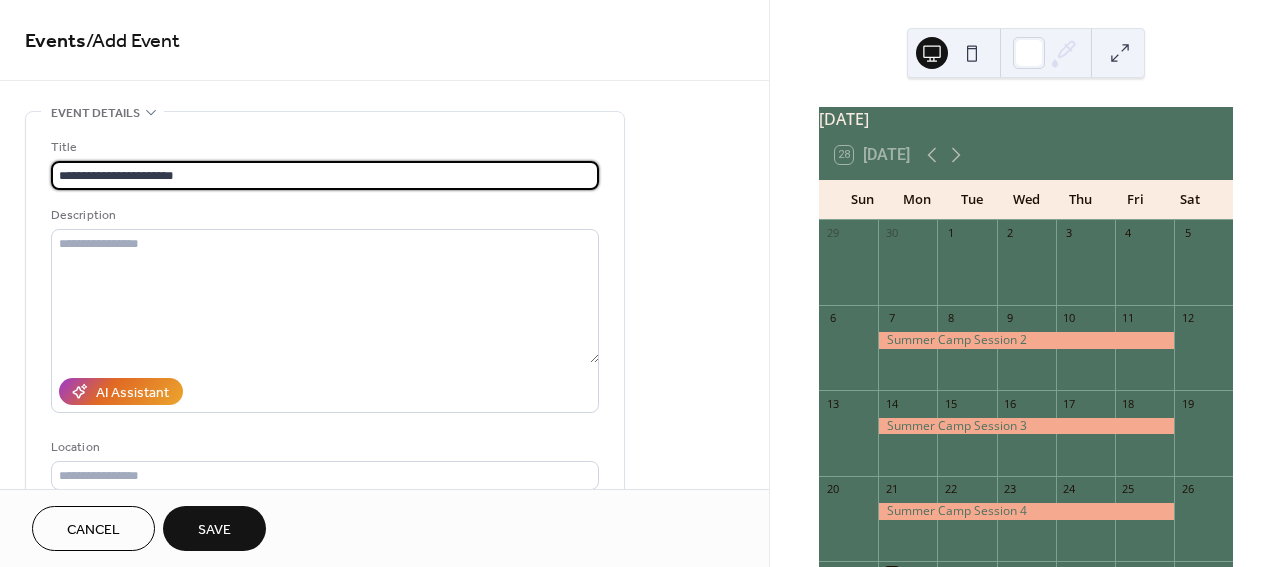 scroll, scrollTop: 1, scrollLeft: 0, axis: vertical 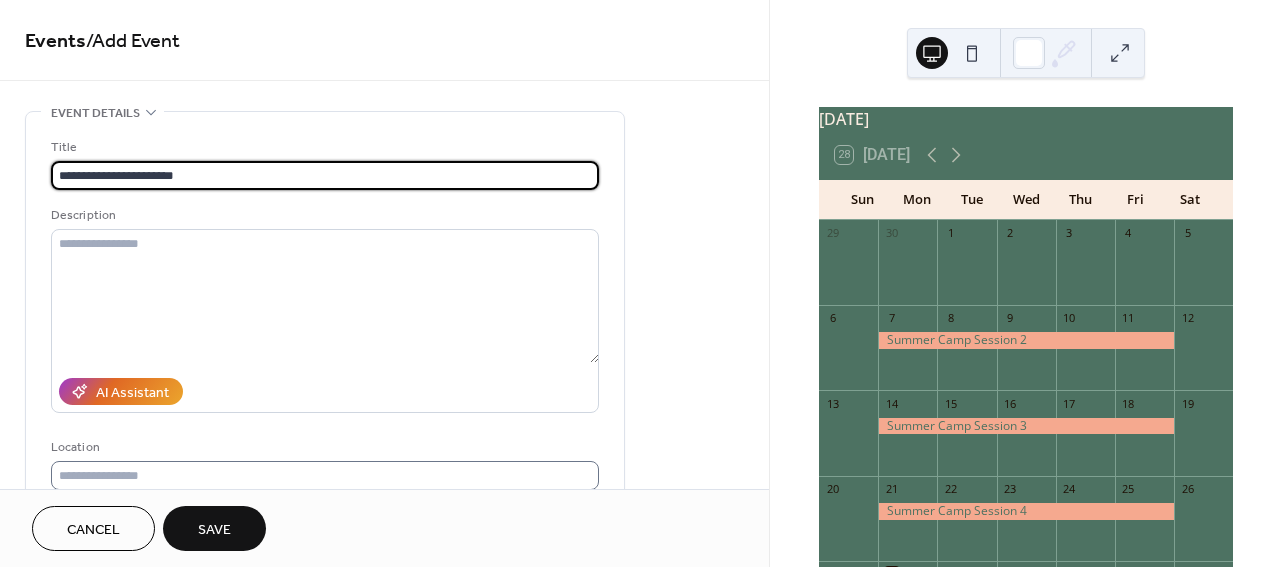 type on "**********" 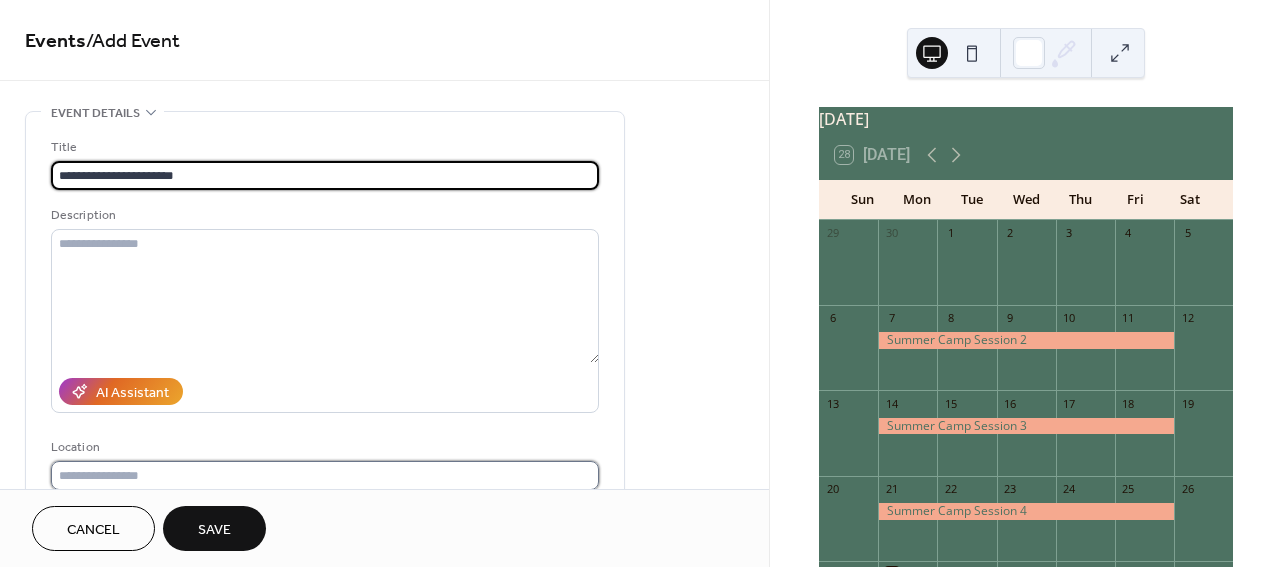 click at bounding box center (325, 475) 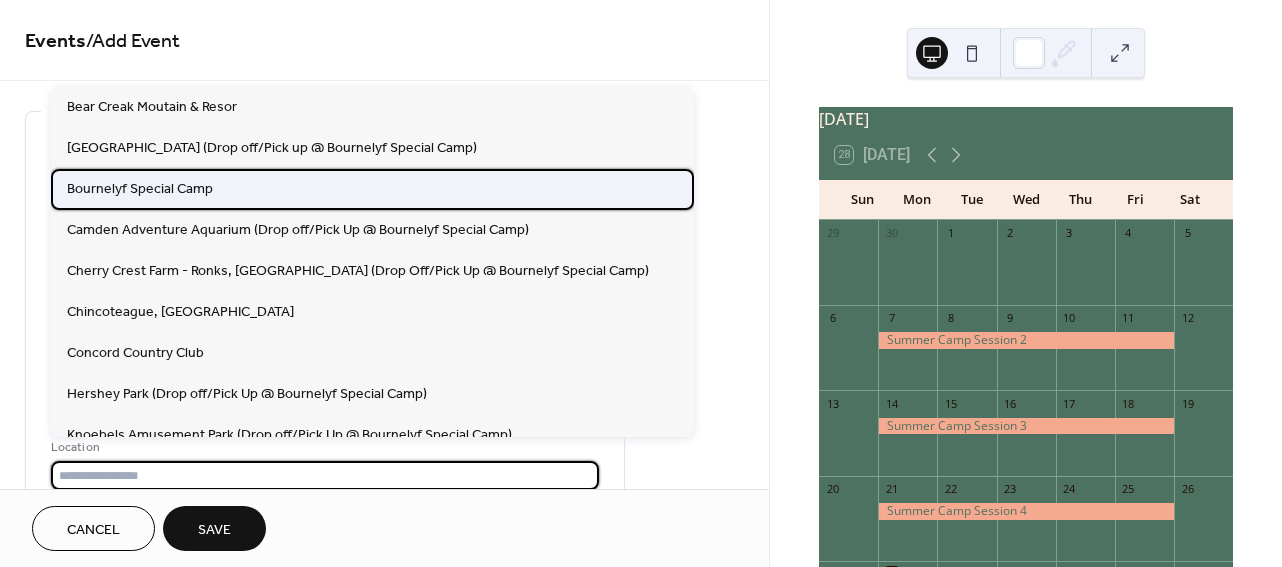 click on "Bournelyf Special Camp" at bounding box center (140, 189) 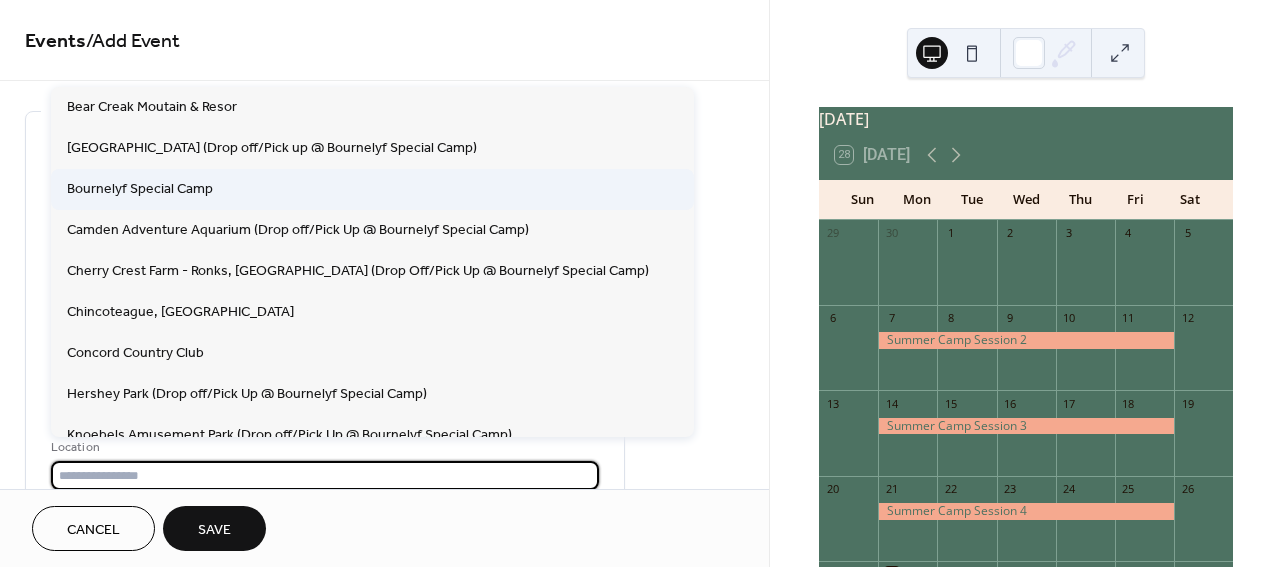 type on "**********" 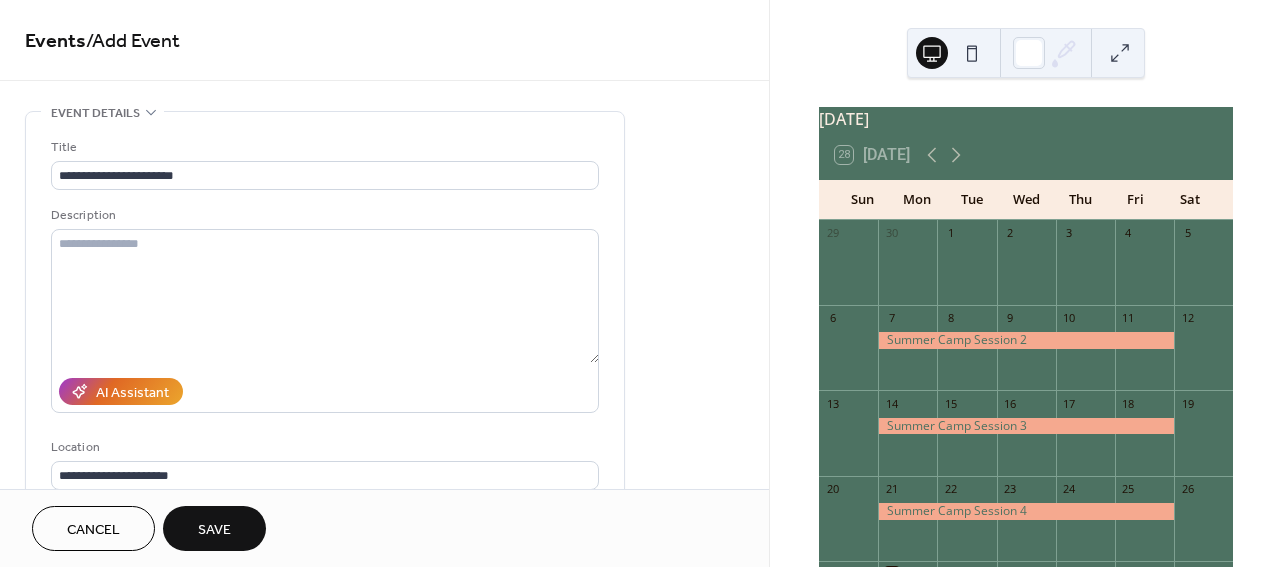 click on "Events  /  Add Event" at bounding box center (384, 42) 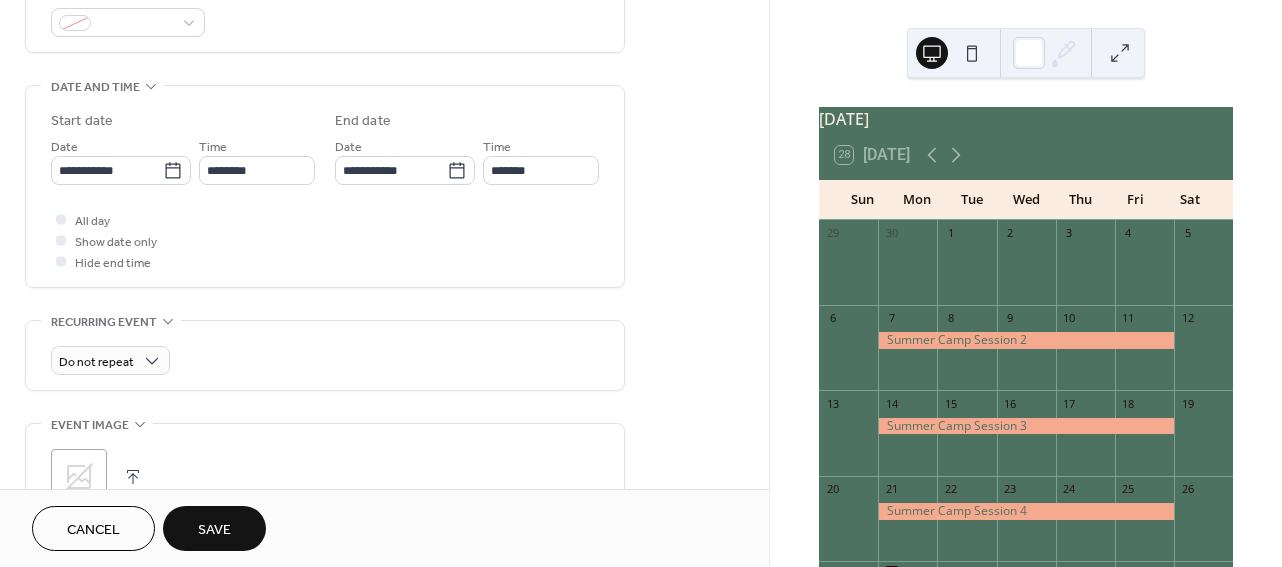 scroll, scrollTop: 572, scrollLeft: 0, axis: vertical 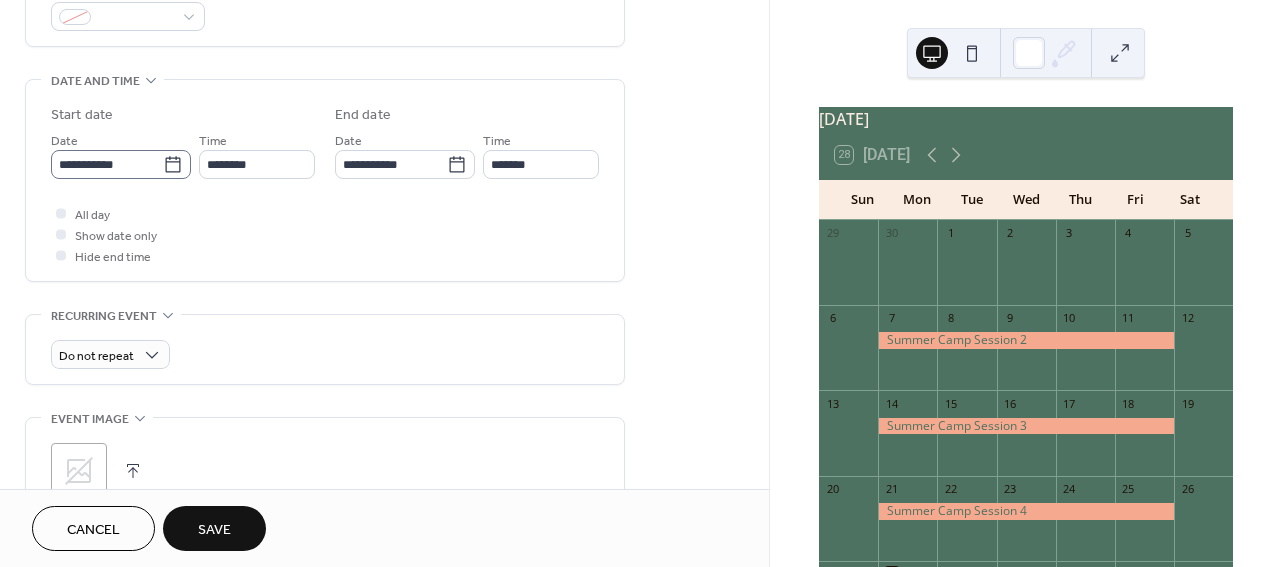 click 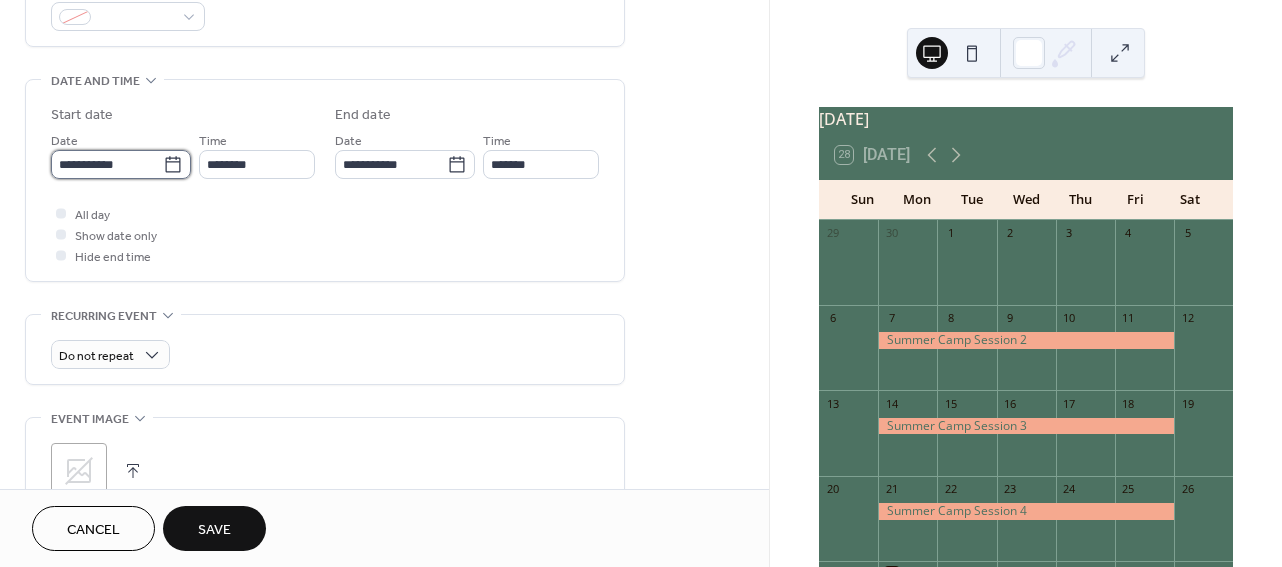 click on "**********" at bounding box center (107, 164) 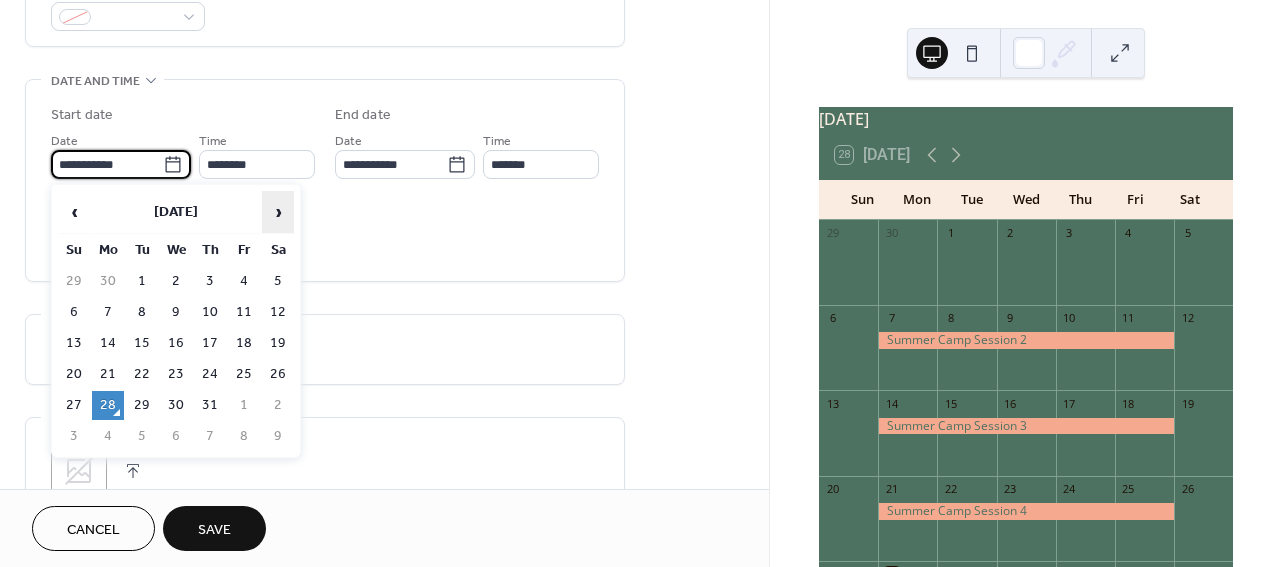 click on "›" at bounding box center [278, 212] 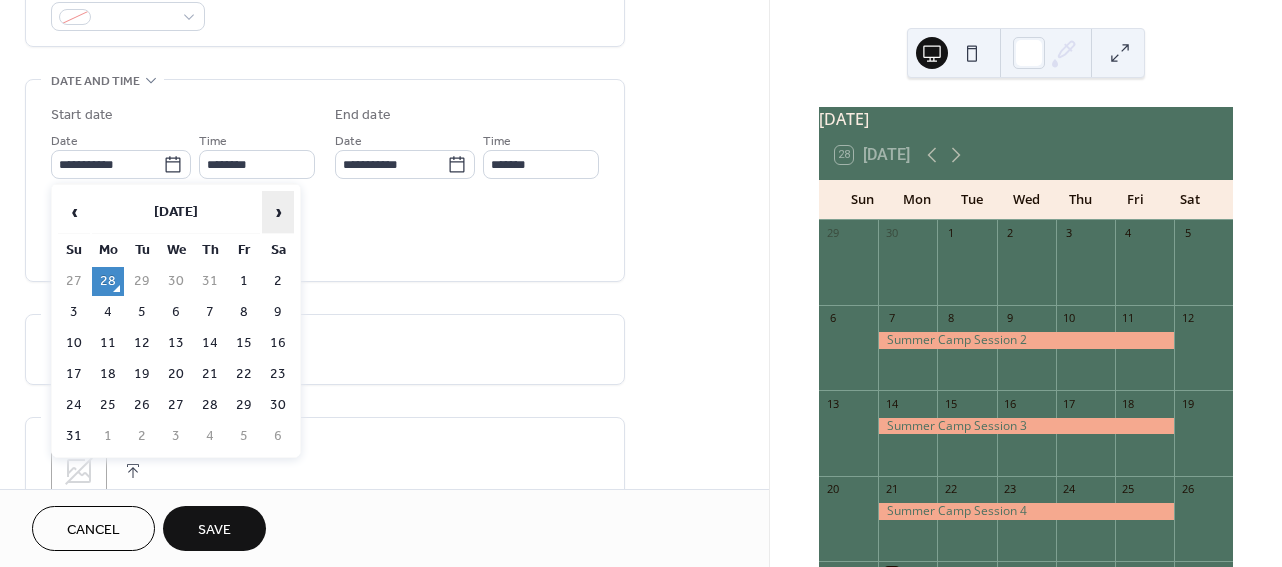 click on "›" at bounding box center (278, 212) 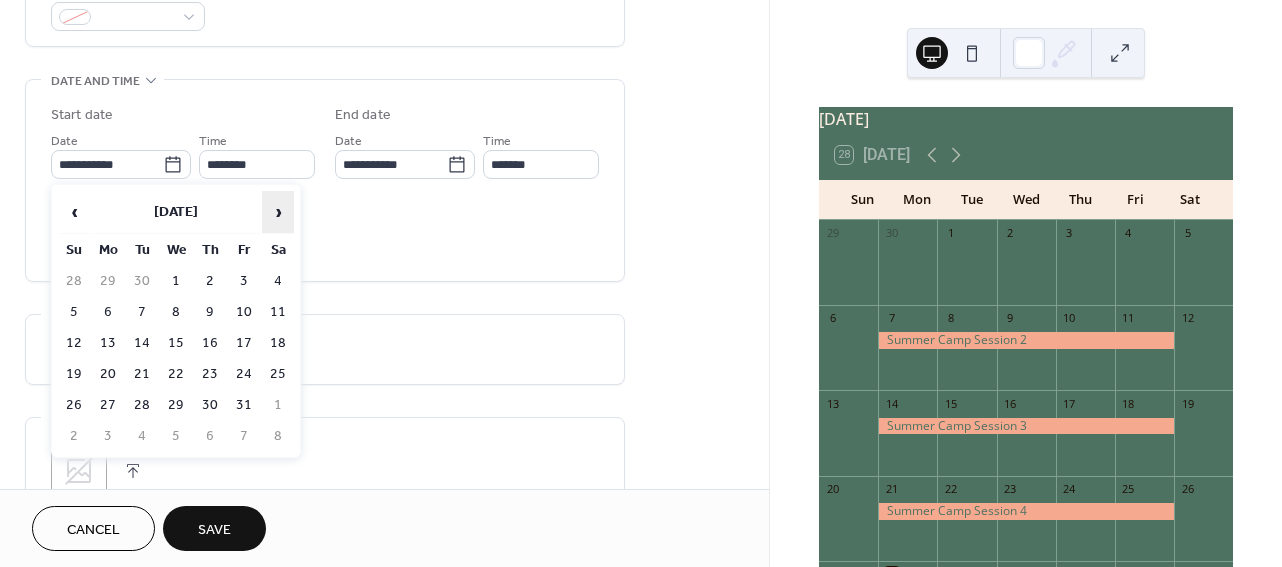 click on "›" at bounding box center (278, 212) 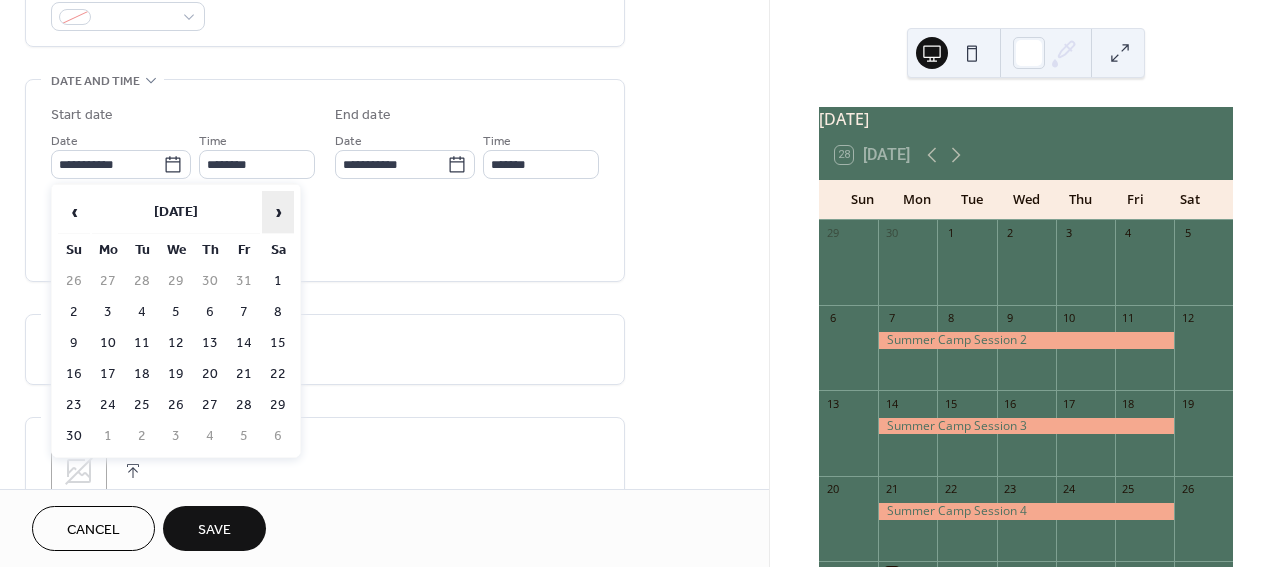 click on "›" at bounding box center (278, 212) 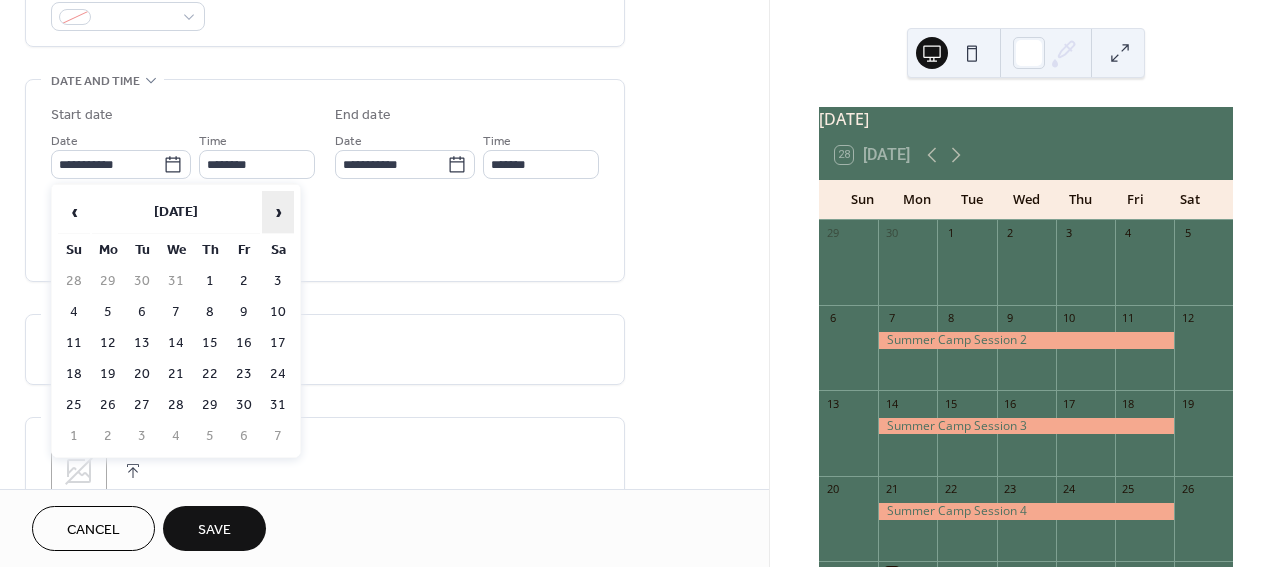 click on "›" at bounding box center [278, 212] 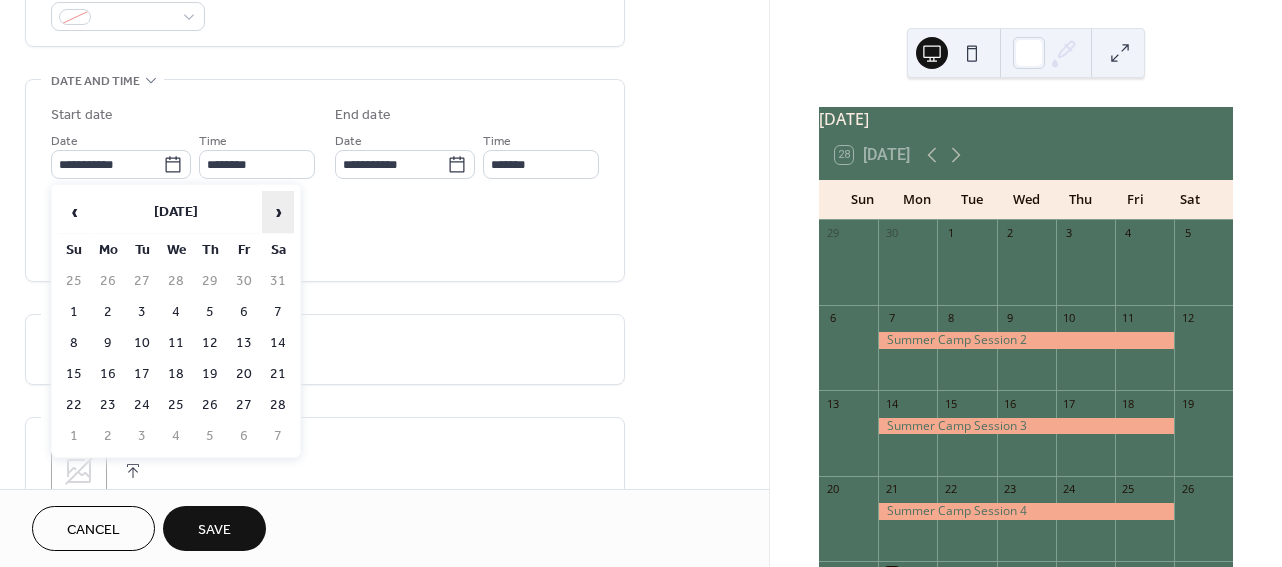 click on "›" at bounding box center (278, 212) 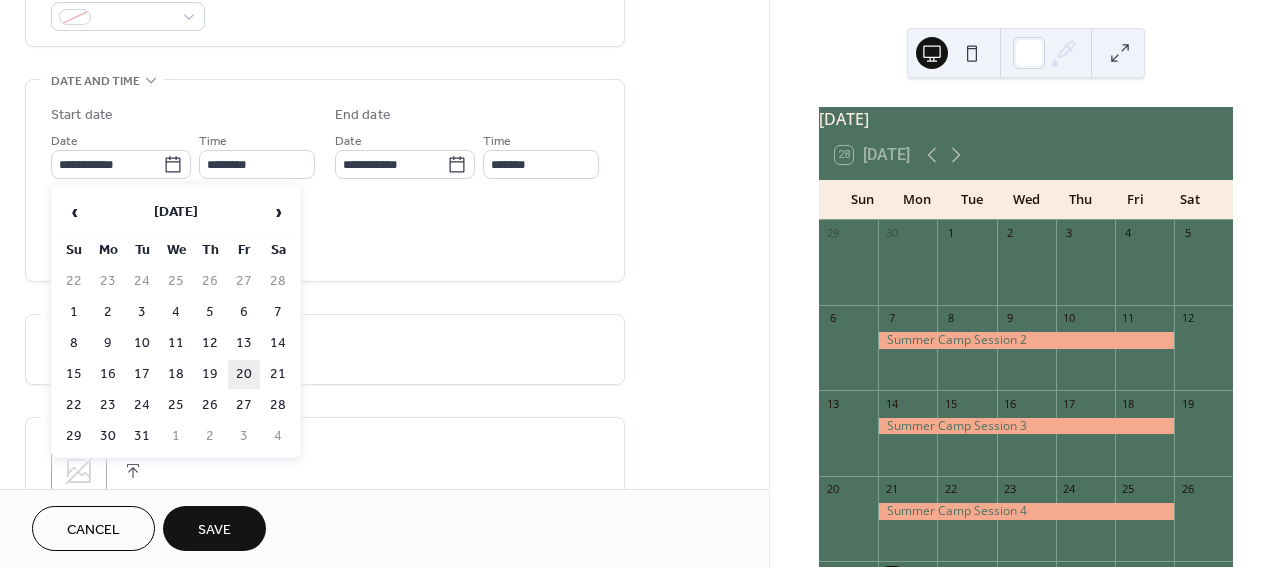 click on "20" at bounding box center (244, 374) 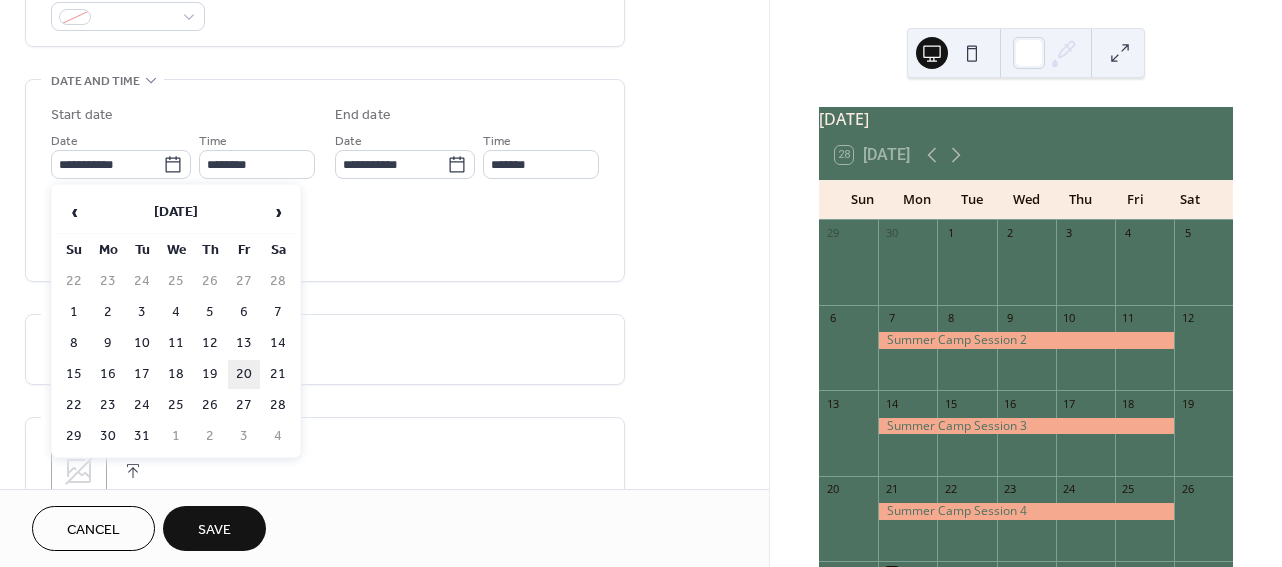 type on "**********" 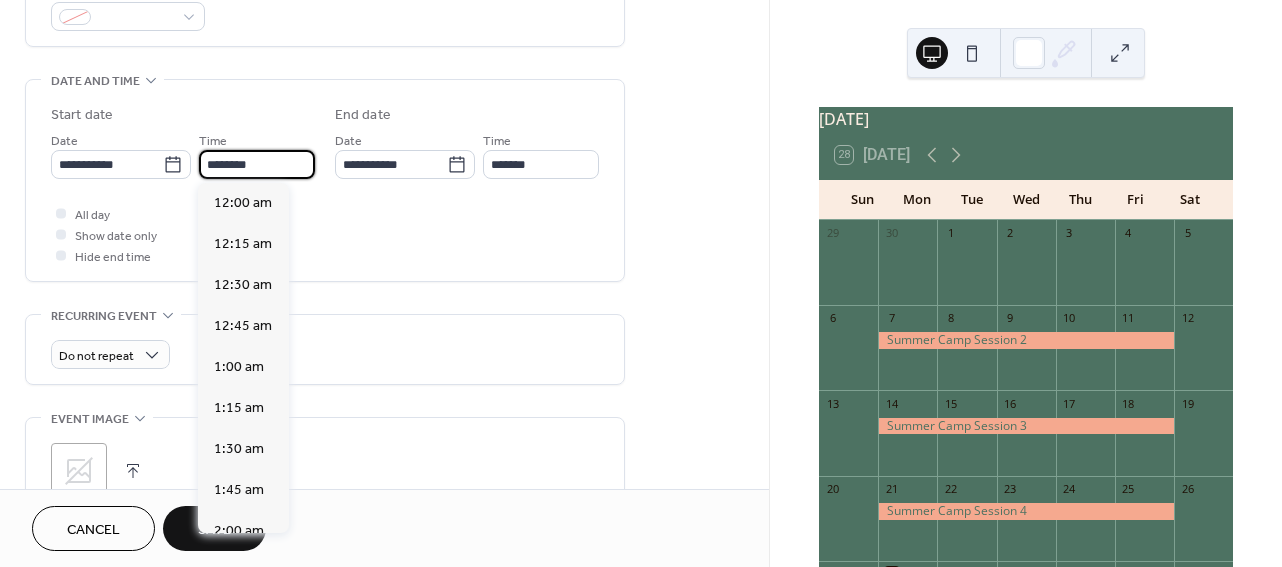 scroll, scrollTop: 1, scrollLeft: 0, axis: vertical 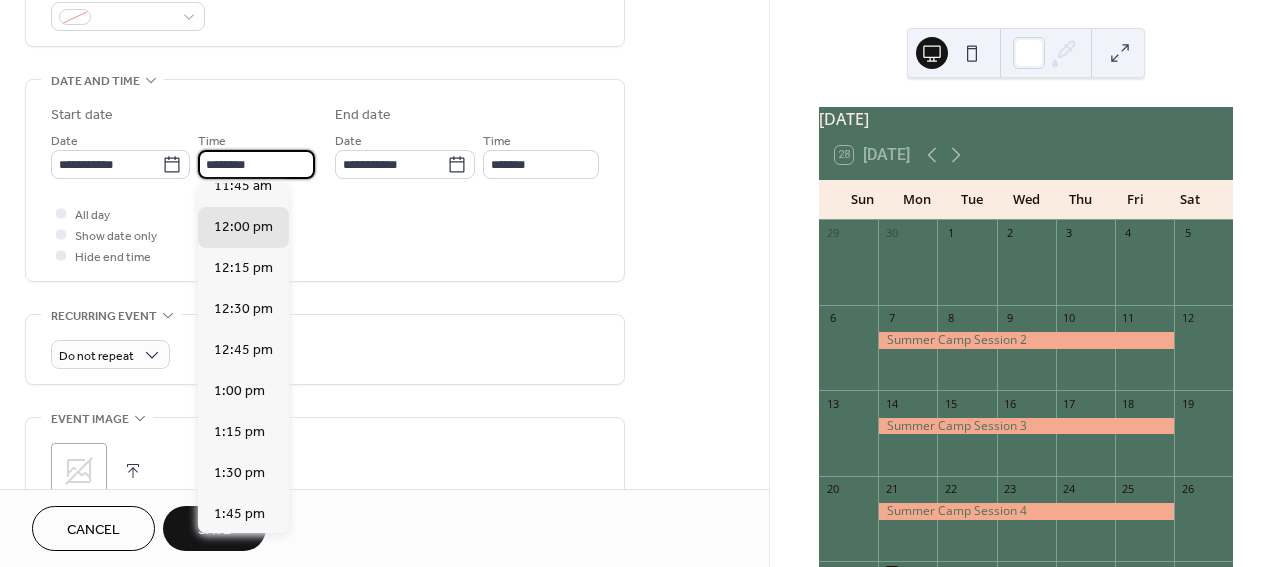 drag, startPoint x: 258, startPoint y: 168, endPoint x: 204, endPoint y: 166, distance: 54.037025 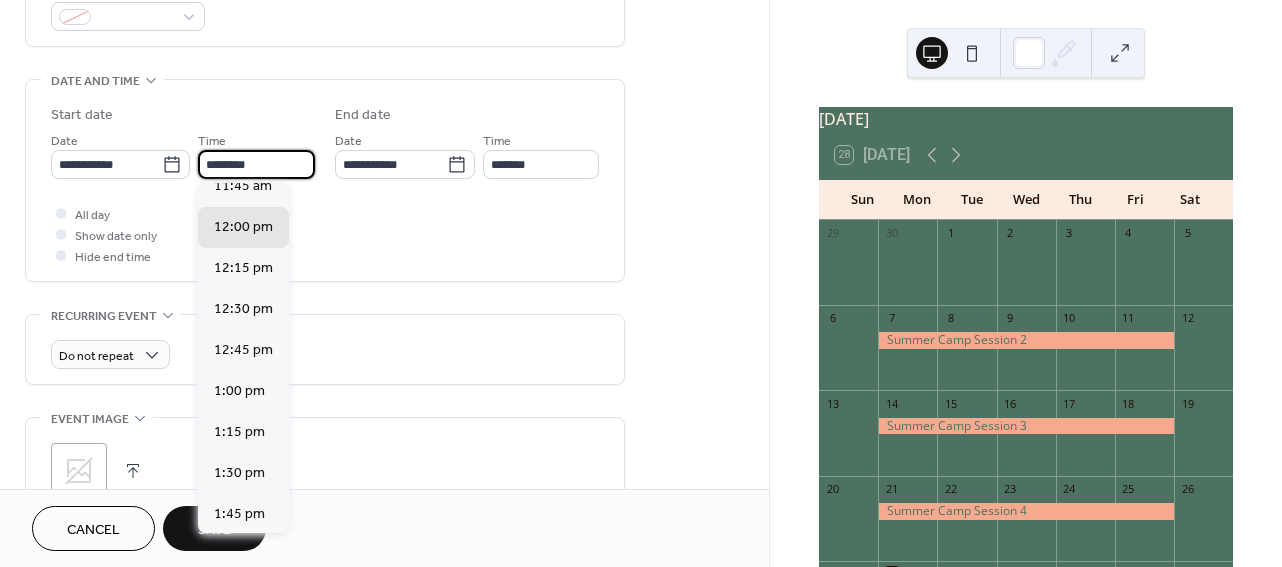 click on "********" at bounding box center [256, 164] 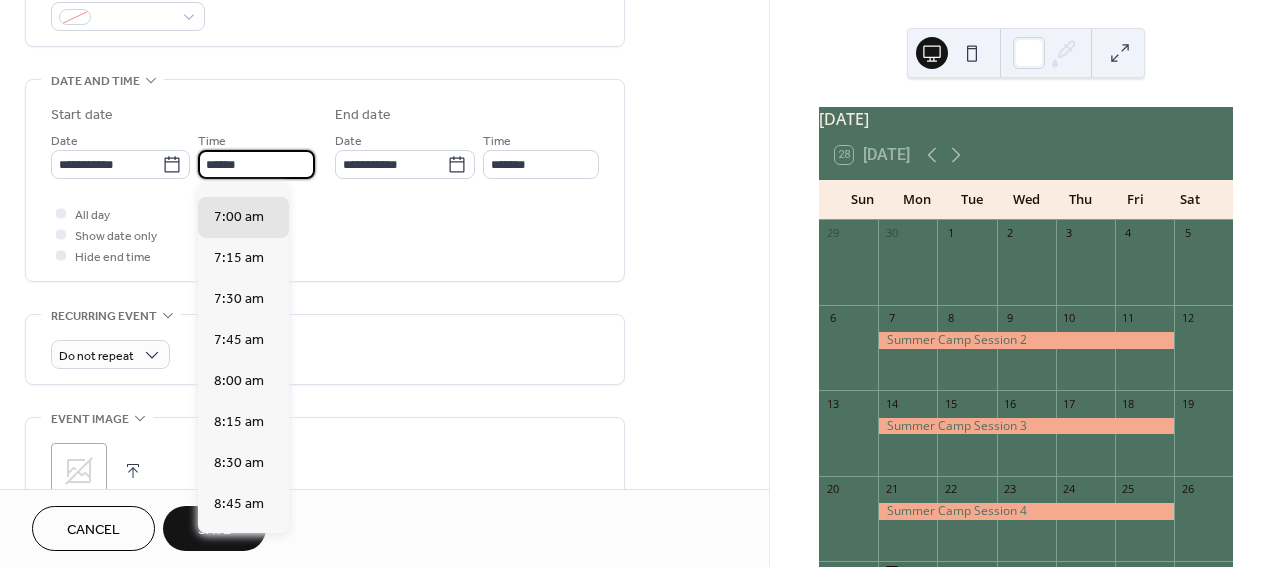 scroll, scrollTop: 3078, scrollLeft: 0, axis: vertical 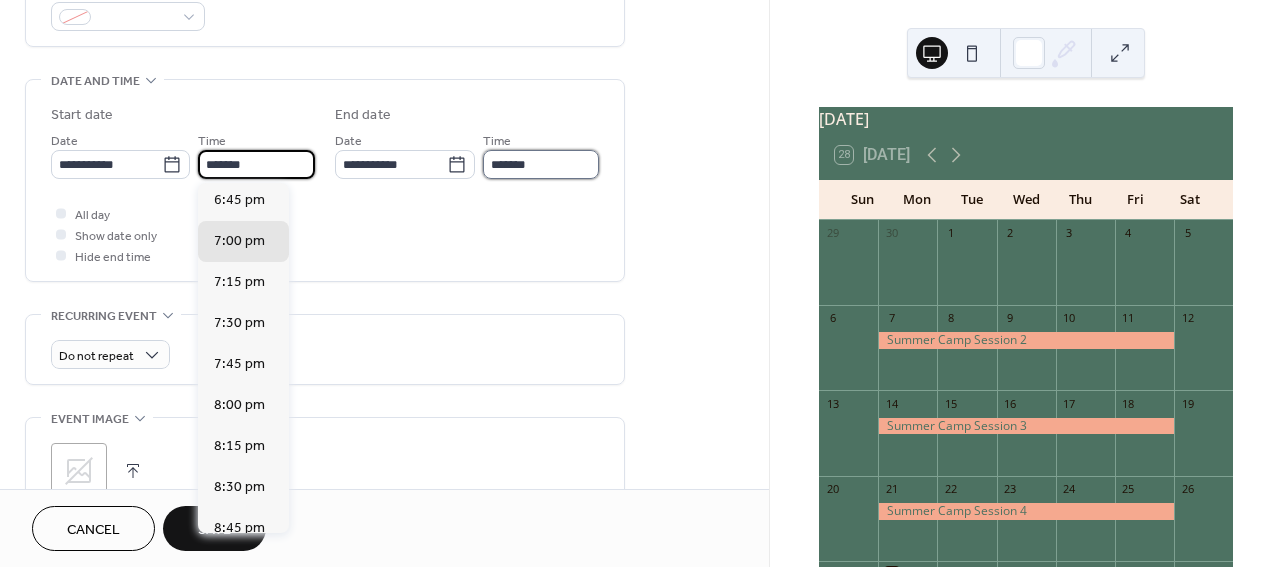 type on "*******" 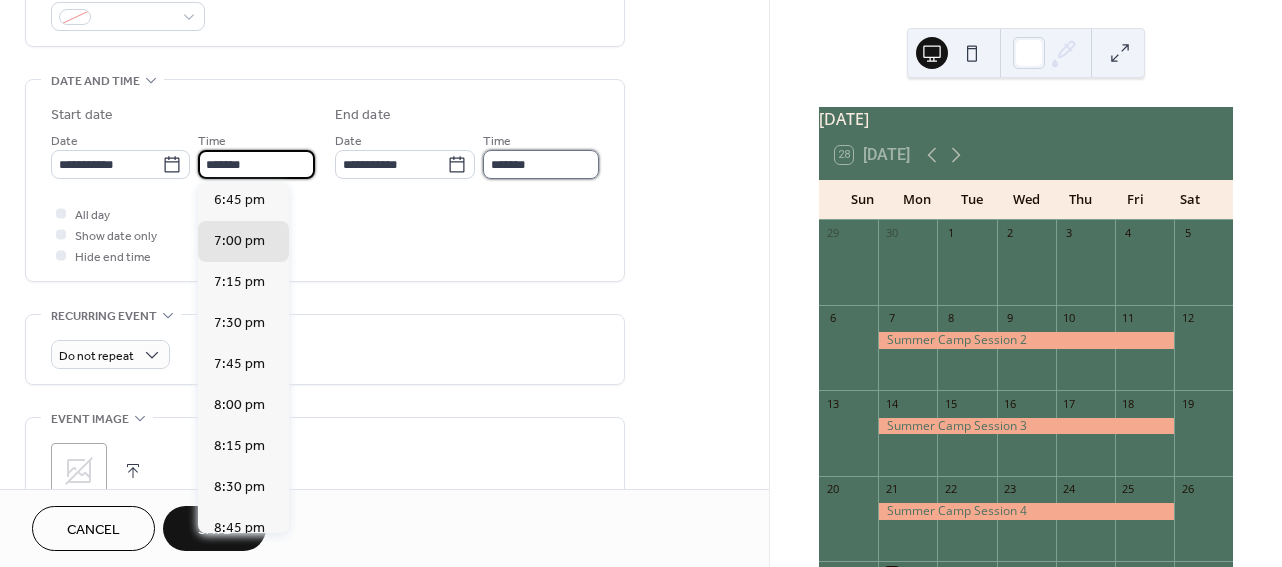scroll, scrollTop: 0, scrollLeft: 0, axis: both 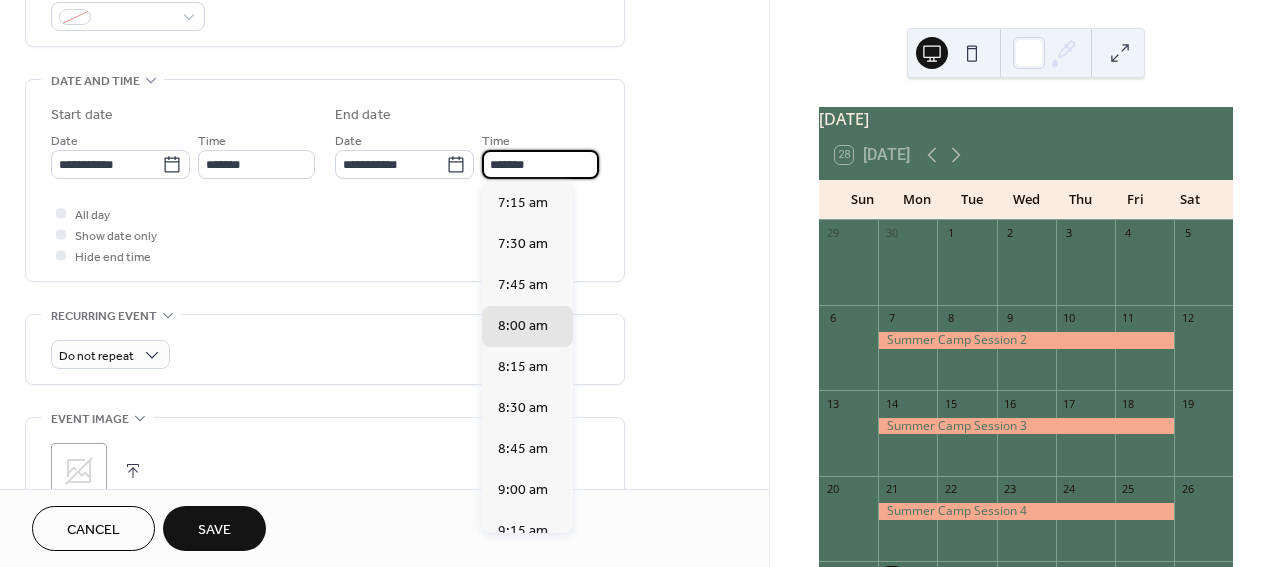 drag, startPoint x: 532, startPoint y: 166, endPoint x: 483, endPoint y: 166, distance: 49 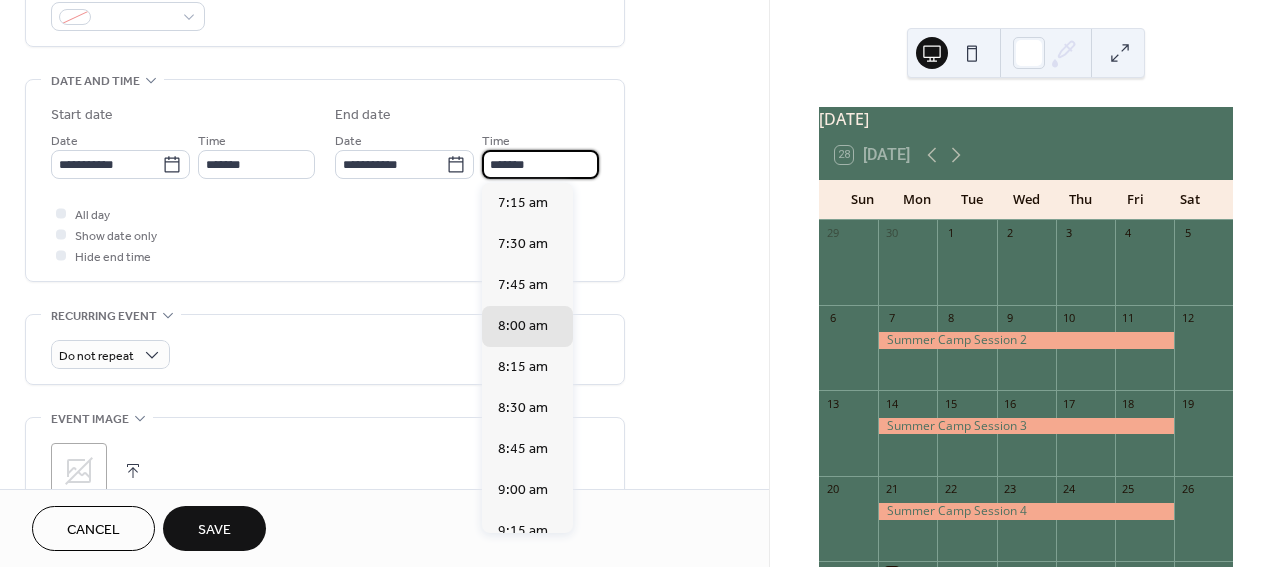 click on "*******" at bounding box center [540, 164] 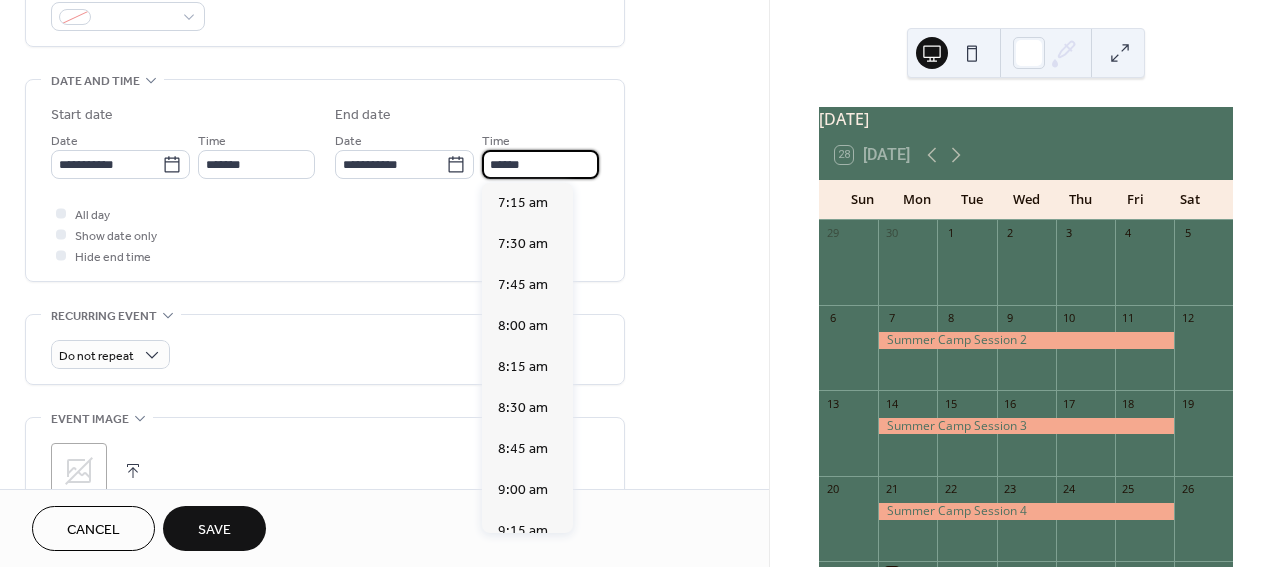 scroll, scrollTop: 2227, scrollLeft: 0, axis: vertical 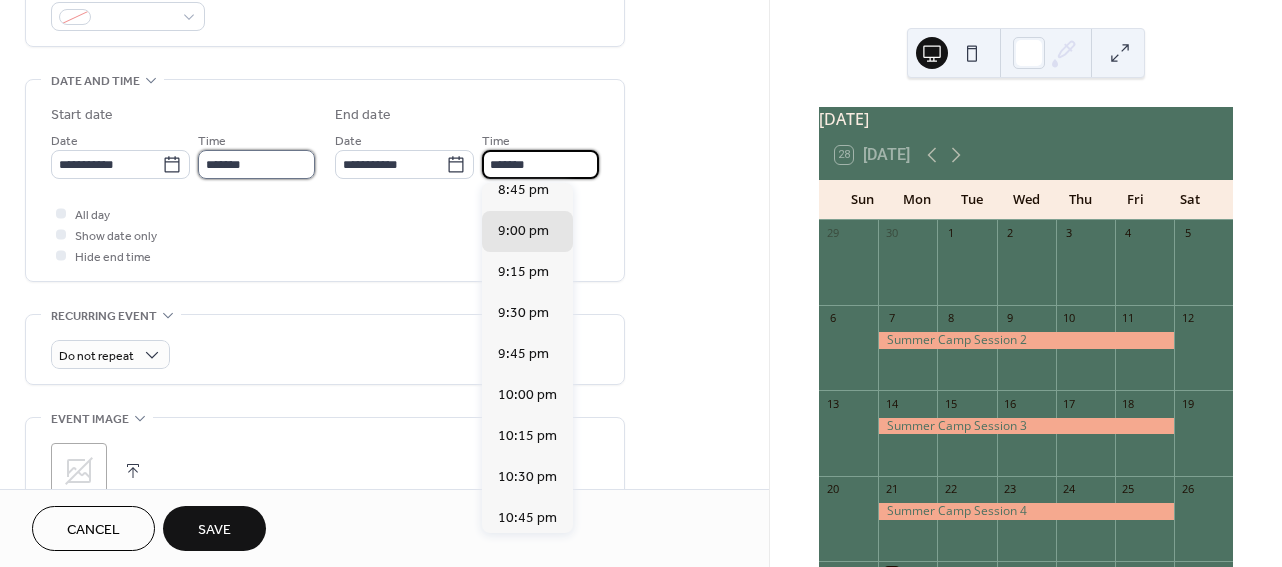 type on "*******" 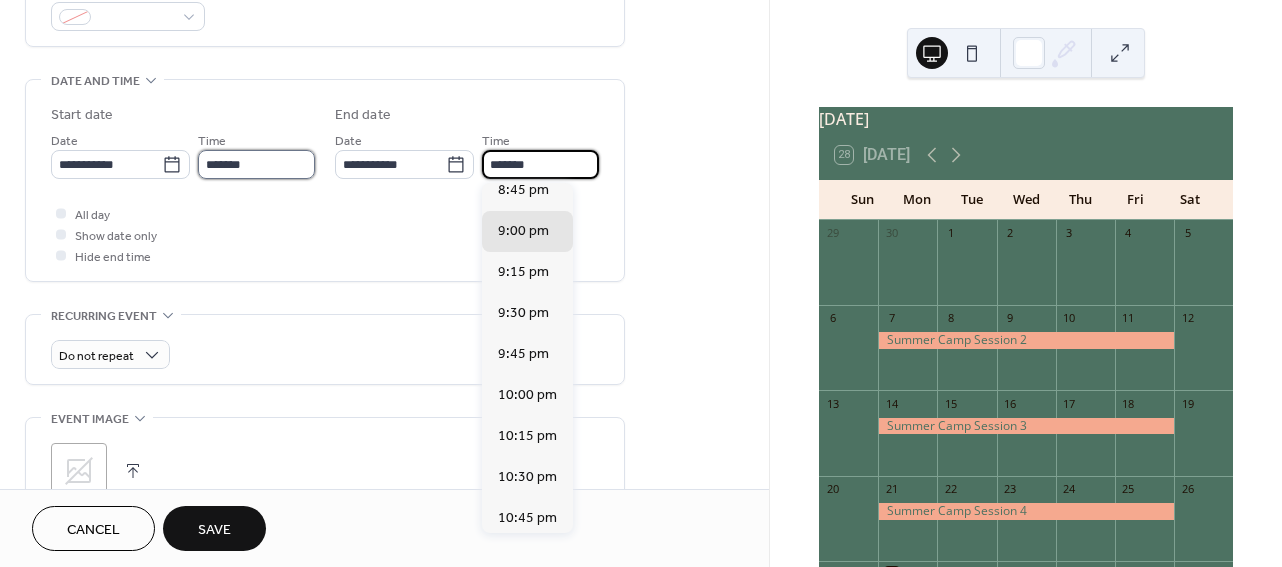 scroll, scrollTop: 0, scrollLeft: 0, axis: both 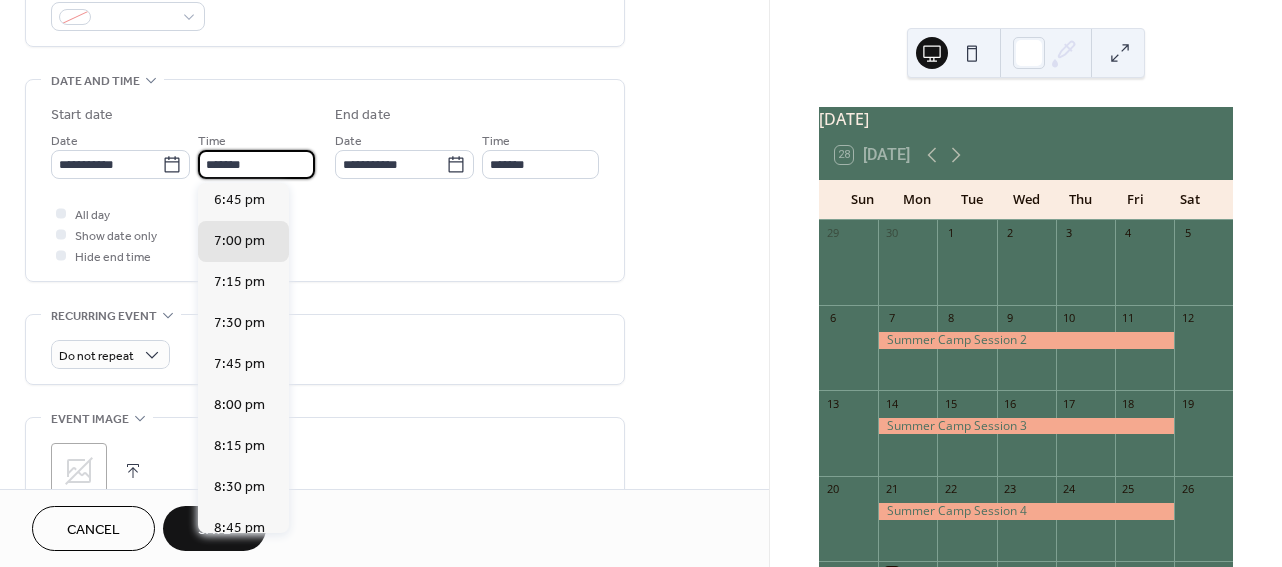 type on "*******" 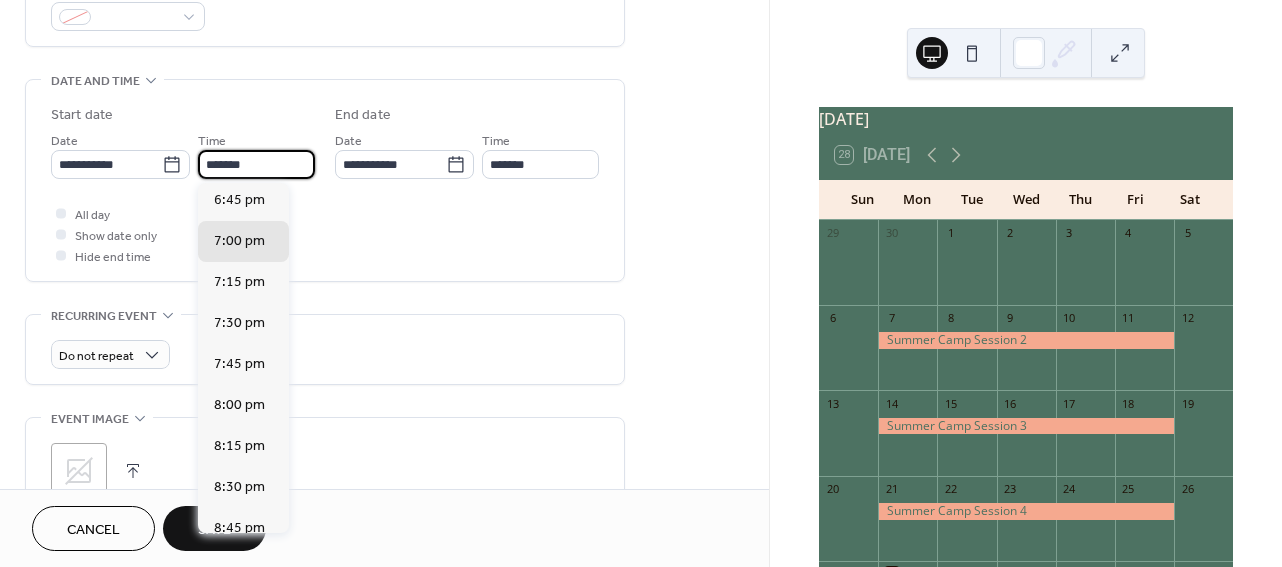 type on "*******" 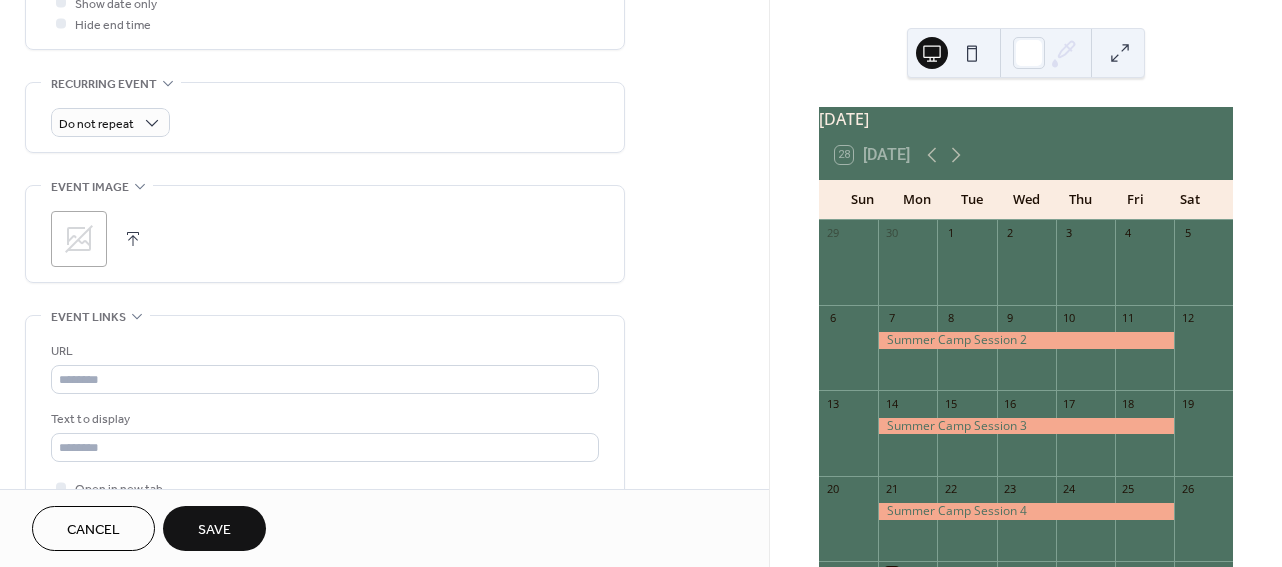 scroll, scrollTop: 982, scrollLeft: 0, axis: vertical 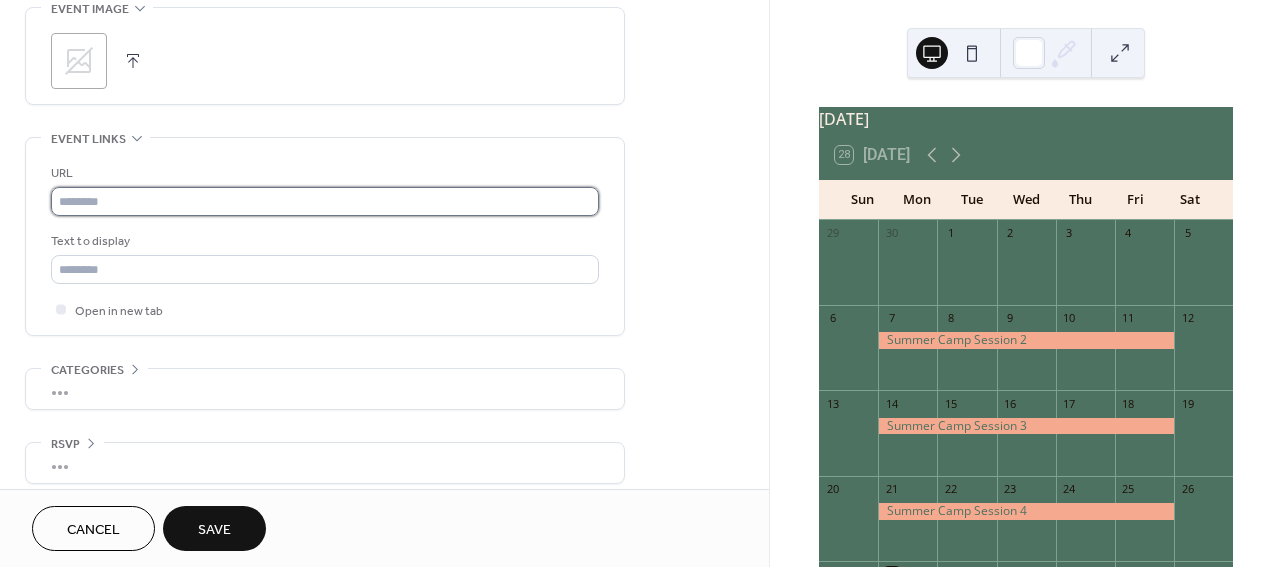 click at bounding box center [325, 201] 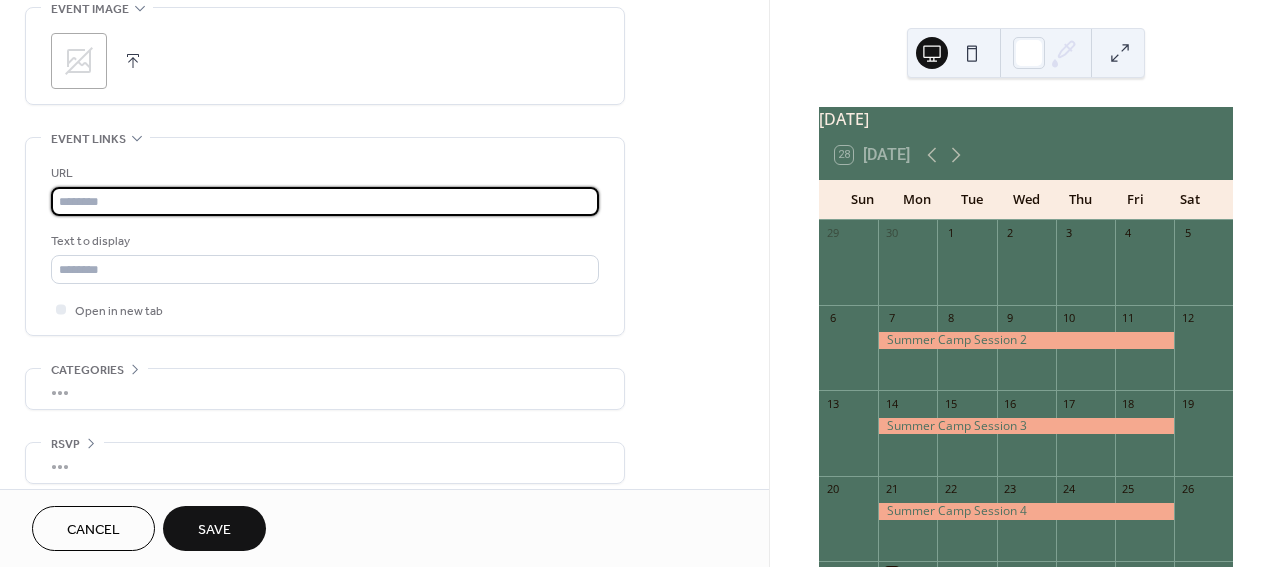 paste on "**********" 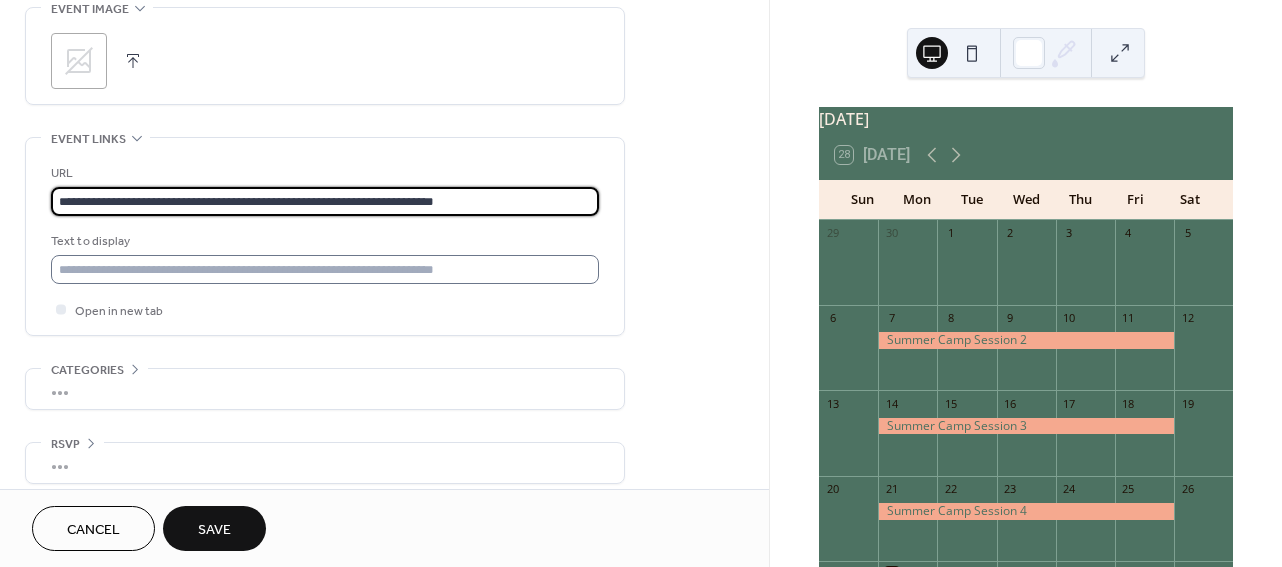 type on "**********" 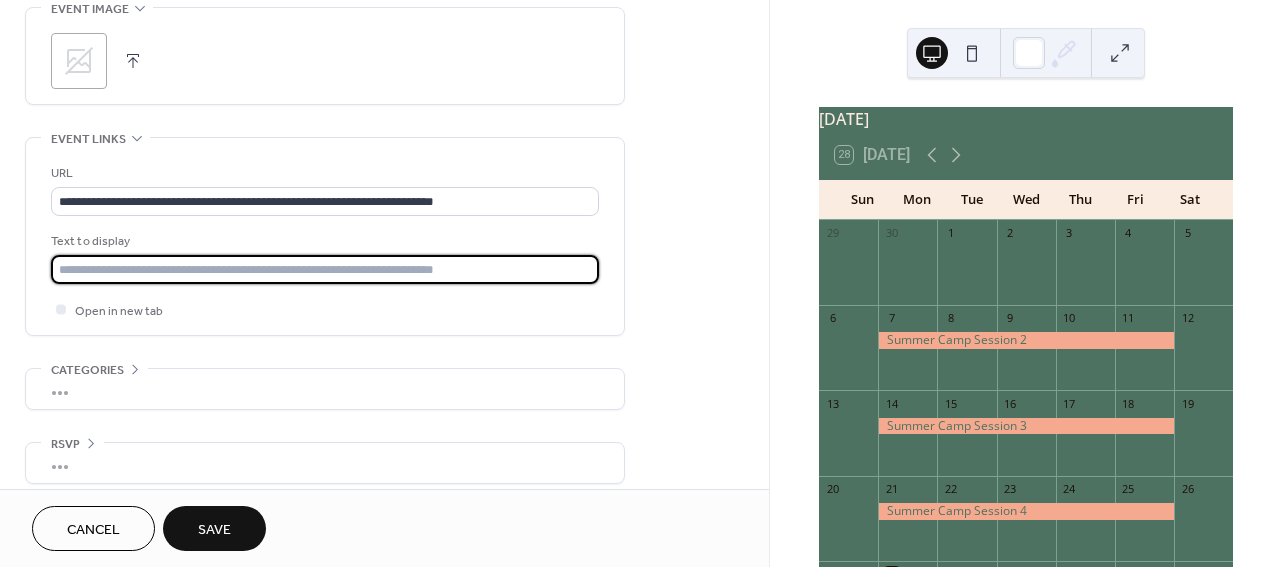 click at bounding box center (325, 269) 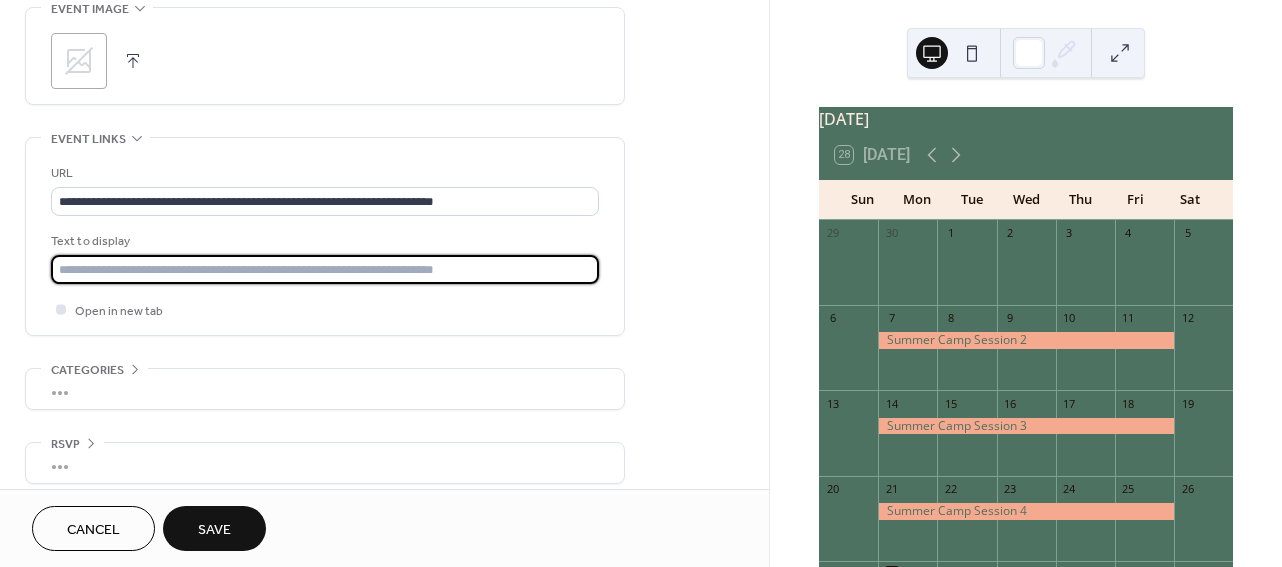 type on "**********" 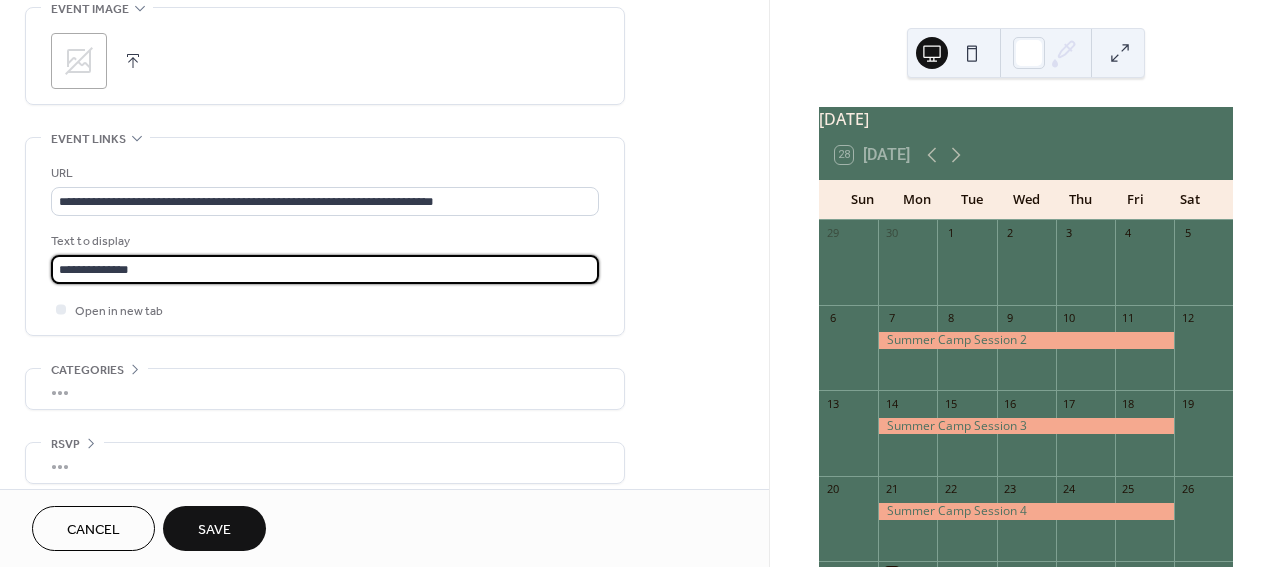 scroll, scrollTop: 997, scrollLeft: 0, axis: vertical 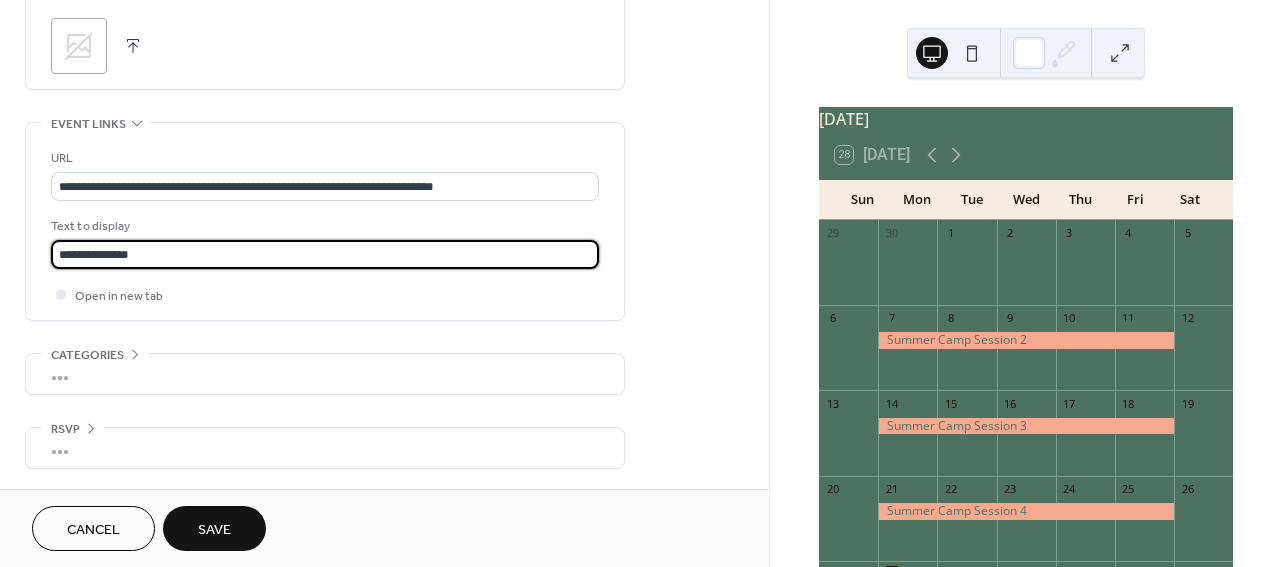 click on "Save" at bounding box center [214, 530] 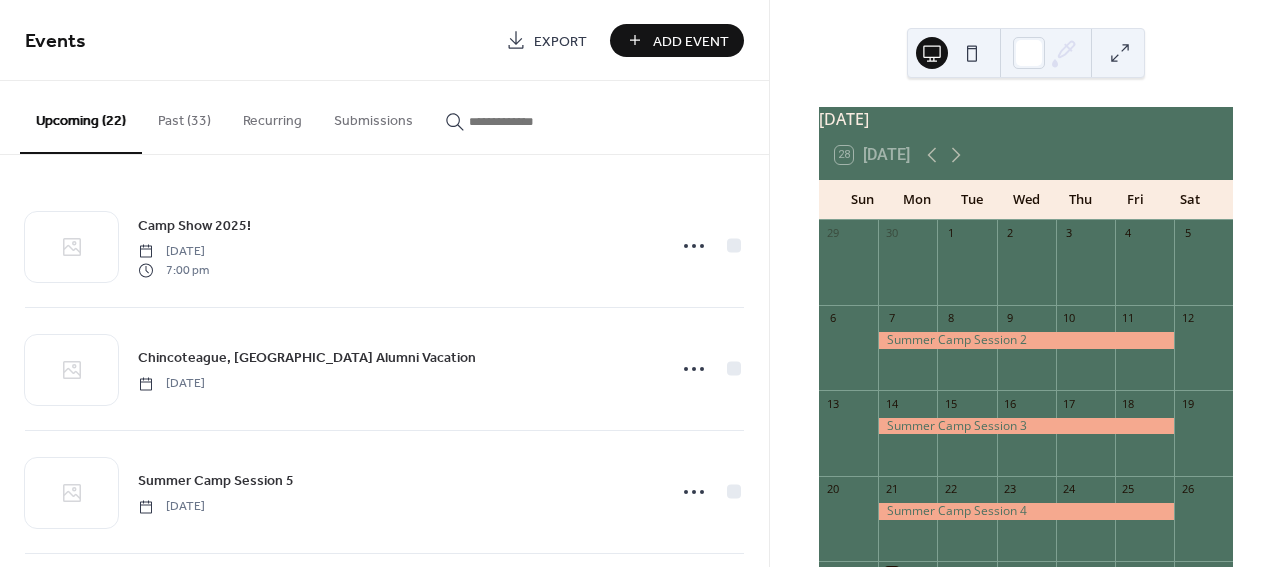 click on "Add Event" at bounding box center (691, 41) 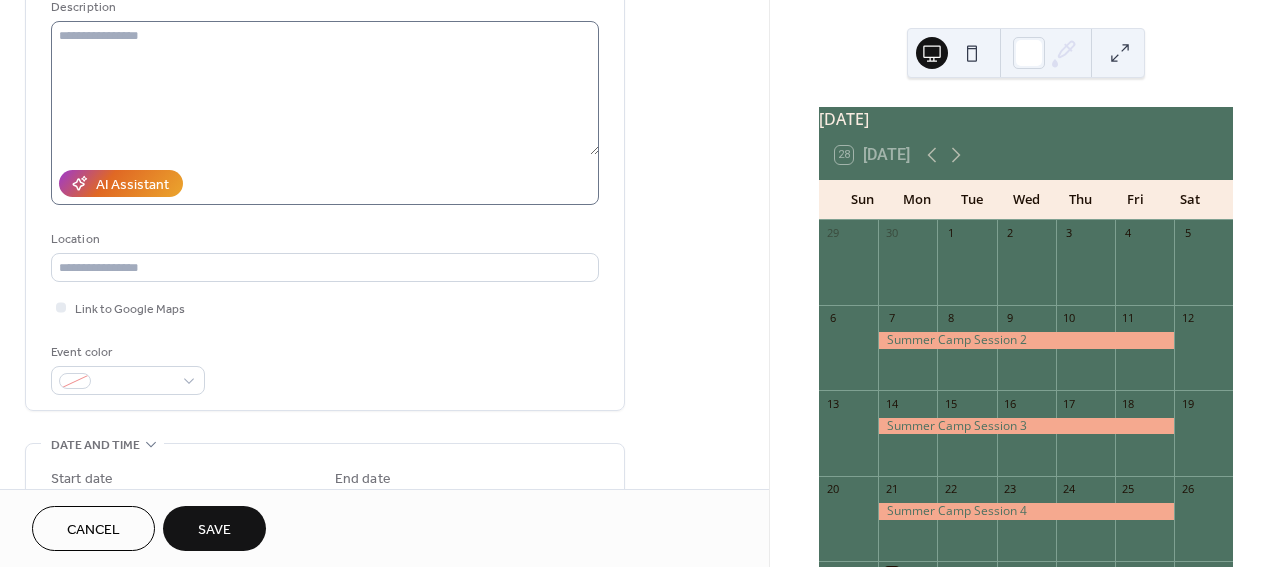 scroll, scrollTop: 241, scrollLeft: 0, axis: vertical 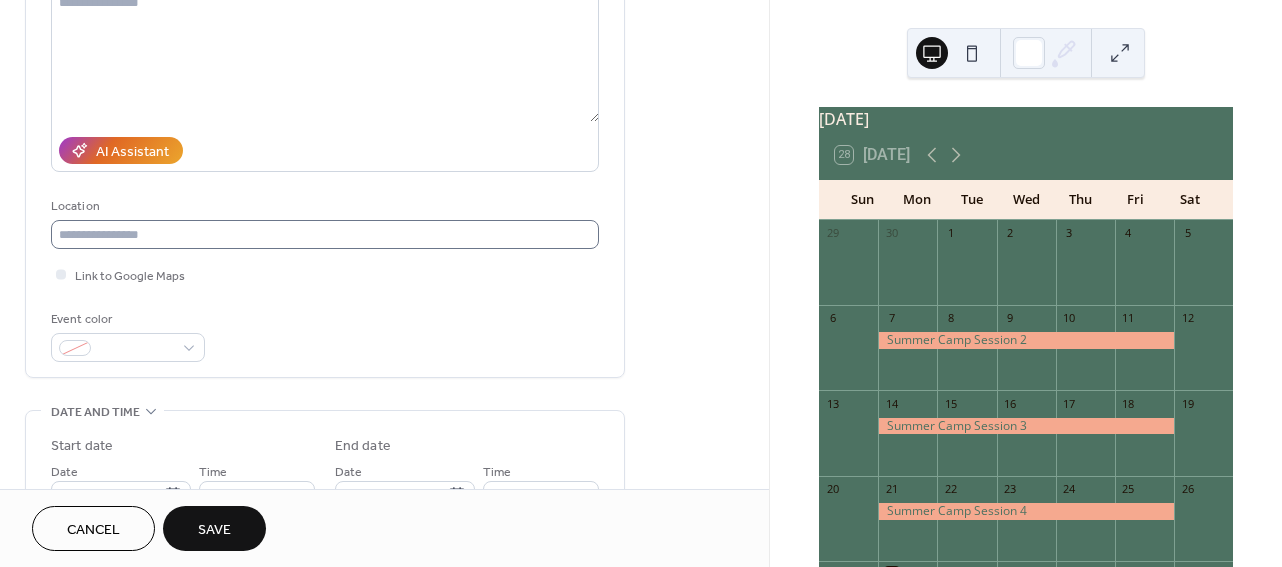 type on "**********" 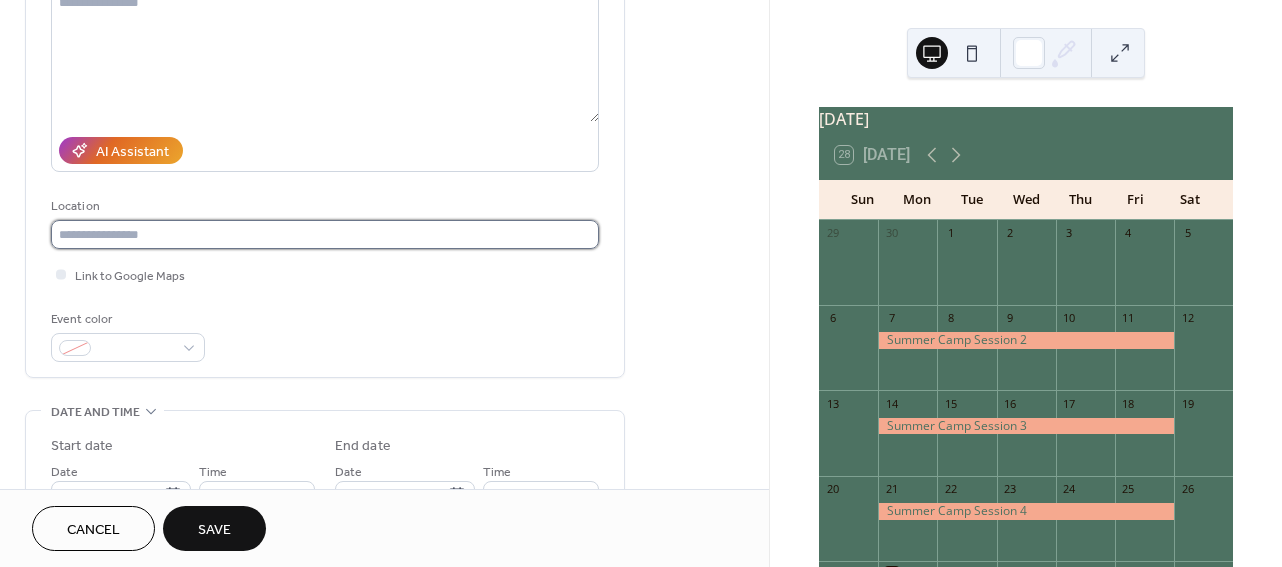 click at bounding box center (325, 234) 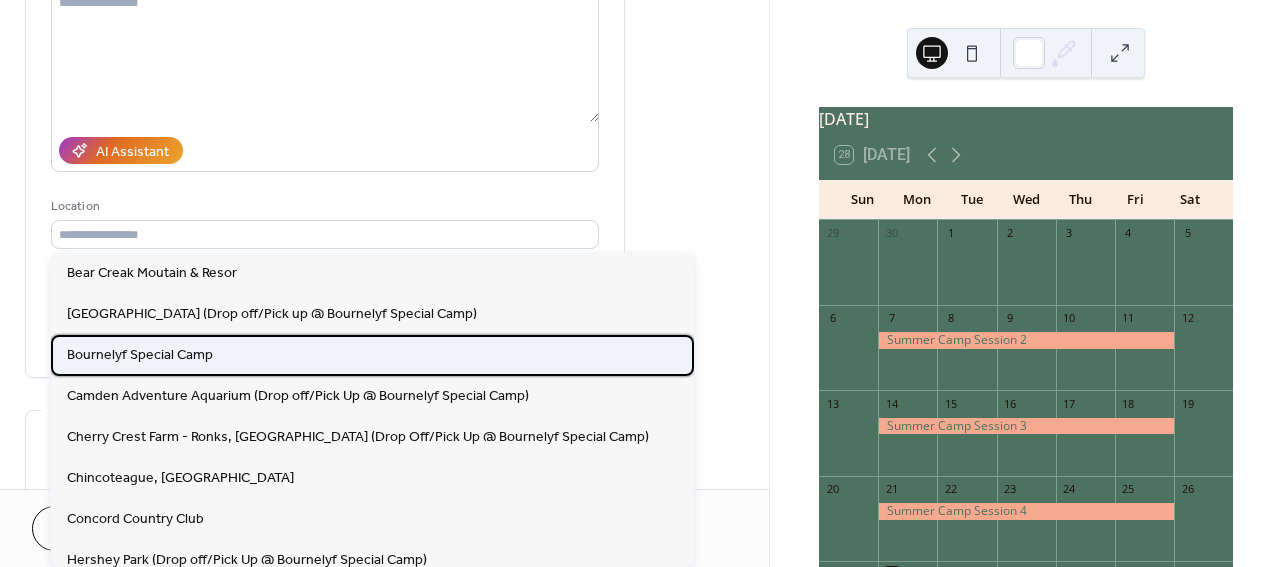 click on "Bournelyf Special Camp" at bounding box center (140, 355) 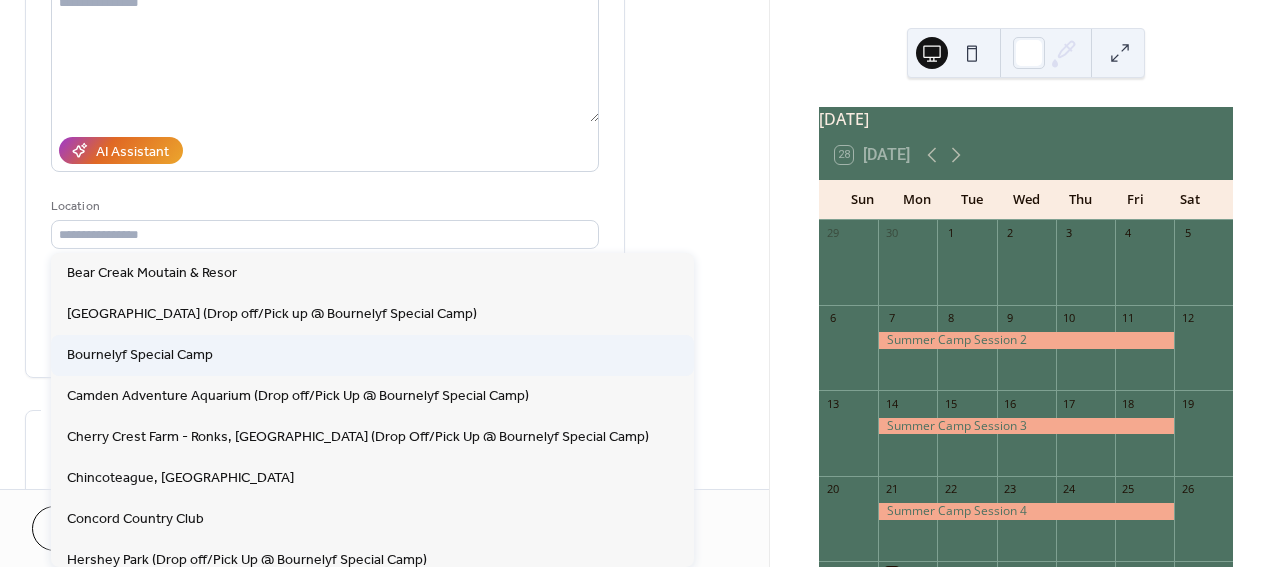 type on "**********" 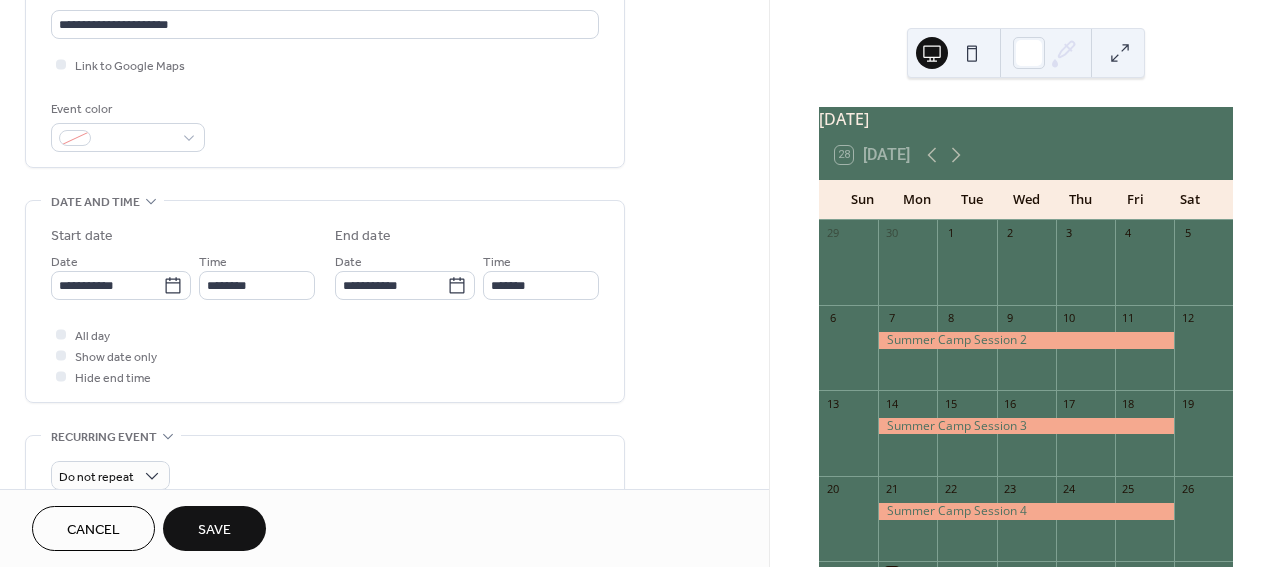 scroll, scrollTop: 453, scrollLeft: 0, axis: vertical 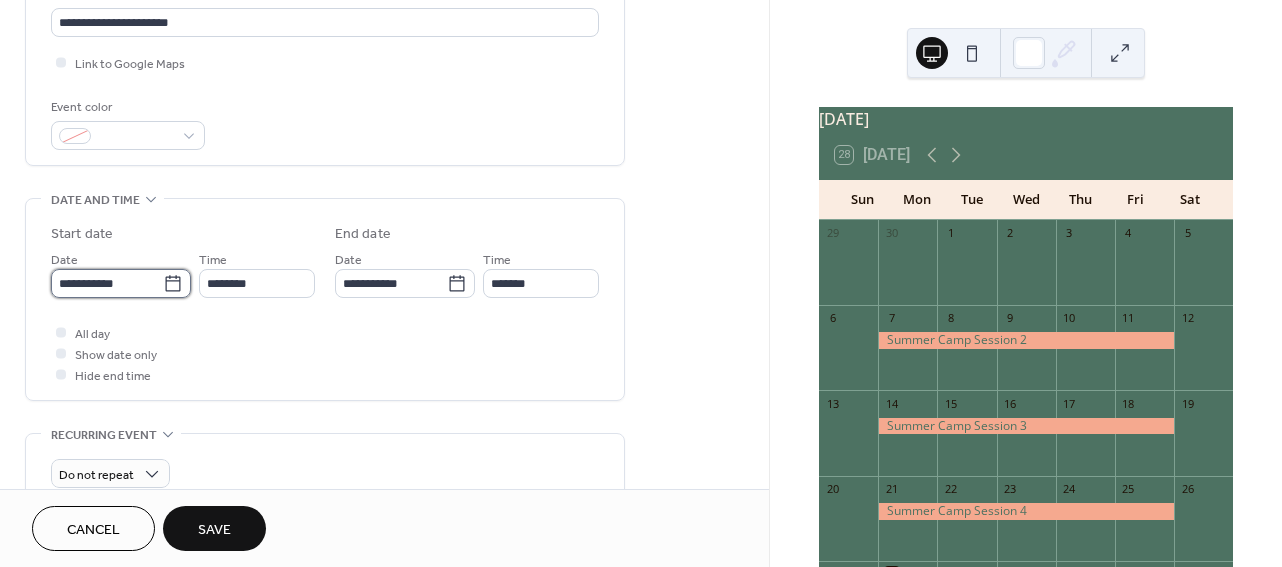 click on "**********" at bounding box center [107, 283] 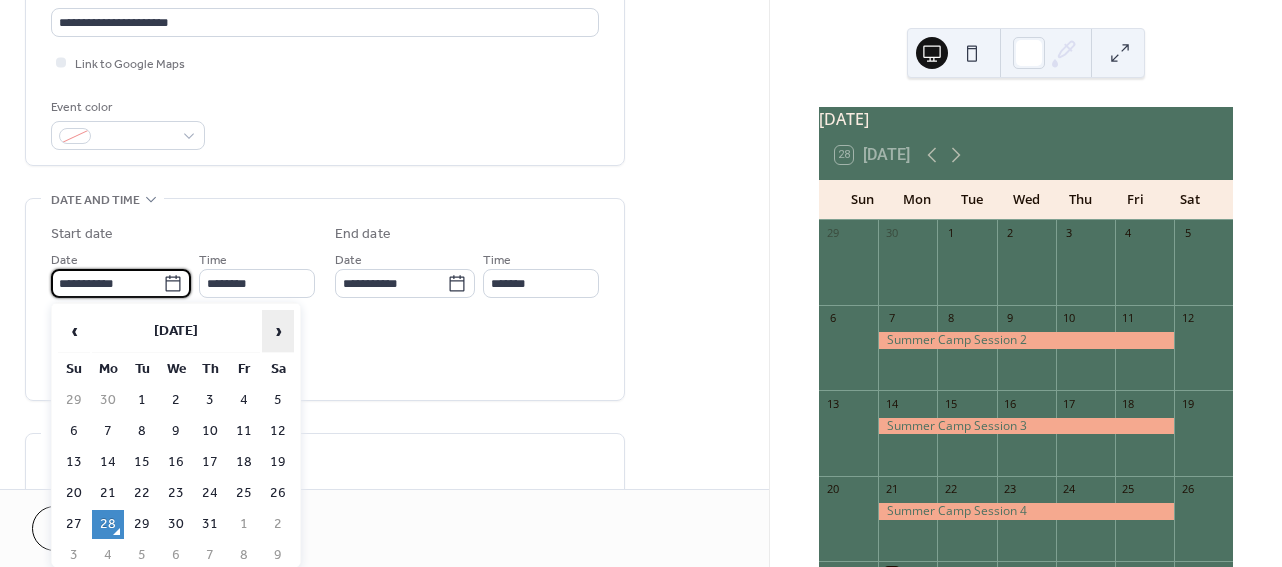 click on "›" at bounding box center (278, 331) 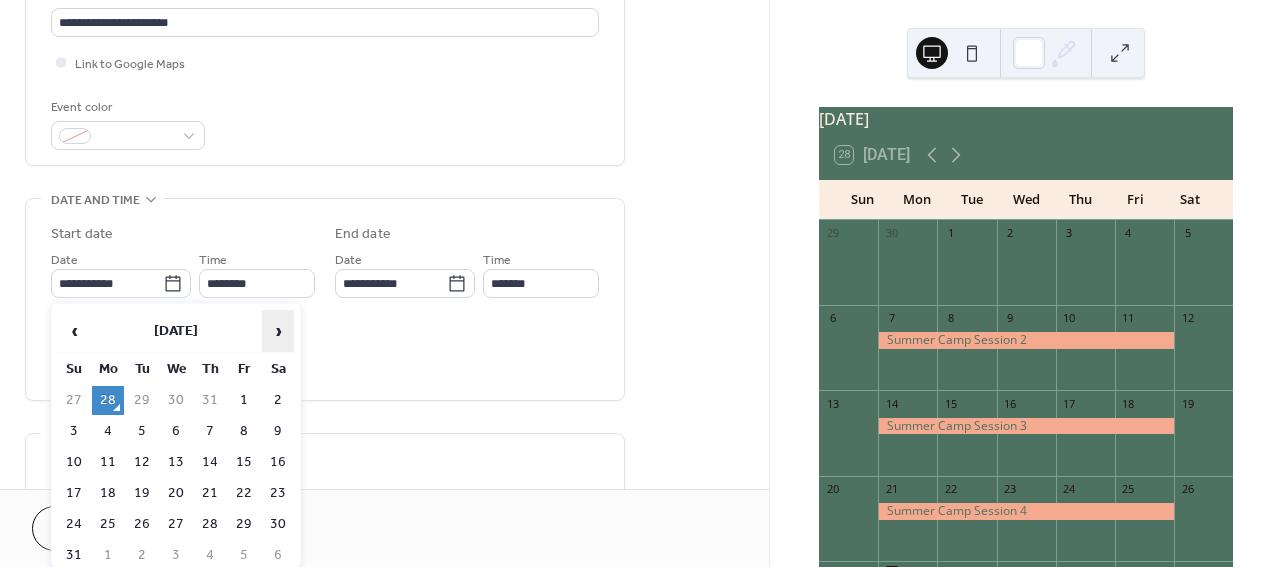 click on "›" at bounding box center [278, 331] 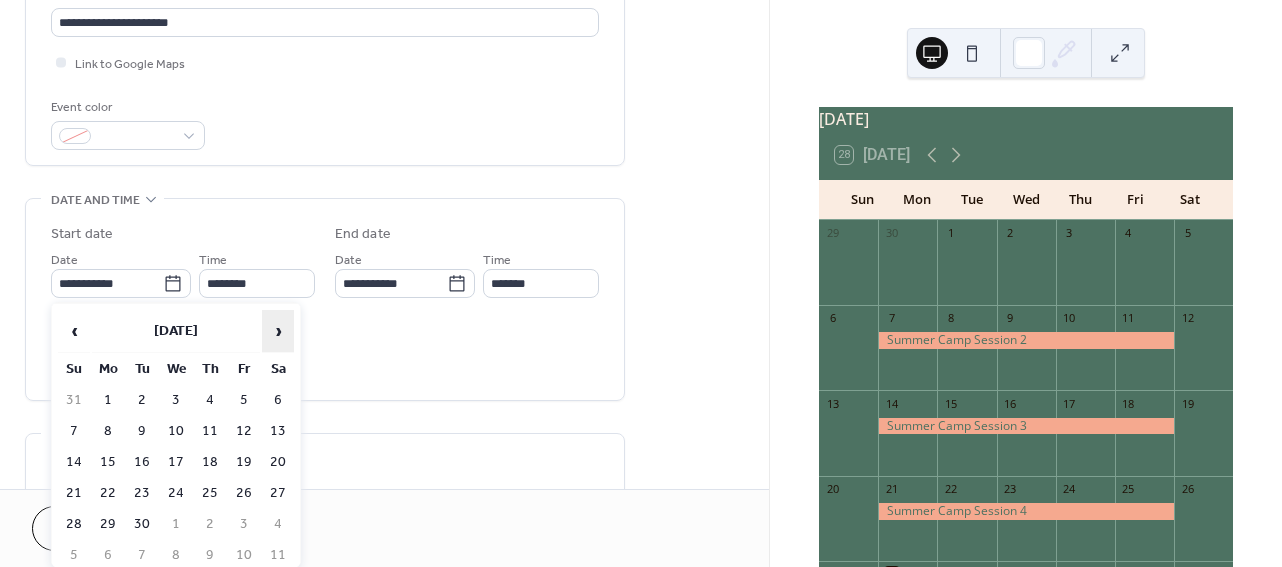 click on "›" at bounding box center (278, 331) 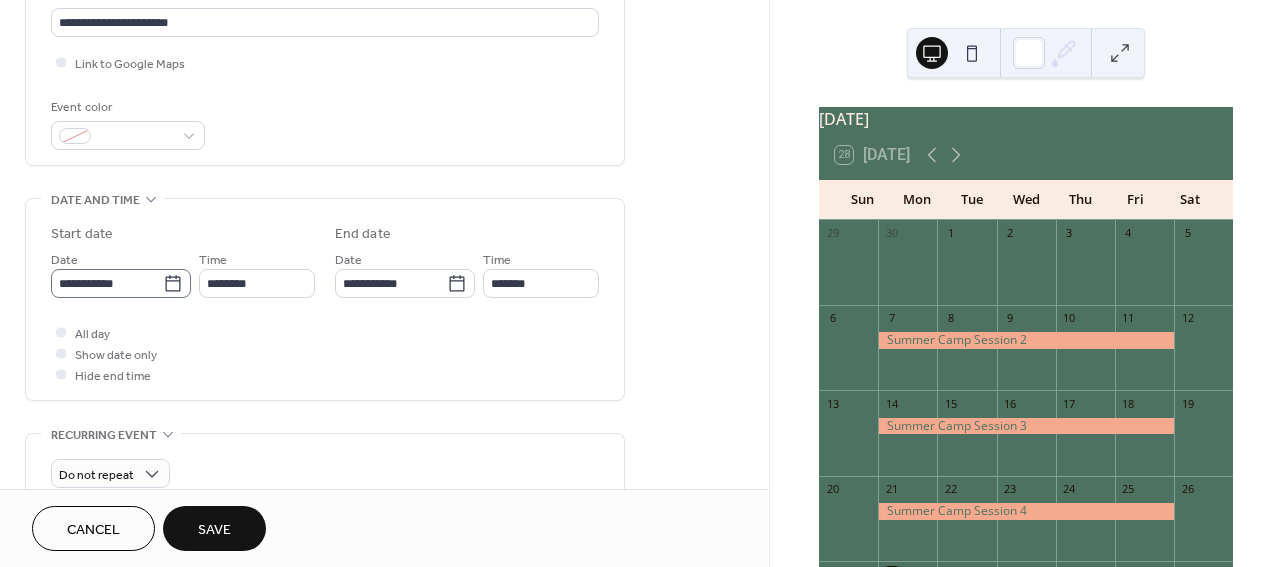 click 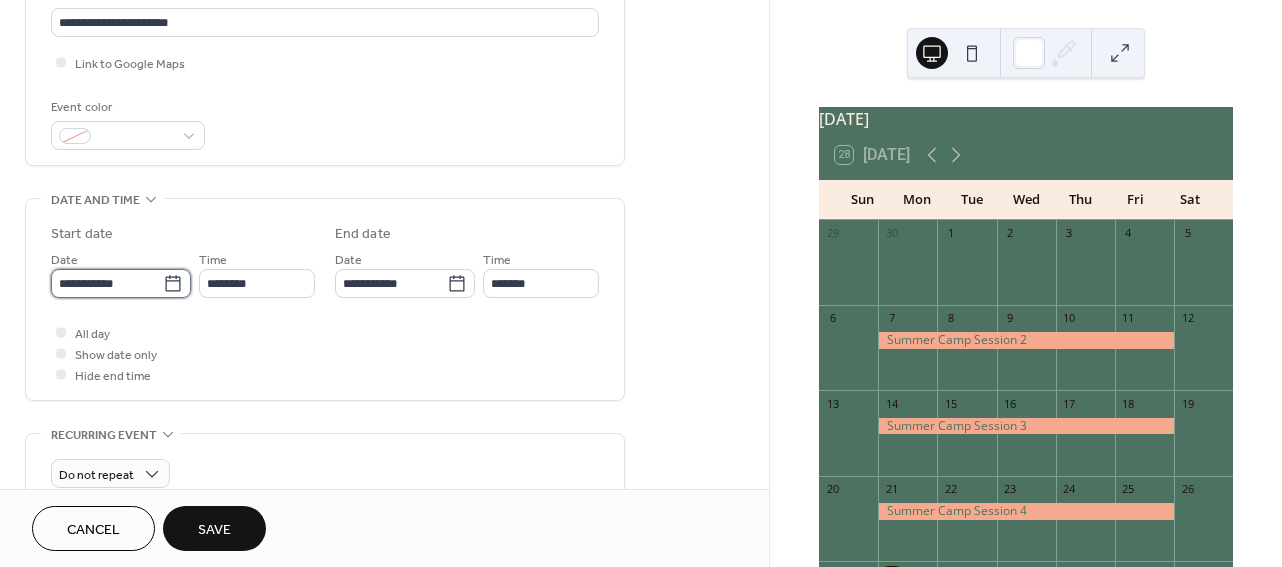 click on "**********" at bounding box center [107, 283] 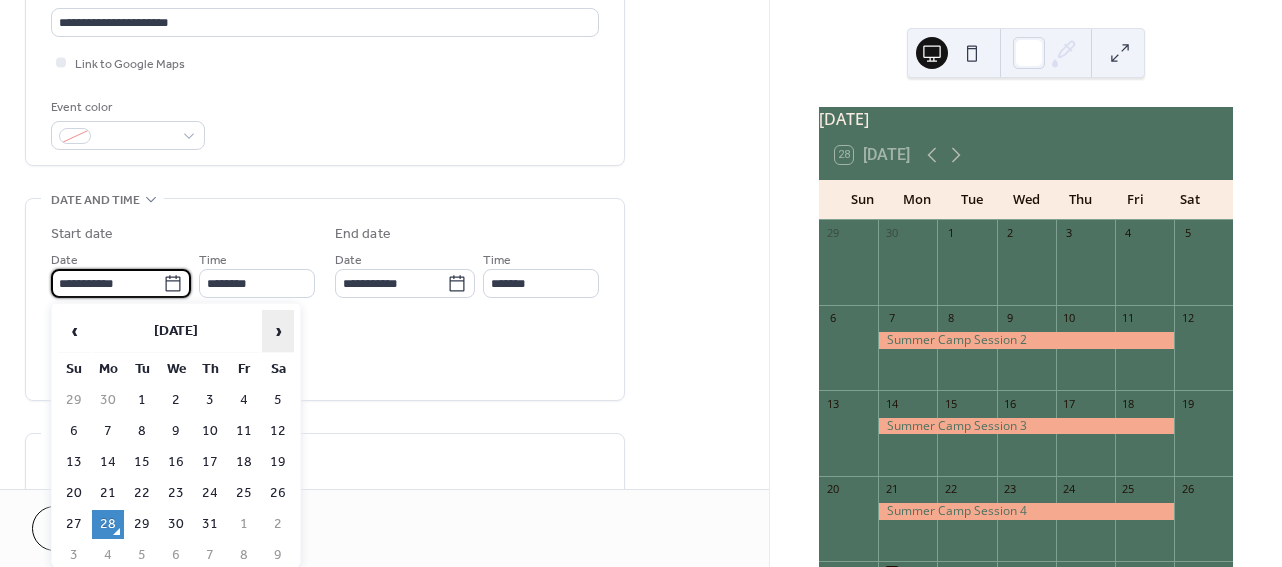 click on "›" at bounding box center [278, 331] 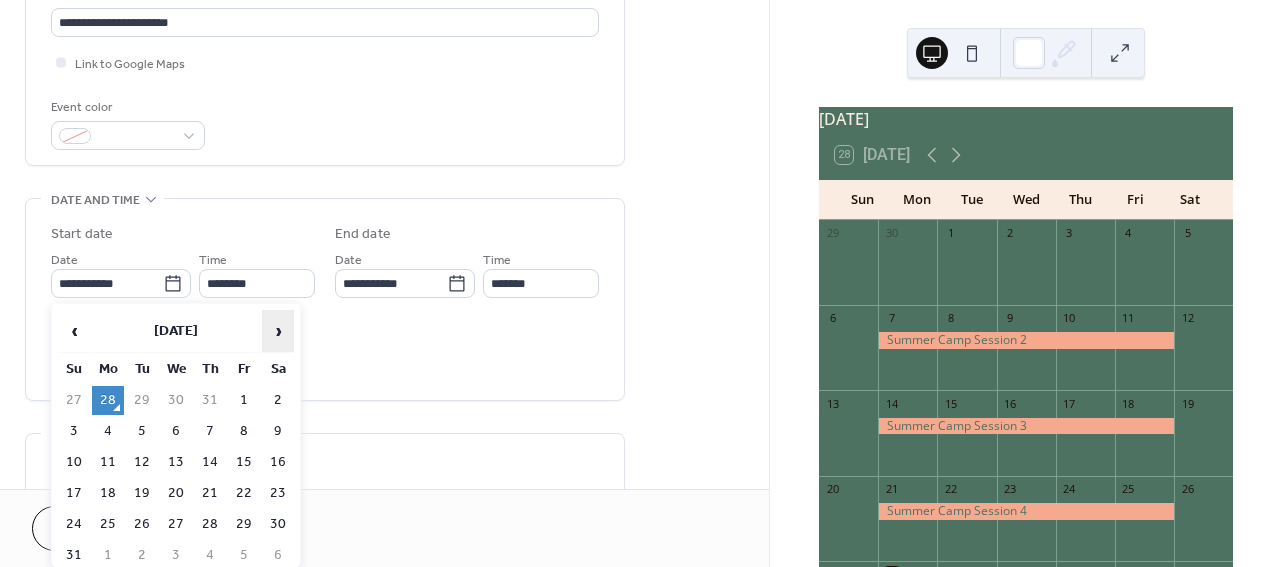 click on "›" at bounding box center (278, 331) 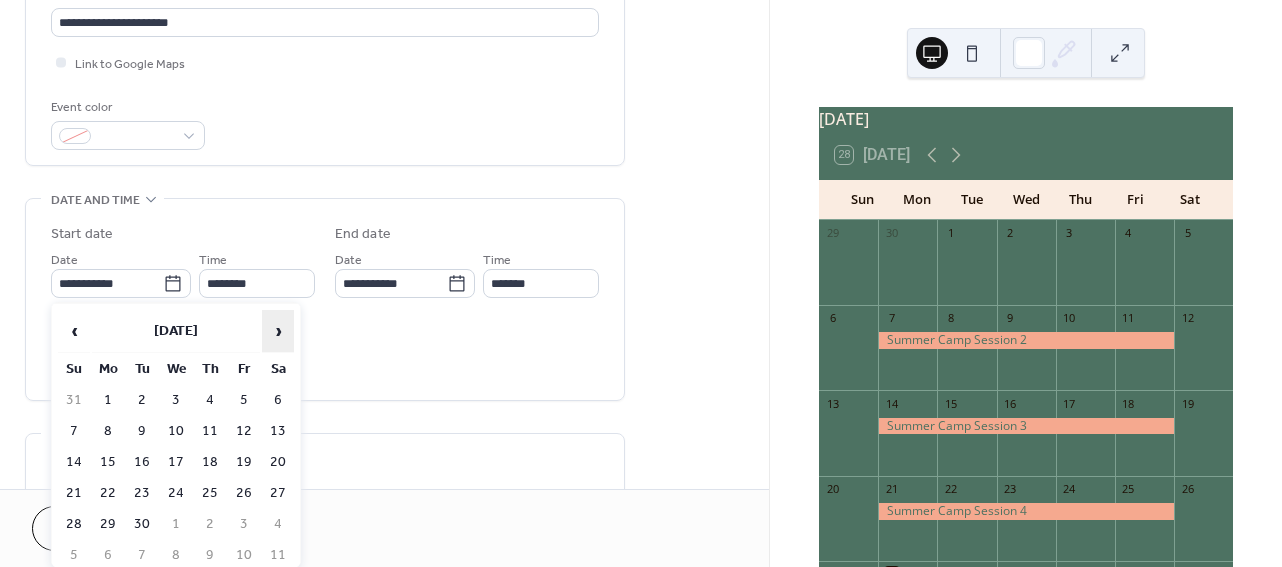 click on "›" at bounding box center (278, 331) 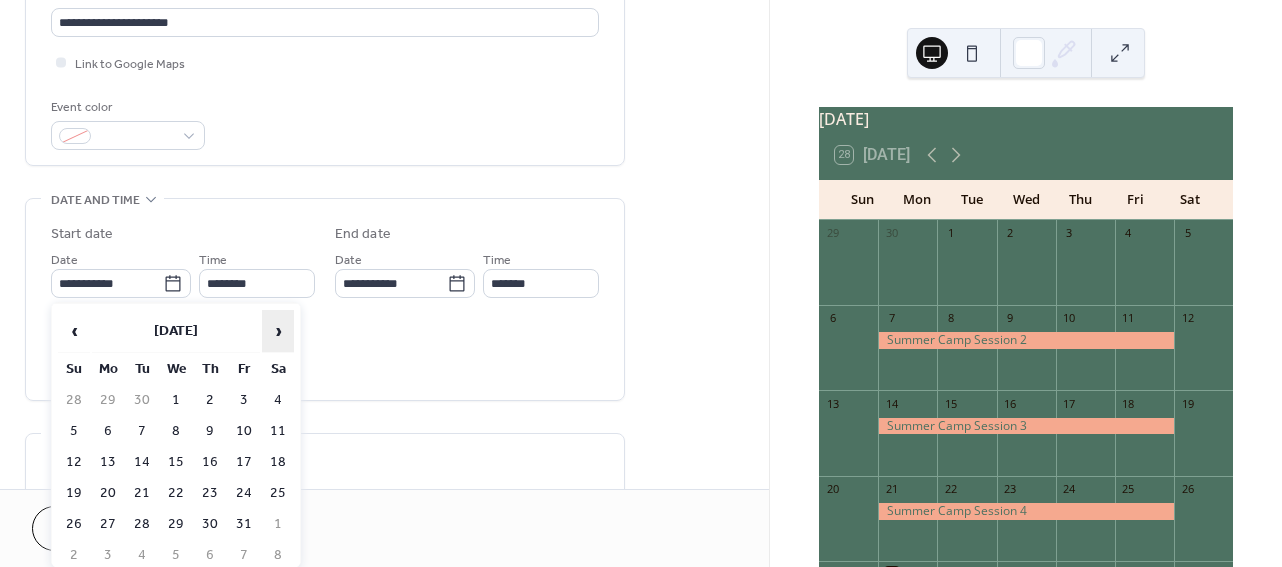 click on "›" at bounding box center [278, 331] 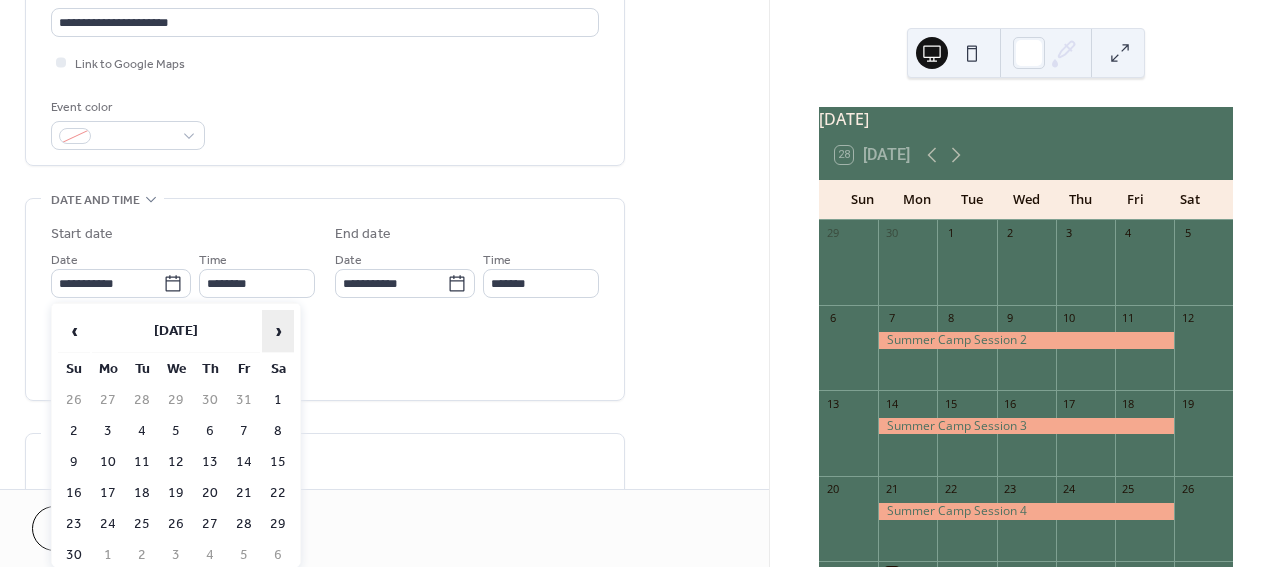 click on "›" at bounding box center (278, 331) 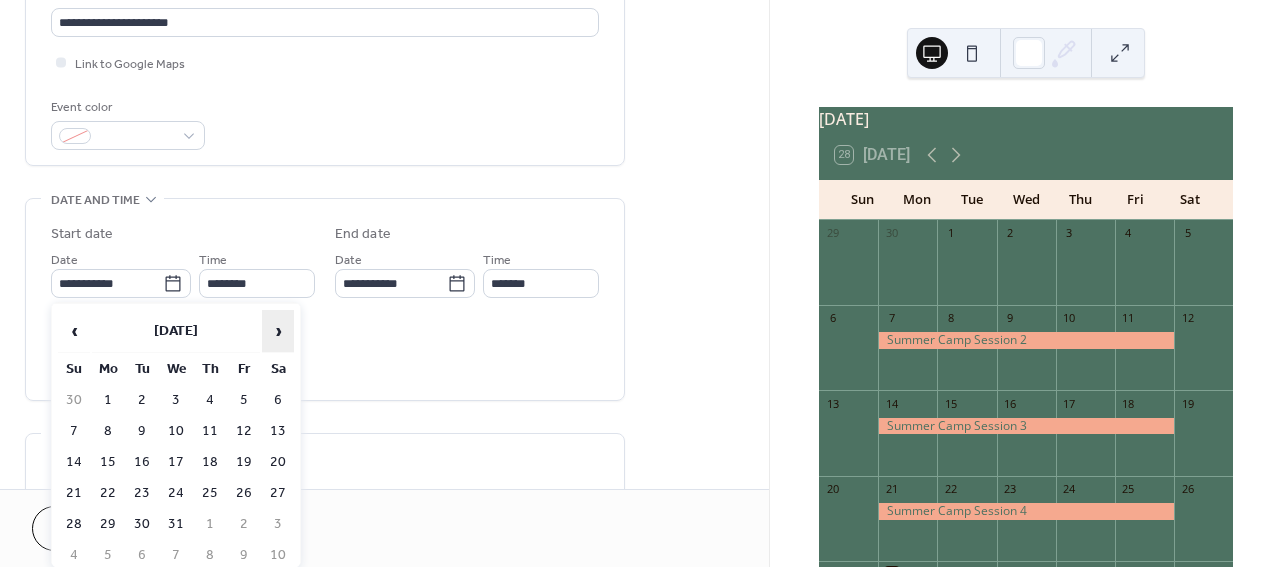 click on "›" at bounding box center [278, 331] 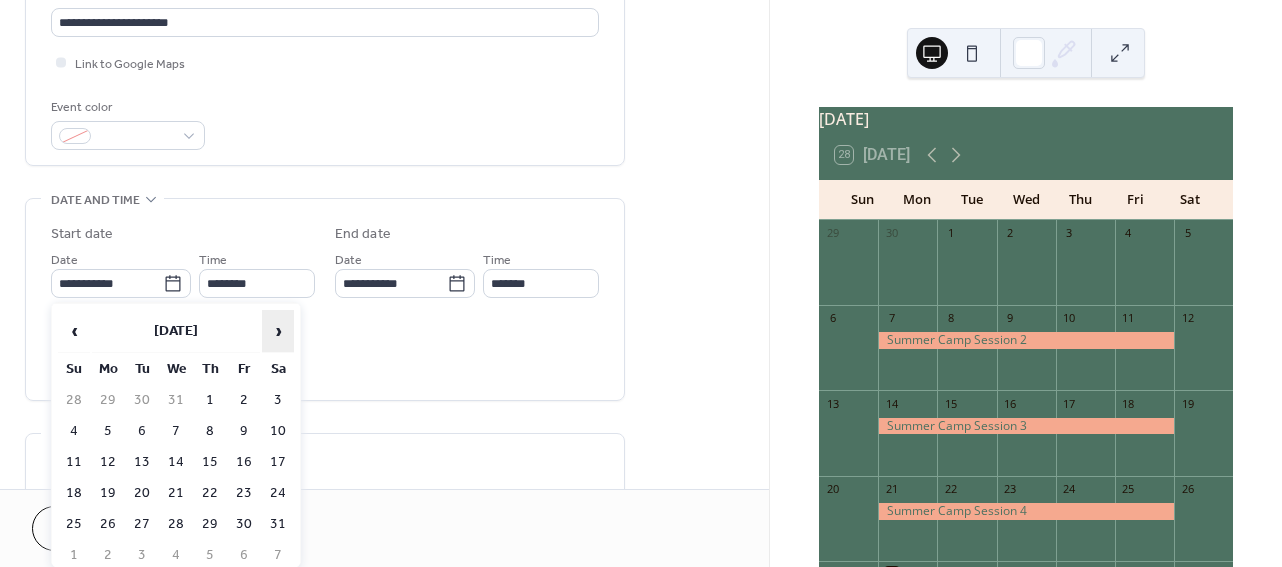 click on "›" at bounding box center [278, 331] 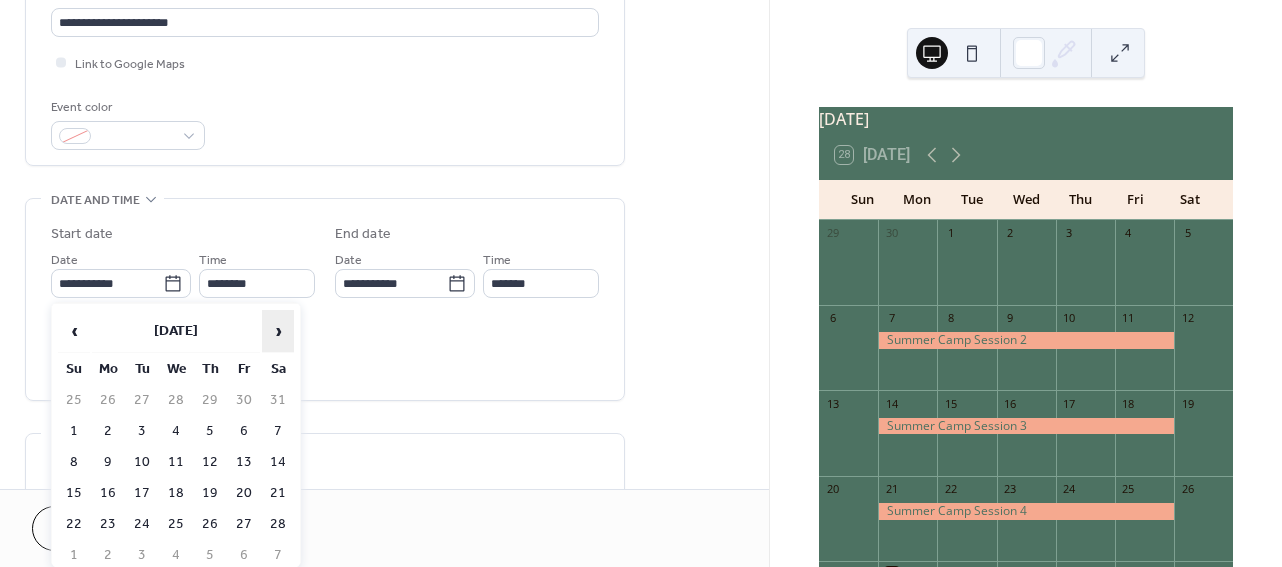 click on "›" at bounding box center [278, 331] 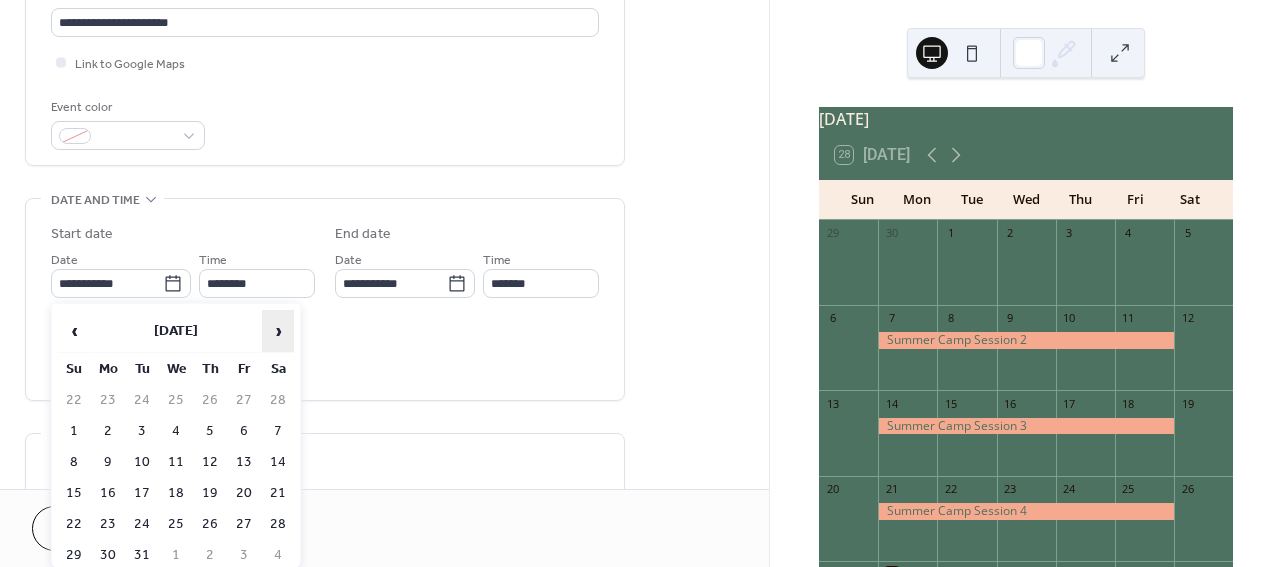 click on "›" at bounding box center [278, 331] 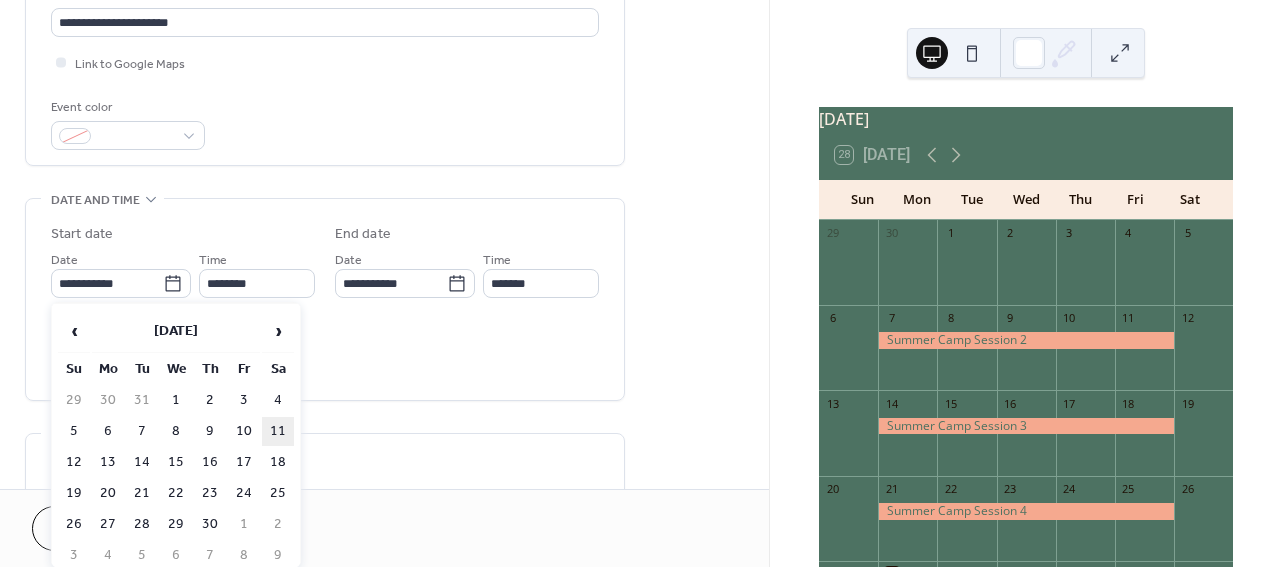 click on "11" at bounding box center [278, 431] 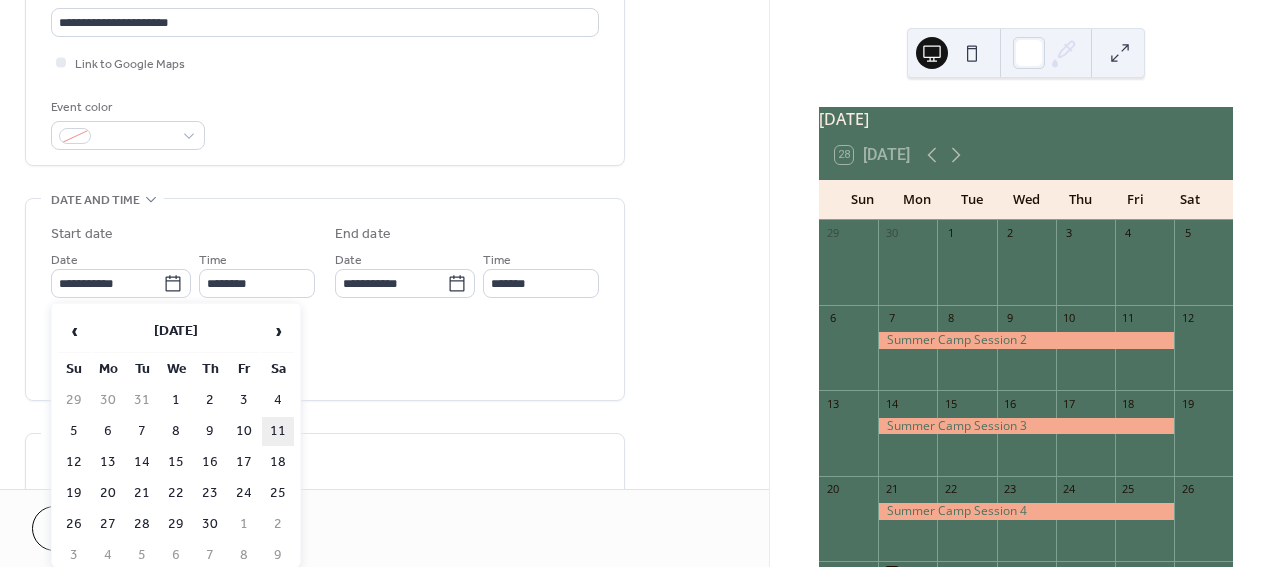 type on "**********" 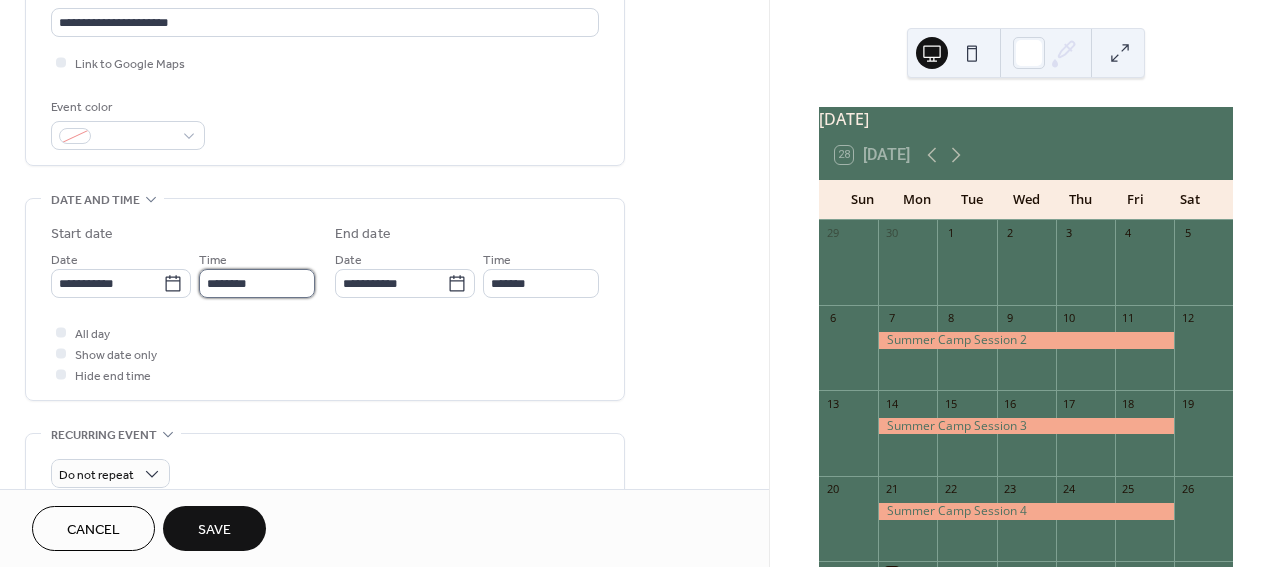 click on "********" at bounding box center (257, 283) 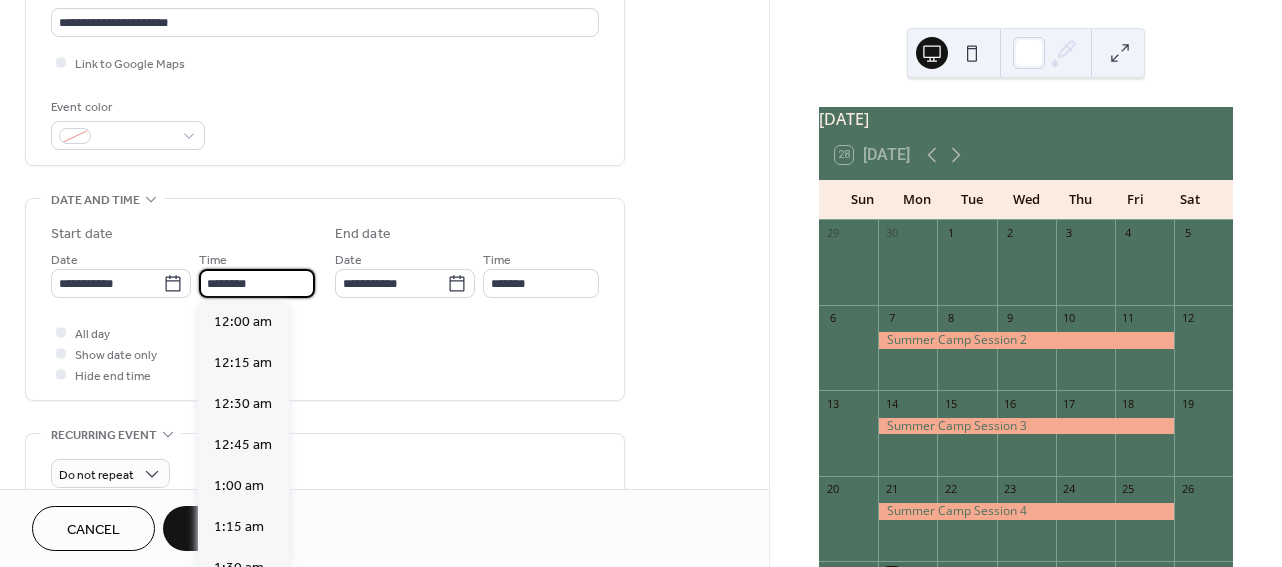 scroll, scrollTop: 1944, scrollLeft: 0, axis: vertical 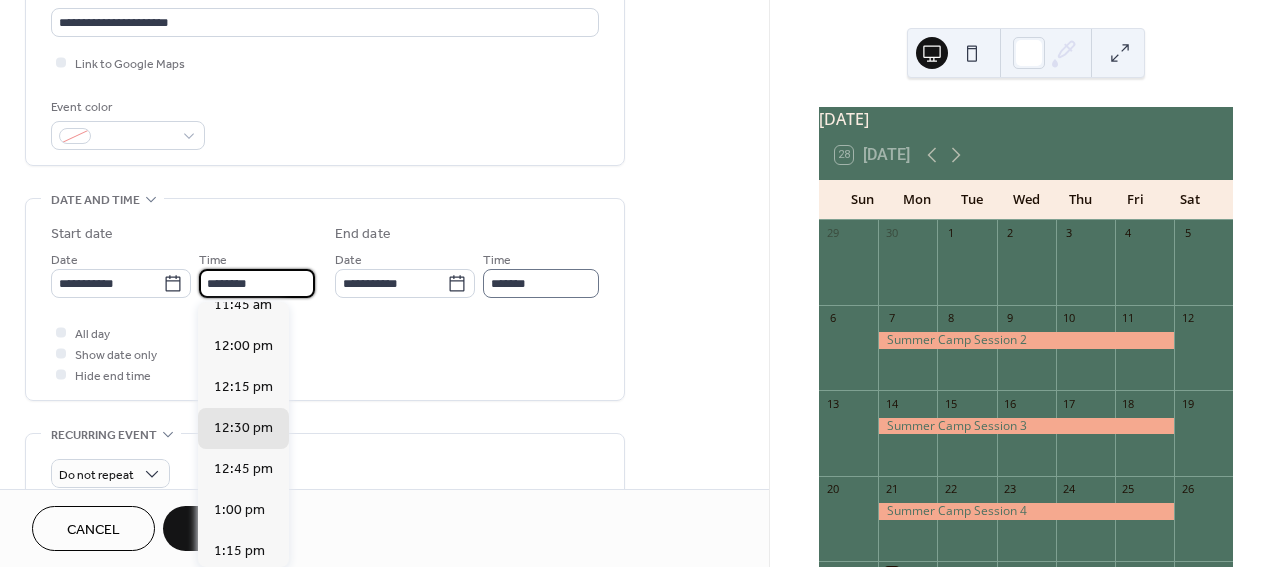 type on "********" 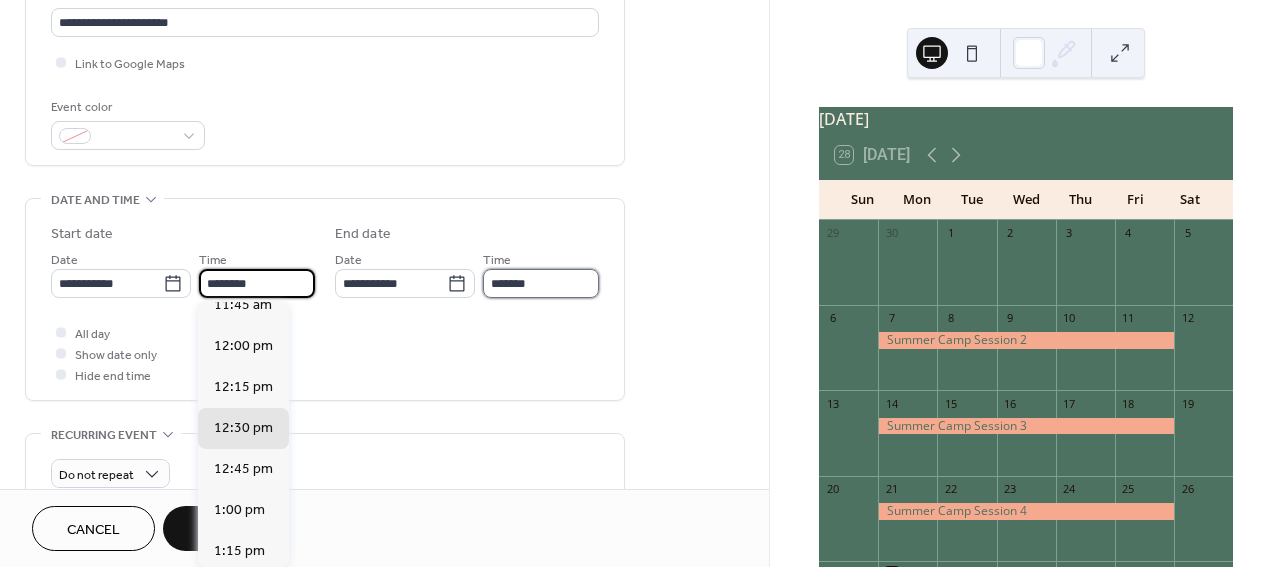 click on "*******" at bounding box center (541, 283) 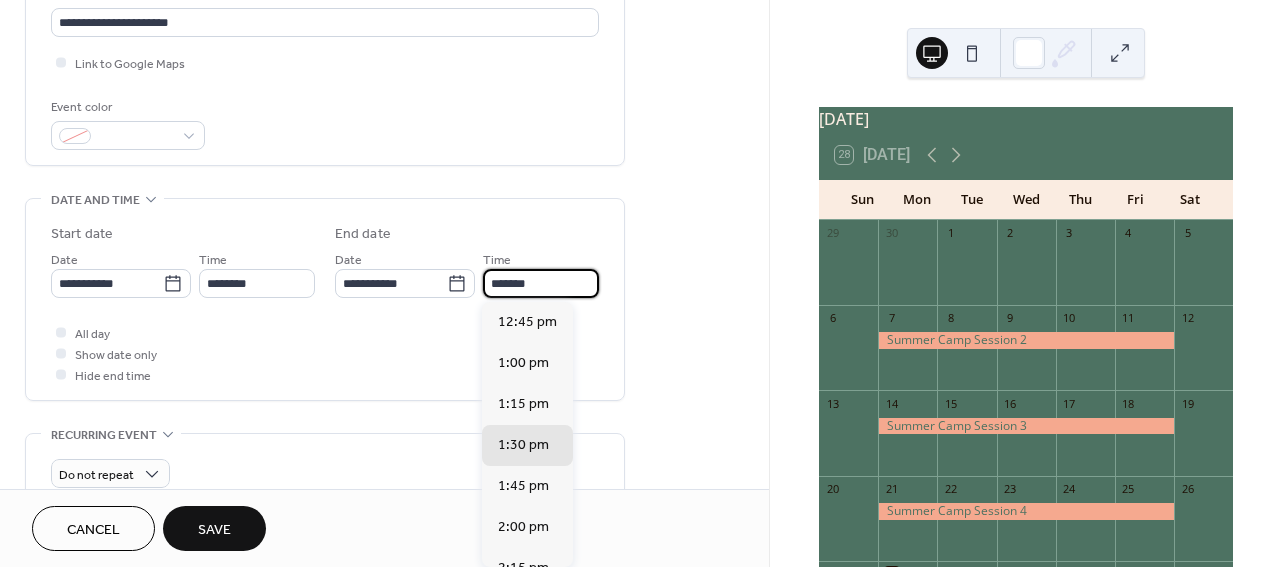 click on "*******" at bounding box center (541, 283) 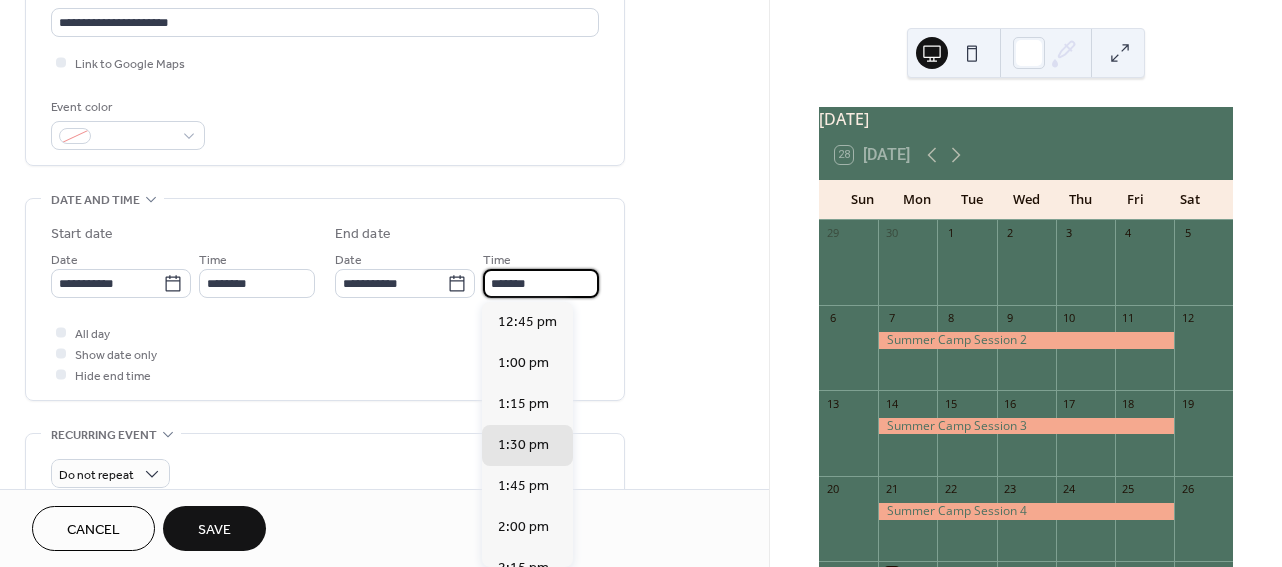 scroll, scrollTop: 1, scrollLeft: 0, axis: vertical 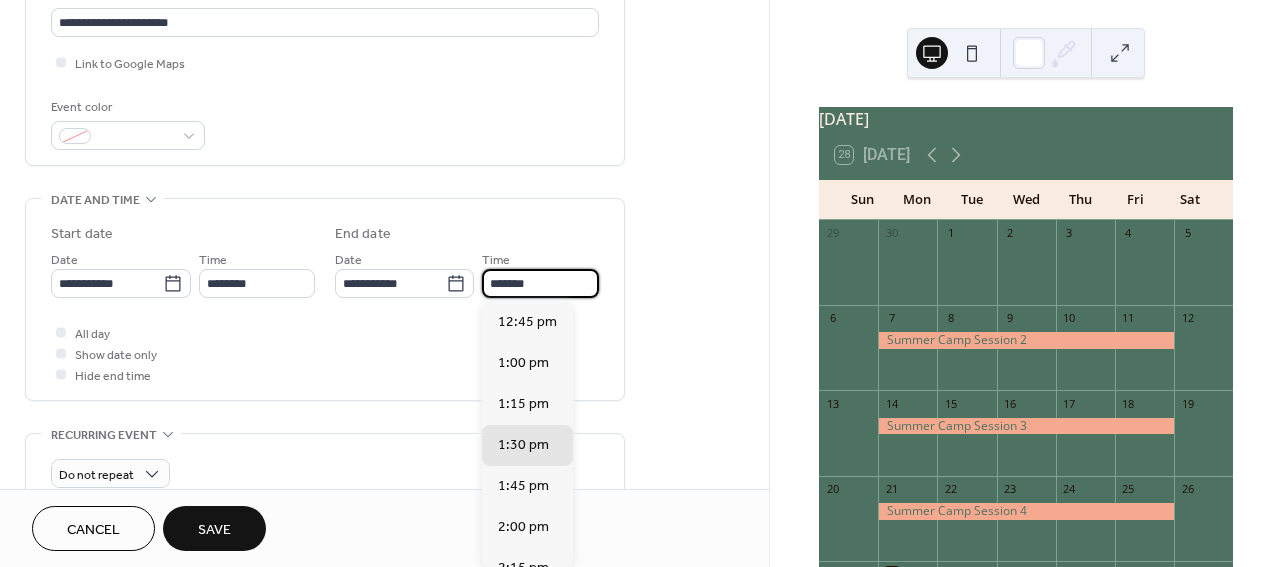 drag, startPoint x: 548, startPoint y: 286, endPoint x: 504, endPoint y: 286, distance: 44 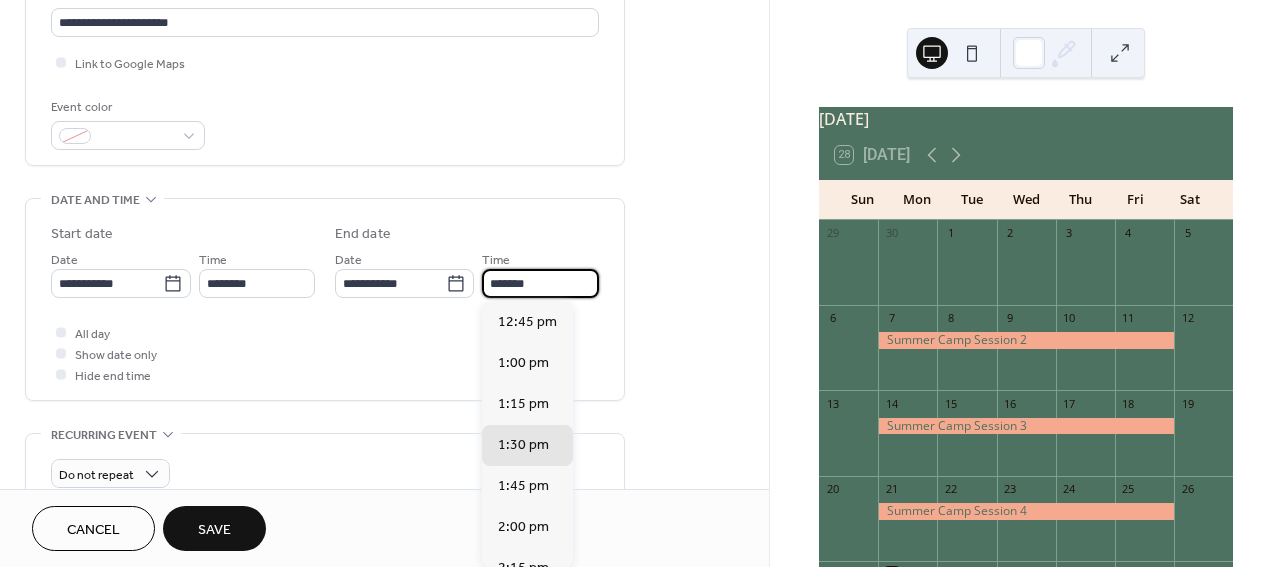 click on "*******" at bounding box center [540, 283] 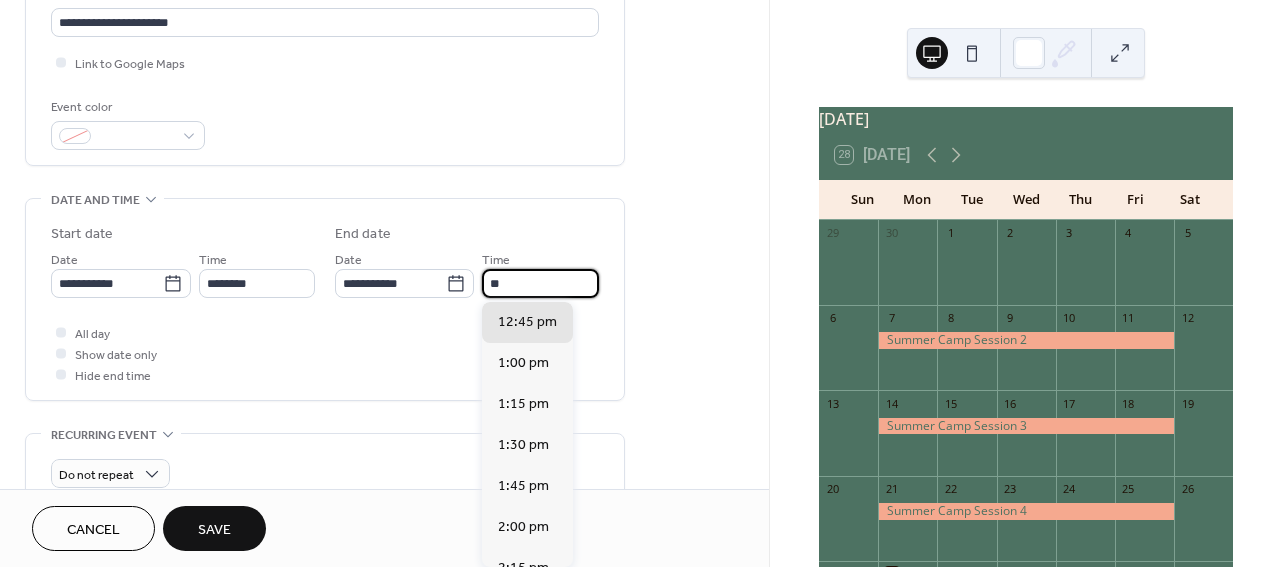 type on "*" 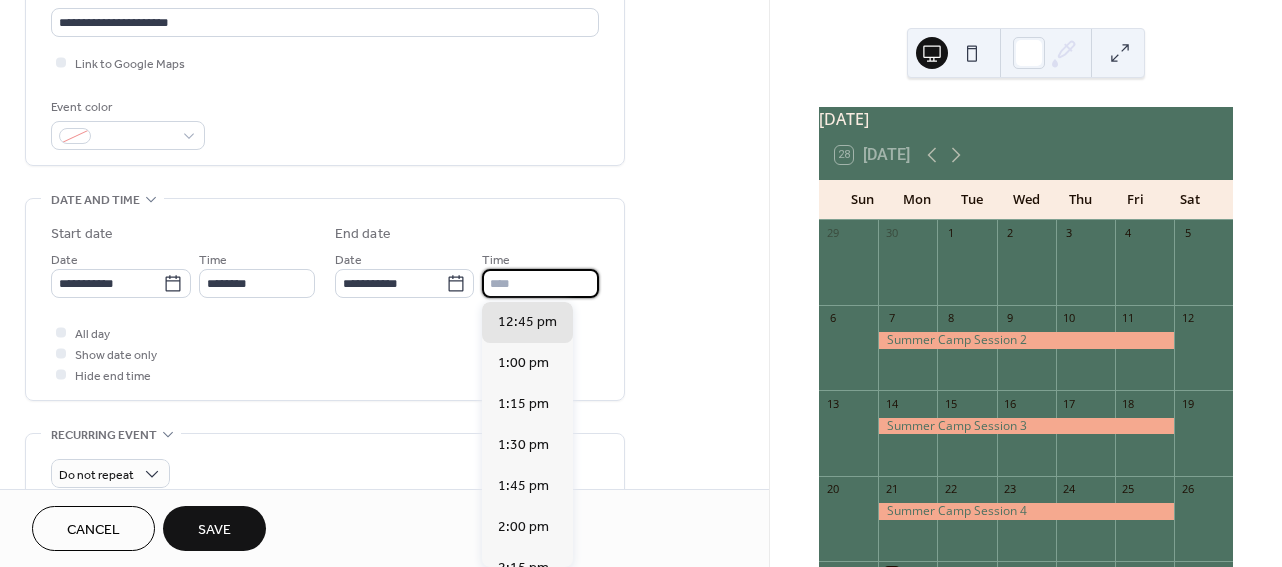 scroll, scrollTop: 0, scrollLeft: 0, axis: both 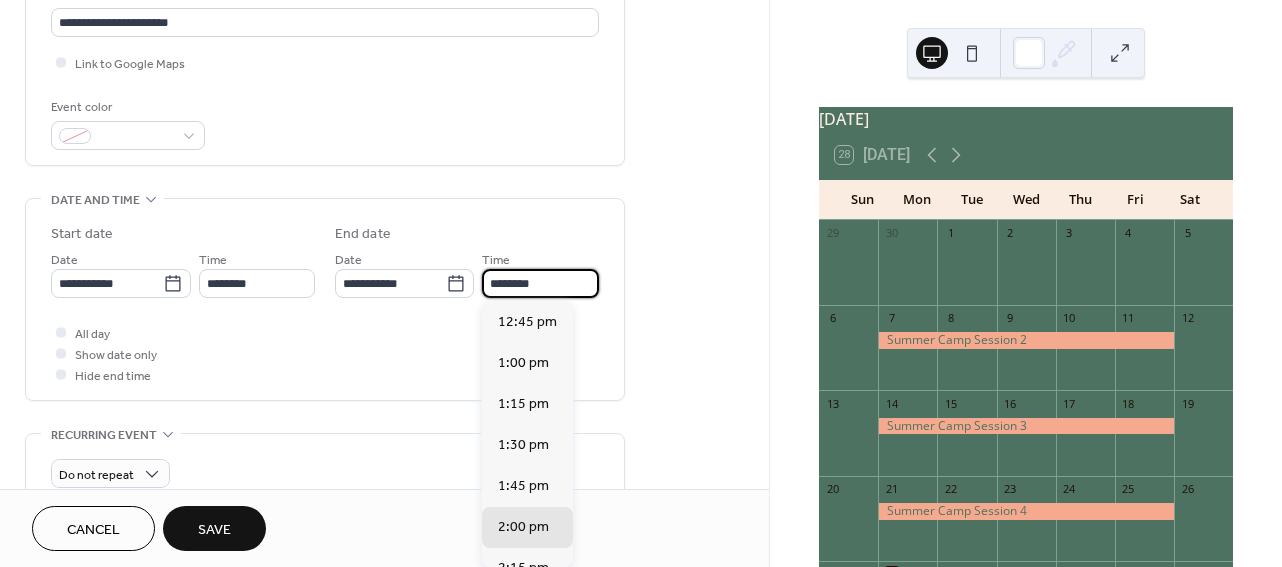 click on "**********" at bounding box center (384, 345) 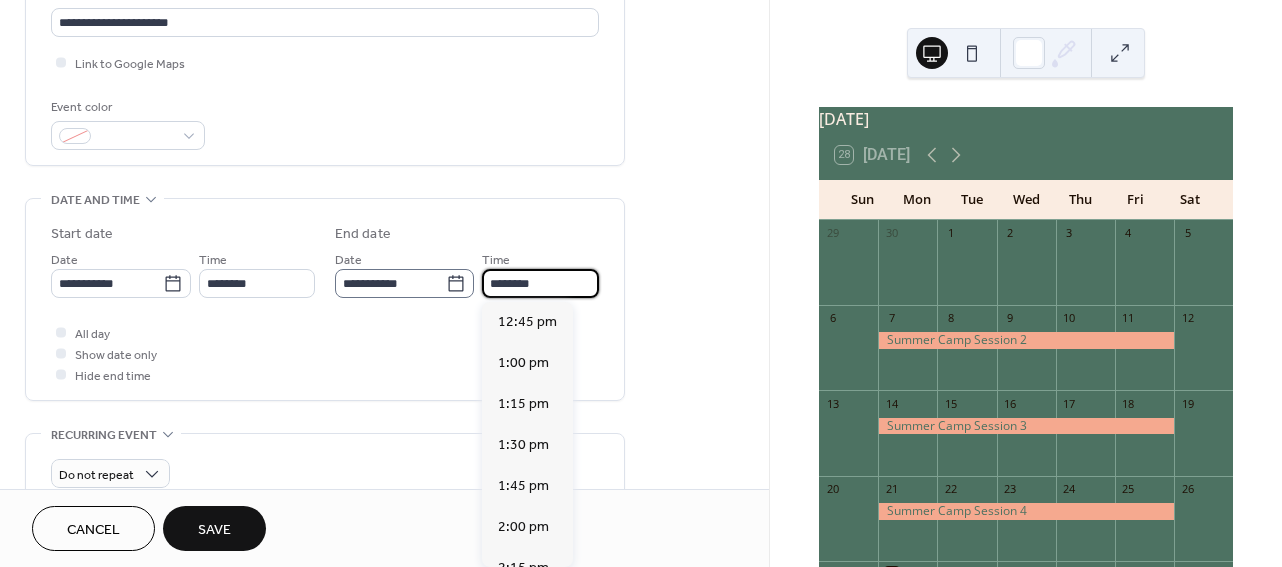 scroll, scrollTop: 1, scrollLeft: 0, axis: vertical 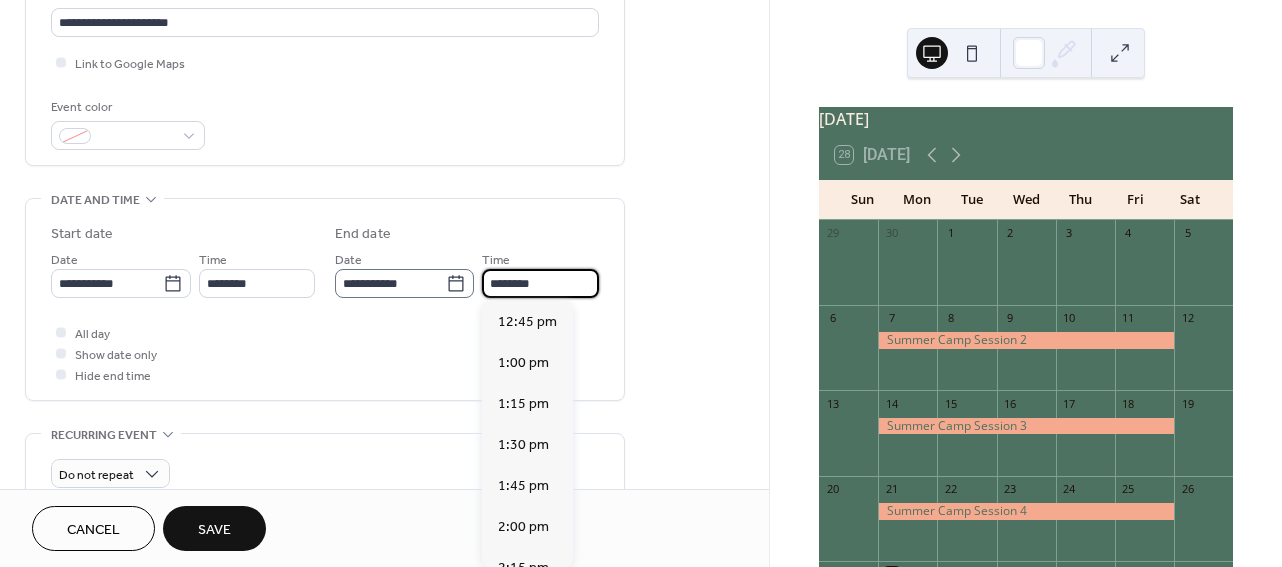 drag, startPoint x: 520, startPoint y: 283, endPoint x: 440, endPoint y: 289, distance: 80.224686 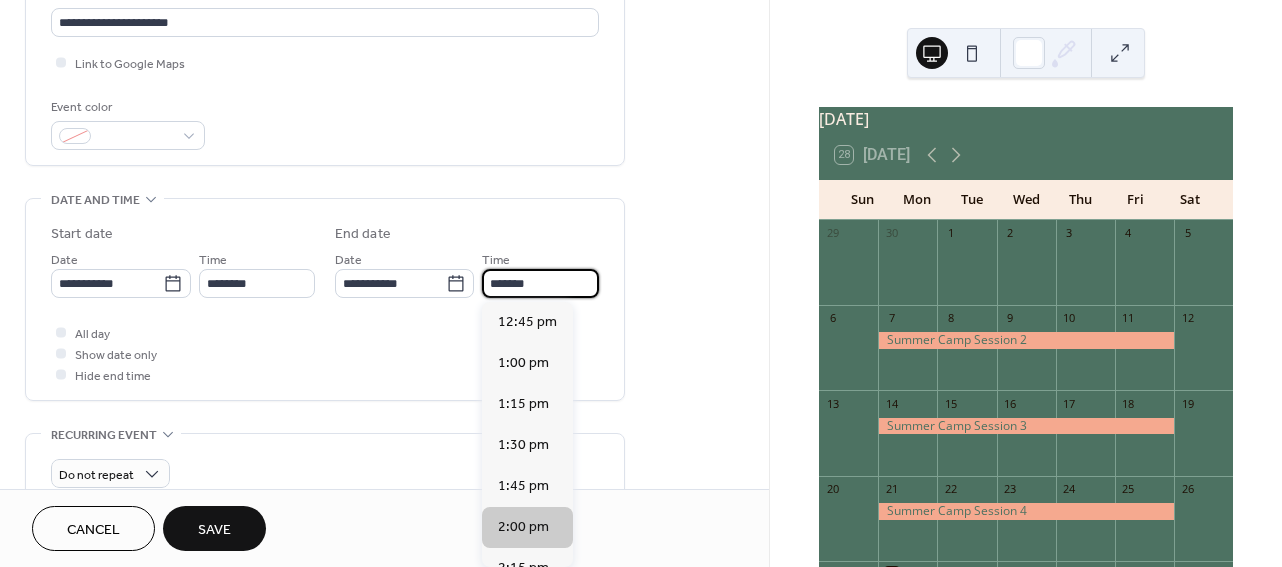 type on "*******" 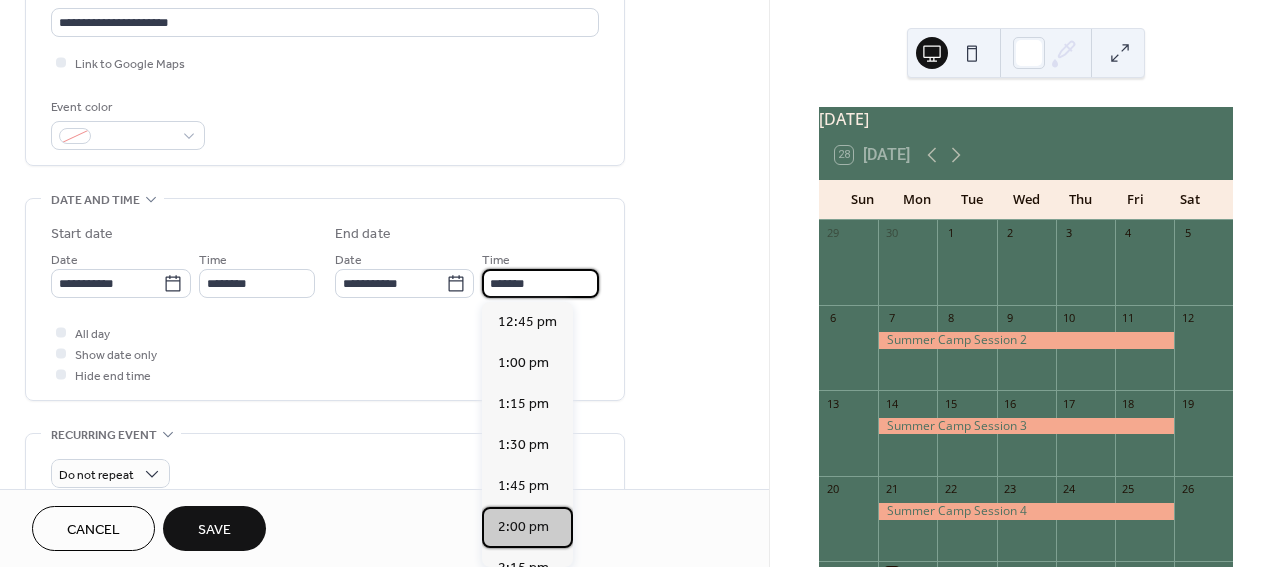 click on "2:00 pm" at bounding box center (523, 527) 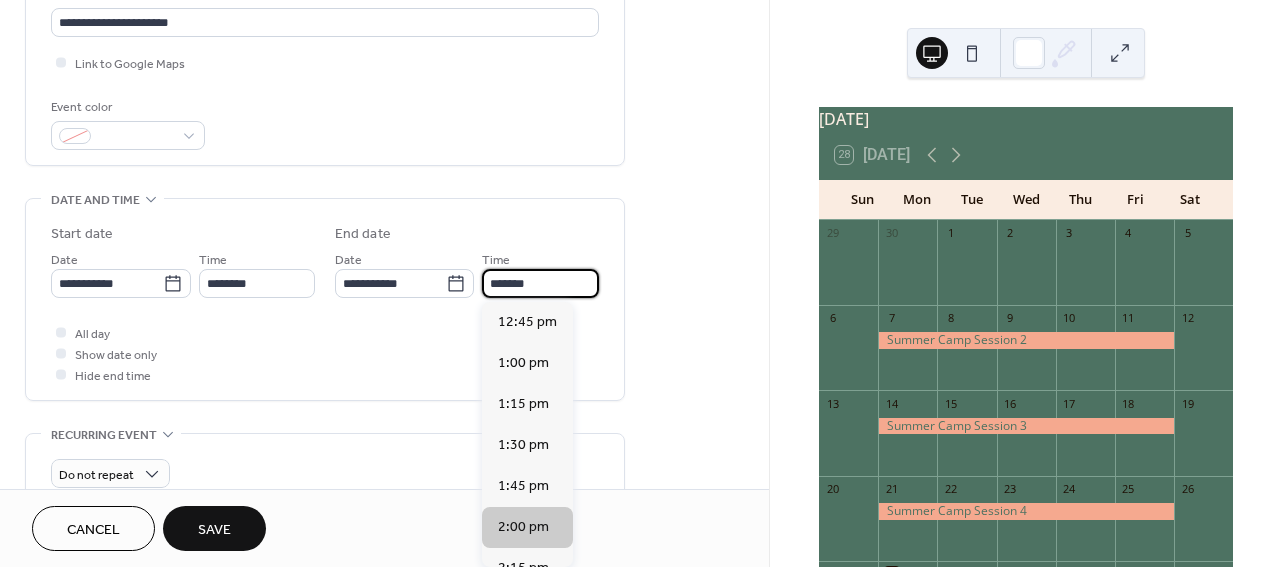 scroll, scrollTop: 0, scrollLeft: 0, axis: both 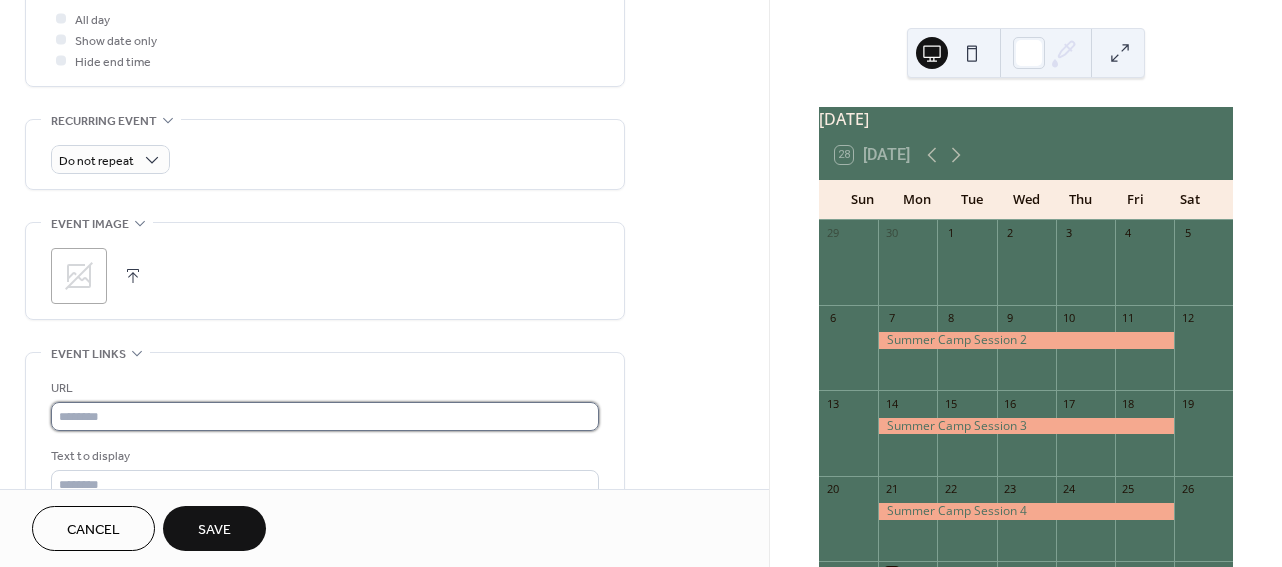 click at bounding box center [325, 416] 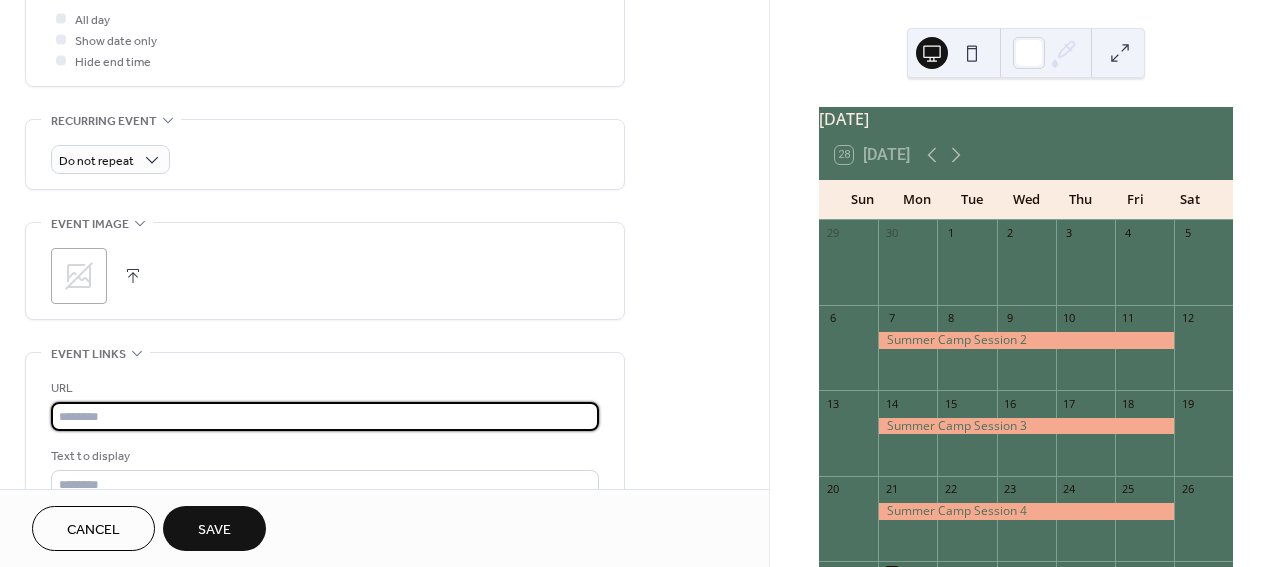 paste on "**********" 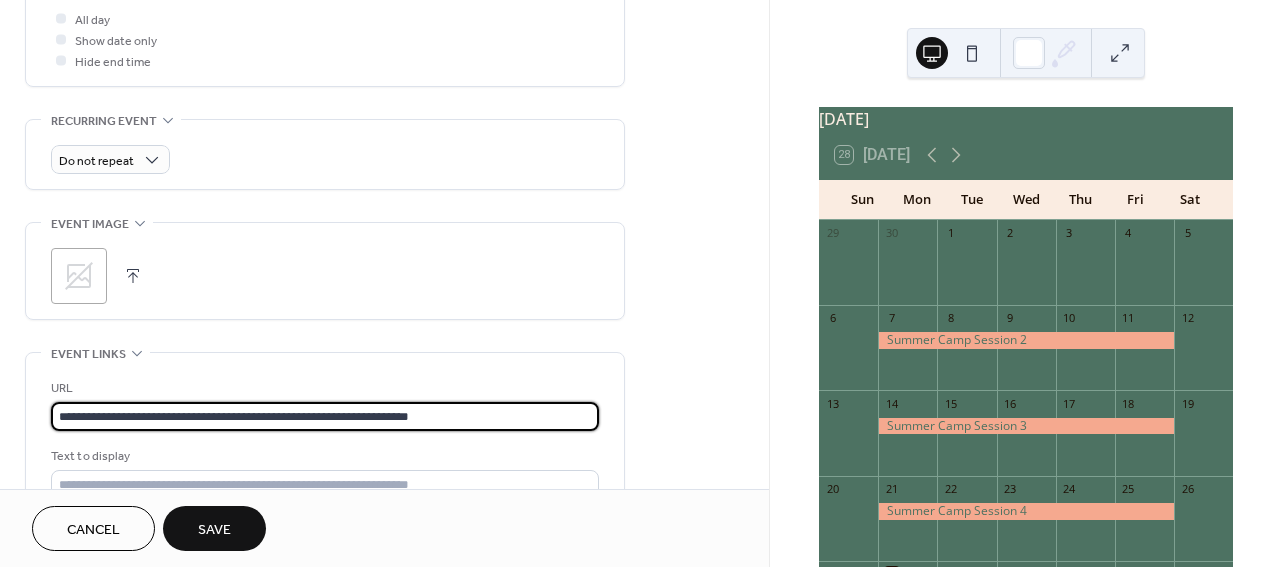 scroll, scrollTop: 0, scrollLeft: 0, axis: both 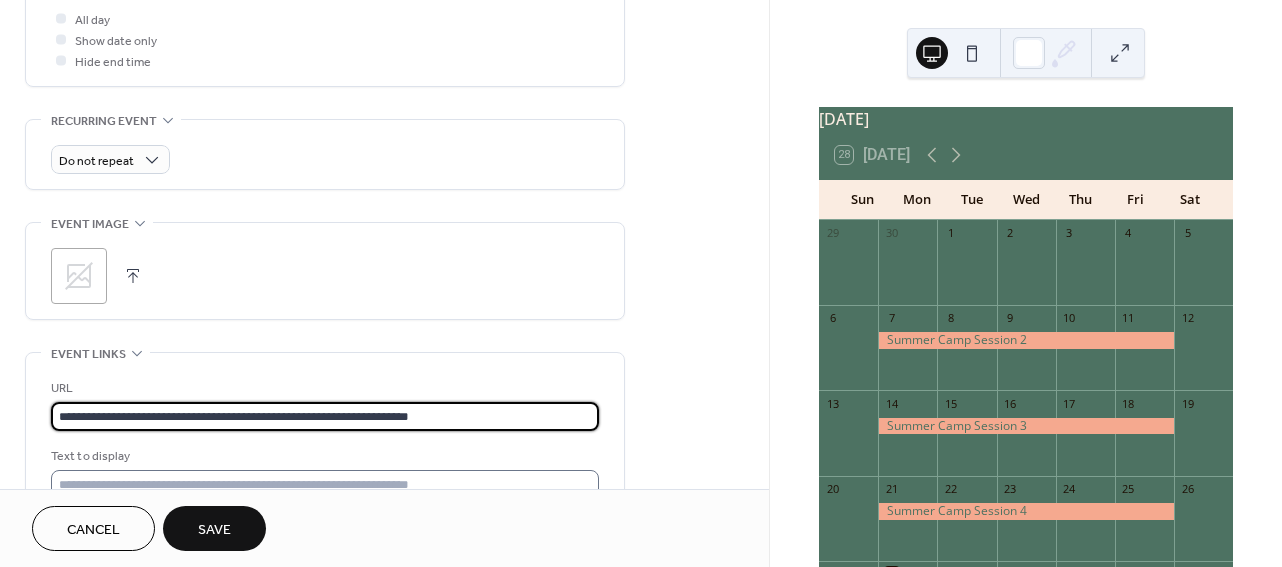 type on "**********" 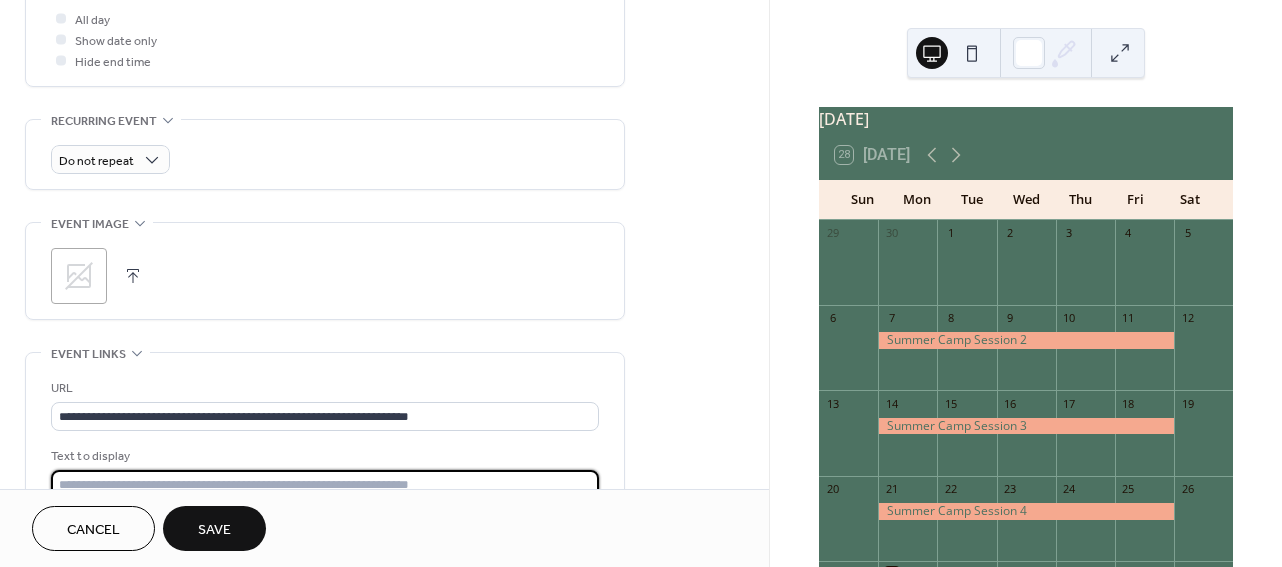 click at bounding box center [325, 484] 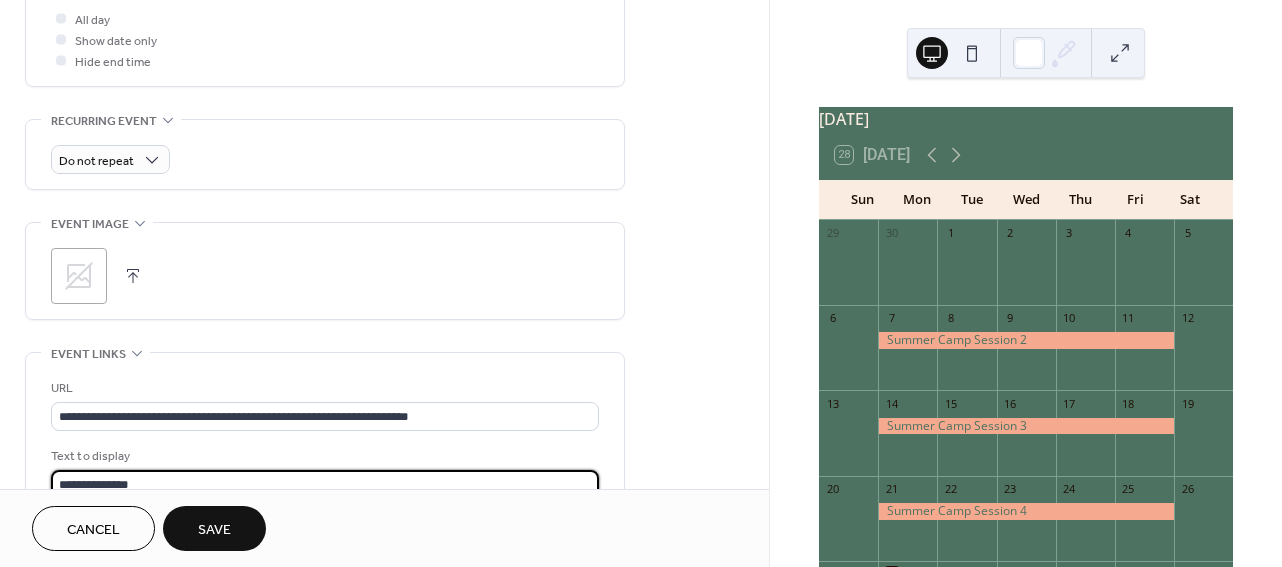 click on "Save" at bounding box center (214, 530) 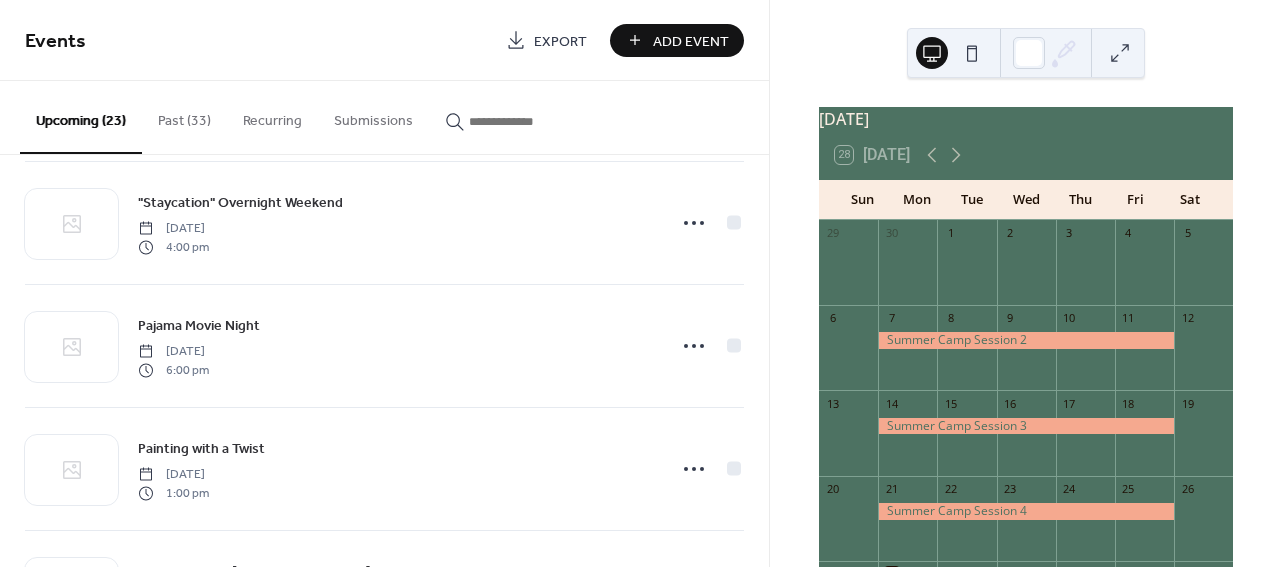 scroll, scrollTop: 2476, scrollLeft: 0, axis: vertical 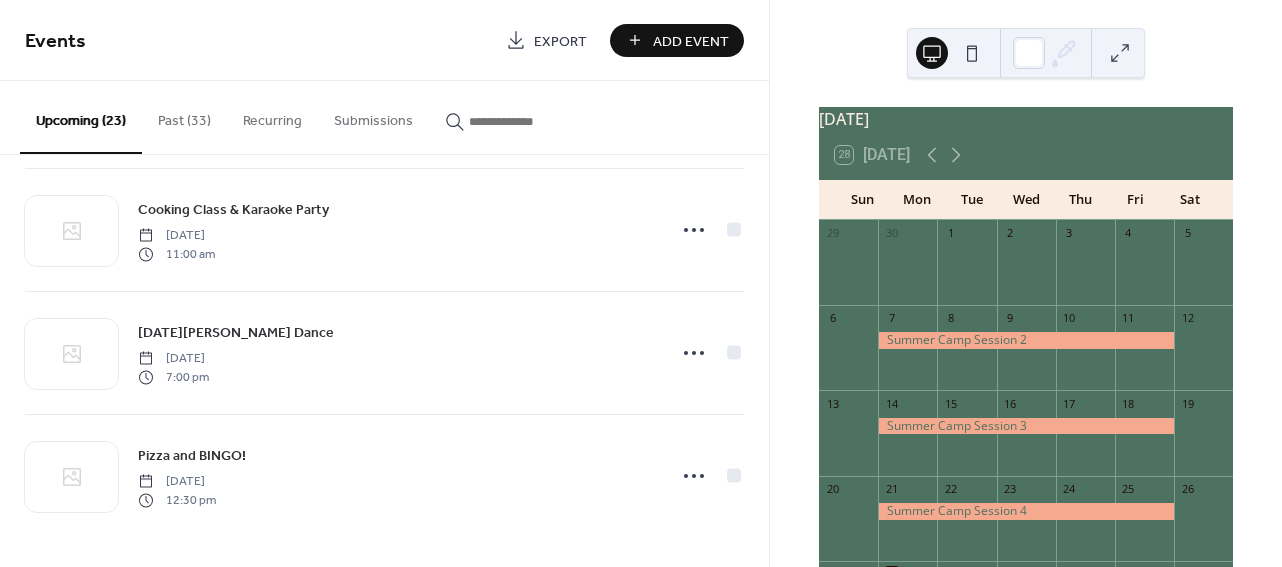 click on "Add Event" at bounding box center [691, 41] 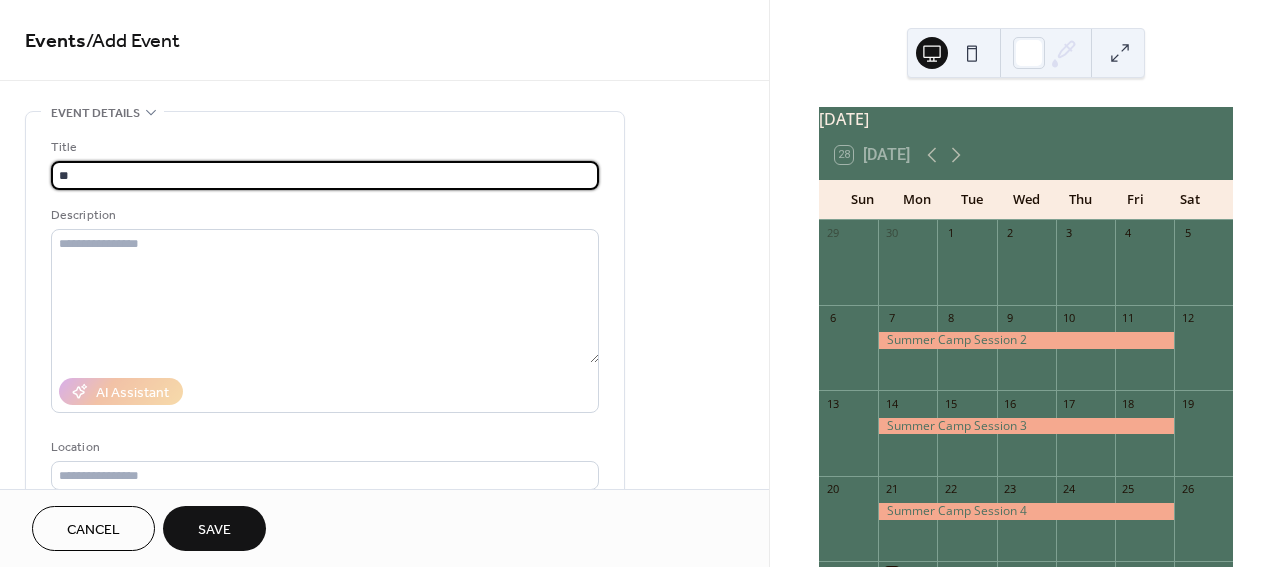 type on "*" 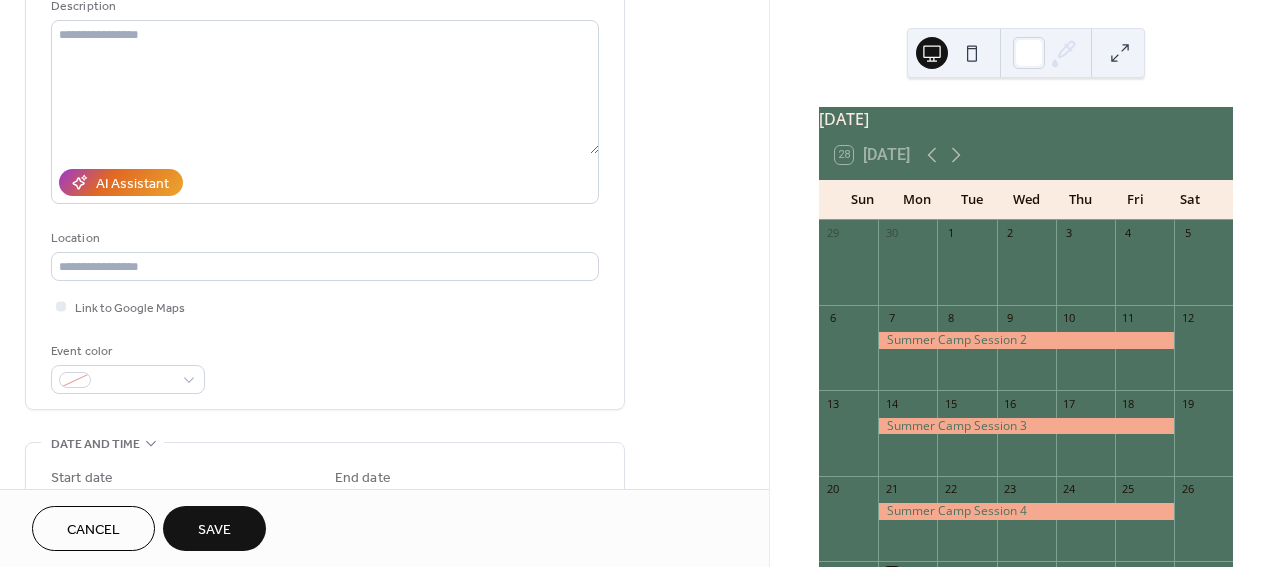 scroll, scrollTop: 250, scrollLeft: 0, axis: vertical 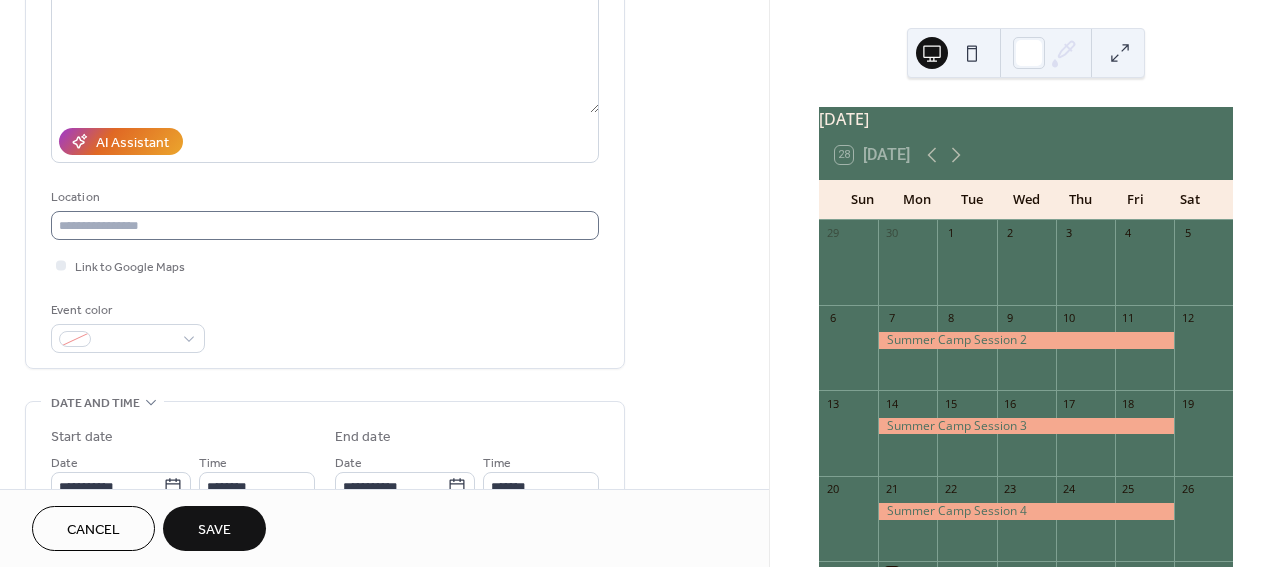type on "**********" 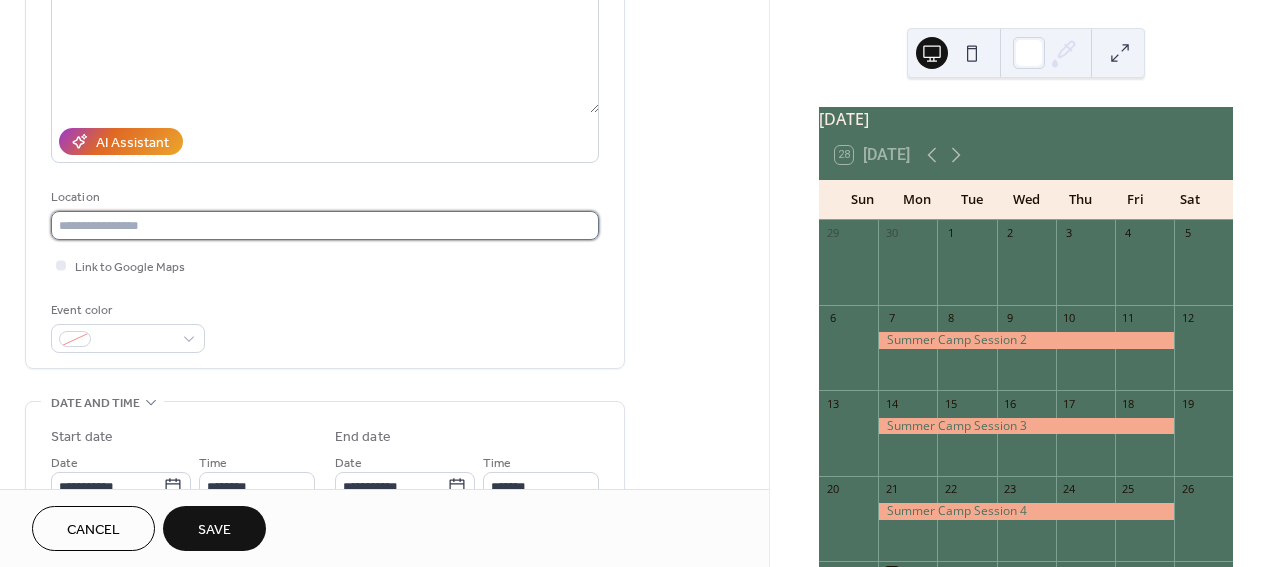 click at bounding box center (325, 225) 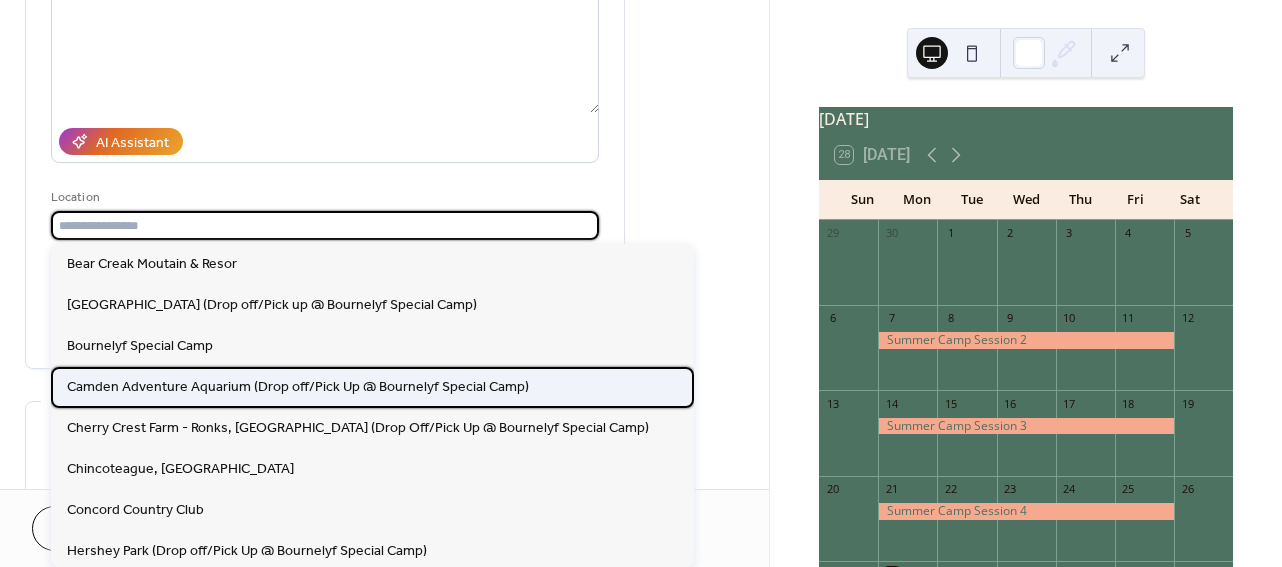 click on "Camden Adventure Aquarium (Drop off/Pick Up @ Bournelyf Special Camp)" at bounding box center [298, 387] 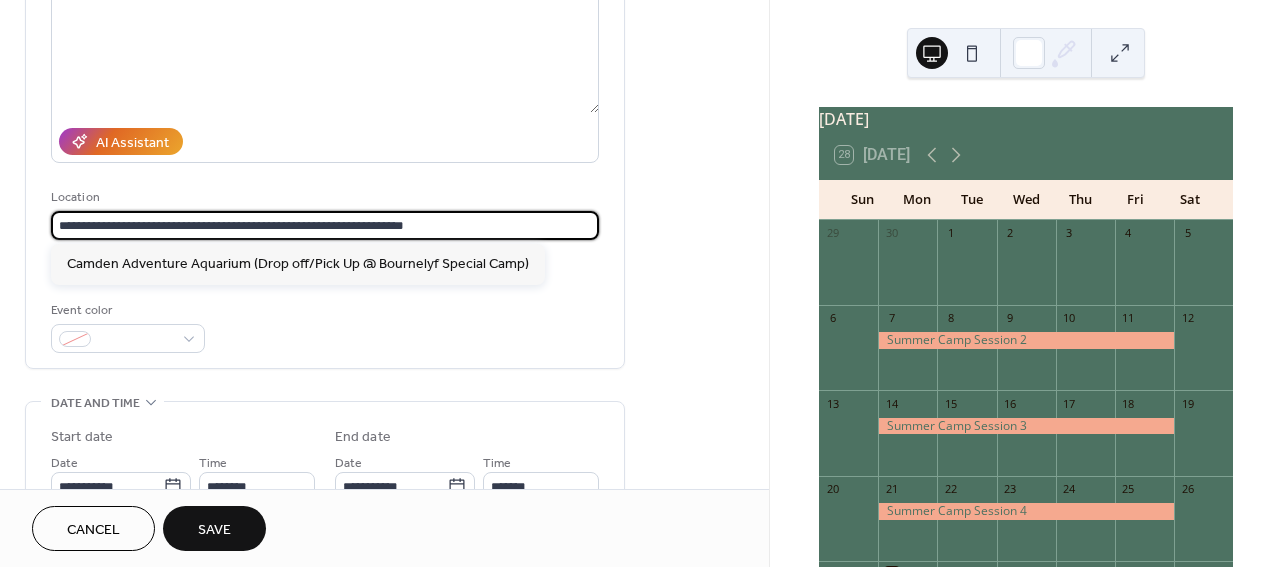 scroll, scrollTop: 0, scrollLeft: 0, axis: both 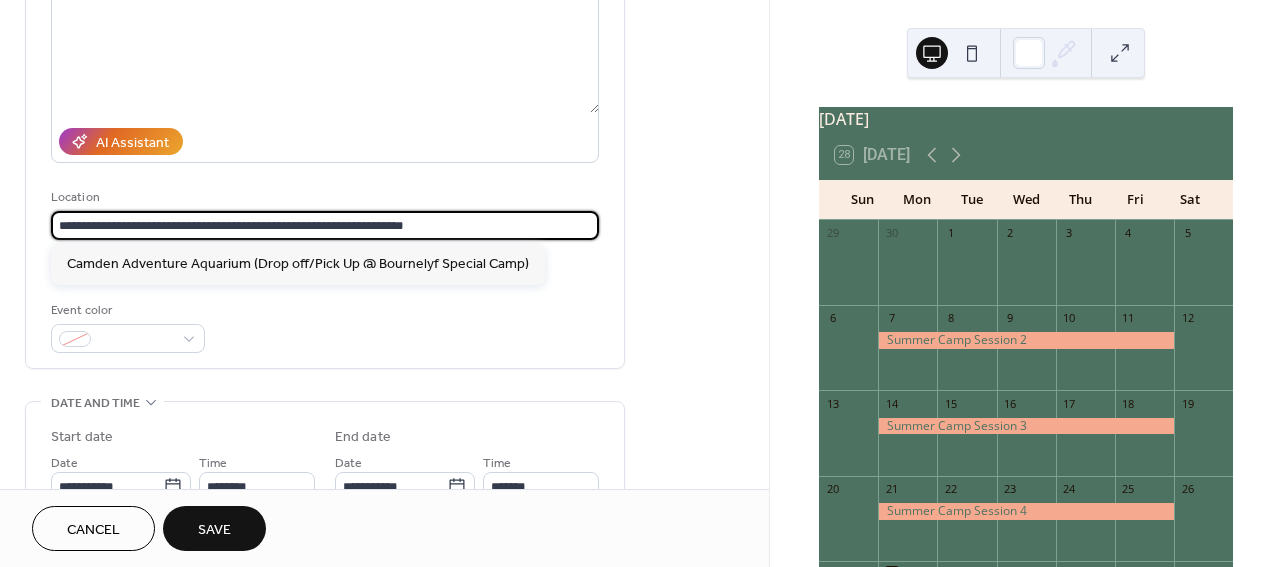 drag, startPoint x: 481, startPoint y: 226, endPoint x: 216, endPoint y: 219, distance: 265.09244 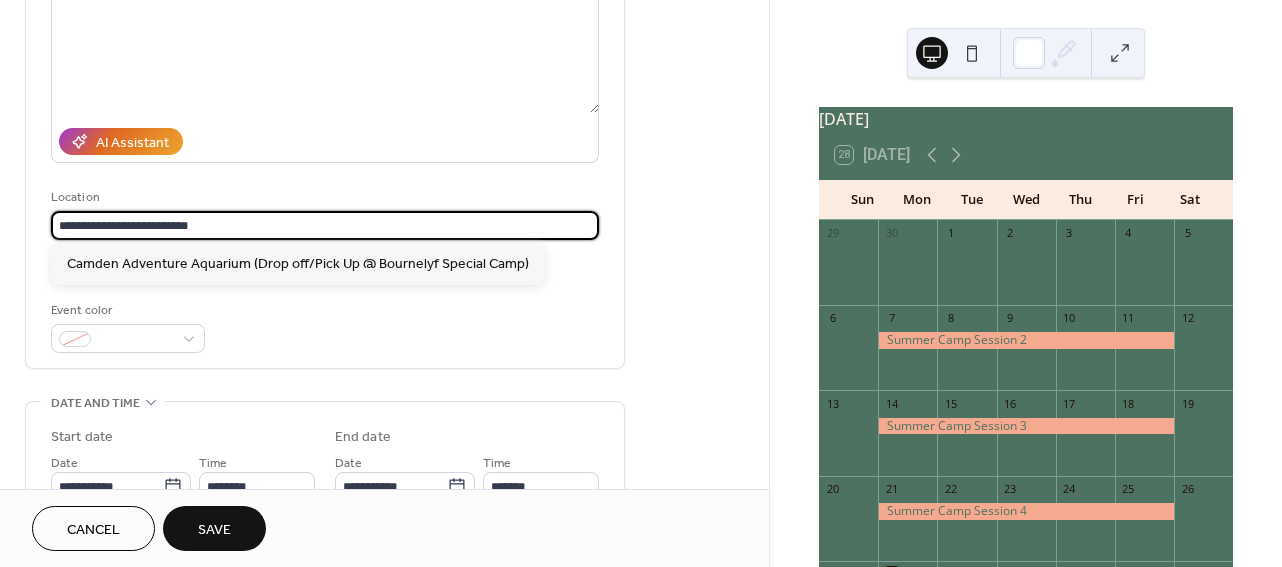 type on "**********" 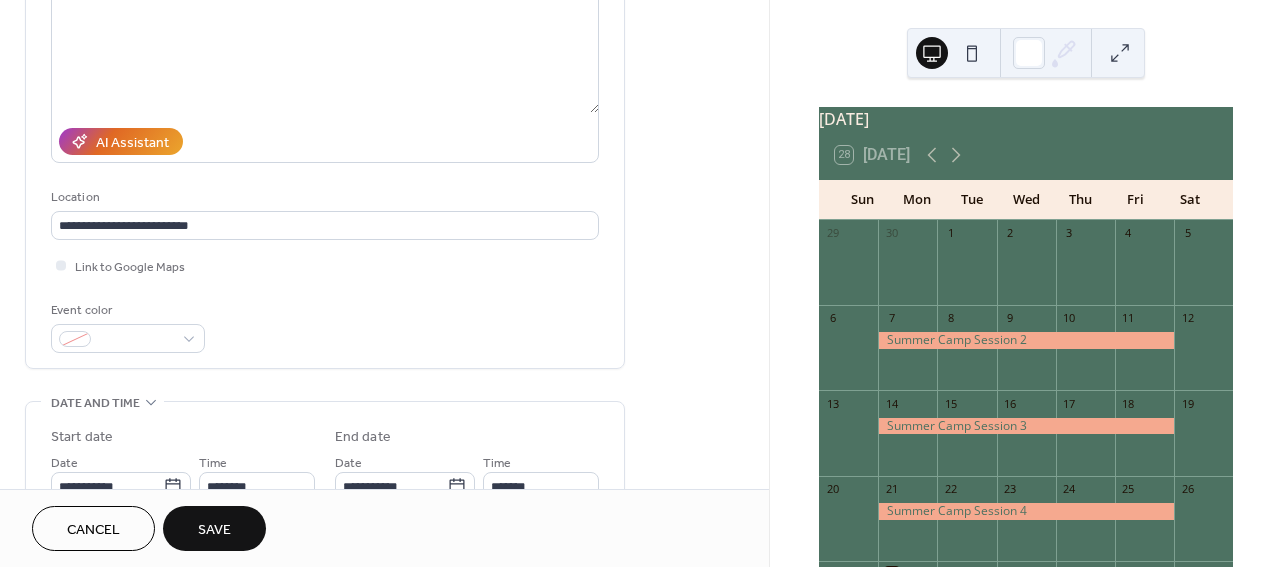 click on "Event color" at bounding box center (325, 326) 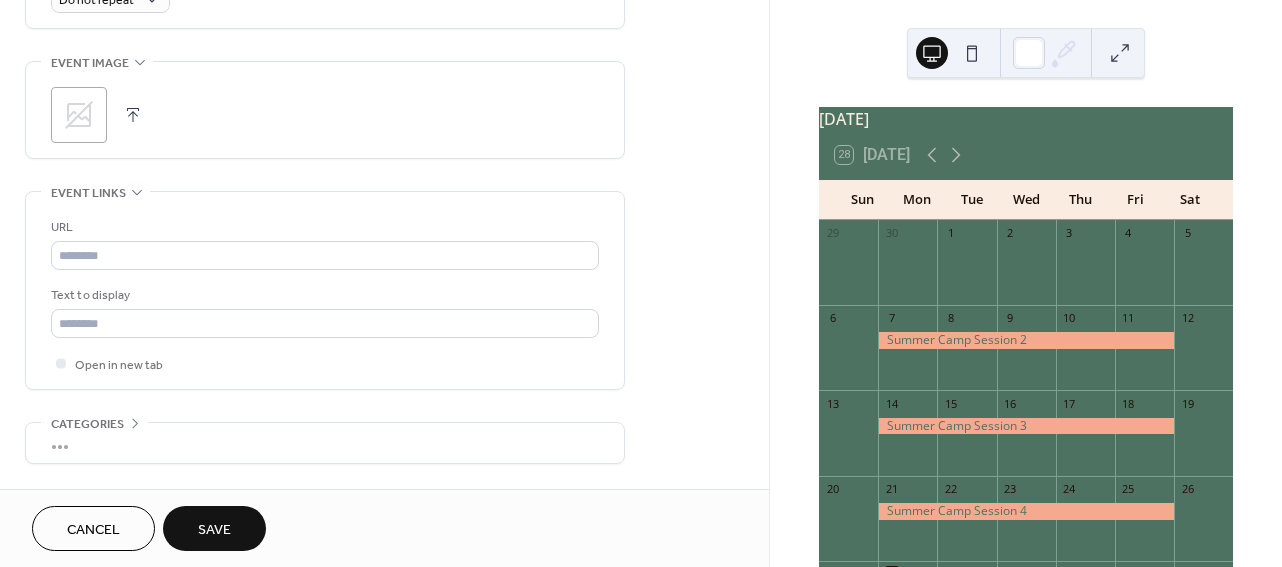 scroll, scrollTop: 927, scrollLeft: 0, axis: vertical 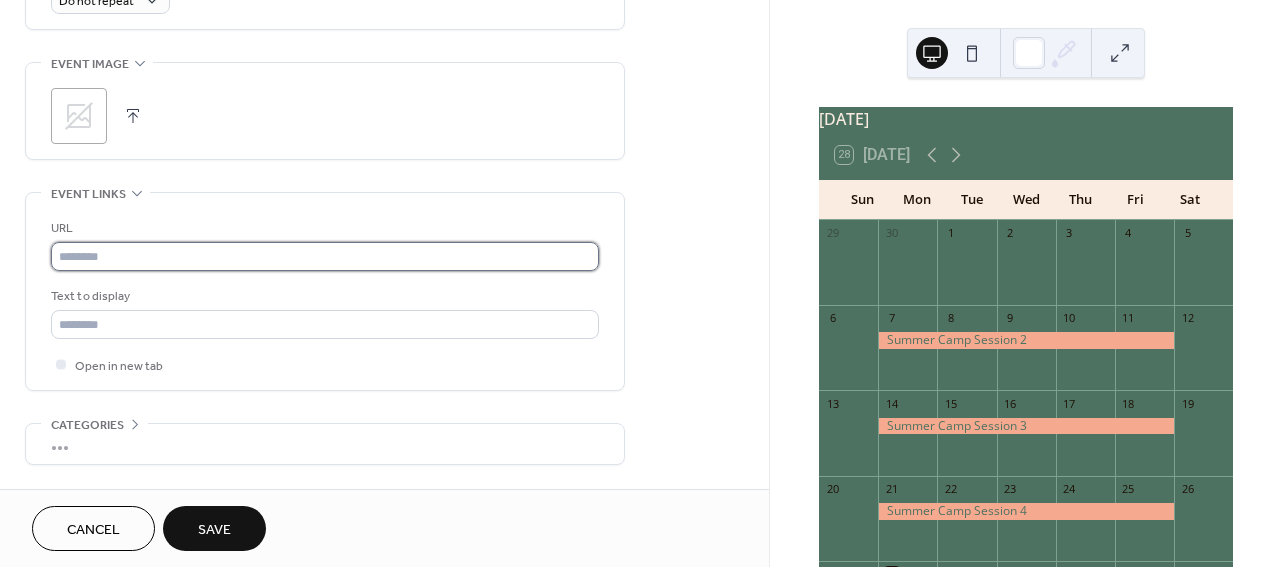 click at bounding box center [325, 256] 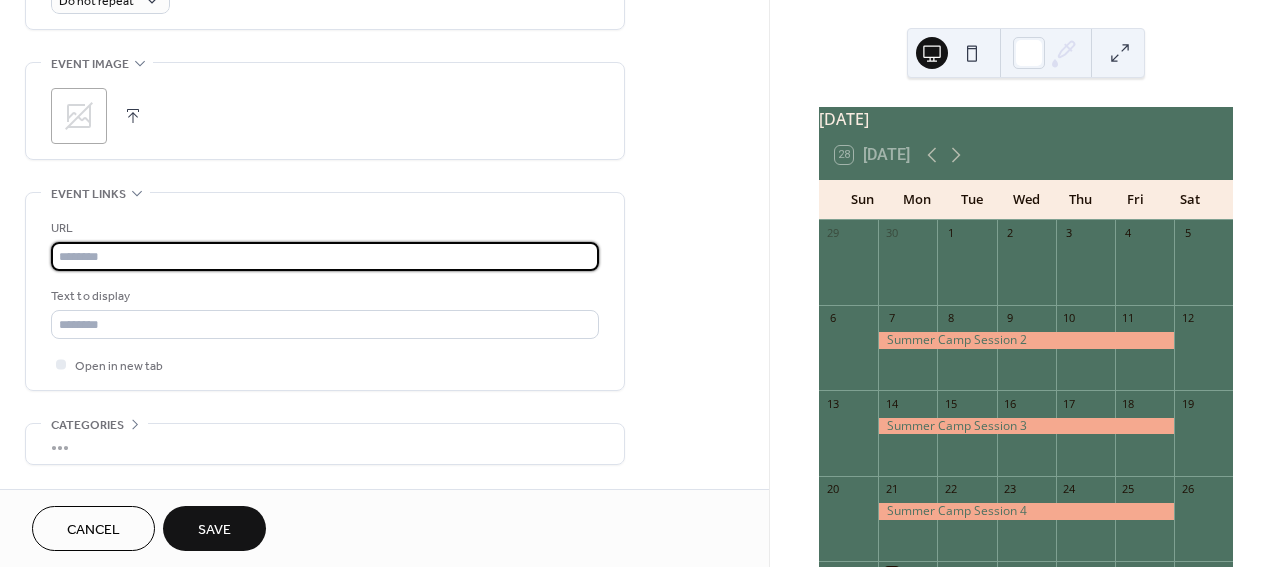 paste on "**********" 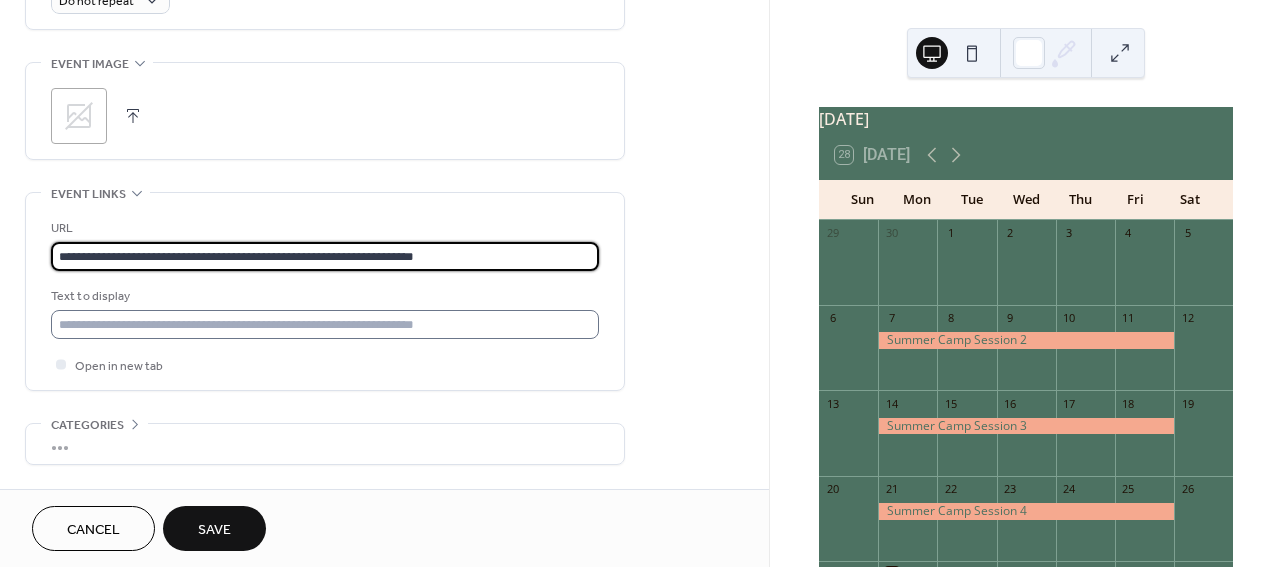 type on "**********" 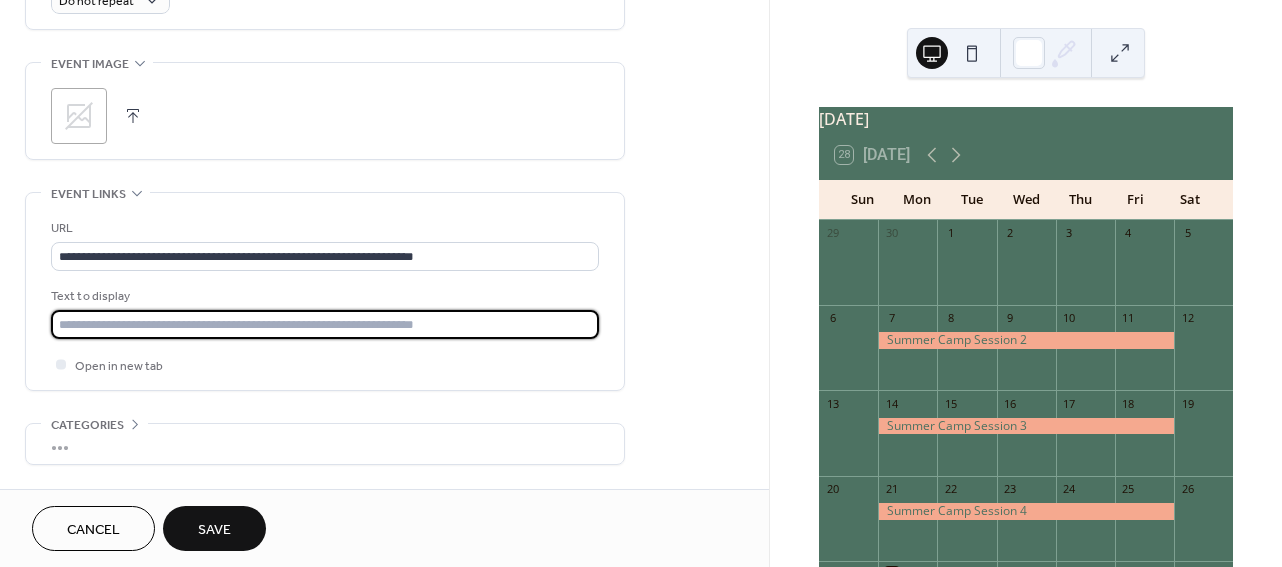 click at bounding box center [325, 324] 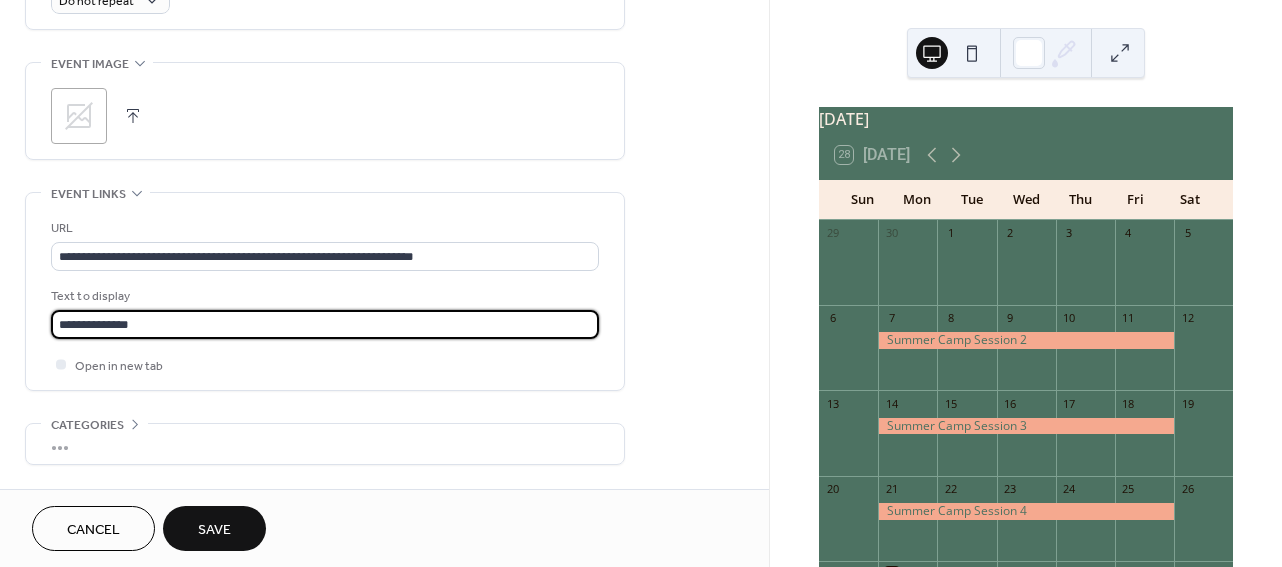 scroll, scrollTop: 997, scrollLeft: 0, axis: vertical 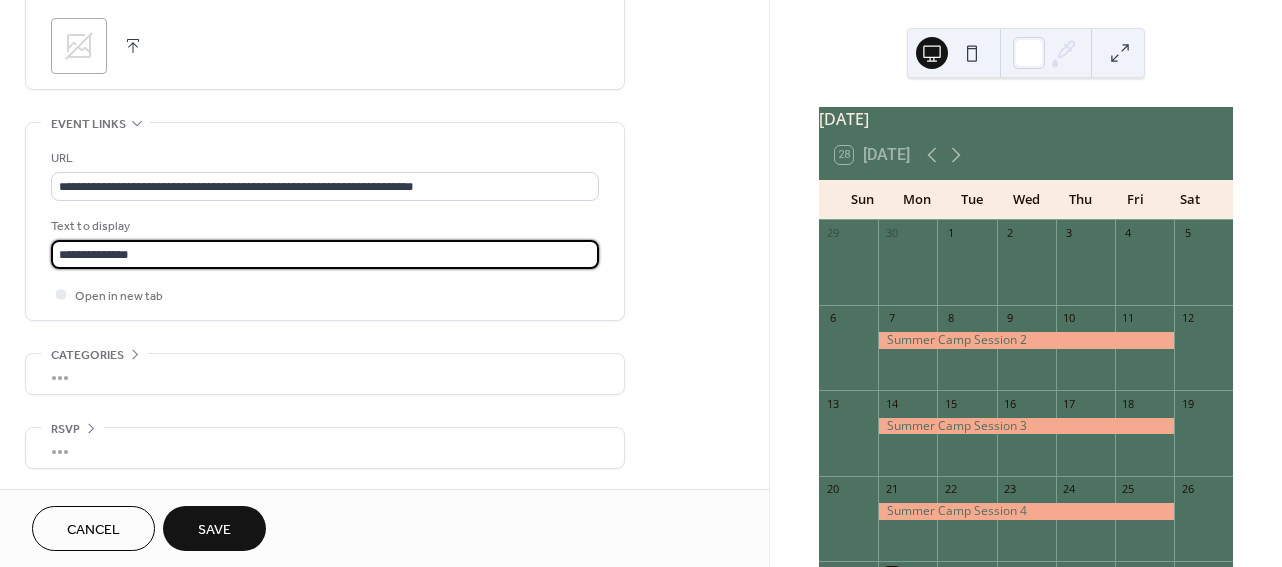click on "Save" at bounding box center [214, 530] 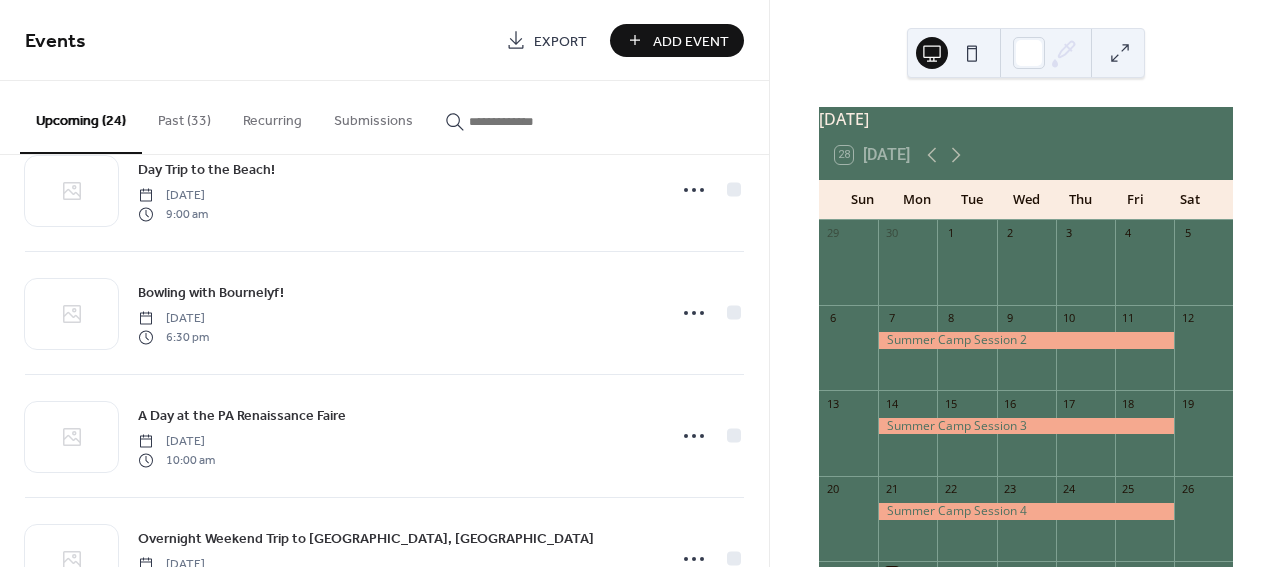 scroll, scrollTop: 0, scrollLeft: 0, axis: both 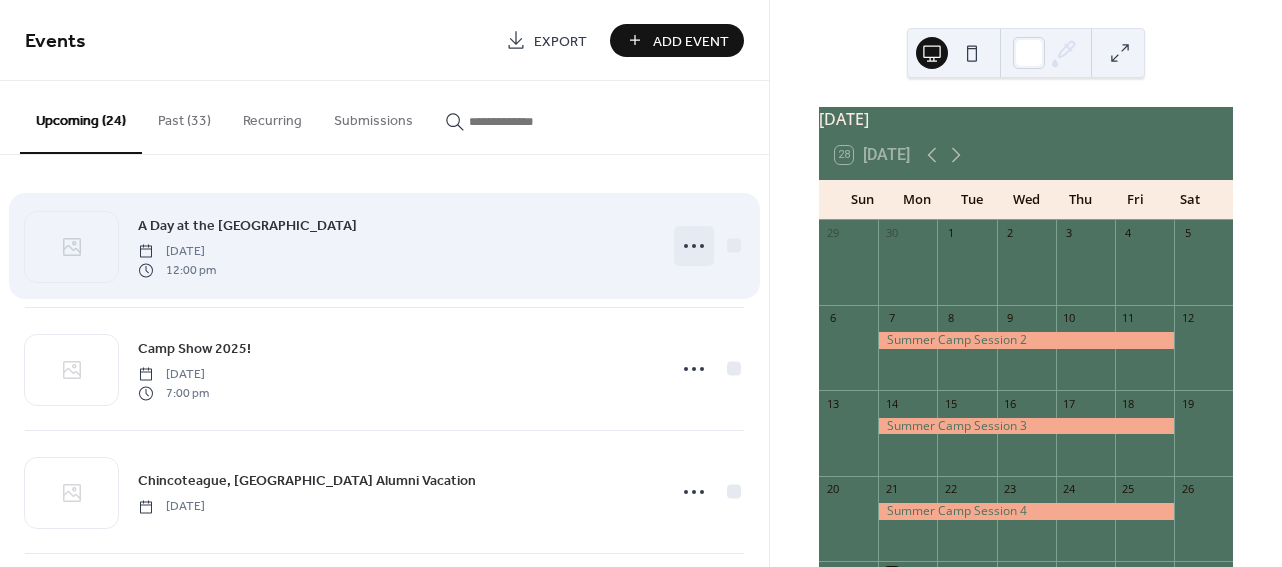 click 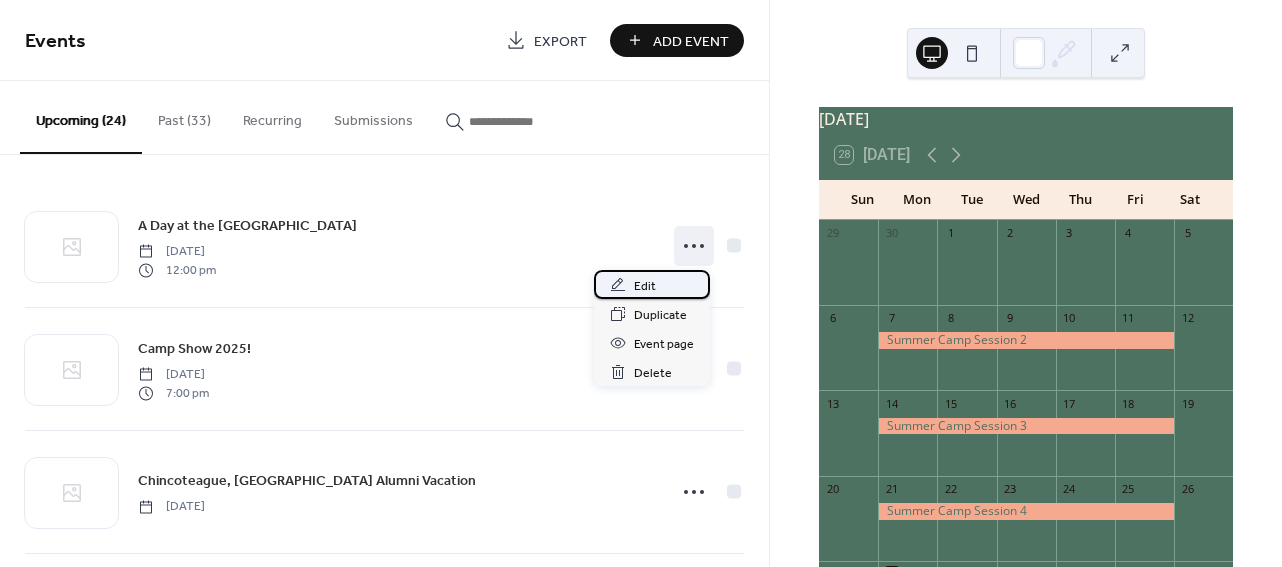 click on "Edit" at bounding box center [645, 286] 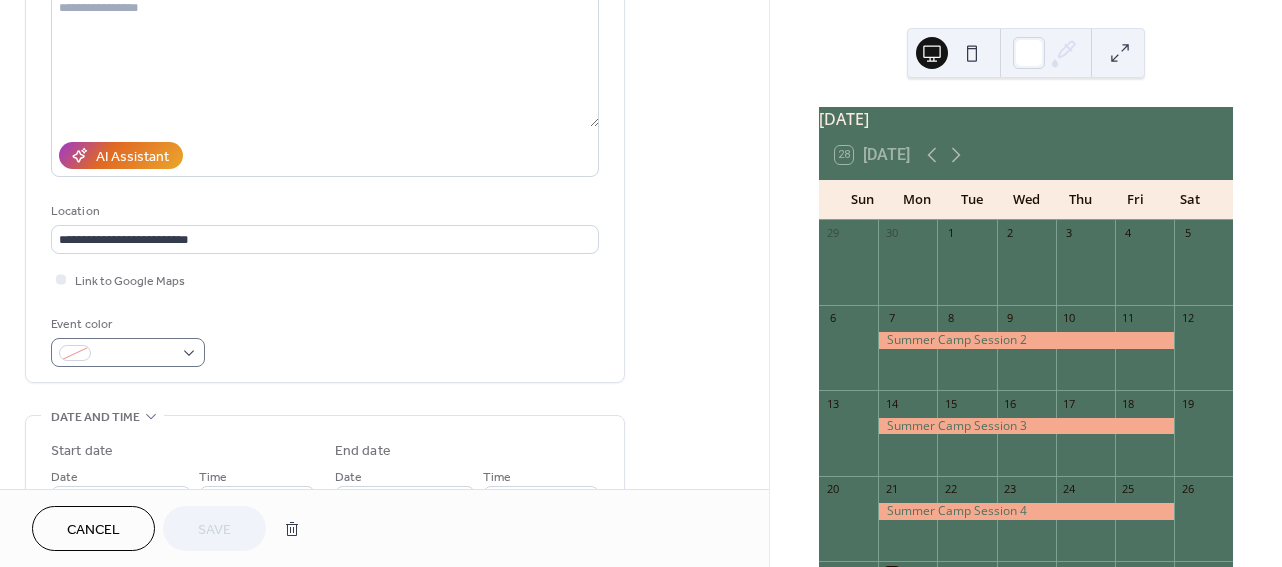 scroll, scrollTop: 409, scrollLeft: 0, axis: vertical 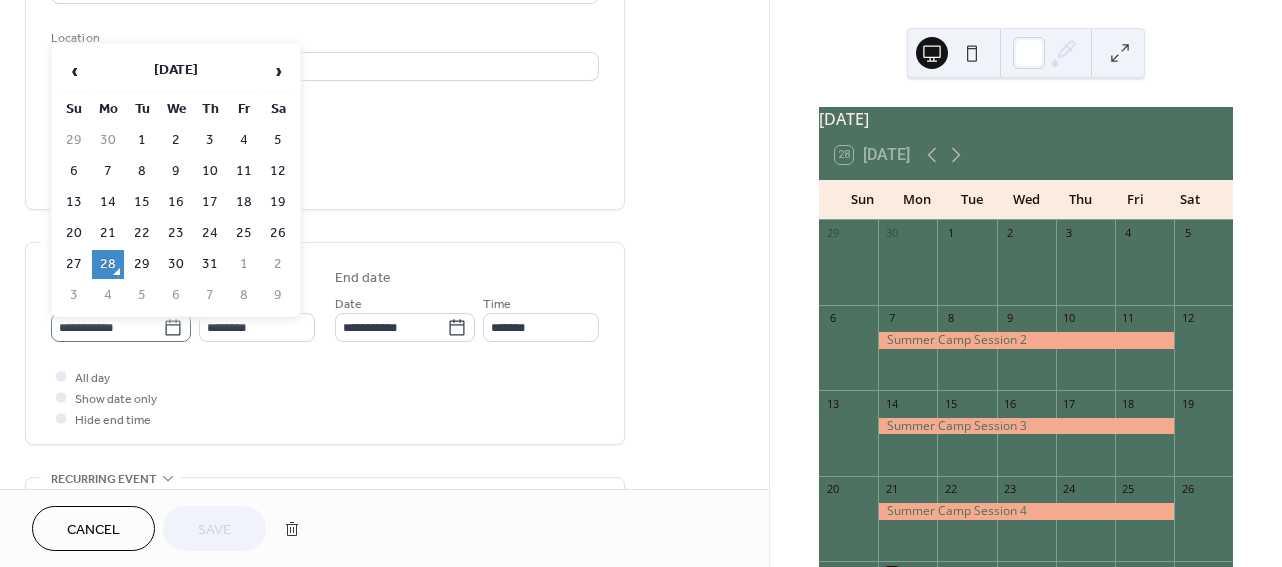 click 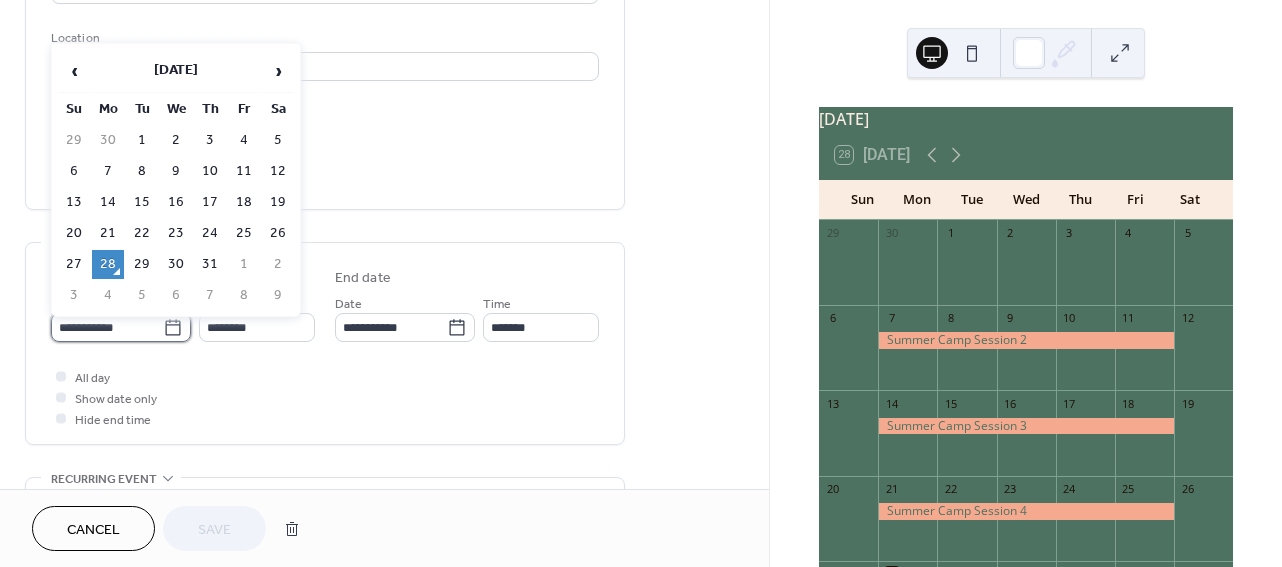 click on "**********" at bounding box center [107, 327] 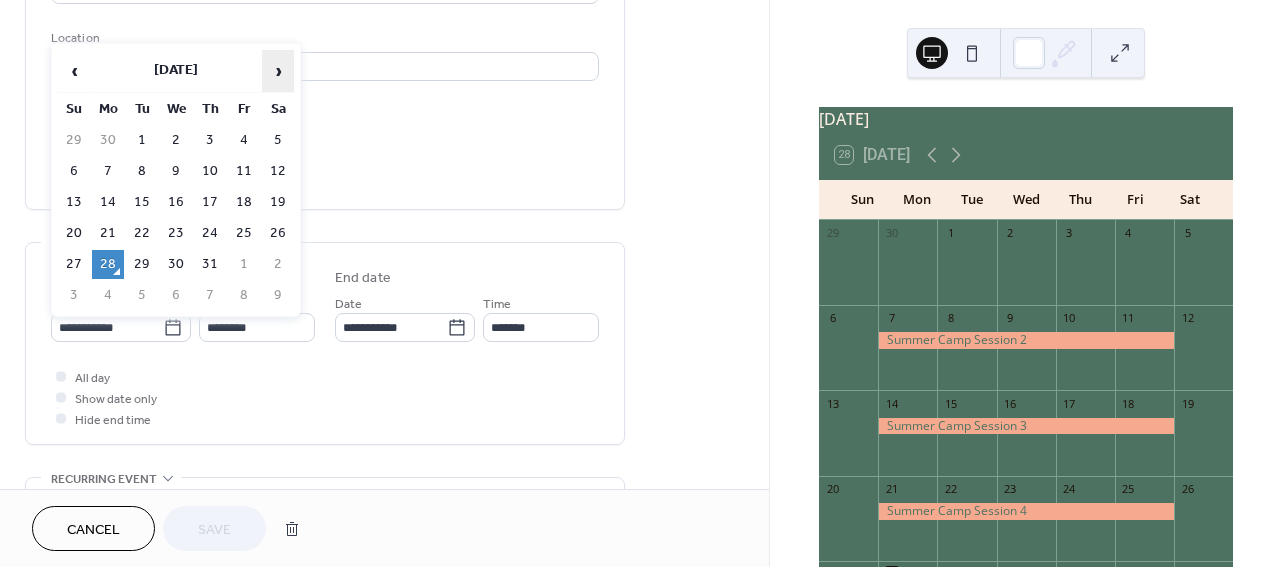 click on "›" at bounding box center [278, 71] 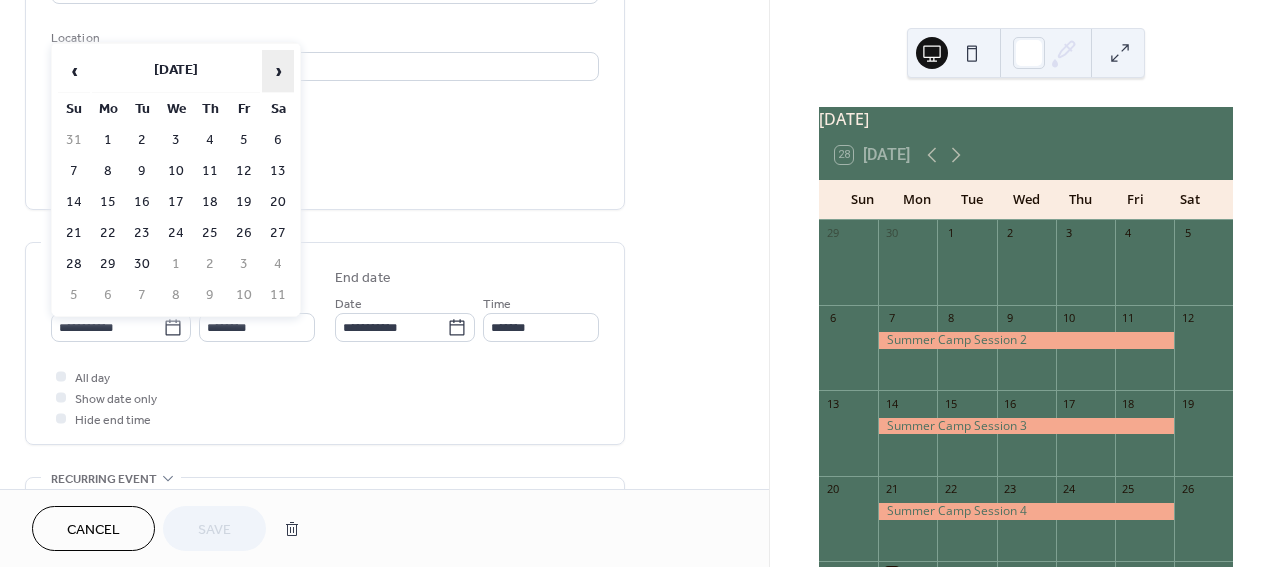click on "›" at bounding box center [278, 71] 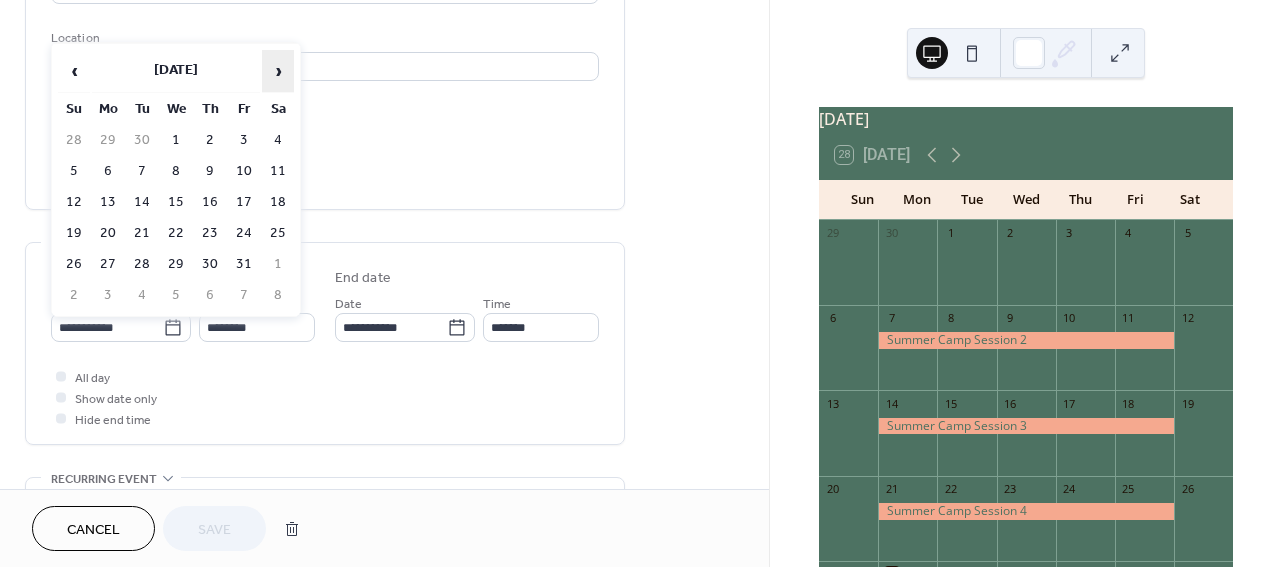 click on "›" at bounding box center [278, 71] 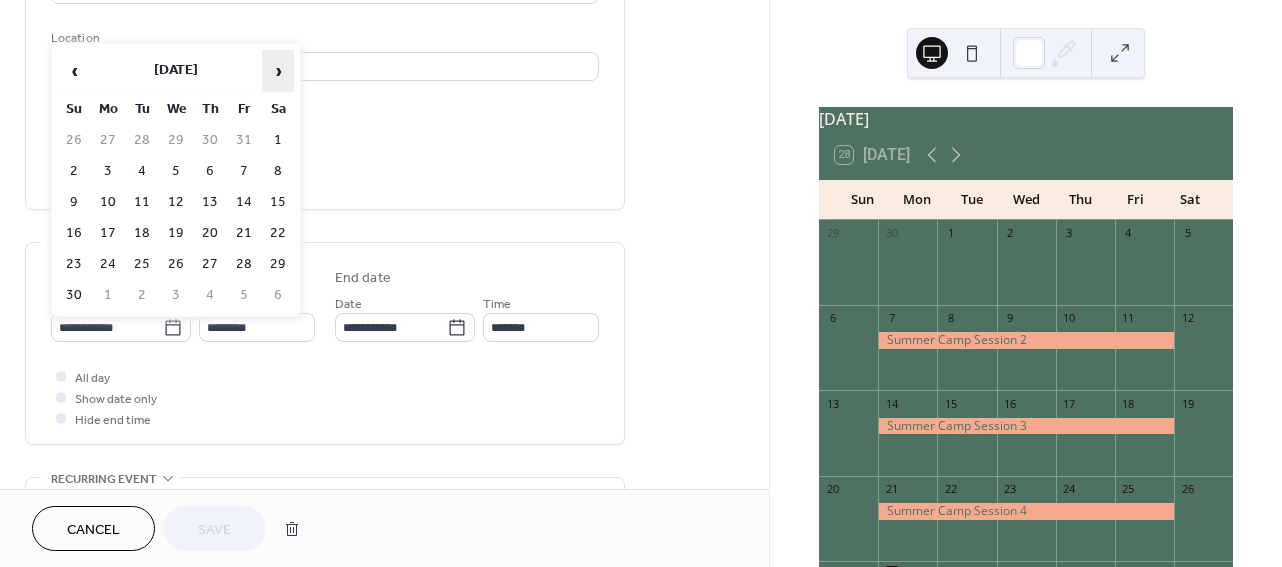 click on "›" at bounding box center (278, 71) 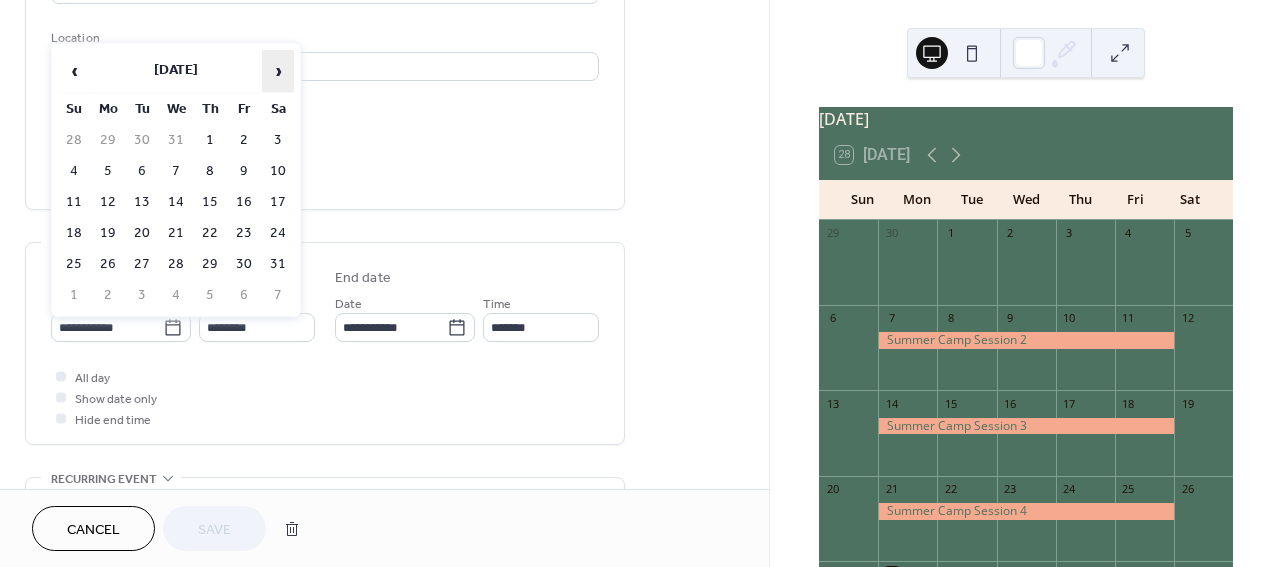 click on "›" at bounding box center [278, 71] 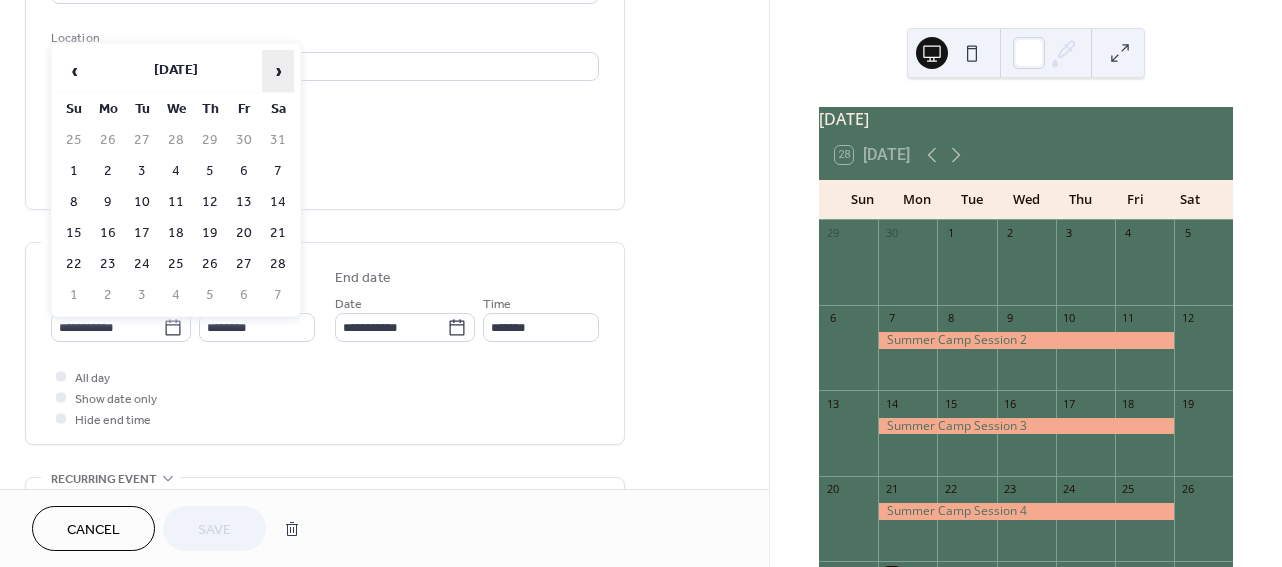 click on "›" at bounding box center [278, 71] 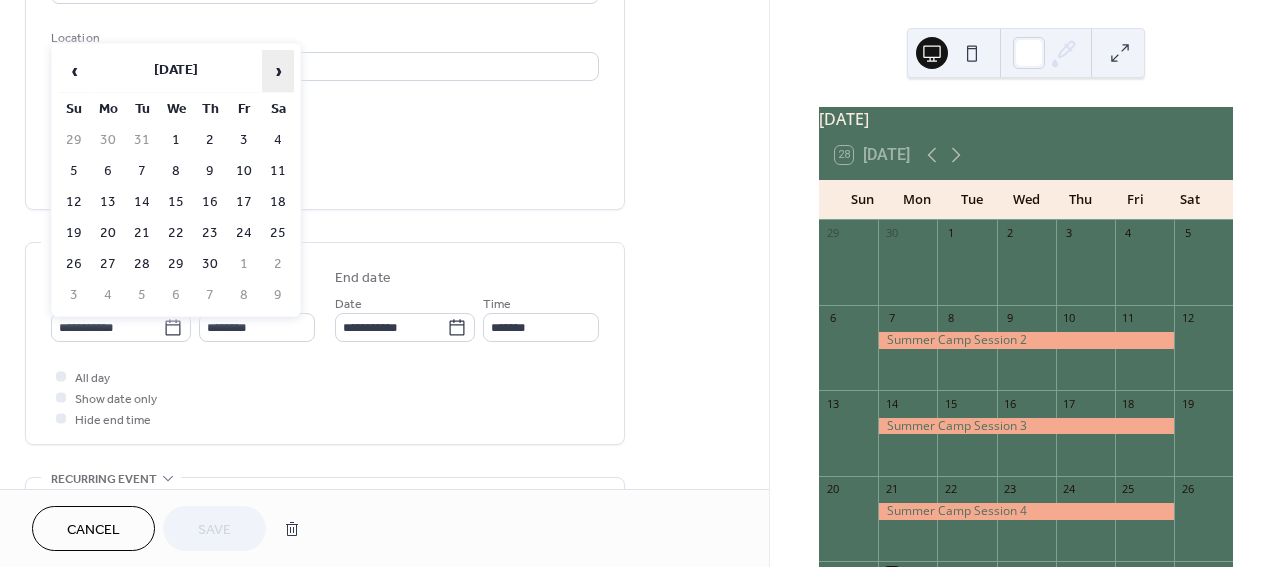 click on "›" at bounding box center (278, 71) 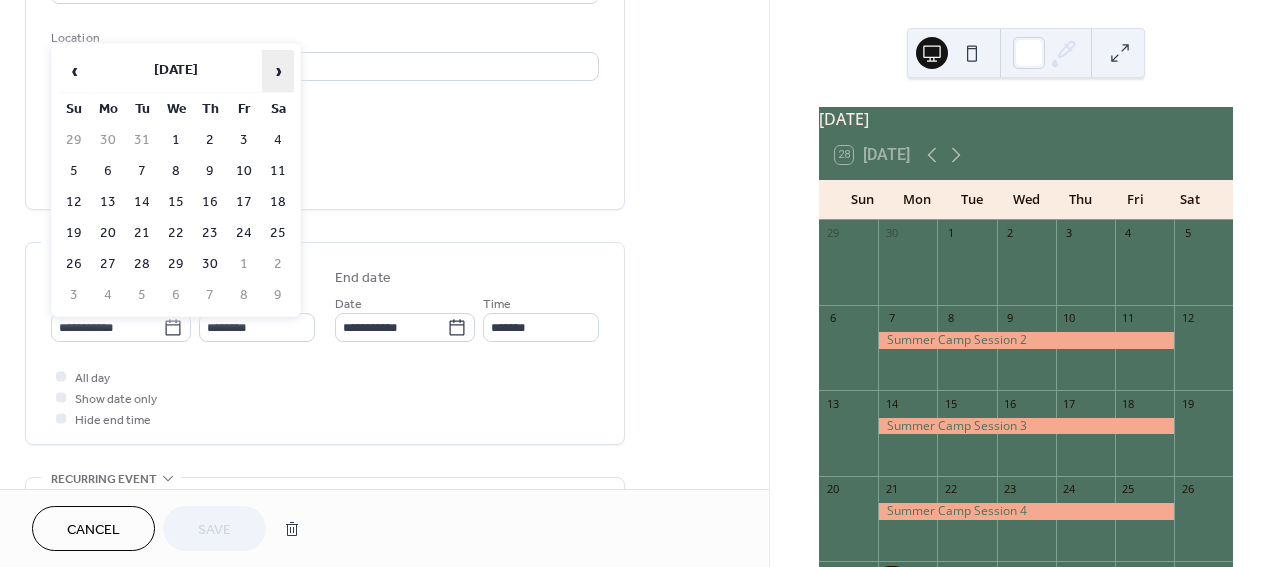 click on "›" at bounding box center (278, 71) 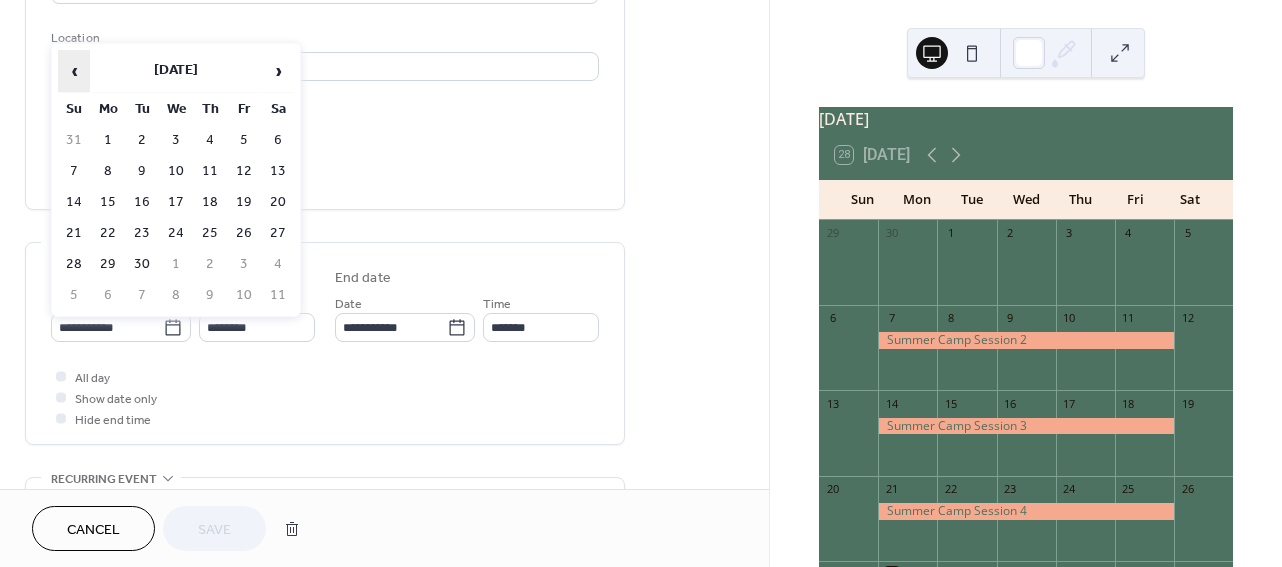click on "‹" at bounding box center (74, 71) 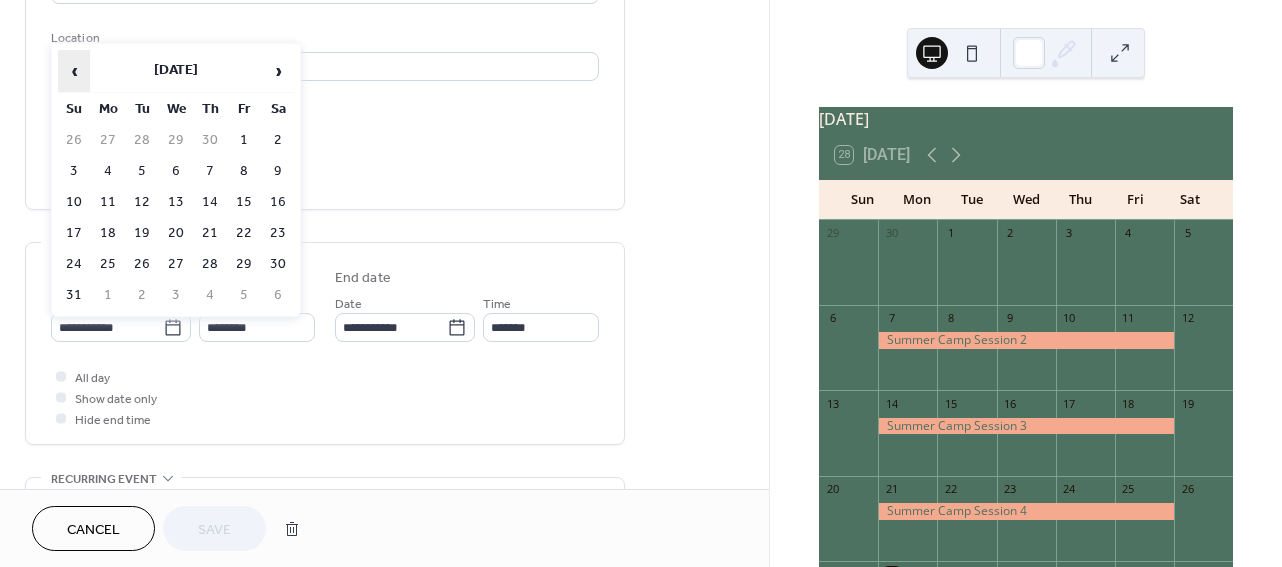 click on "‹" at bounding box center [74, 71] 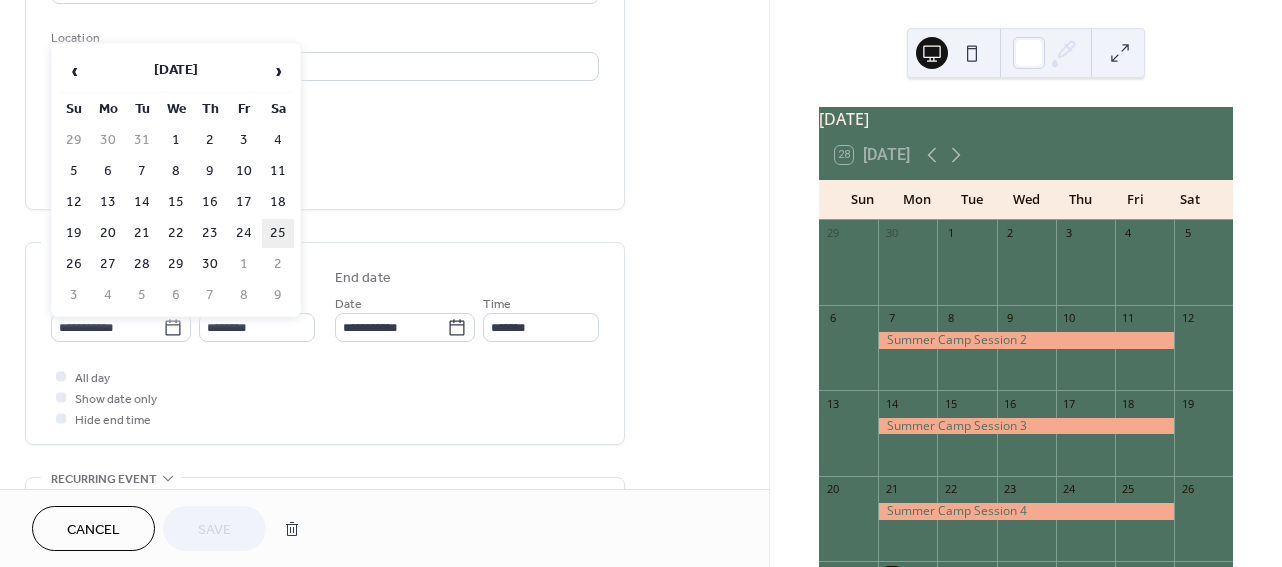 click on "25" at bounding box center [278, 233] 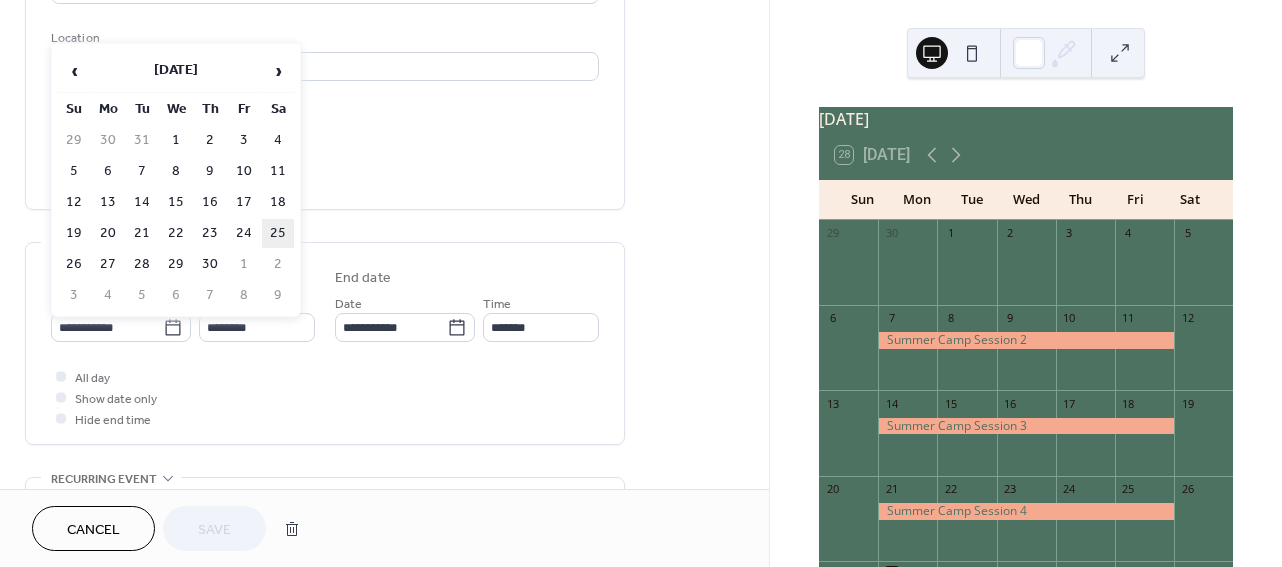 type on "**********" 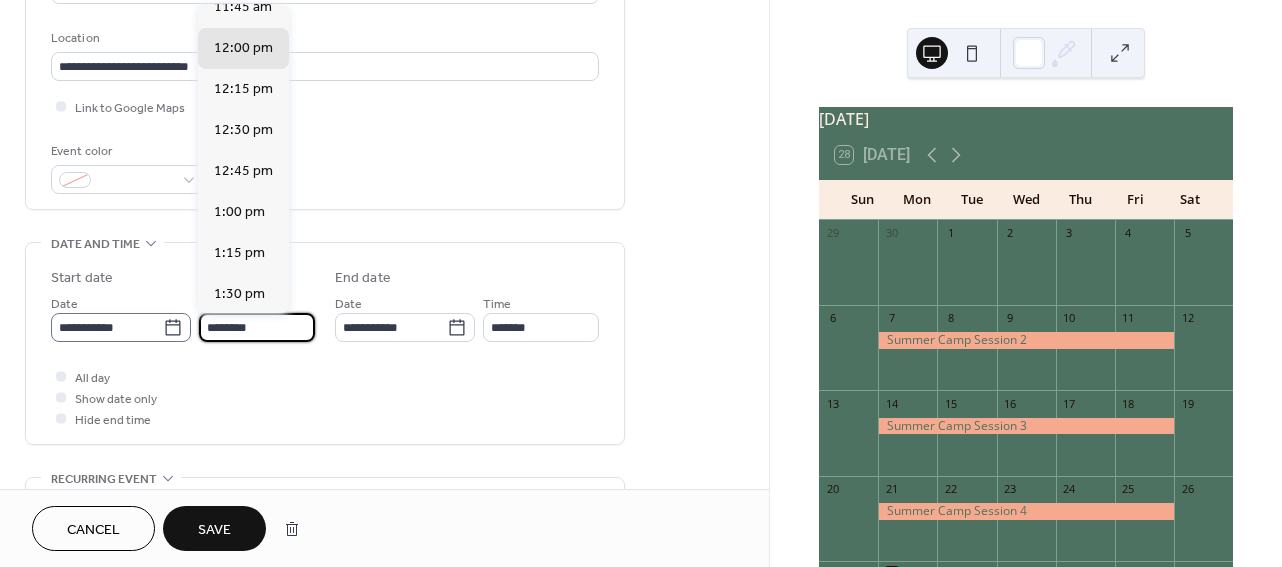 drag, startPoint x: 282, startPoint y: 326, endPoint x: 176, endPoint y: 320, distance: 106.16968 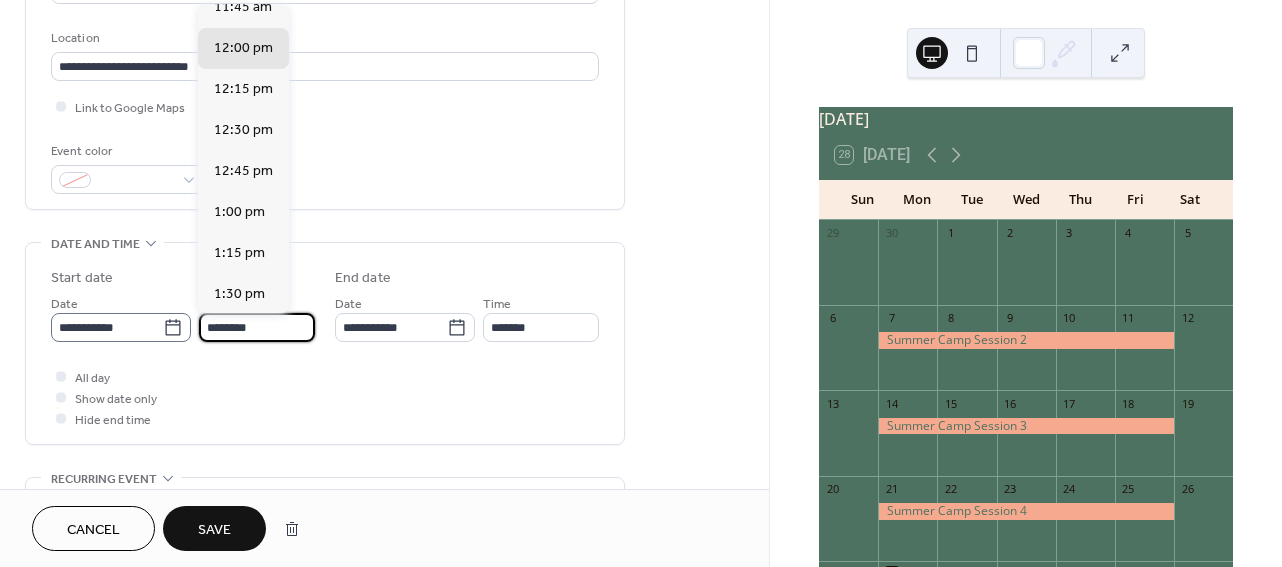 click on "**********" at bounding box center [183, 317] 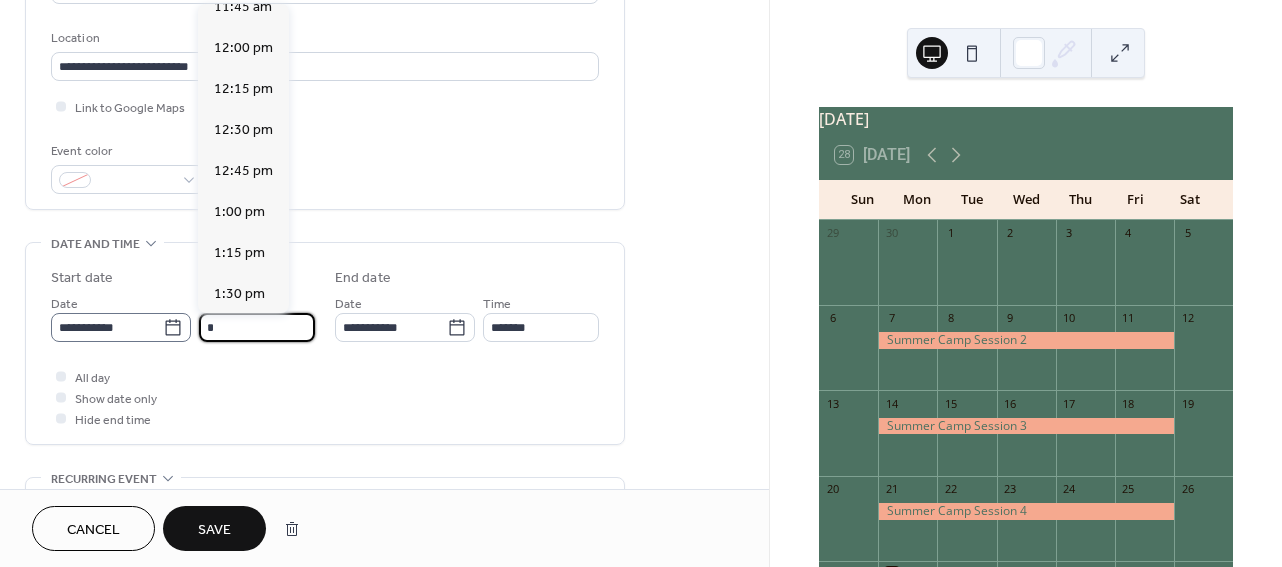 scroll, scrollTop: 1620, scrollLeft: 0, axis: vertical 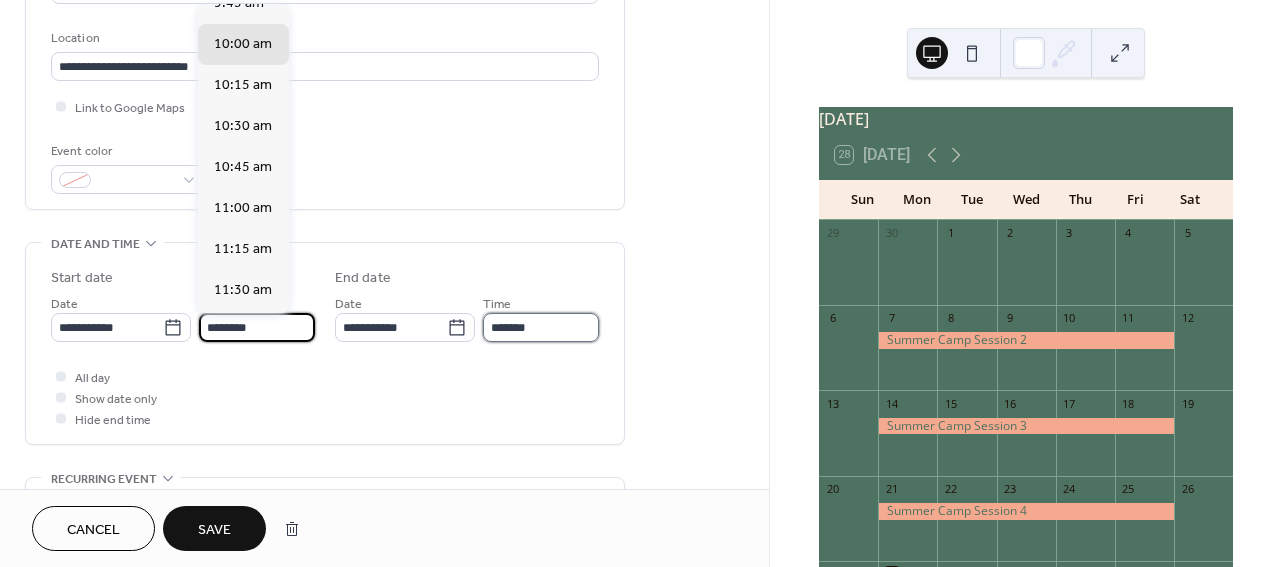 type on "********" 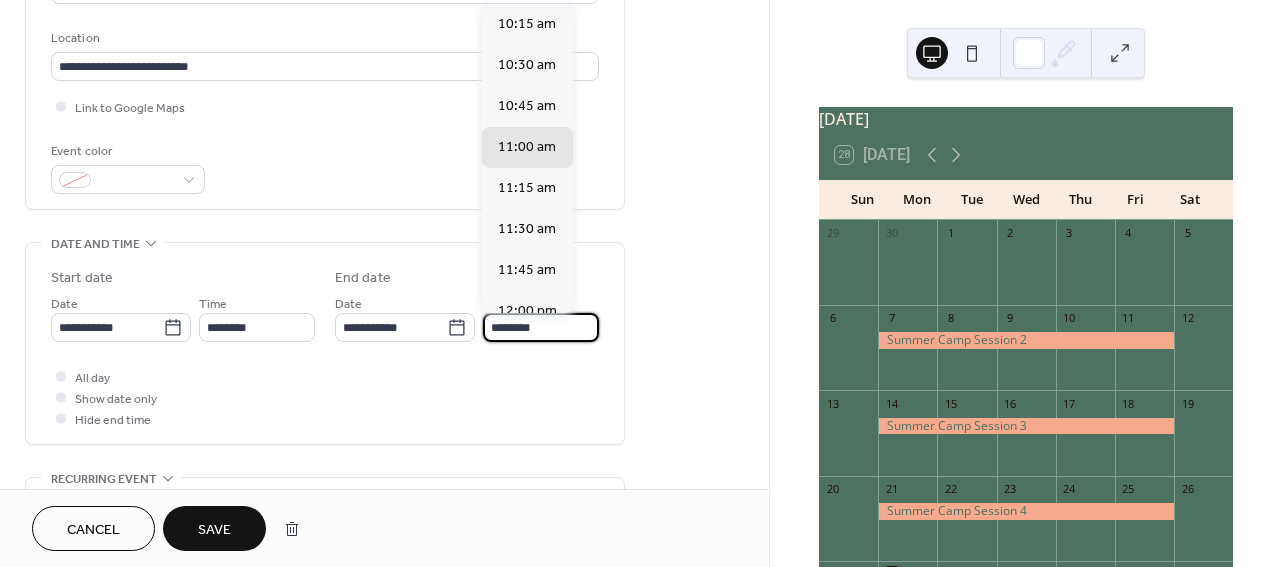 drag, startPoint x: 563, startPoint y: 323, endPoint x: 480, endPoint y: 323, distance: 83 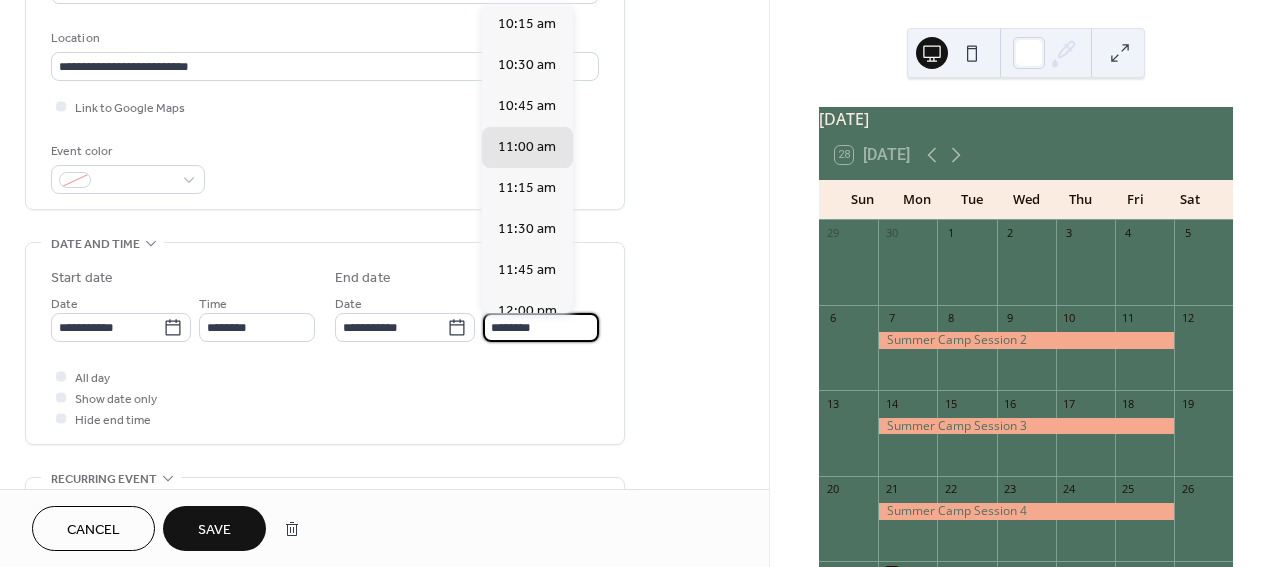 click on "**********" at bounding box center [467, 317] 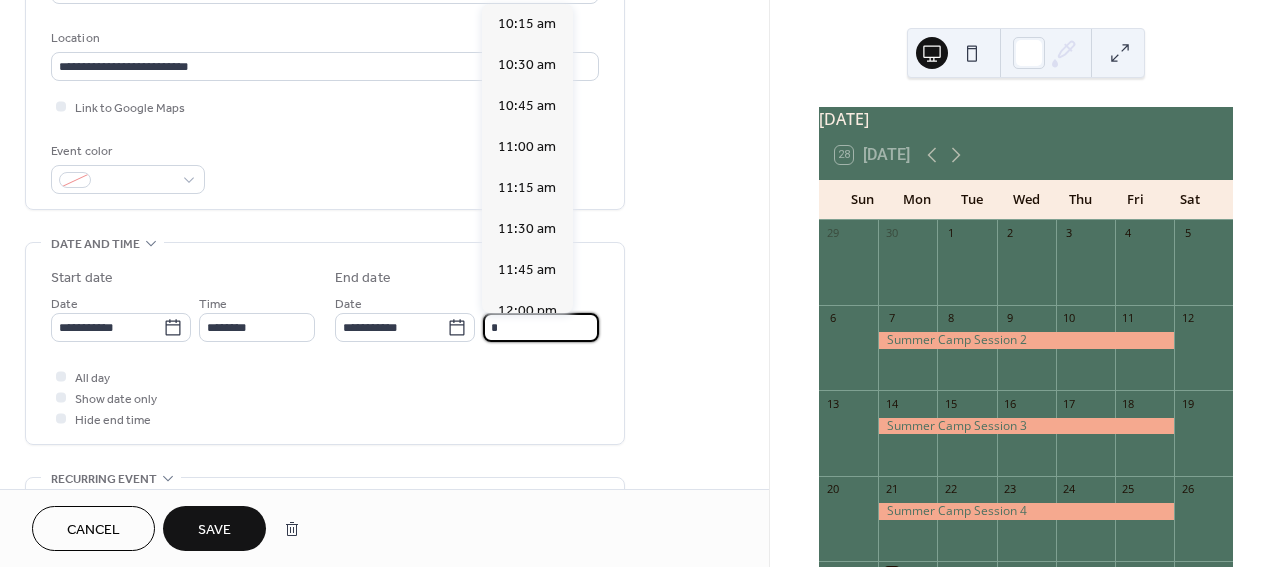 scroll, scrollTop: 931, scrollLeft: 0, axis: vertical 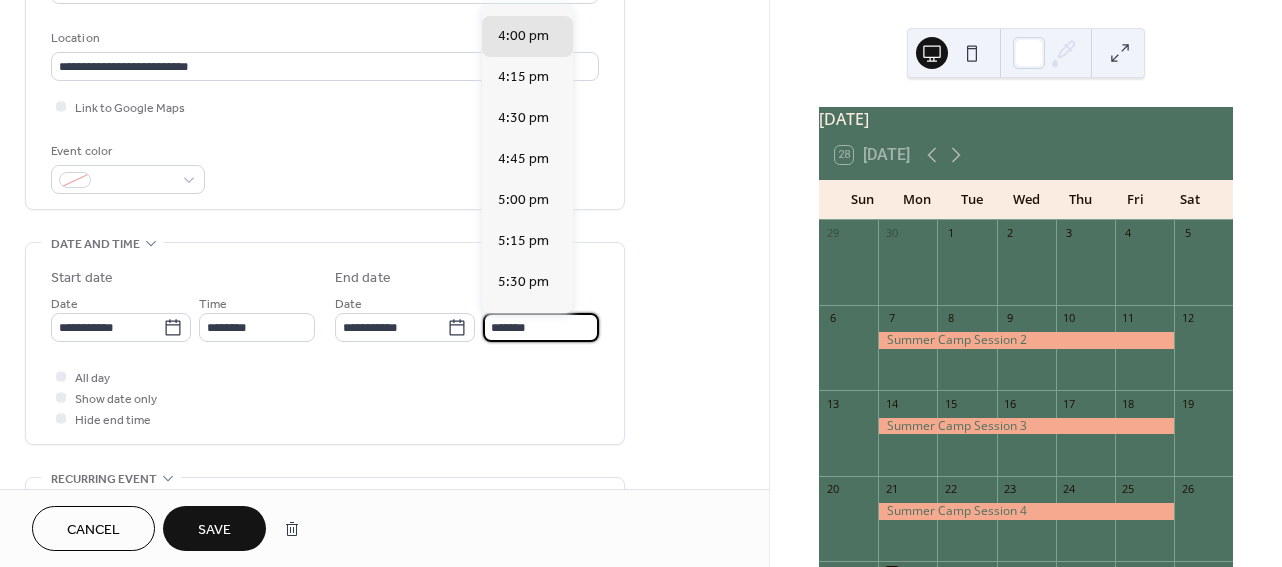 type on "********" 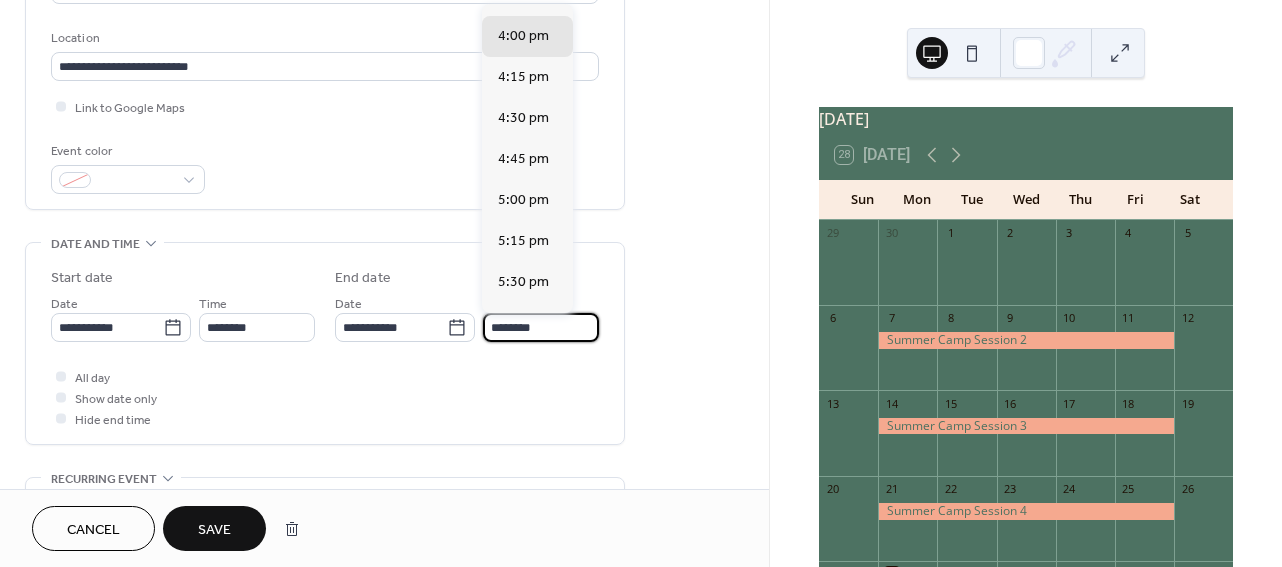 click on "Save" at bounding box center [214, 530] 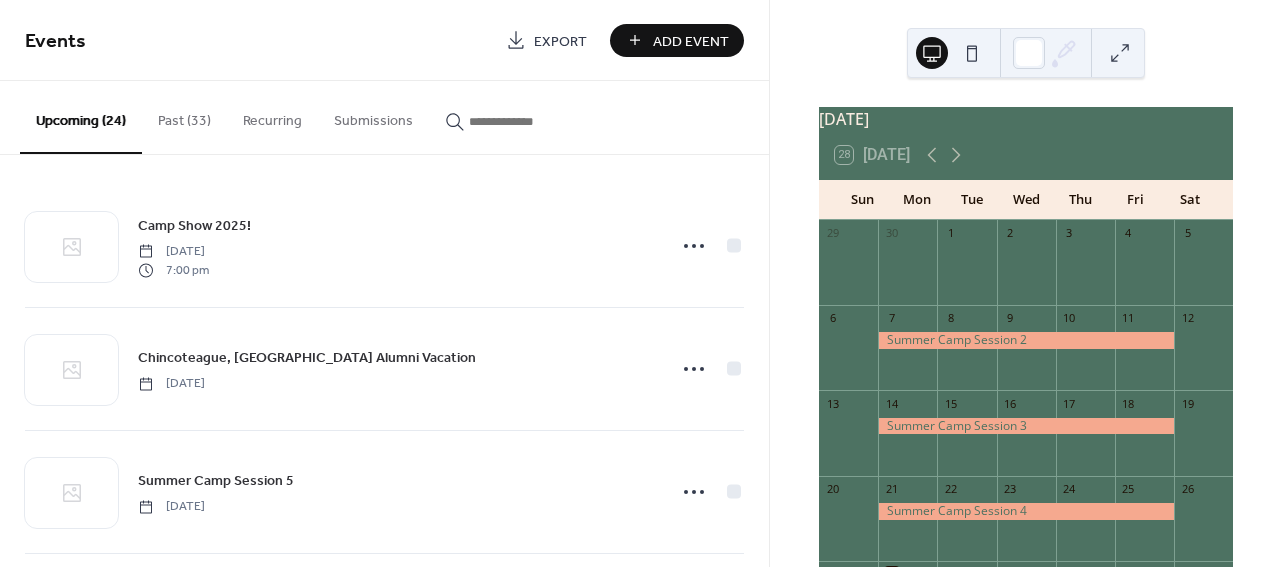 click on "Add Event" at bounding box center (691, 41) 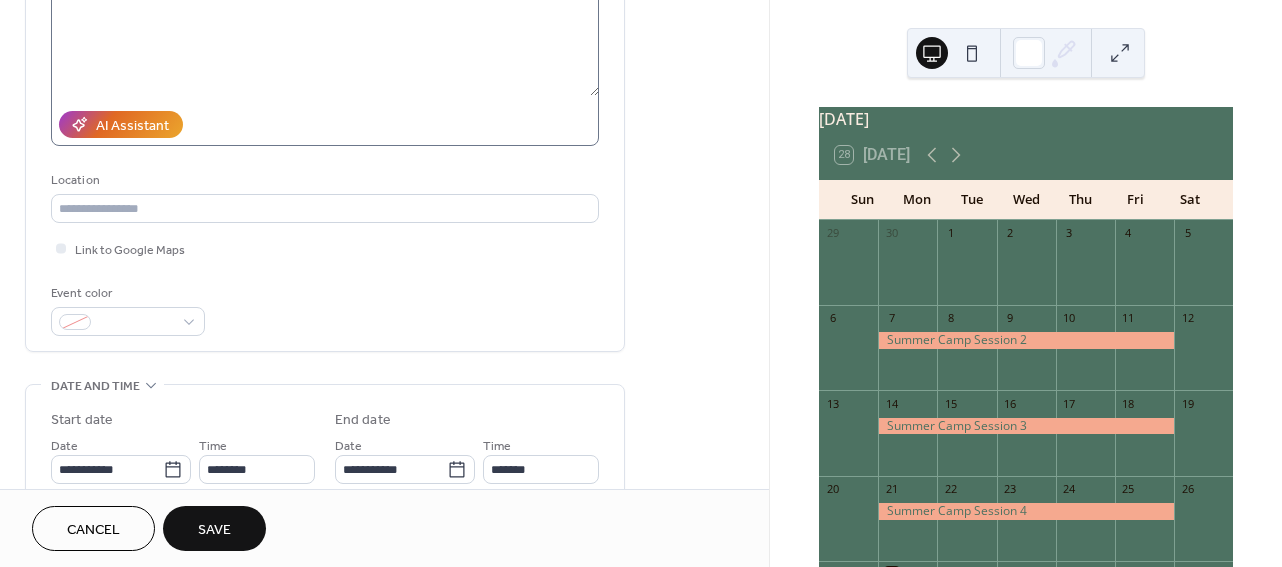 scroll, scrollTop: 263, scrollLeft: 0, axis: vertical 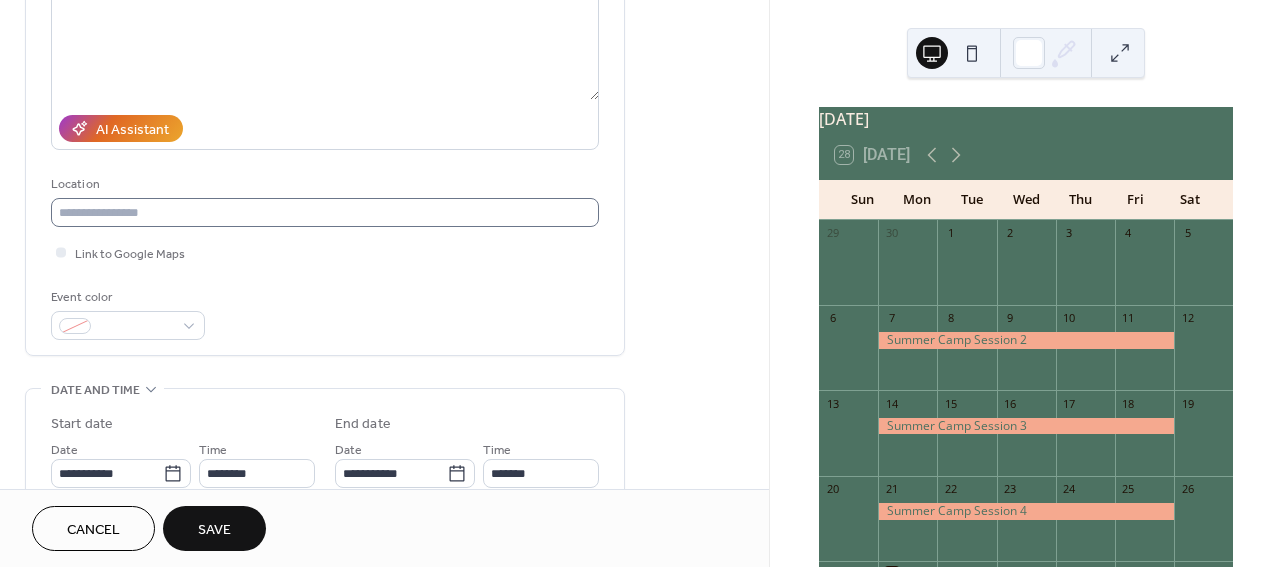type on "**********" 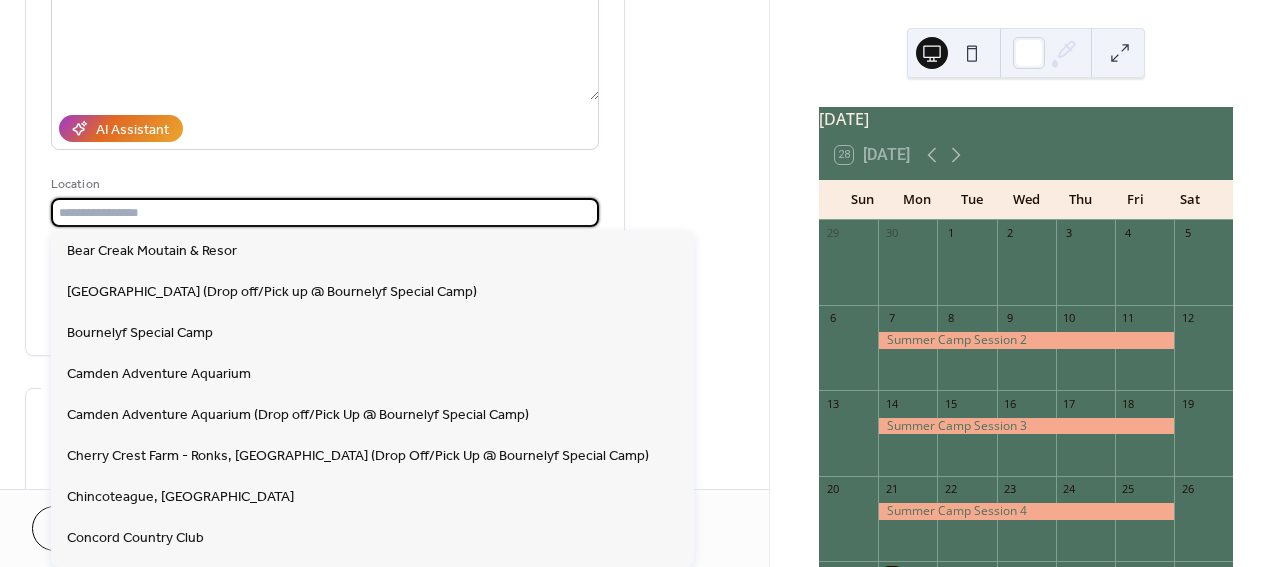 click at bounding box center [325, 212] 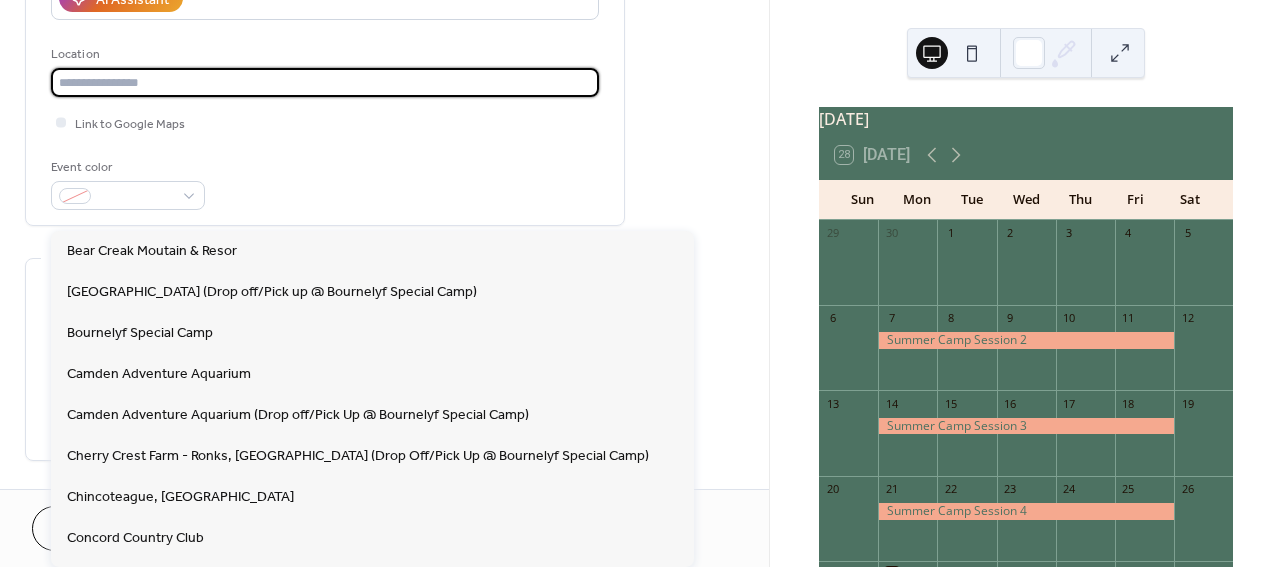 scroll, scrollTop: 393, scrollLeft: 0, axis: vertical 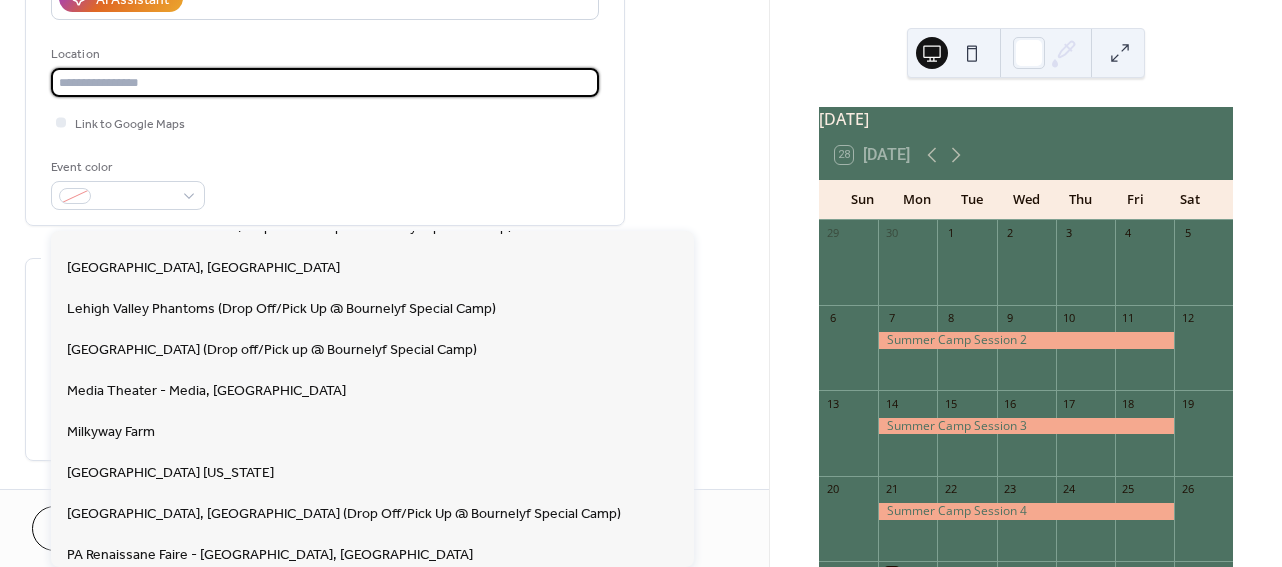 click at bounding box center [325, 82] 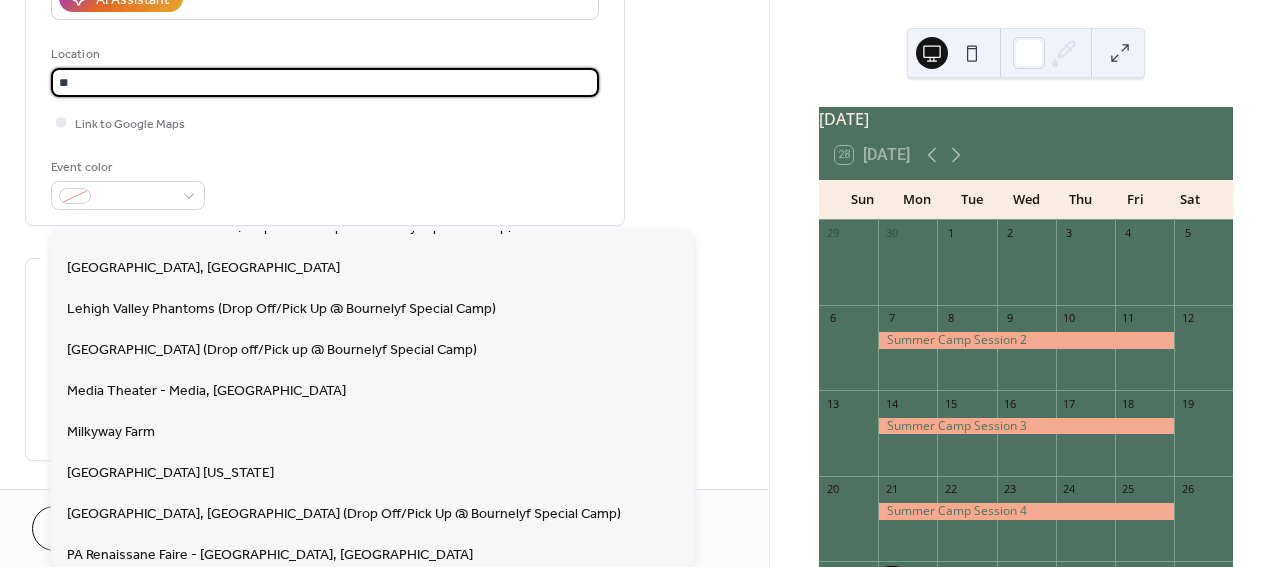 scroll, scrollTop: 0, scrollLeft: 0, axis: both 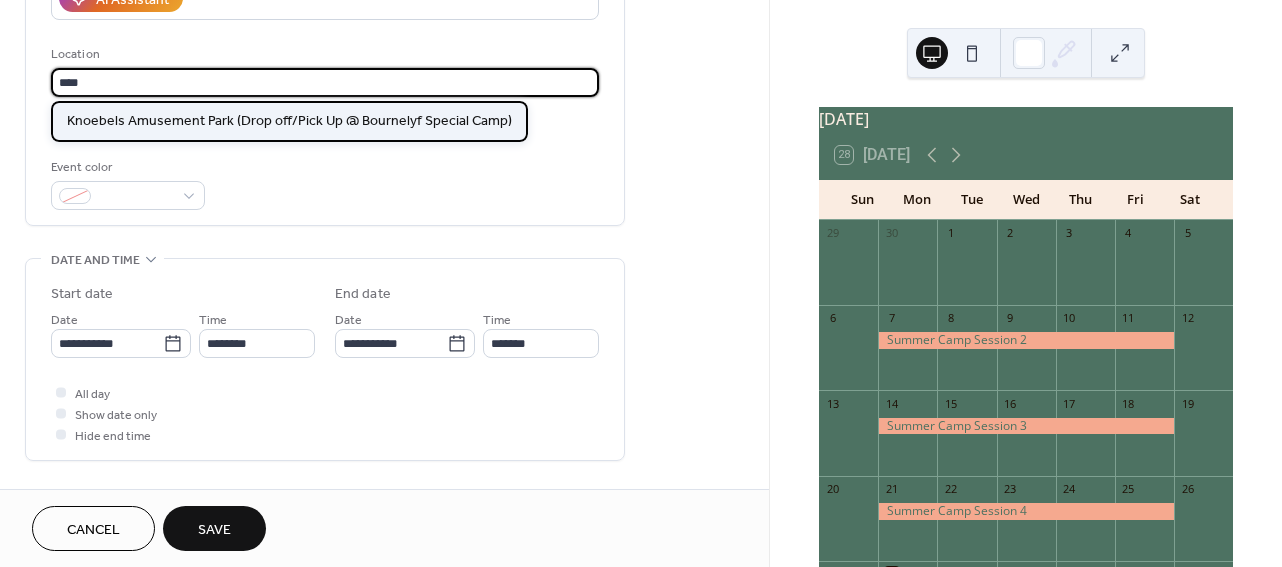 click on "Knoebels Amusement Park (Drop off/Pick Up @ Bournelyf Special Camp)" at bounding box center [289, 121] 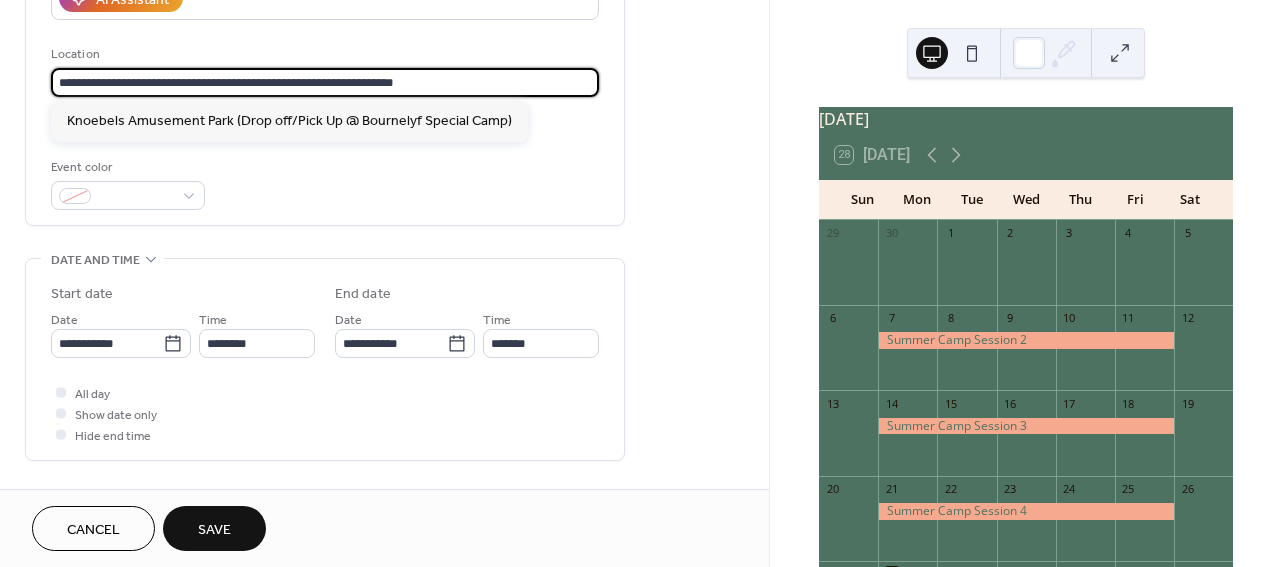 scroll, scrollTop: 0, scrollLeft: 0, axis: both 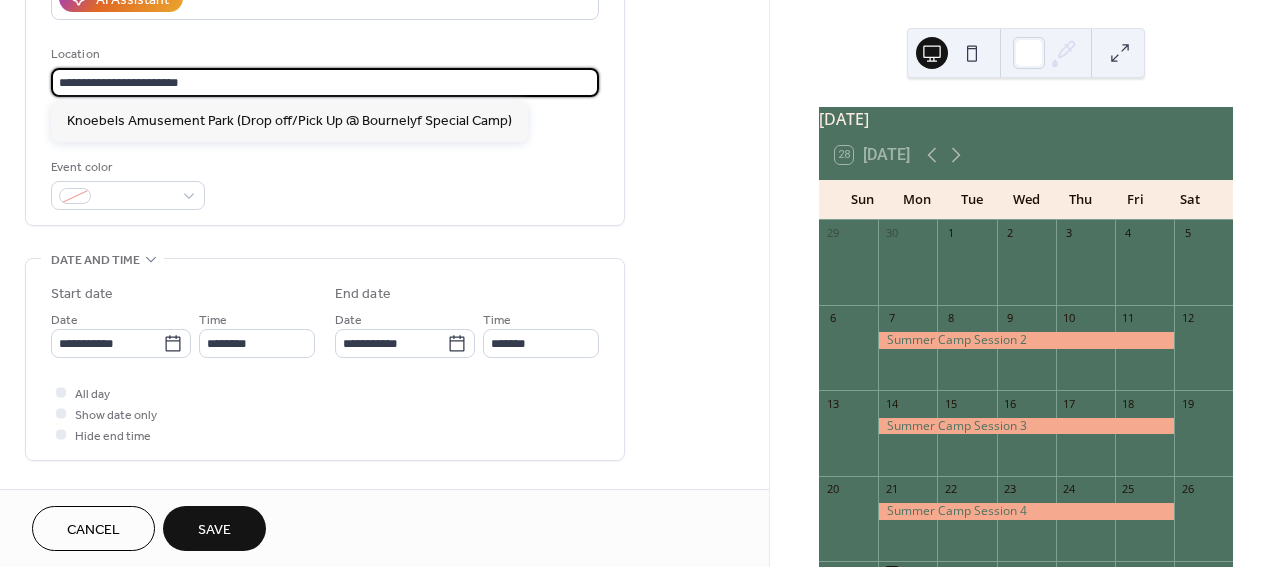type on "**********" 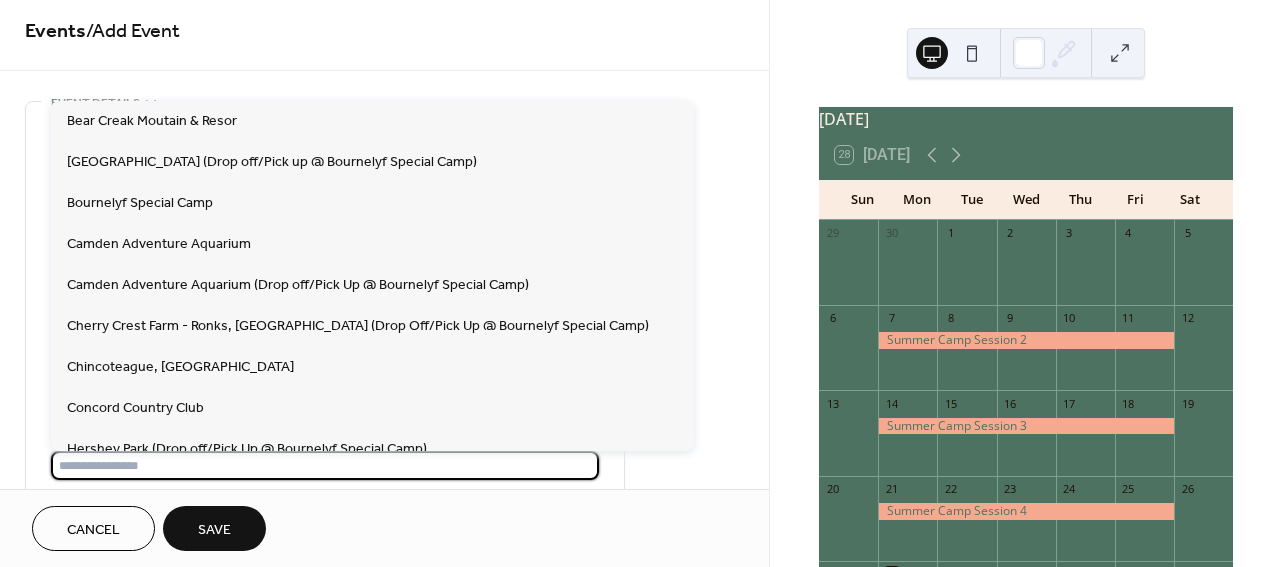 scroll, scrollTop: 0, scrollLeft: 0, axis: both 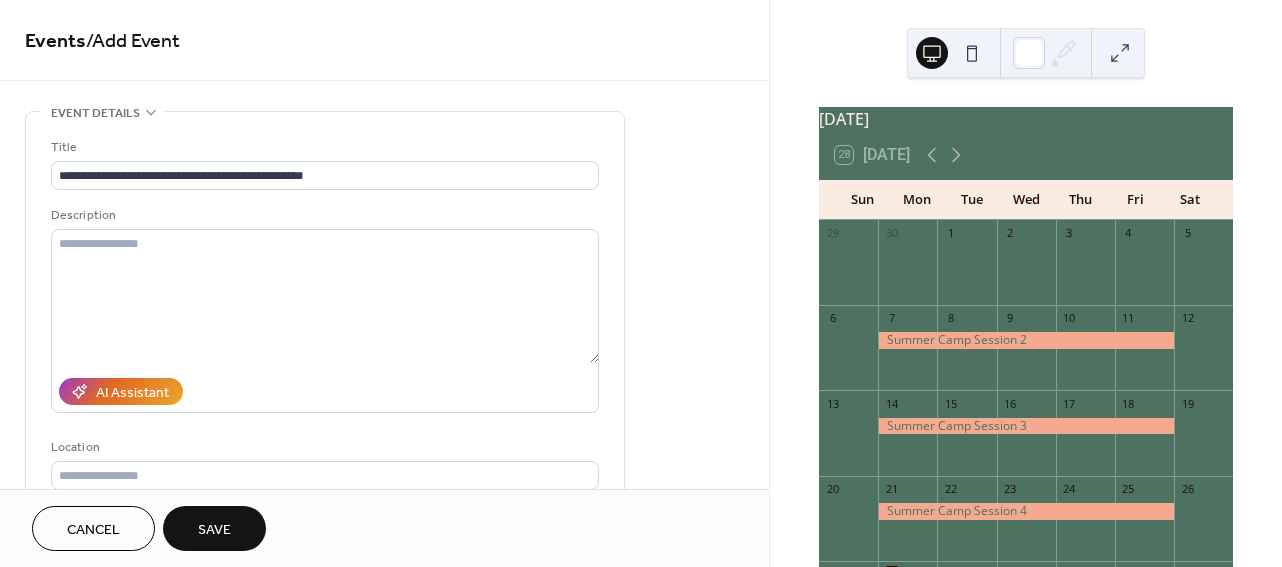 click on "Events  /  Add Event" at bounding box center (384, 42) 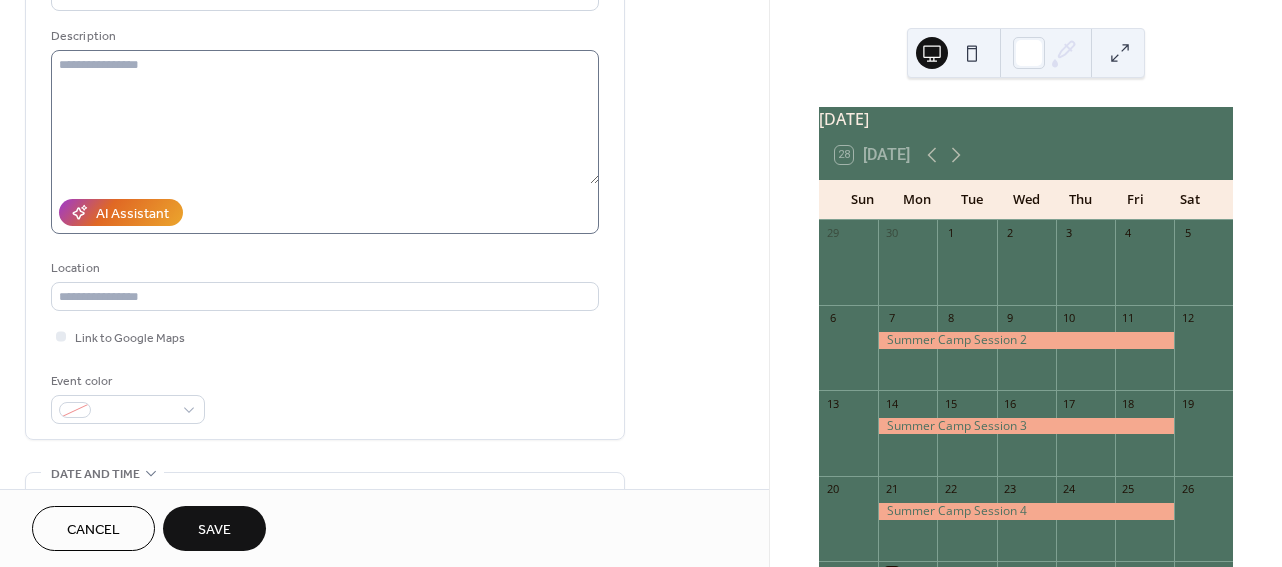 scroll, scrollTop: 209, scrollLeft: 0, axis: vertical 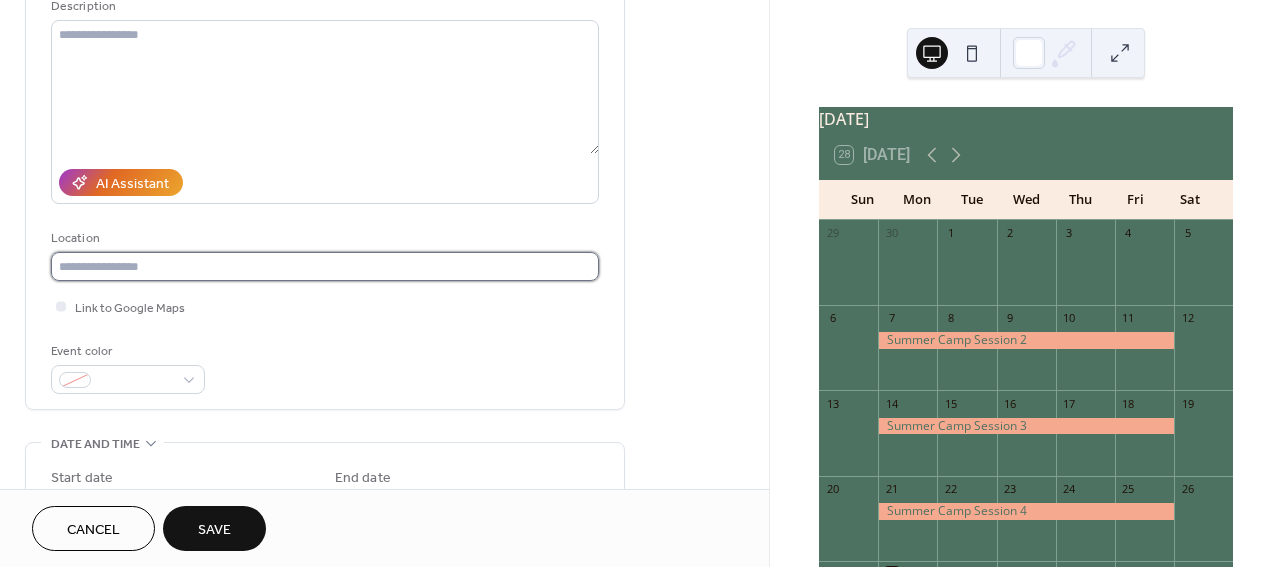 click at bounding box center [325, 266] 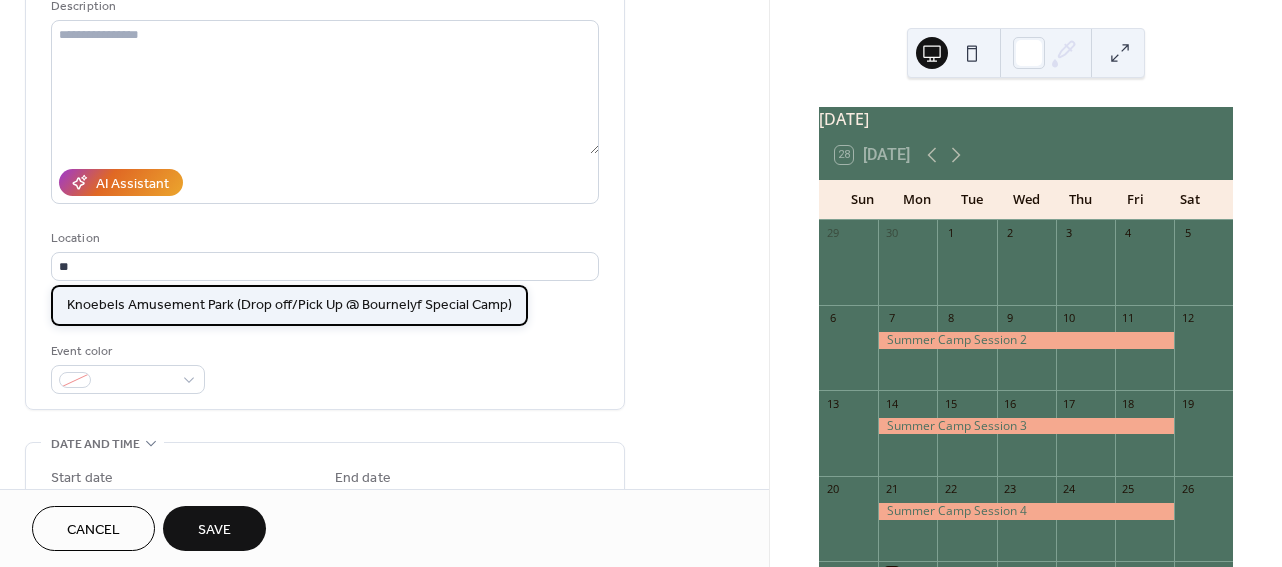 click on "Knoebels Amusement Park (Drop off/Pick Up @ Bournelyf Special Camp)" at bounding box center (289, 305) 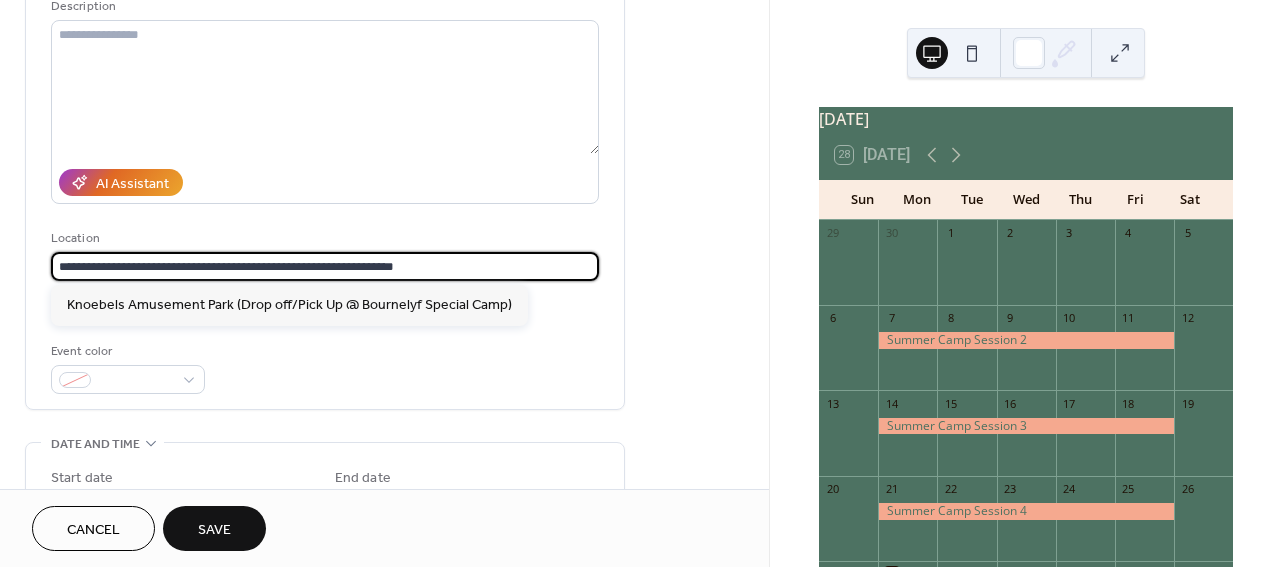 scroll, scrollTop: 0, scrollLeft: 0, axis: both 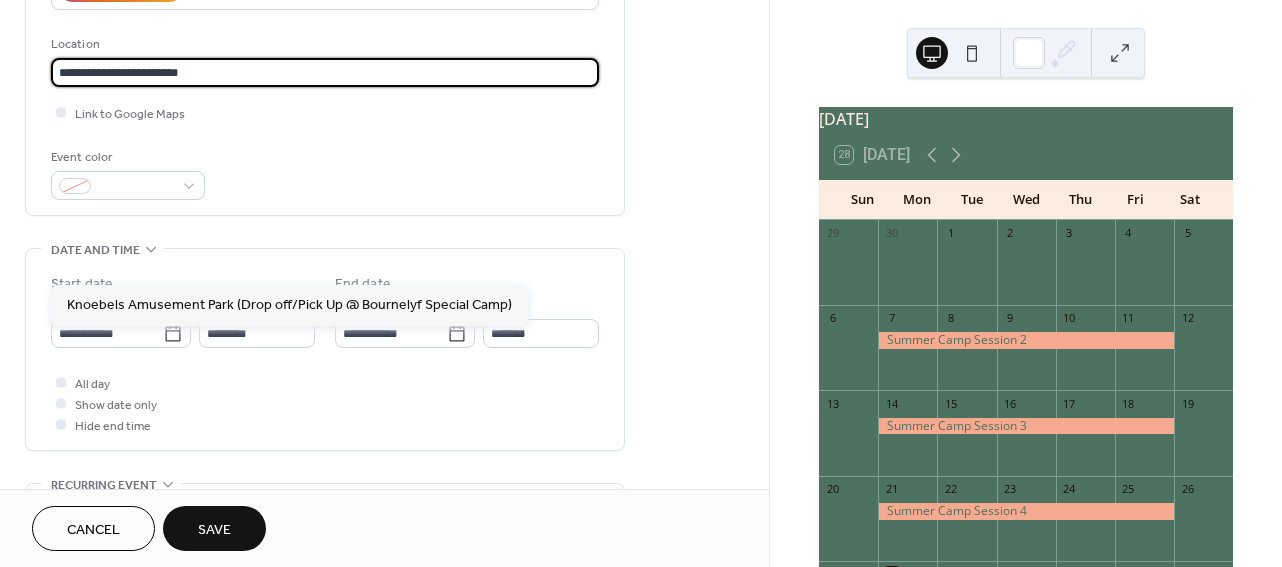 type on "**********" 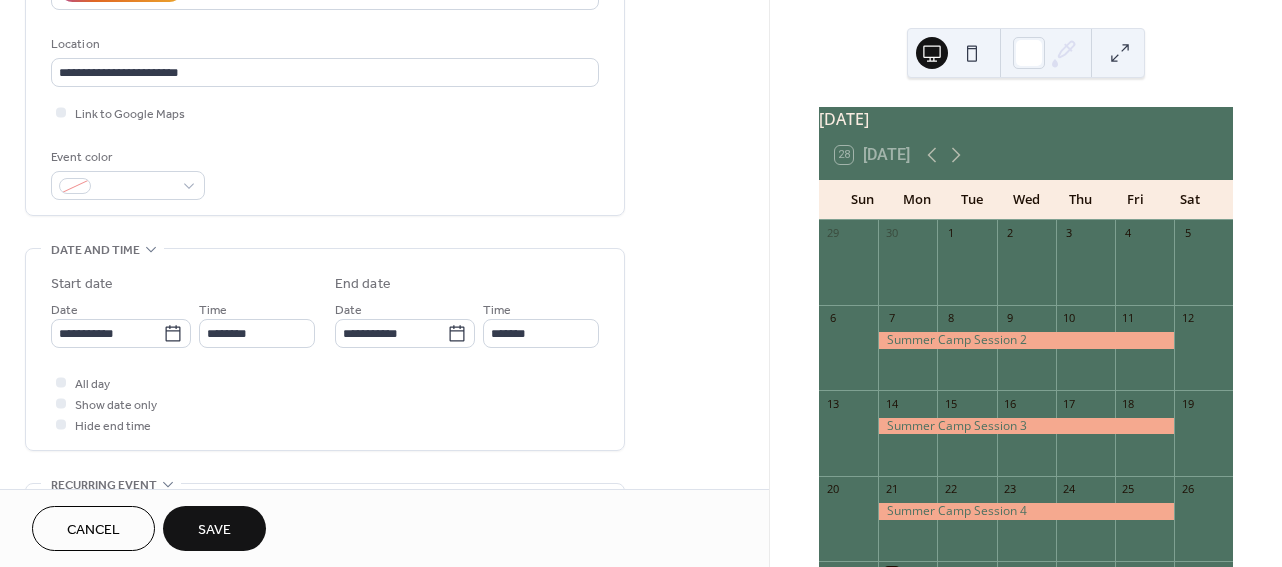 click on "Event color" at bounding box center [325, 173] 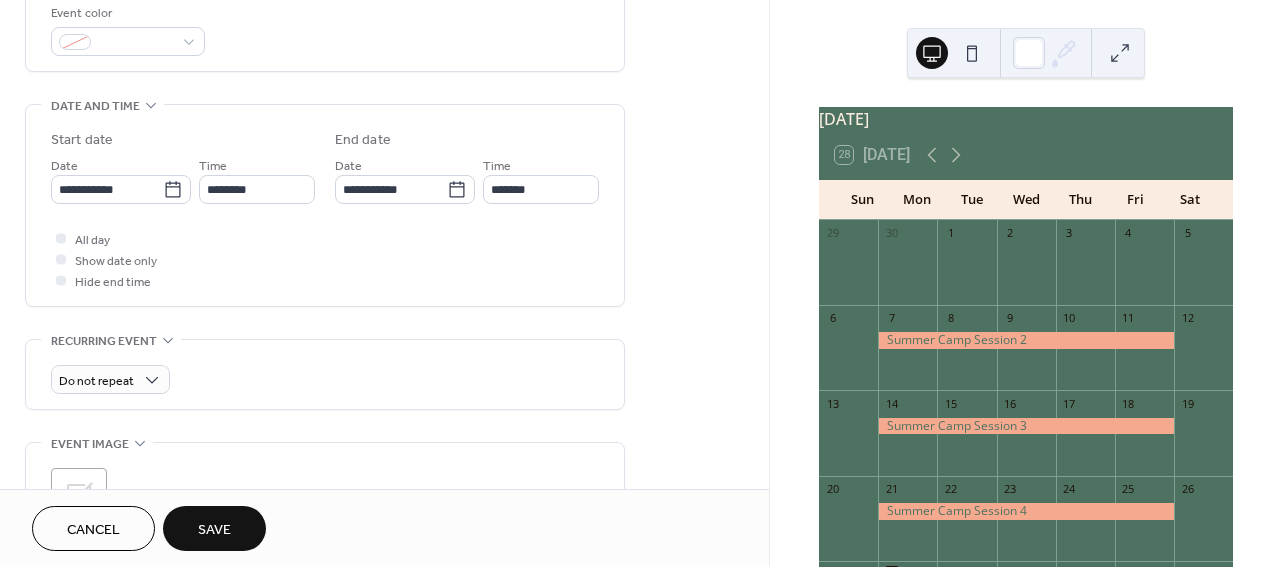 scroll, scrollTop: 563, scrollLeft: 0, axis: vertical 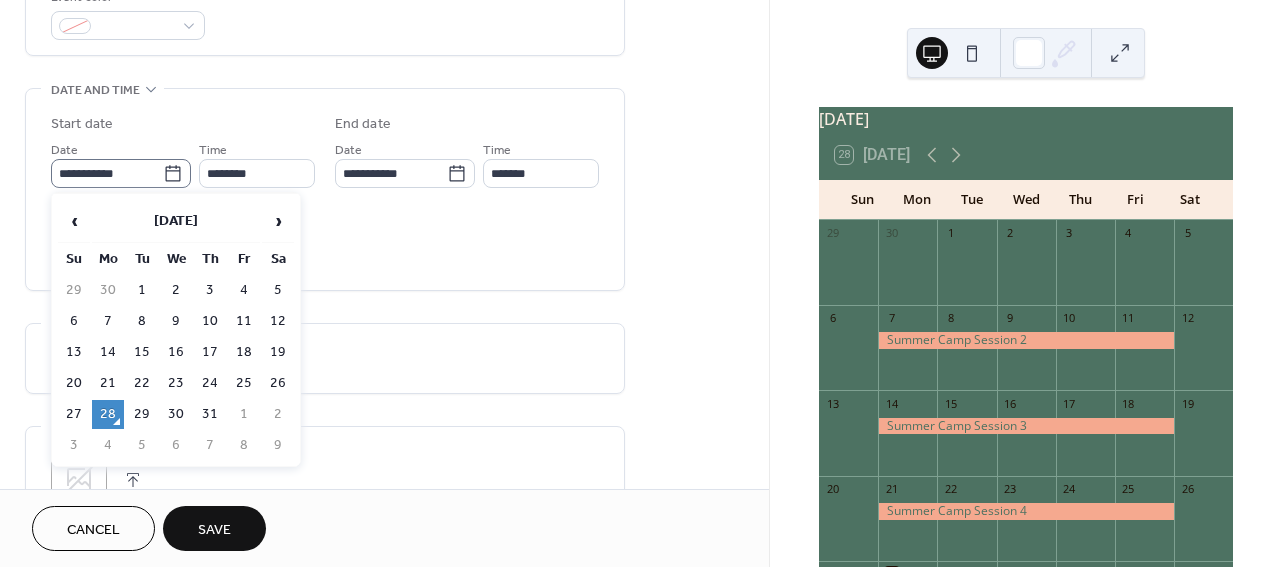 click 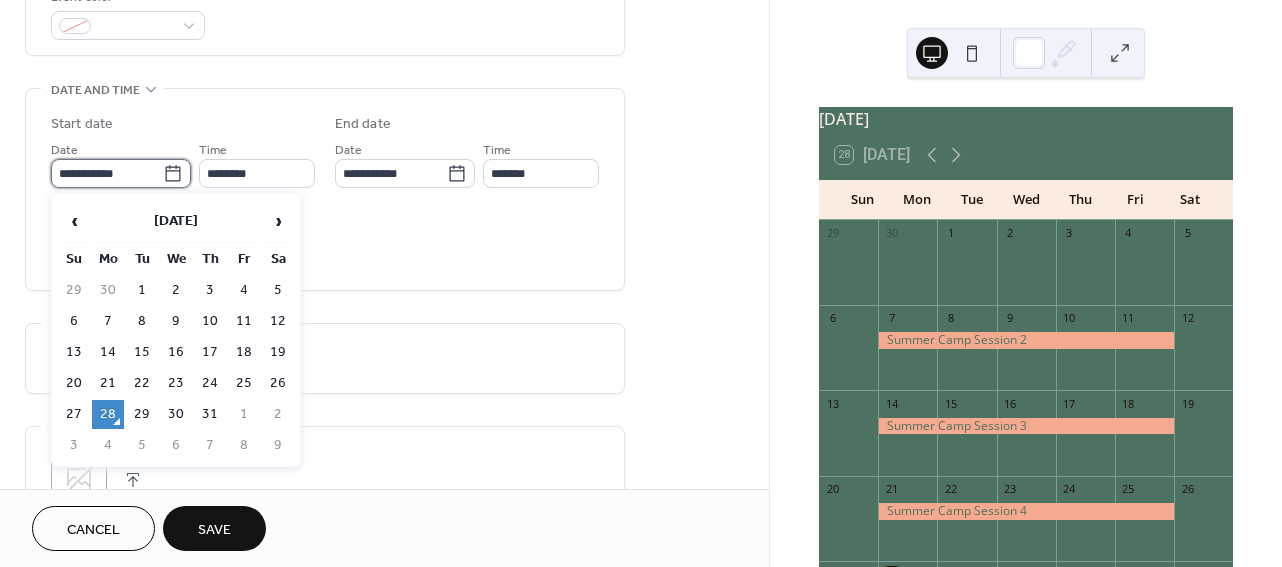 click on "**********" at bounding box center (107, 173) 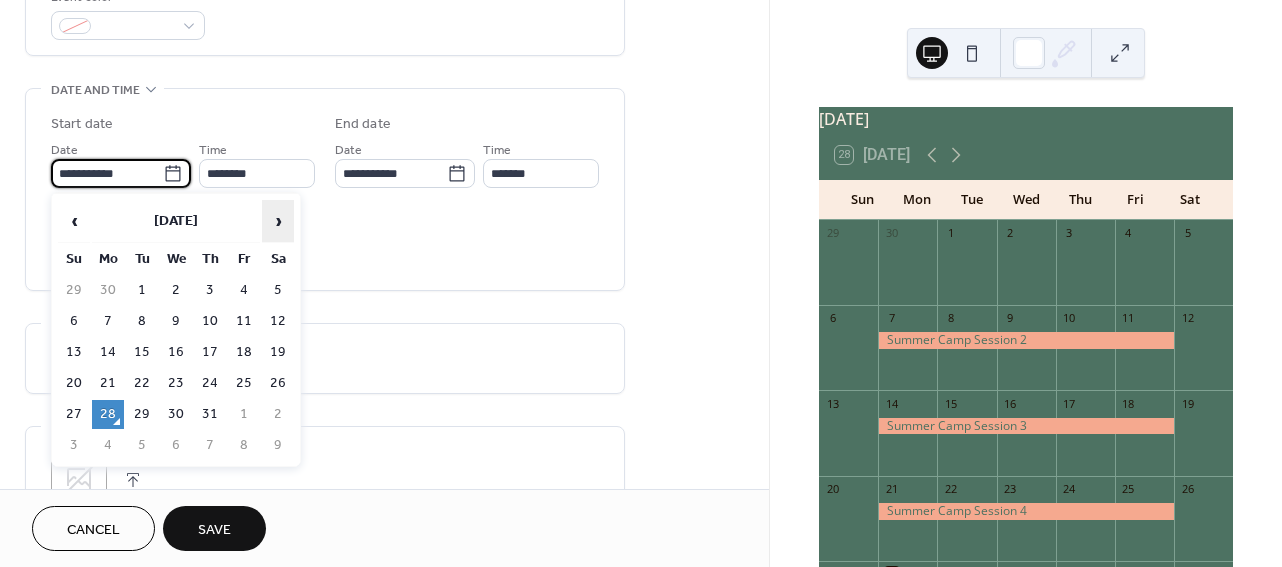 click on "›" at bounding box center [278, 221] 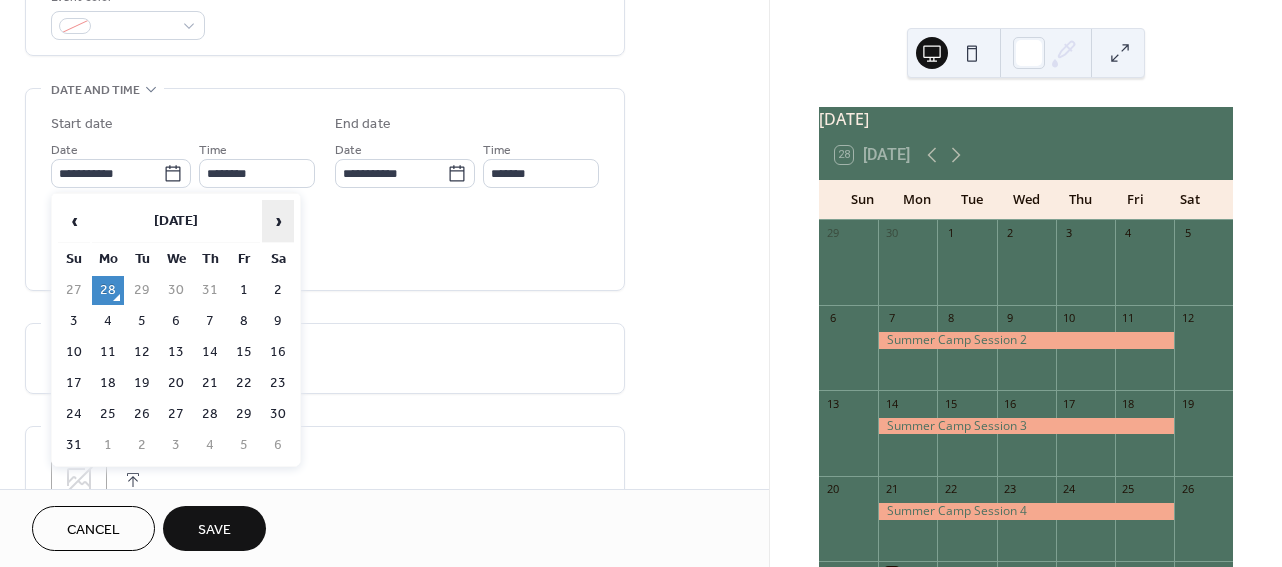 click on "›" at bounding box center [278, 221] 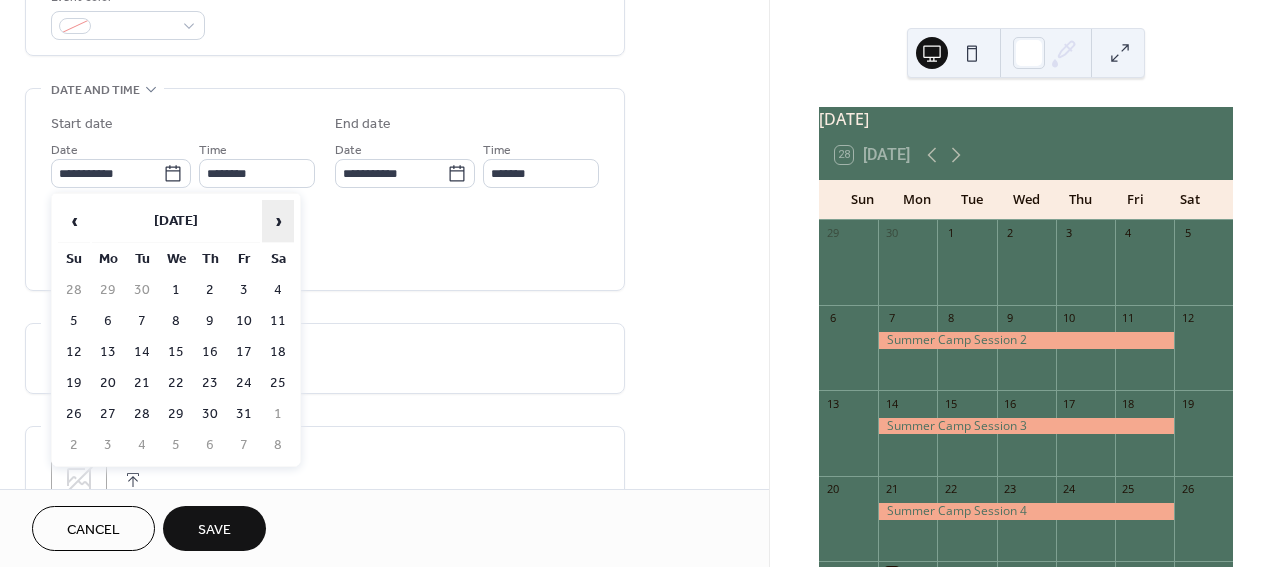 click on "›" at bounding box center [278, 221] 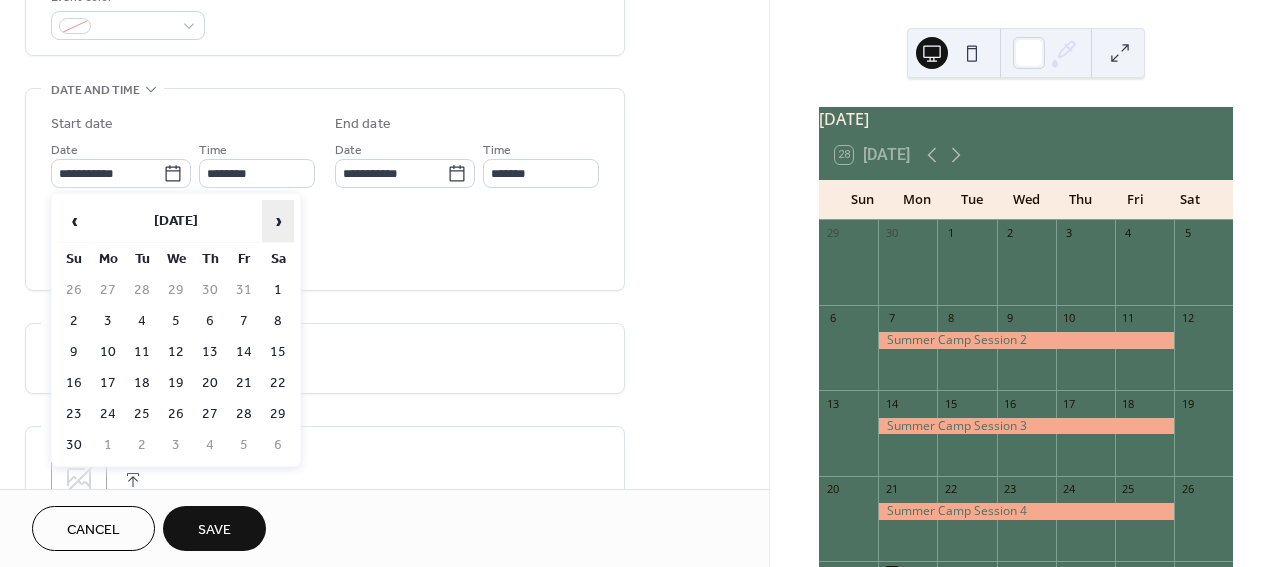 click on "›" at bounding box center (278, 221) 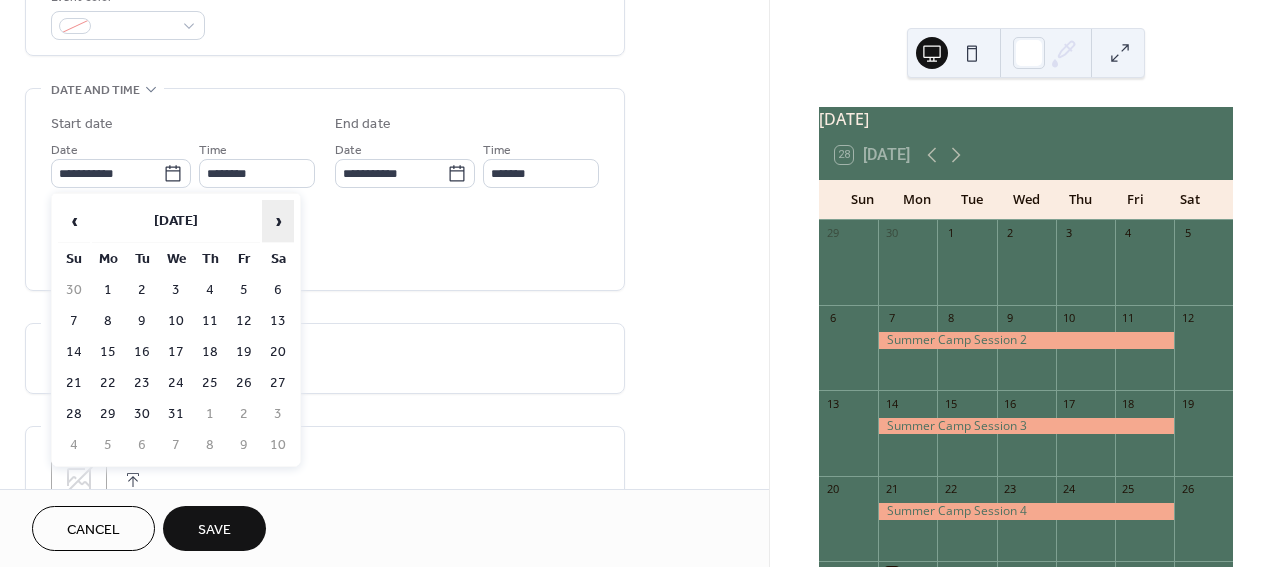 click on "›" at bounding box center (278, 221) 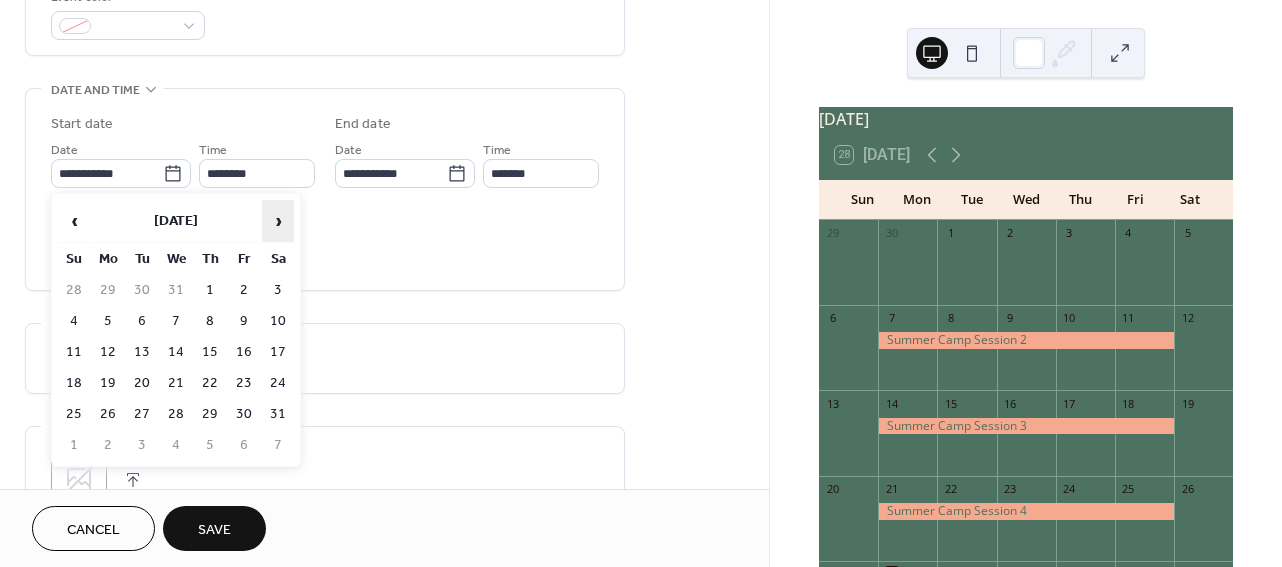 click on "›" at bounding box center [278, 221] 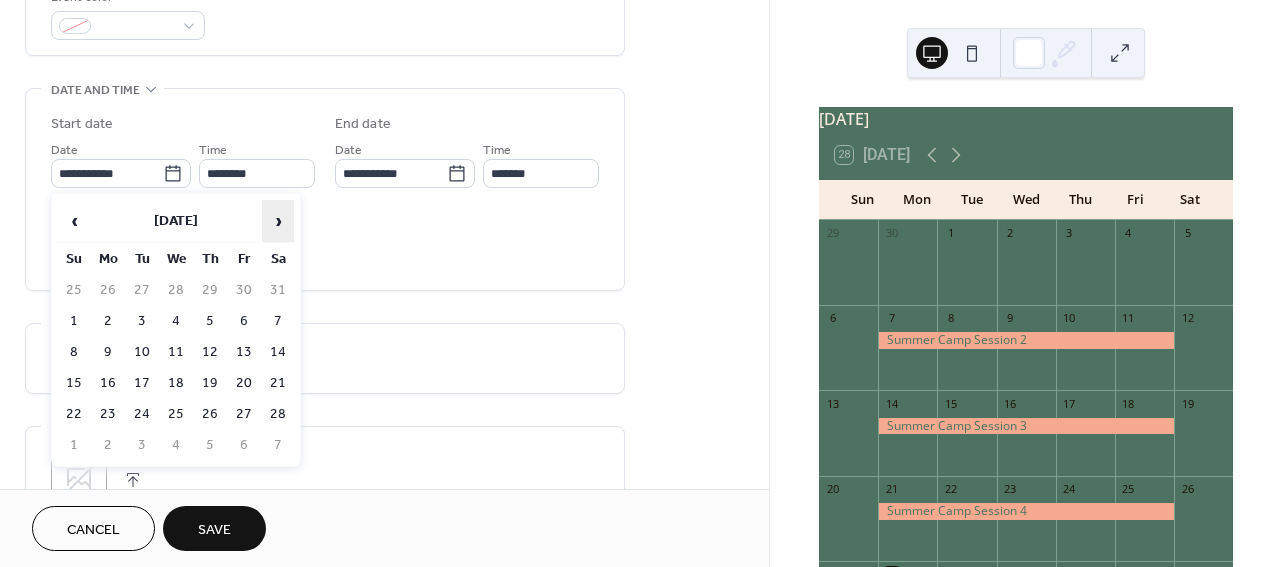 click on "›" at bounding box center (278, 221) 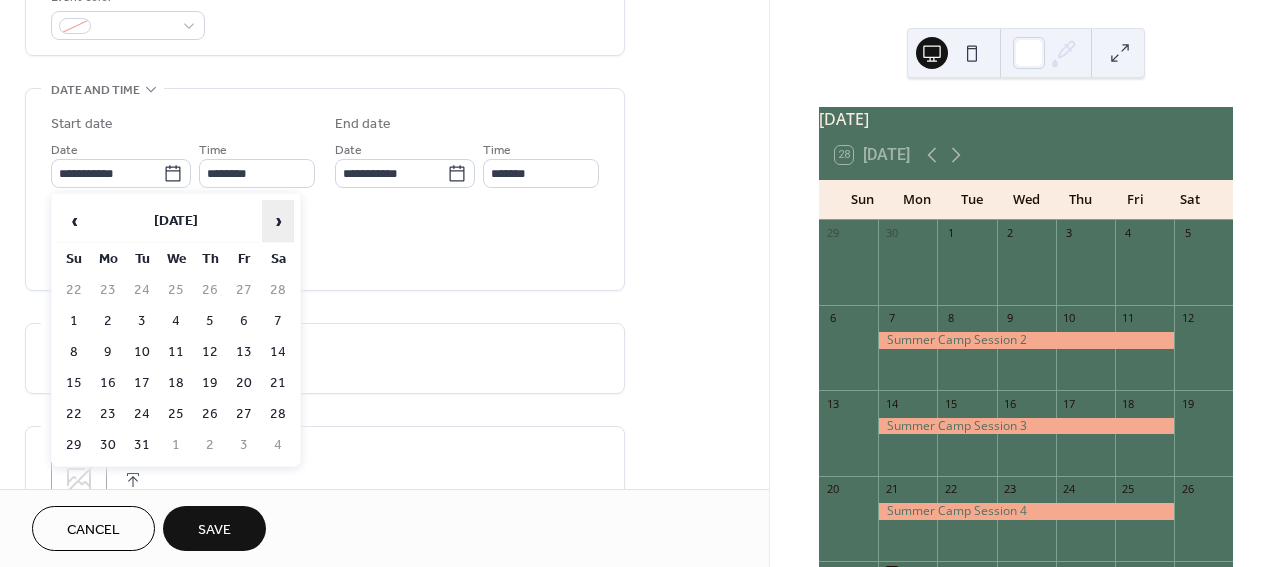 click on "›" at bounding box center [278, 221] 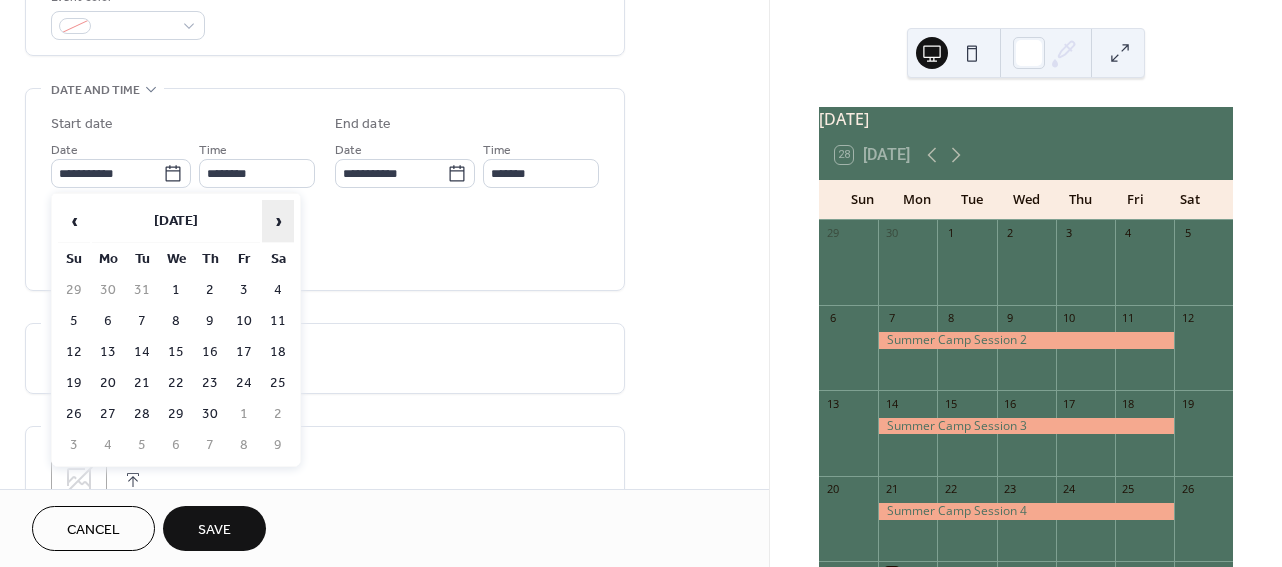 click on "›" at bounding box center (278, 221) 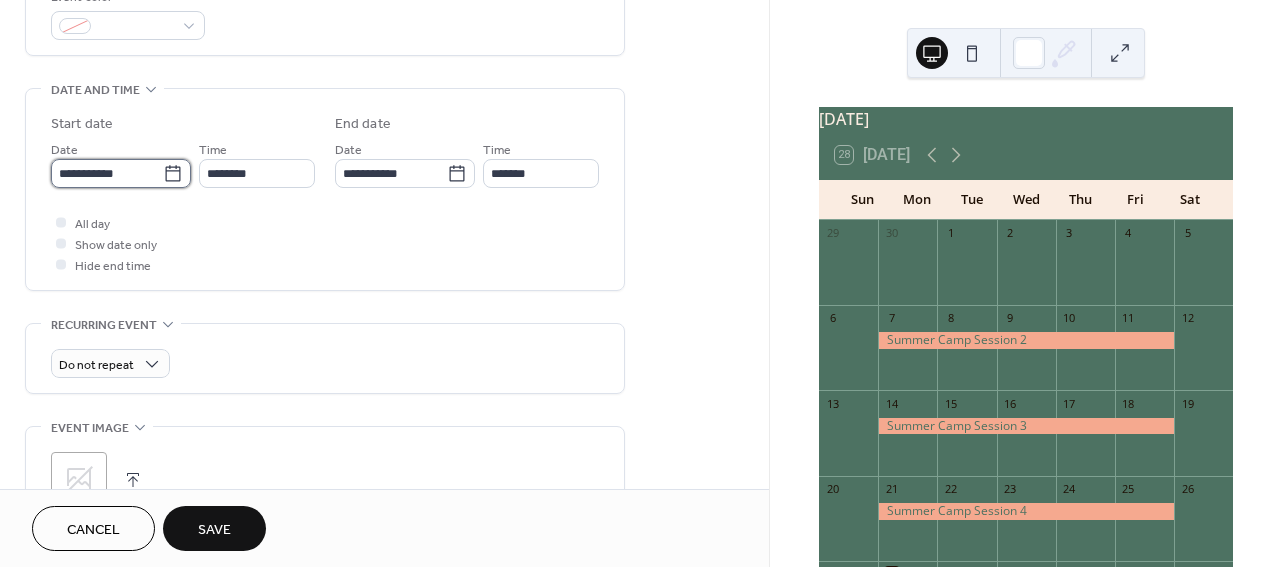 click on "**********" at bounding box center (107, 173) 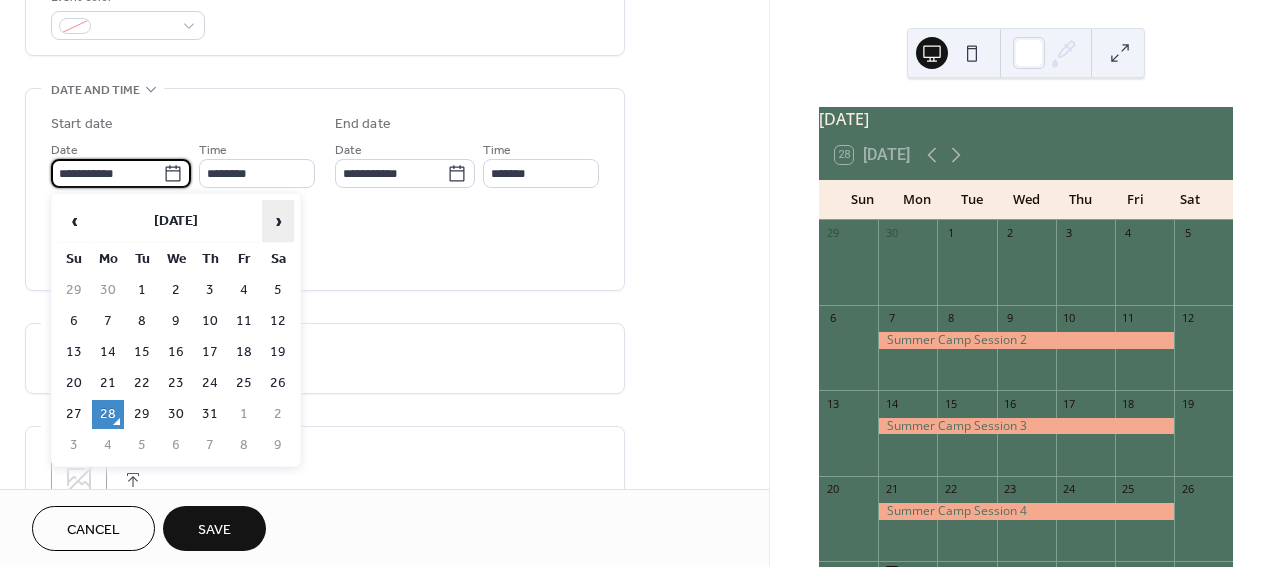 click on "›" at bounding box center (278, 221) 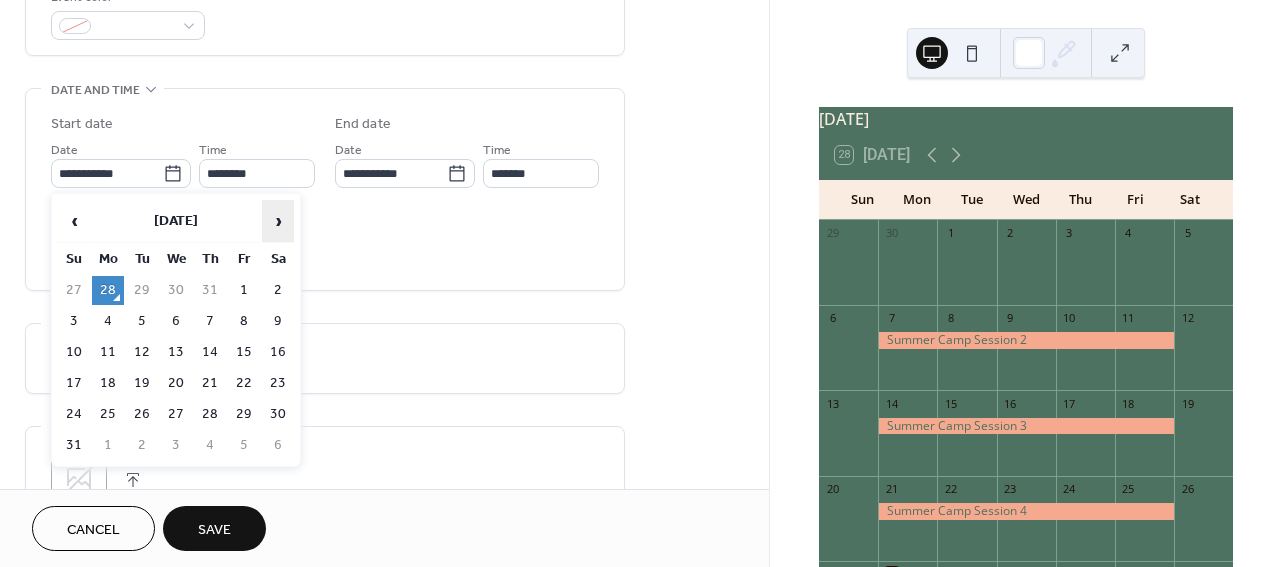 click on "›" at bounding box center [278, 221] 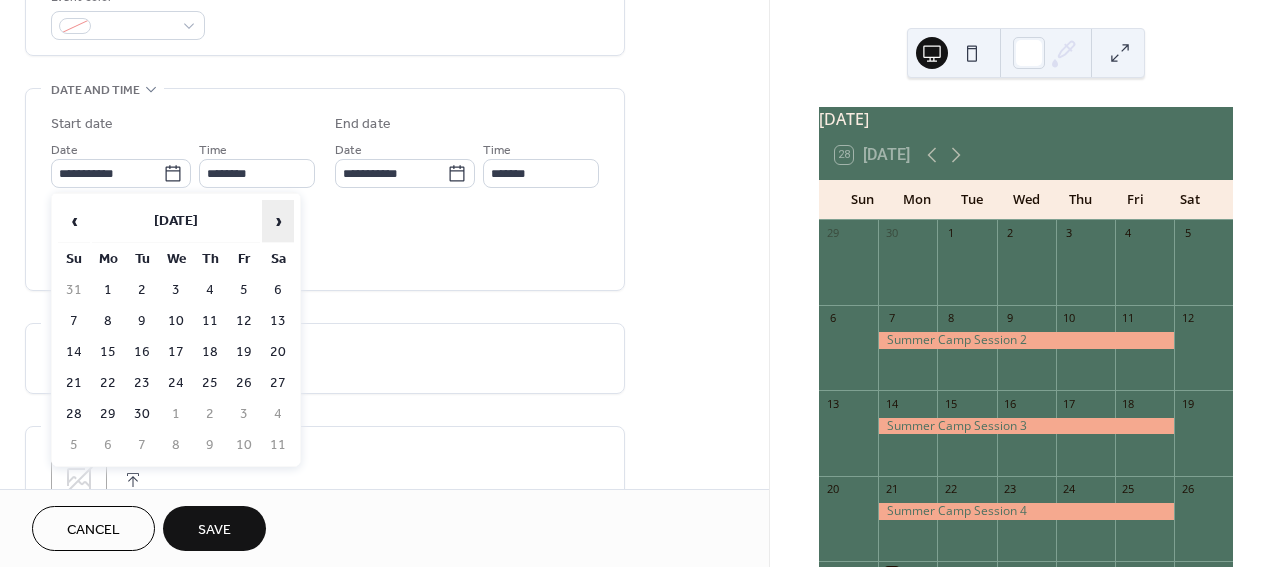 click on "›" at bounding box center (278, 221) 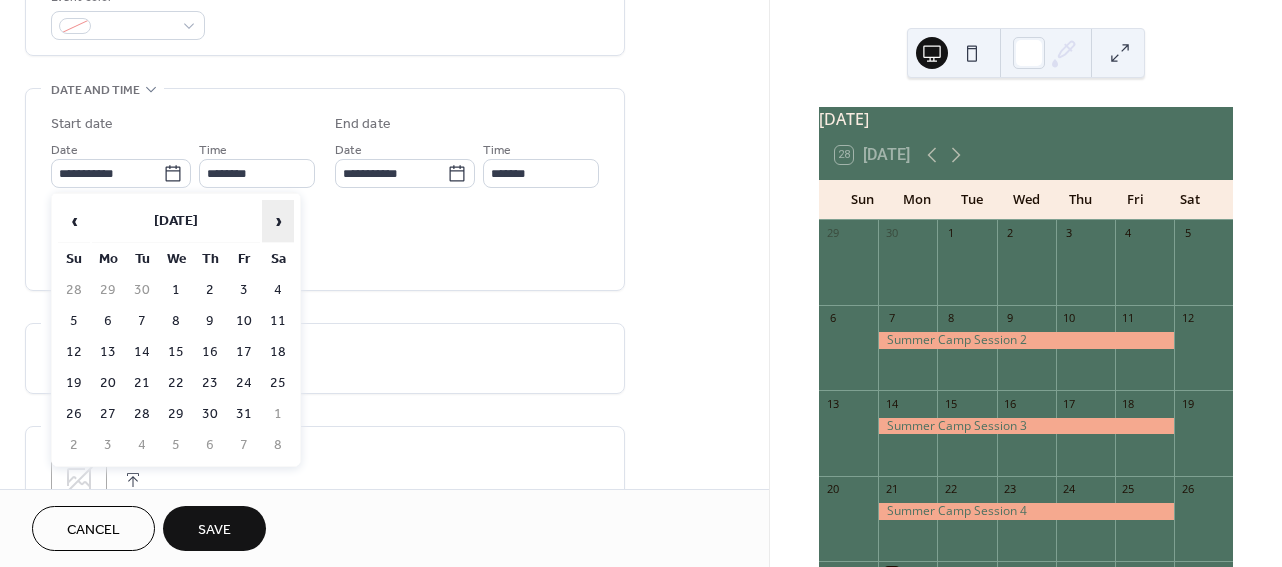 click on "›" at bounding box center [278, 221] 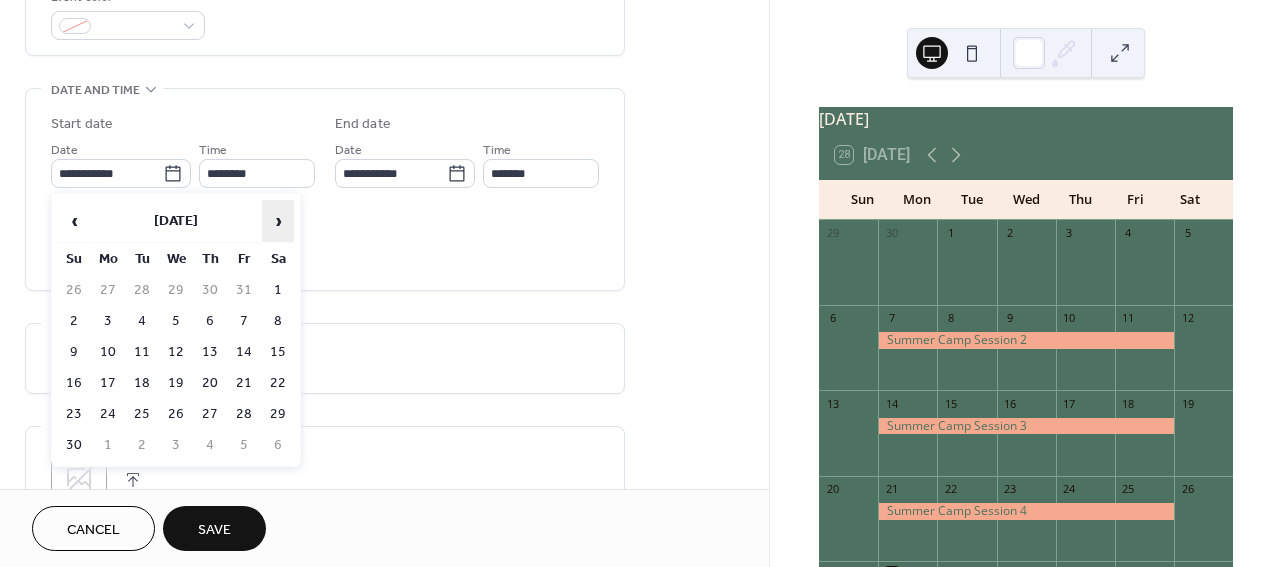 click on "›" at bounding box center [278, 221] 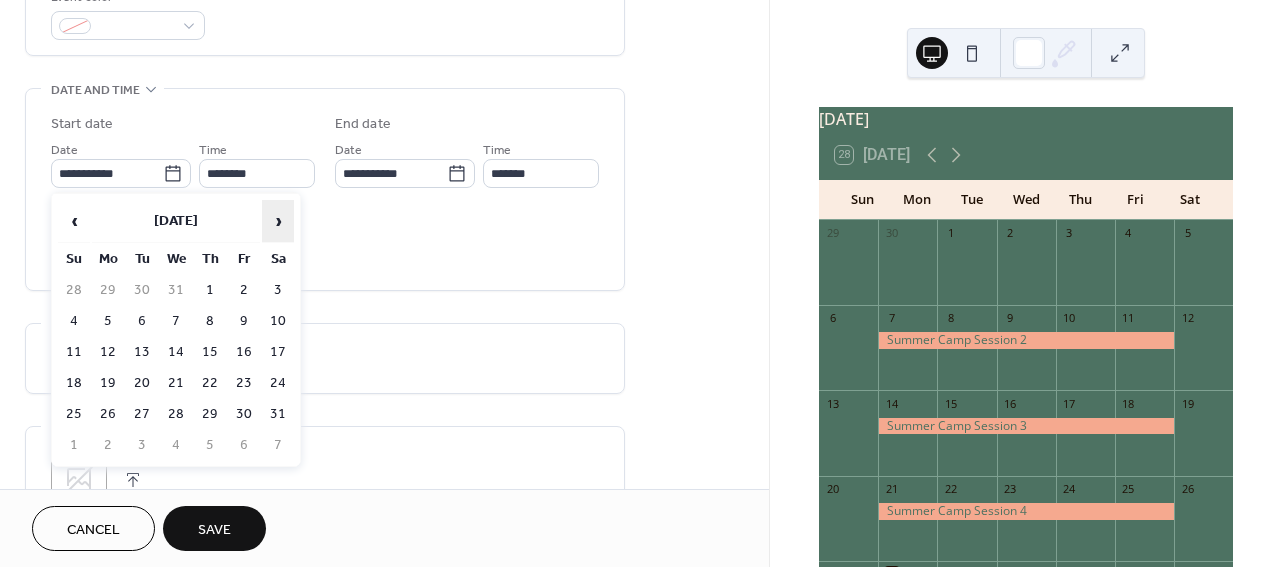 click on "›" at bounding box center (278, 221) 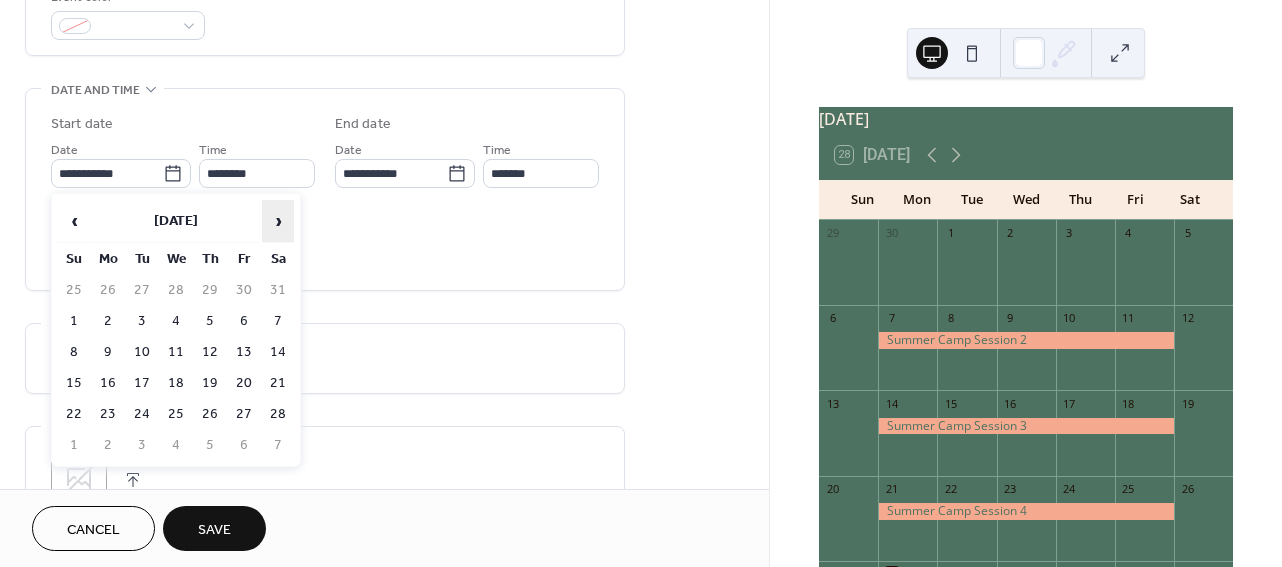 click on "›" at bounding box center [278, 221] 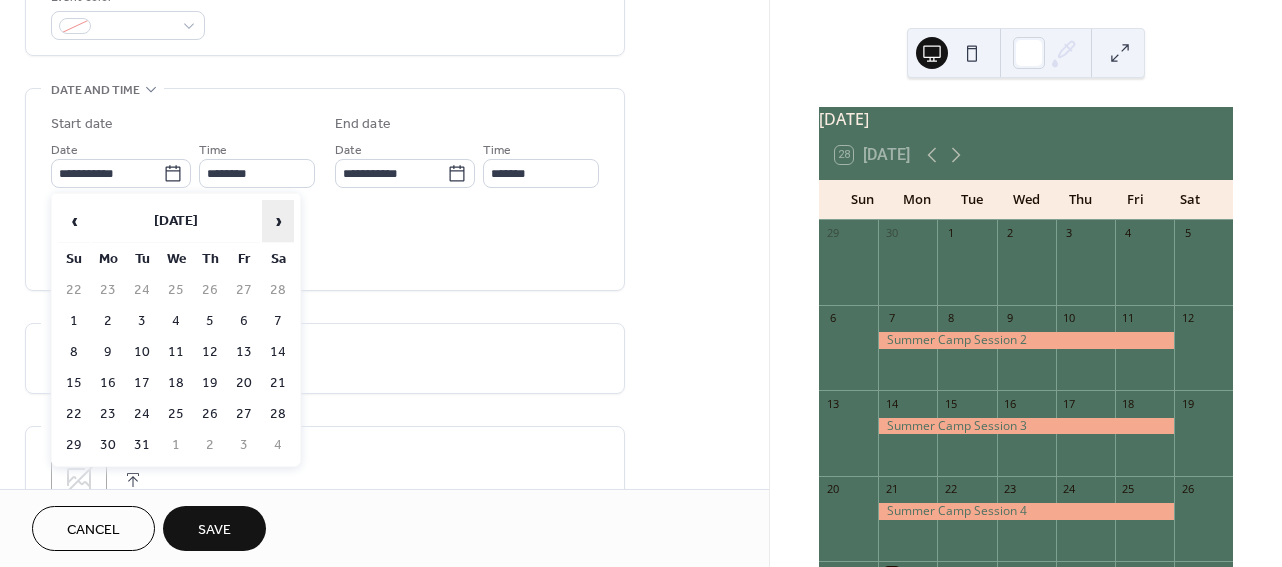 click on "›" at bounding box center (278, 221) 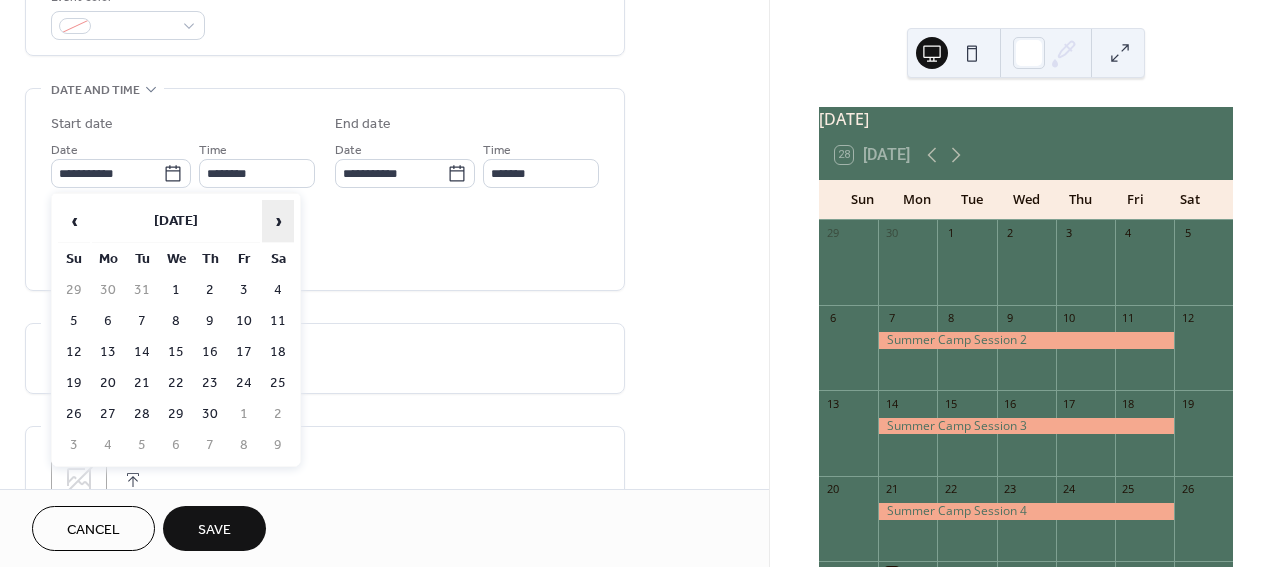 click on "›" at bounding box center (278, 221) 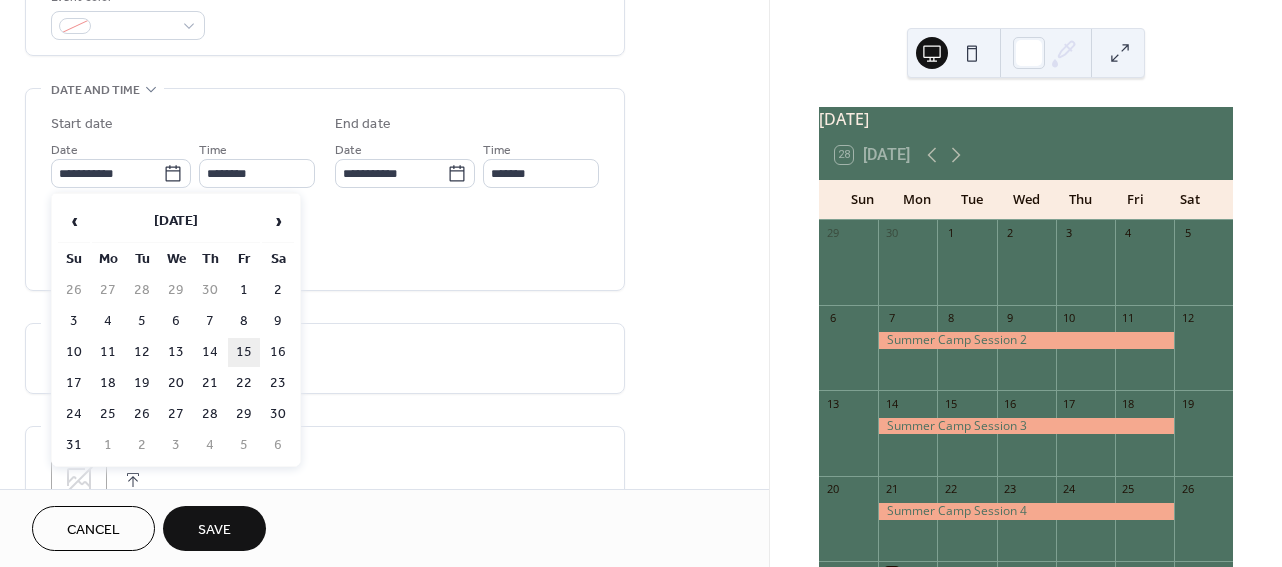 click on "15" at bounding box center (244, 352) 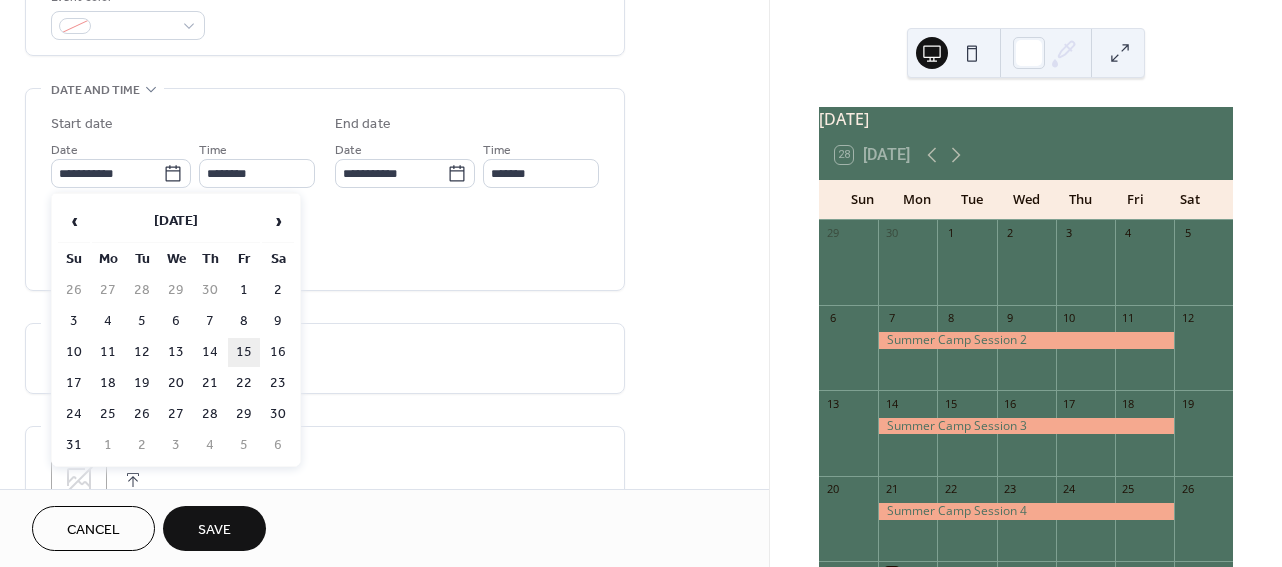 type on "**********" 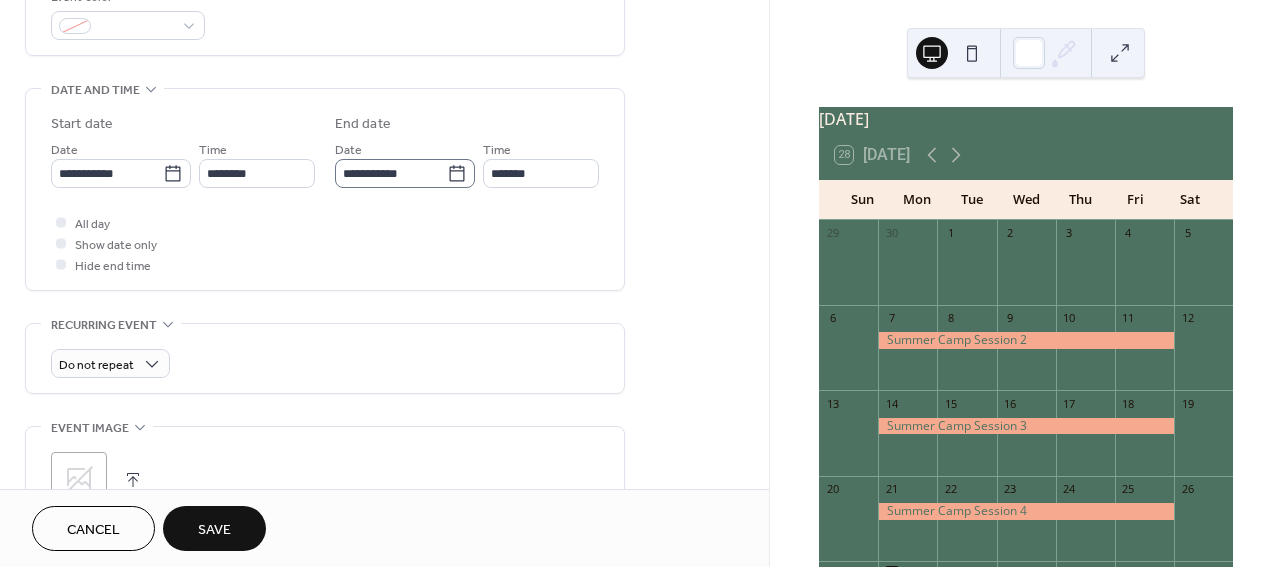 click 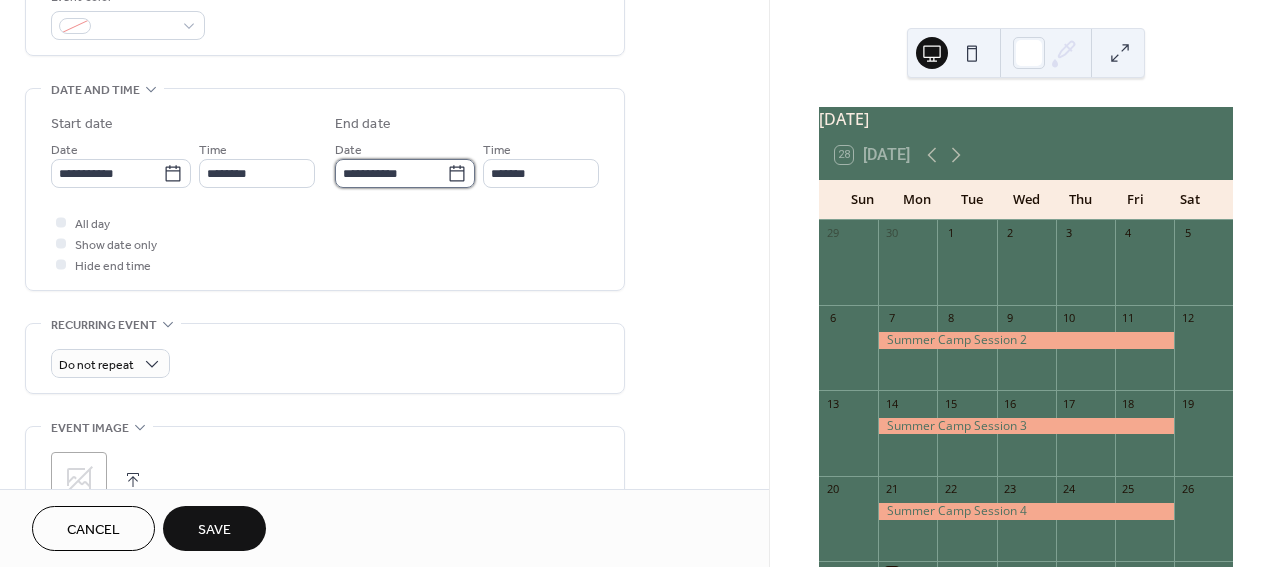click on "**********" at bounding box center (391, 173) 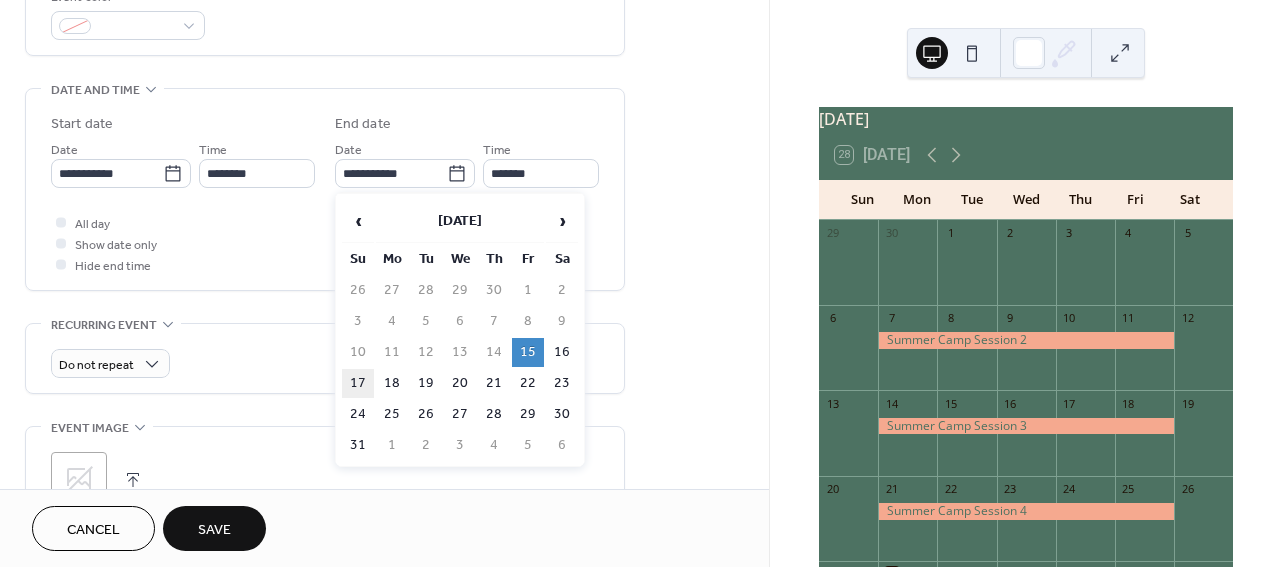click on "17" at bounding box center (358, 383) 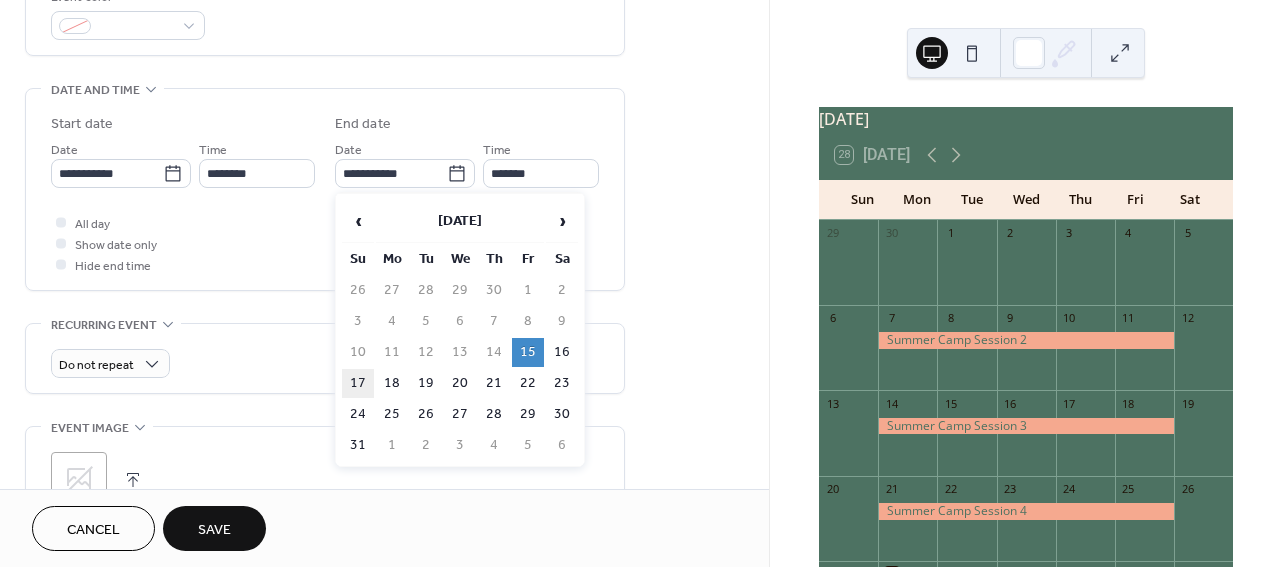 type on "**********" 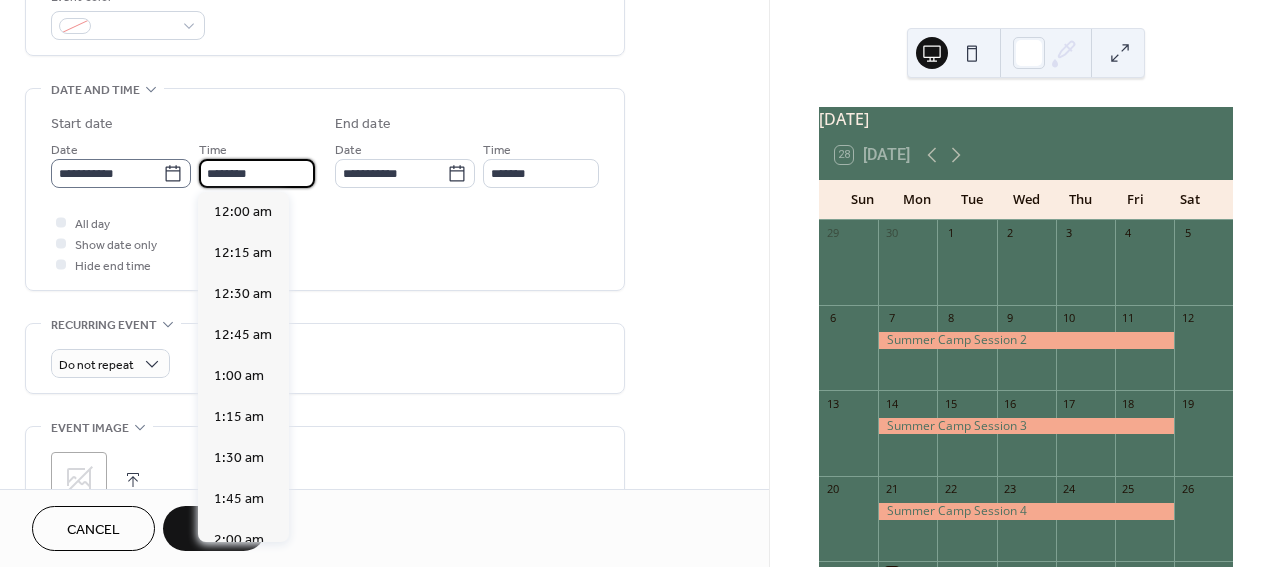 scroll, scrollTop: 1, scrollLeft: 0, axis: vertical 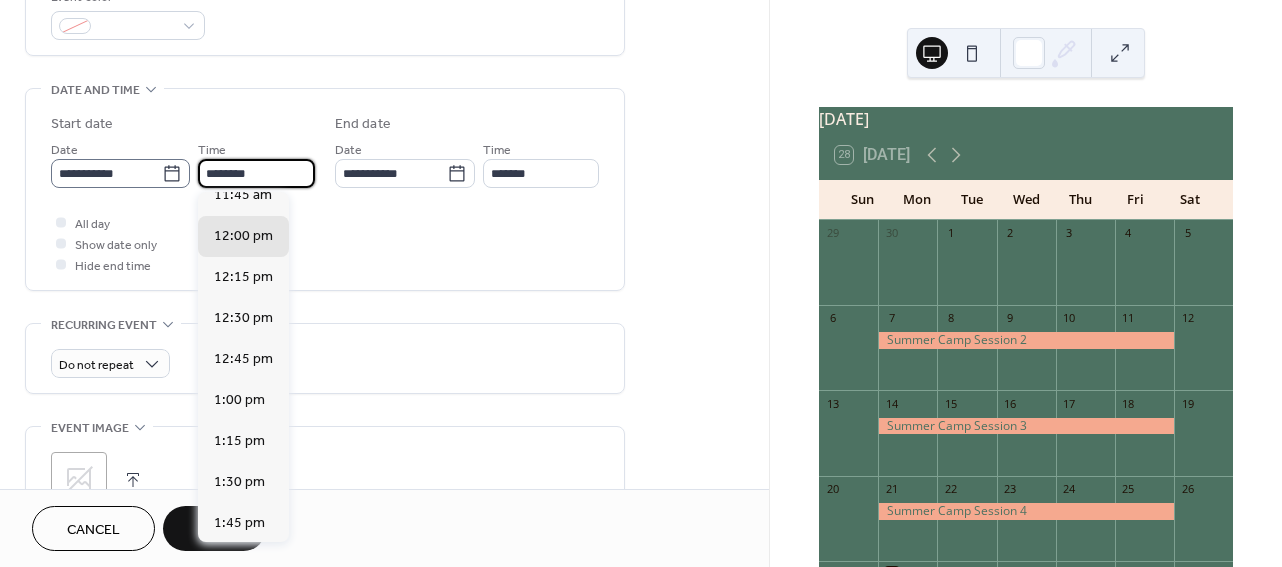 drag, startPoint x: 241, startPoint y: 174, endPoint x: 170, endPoint y: 174, distance: 71 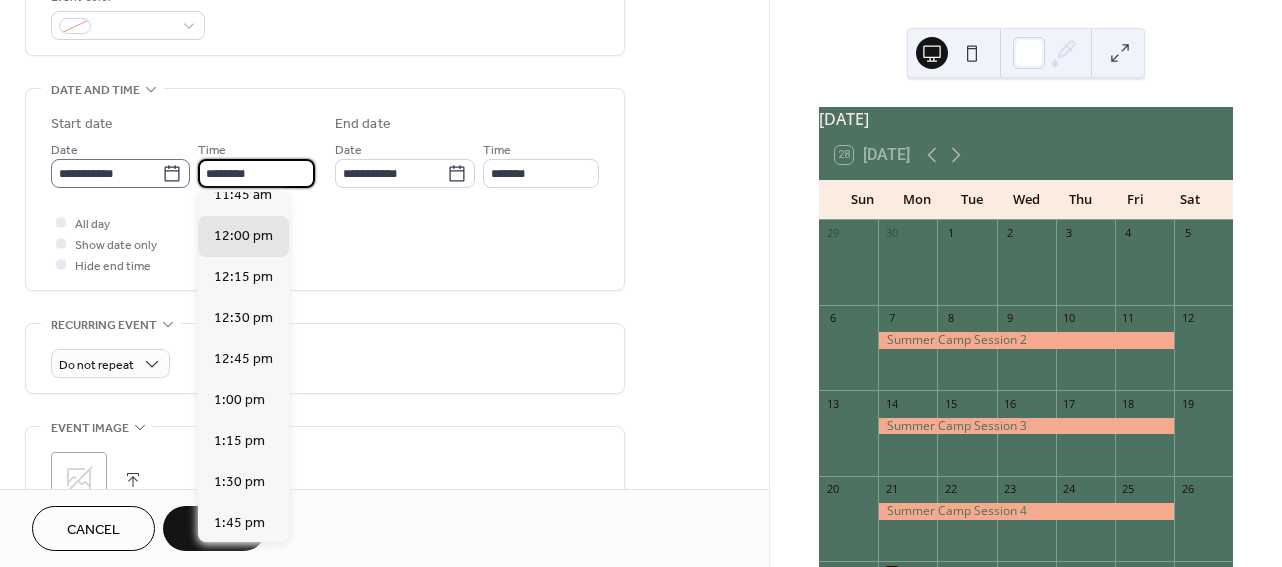 click on "**********" at bounding box center [183, 163] 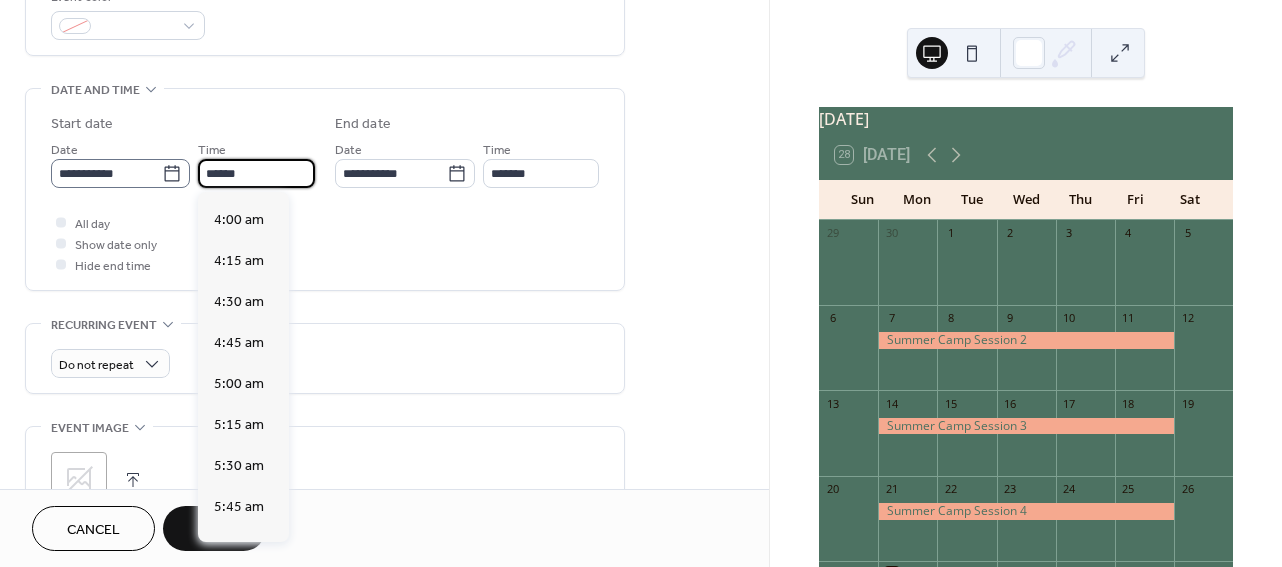 scroll, scrollTop: 2592, scrollLeft: 0, axis: vertical 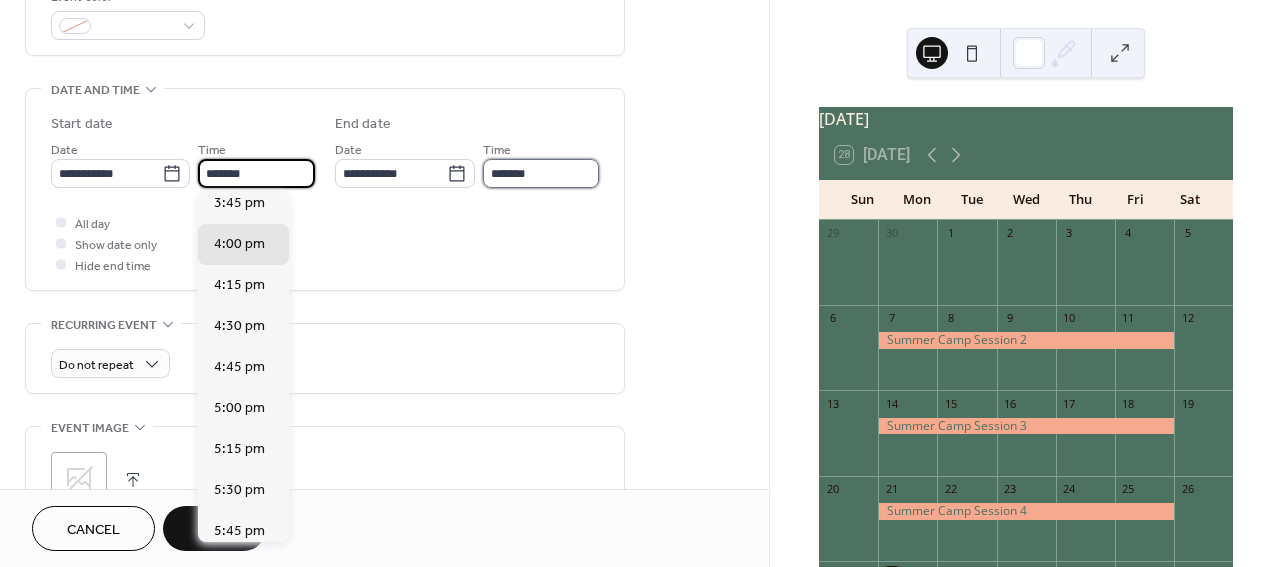 type on "*******" 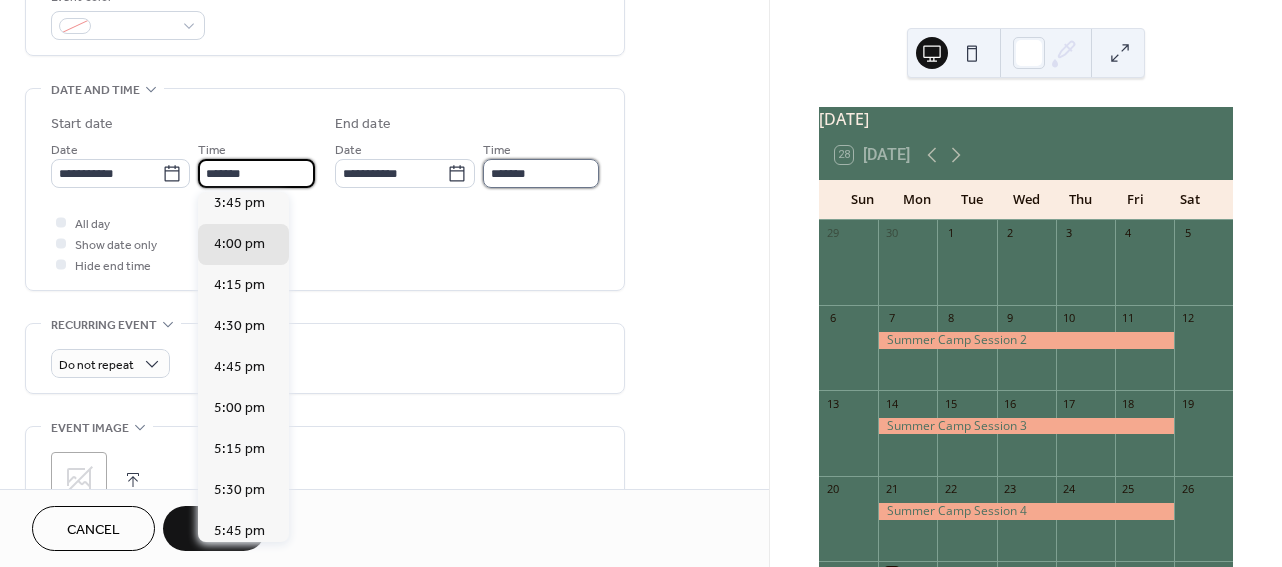 type on "*******" 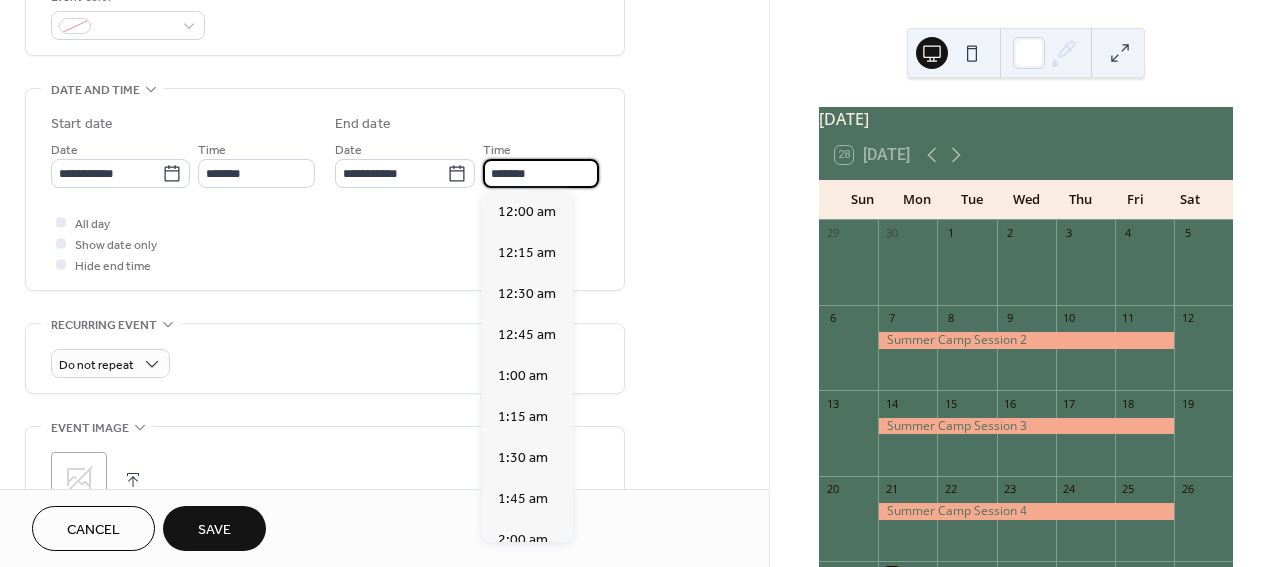 scroll, scrollTop: 810, scrollLeft: 0, axis: vertical 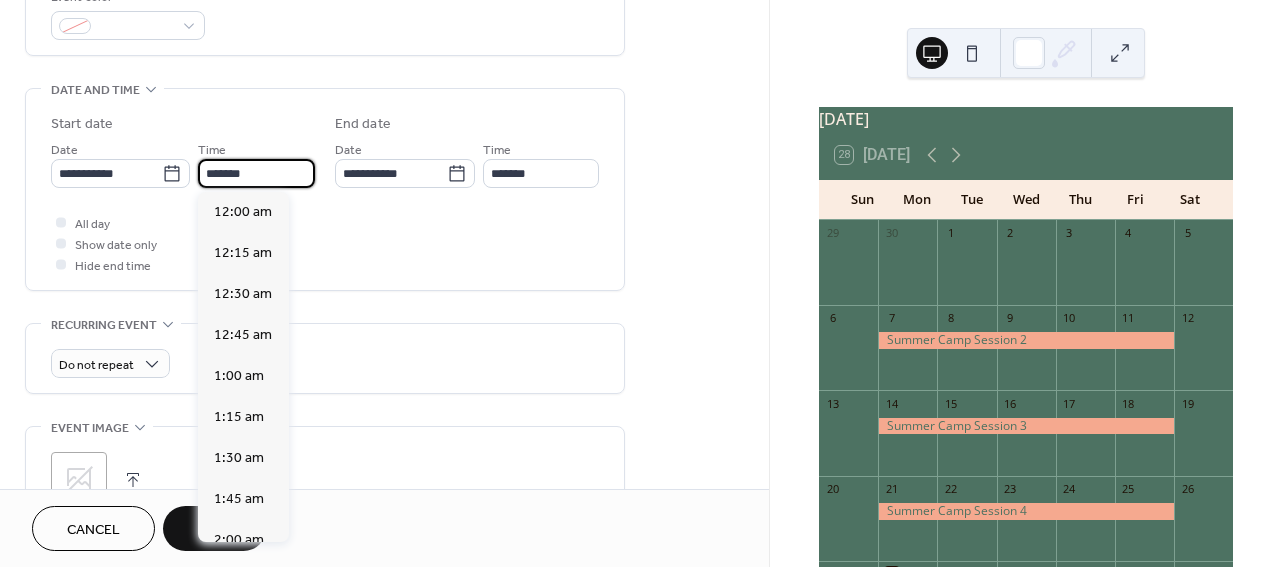 click on "*******" at bounding box center [256, 173] 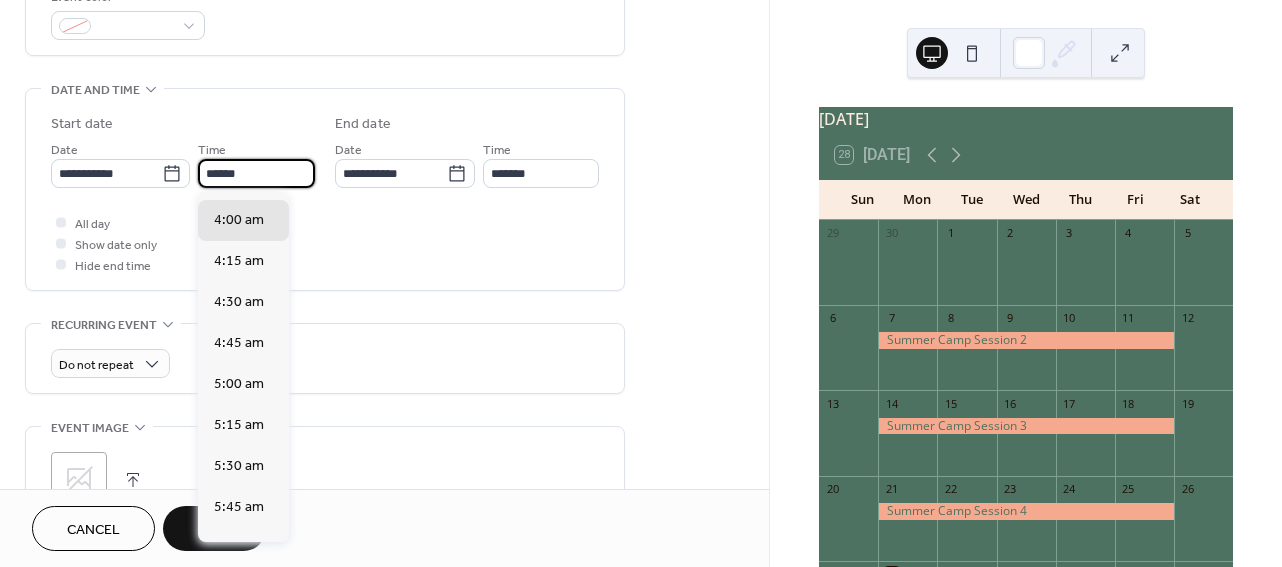 scroll, scrollTop: 2592, scrollLeft: 0, axis: vertical 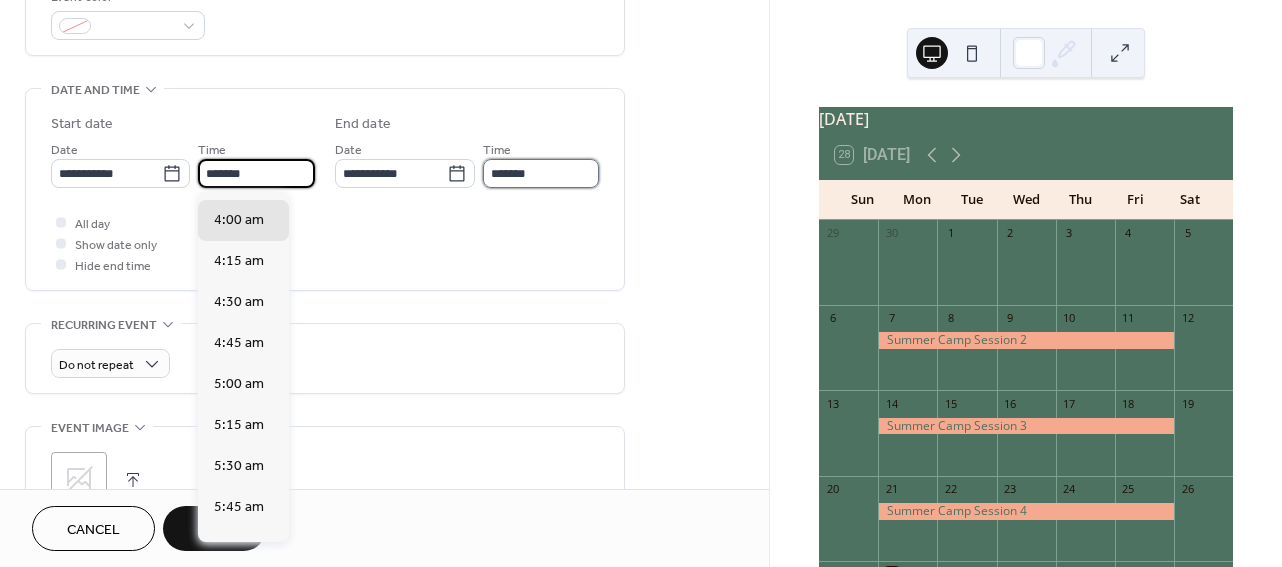 click on "*******" at bounding box center (541, 173) 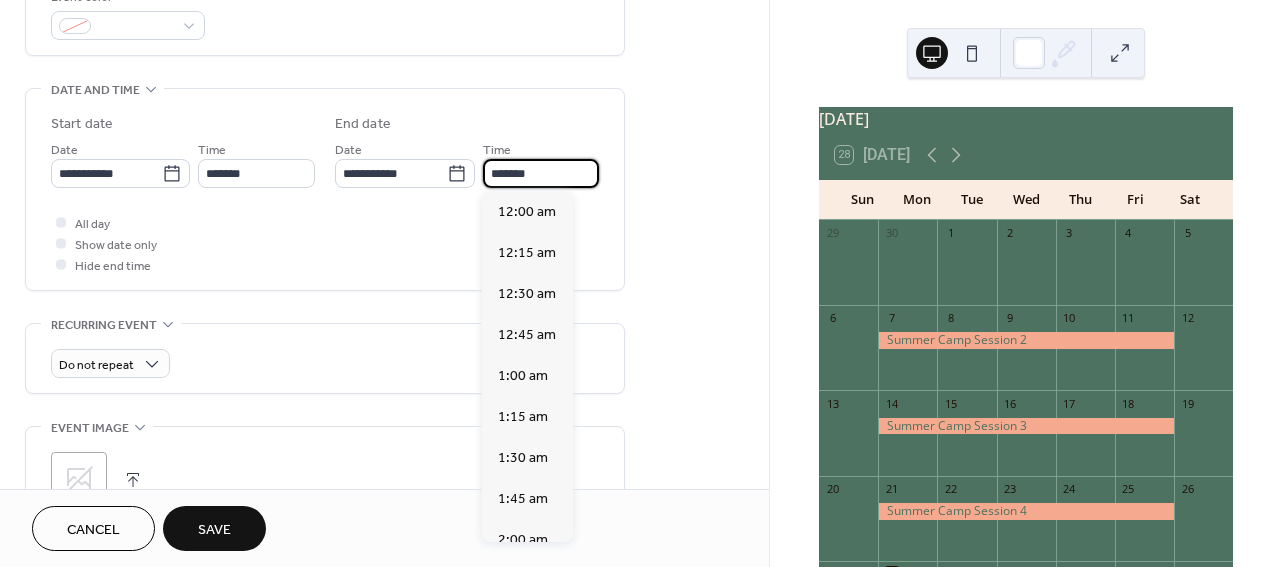 scroll, scrollTop: 810, scrollLeft: 0, axis: vertical 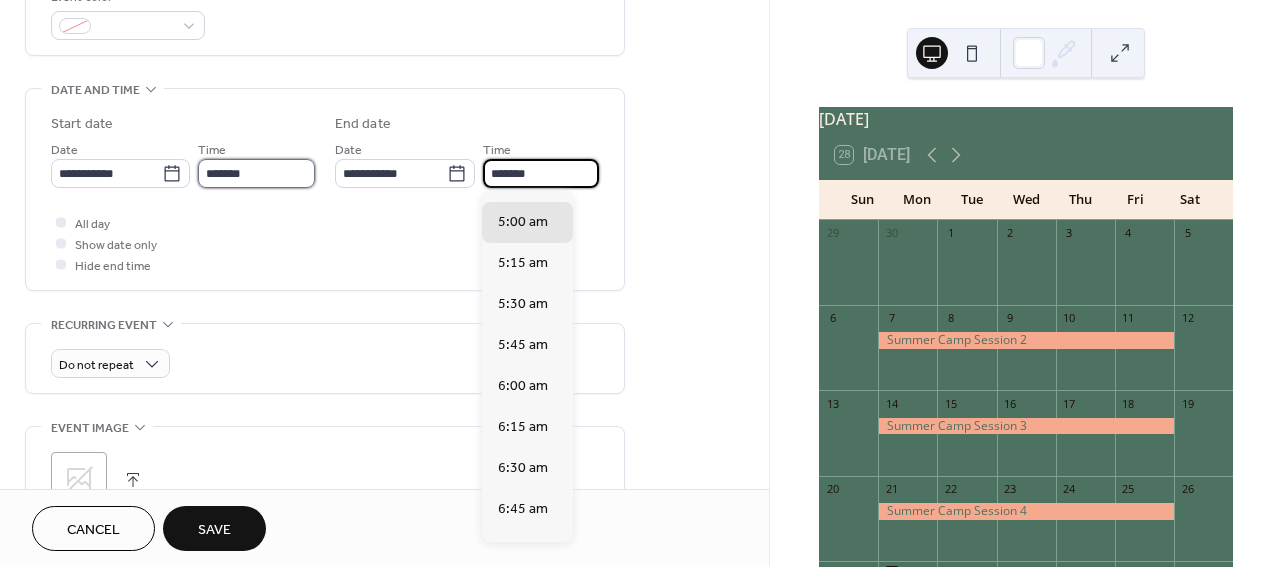 click on "*******" at bounding box center [256, 173] 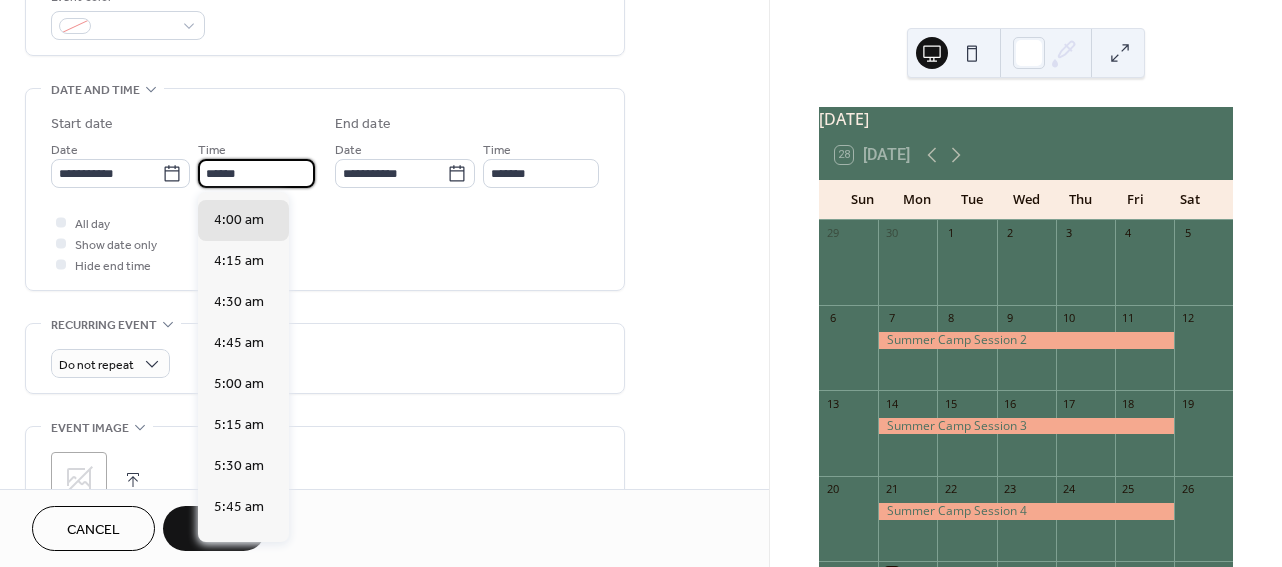 scroll, scrollTop: 2592, scrollLeft: 0, axis: vertical 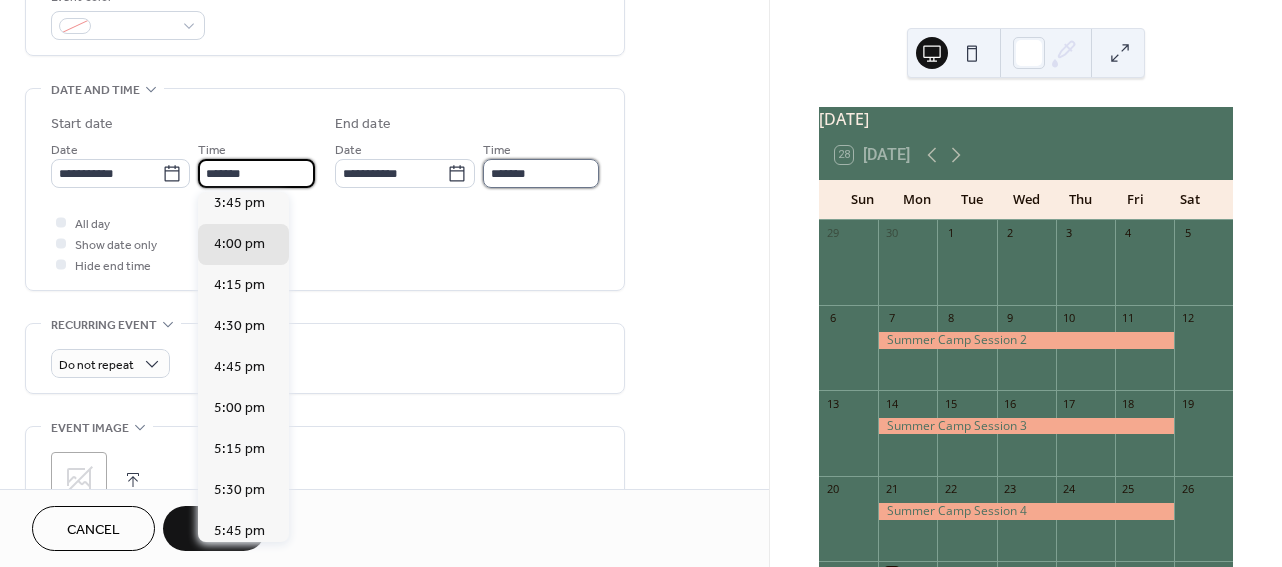 type on "*******" 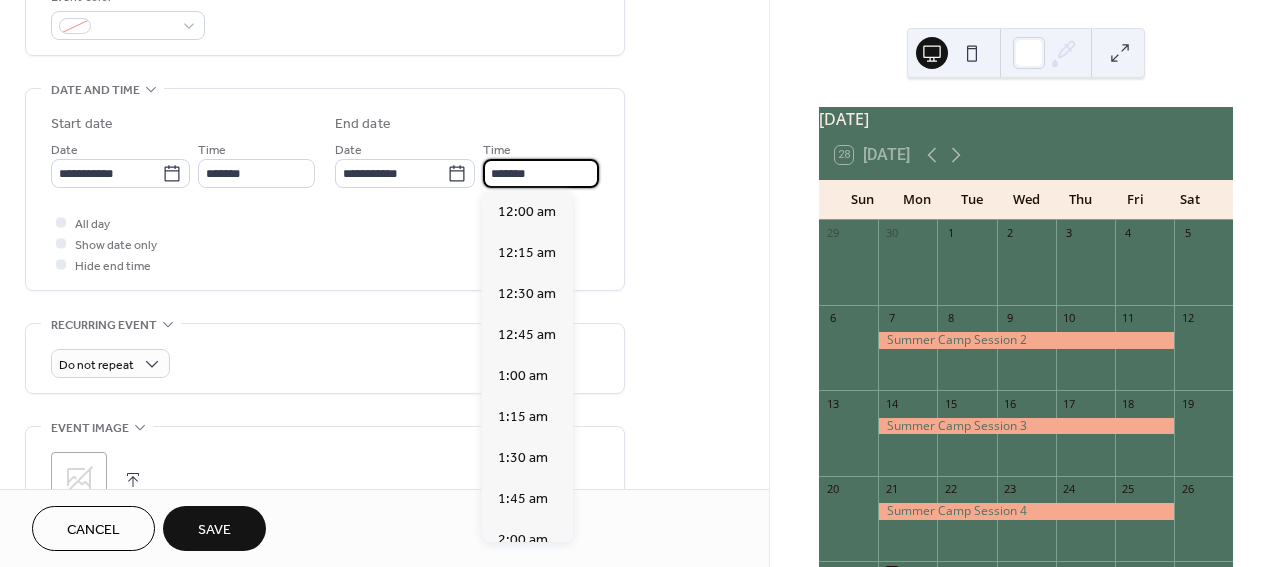 scroll, scrollTop: 810, scrollLeft: 0, axis: vertical 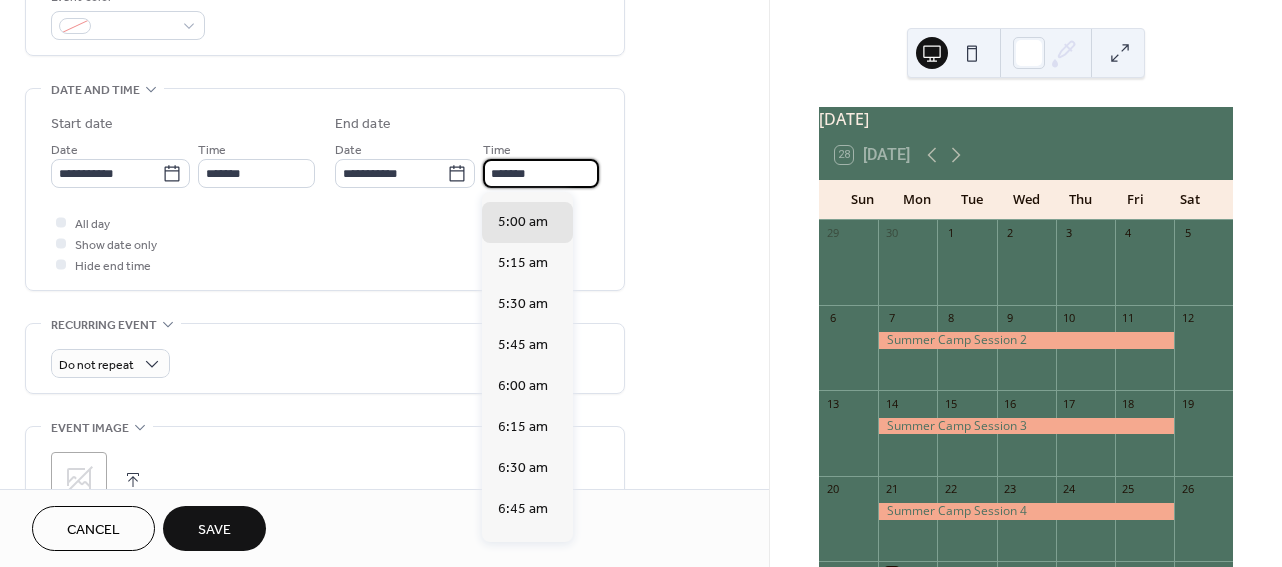 drag, startPoint x: 525, startPoint y: 170, endPoint x: 478, endPoint y: 169, distance: 47.010635 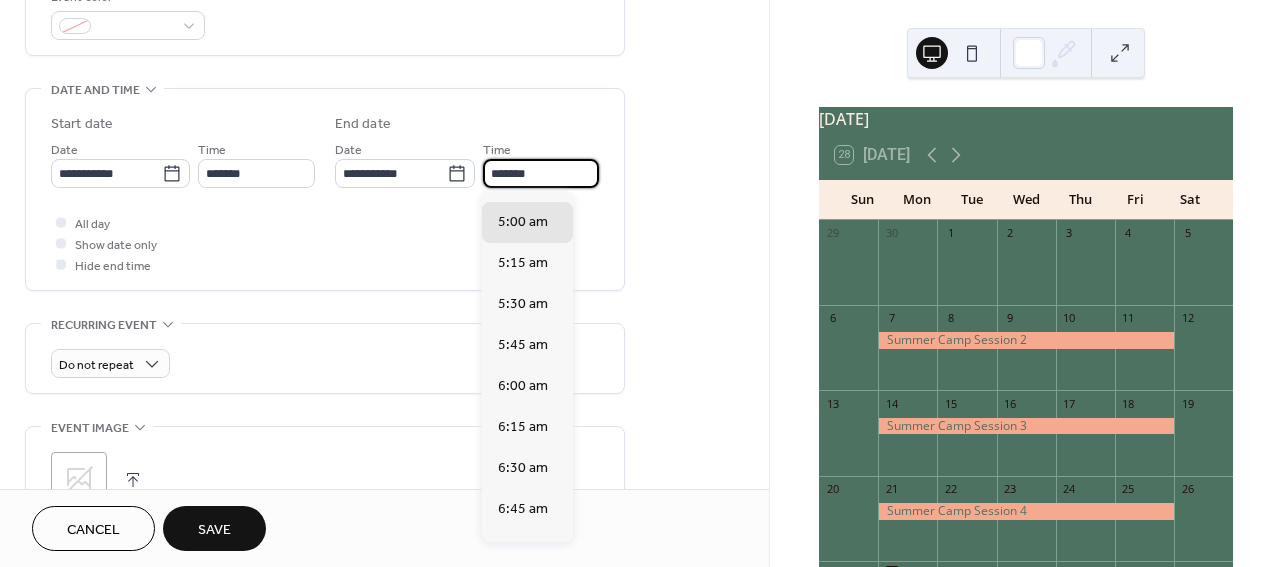 click on "**********" at bounding box center (467, 163) 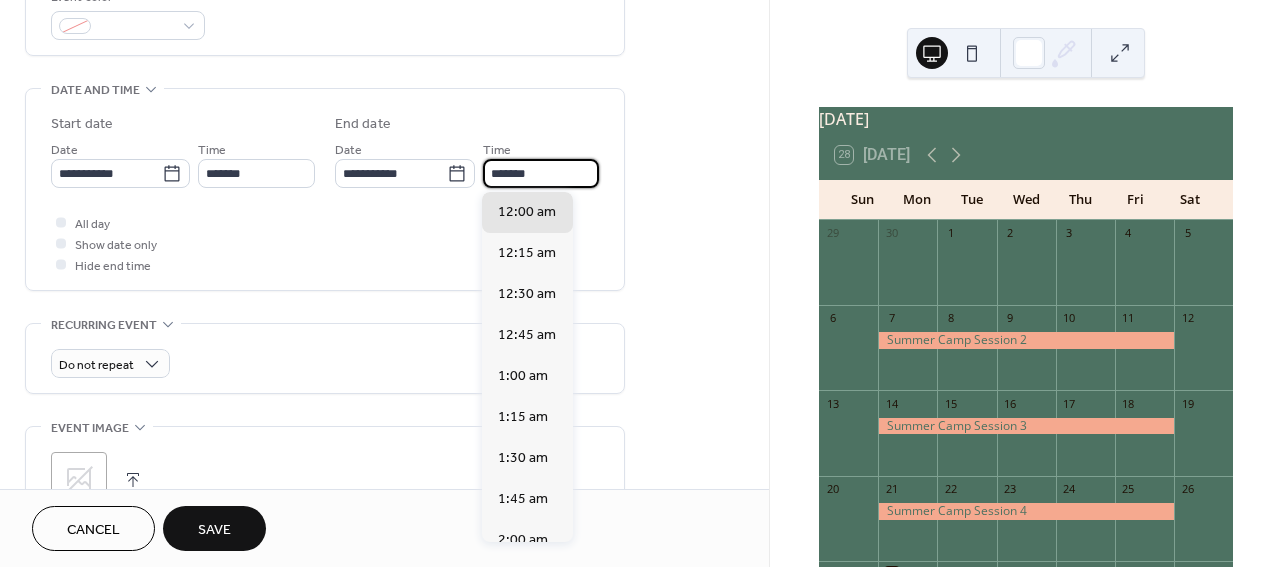 scroll, scrollTop: 1944, scrollLeft: 0, axis: vertical 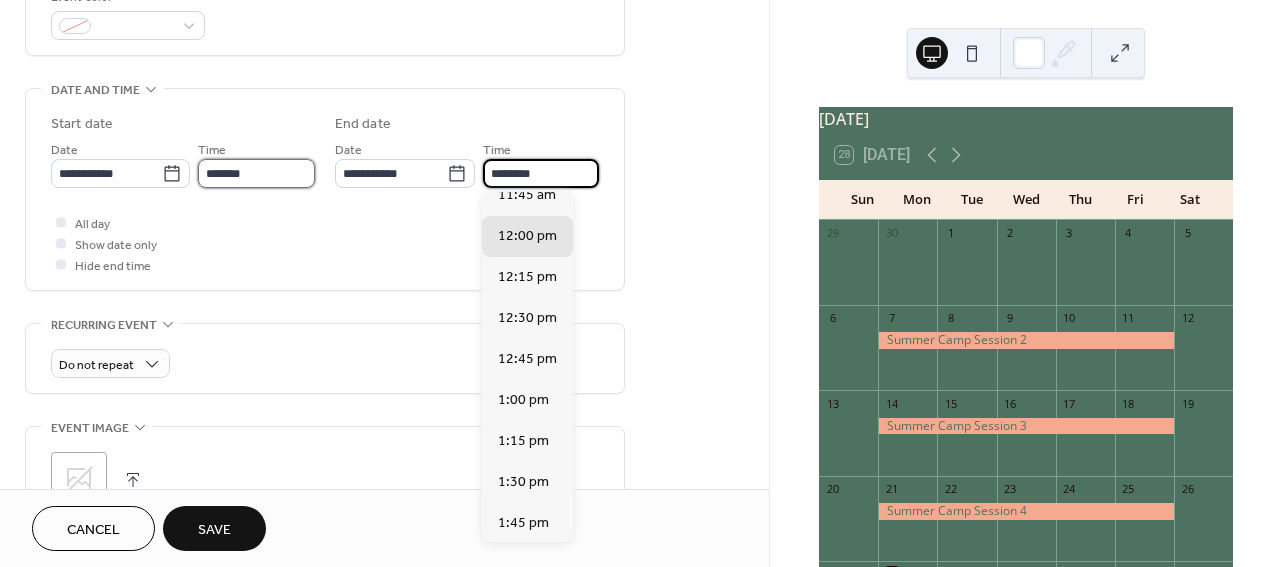 type on "********" 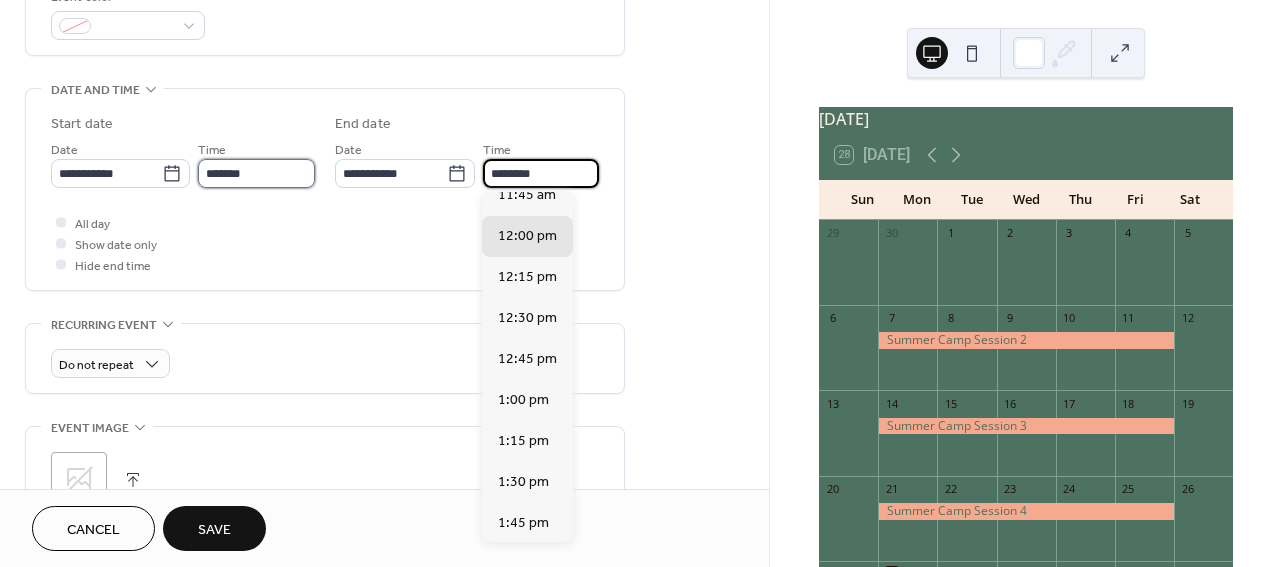 click on "*******" at bounding box center [256, 173] 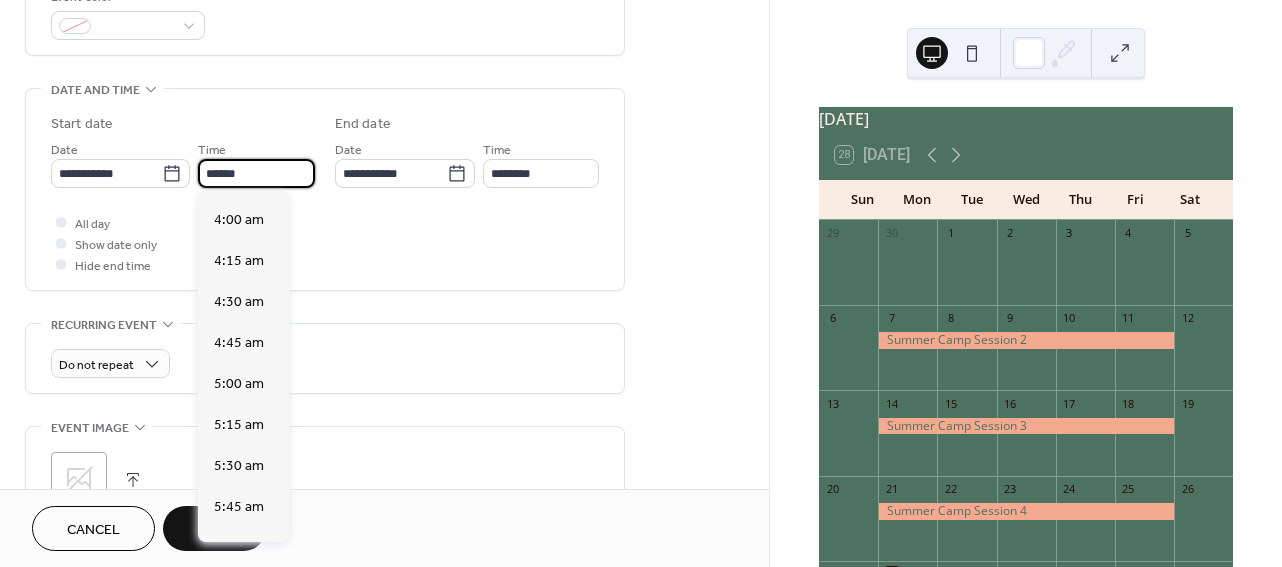 scroll, scrollTop: 2592, scrollLeft: 0, axis: vertical 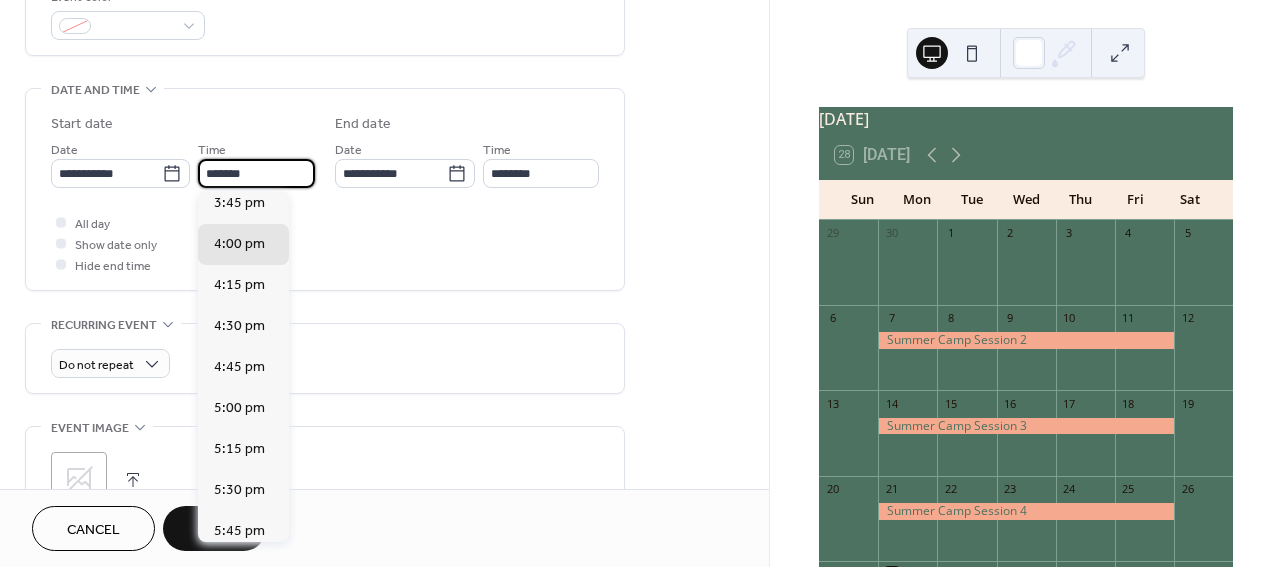 click on "All day Show date only Hide end time" at bounding box center [325, 243] 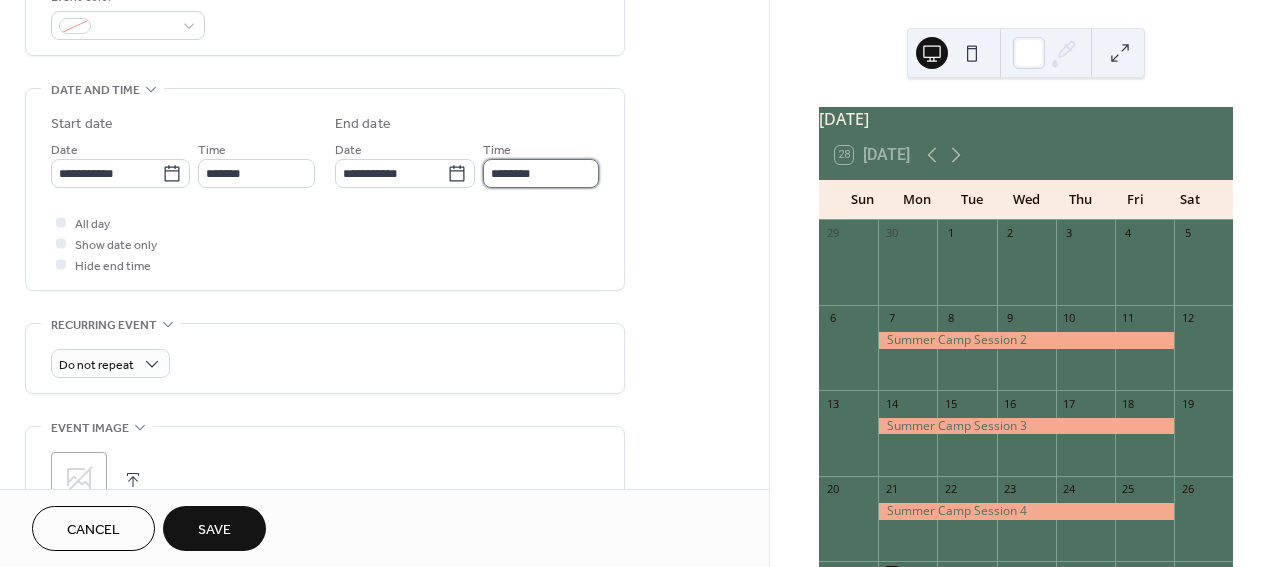 click on "********" at bounding box center (541, 173) 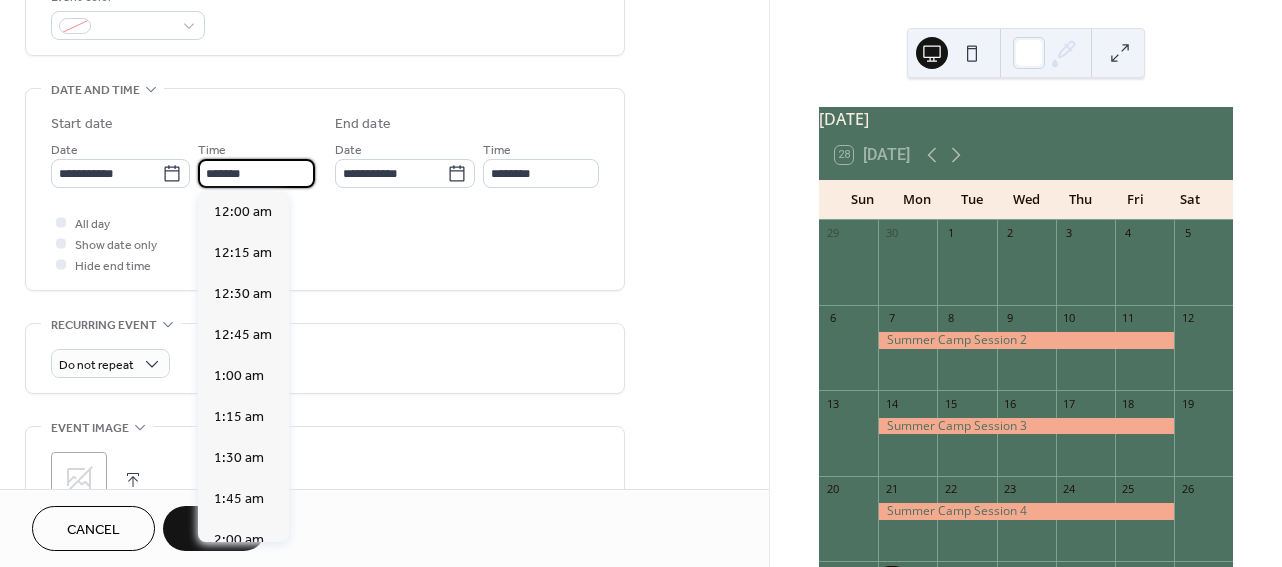 click on "*******" at bounding box center (256, 173) 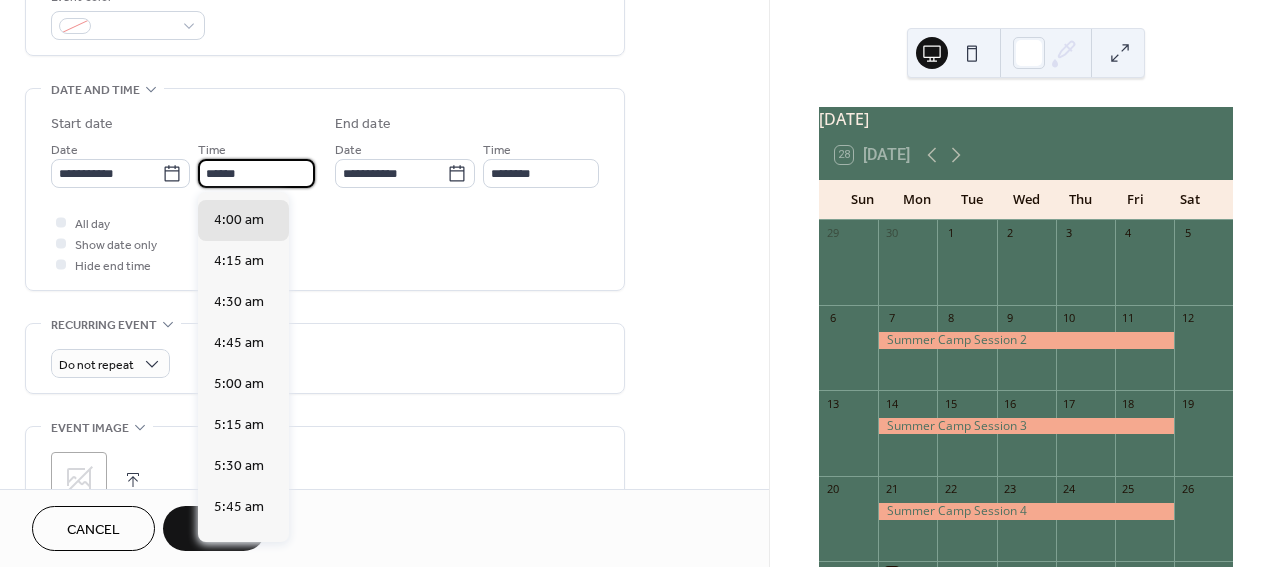 scroll, scrollTop: 2592, scrollLeft: 0, axis: vertical 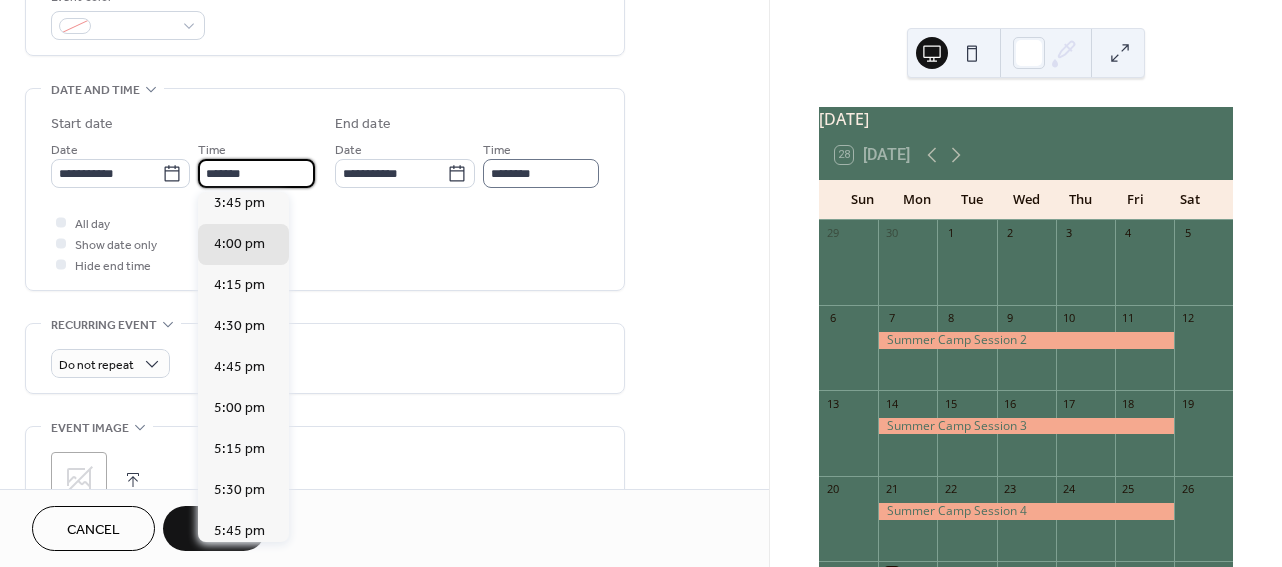 type on "*******" 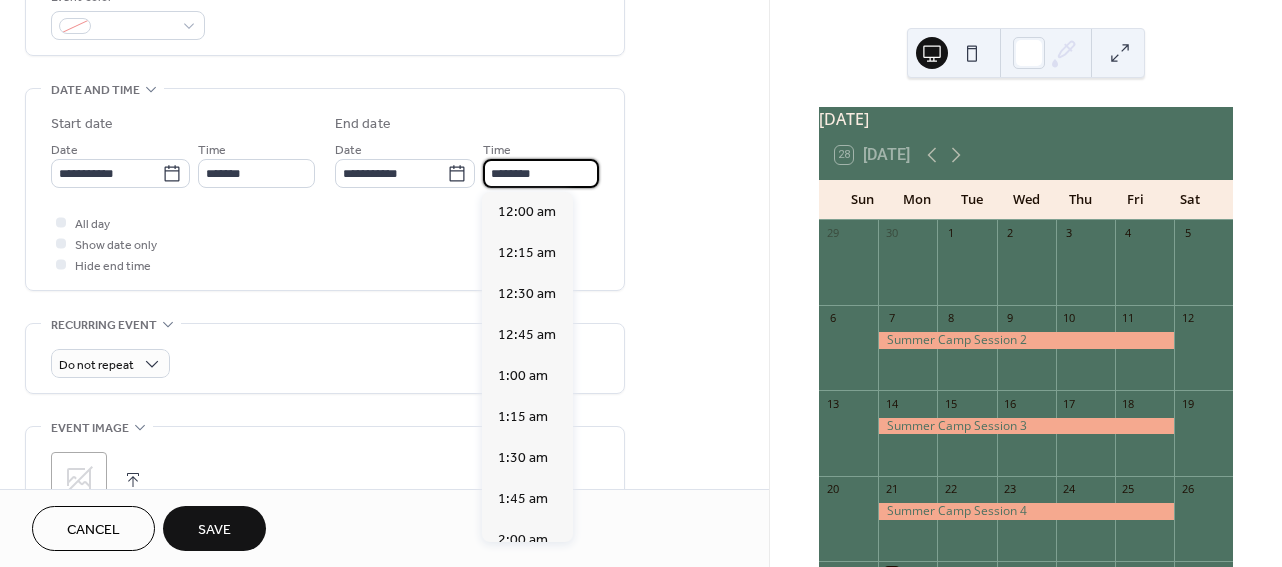 click on "********" at bounding box center [541, 173] 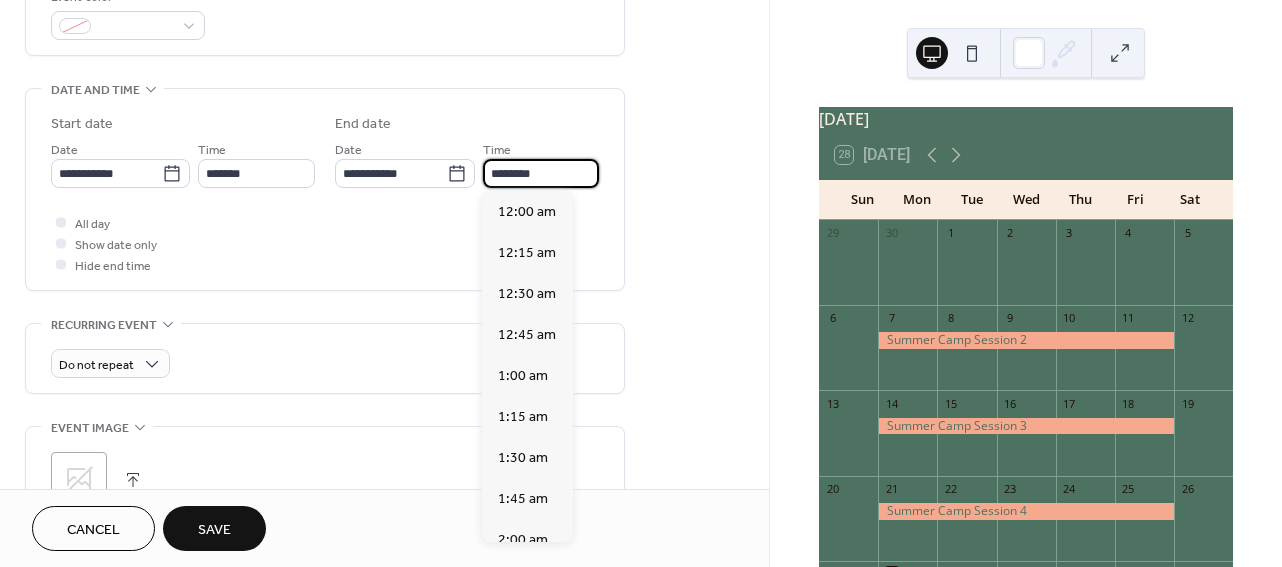 scroll, scrollTop: 1944, scrollLeft: 0, axis: vertical 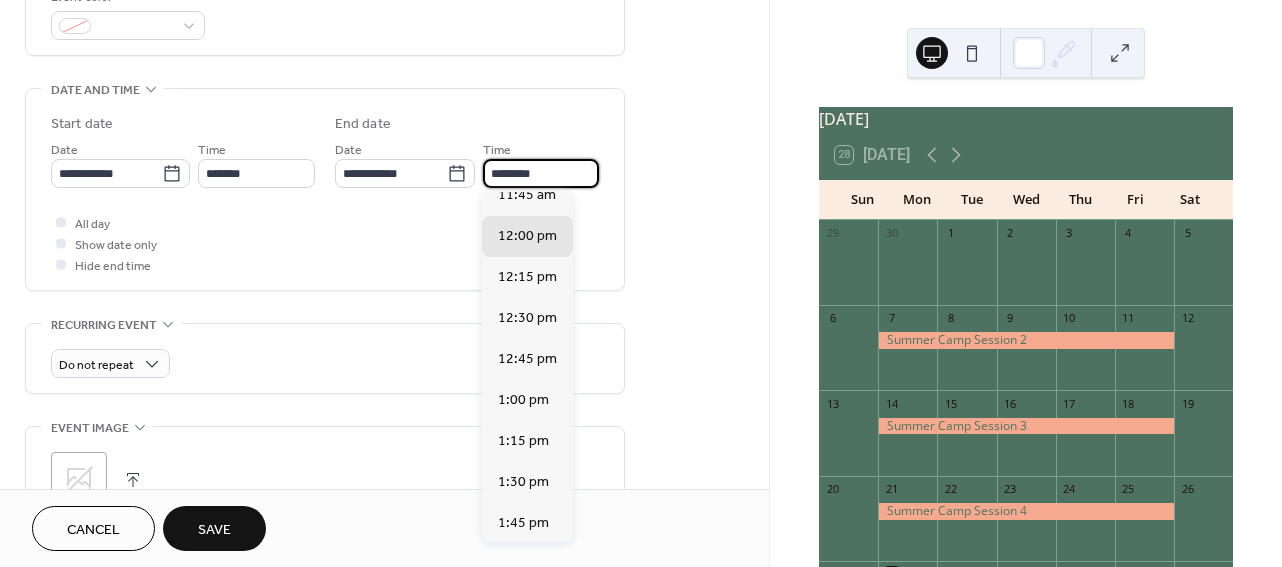 click on "********" at bounding box center [541, 173] 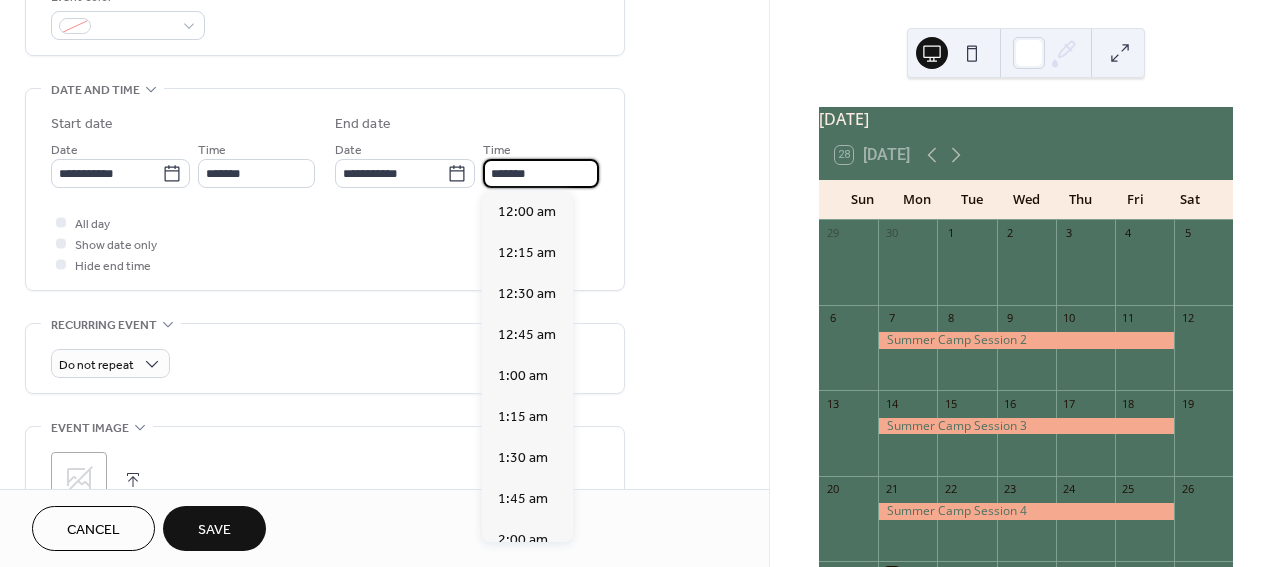 scroll, scrollTop: 1944, scrollLeft: 0, axis: vertical 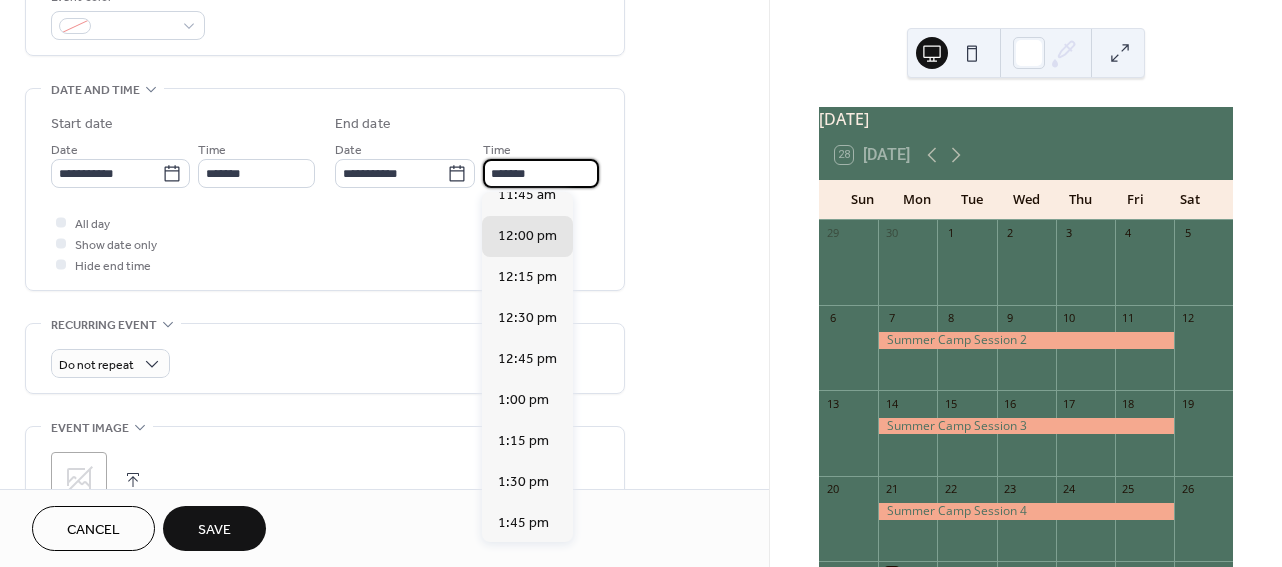 type on "********" 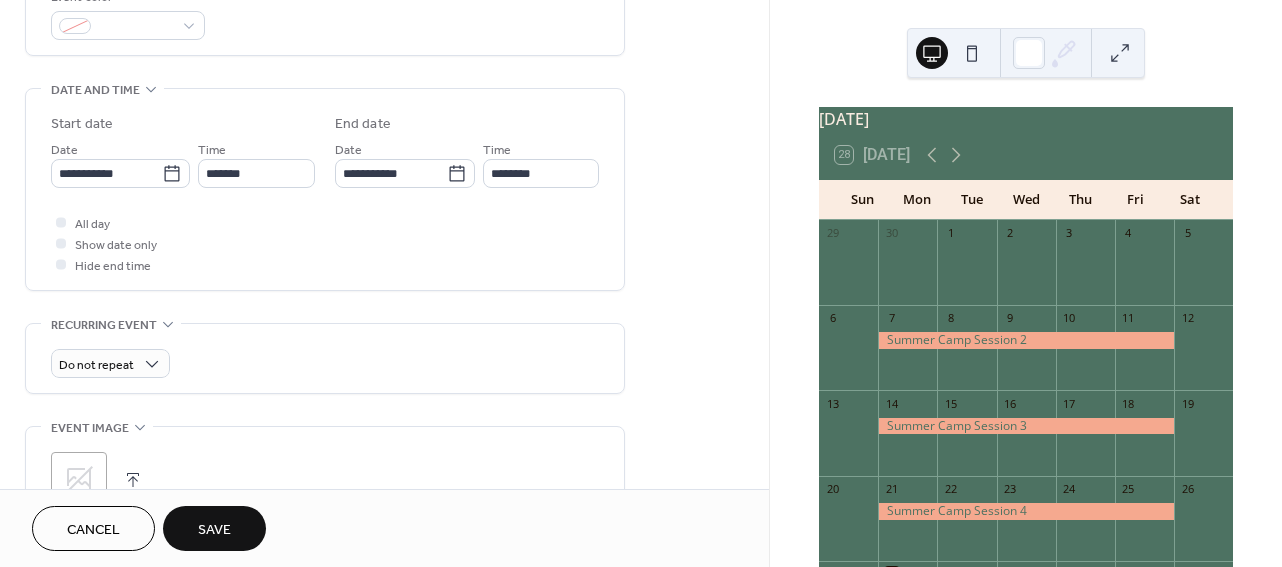 click on "All day Show date only Hide end time" at bounding box center (325, 243) 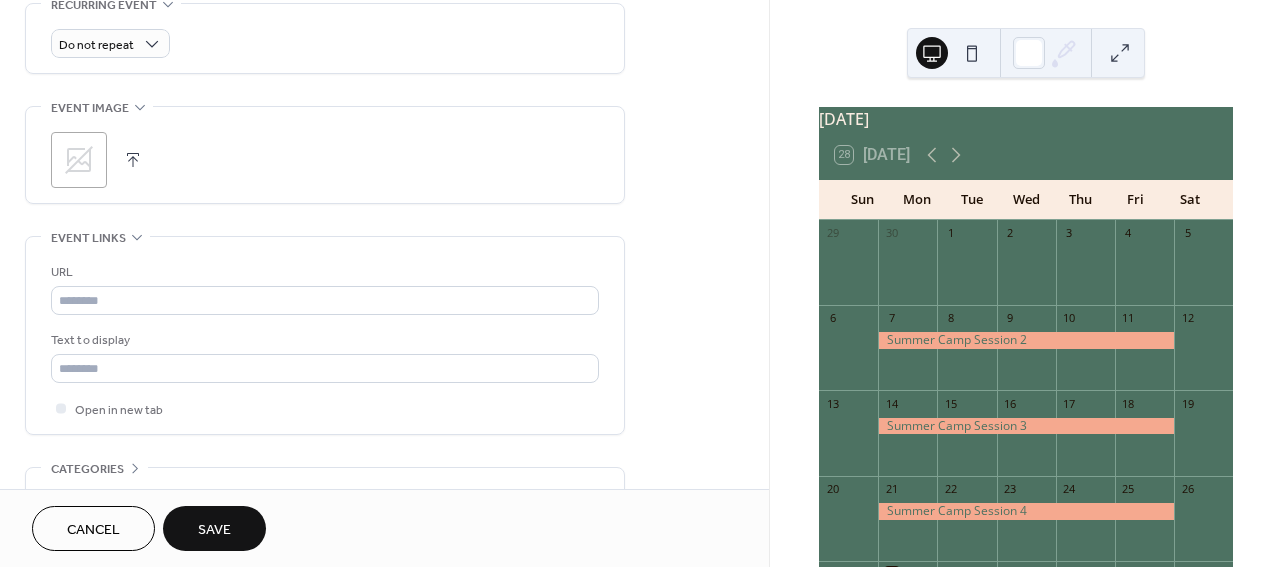 scroll, scrollTop: 930, scrollLeft: 0, axis: vertical 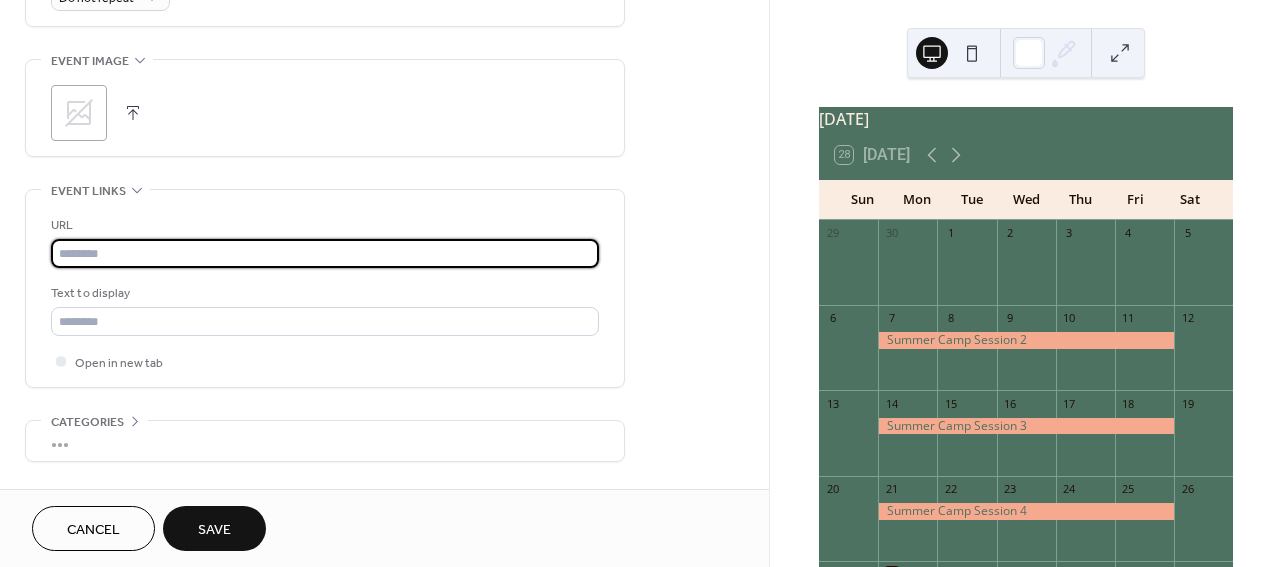 click at bounding box center (325, 253) 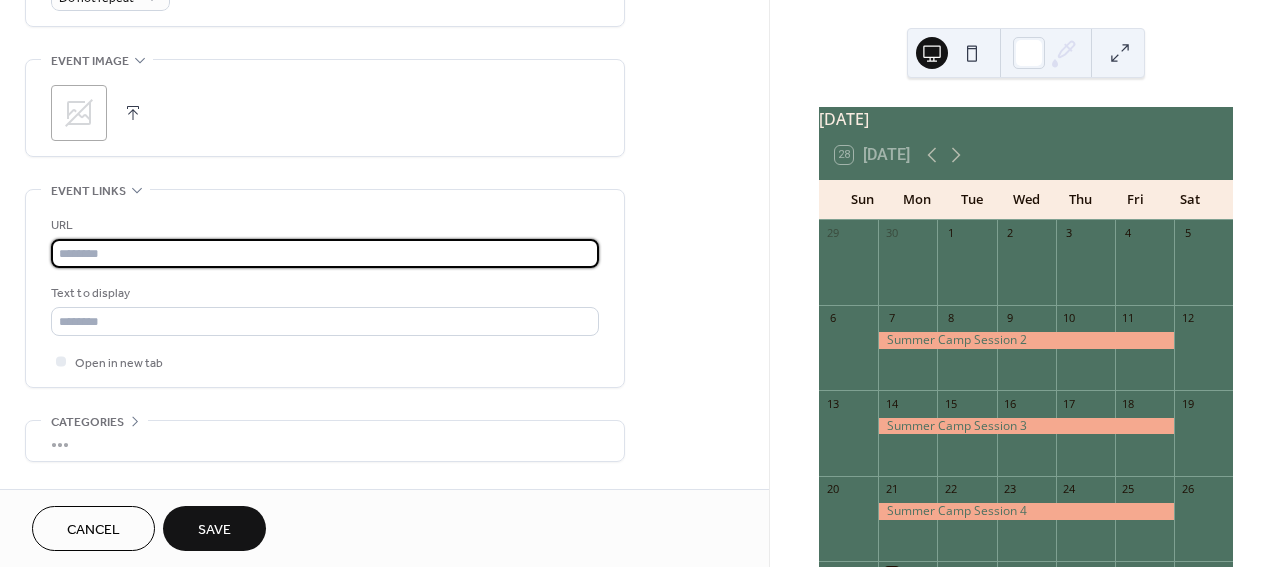 paste on "**********" 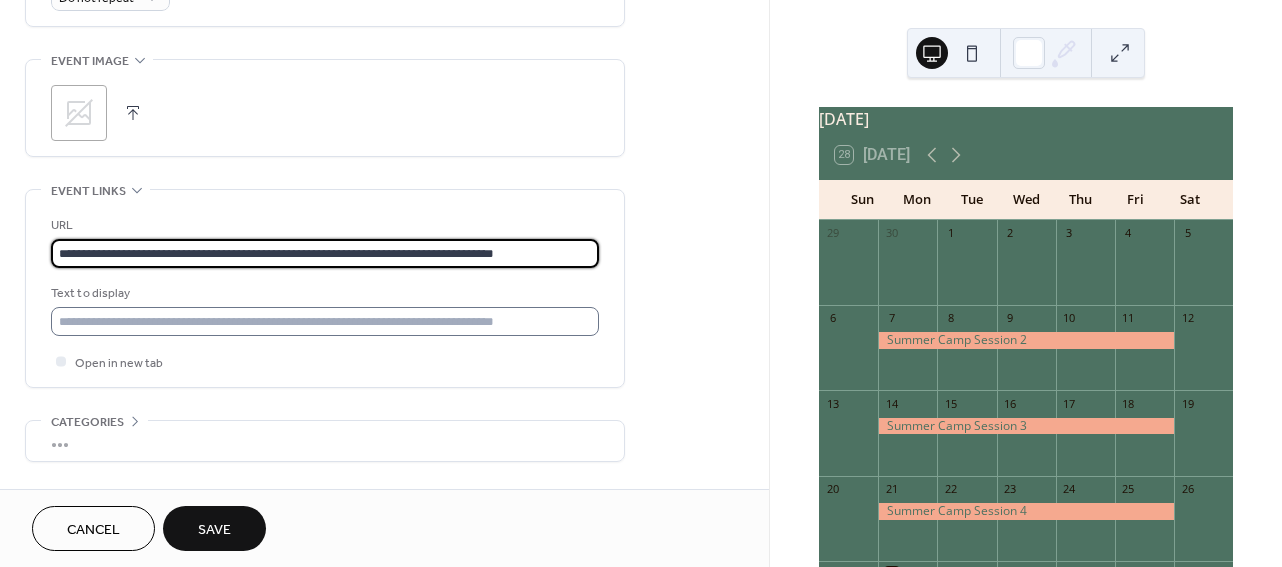 type on "**********" 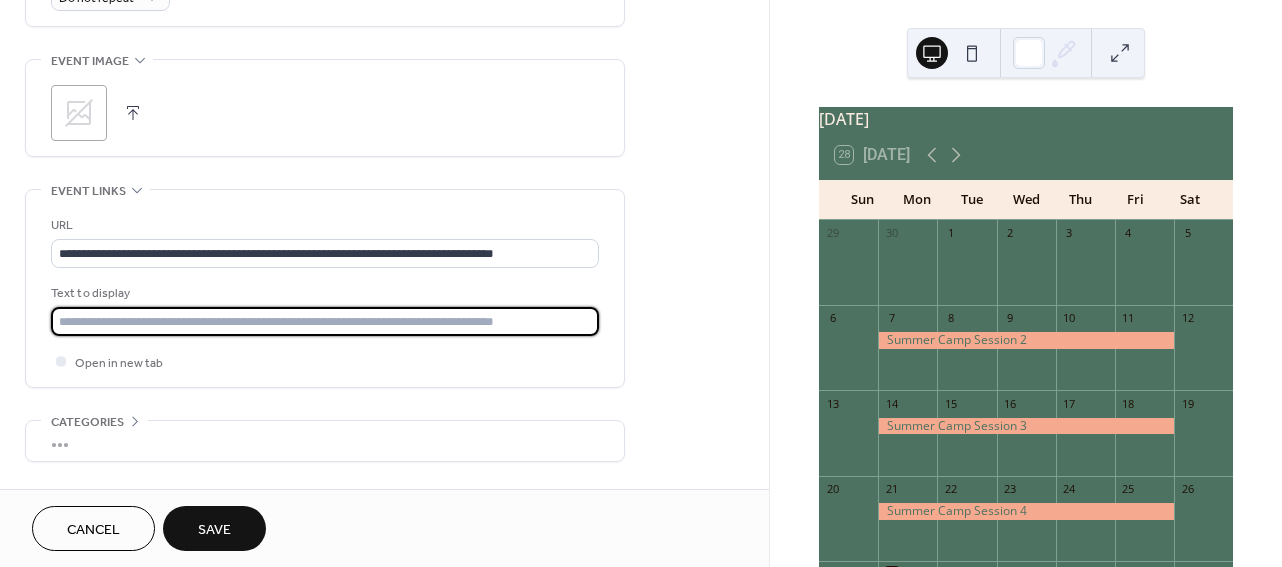 click at bounding box center (325, 321) 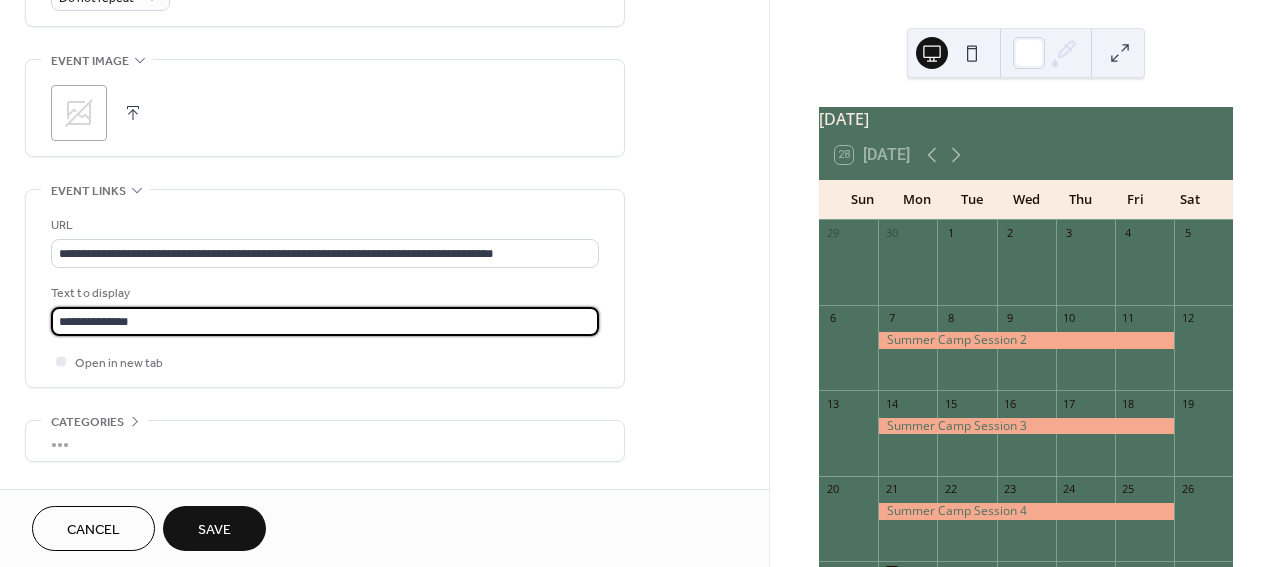 click on "Save" at bounding box center [214, 528] 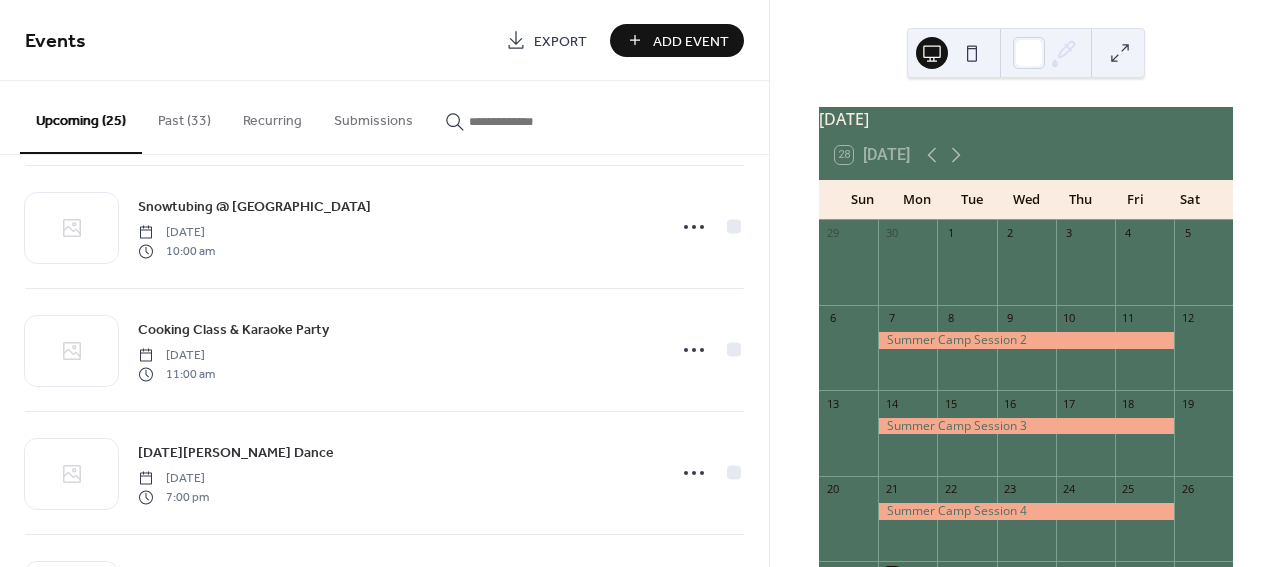 scroll, scrollTop: 2722, scrollLeft: 0, axis: vertical 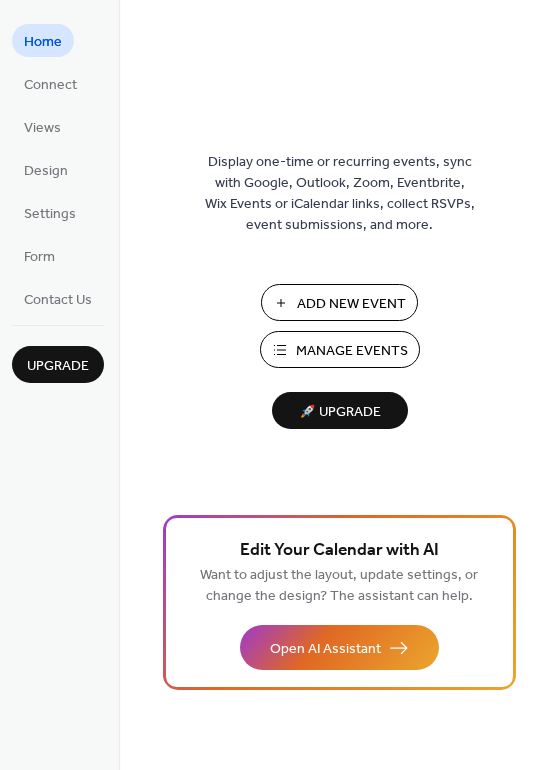 click on "Manage Events" at bounding box center (352, 351) 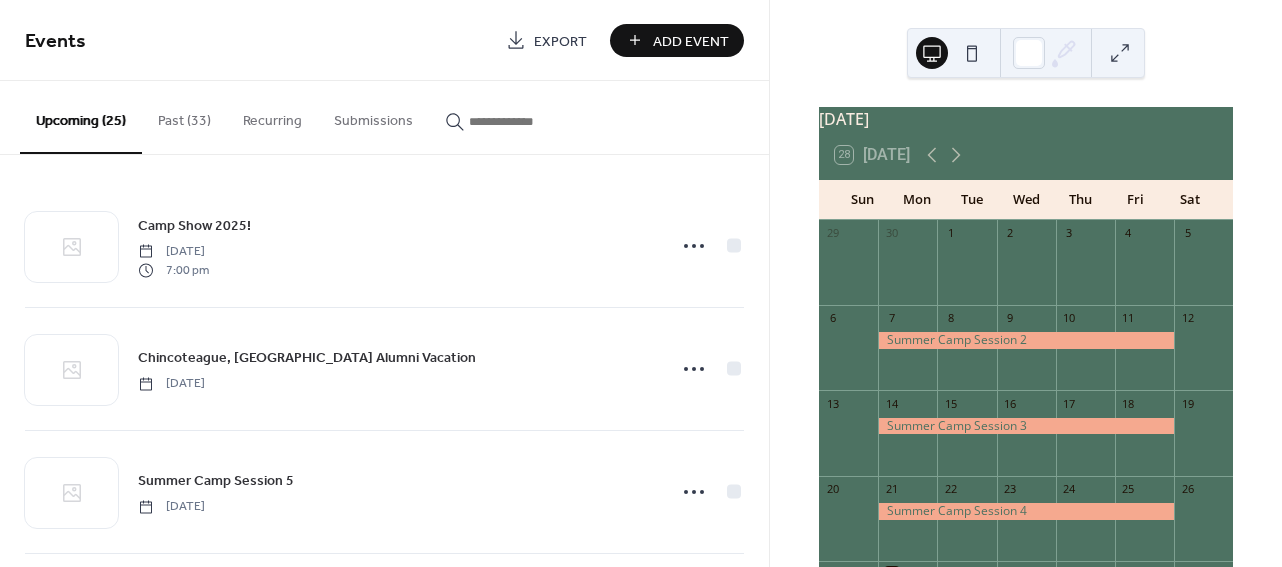 scroll, scrollTop: 0, scrollLeft: 0, axis: both 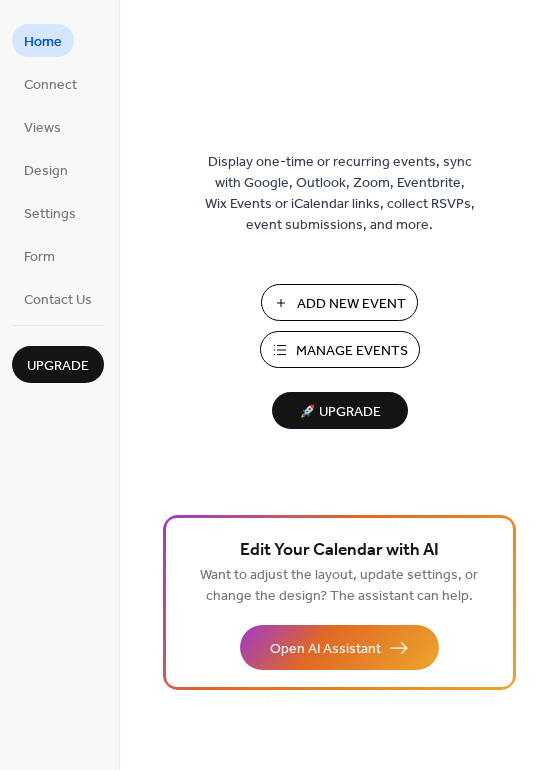 click on "Manage Events" at bounding box center (352, 351) 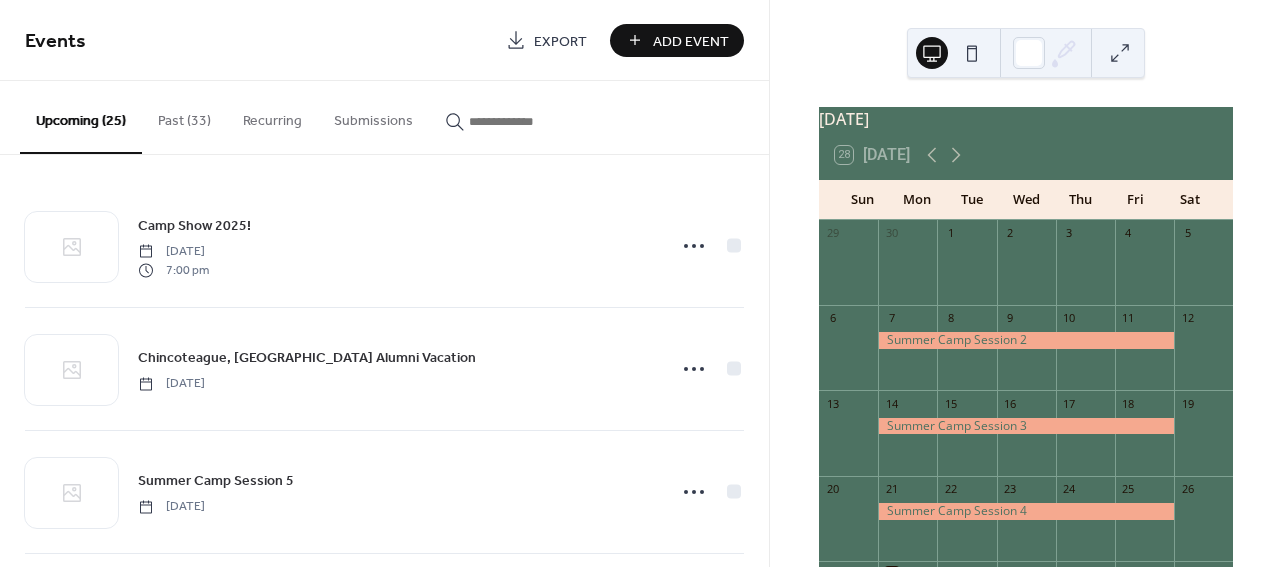 scroll, scrollTop: 0, scrollLeft: 0, axis: both 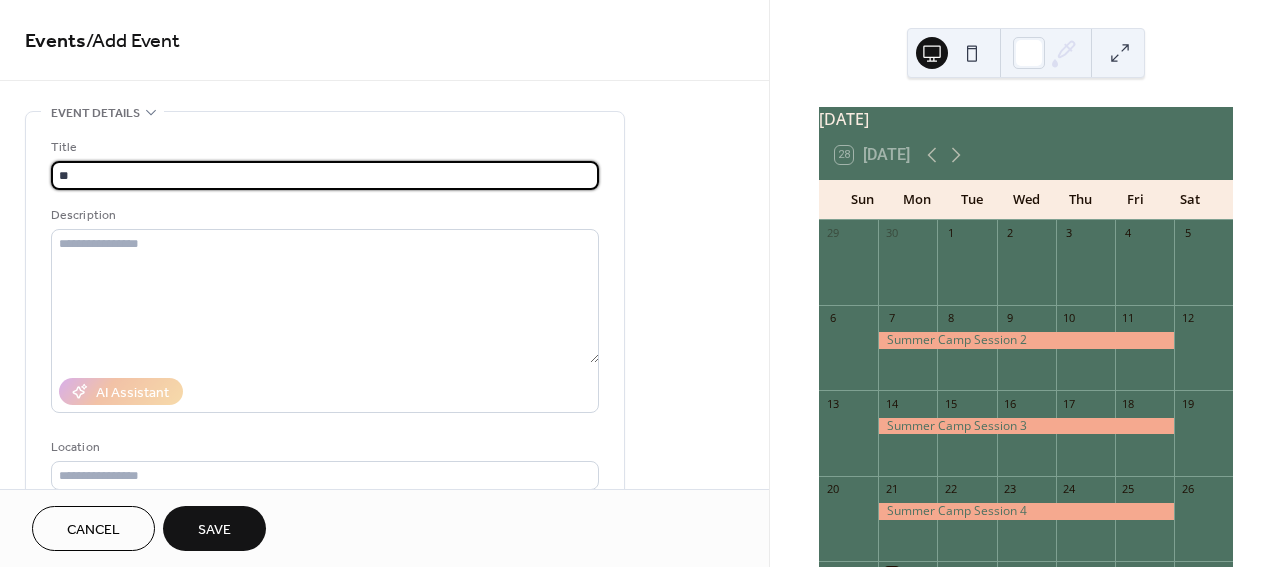 type on "*" 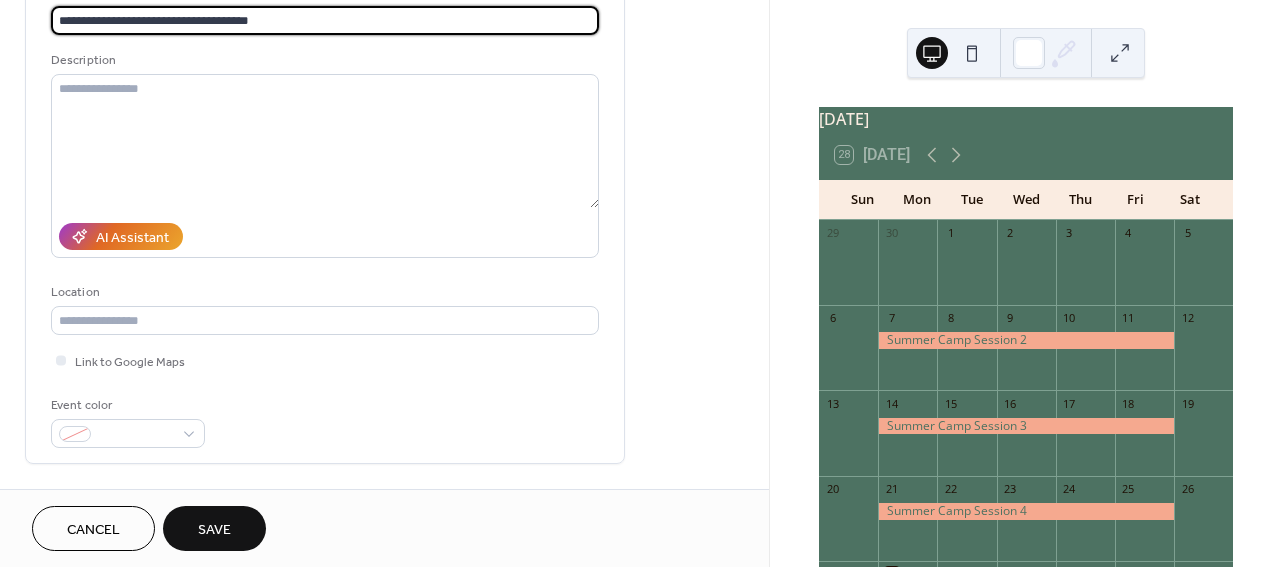 scroll, scrollTop: 154, scrollLeft: 0, axis: vertical 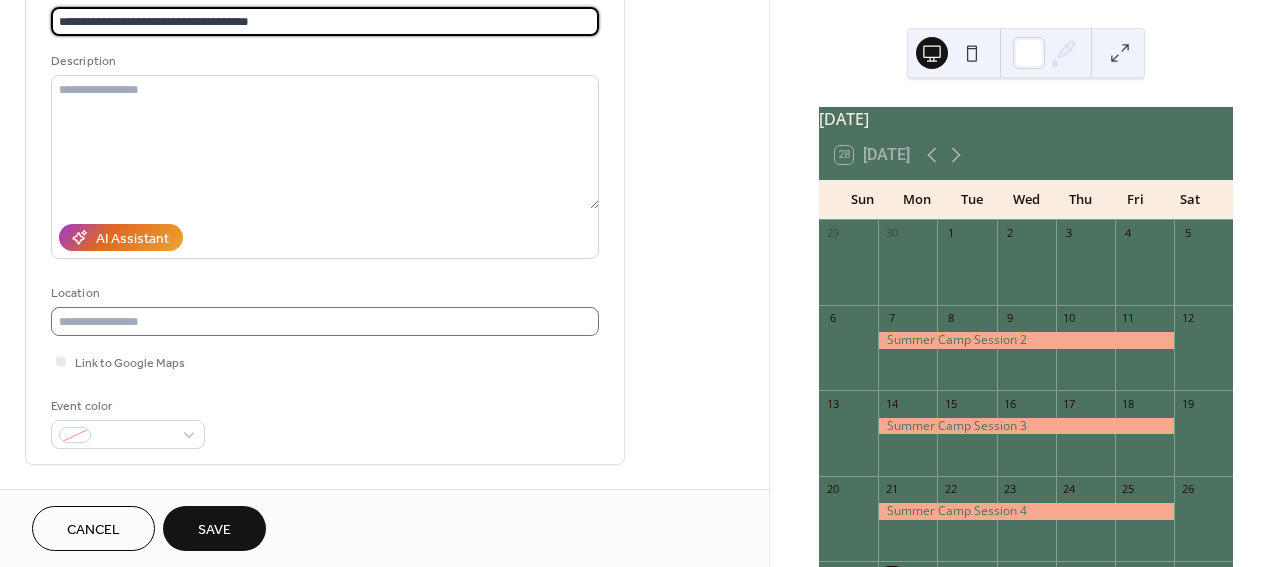 type on "**********" 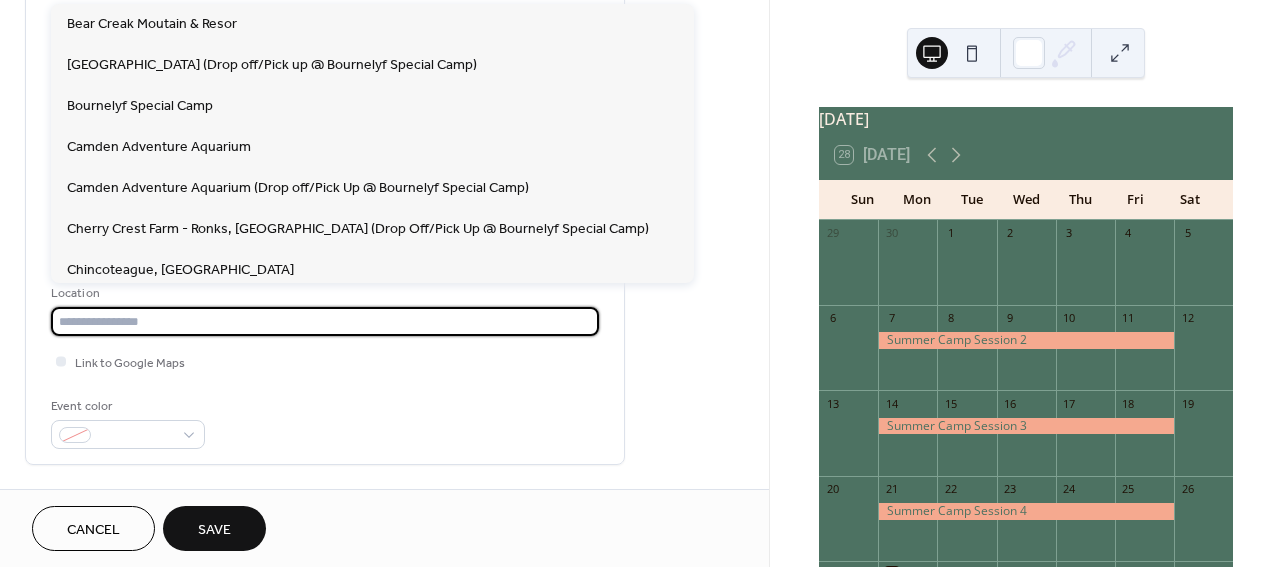 click at bounding box center (325, 321) 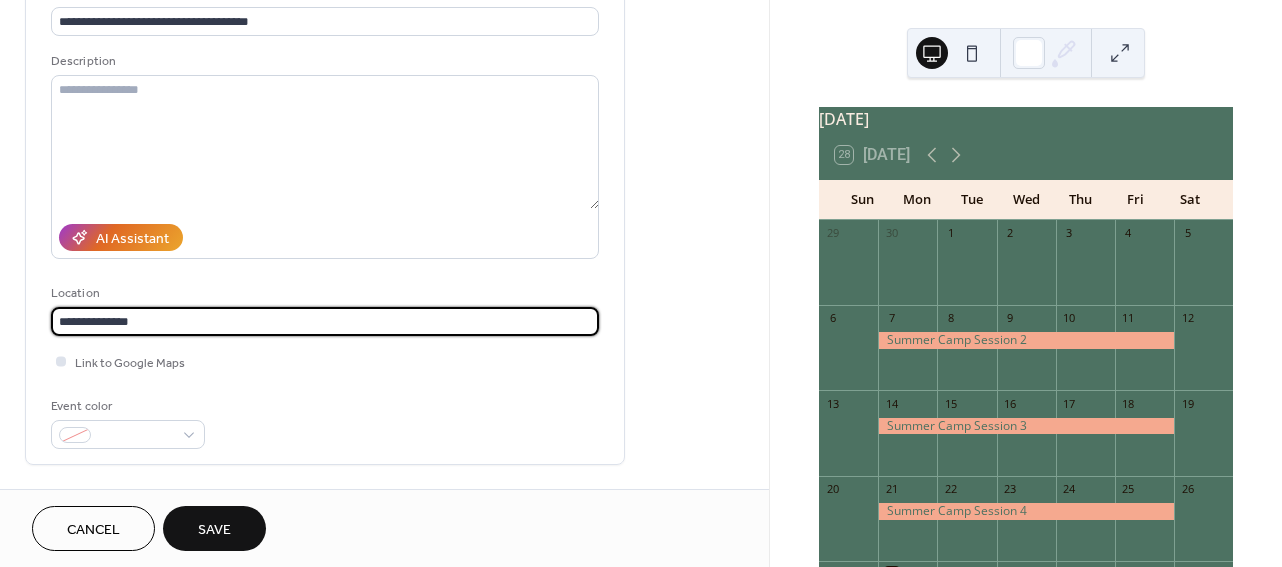 type on "**********" 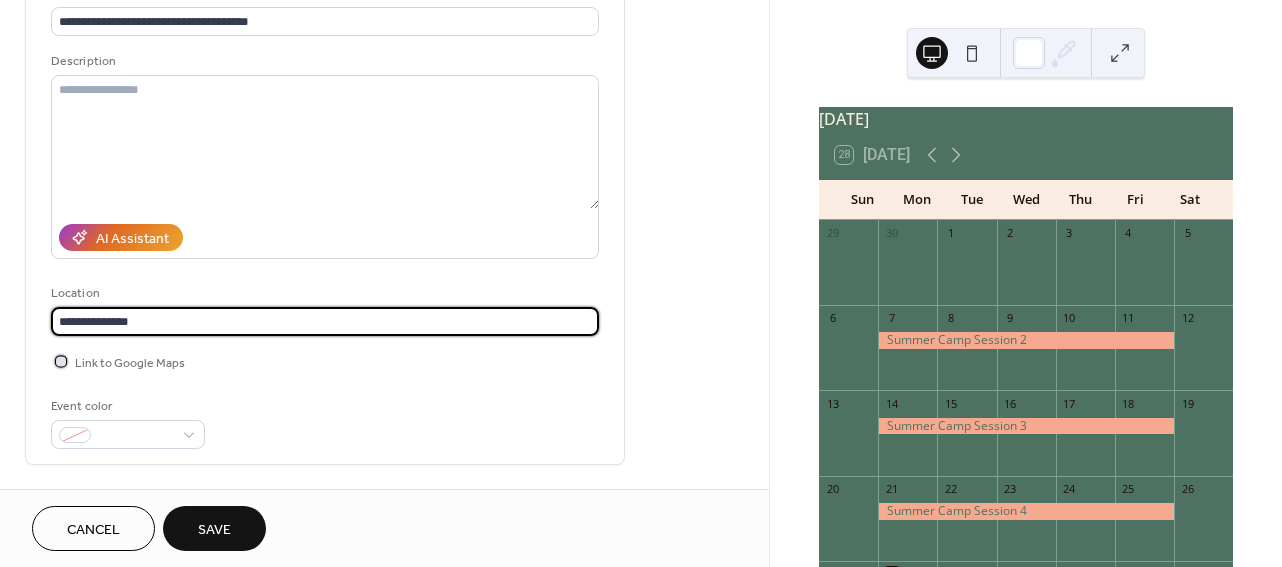 click at bounding box center (61, 361) 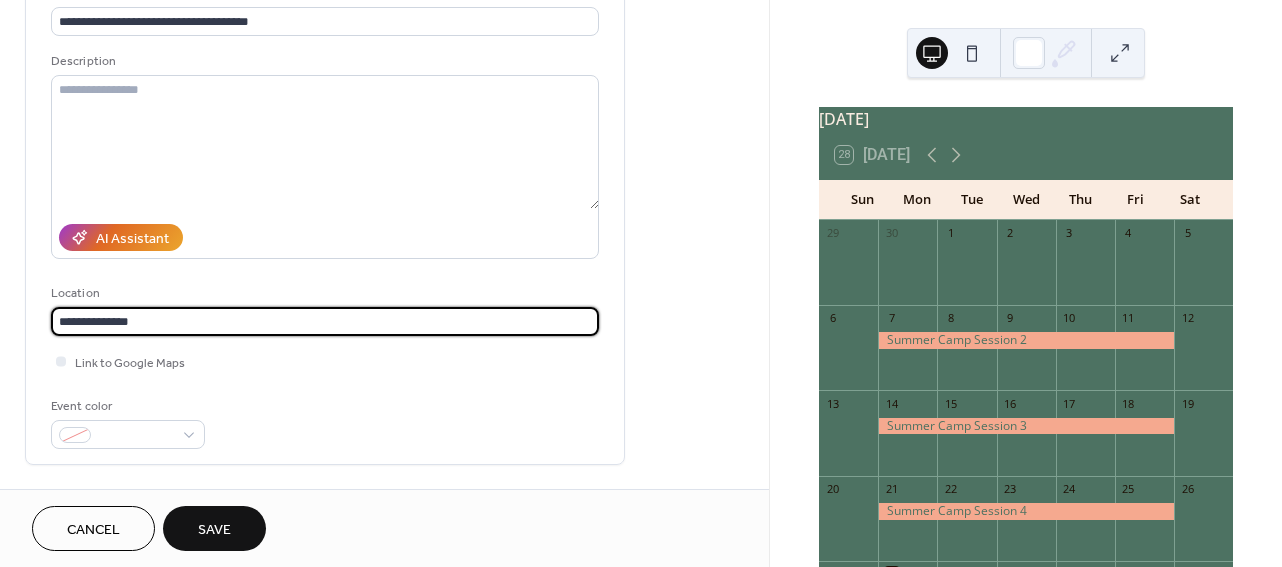 click on "**********" at bounding box center [325, 321] 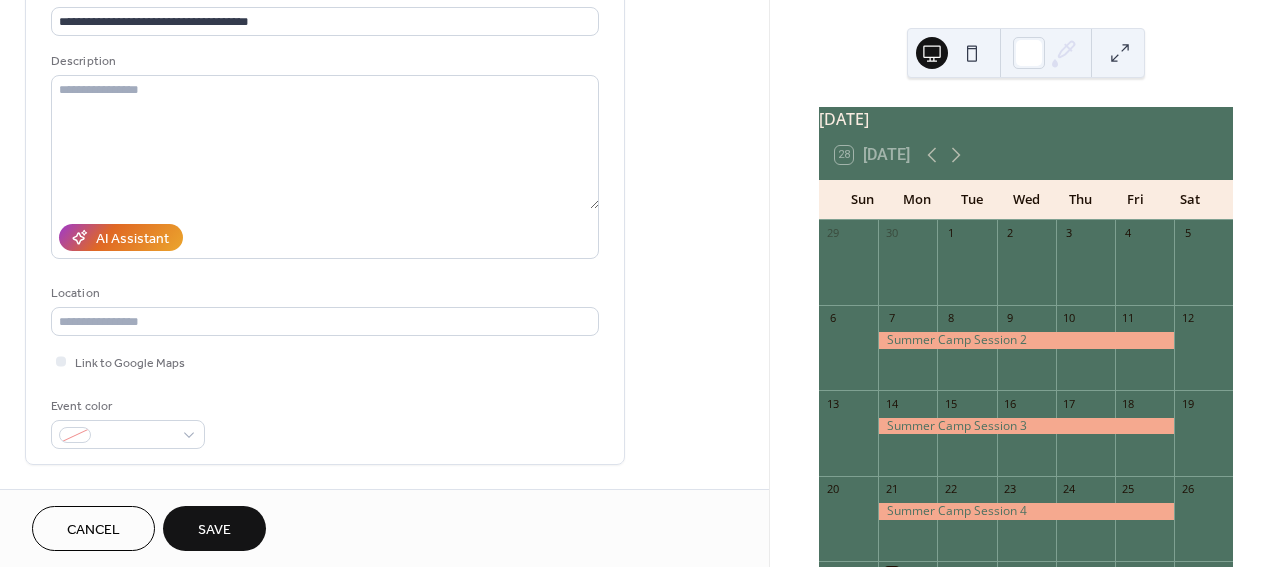 click on "**********" at bounding box center [325, 216] 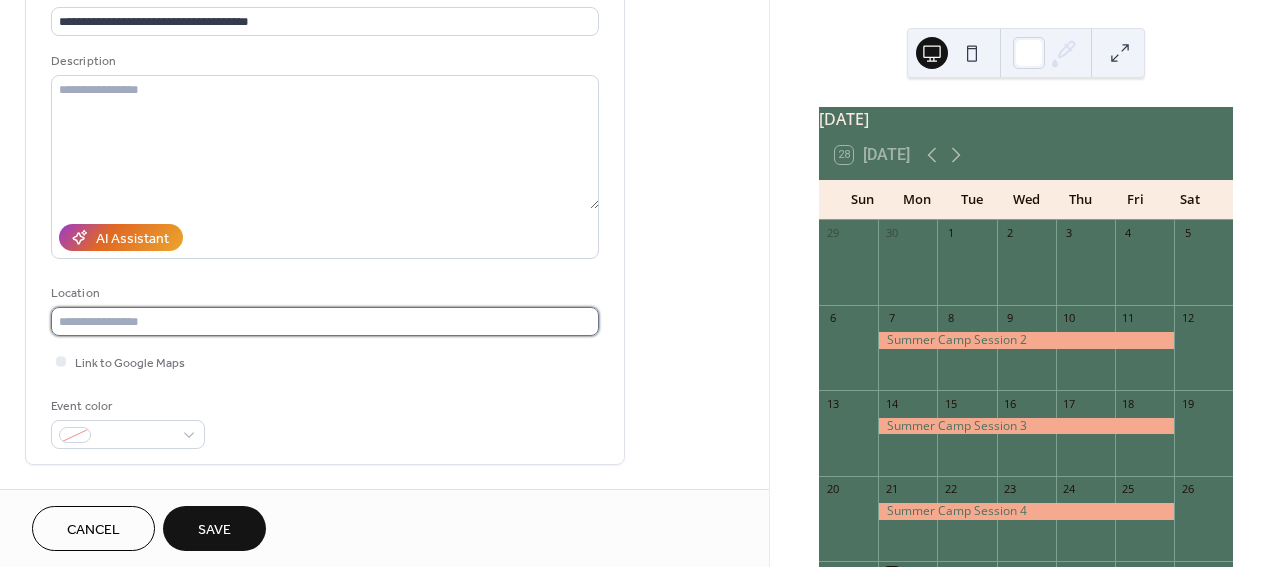 click at bounding box center (325, 321) 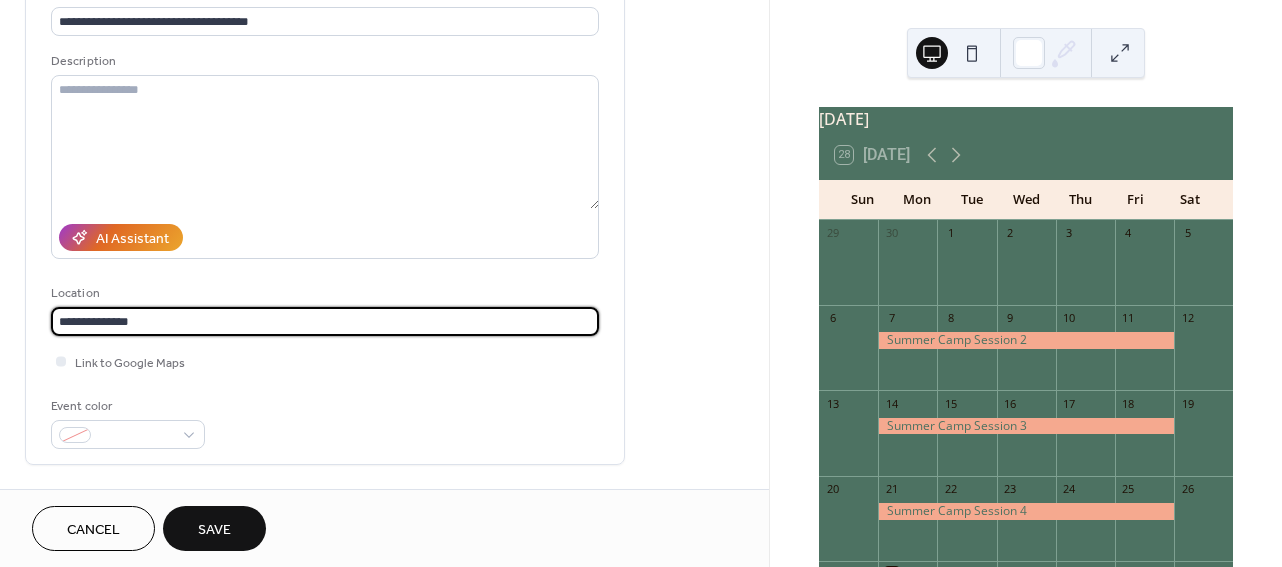 type on "**********" 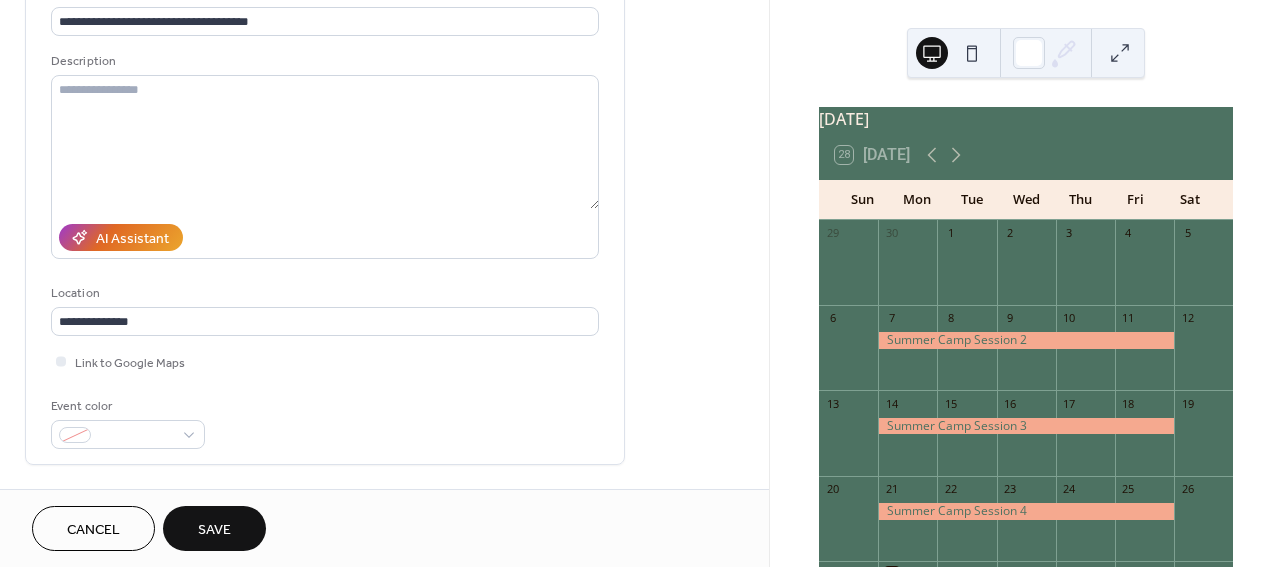 click on "**********" at bounding box center [325, 216] 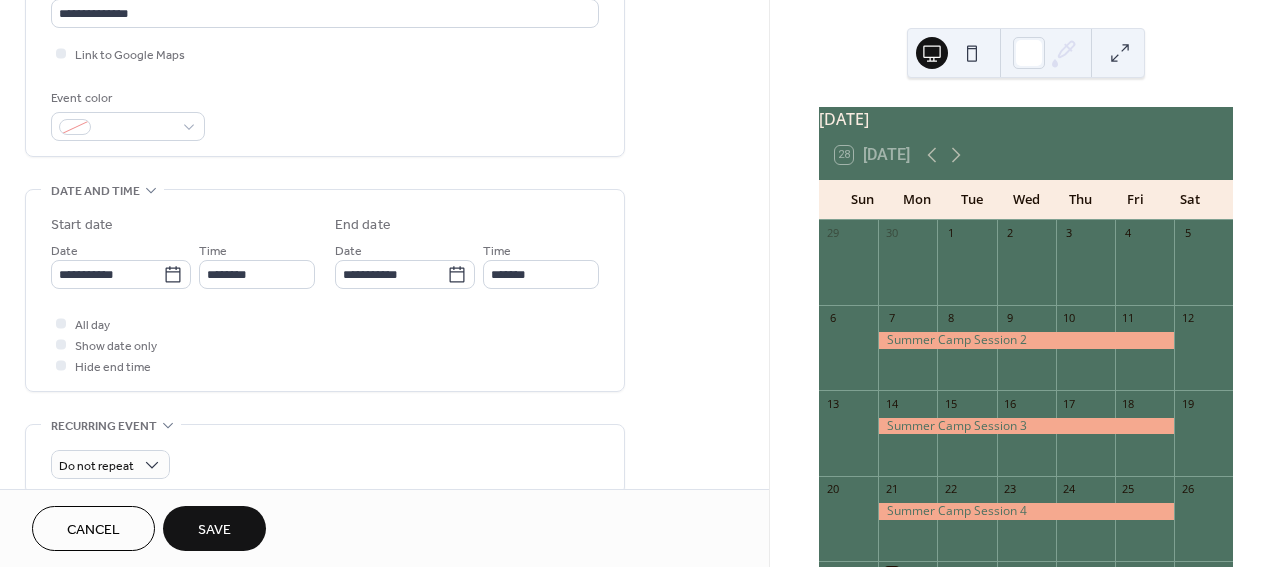 scroll, scrollTop: 468, scrollLeft: 0, axis: vertical 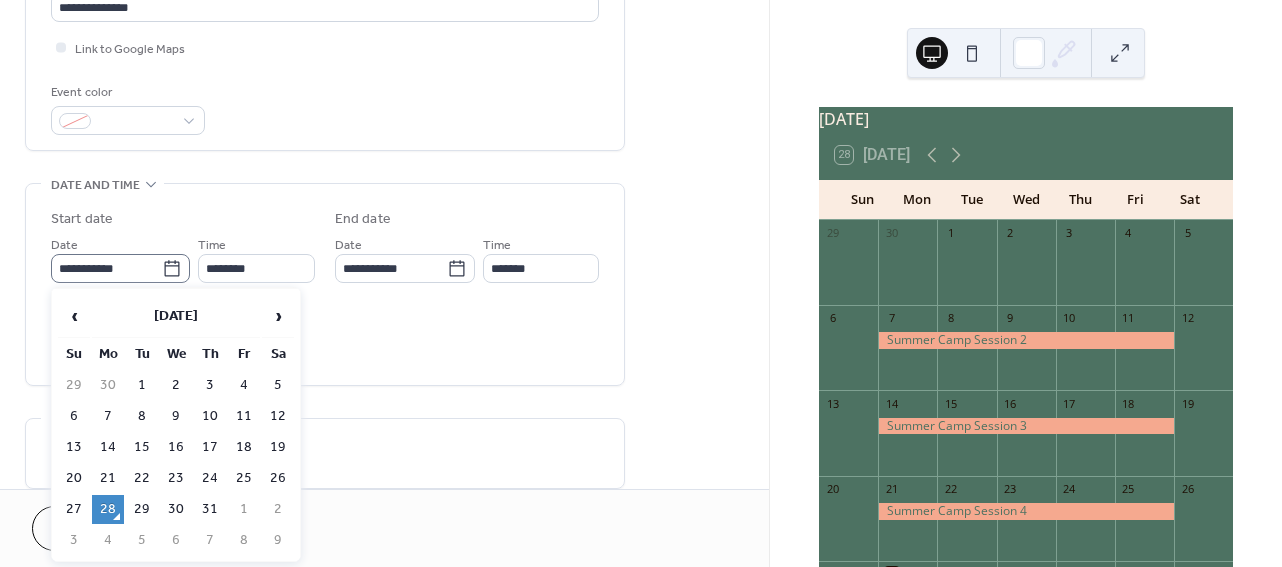 click 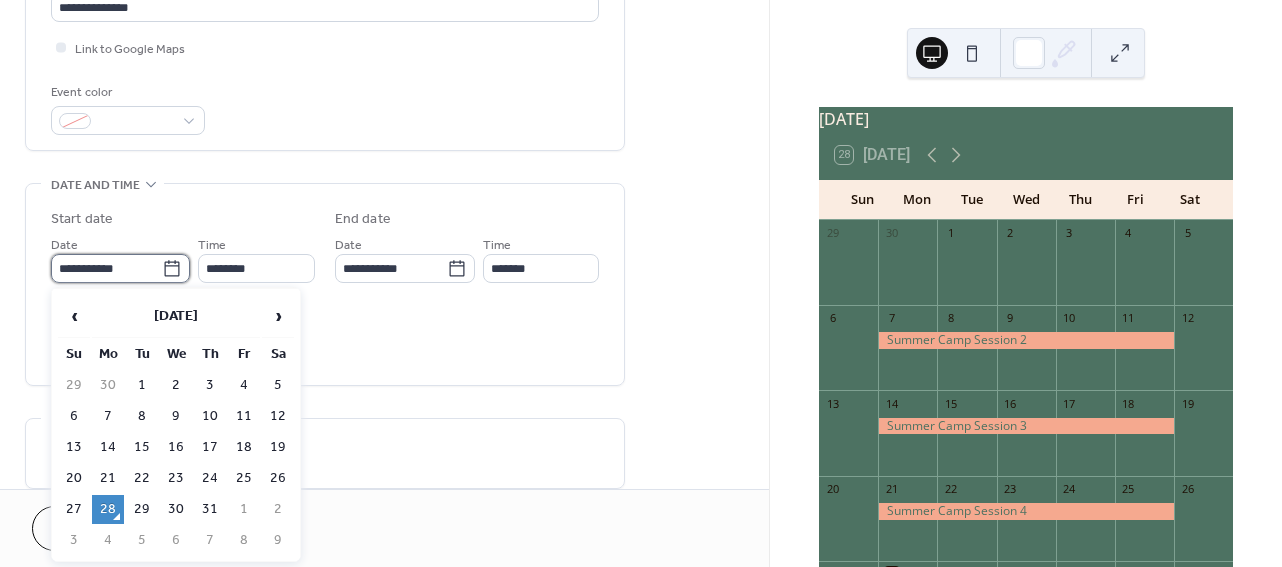click on "**********" at bounding box center (106, 268) 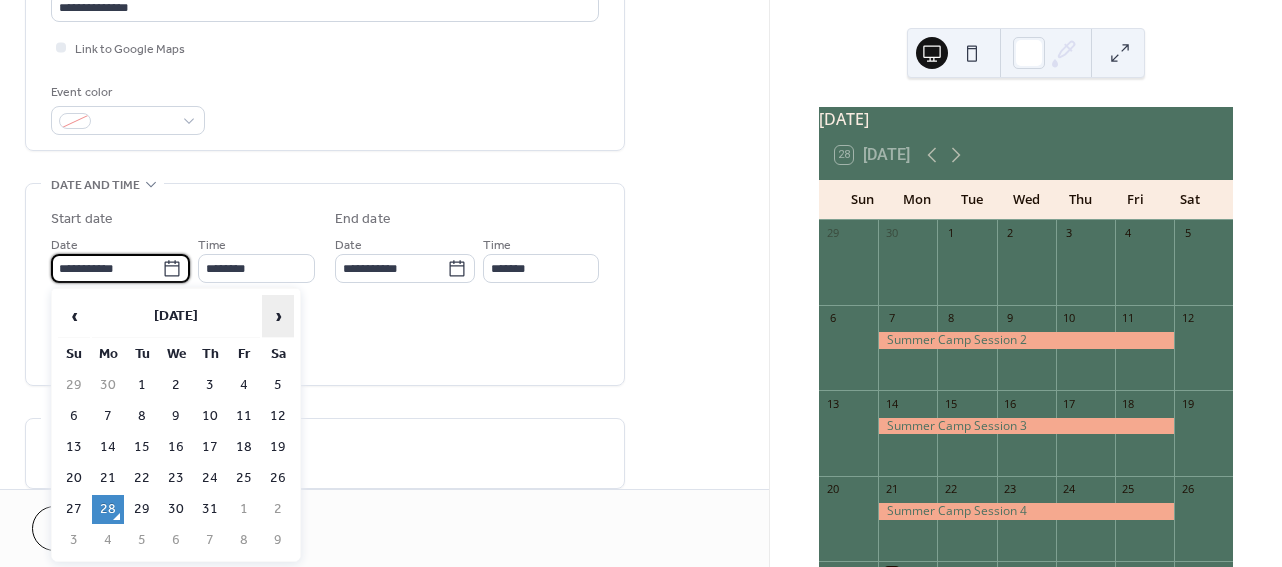 click on "›" at bounding box center (278, 316) 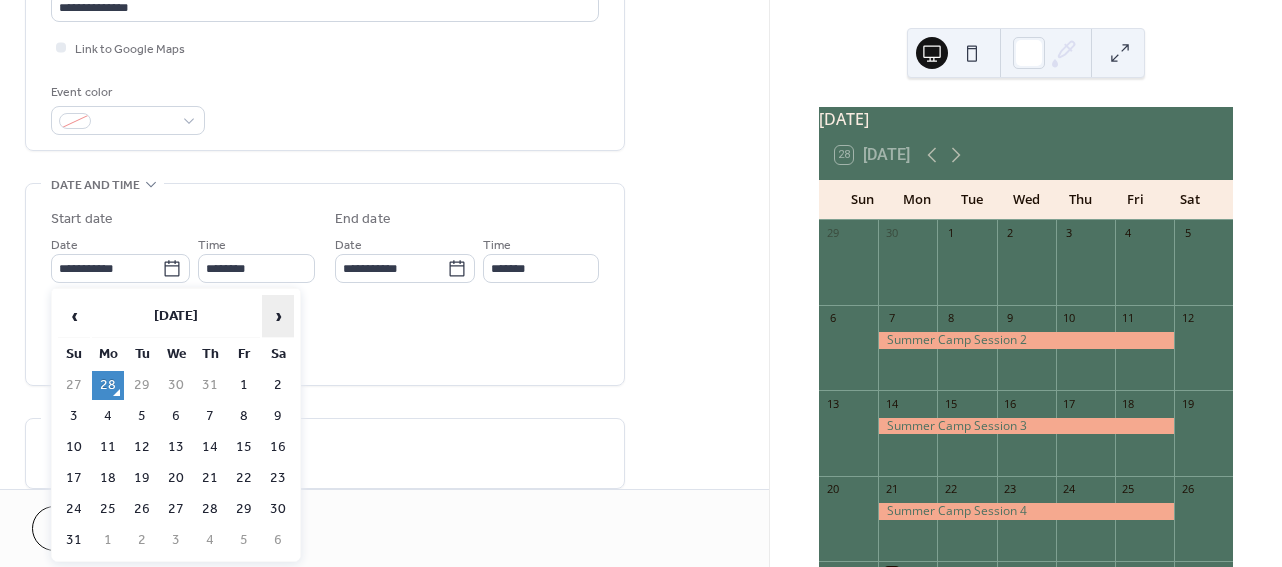 click on "›" at bounding box center [278, 316] 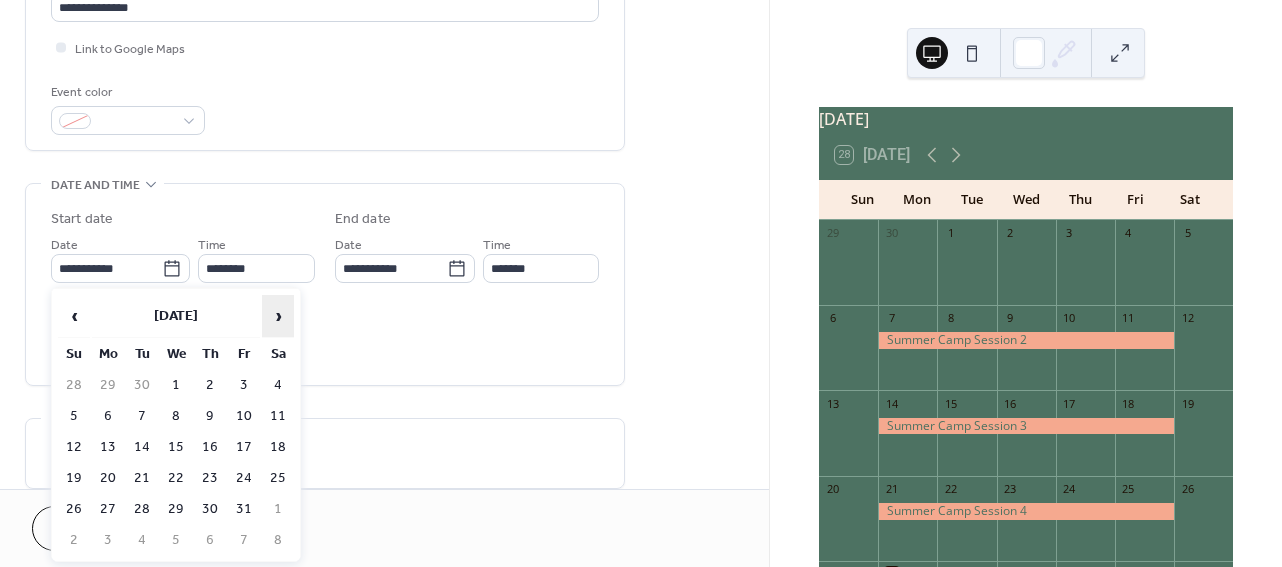 click on "›" at bounding box center (278, 316) 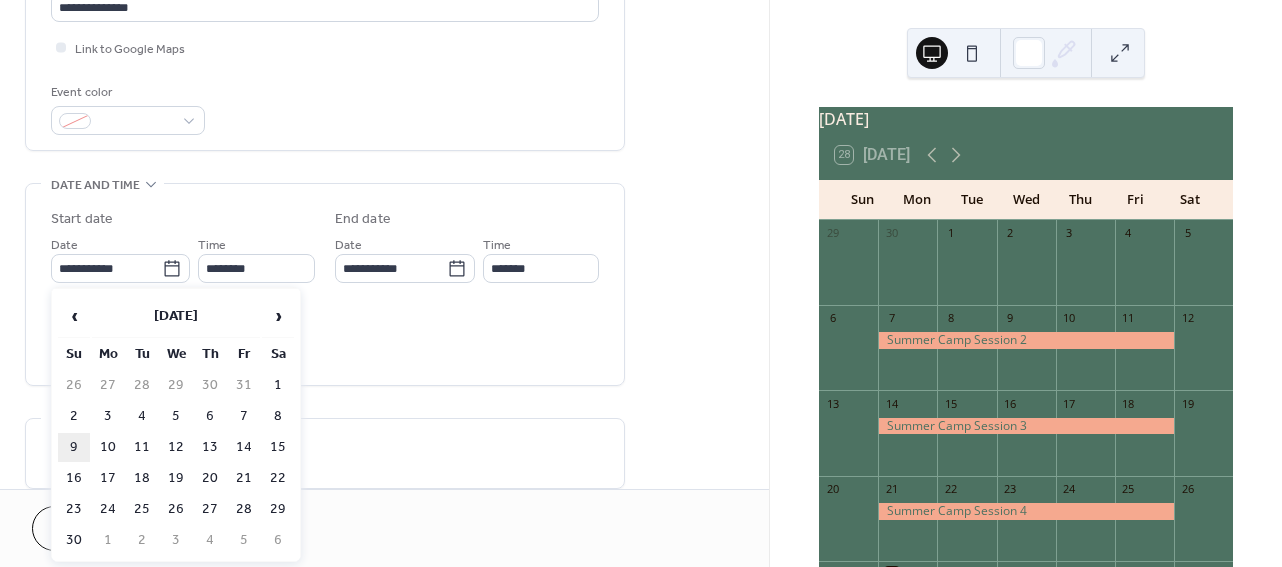click on "9" at bounding box center (74, 447) 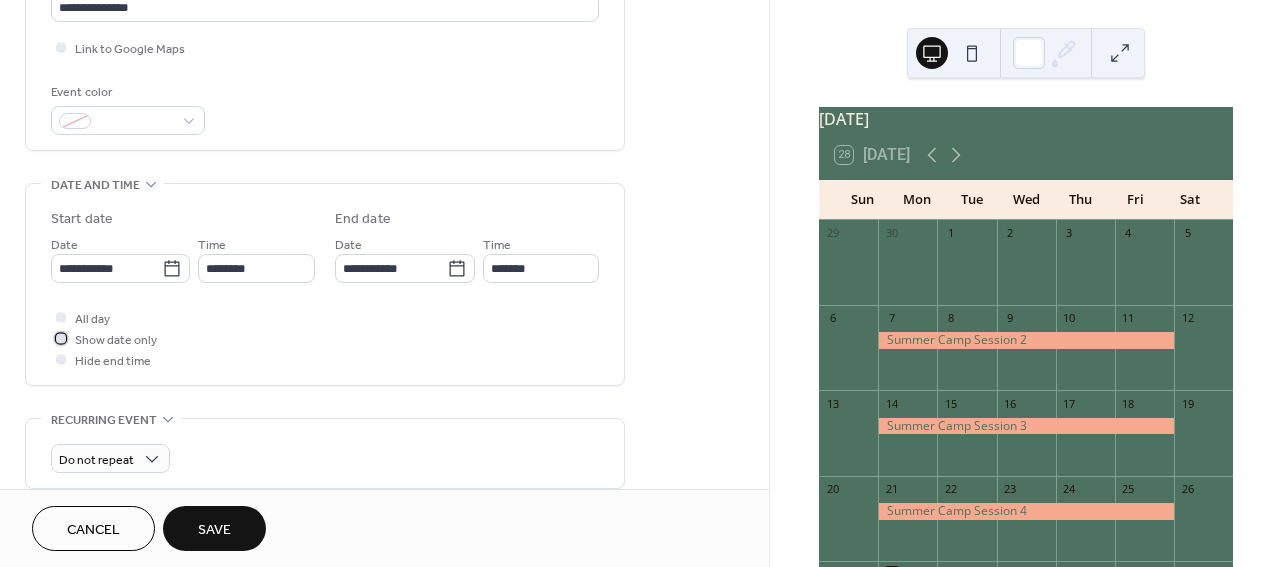 click at bounding box center (61, 338) 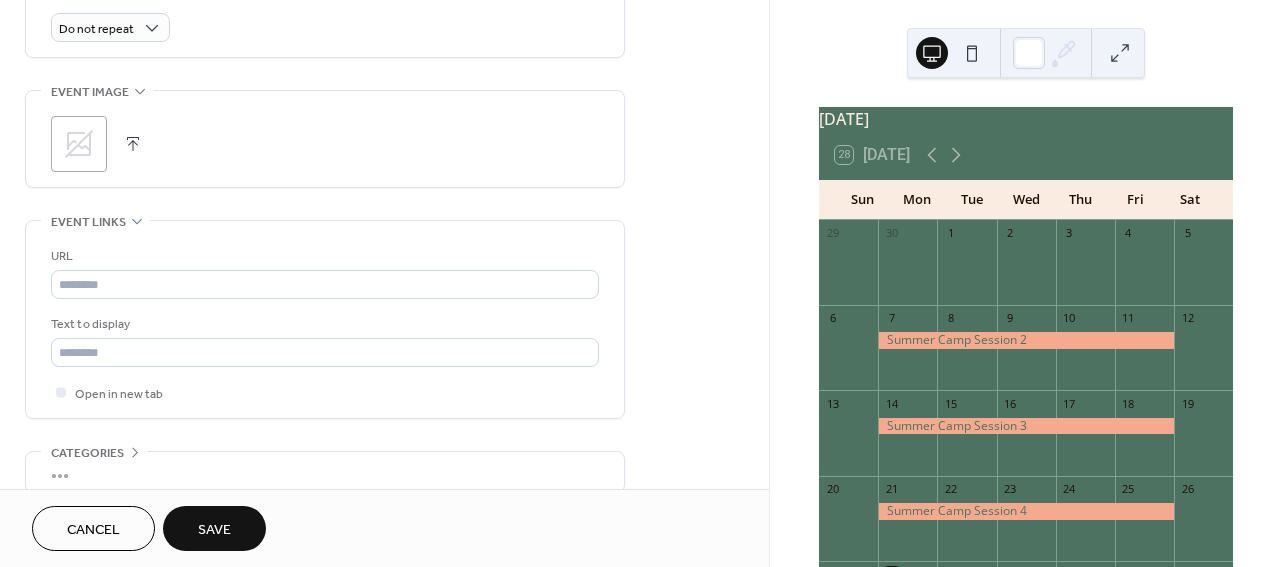 scroll, scrollTop: 902, scrollLeft: 0, axis: vertical 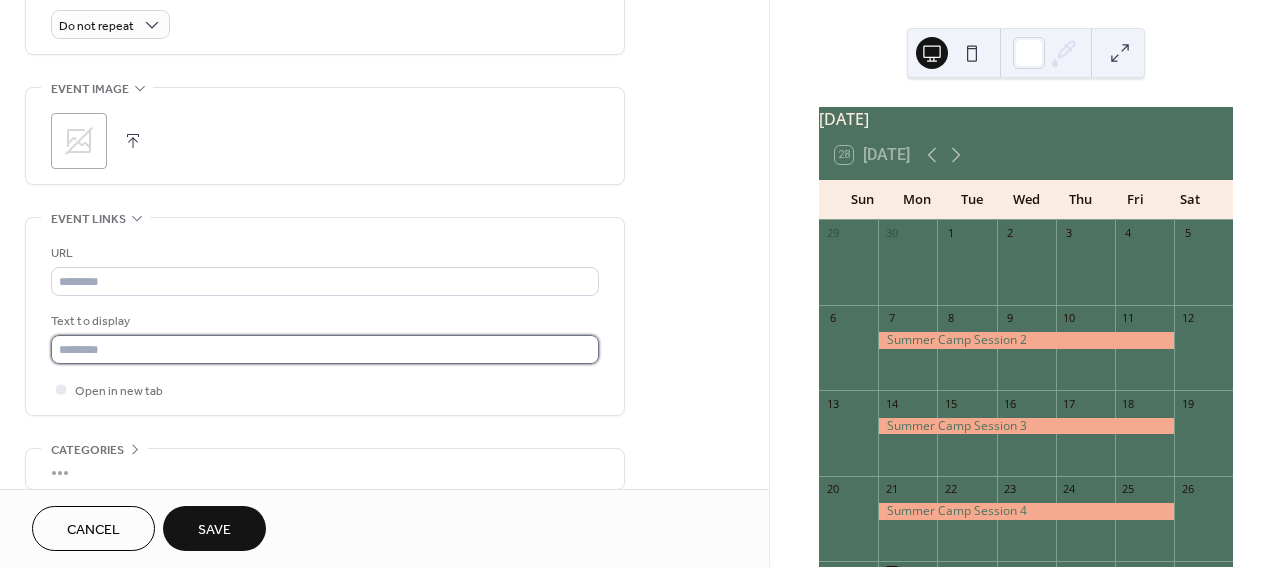 click at bounding box center (325, 349) 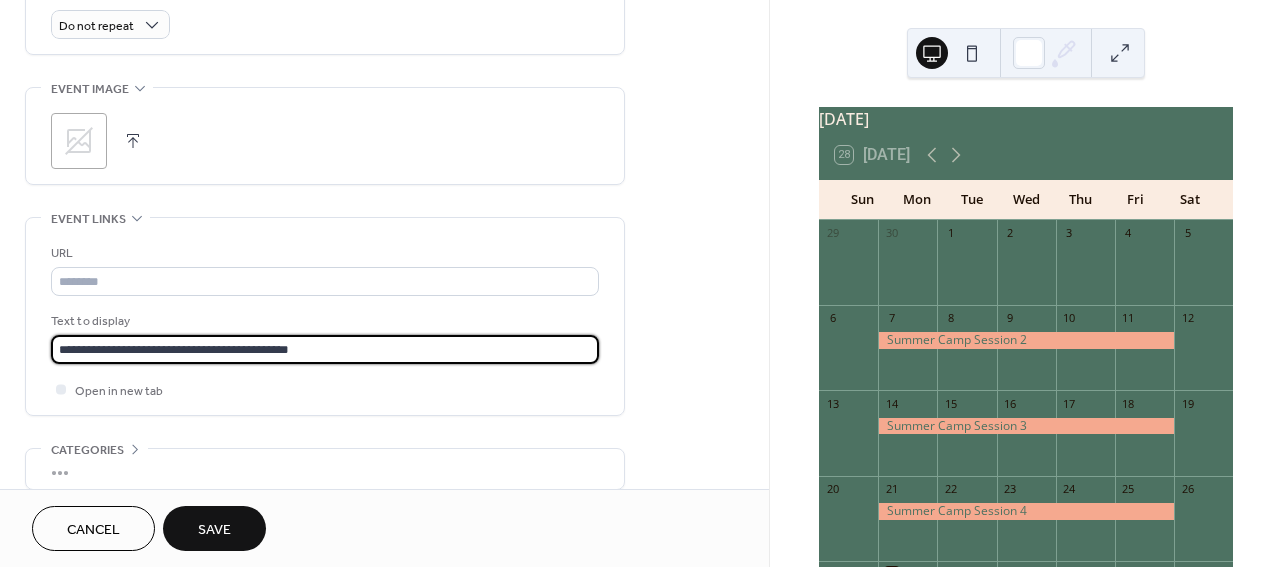 click on "**********" at bounding box center (325, 349) 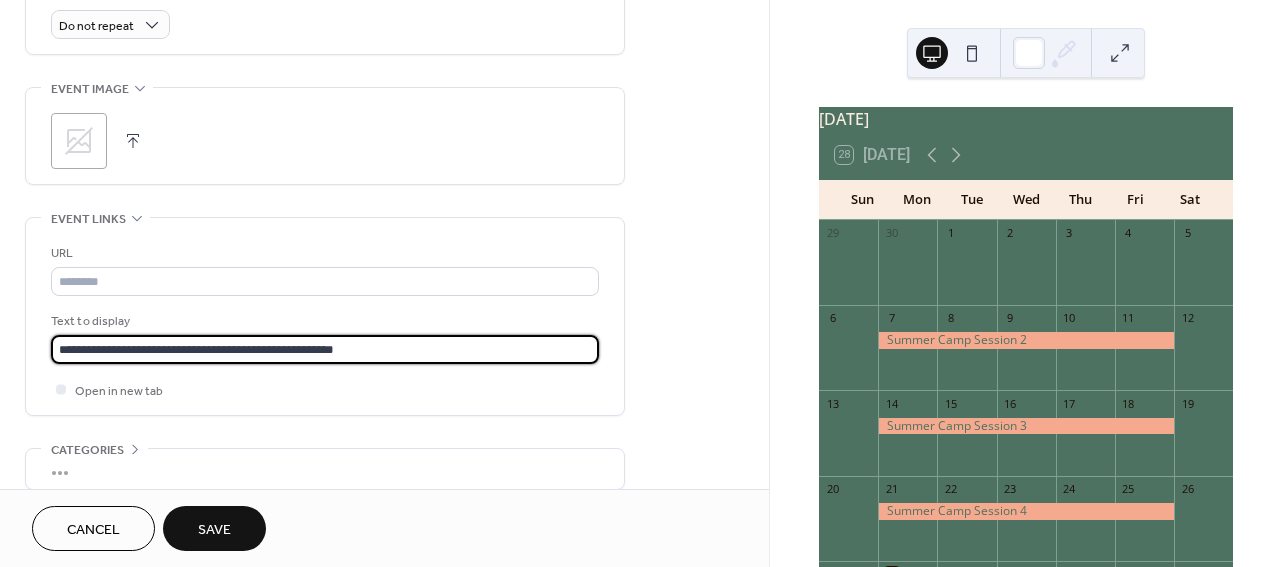drag, startPoint x: 437, startPoint y: 341, endPoint x: 9, endPoint y: 331, distance: 428.11682 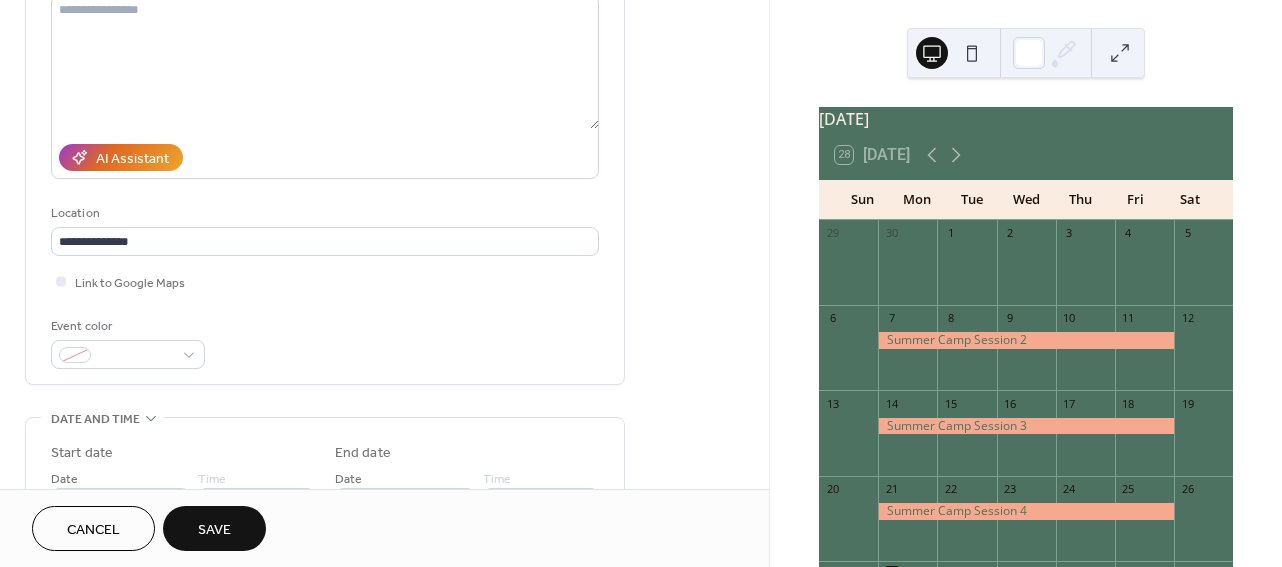 scroll, scrollTop: 0, scrollLeft: 0, axis: both 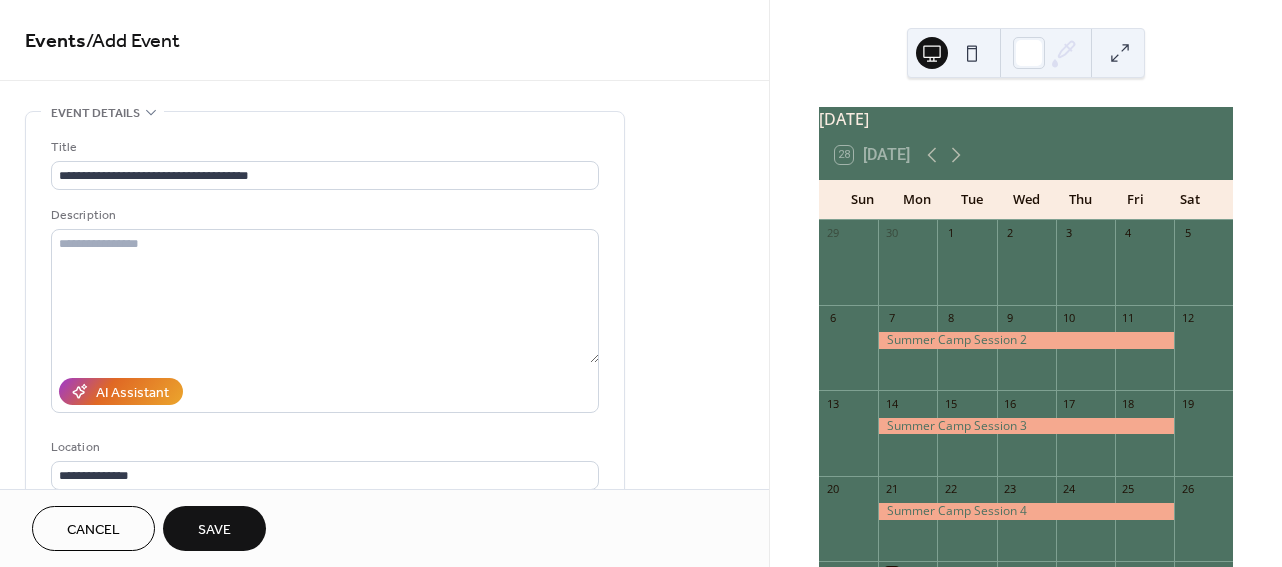 type on "**********" 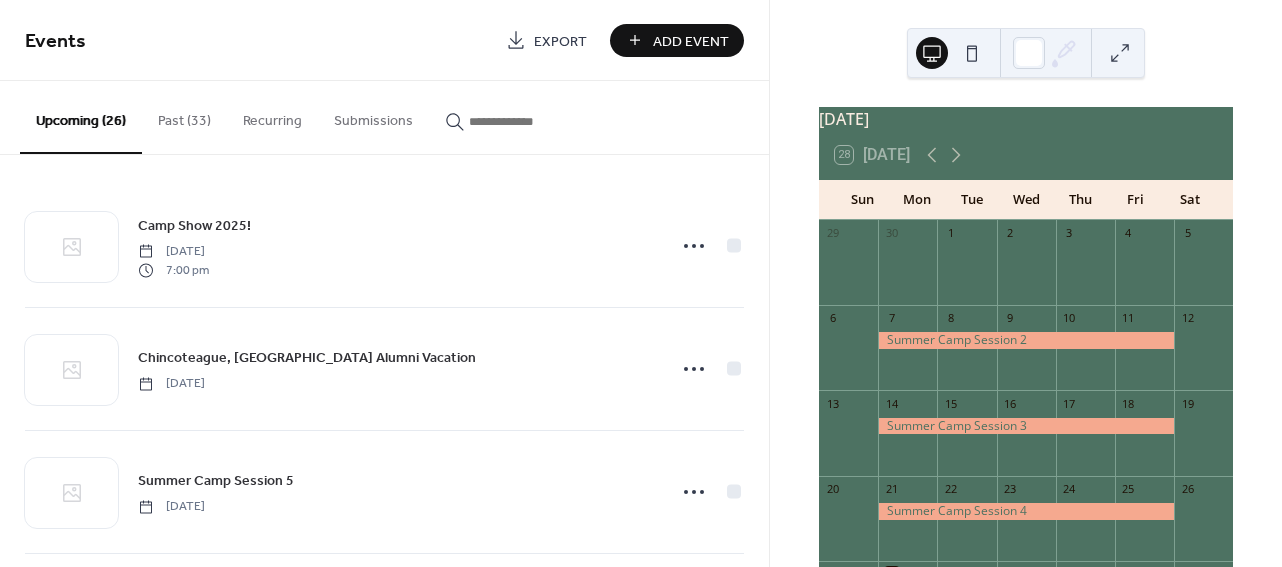 click on "Add Event" at bounding box center (691, 41) 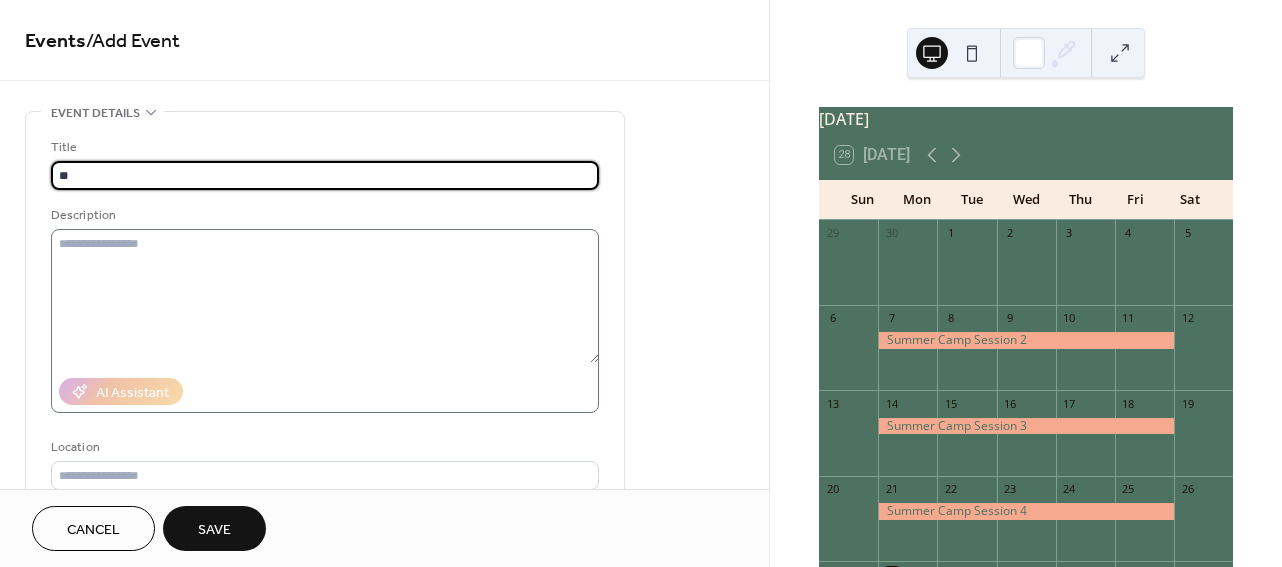 type on "*" 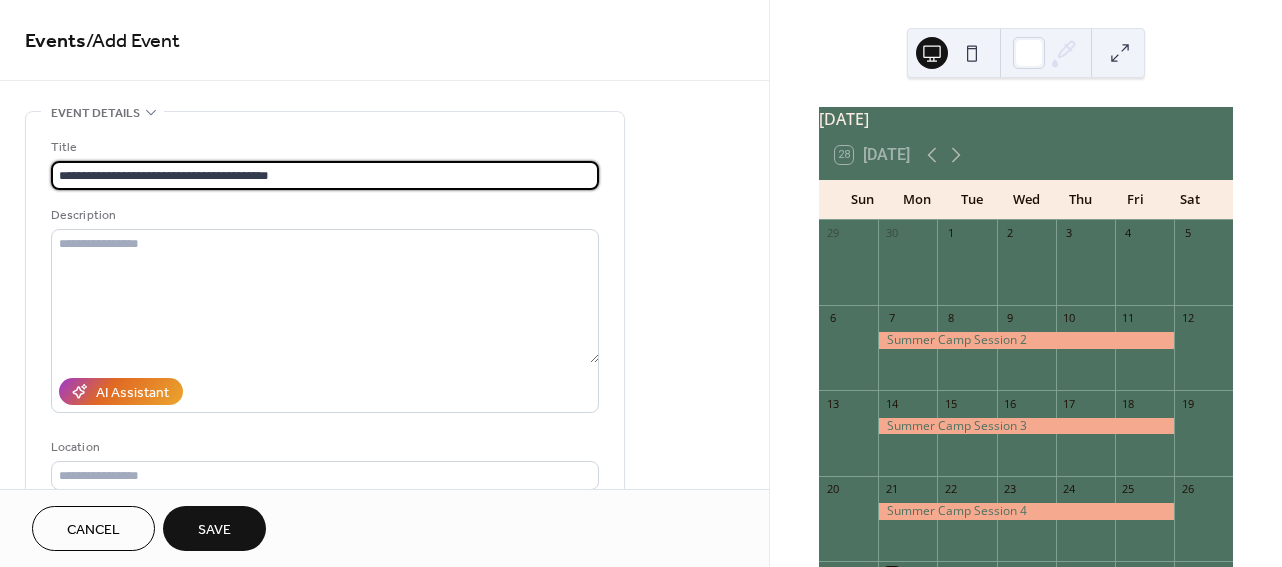 click on "**********" at bounding box center [325, 175] 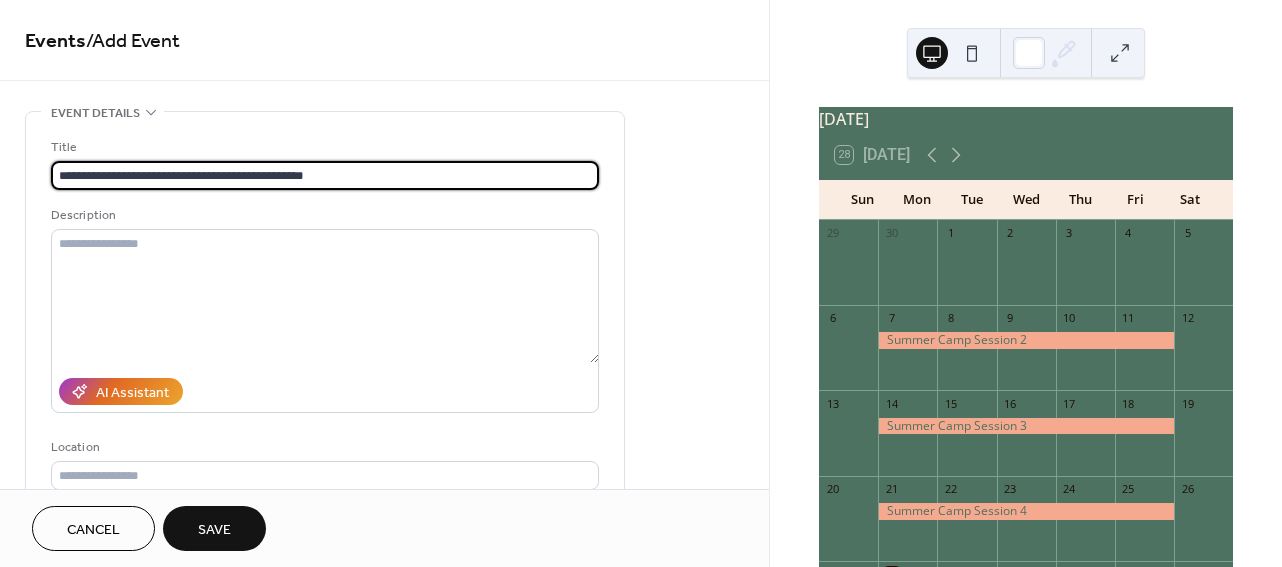 drag, startPoint x: 265, startPoint y: 173, endPoint x: 190, endPoint y: 172, distance: 75.00667 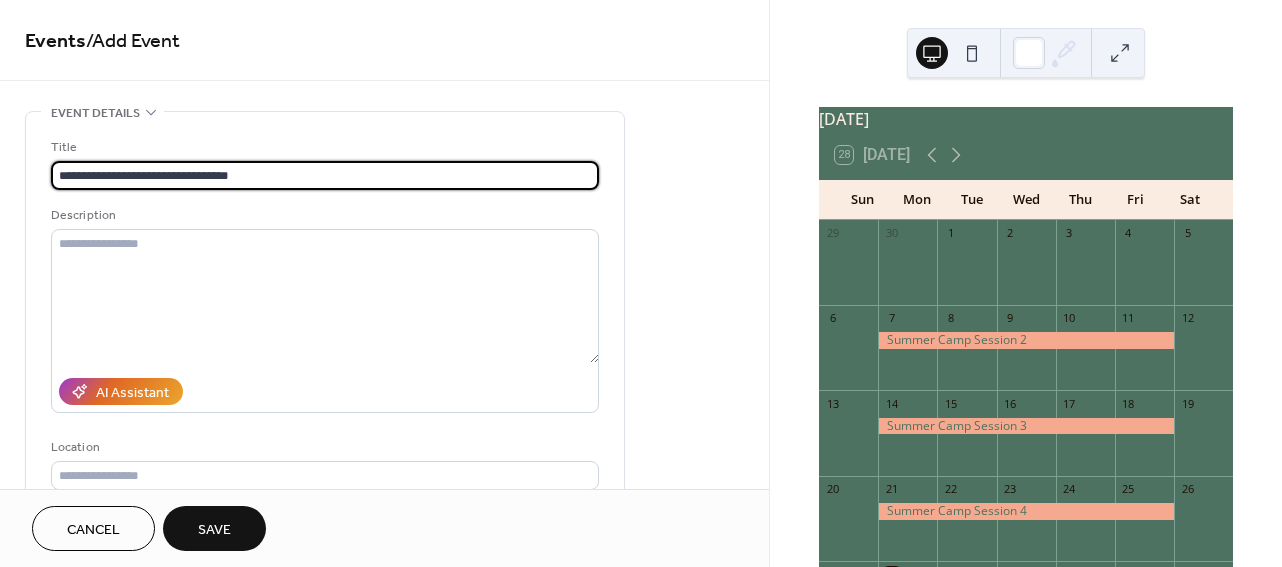 click on "**********" at bounding box center [325, 175] 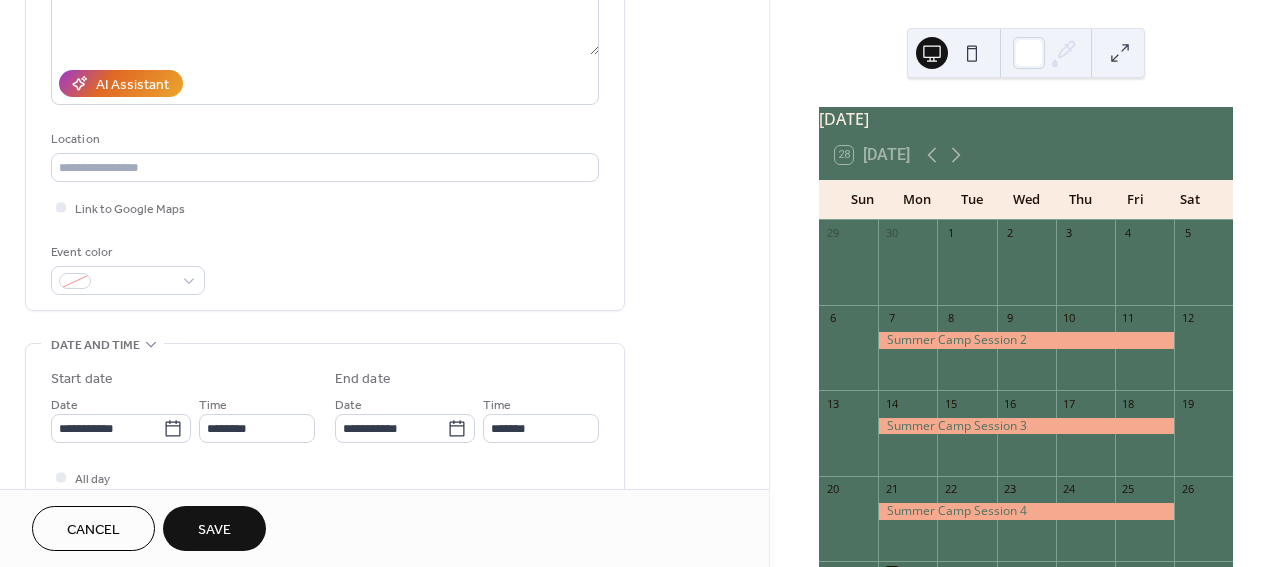 scroll, scrollTop: 311, scrollLeft: 0, axis: vertical 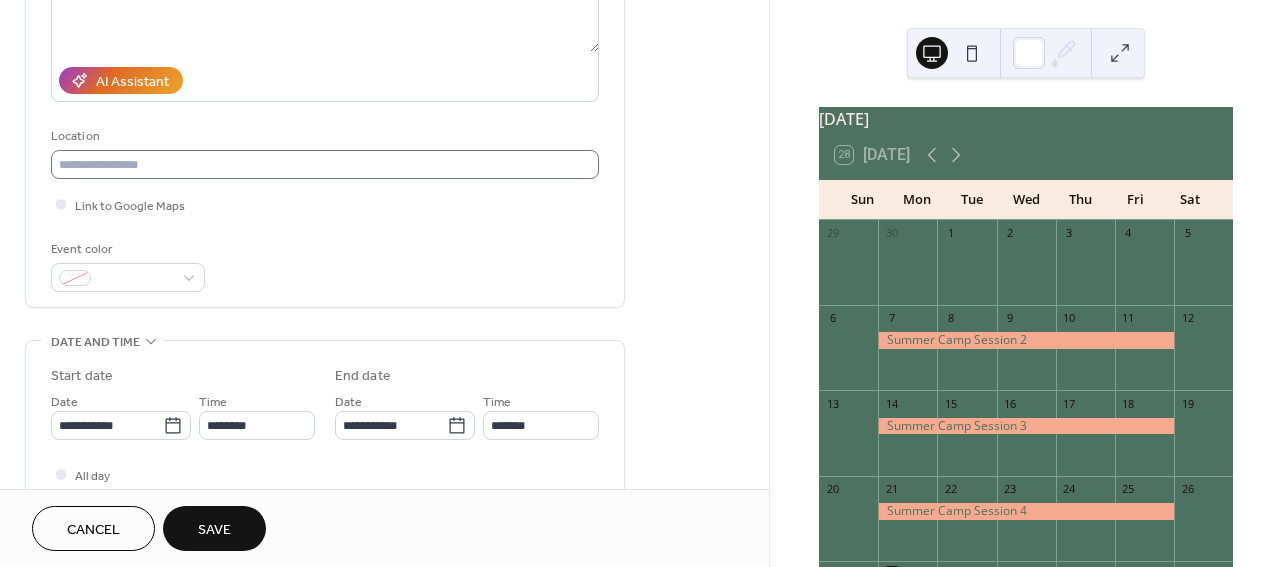 type on "**********" 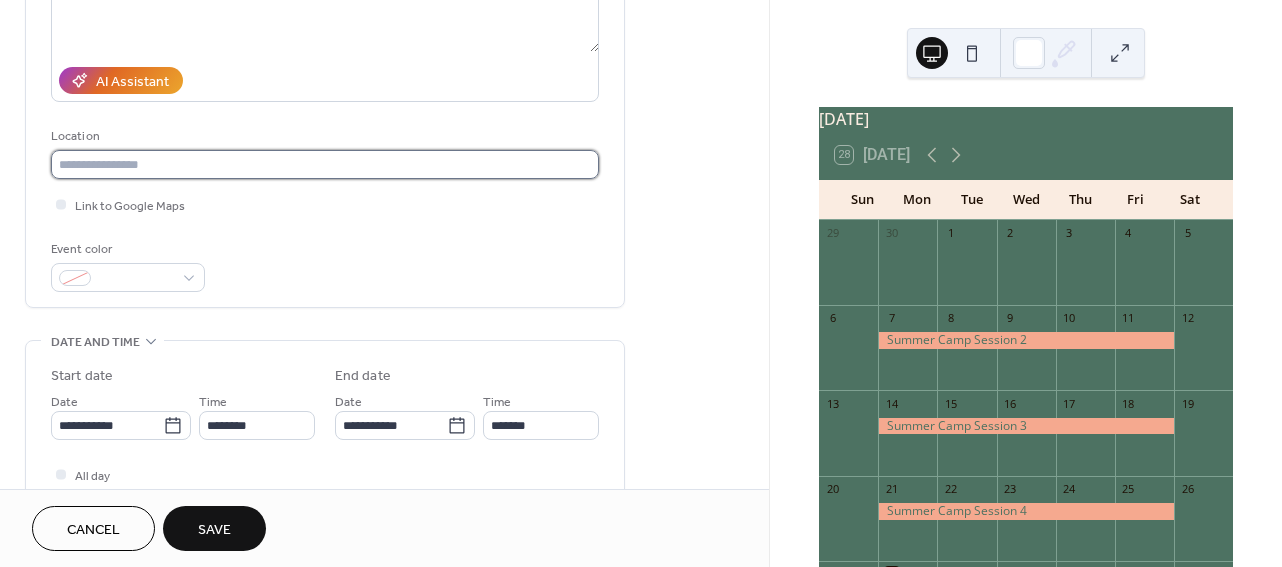 click at bounding box center (325, 164) 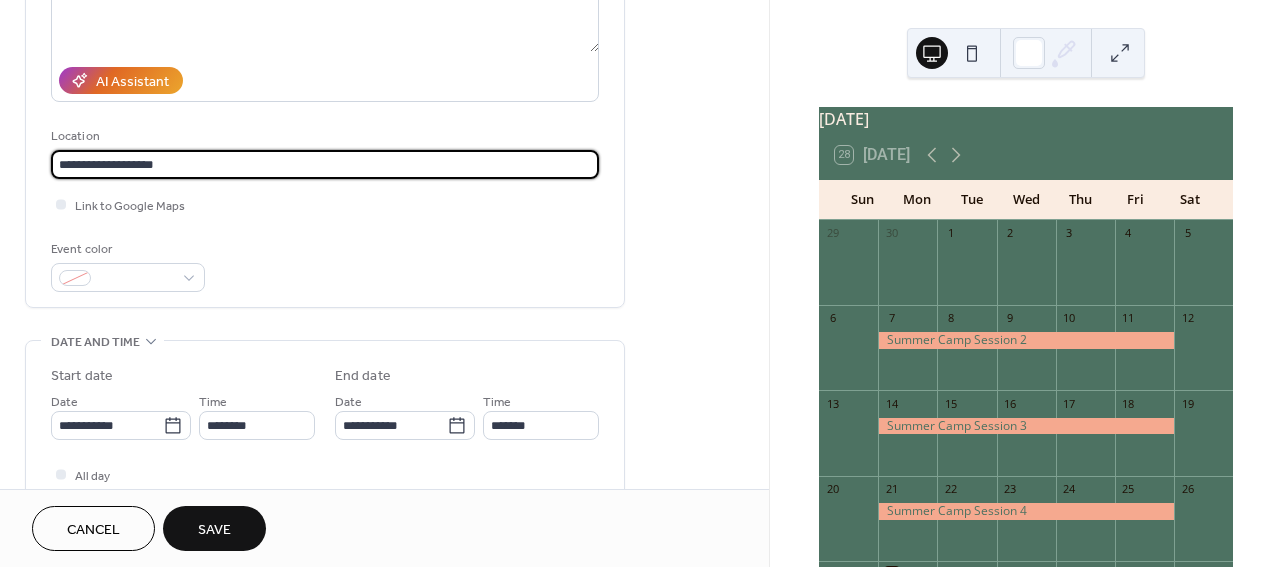 click on "**********" at bounding box center (325, 164) 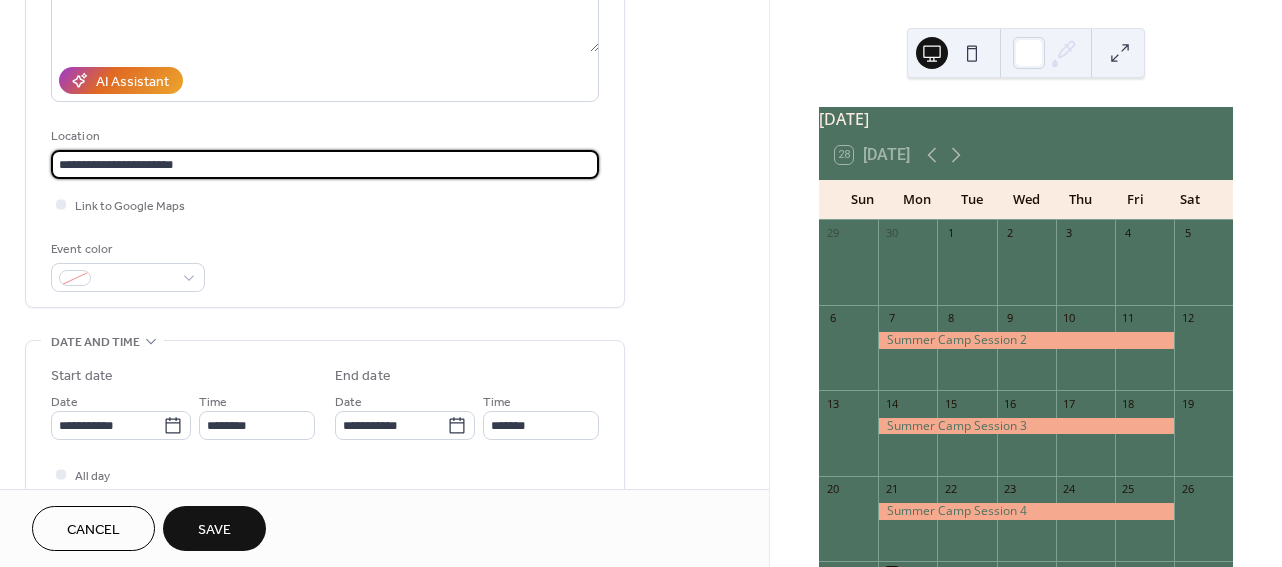 click on "**********" at bounding box center [325, 164] 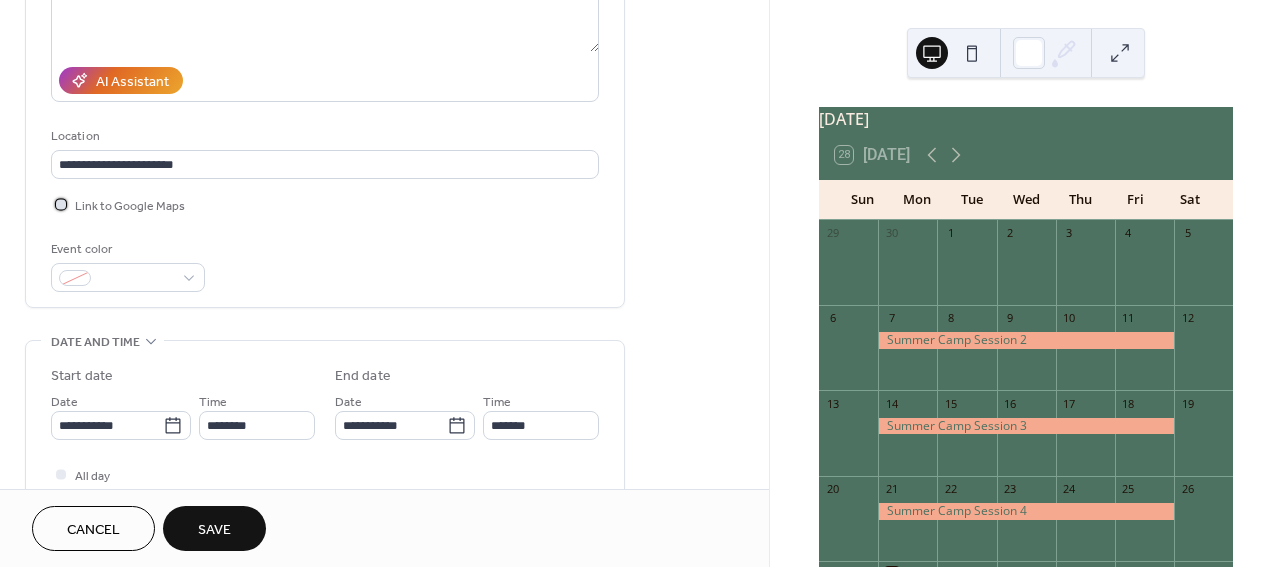 click at bounding box center (61, 204) 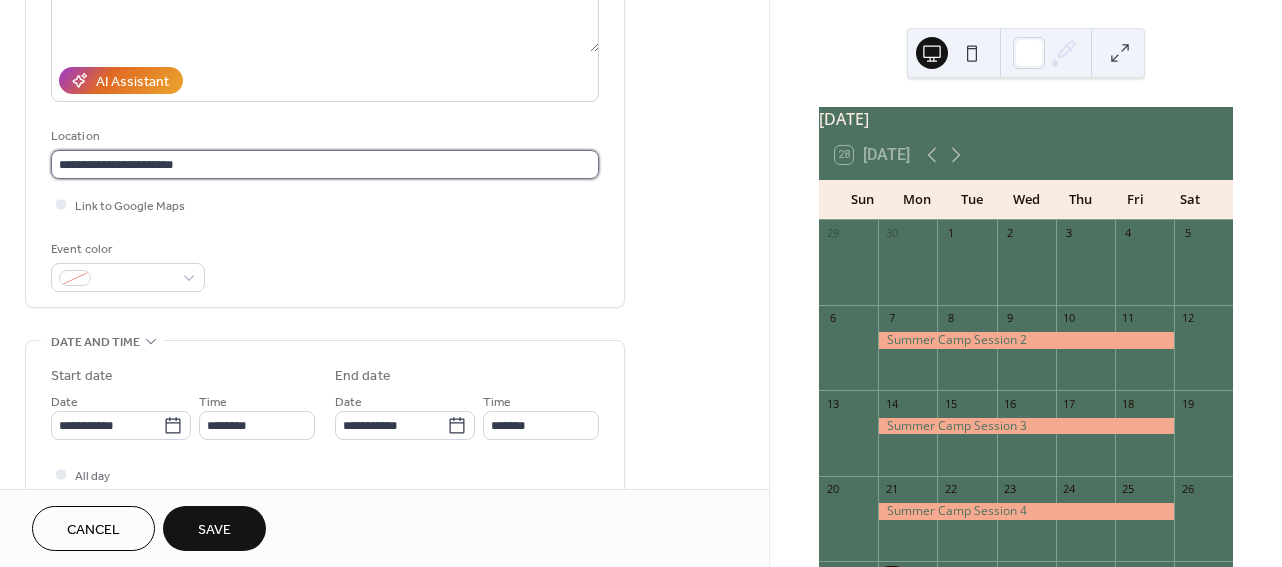 click on "**********" at bounding box center [325, 164] 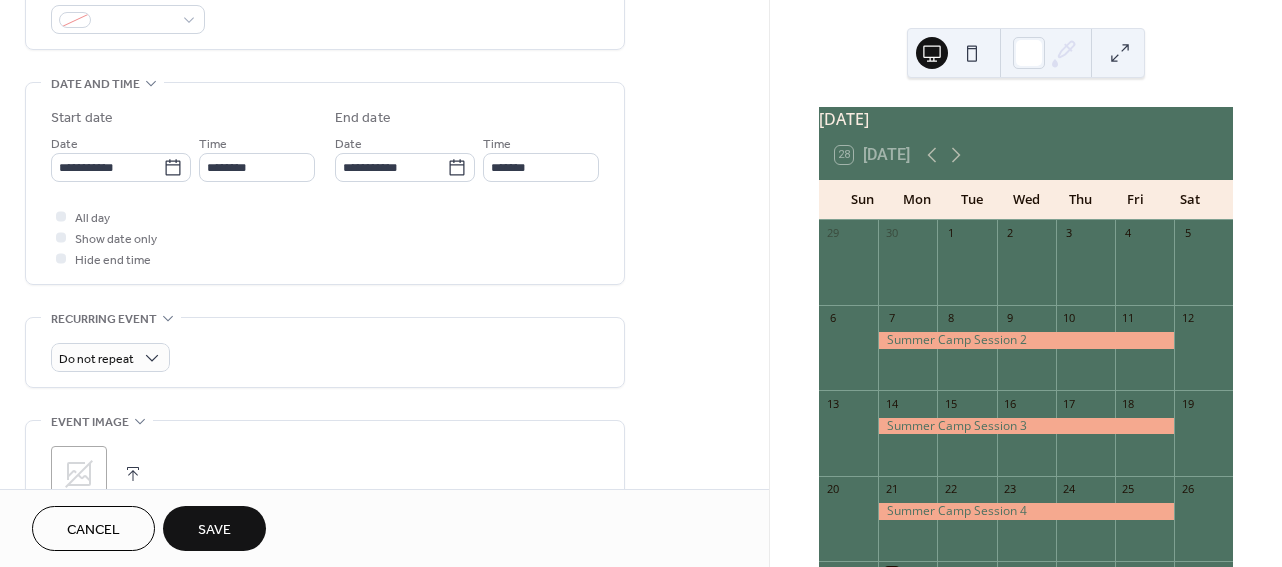 scroll, scrollTop: 571, scrollLeft: 0, axis: vertical 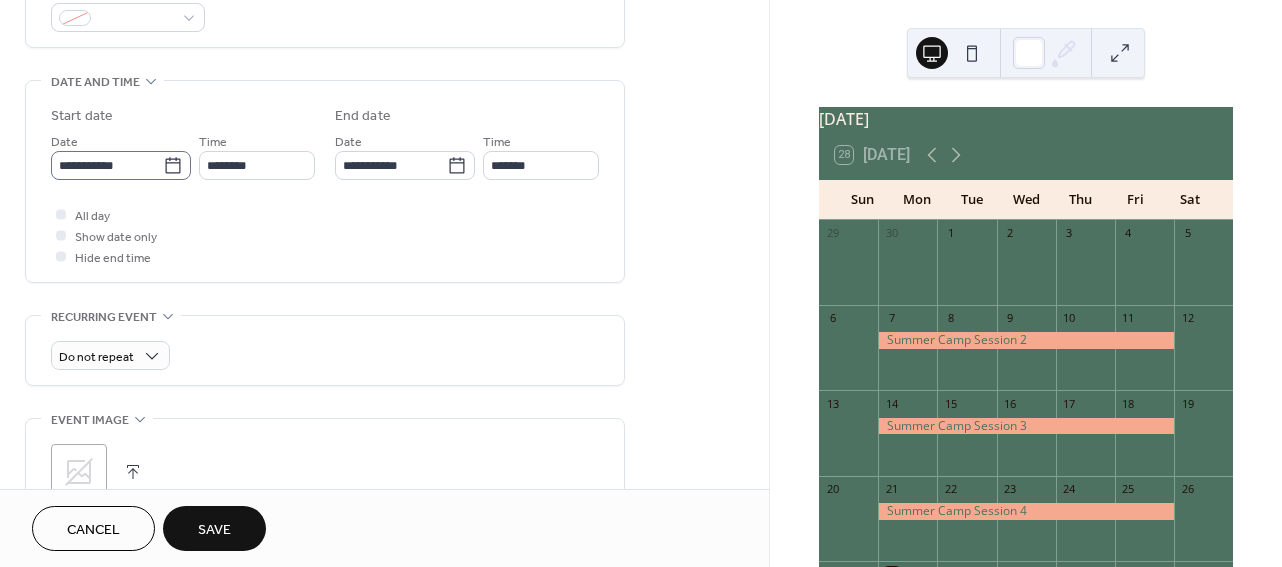 type on "**********" 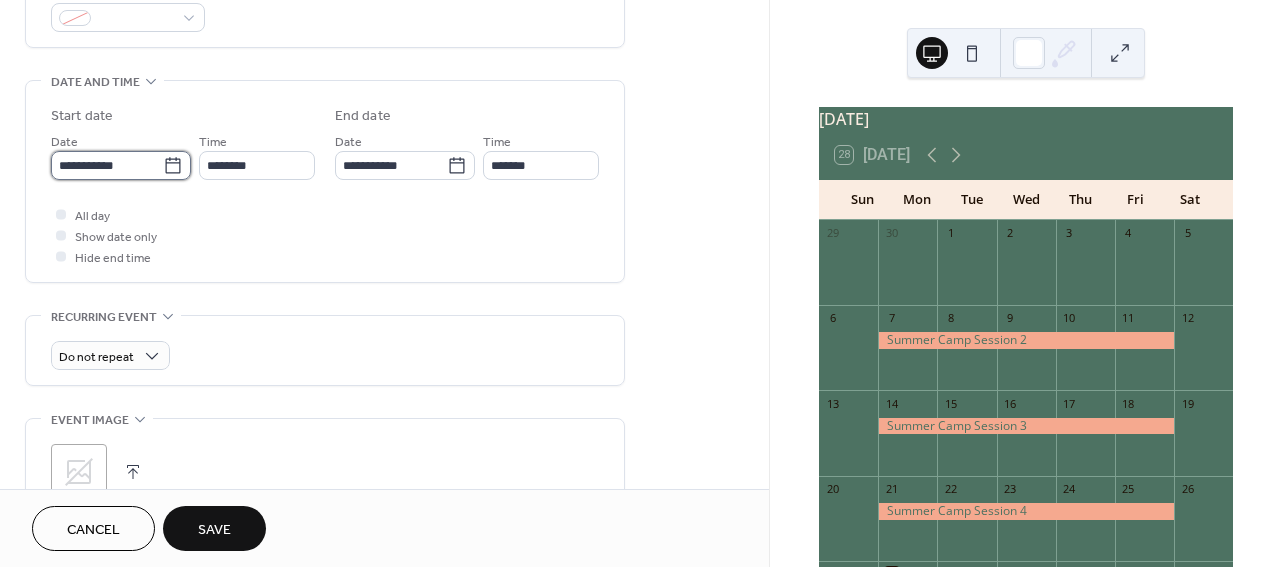 click on "**********" at bounding box center (107, 165) 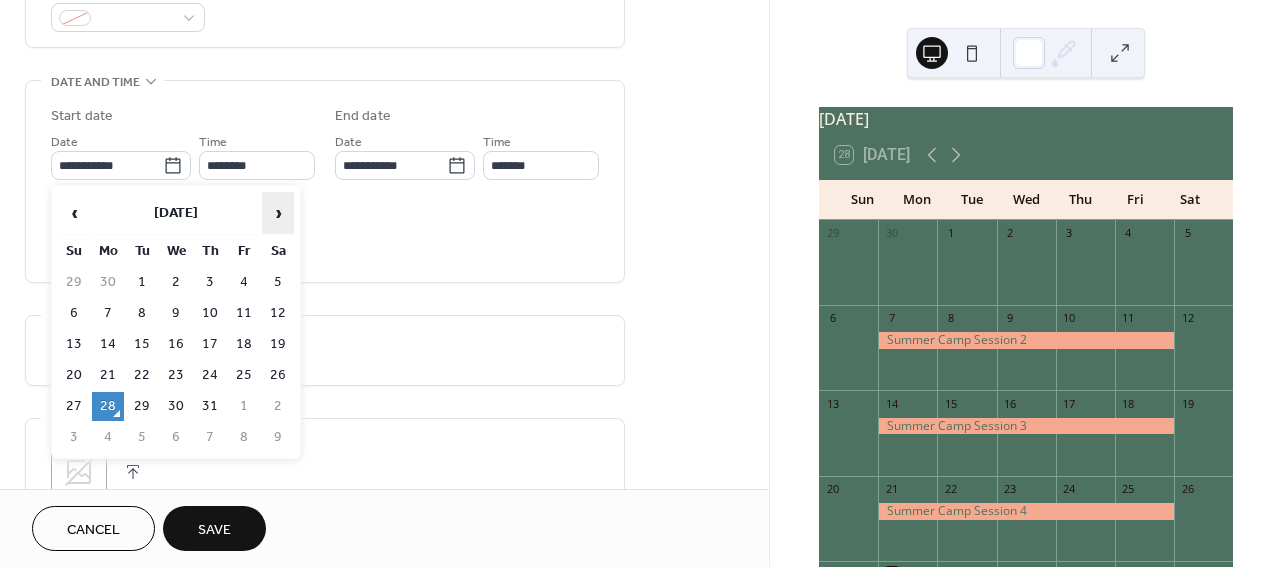 click on "›" at bounding box center [278, 213] 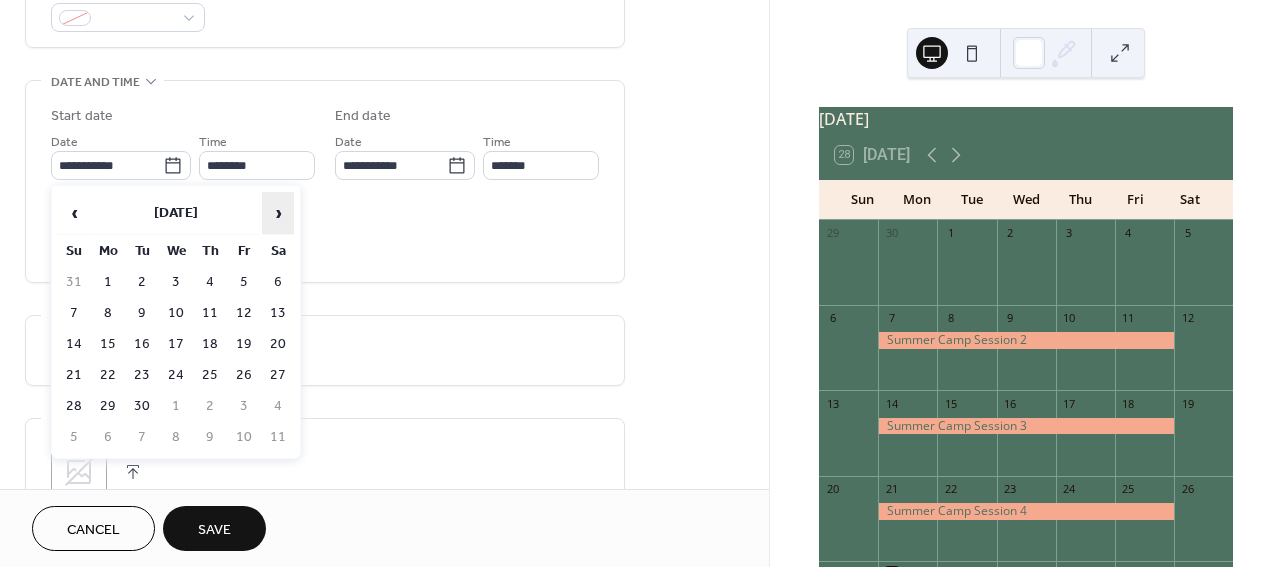 click on "›" at bounding box center (278, 213) 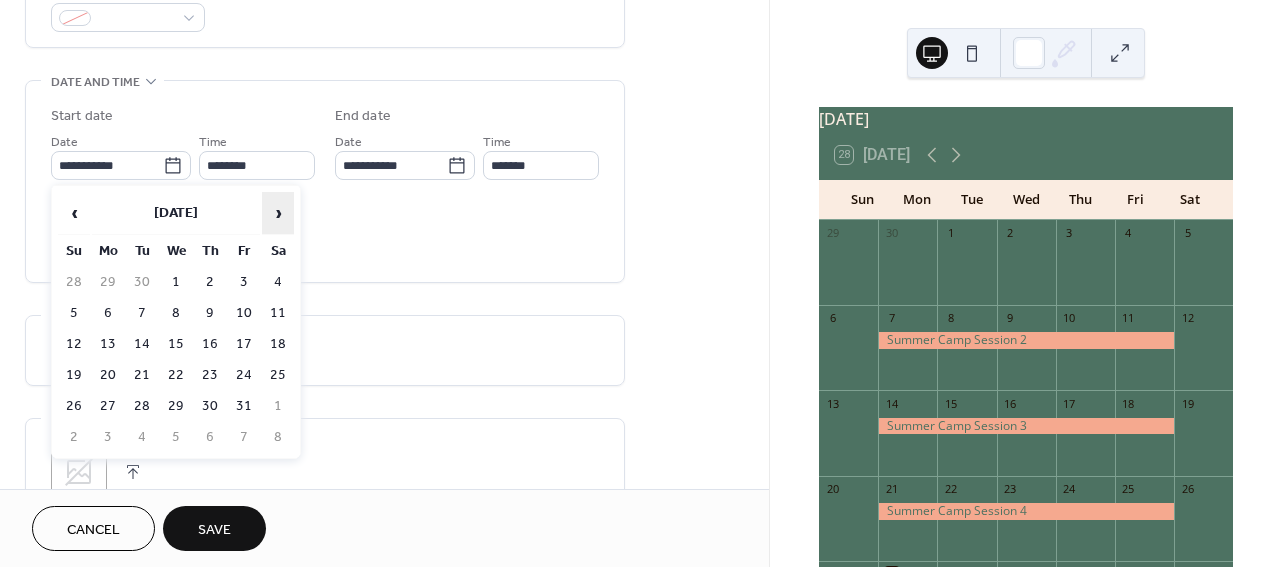 click on "›" at bounding box center [278, 213] 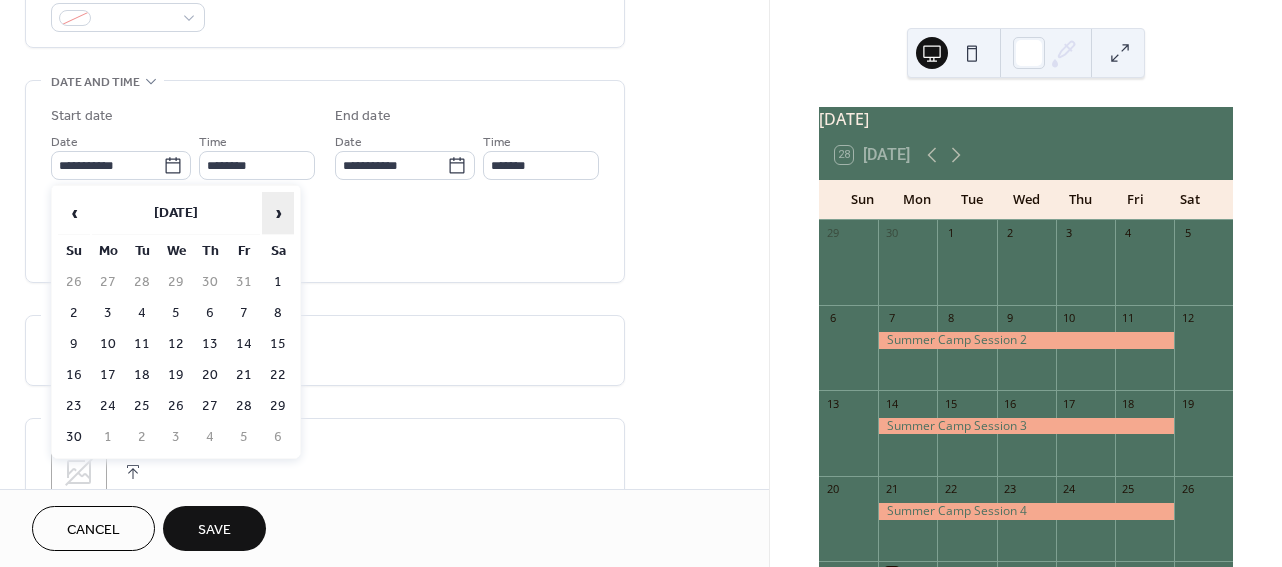 click on "›" at bounding box center [278, 213] 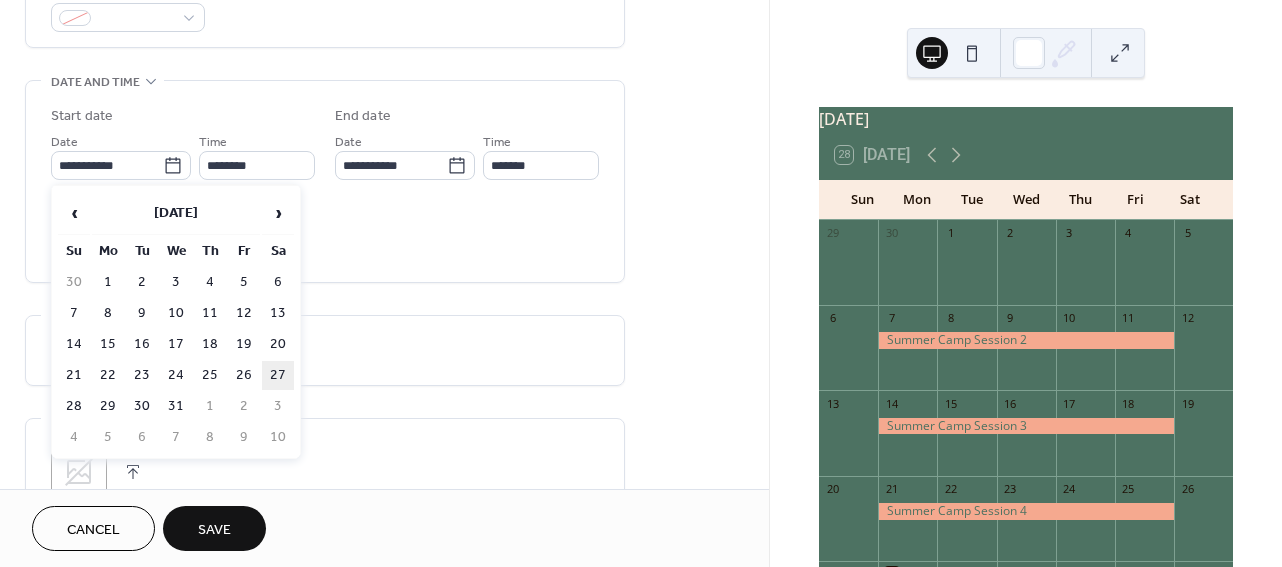 click on "27" at bounding box center [278, 375] 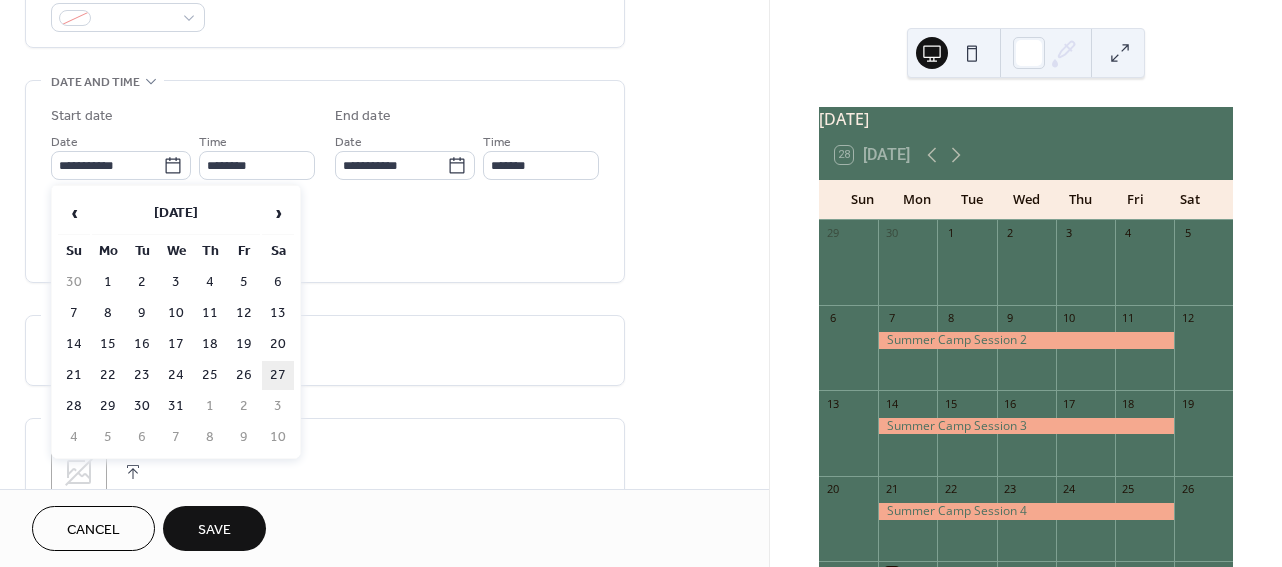 type on "**********" 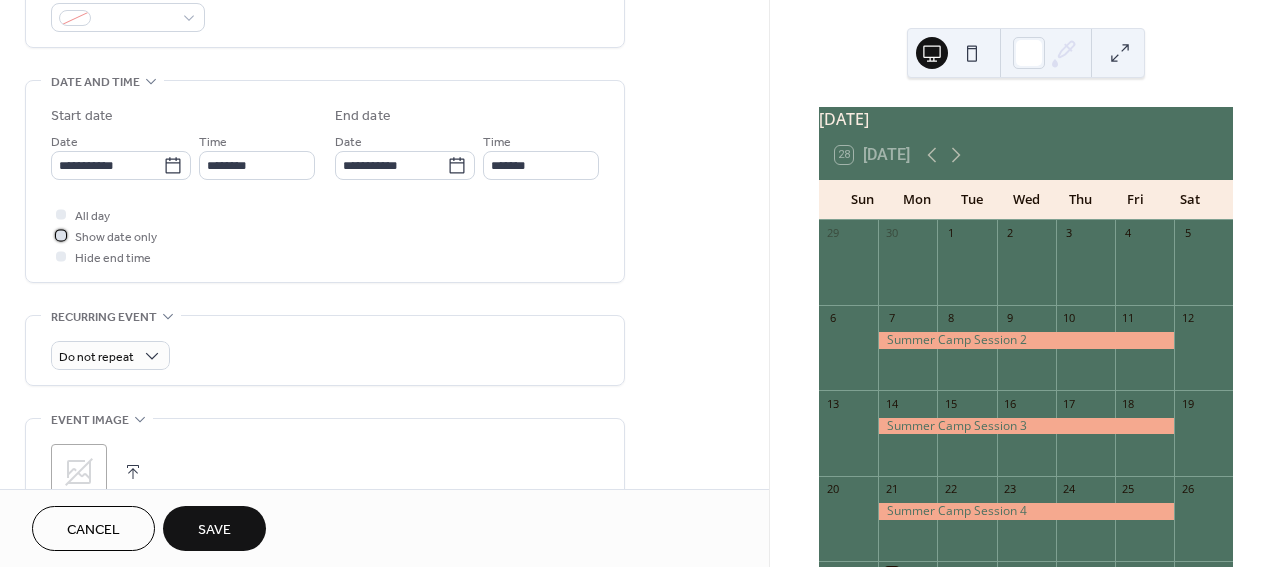click at bounding box center [61, 235] 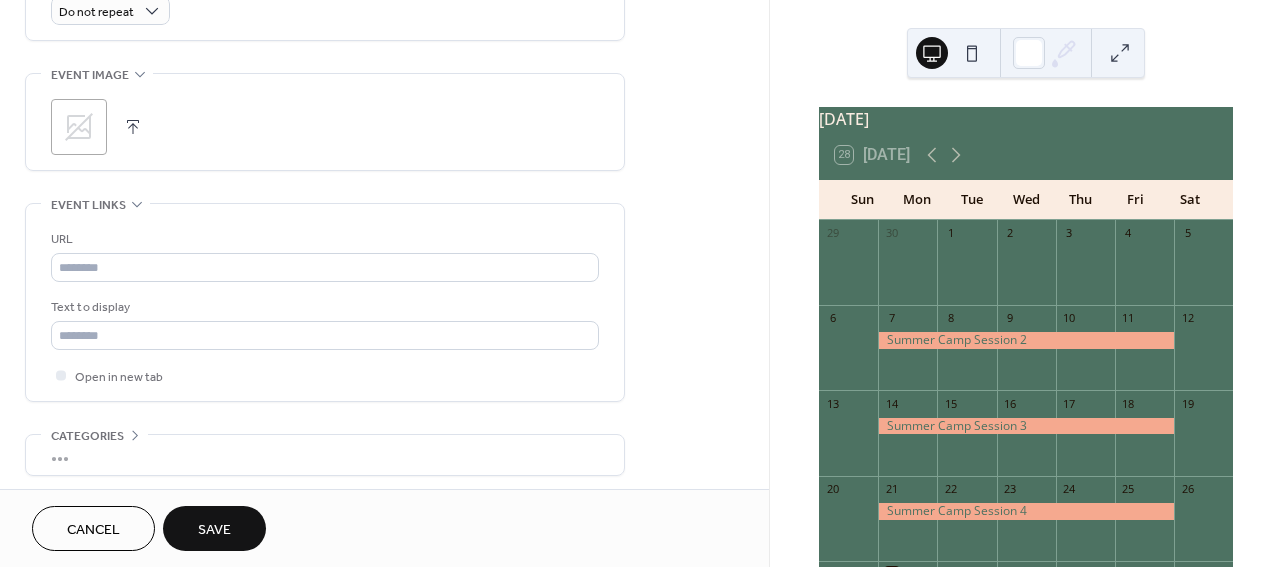 scroll, scrollTop: 956, scrollLeft: 0, axis: vertical 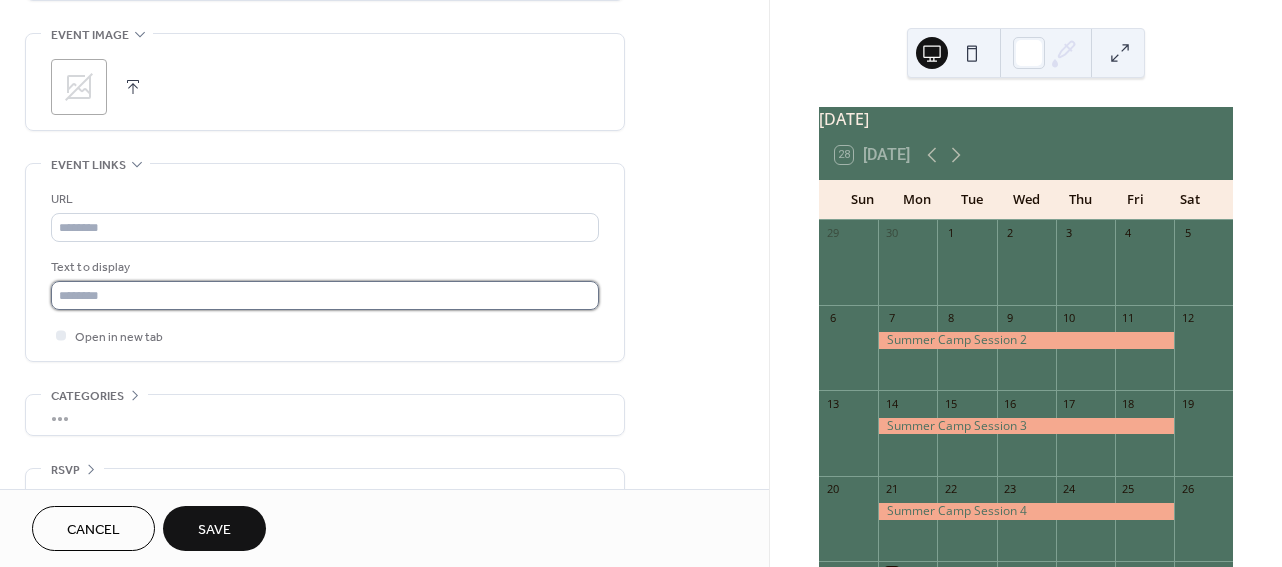 click at bounding box center (325, 295) 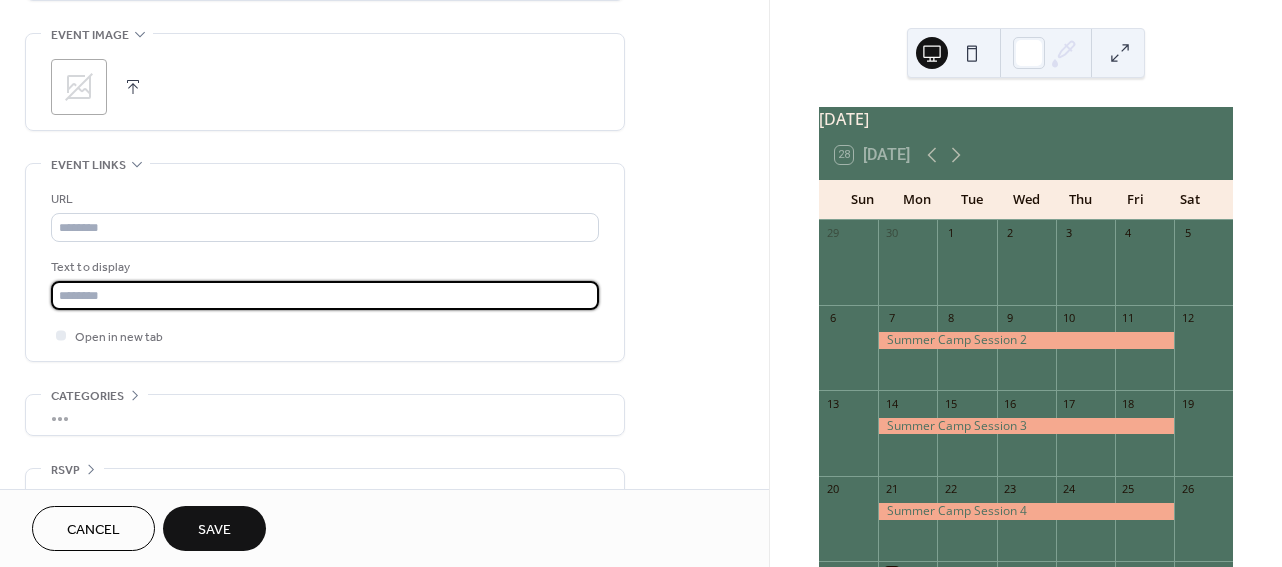 type on "**********" 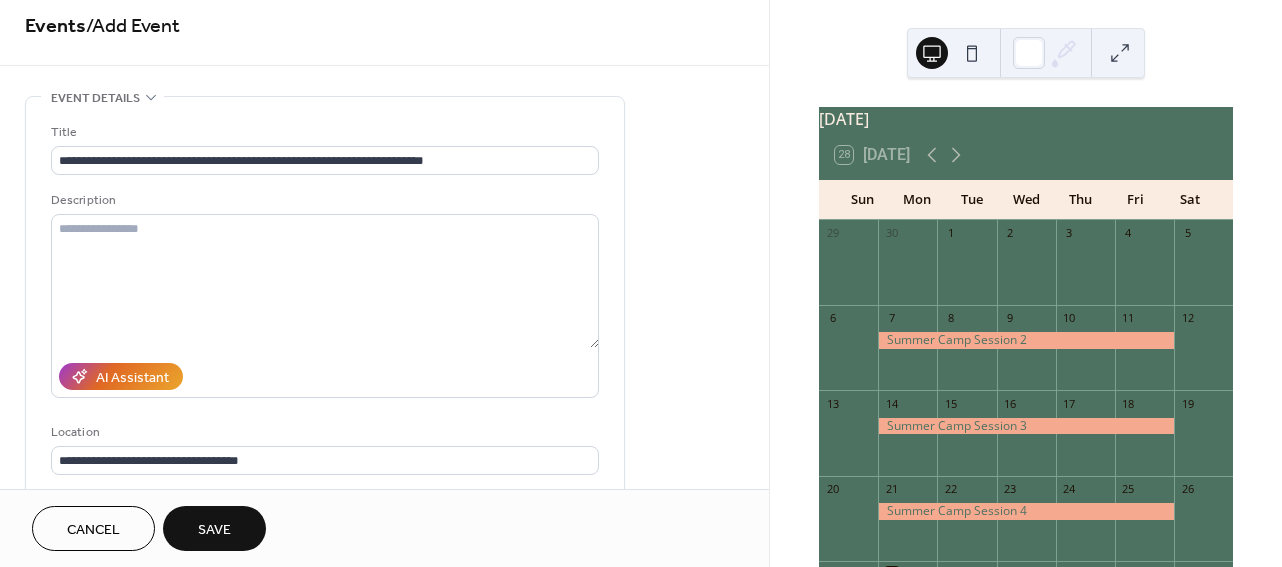 scroll, scrollTop: 0, scrollLeft: 0, axis: both 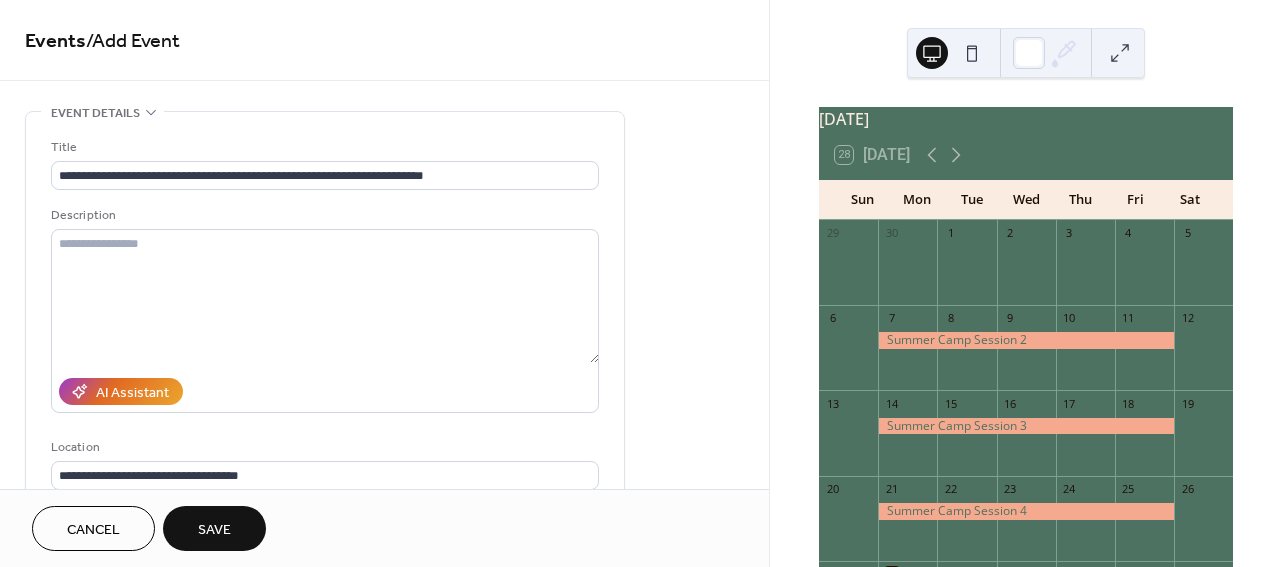 click on "Save" at bounding box center [214, 530] 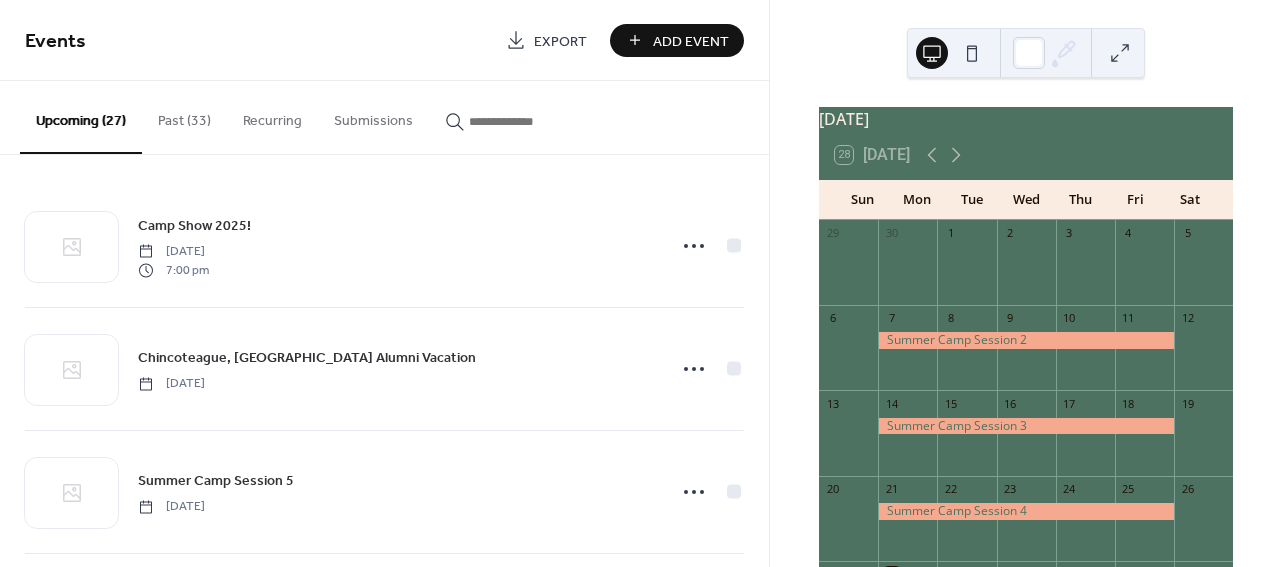 click on "Add Event" at bounding box center [677, 40] 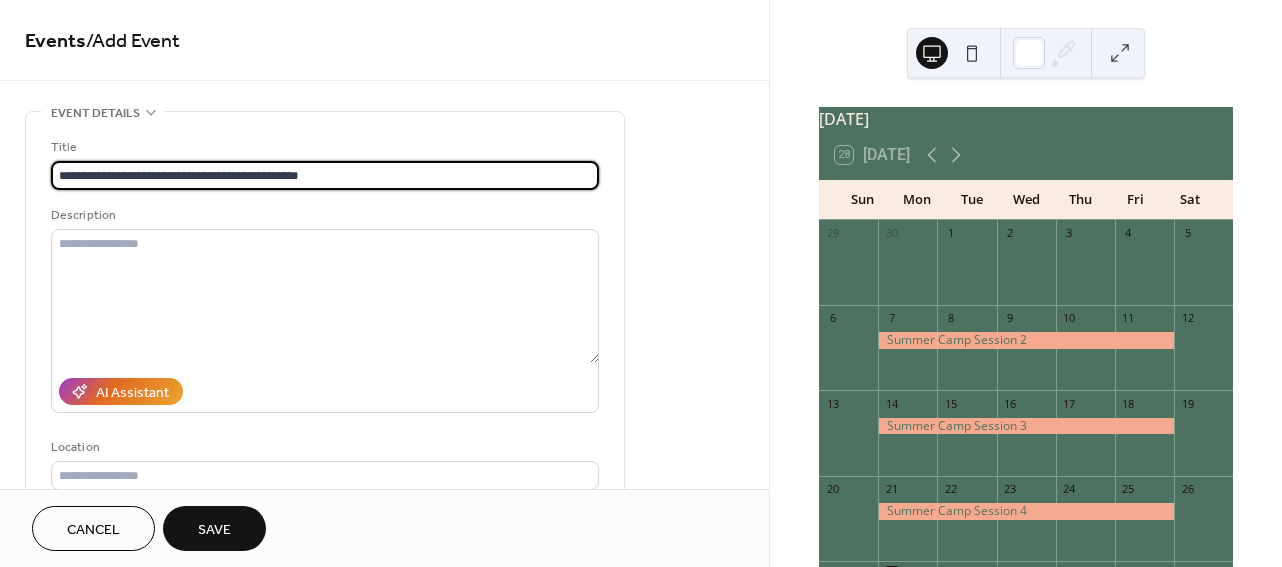 click on "**********" at bounding box center (325, 175) 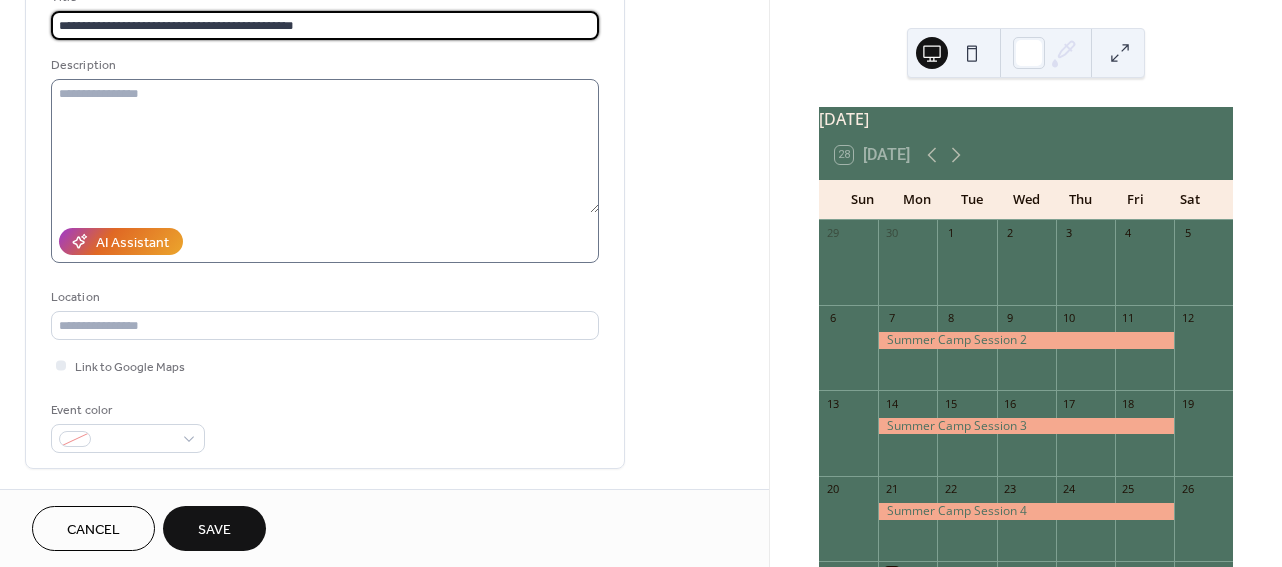 scroll, scrollTop: 189, scrollLeft: 0, axis: vertical 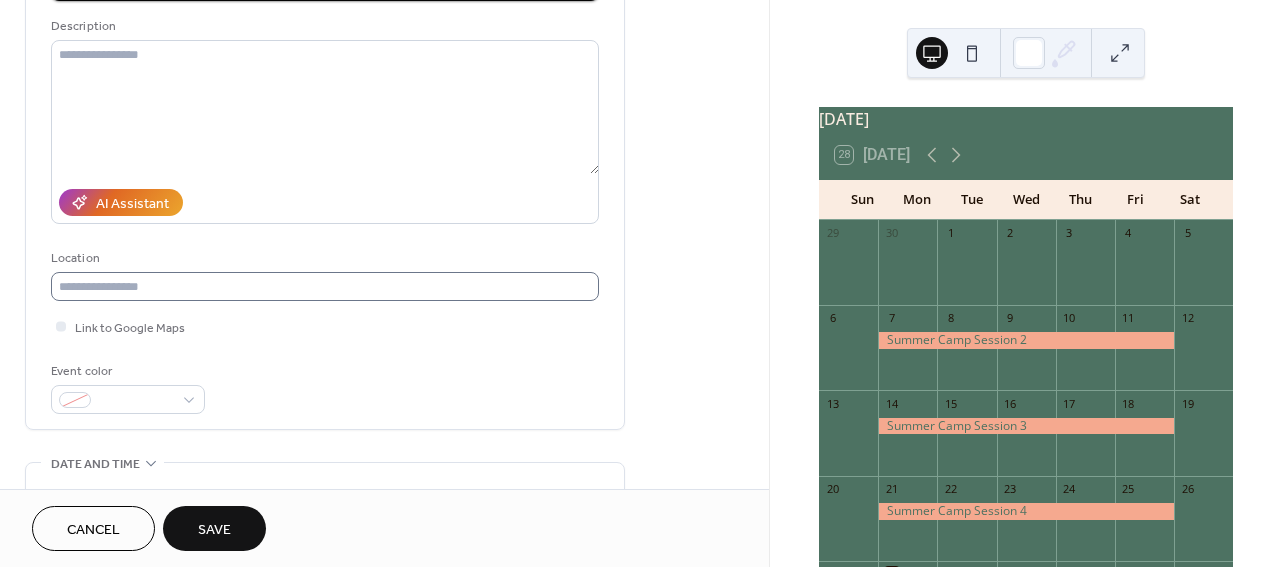 type on "**********" 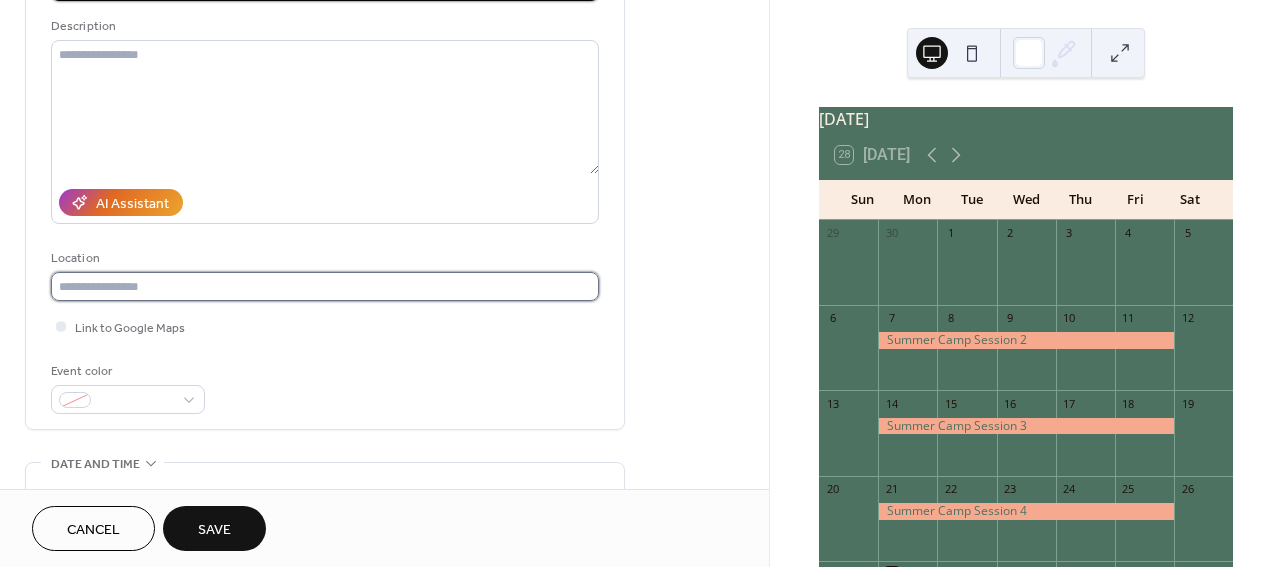 click at bounding box center [325, 286] 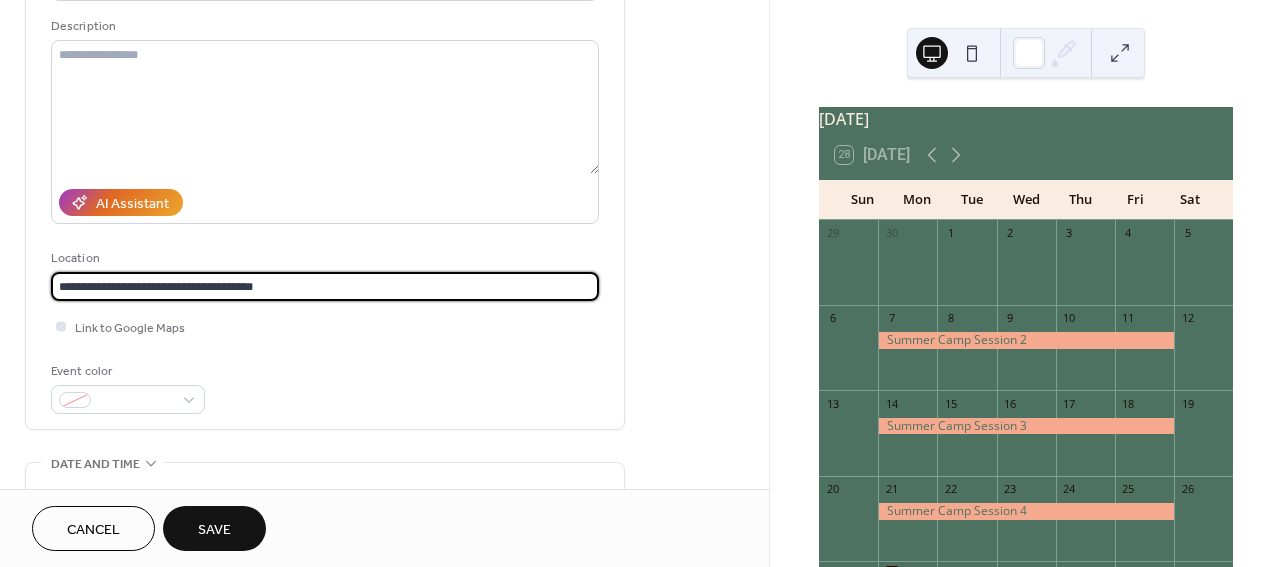 type on "**********" 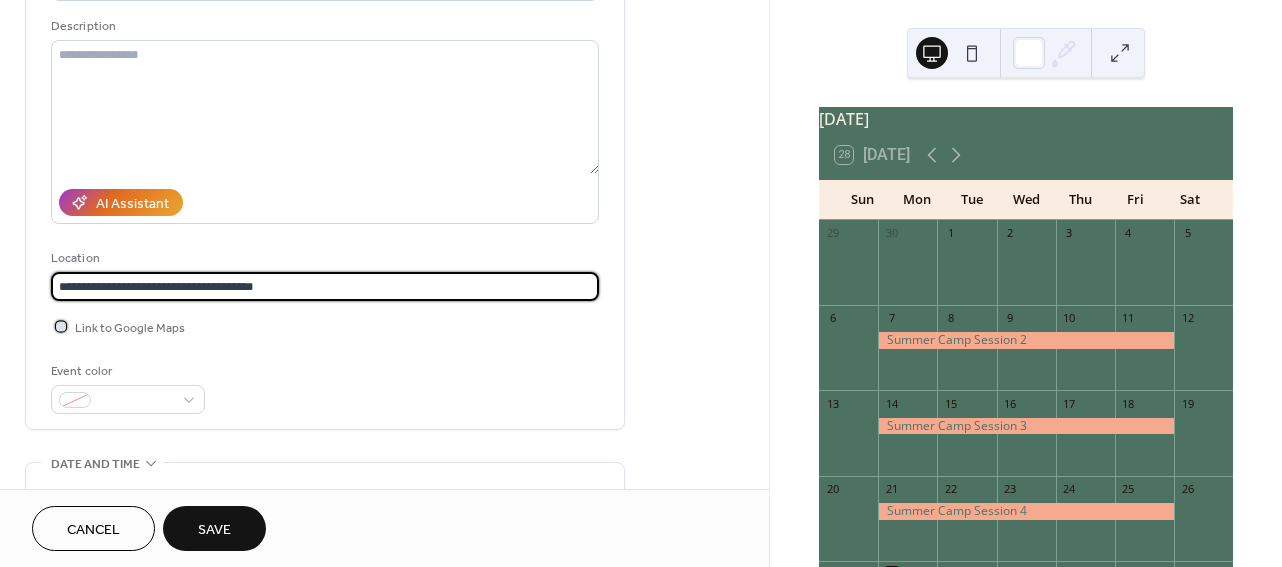 click at bounding box center [61, 326] 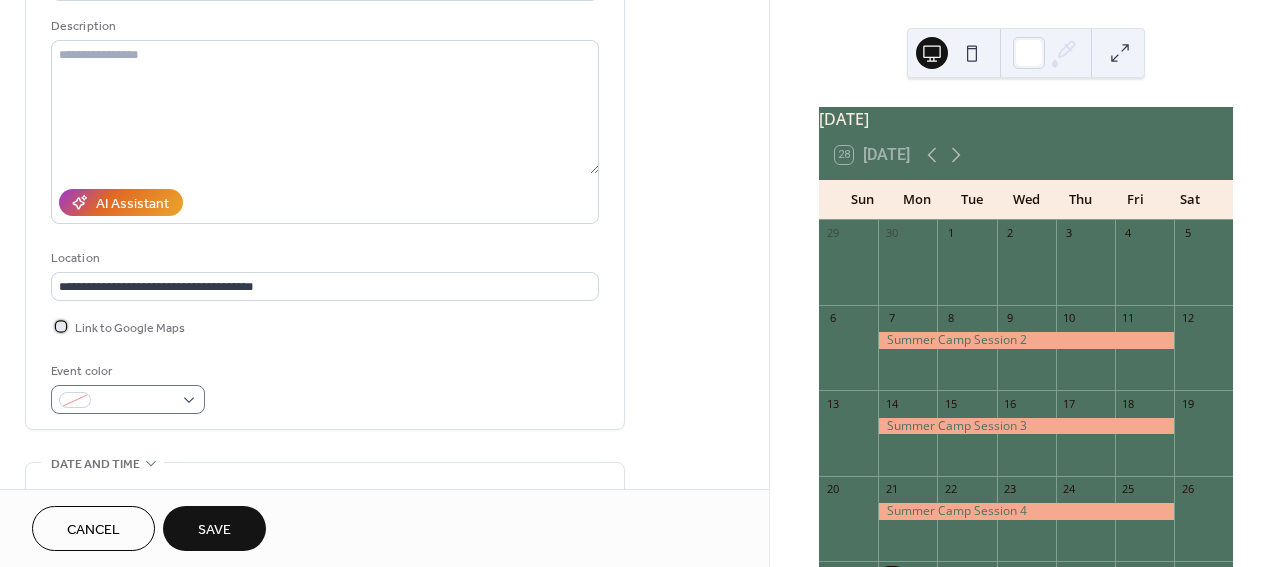 scroll, scrollTop: 361, scrollLeft: 0, axis: vertical 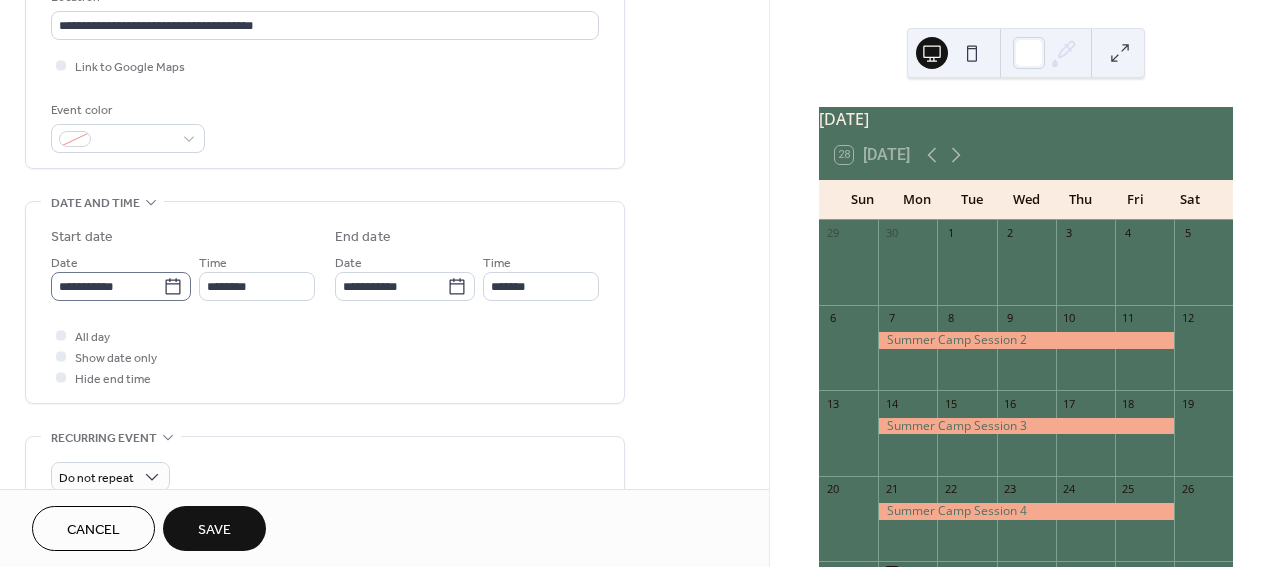 click 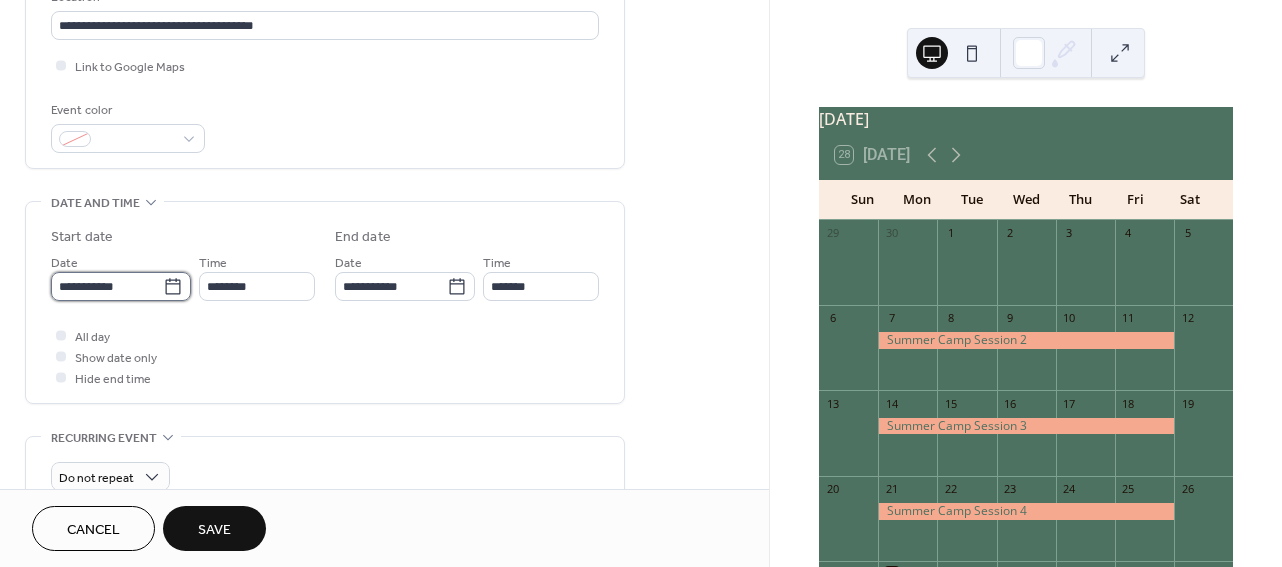 click on "**********" at bounding box center (107, 286) 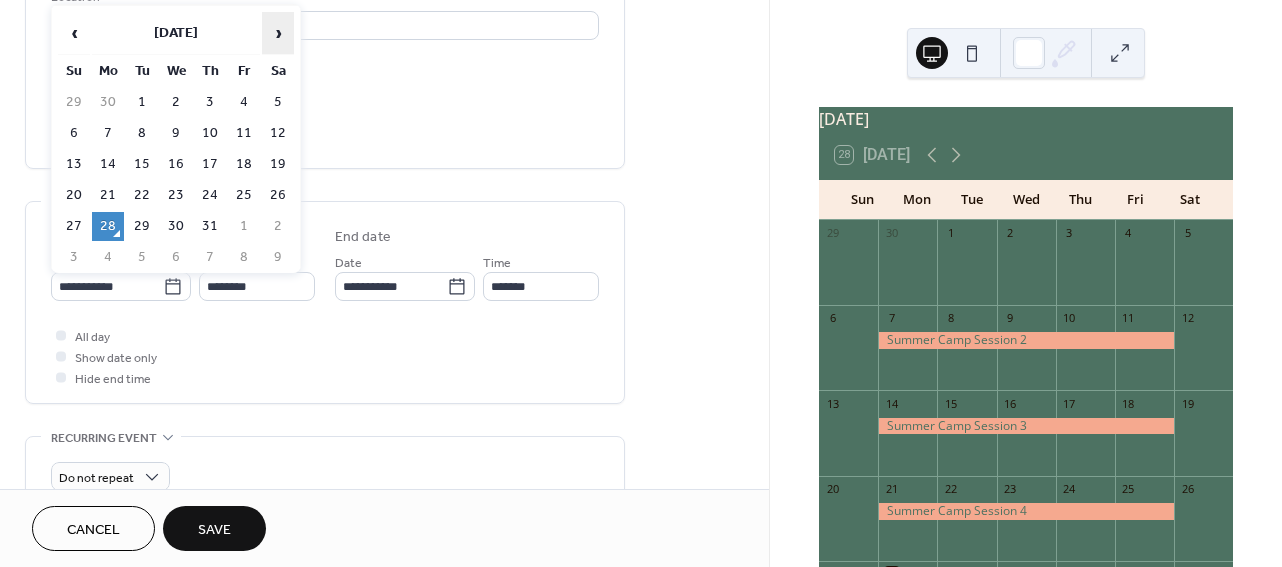 click on "›" at bounding box center [278, 33] 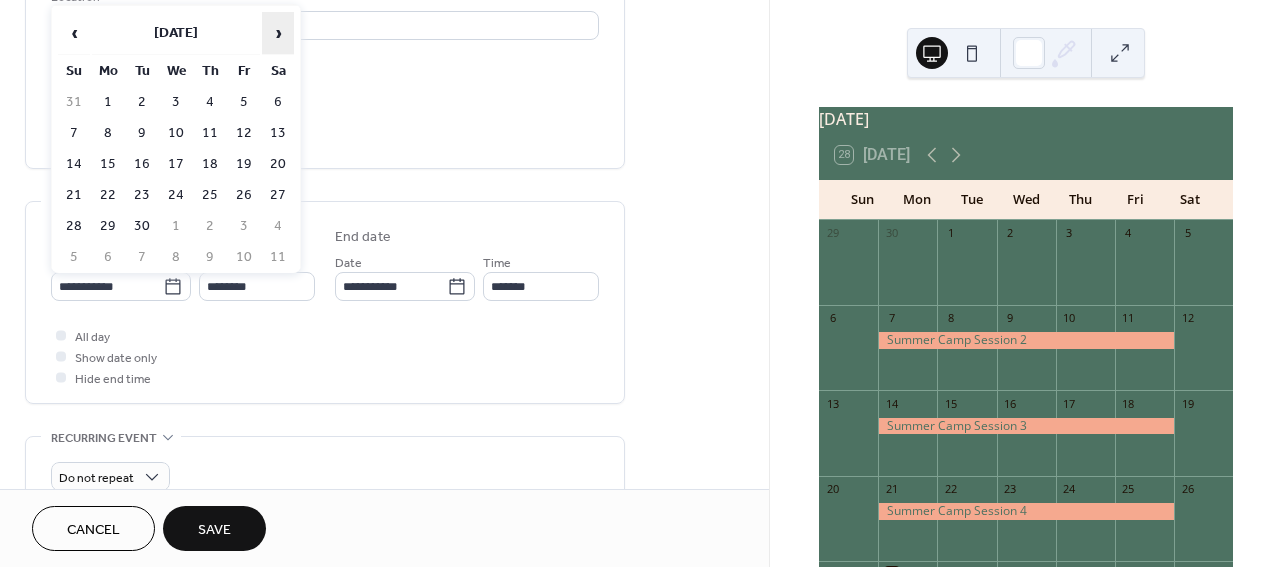 click on "›" at bounding box center (278, 33) 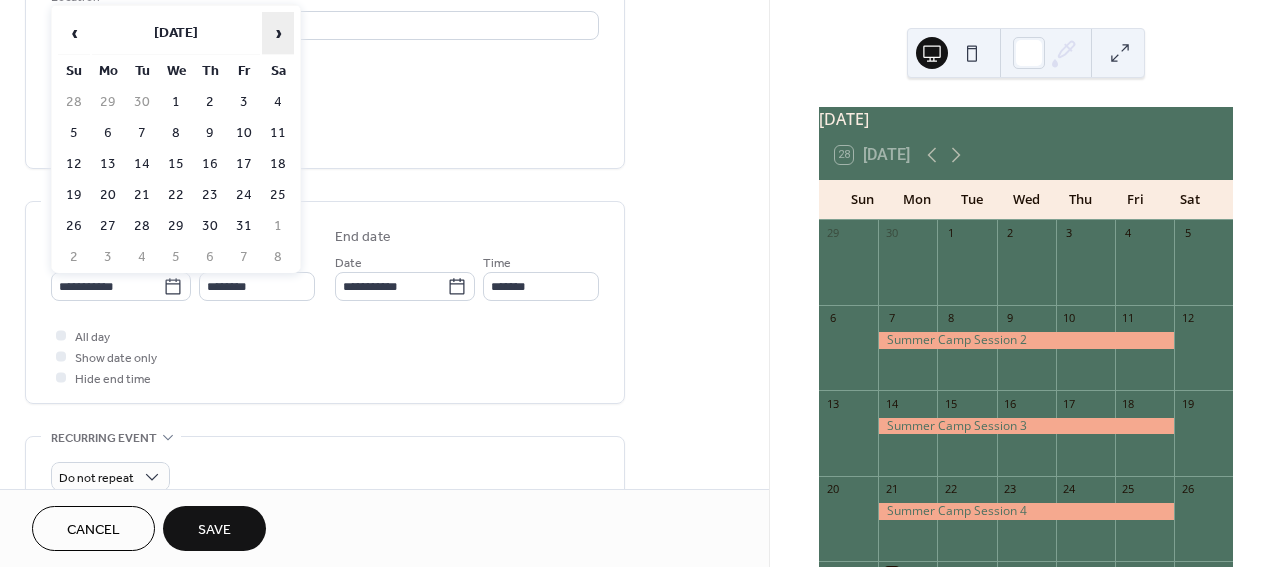 click on "›" at bounding box center (278, 33) 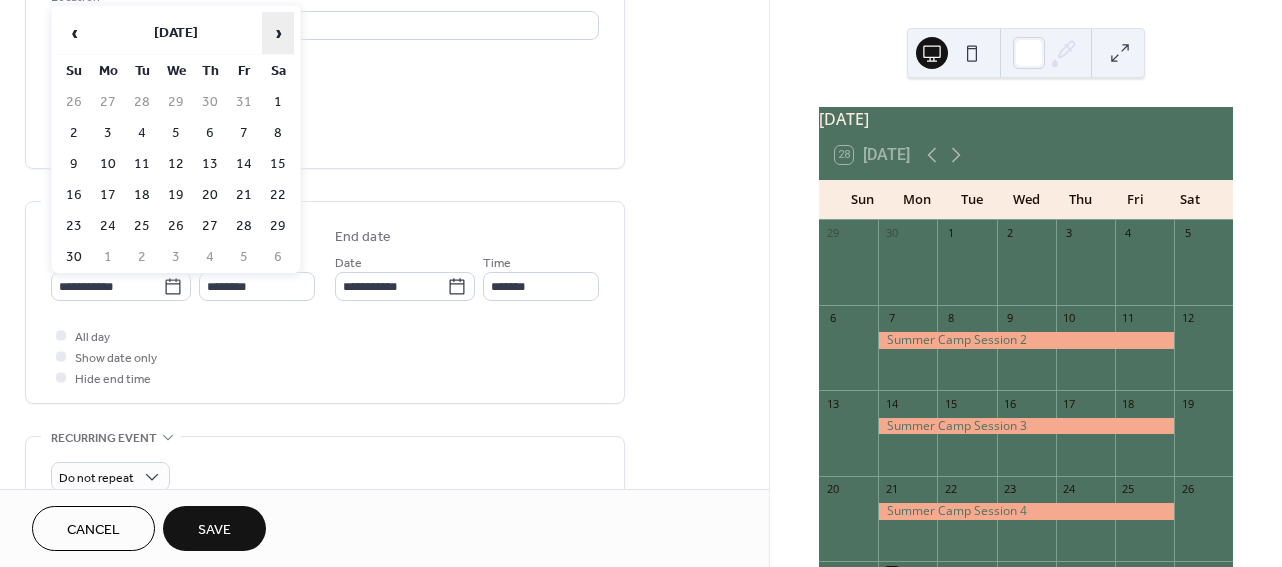 click on "›" at bounding box center (278, 33) 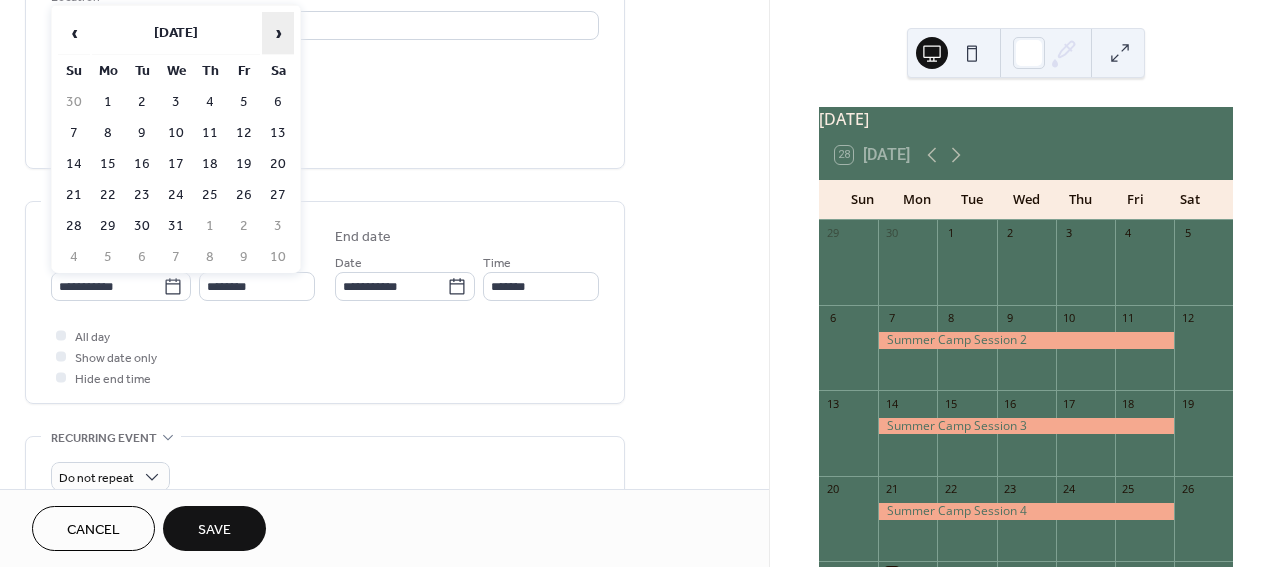 click on "›" at bounding box center (278, 33) 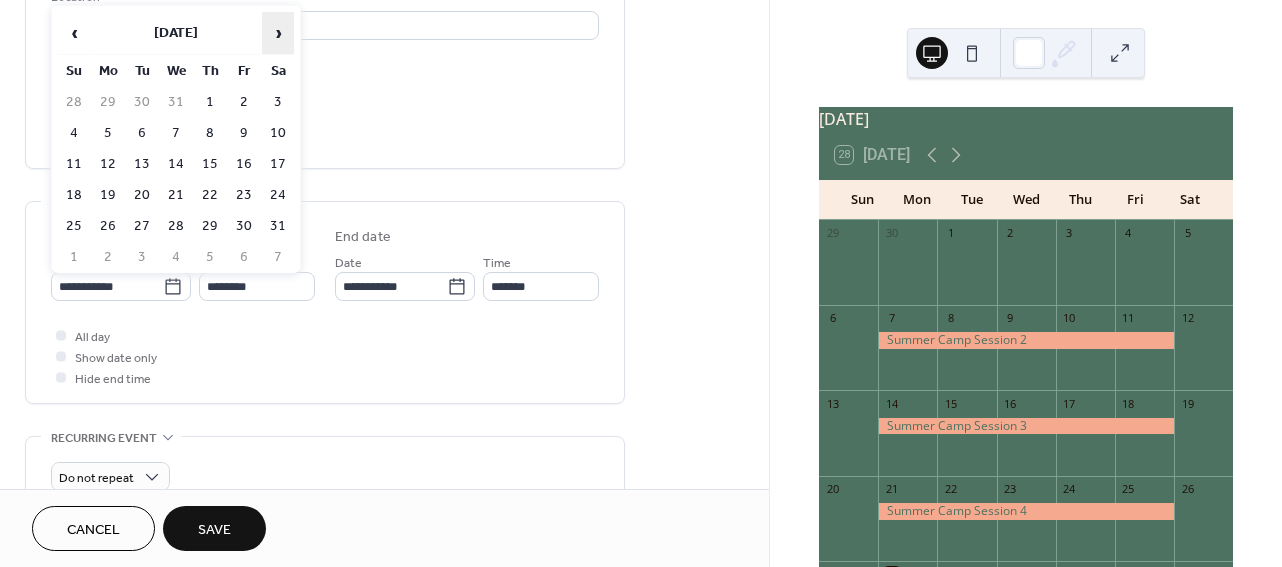 click on "›" at bounding box center (278, 33) 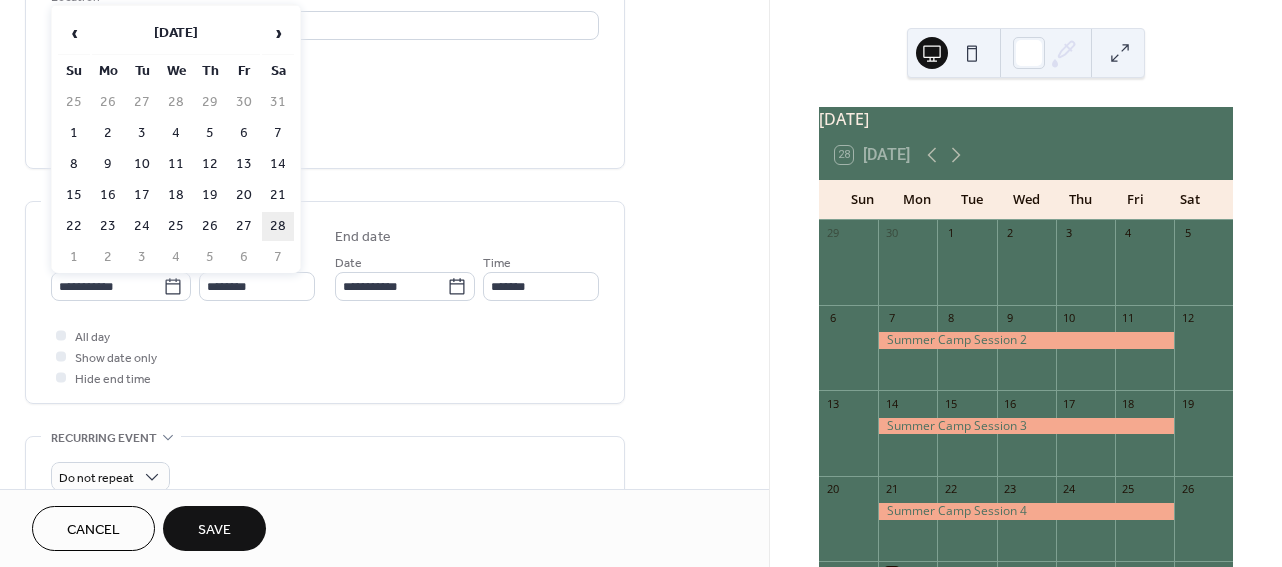click on "28" at bounding box center [278, 226] 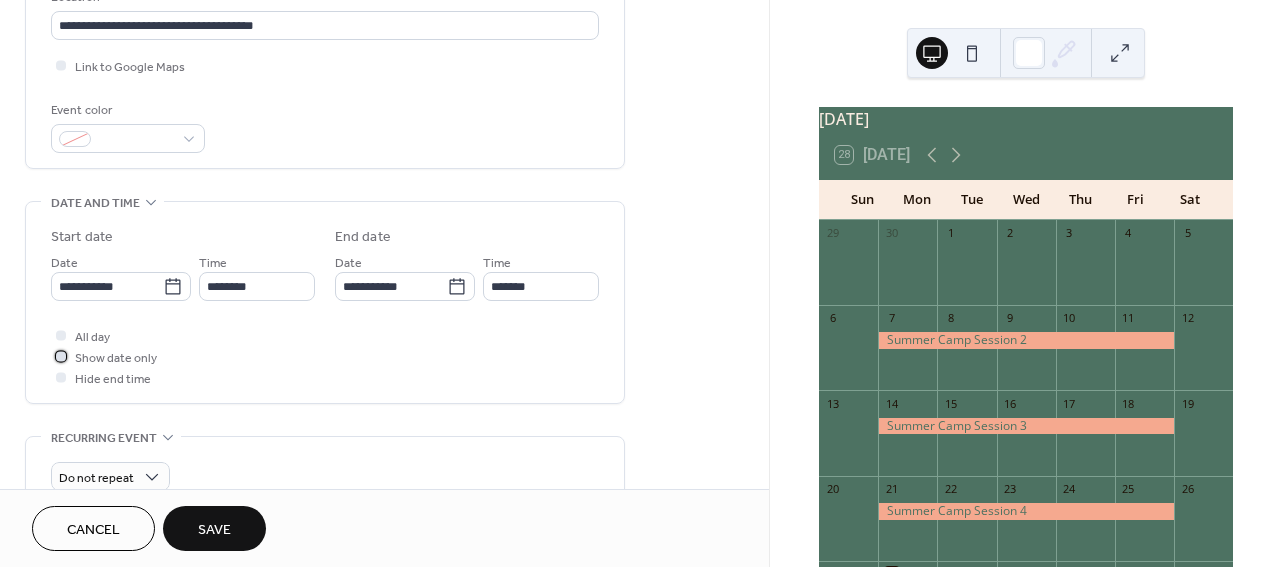 click at bounding box center (61, 356) 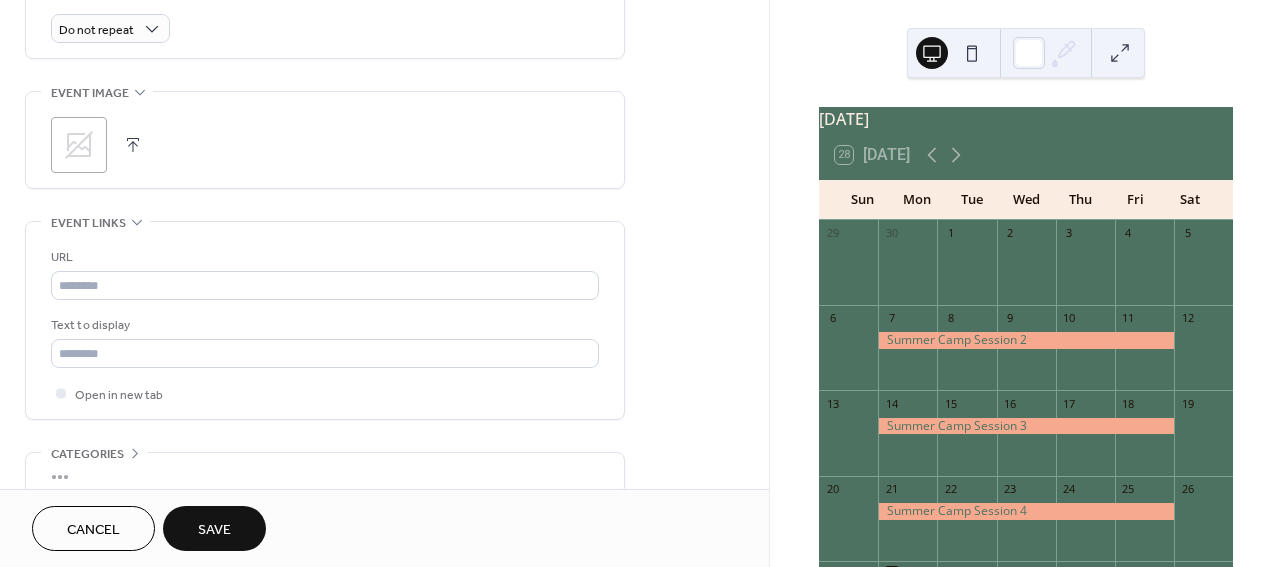 scroll, scrollTop: 910, scrollLeft: 0, axis: vertical 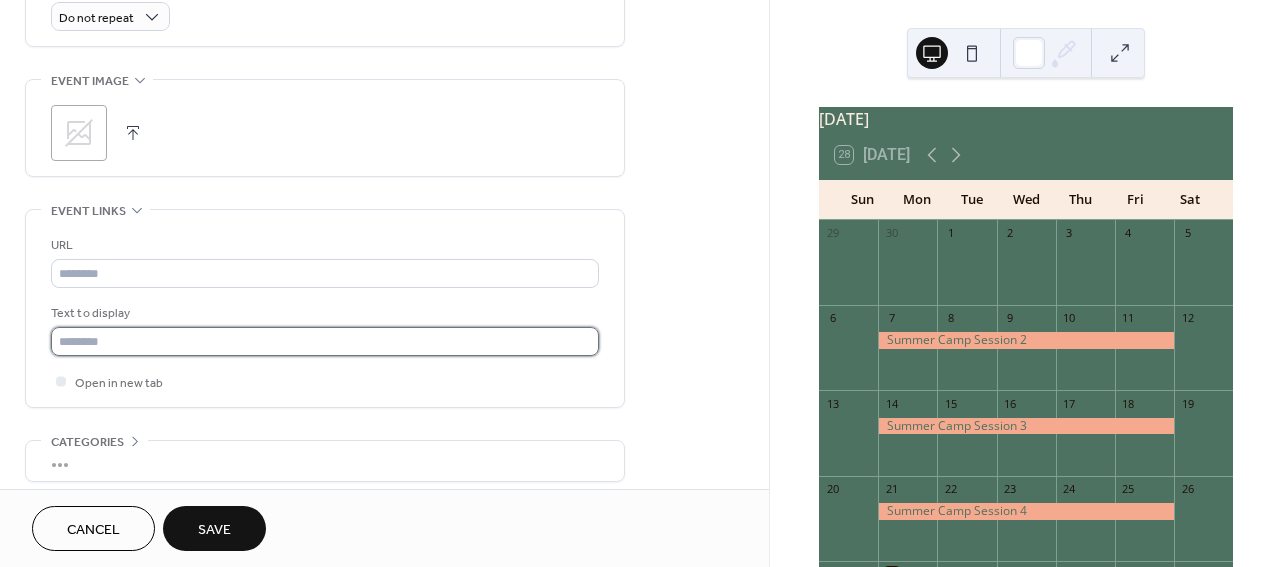 click at bounding box center [325, 341] 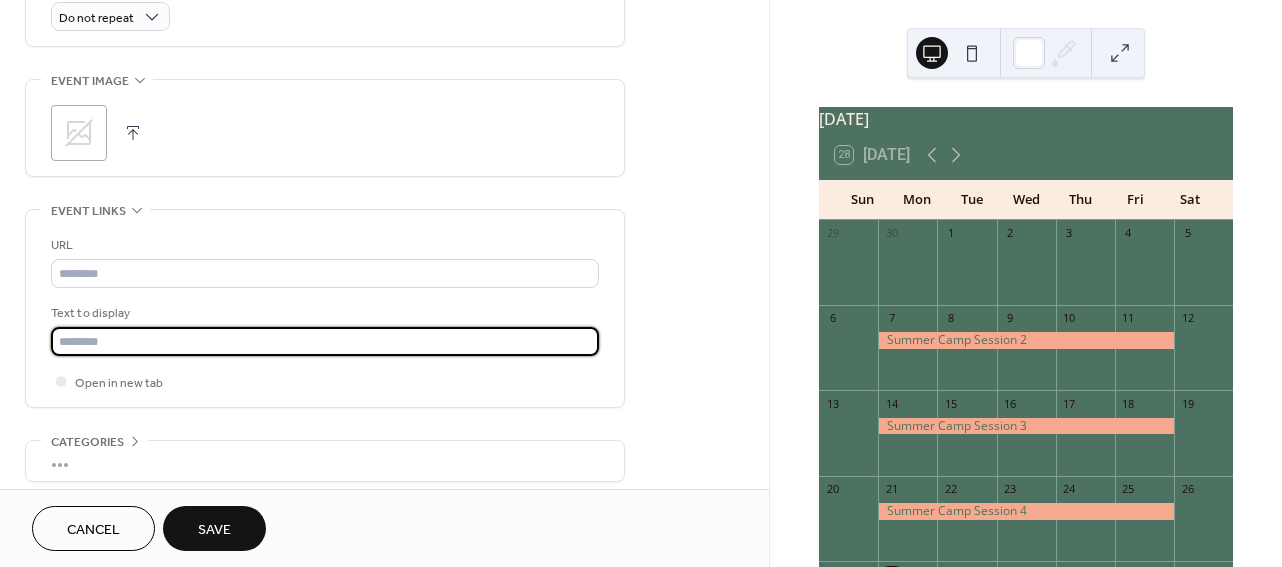 type on "**********" 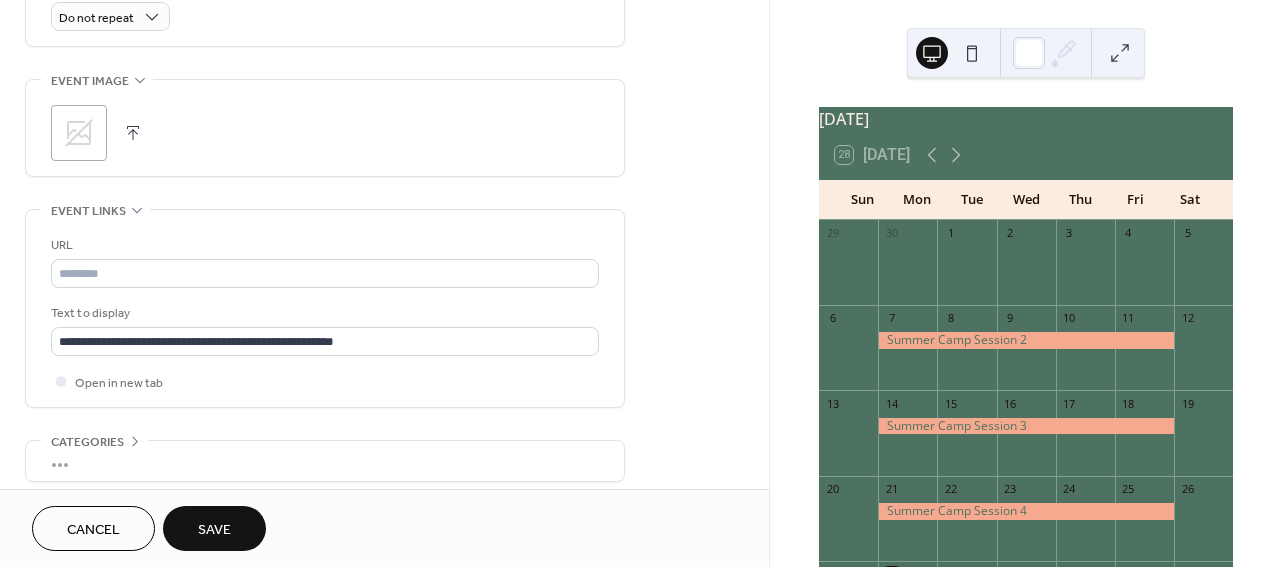 click on "Save" at bounding box center (214, 530) 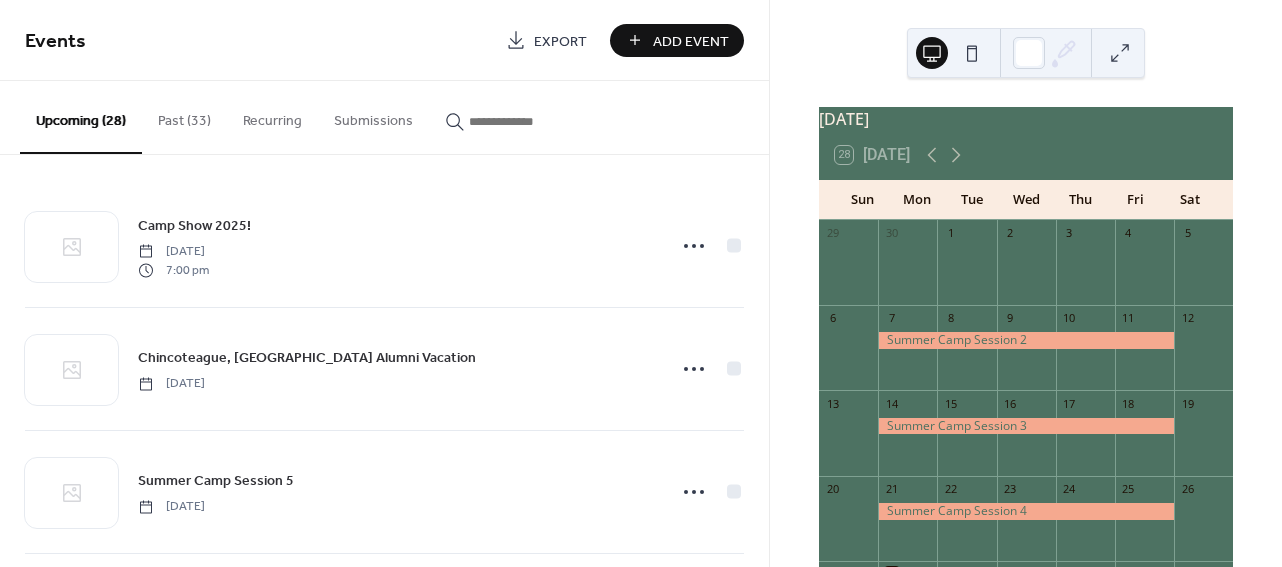 click on "Add Event" at bounding box center [677, 40] 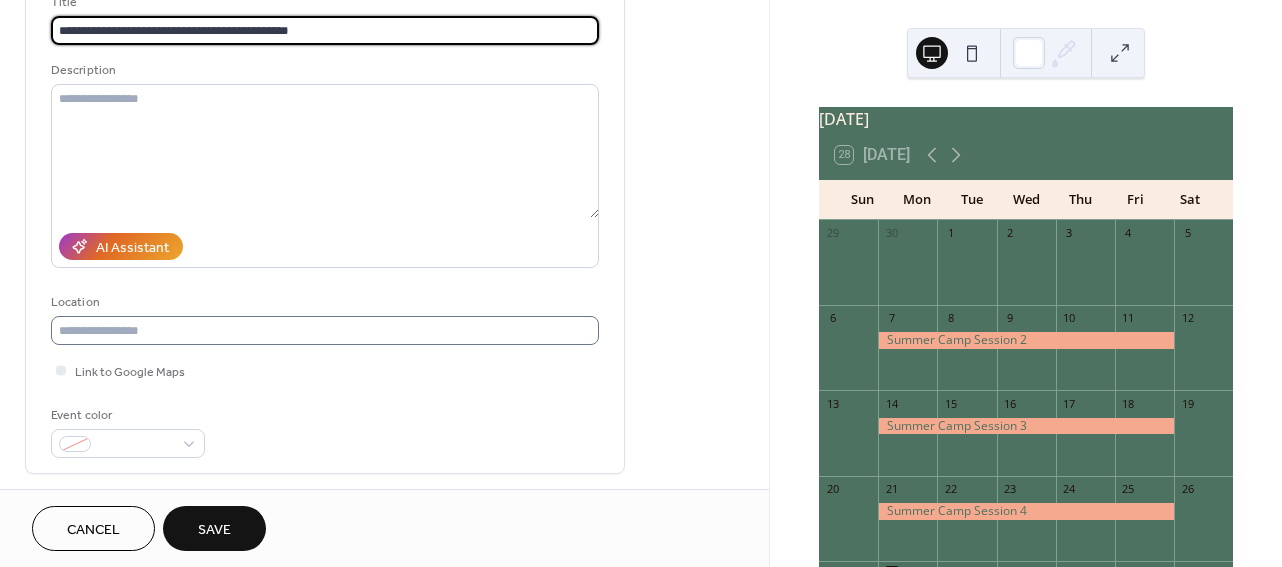 scroll, scrollTop: 164, scrollLeft: 0, axis: vertical 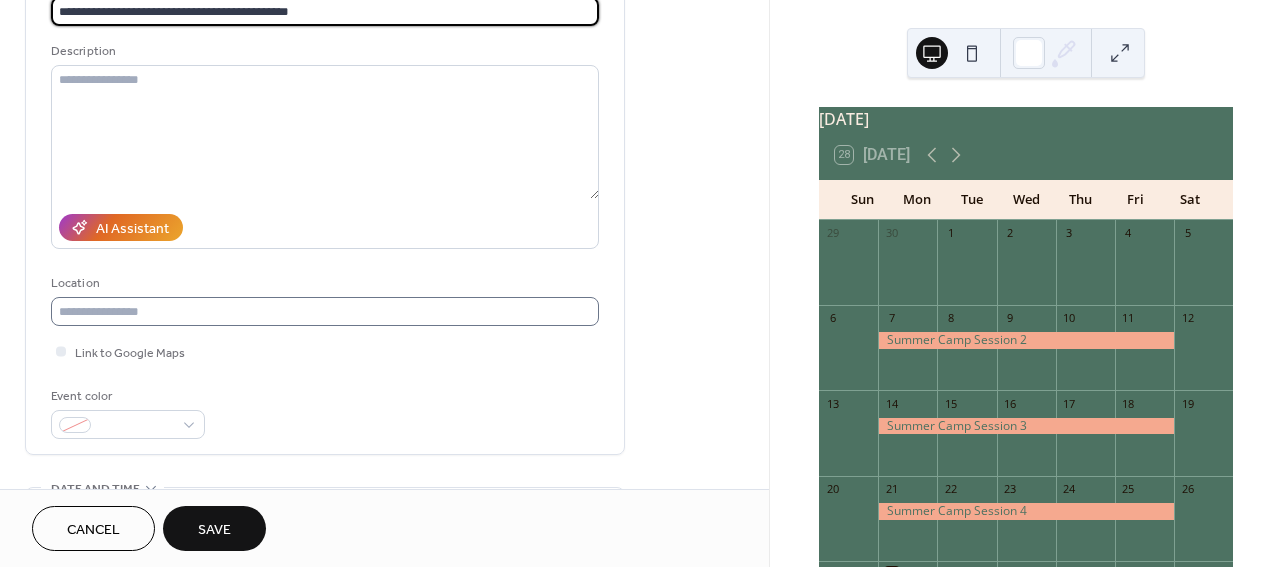 type on "**********" 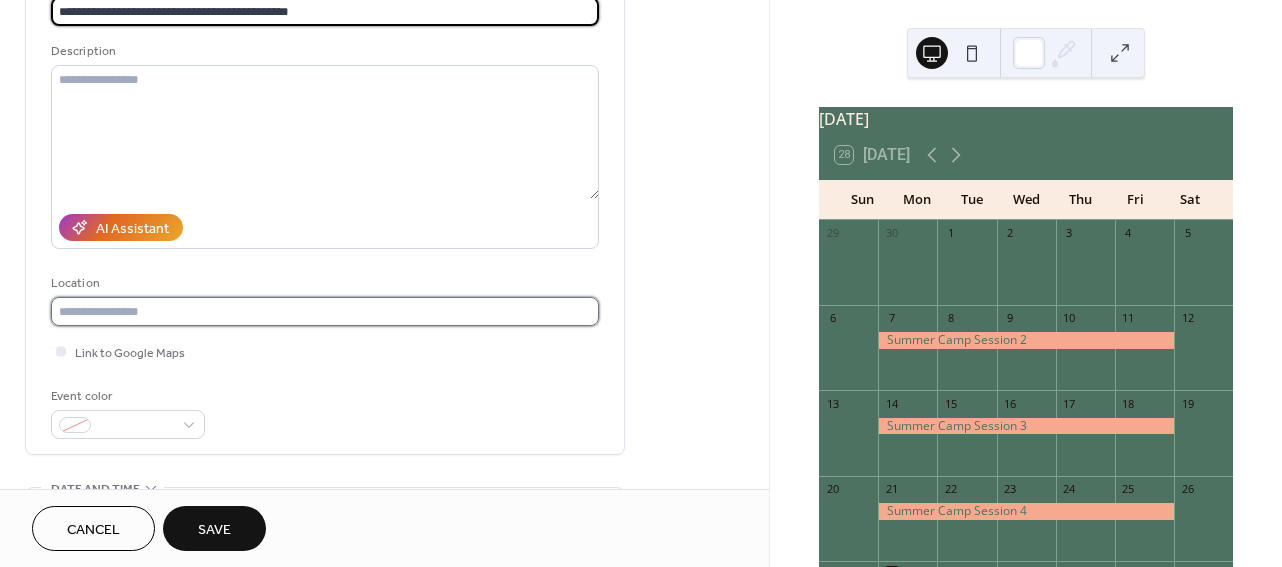 click at bounding box center (325, 311) 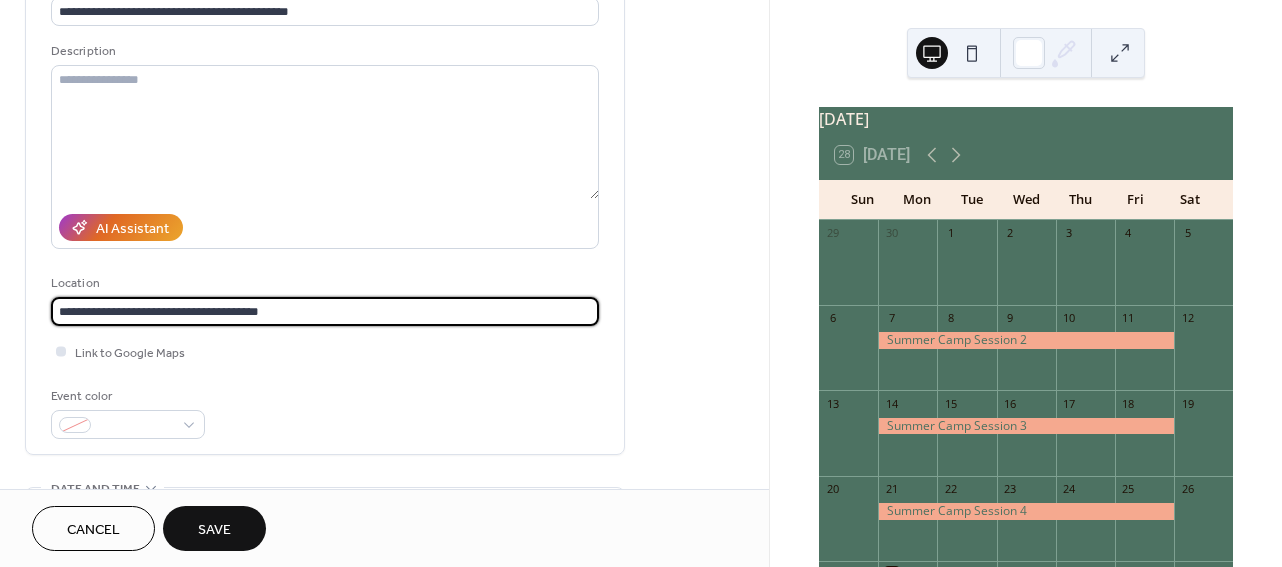 type on "**********" 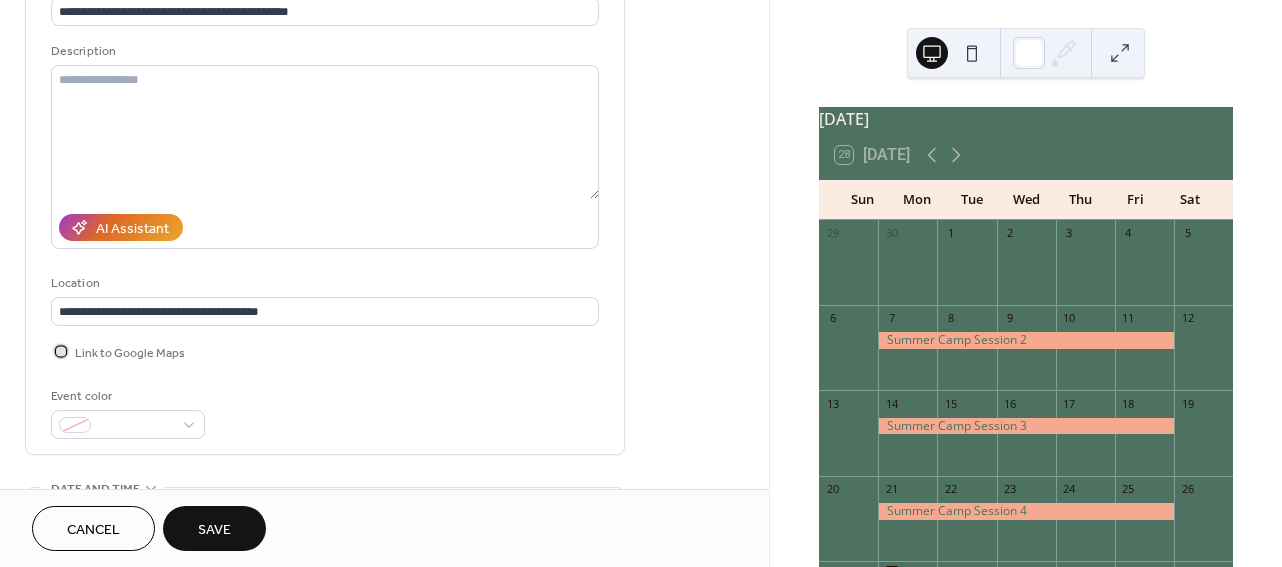 click at bounding box center (61, 351) 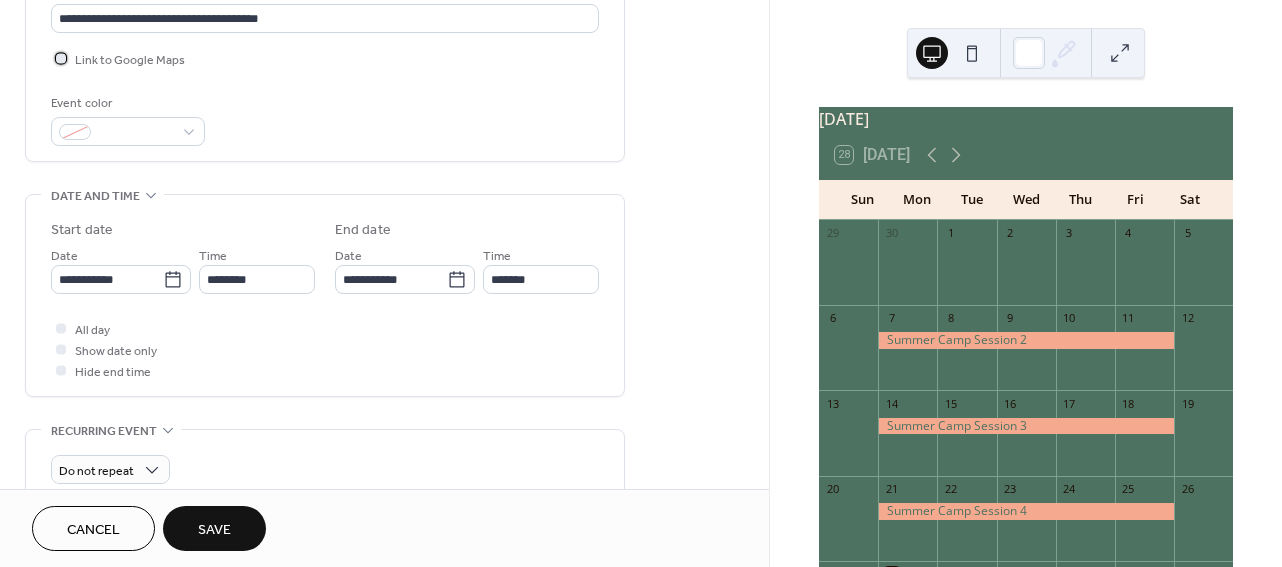 scroll, scrollTop: 456, scrollLeft: 0, axis: vertical 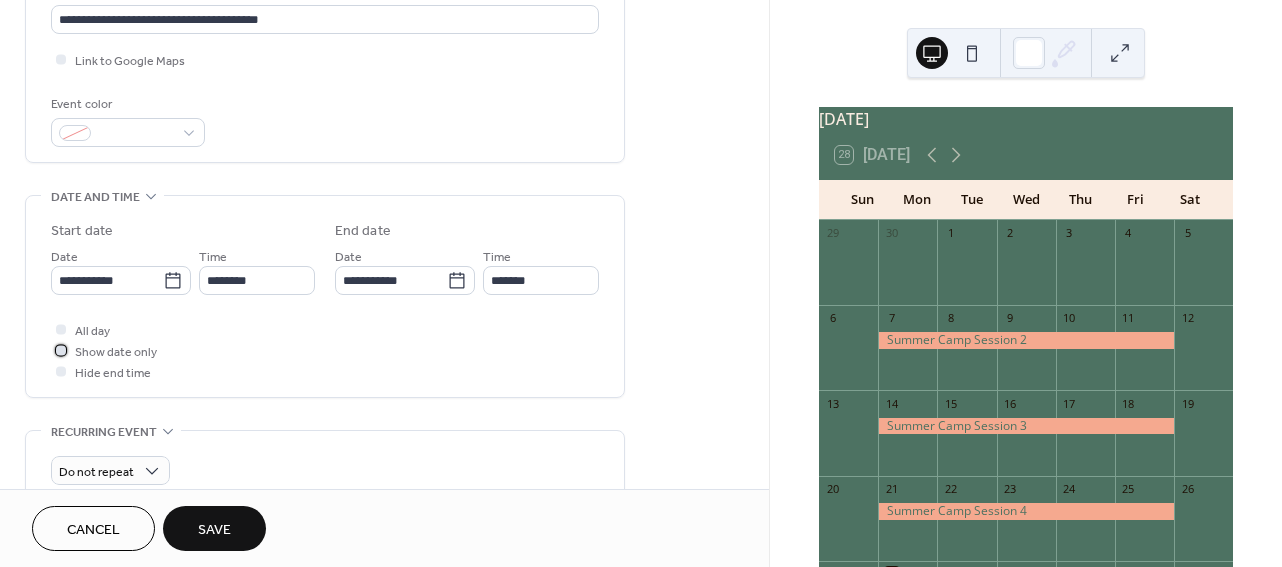 click at bounding box center [61, 350] 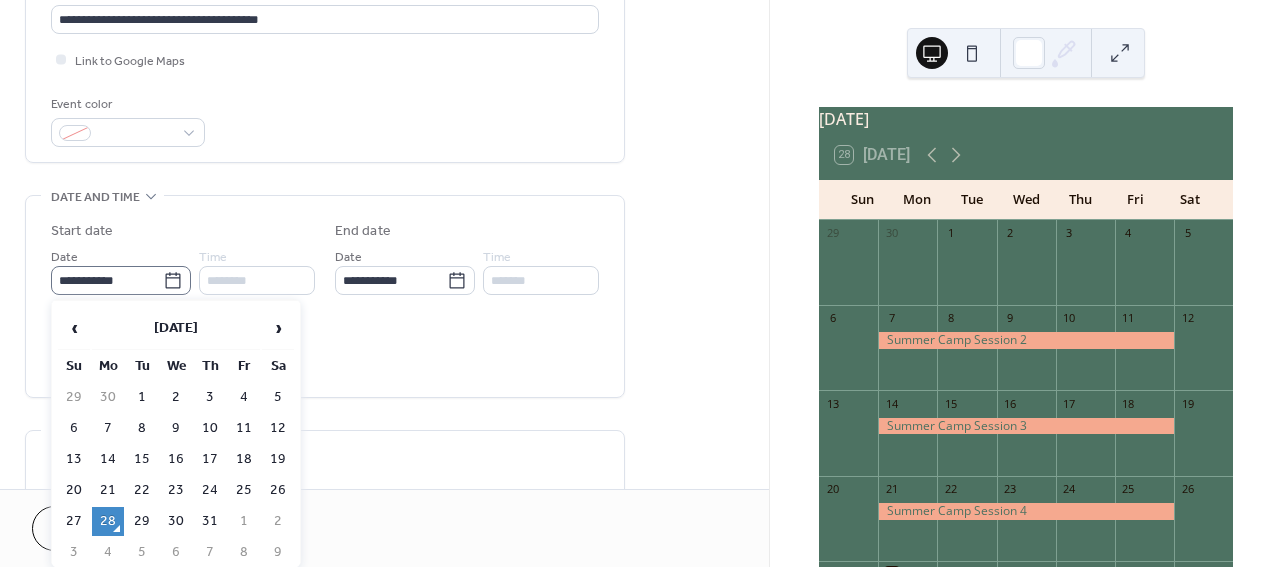 click 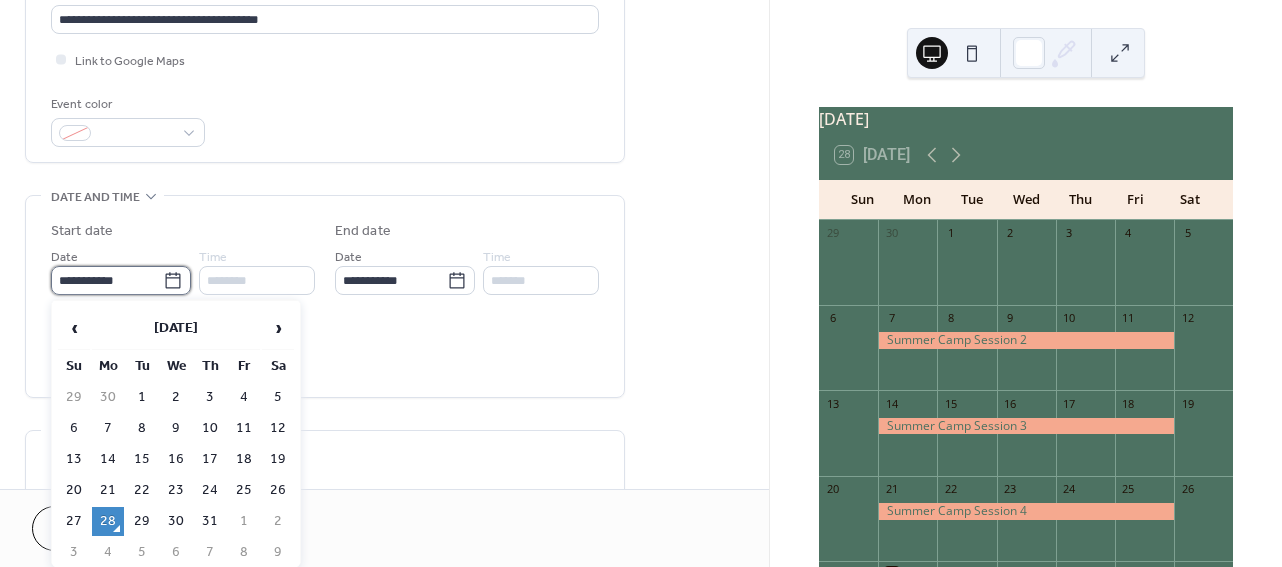 click on "**********" at bounding box center [107, 280] 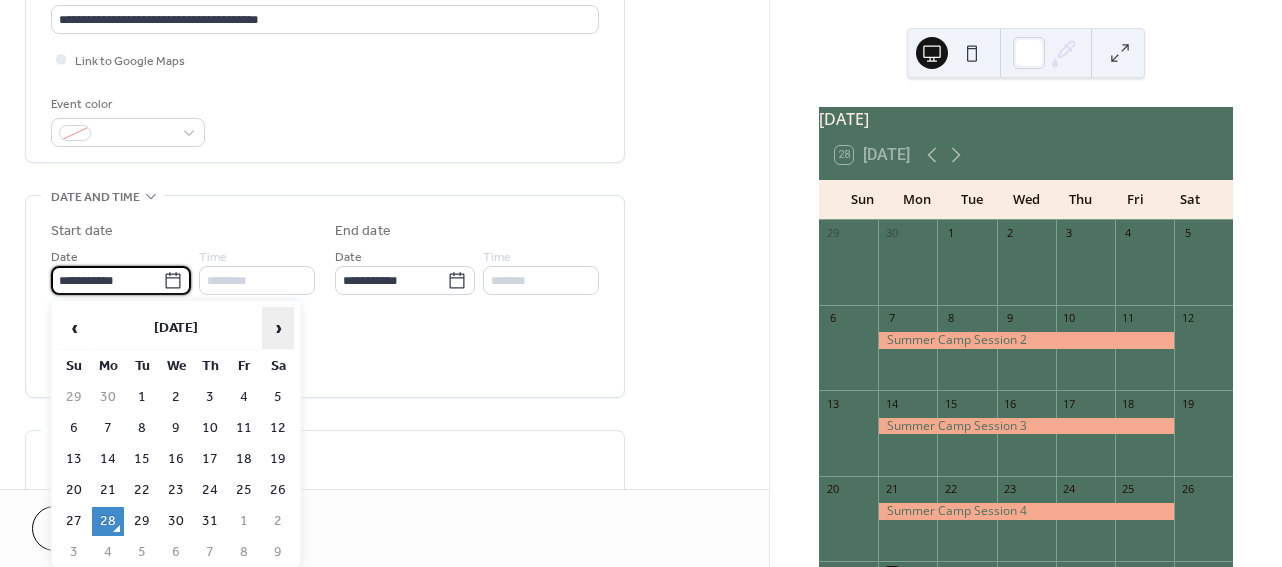 click on "›" at bounding box center (278, 328) 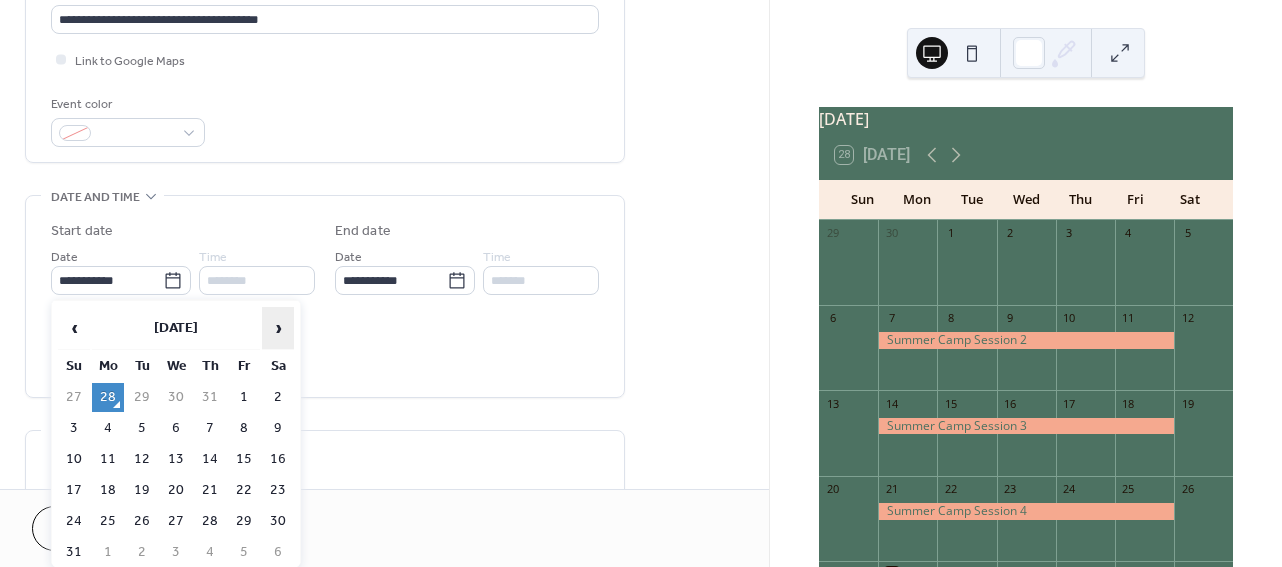 click on "›" at bounding box center [278, 328] 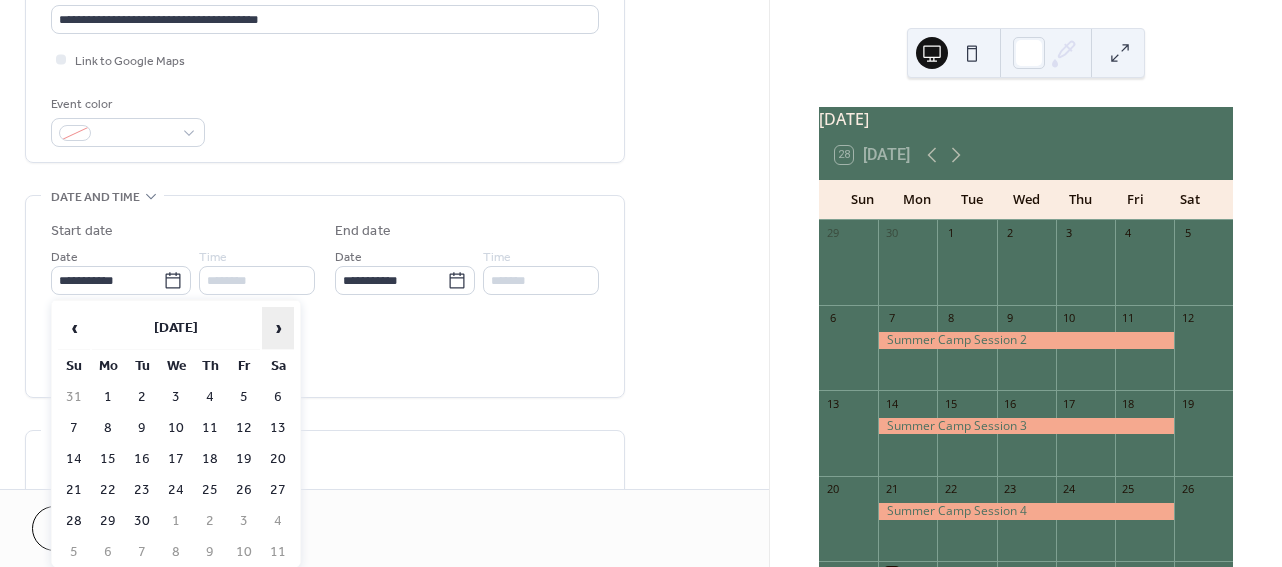 click on "›" at bounding box center [278, 328] 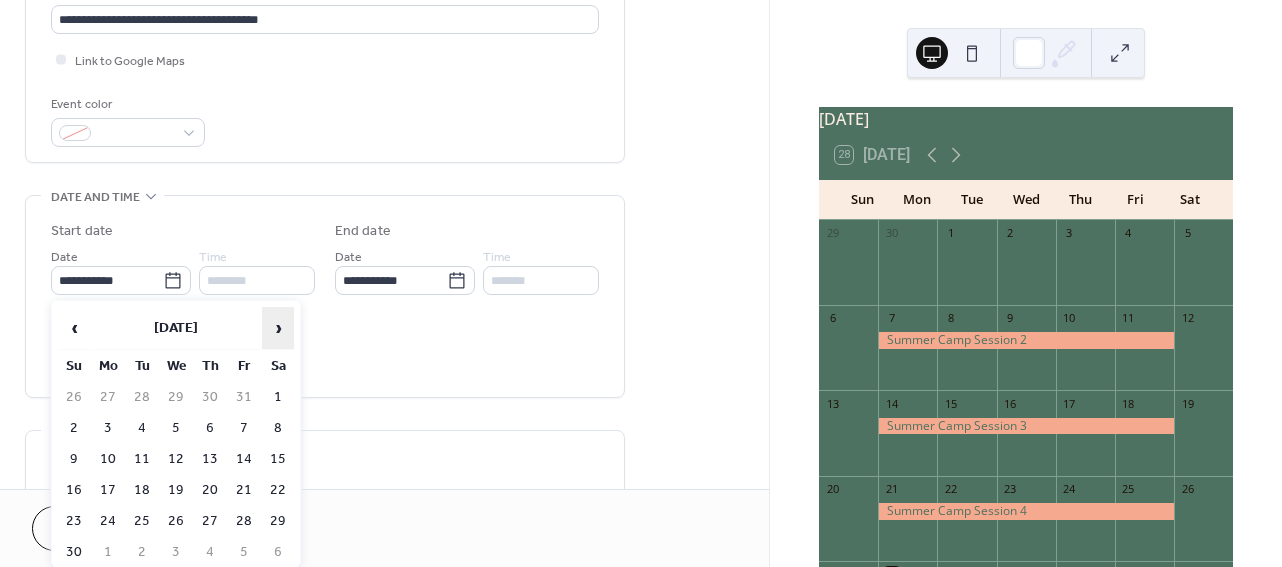 click on "›" at bounding box center (278, 328) 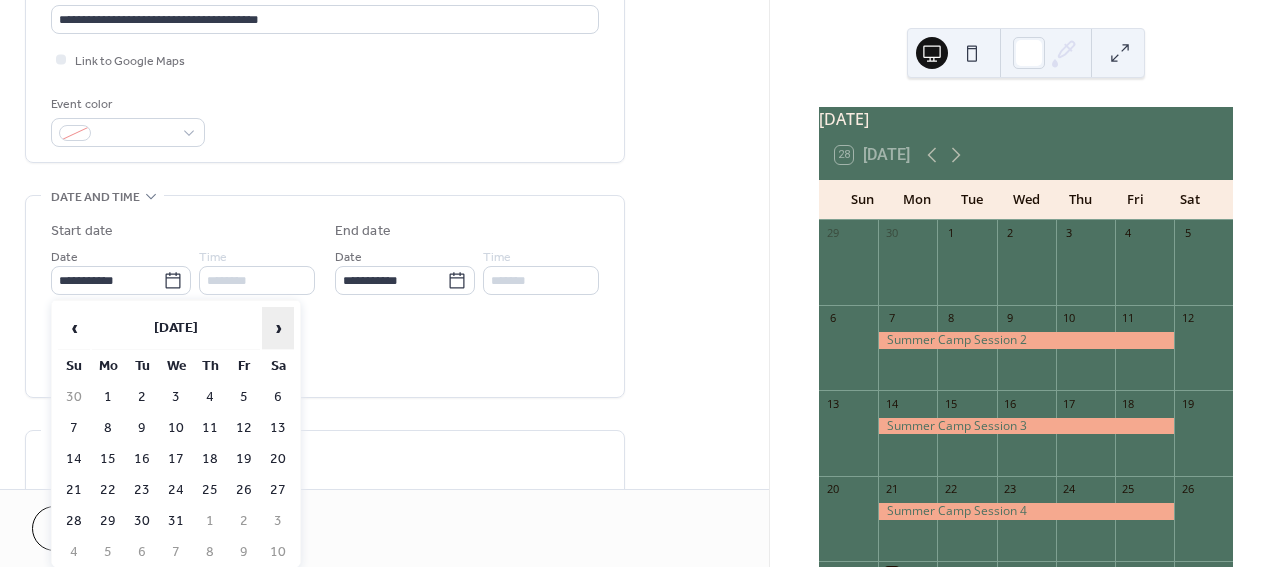 click on "›" at bounding box center (278, 328) 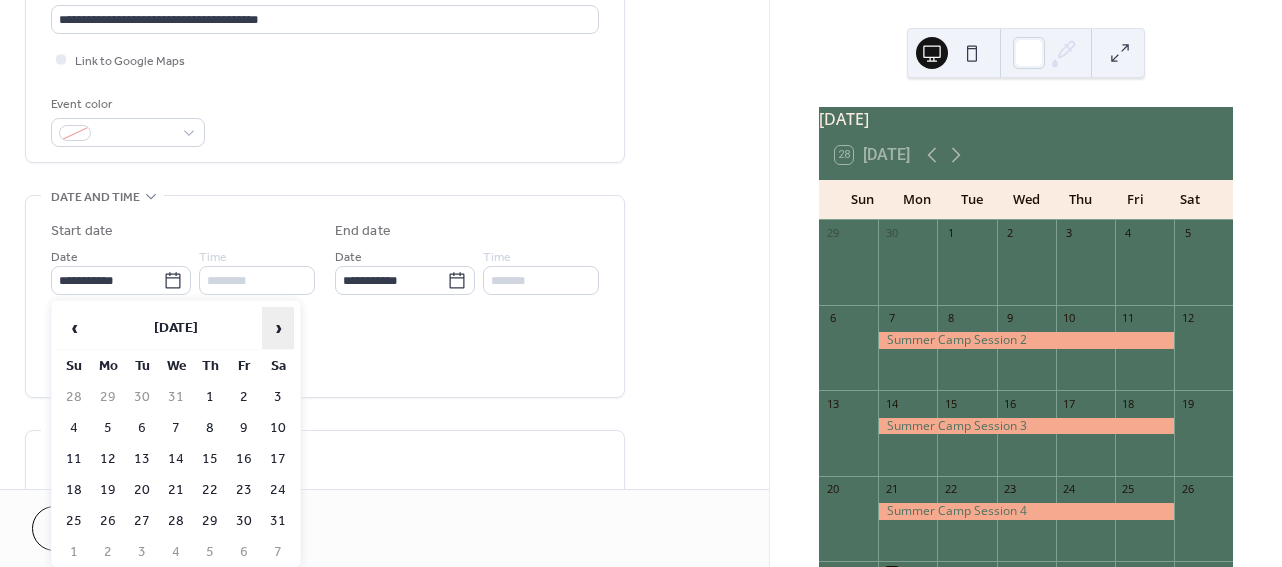 click on "›" at bounding box center [278, 328] 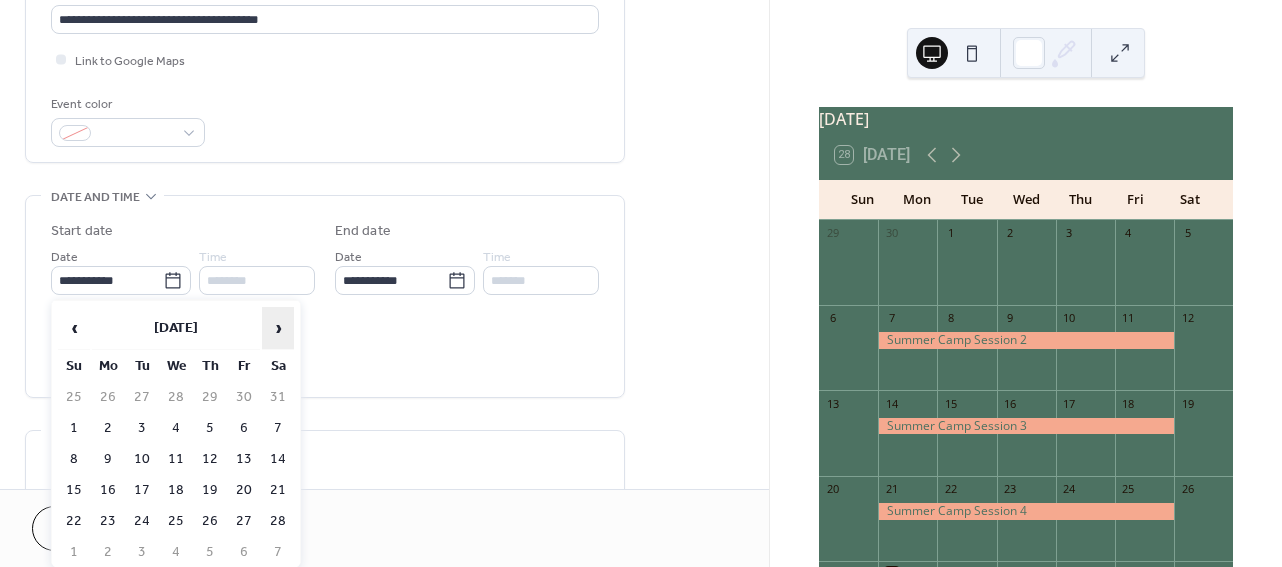 click on "›" at bounding box center [278, 328] 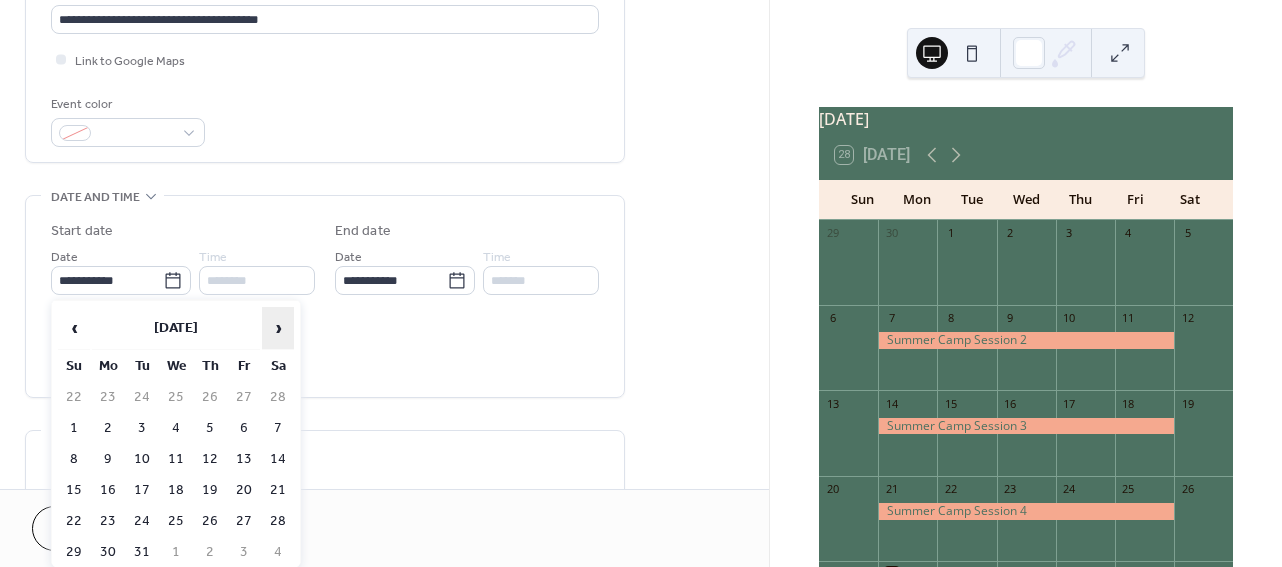 click on "›" at bounding box center (278, 328) 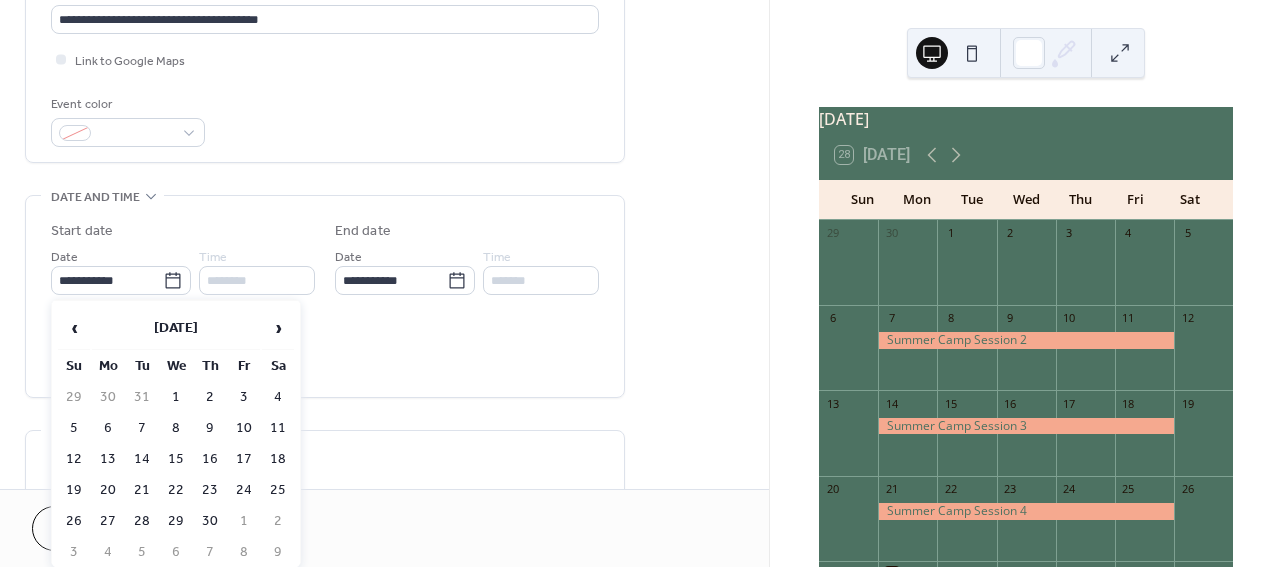 click on "12" at bounding box center (74, 459) 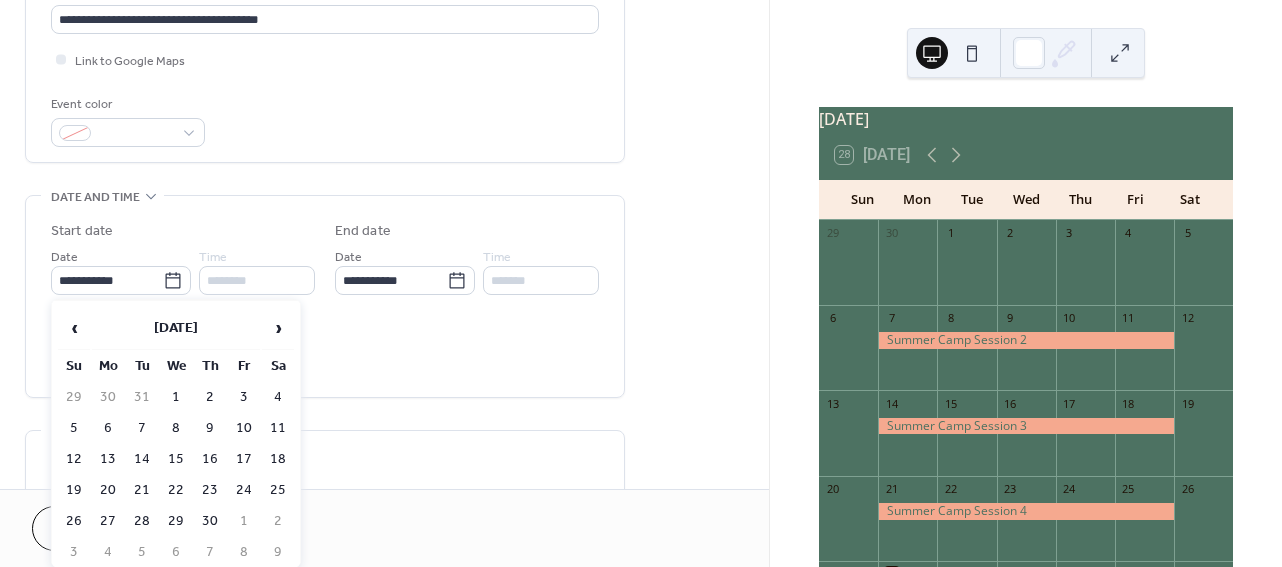 type on "**********" 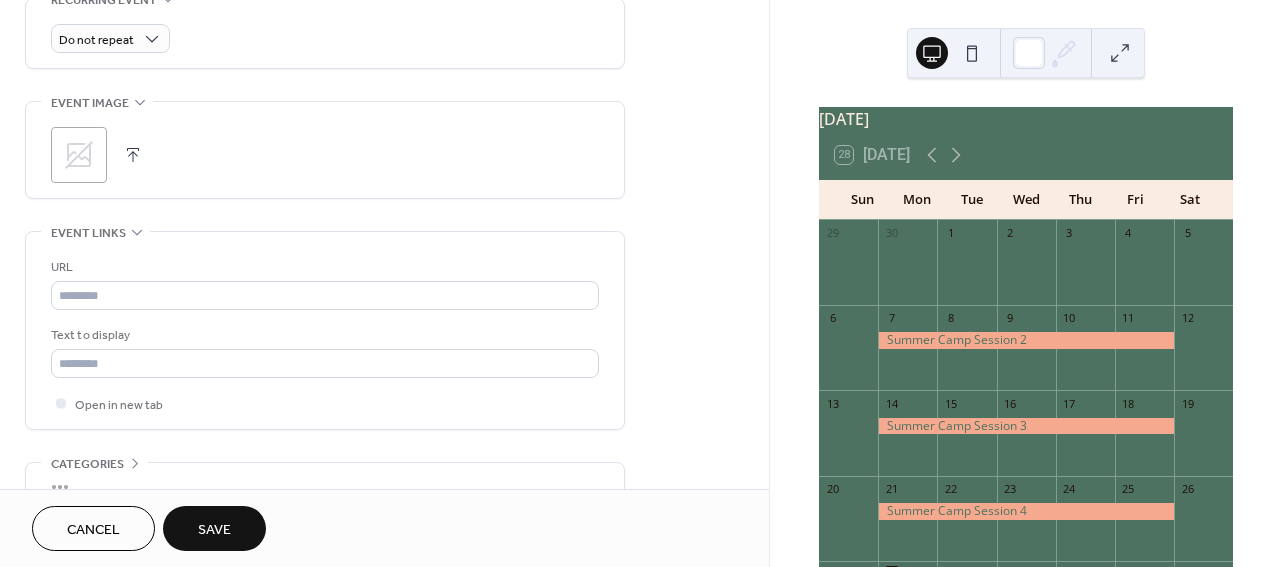 scroll, scrollTop: 891, scrollLeft: 0, axis: vertical 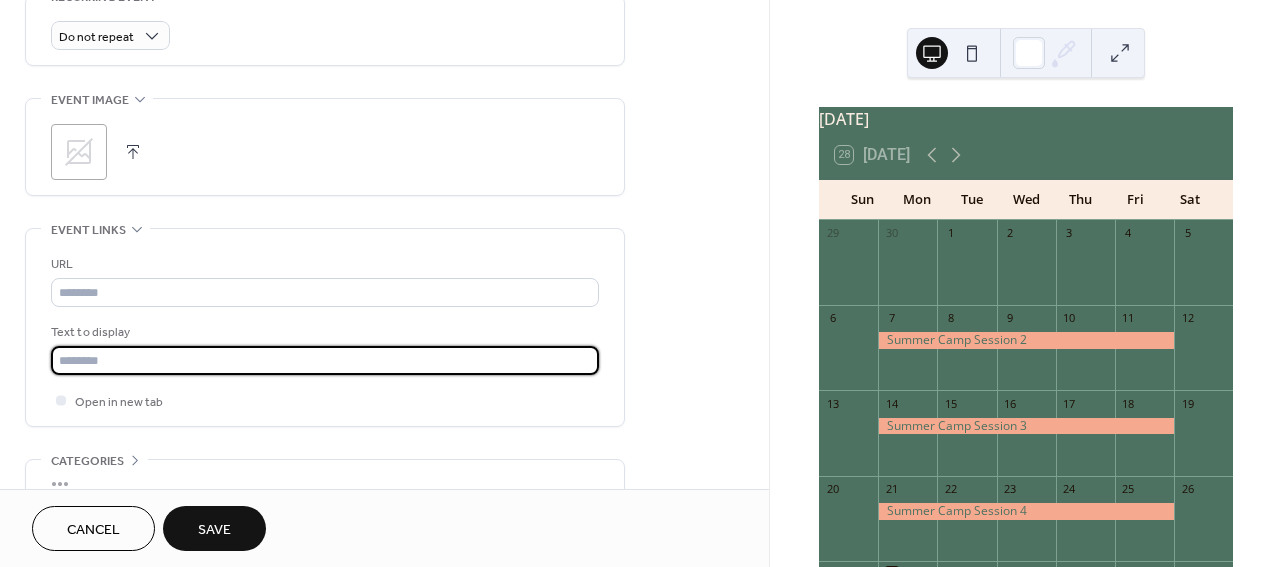 click at bounding box center (325, 360) 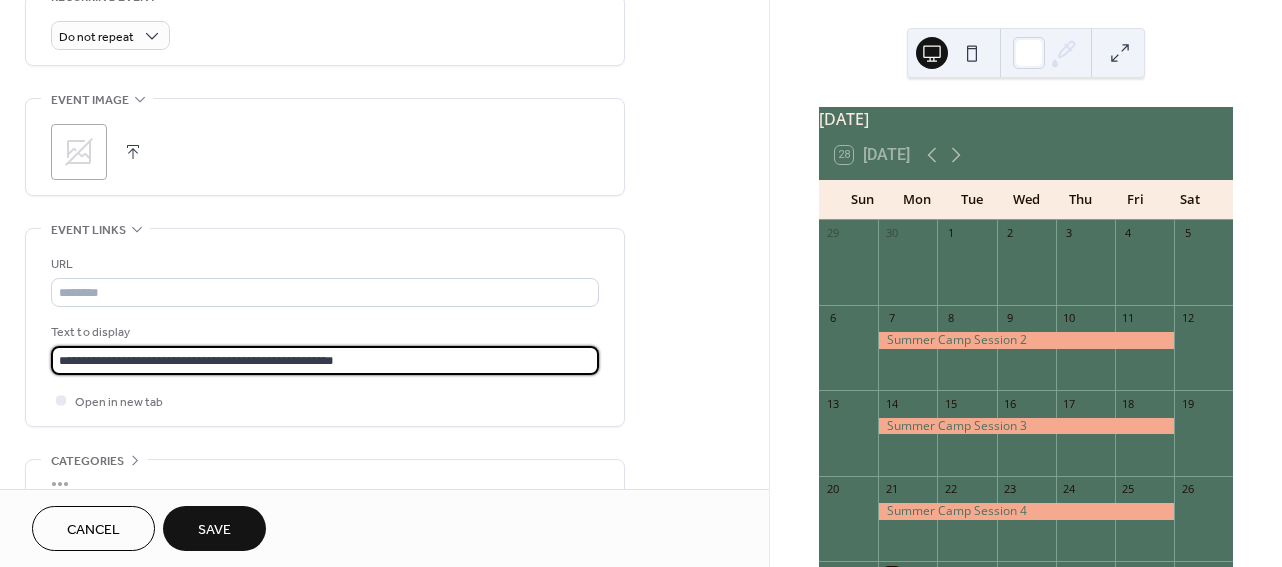 click on "Save" at bounding box center (214, 530) 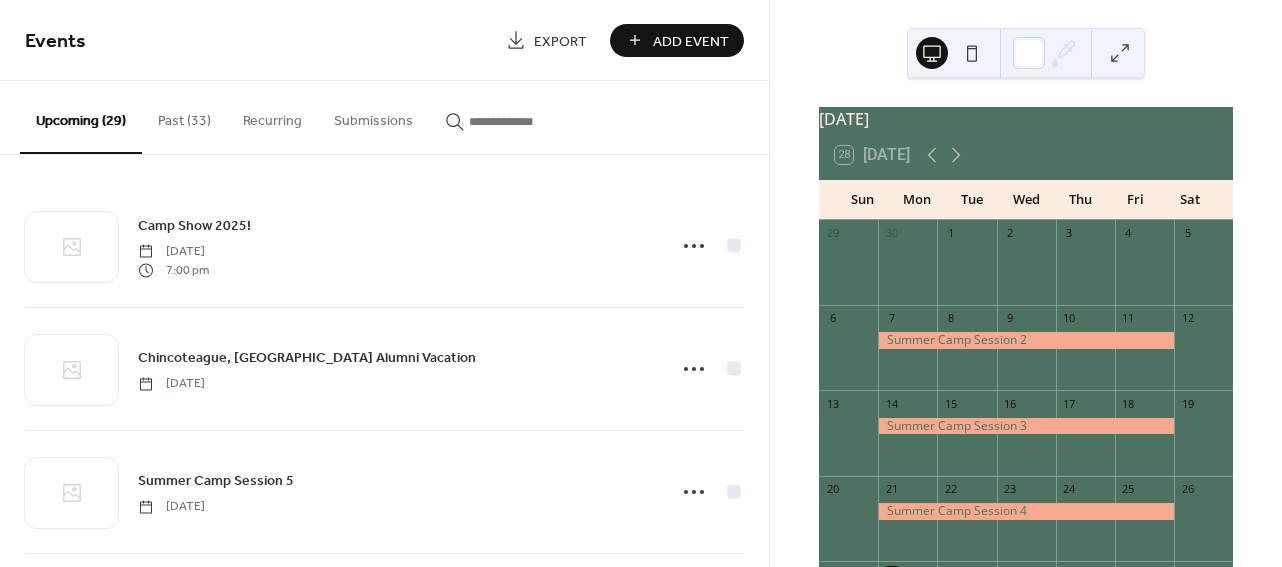 click on "Add Event" at bounding box center [691, 41] 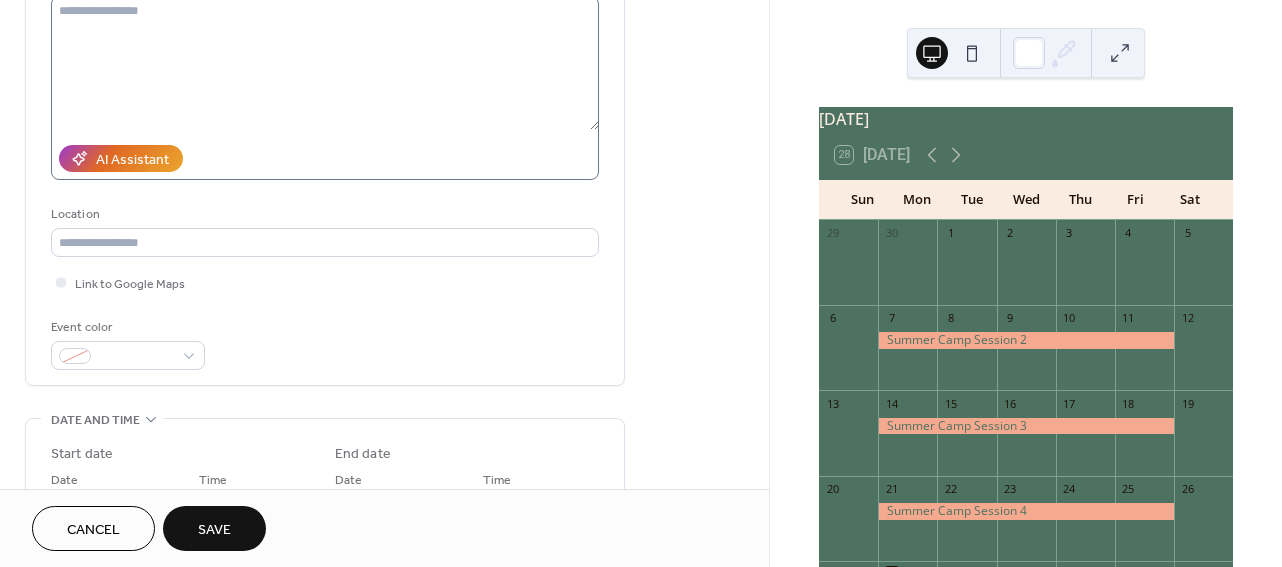 scroll, scrollTop: 239, scrollLeft: 0, axis: vertical 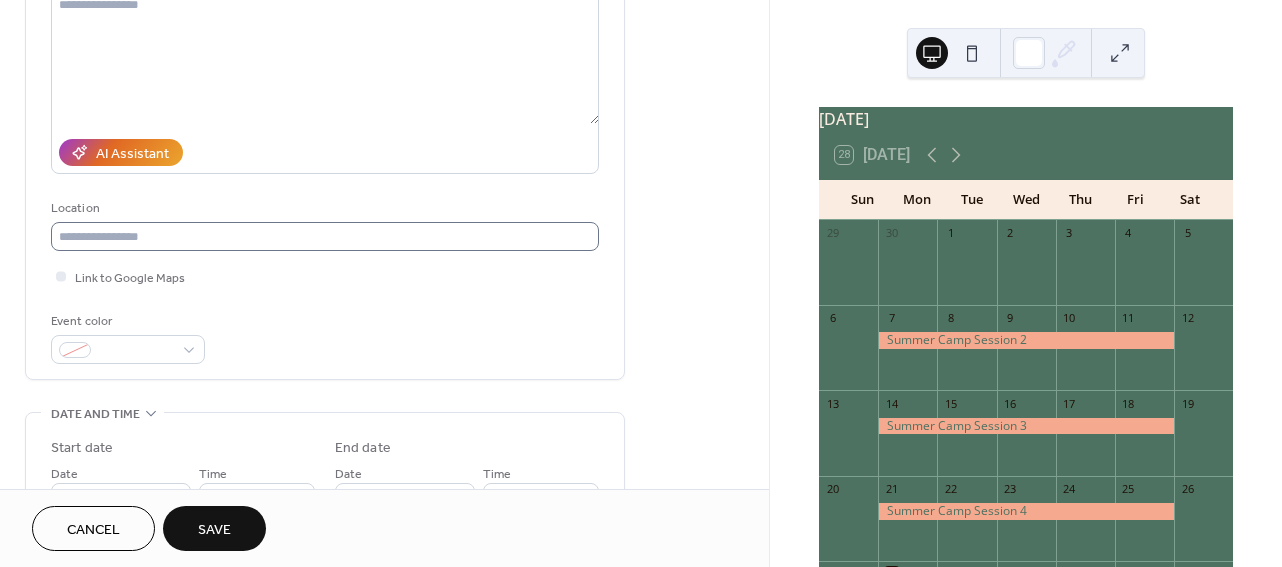 type on "**********" 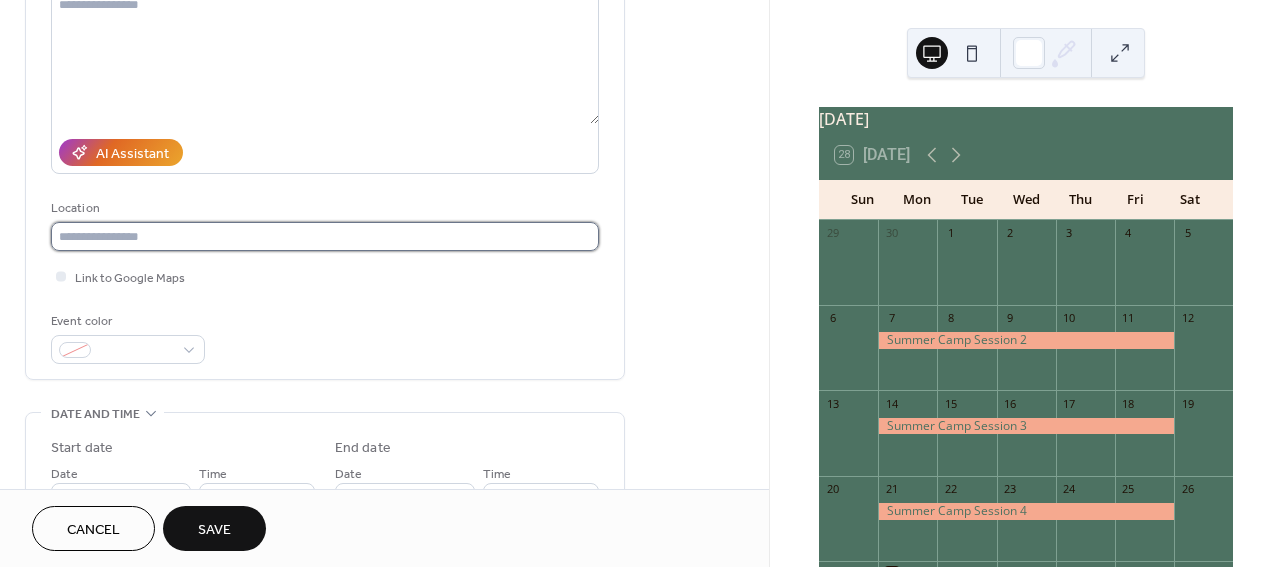 click at bounding box center (325, 236) 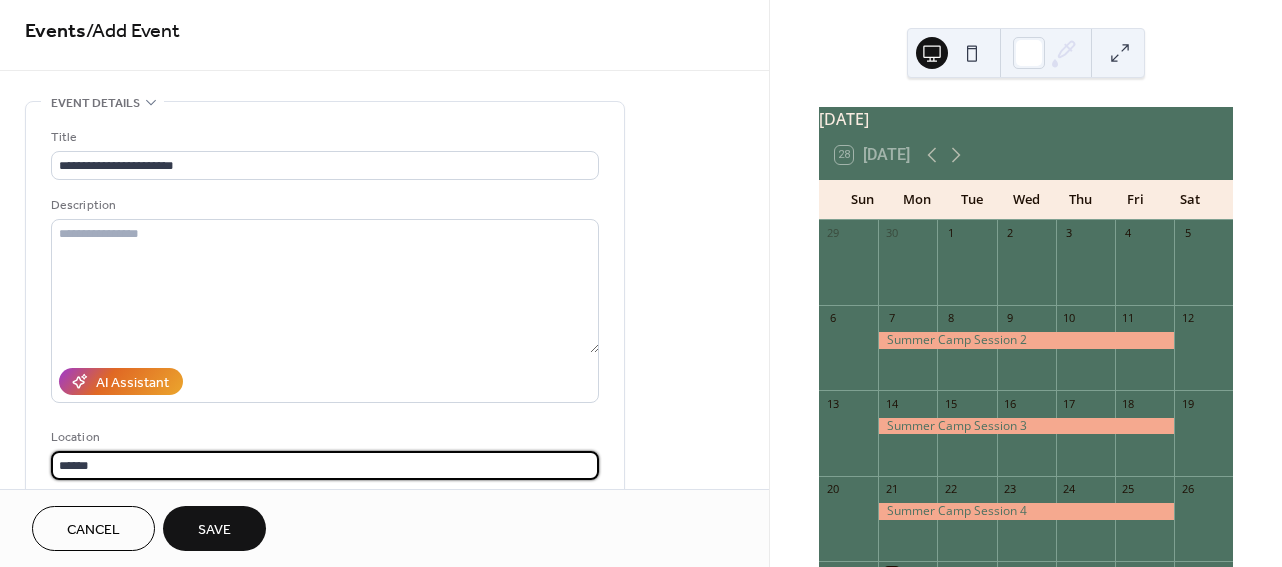 scroll, scrollTop: 0, scrollLeft: 0, axis: both 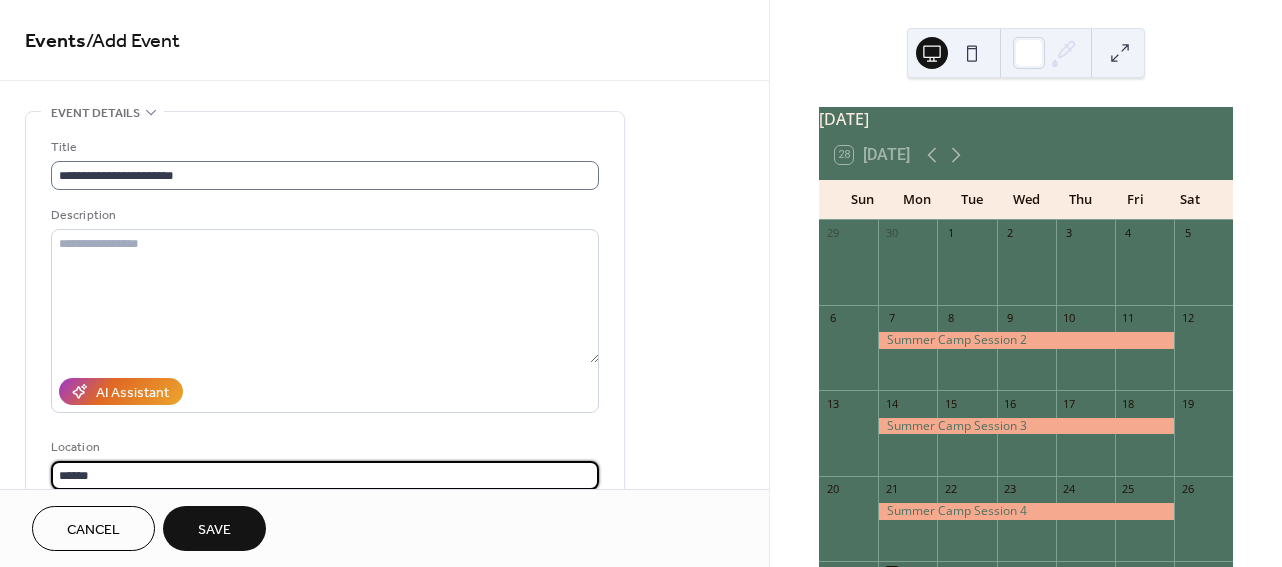 type on "******" 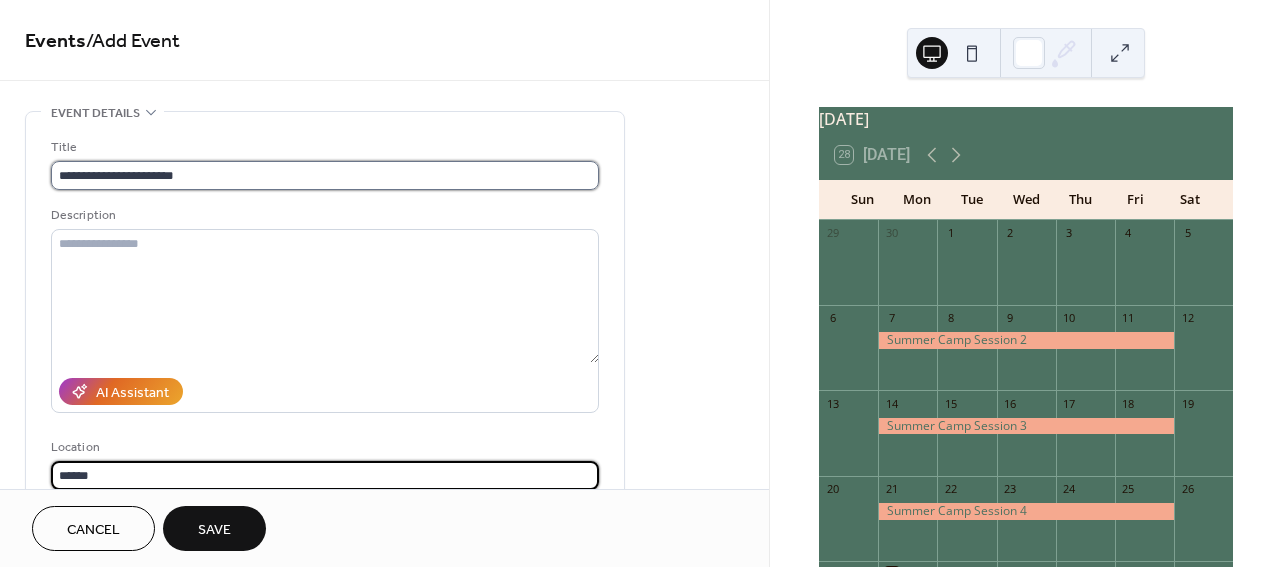 click on "**********" at bounding box center [325, 175] 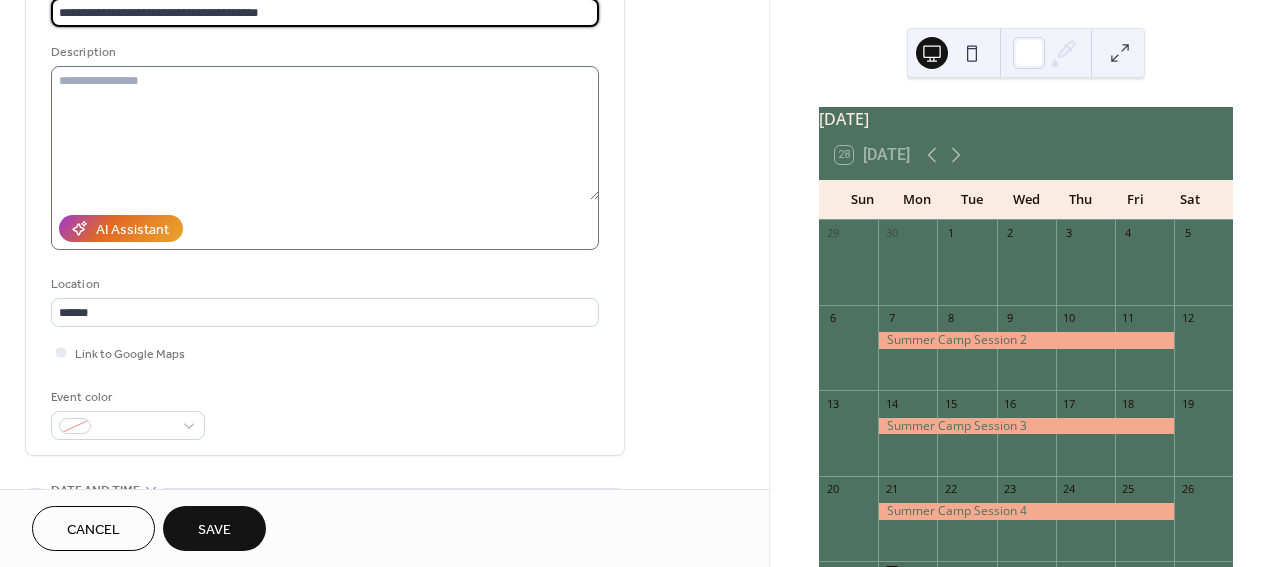 scroll, scrollTop: 182, scrollLeft: 0, axis: vertical 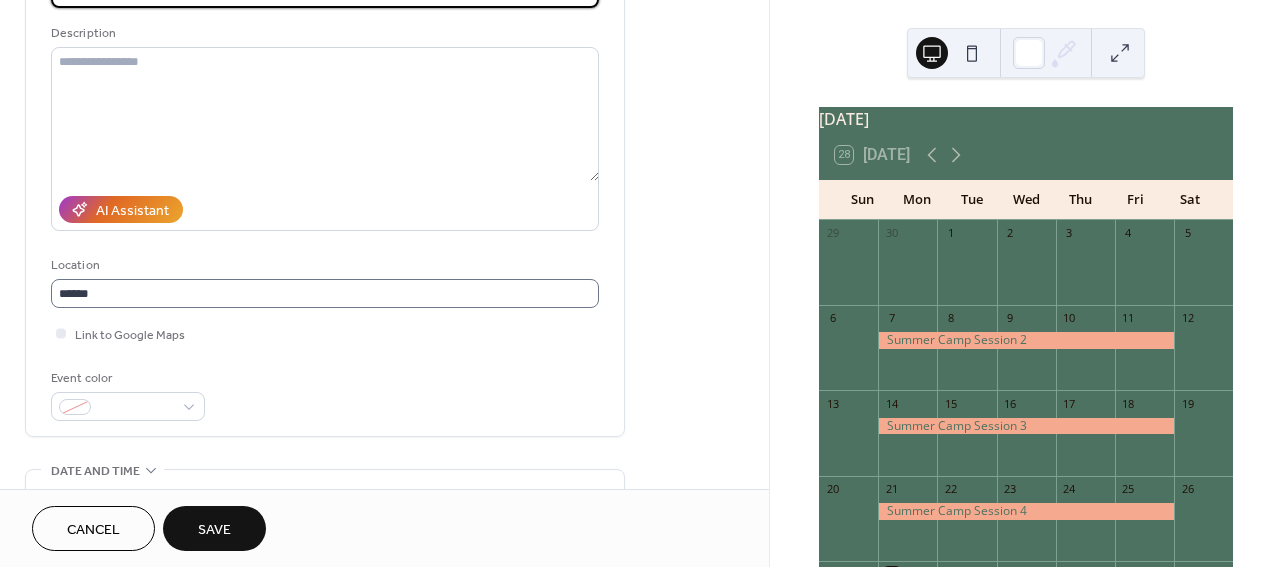 type on "**********" 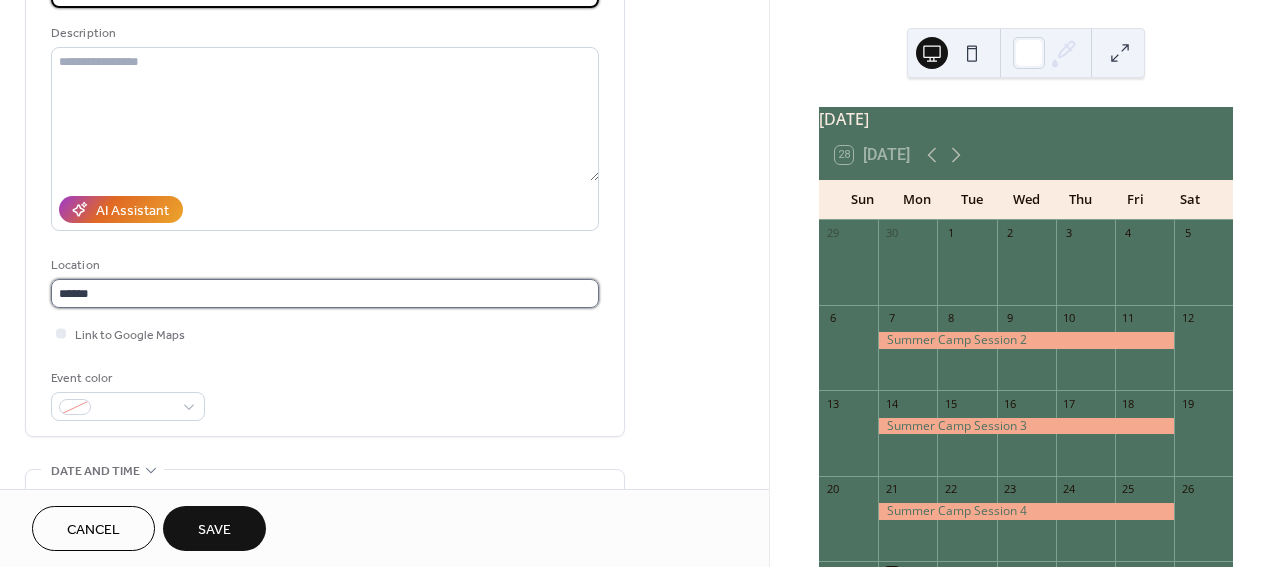 click on "******" at bounding box center (325, 293) 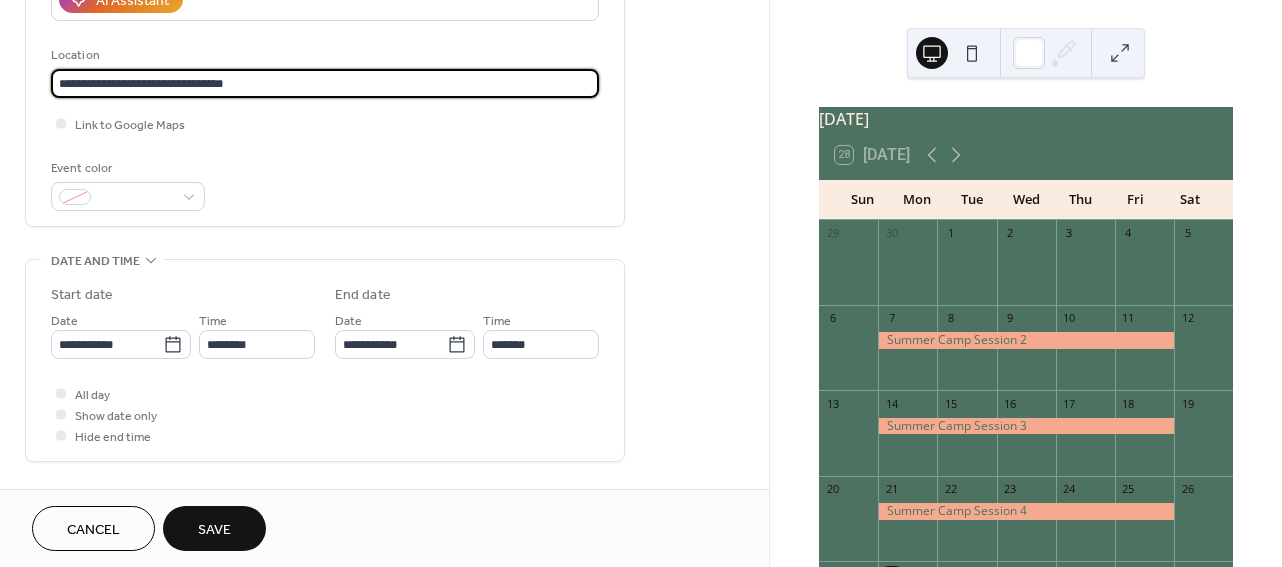 scroll, scrollTop: 391, scrollLeft: 0, axis: vertical 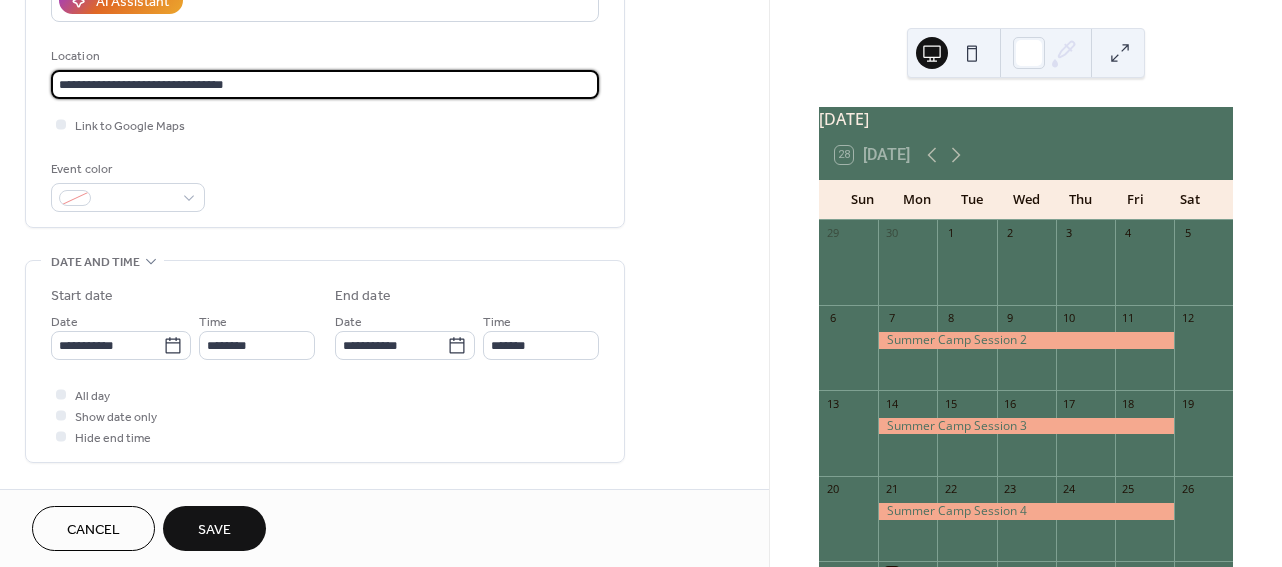 type on "**********" 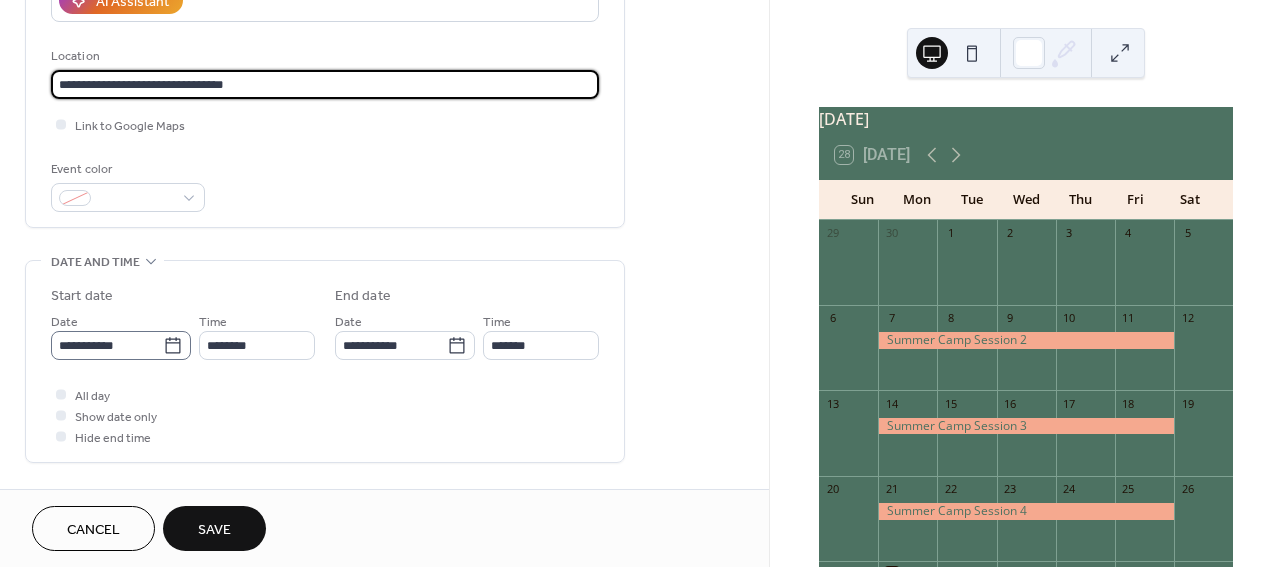 type 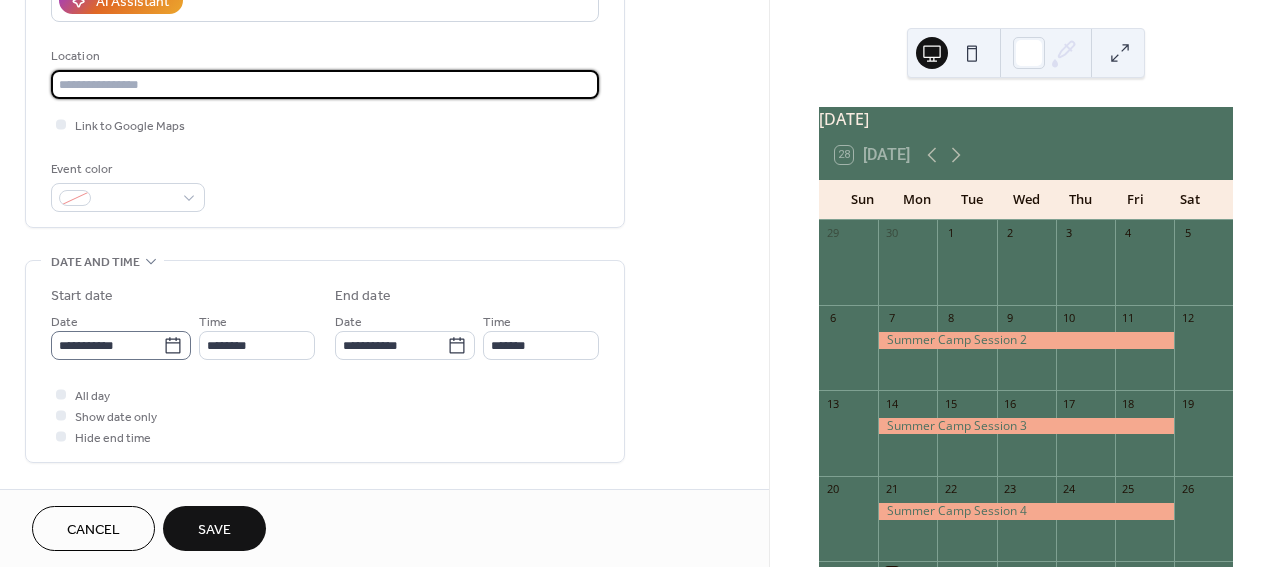 click 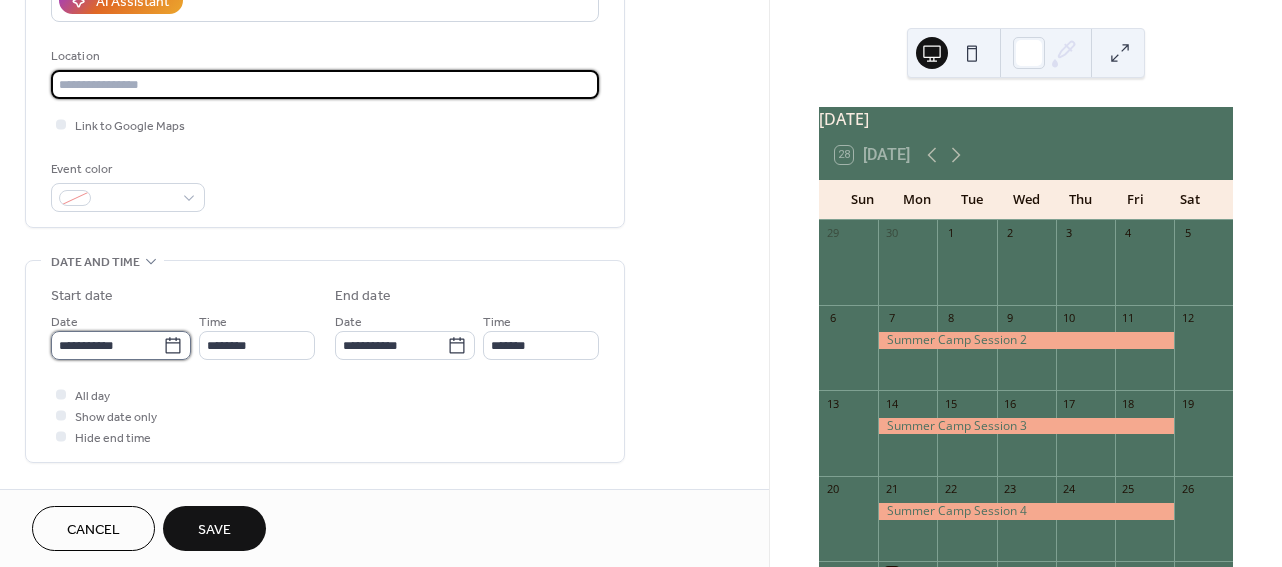 click on "**********" at bounding box center [107, 345] 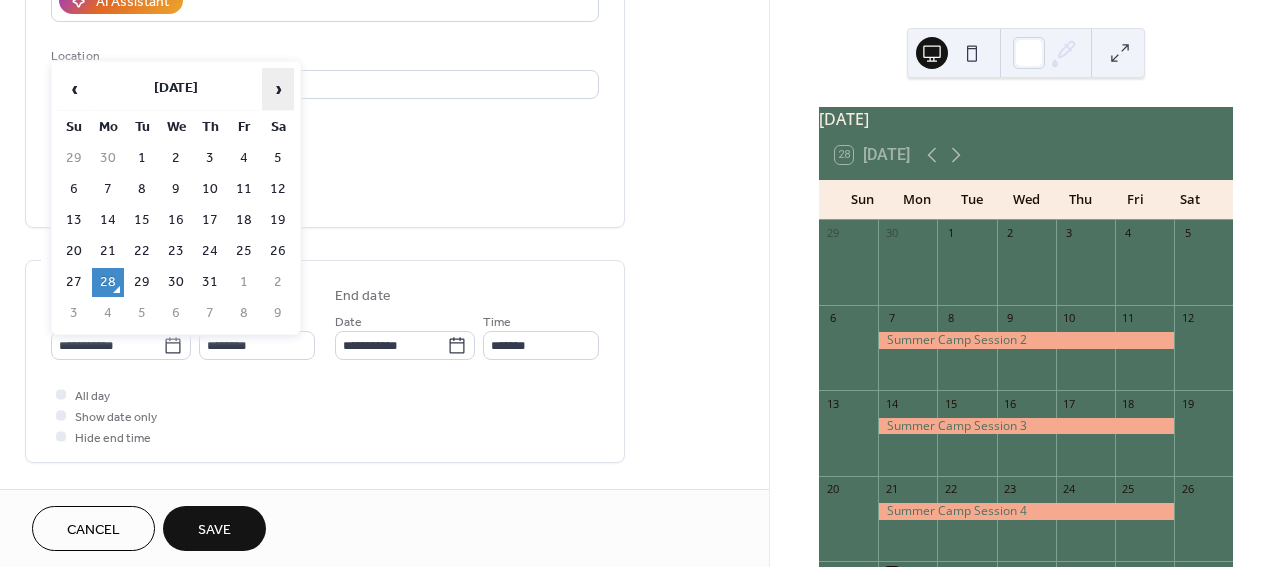 click on "›" at bounding box center [278, 89] 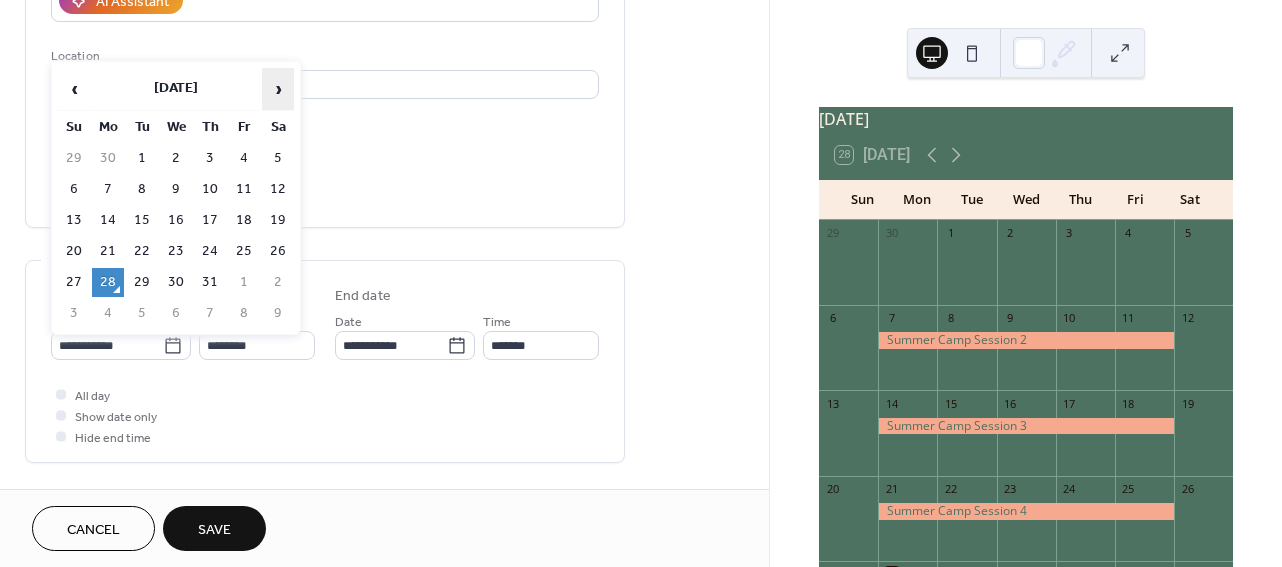 click on "›" at bounding box center (278, 89) 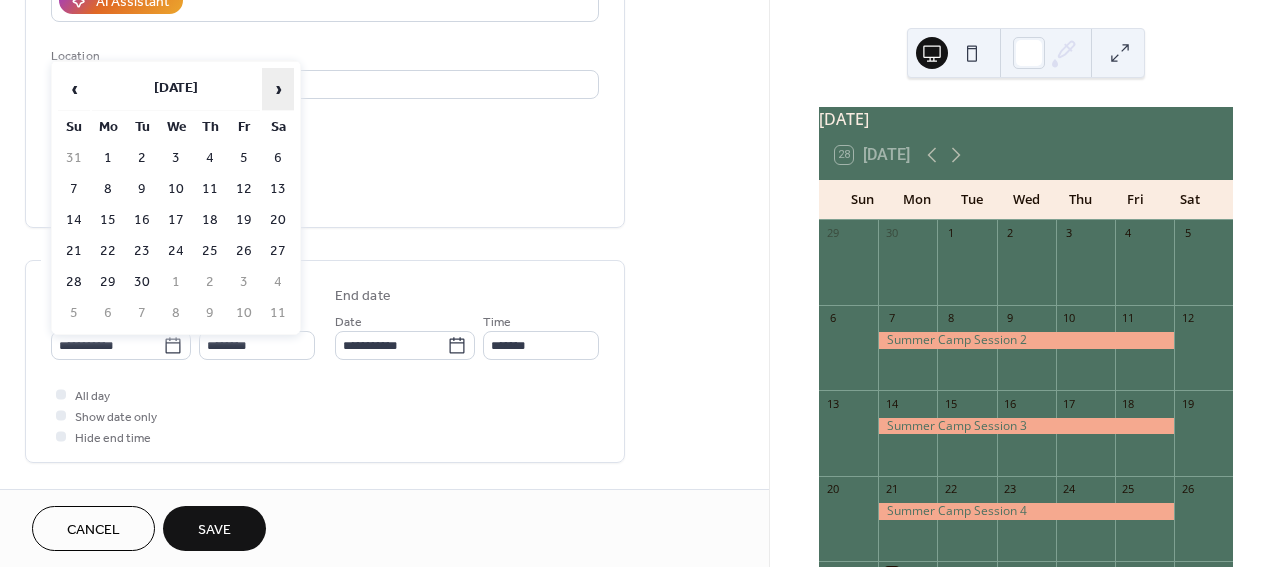 click on "›" at bounding box center [278, 89] 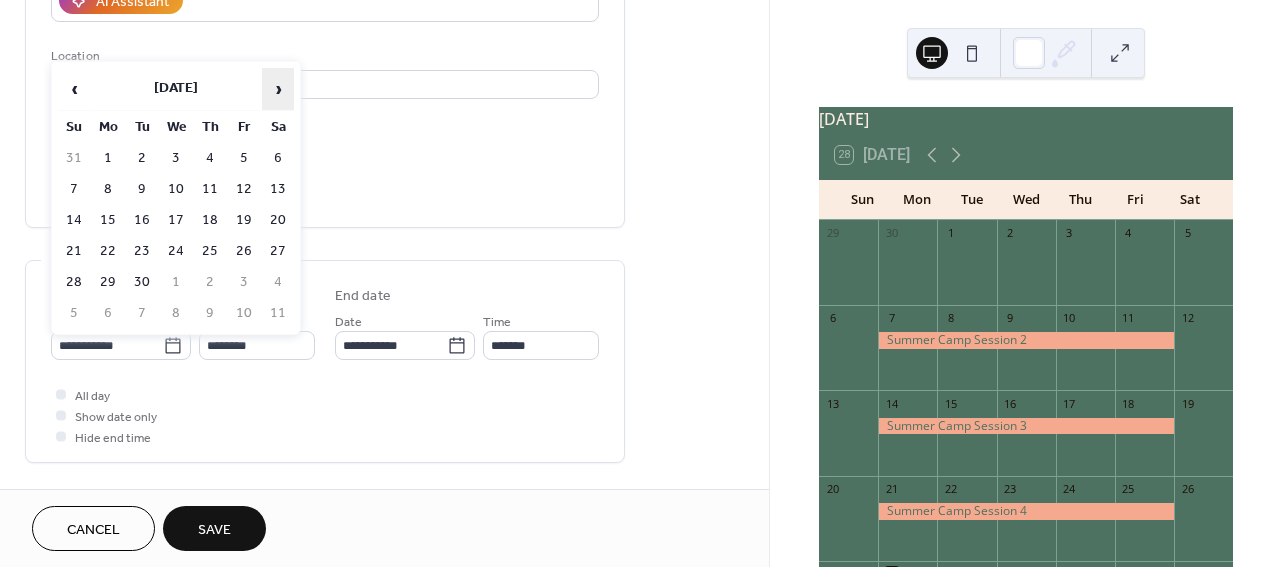 click on "›" at bounding box center [278, 89] 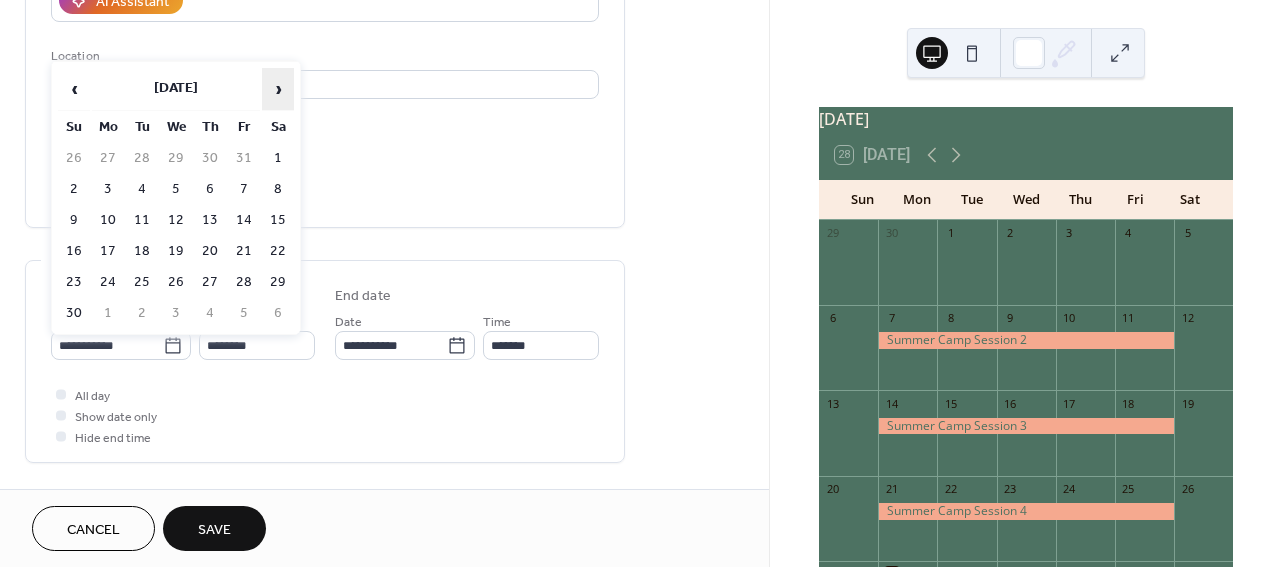 click on "›" at bounding box center [278, 89] 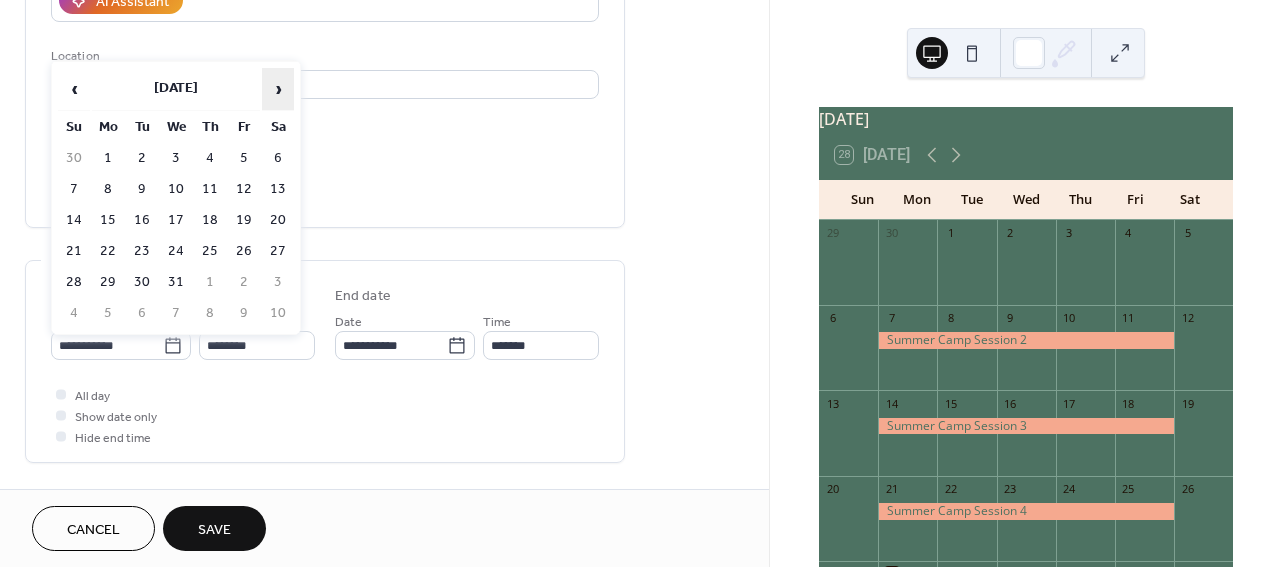 click on "›" at bounding box center (278, 89) 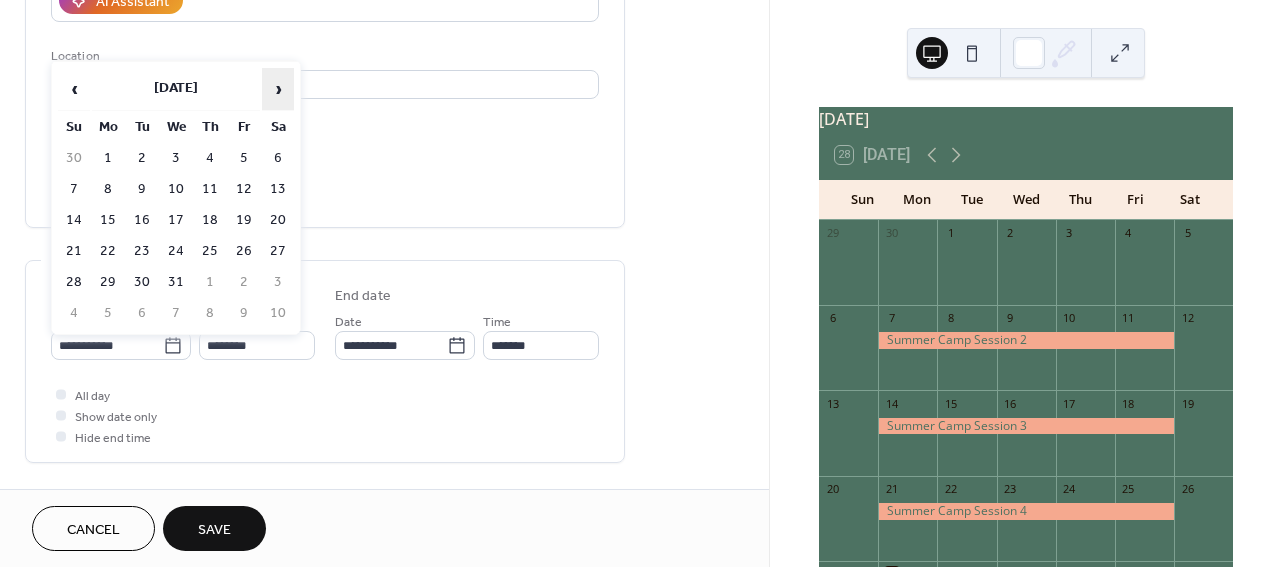 click on "›" at bounding box center (278, 89) 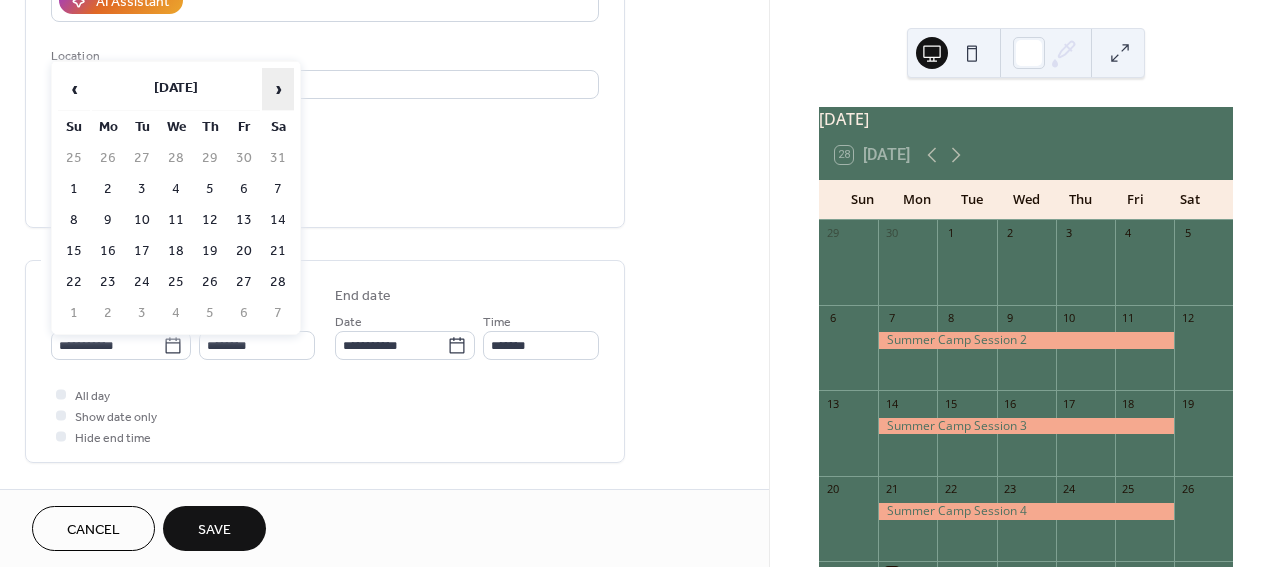 click on "›" at bounding box center [278, 89] 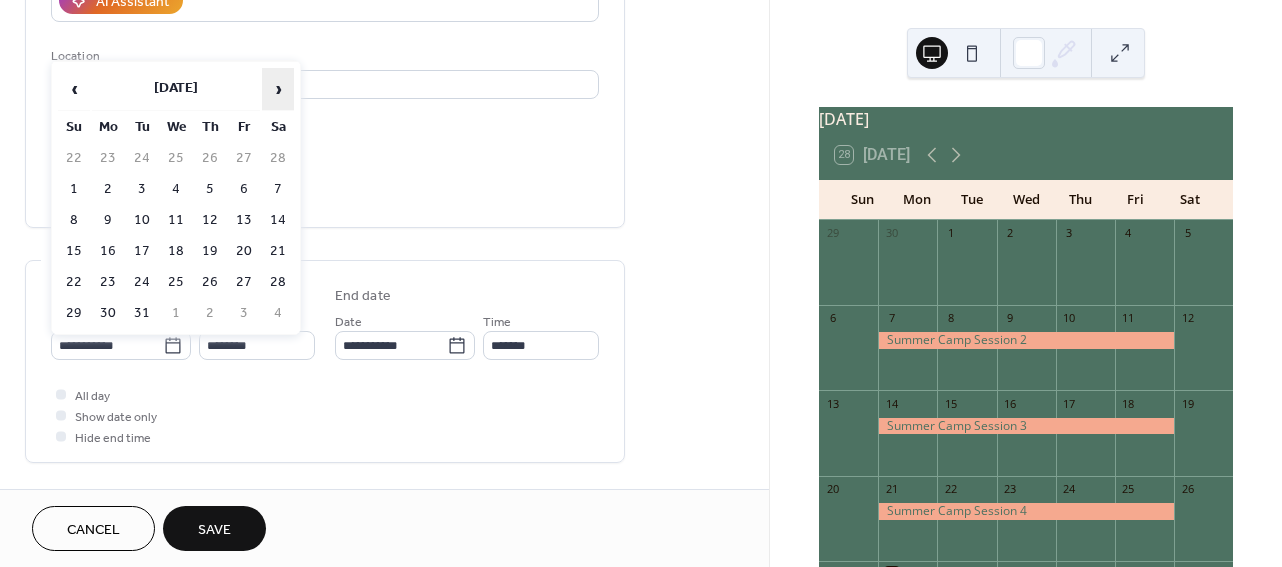 click on "›" at bounding box center (278, 89) 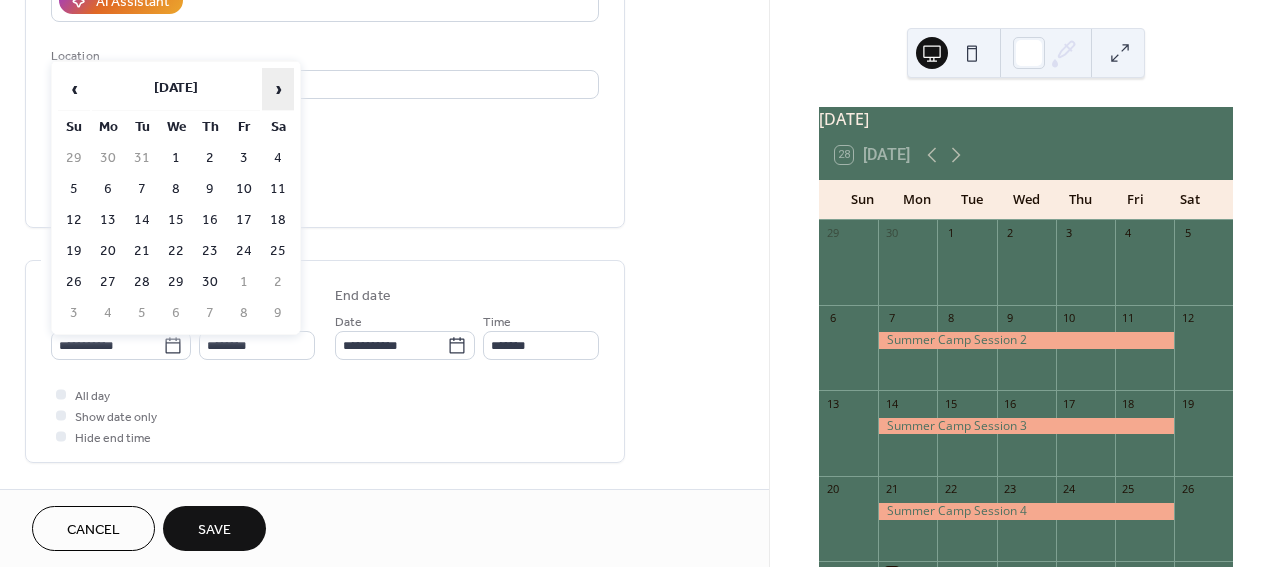 click on "›" at bounding box center [278, 89] 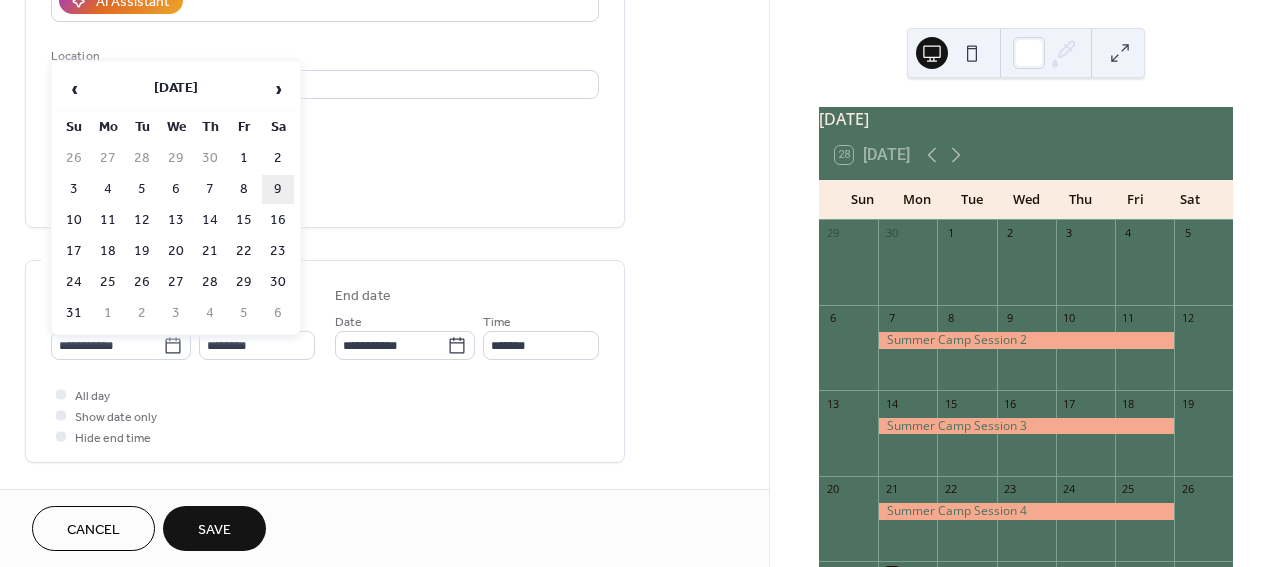 click on "9" at bounding box center [278, 189] 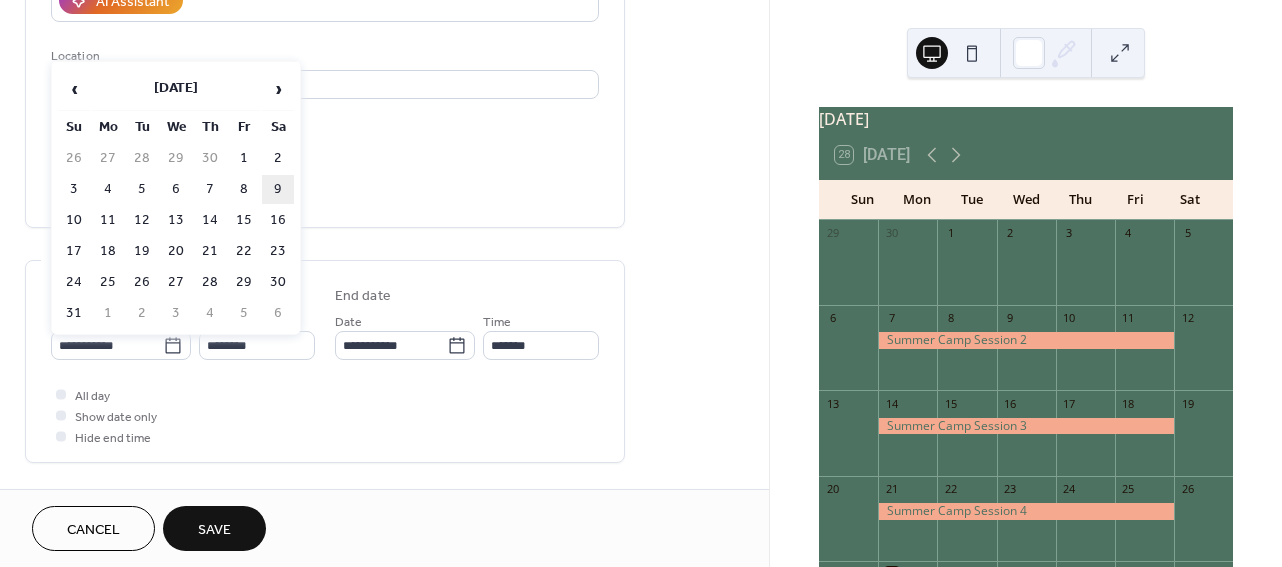 type on "**********" 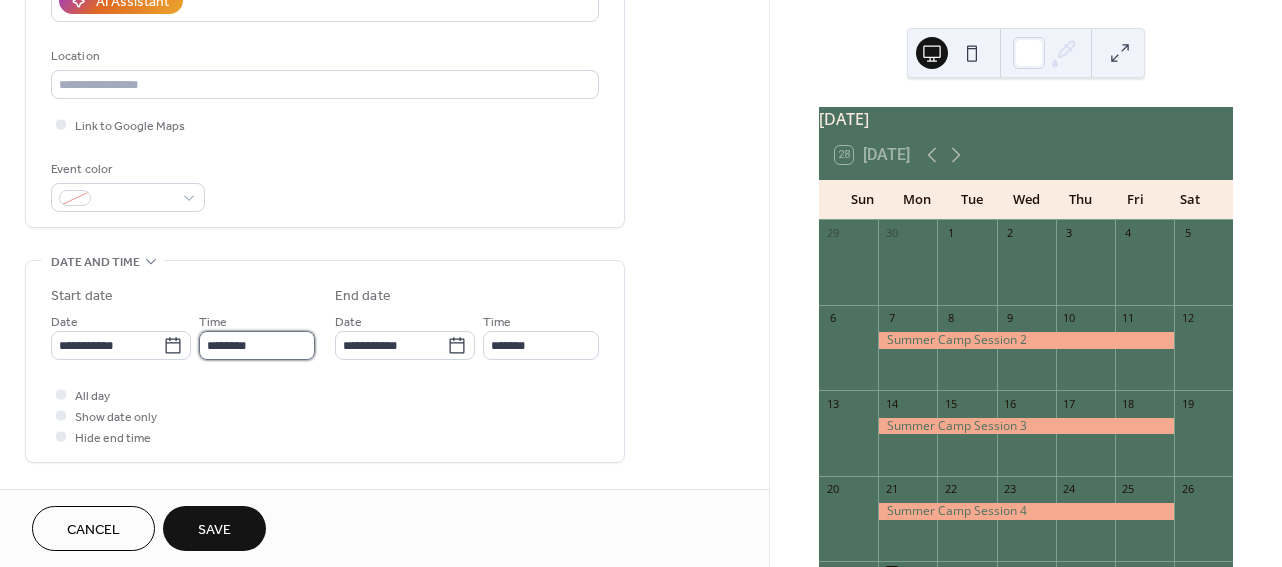 click on "********" at bounding box center (257, 345) 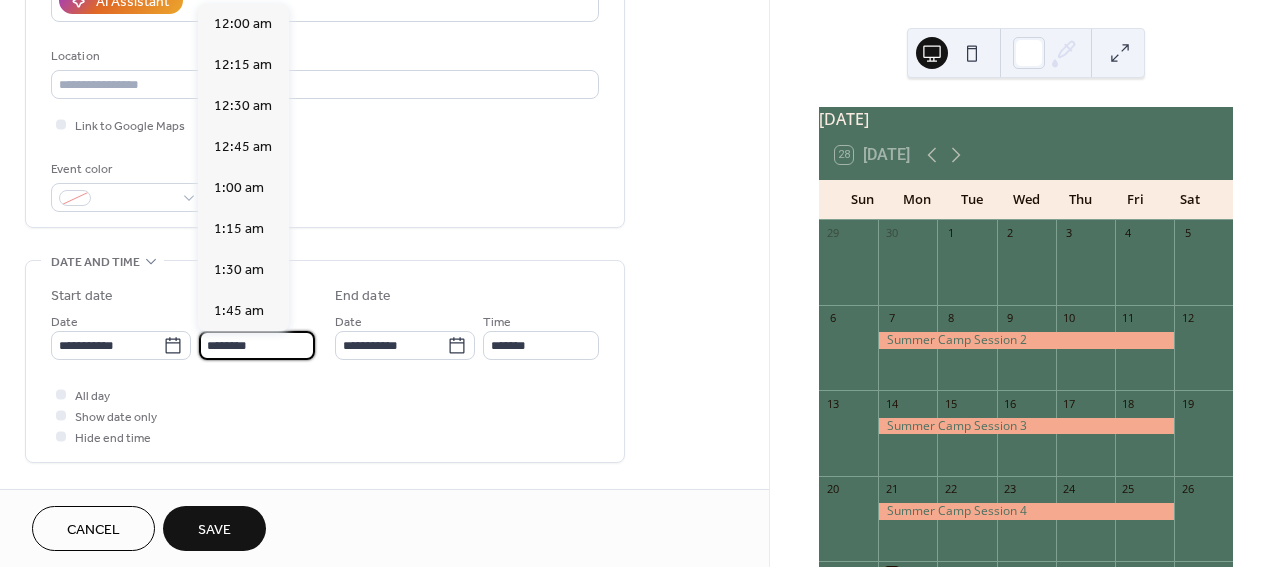 scroll, scrollTop: 1944, scrollLeft: 0, axis: vertical 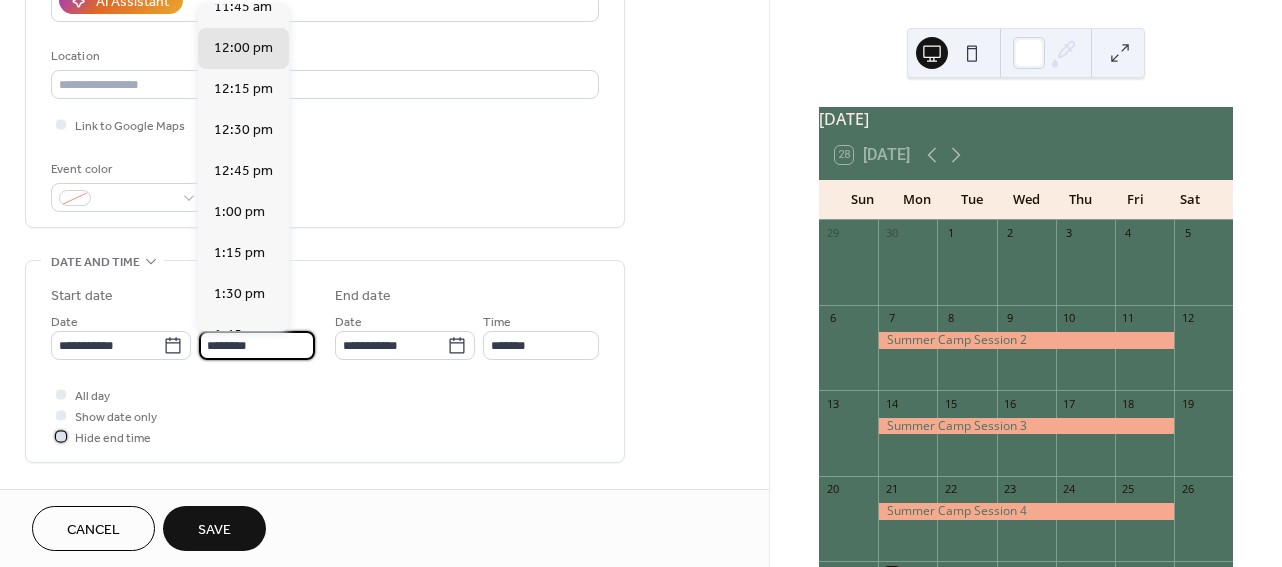 click at bounding box center [61, 436] 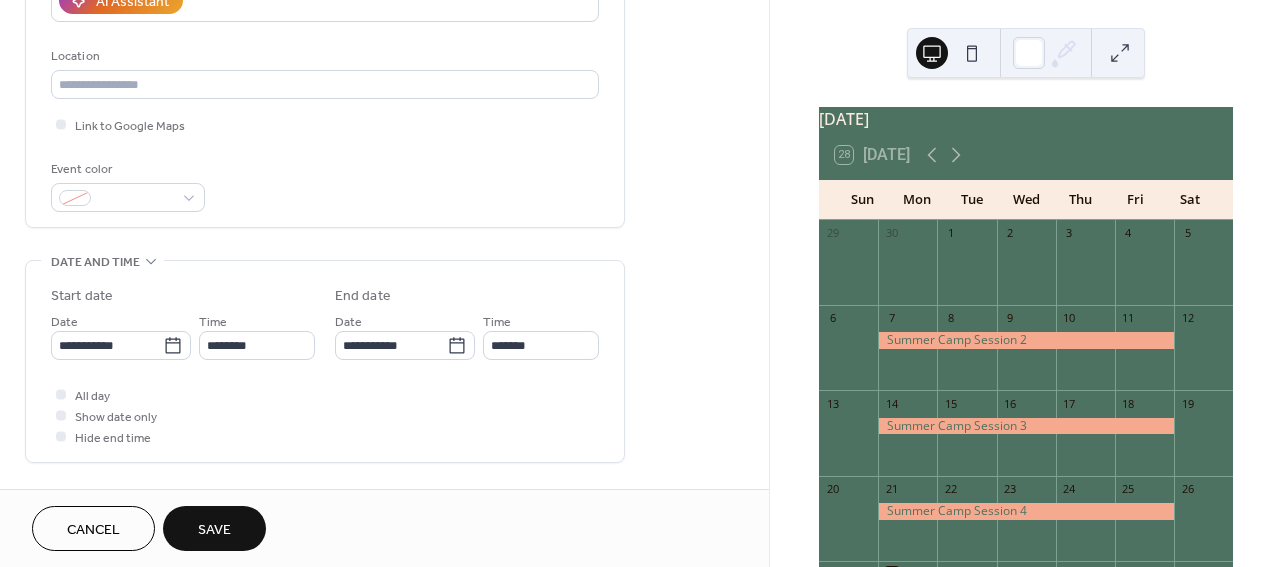 click at bounding box center (61, 415) 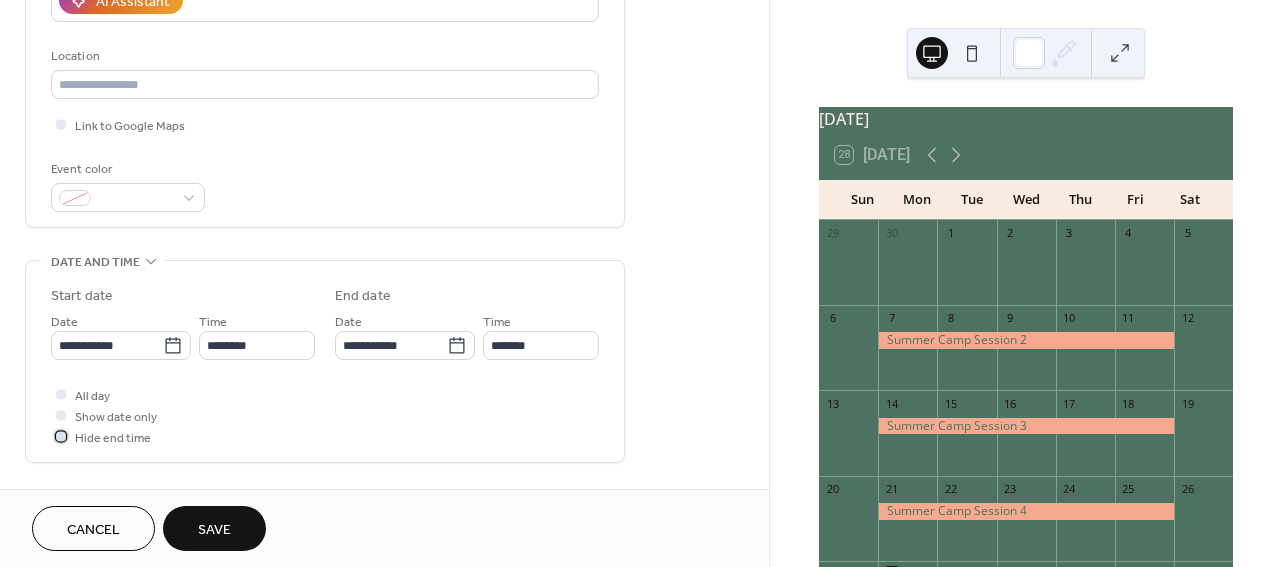 click 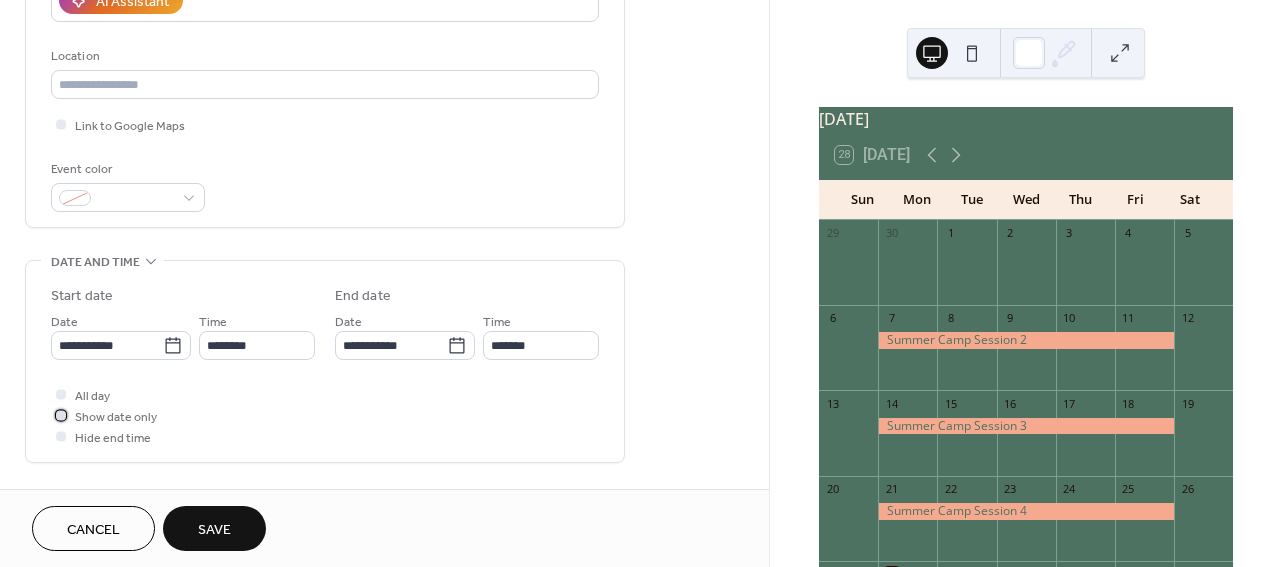 click at bounding box center [61, 415] 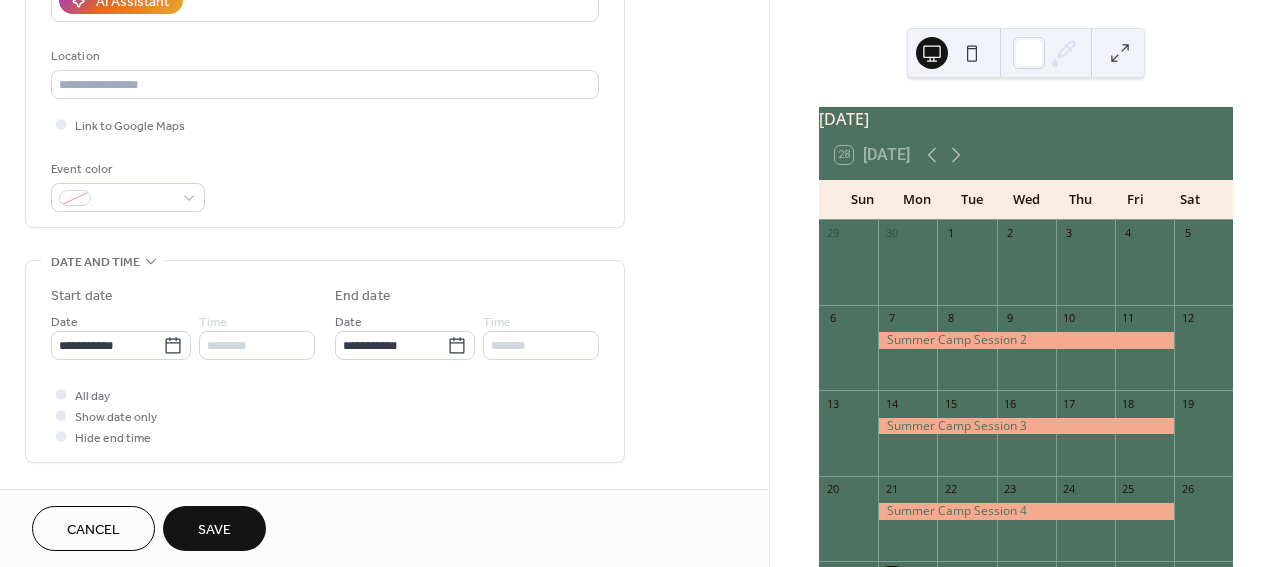 click on "All day Show date only Hide end time" at bounding box center [325, 415] 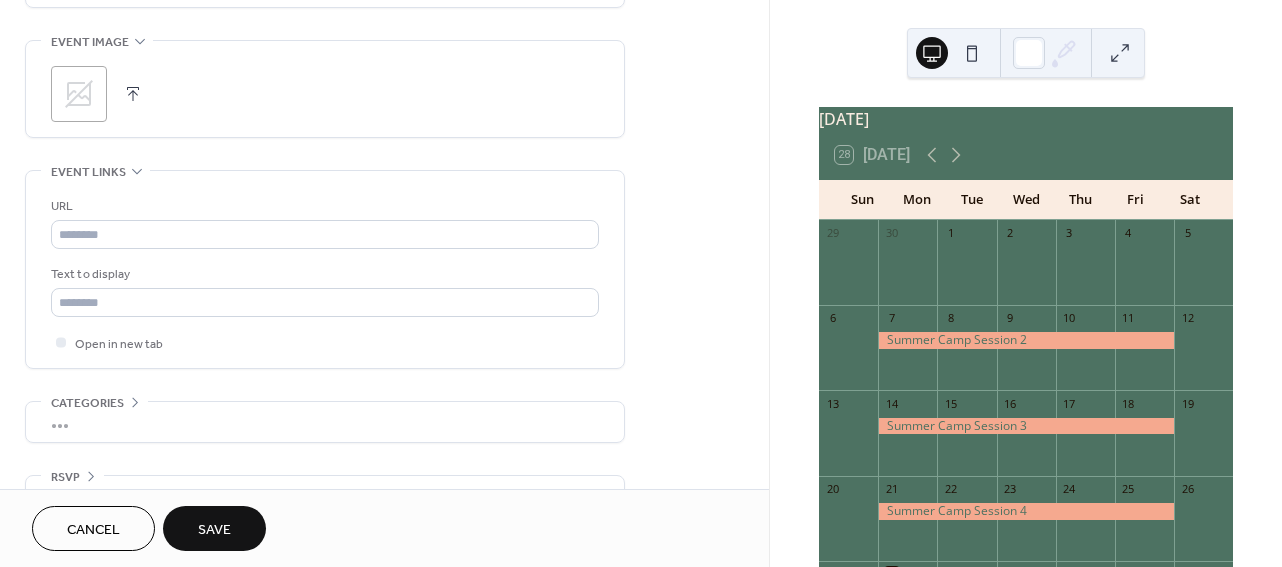scroll, scrollTop: 997, scrollLeft: 0, axis: vertical 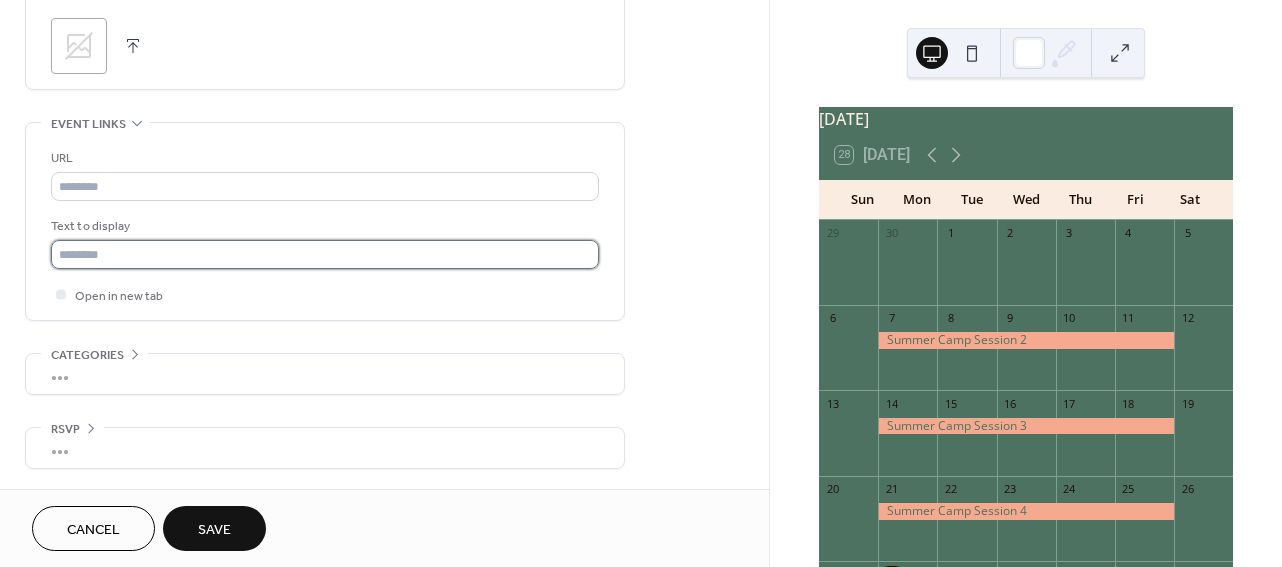 click at bounding box center [325, 254] 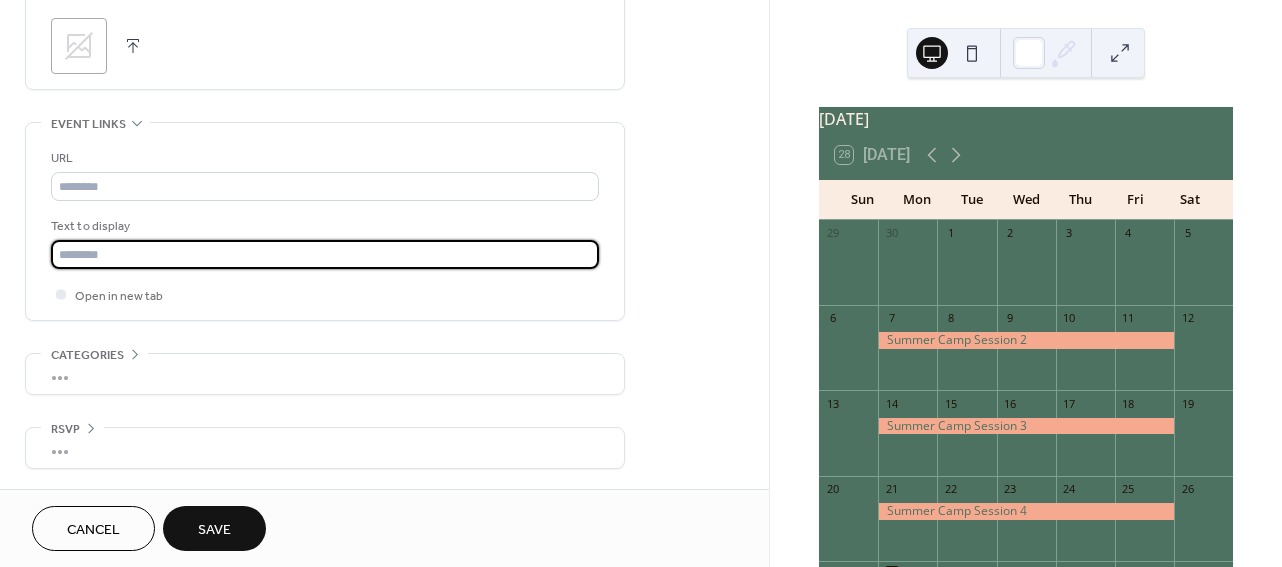 type on "**********" 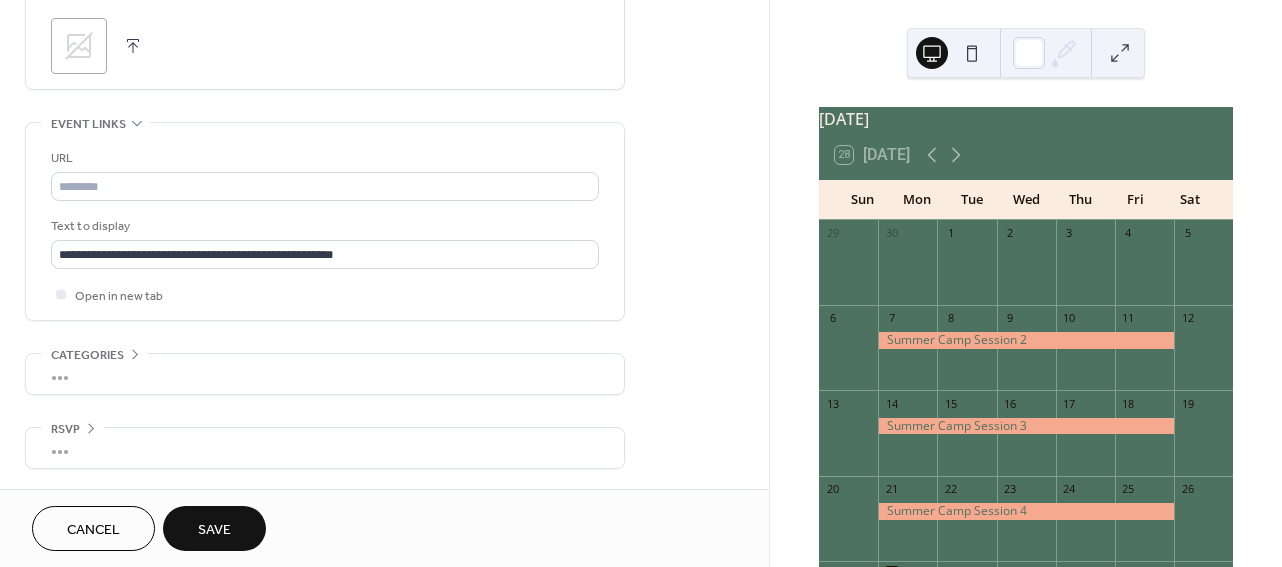 click on "Save" at bounding box center (214, 530) 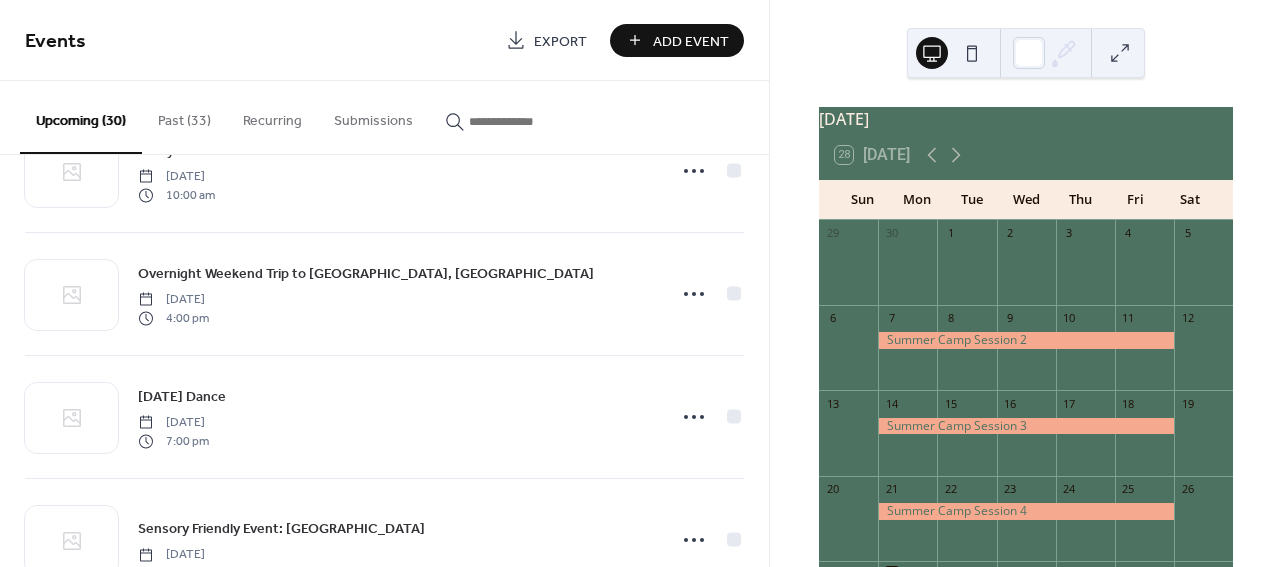 scroll, scrollTop: 1575, scrollLeft: 0, axis: vertical 